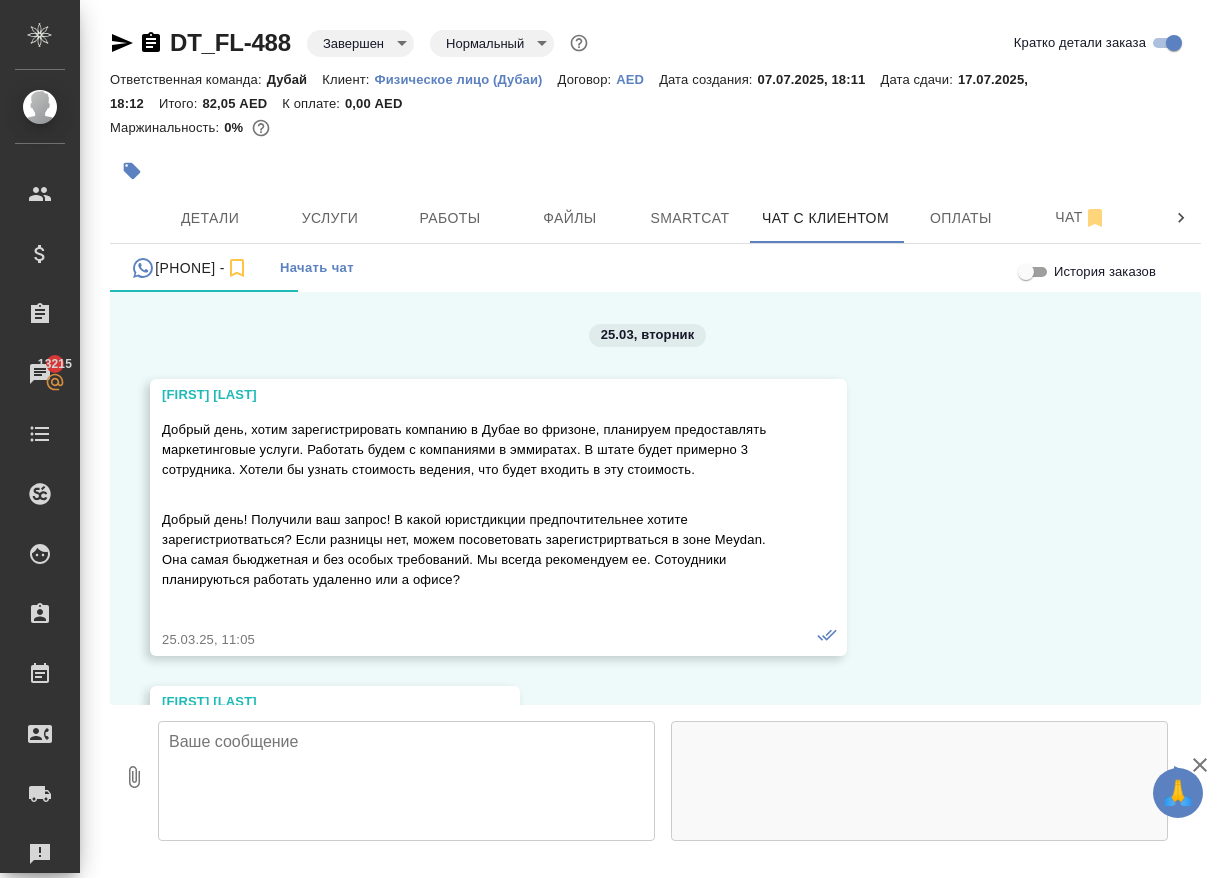 scroll, scrollTop: 0, scrollLeft: 0, axis: both 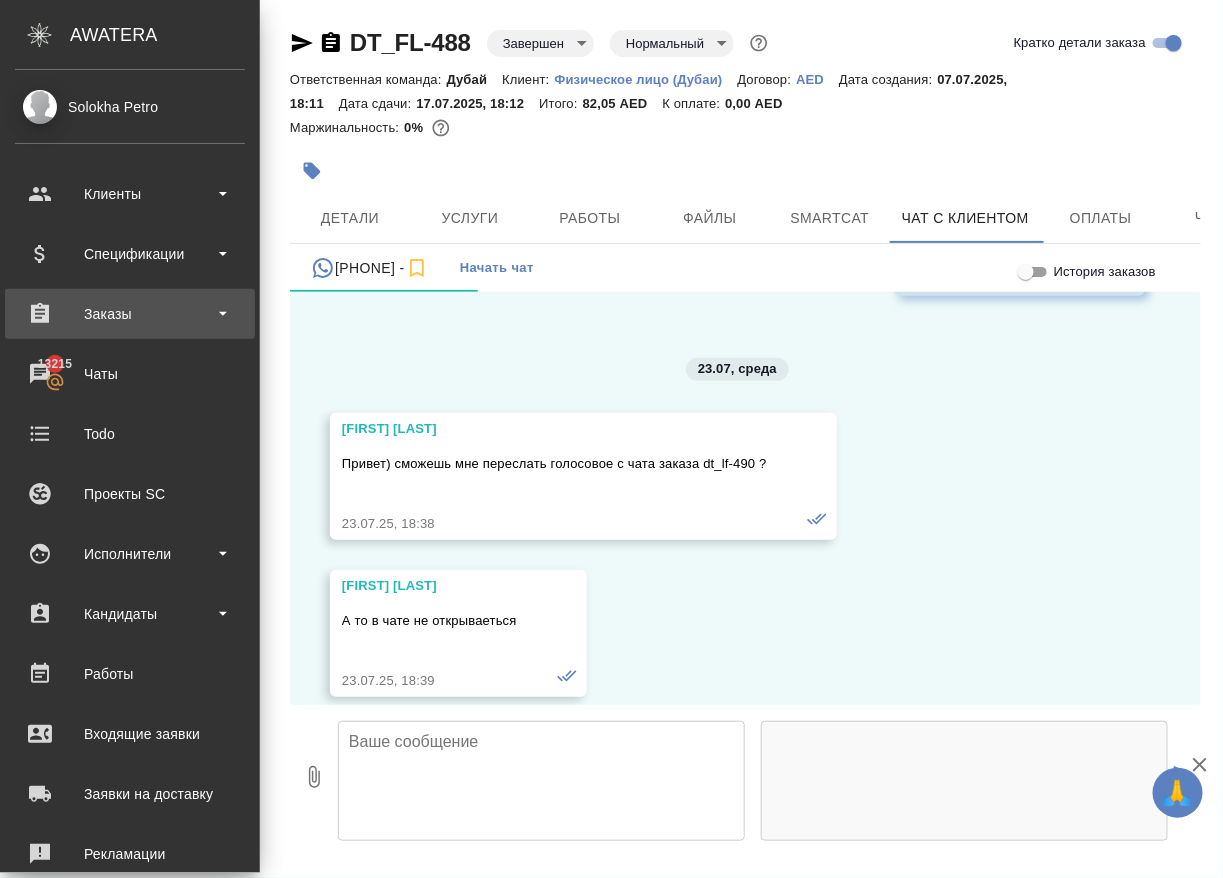 click on "Заказы" at bounding box center (130, 314) 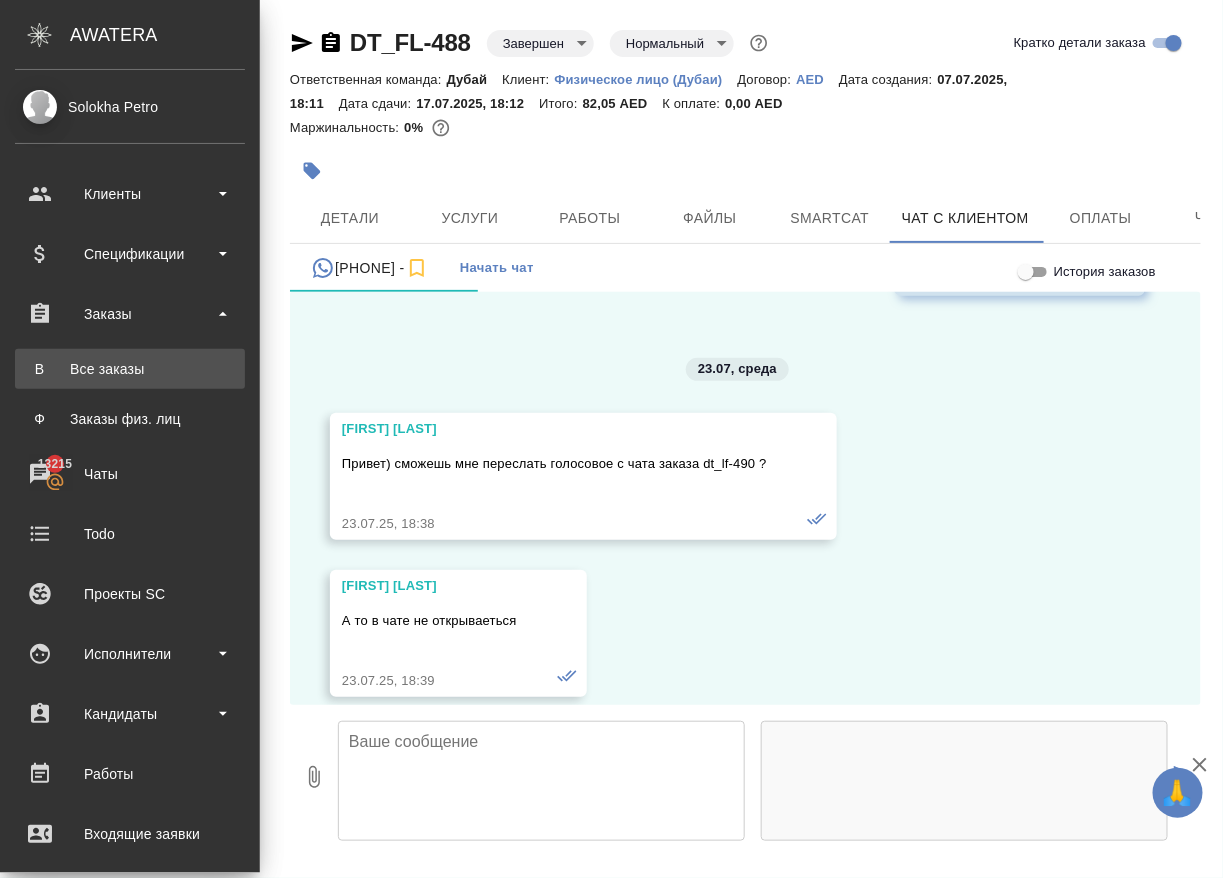click on "В Все заказы" at bounding box center [130, 369] 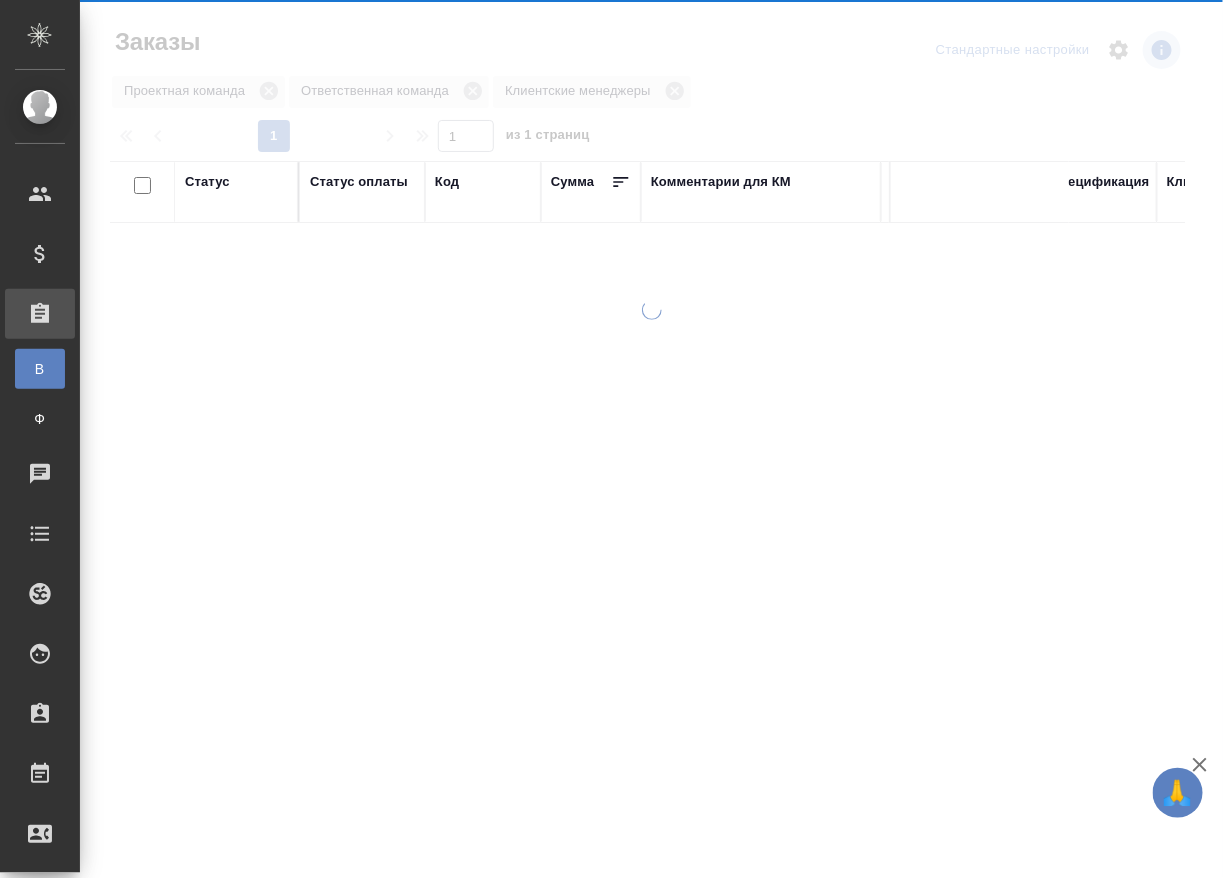 click at bounding box center [651, 589] 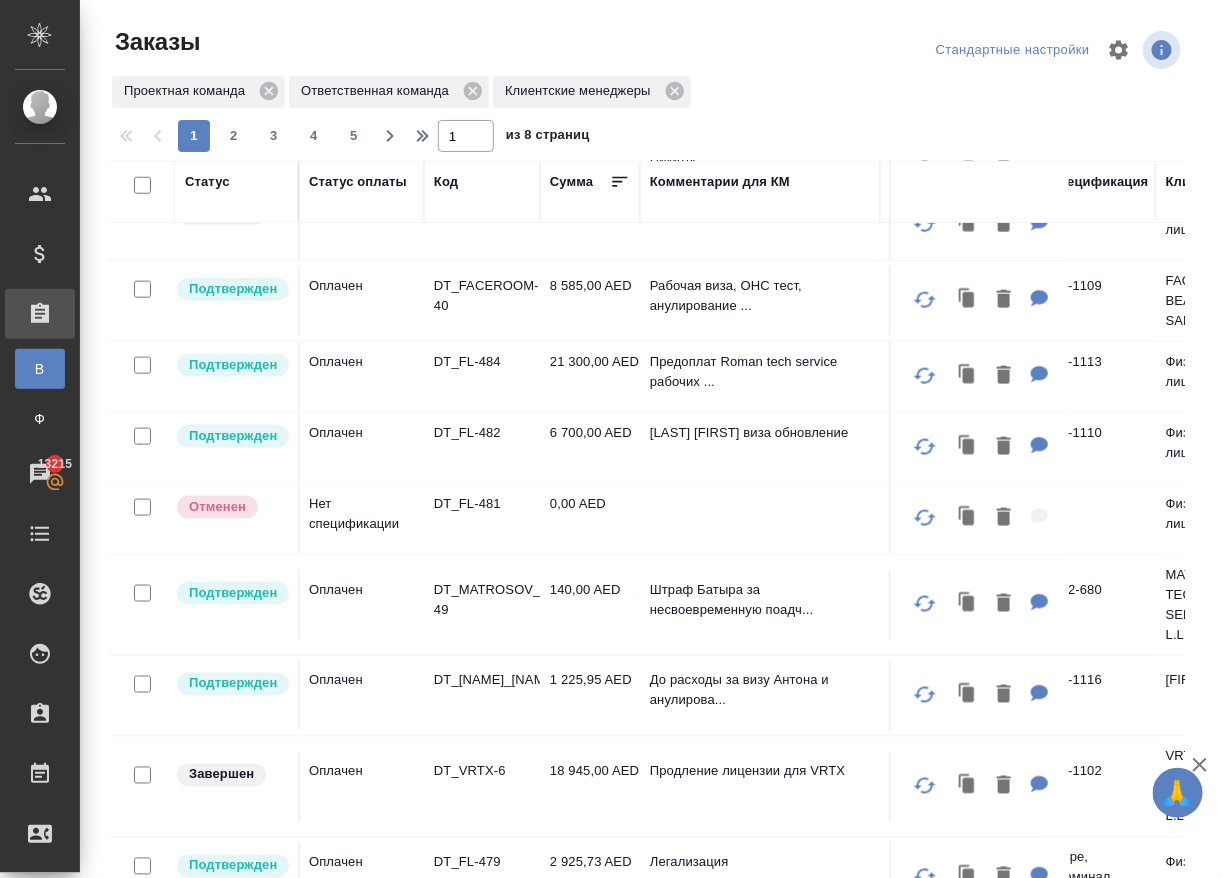 scroll, scrollTop: 687, scrollLeft: 1, axis: both 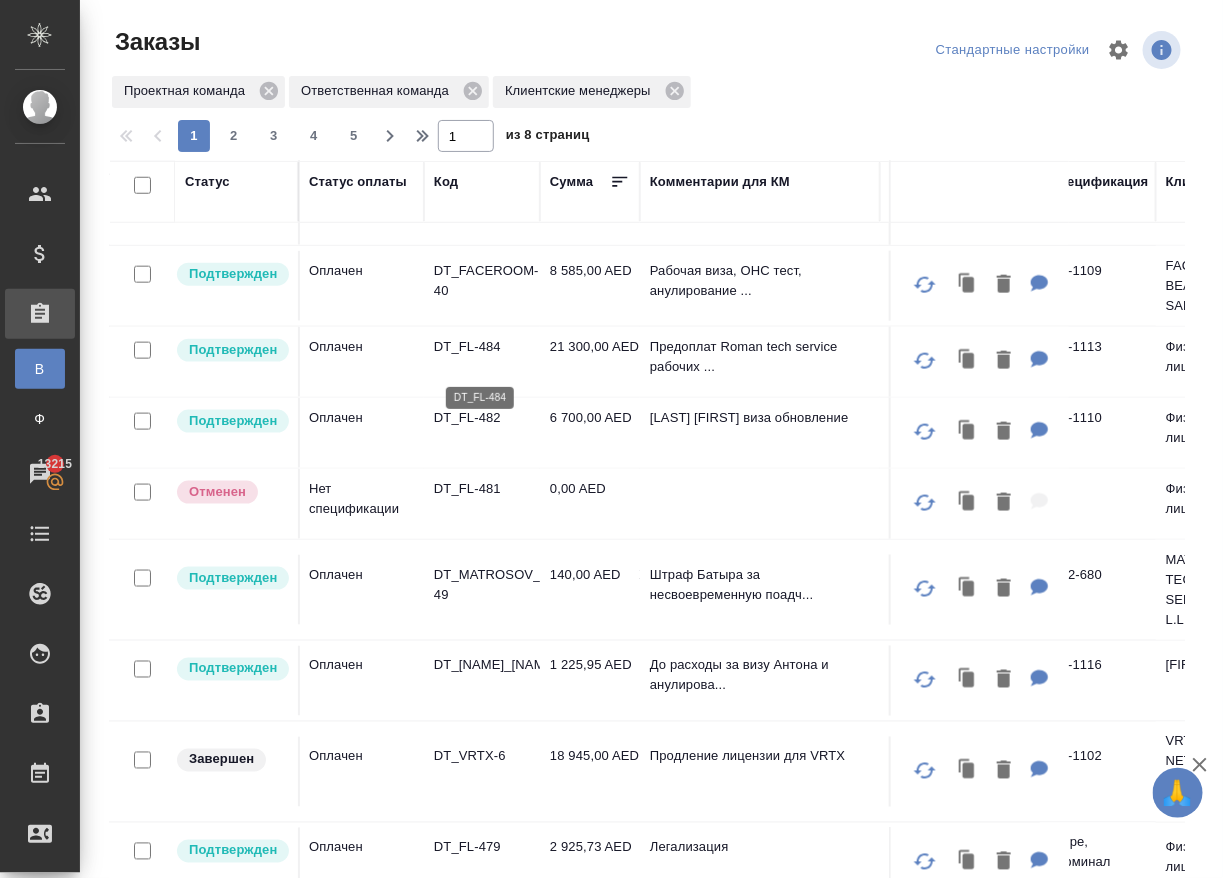 click on "DT_FL-484" at bounding box center (482, 347) 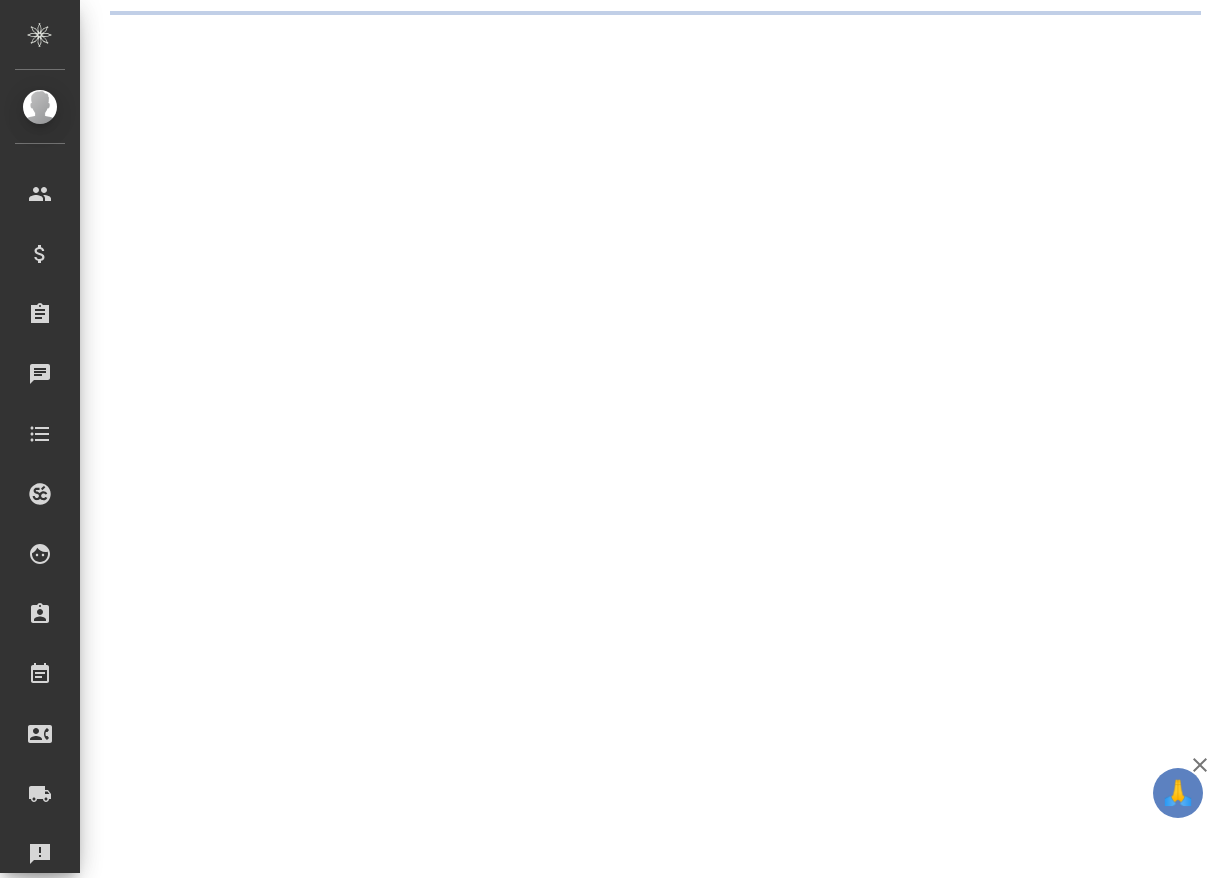 scroll, scrollTop: 0, scrollLeft: 0, axis: both 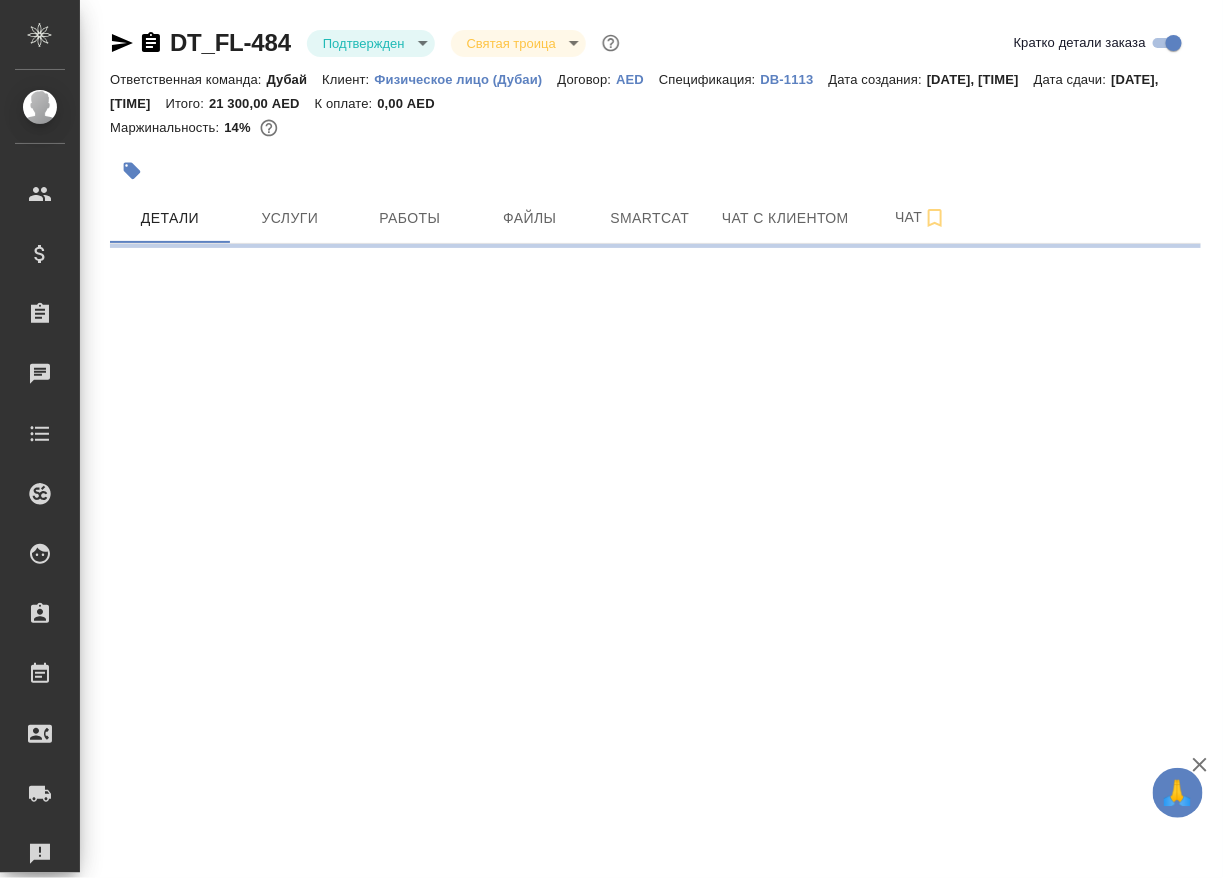 select on "RU" 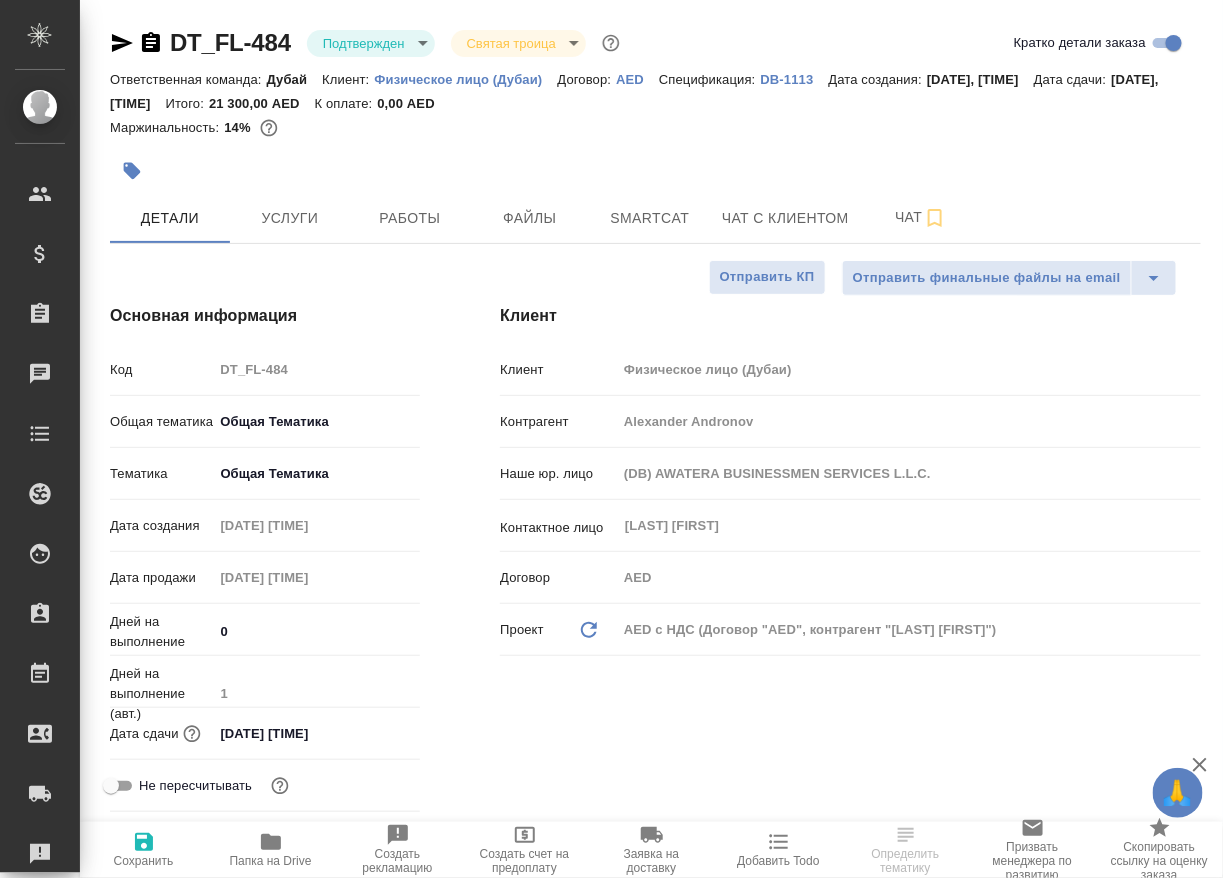 type on "x" 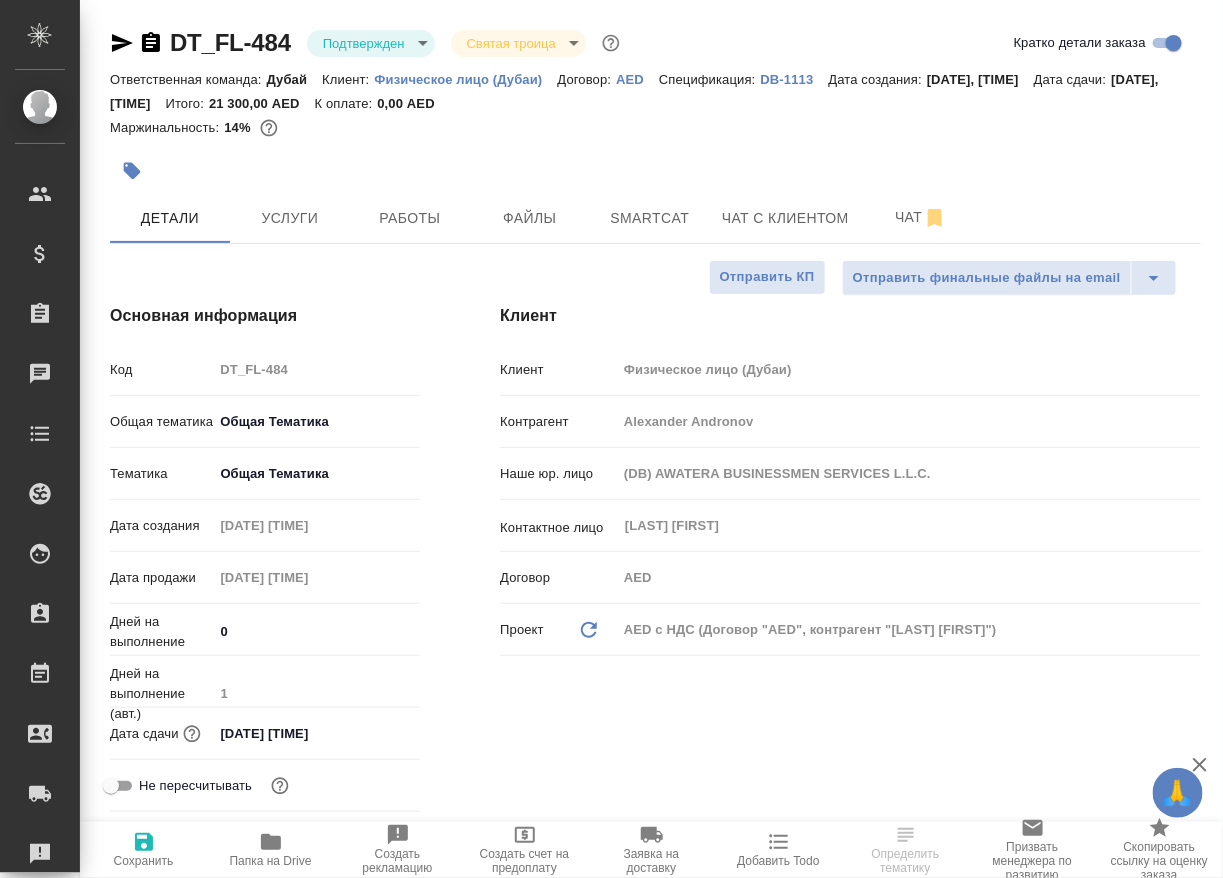 type on "x" 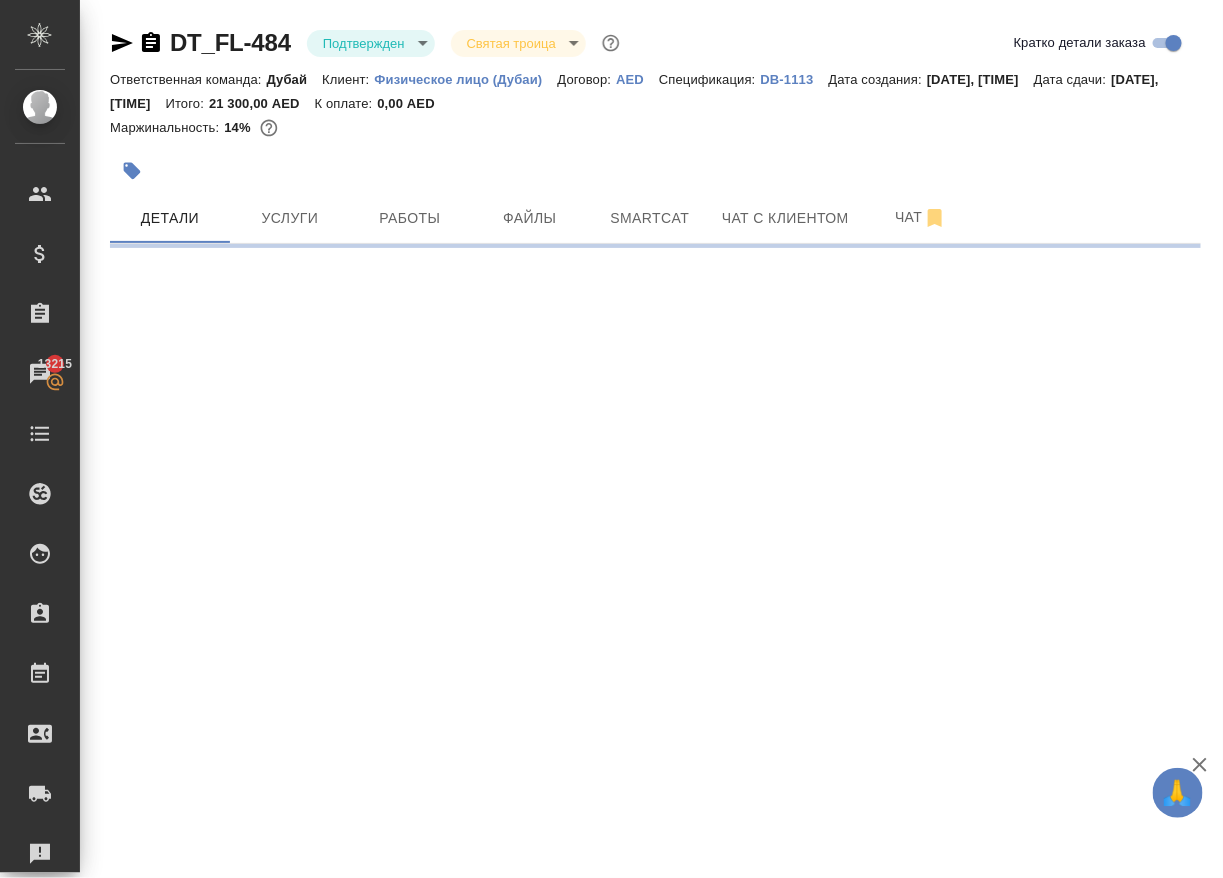 scroll, scrollTop: 0, scrollLeft: 0, axis: both 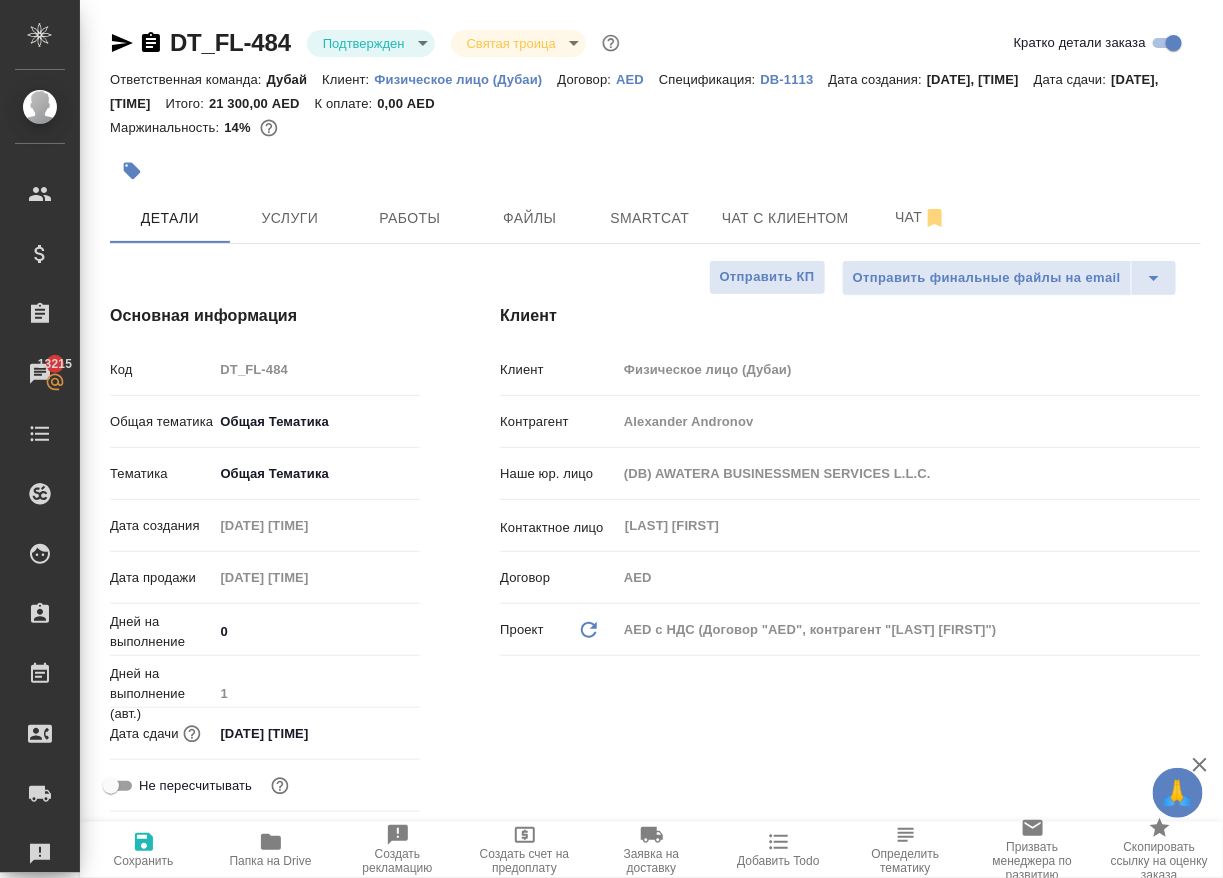 type on "x" 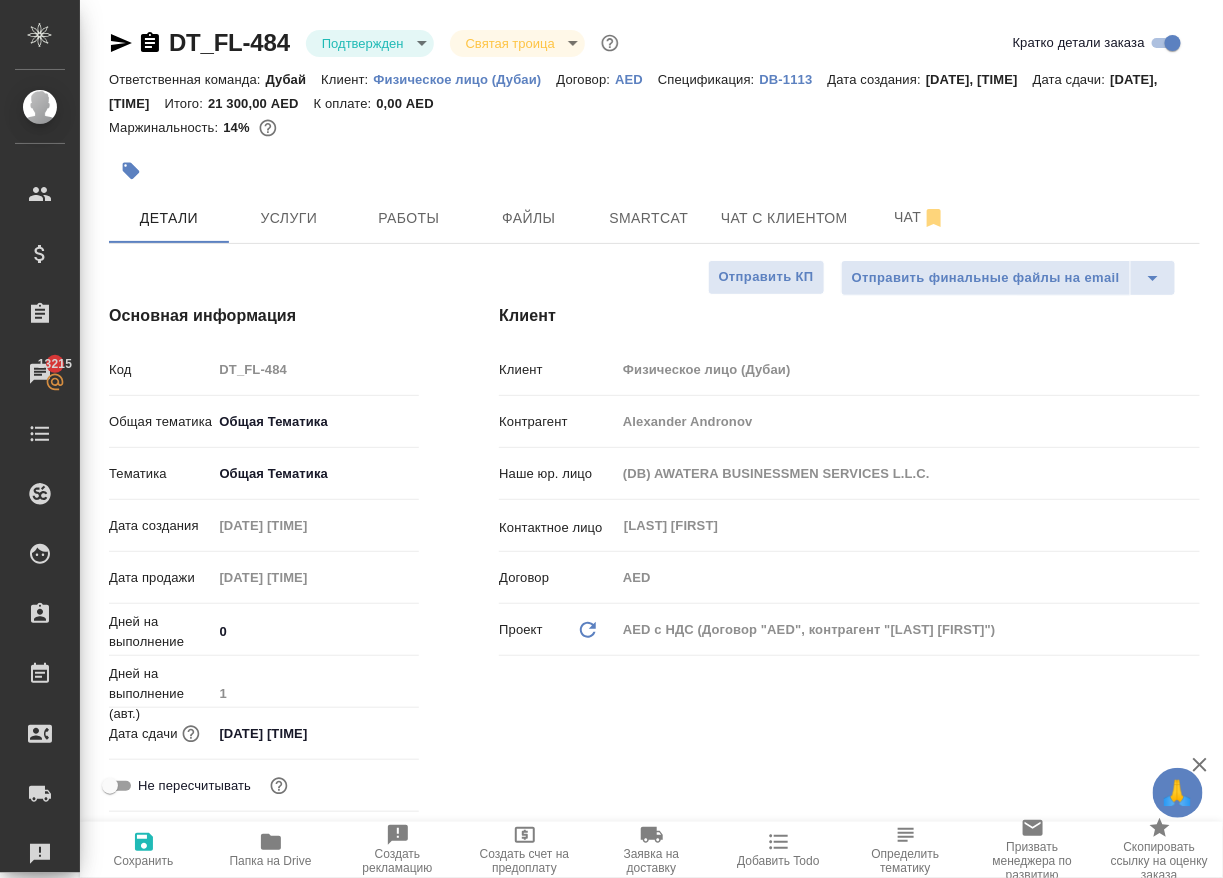 scroll, scrollTop: 0, scrollLeft: 1, axis: horizontal 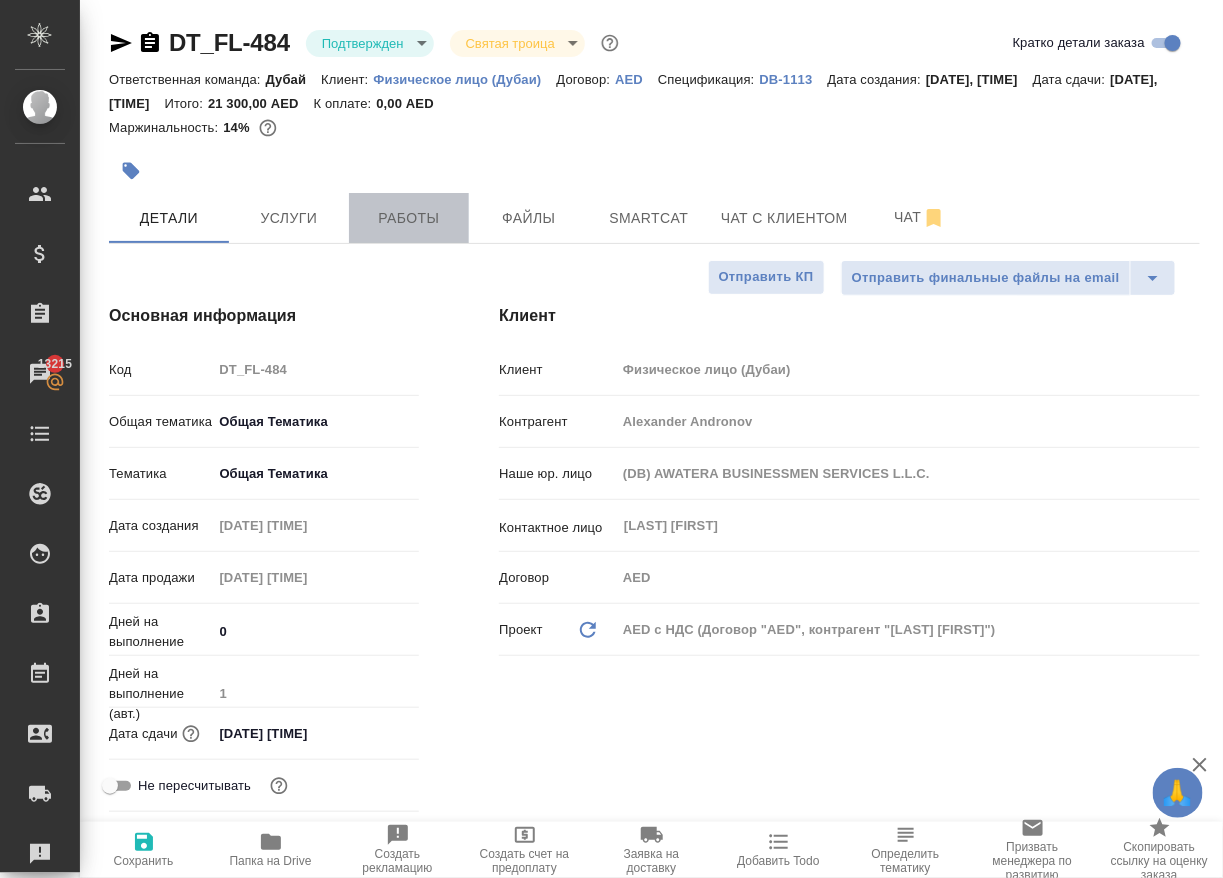 click on "Работы" at bounding box center (409, 218) 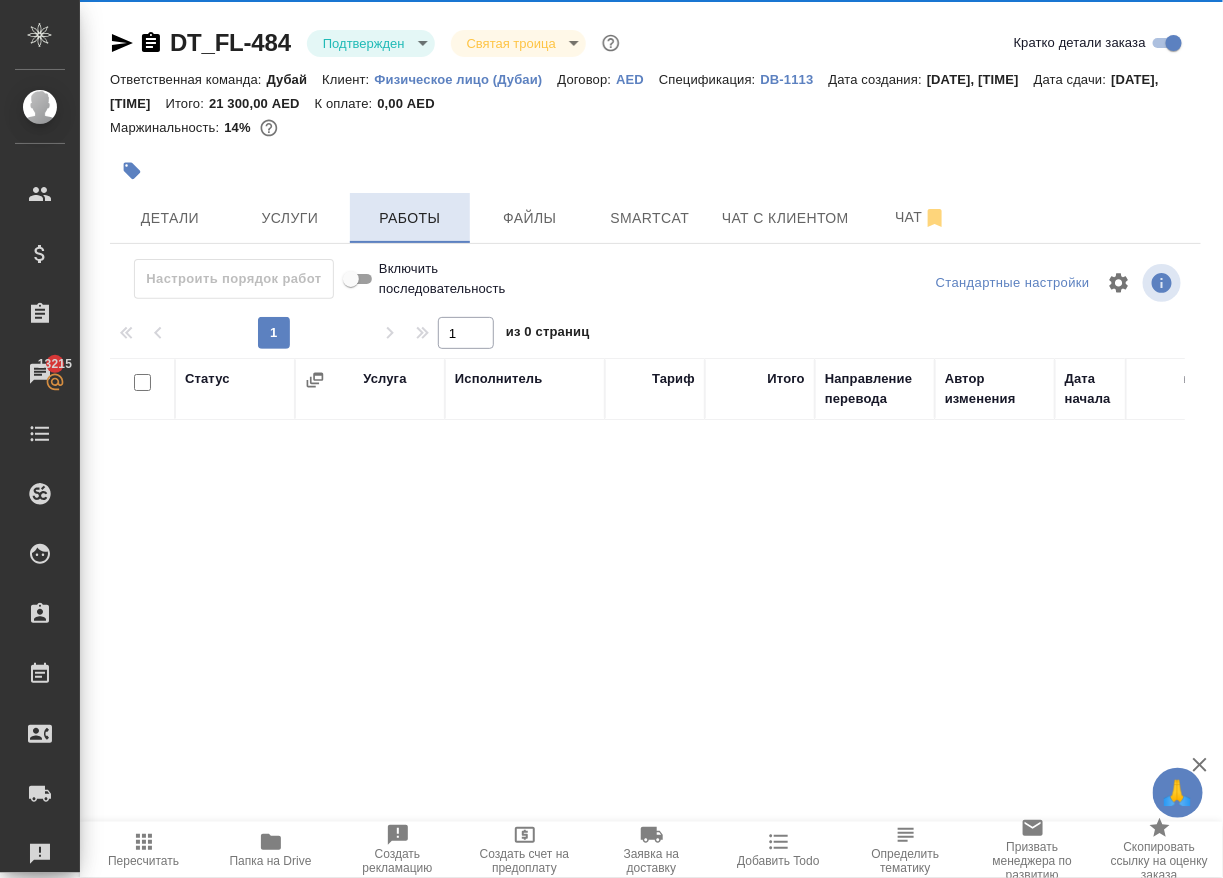 scroll, scrollTop: 0, scrollLeft: 0, axis: both 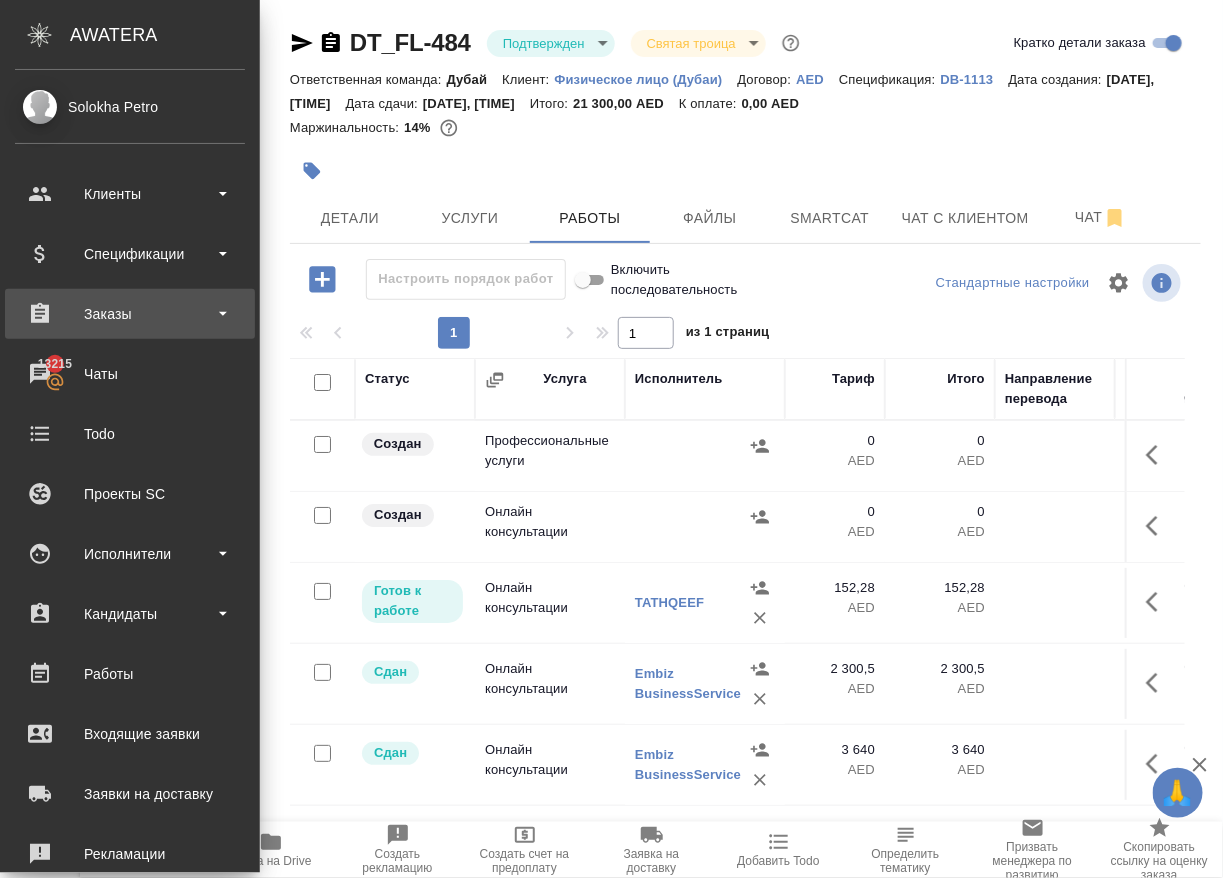 click on "Заказы" at bounding box center (130, 314) 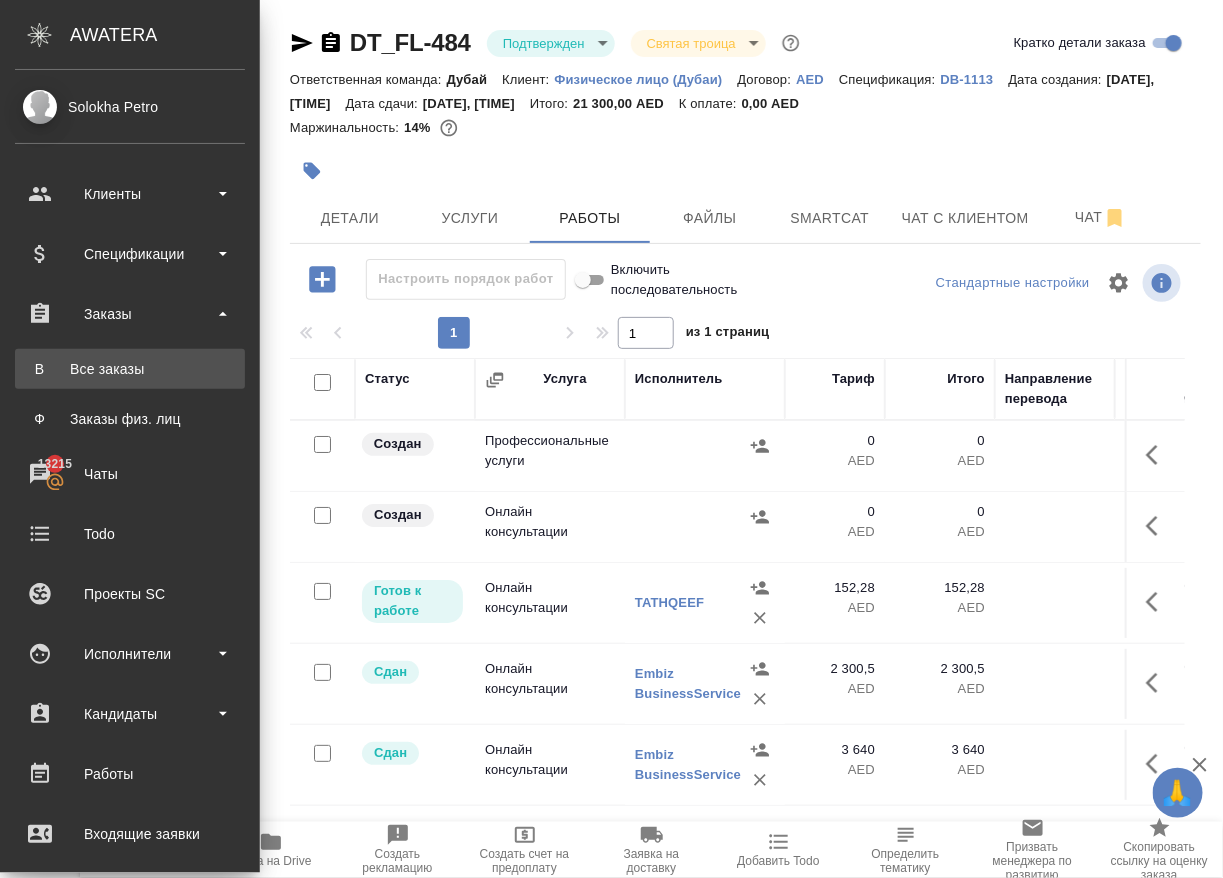 click on "В Все заказы" at bounding box center (130, 369) 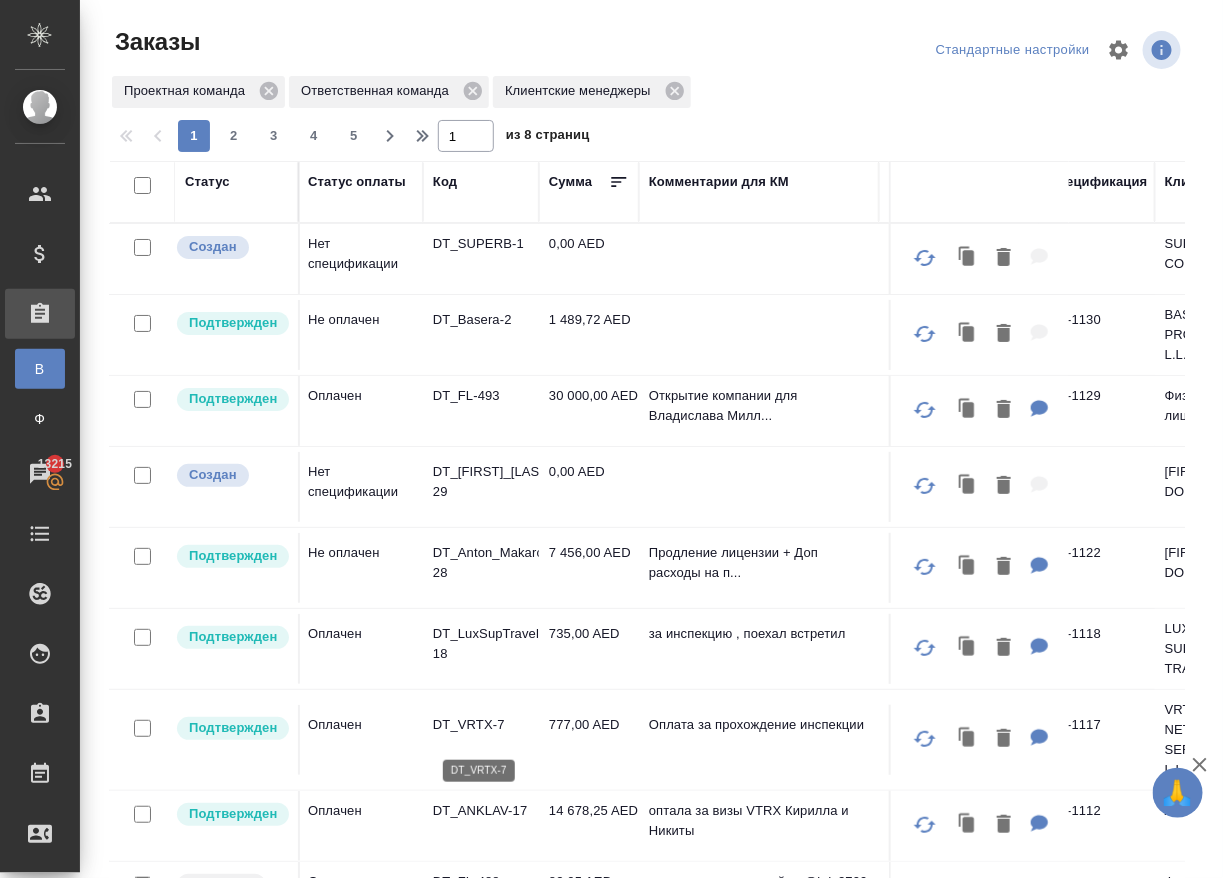 scroll, scrollTop: 0, scrollLeft: 2, axis: horizontal 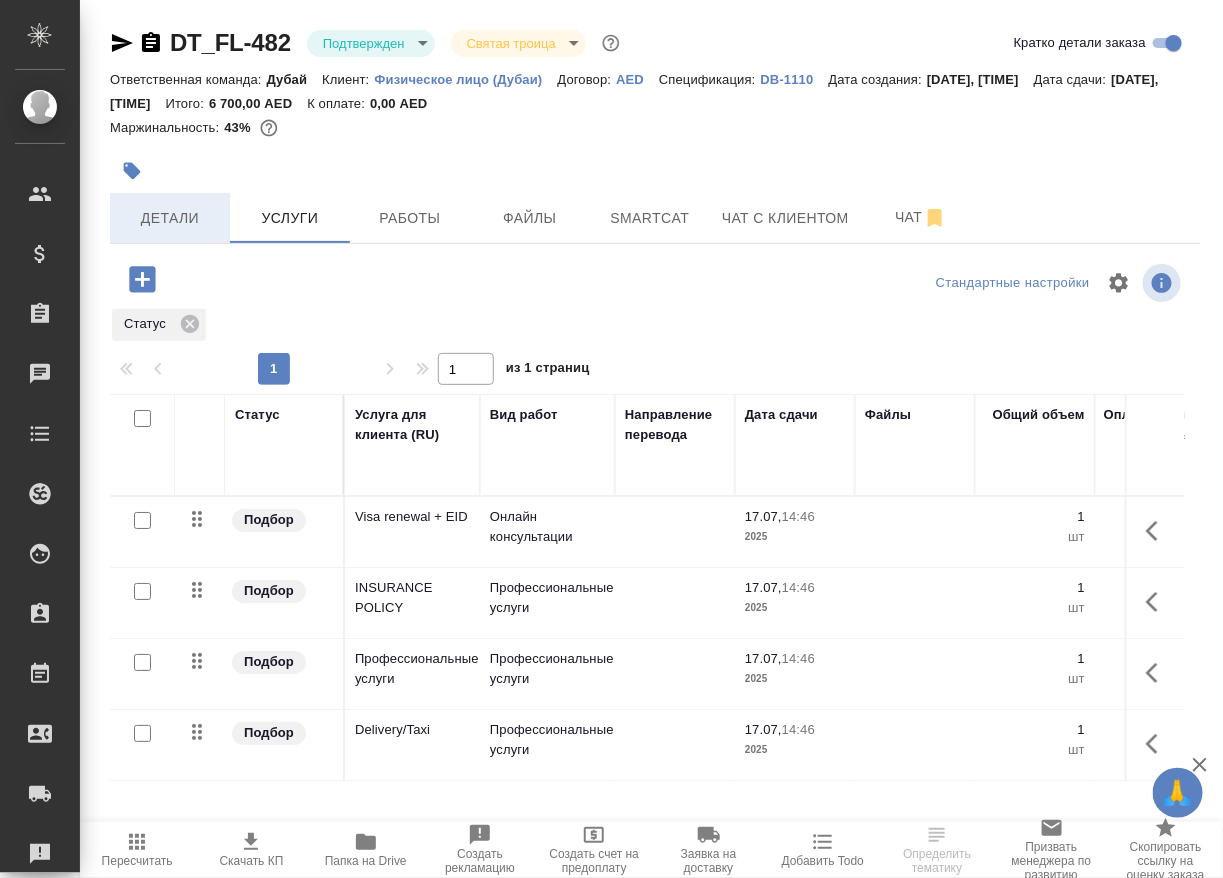 click on "Детали" at bounding box center [170, 218] 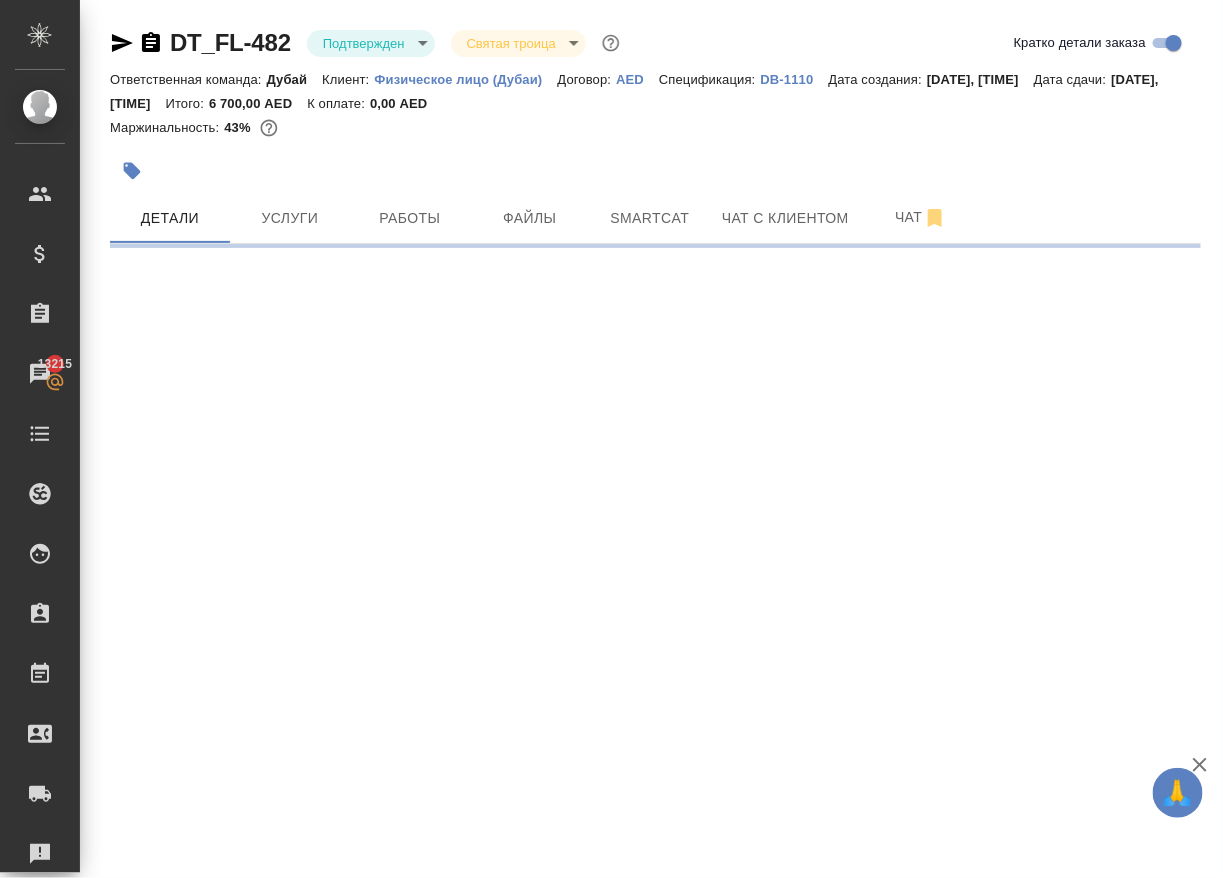 select on "RU" 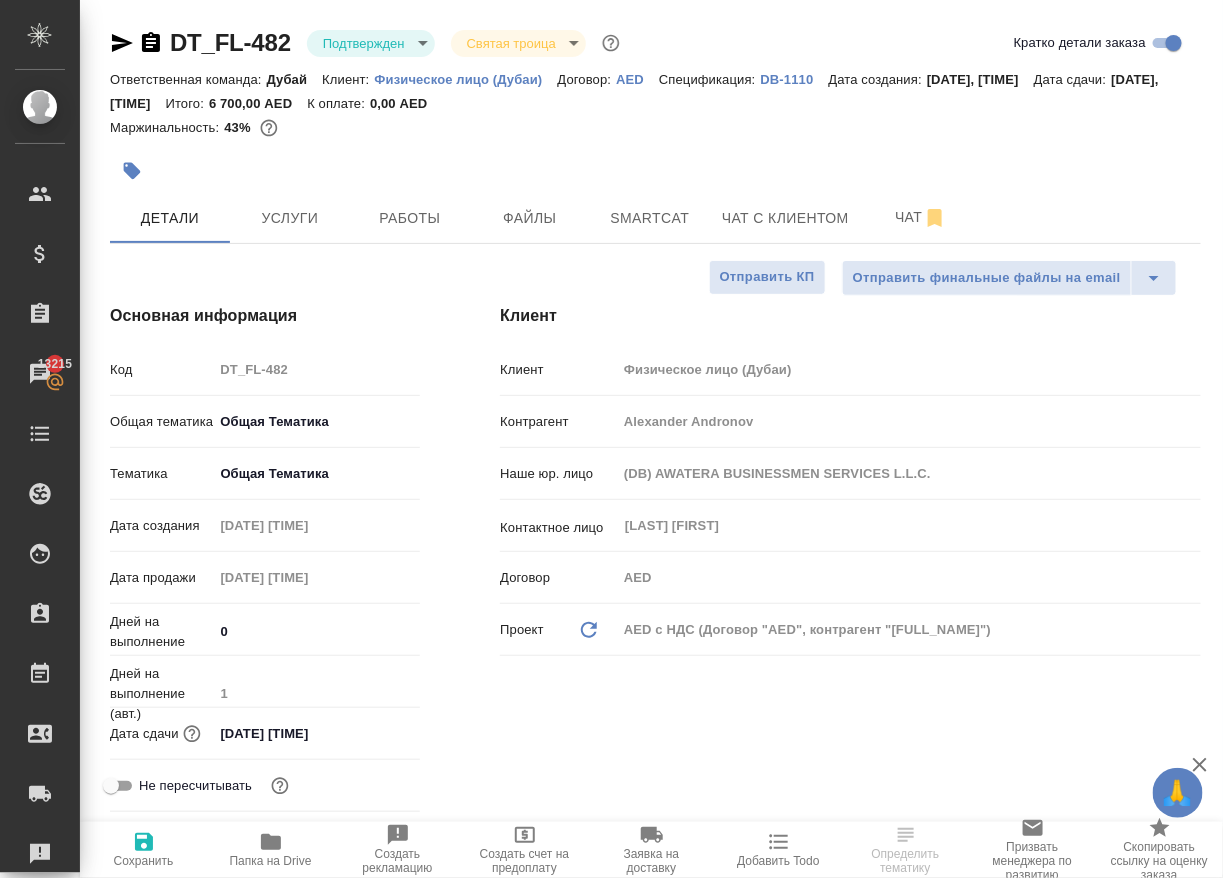 type on "x" 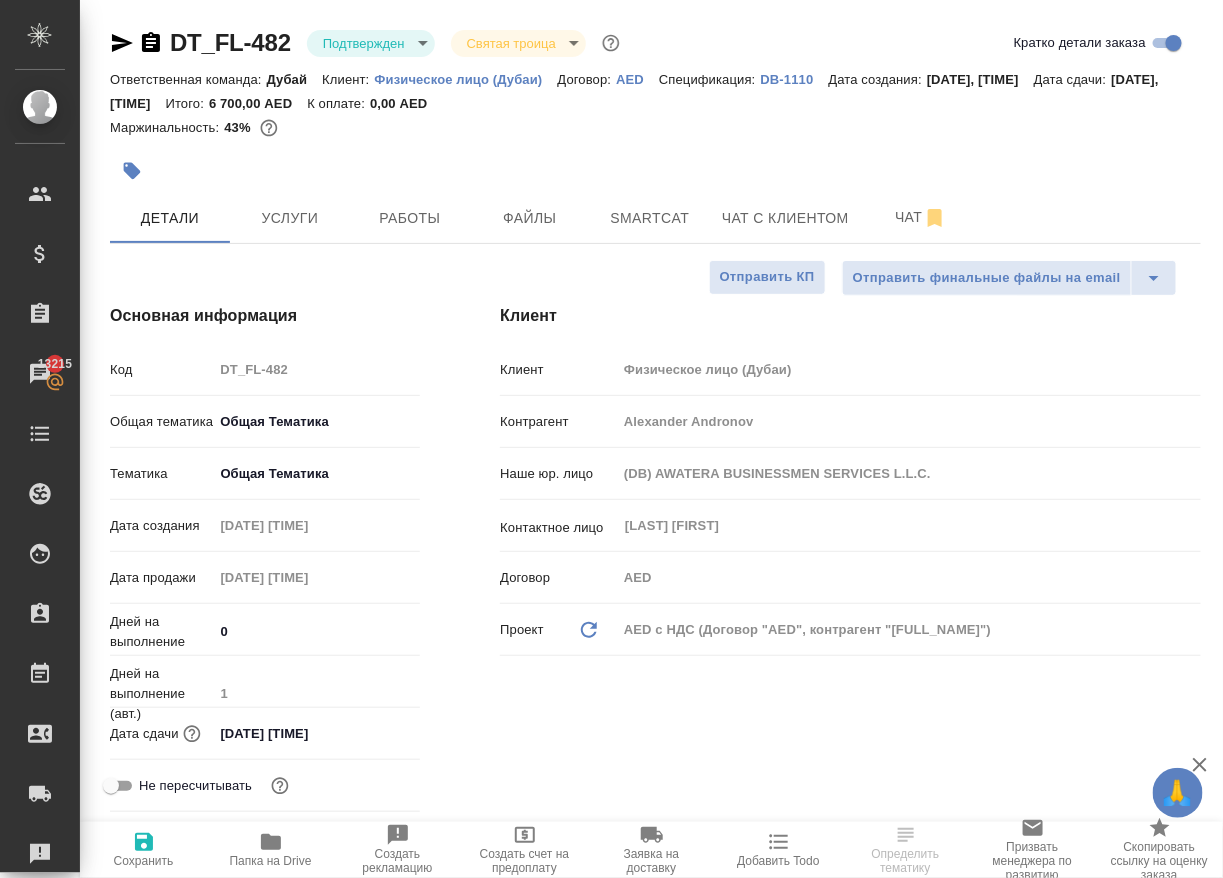 scroll, scrollTop: 0, scrollLeft: 0, axis: both 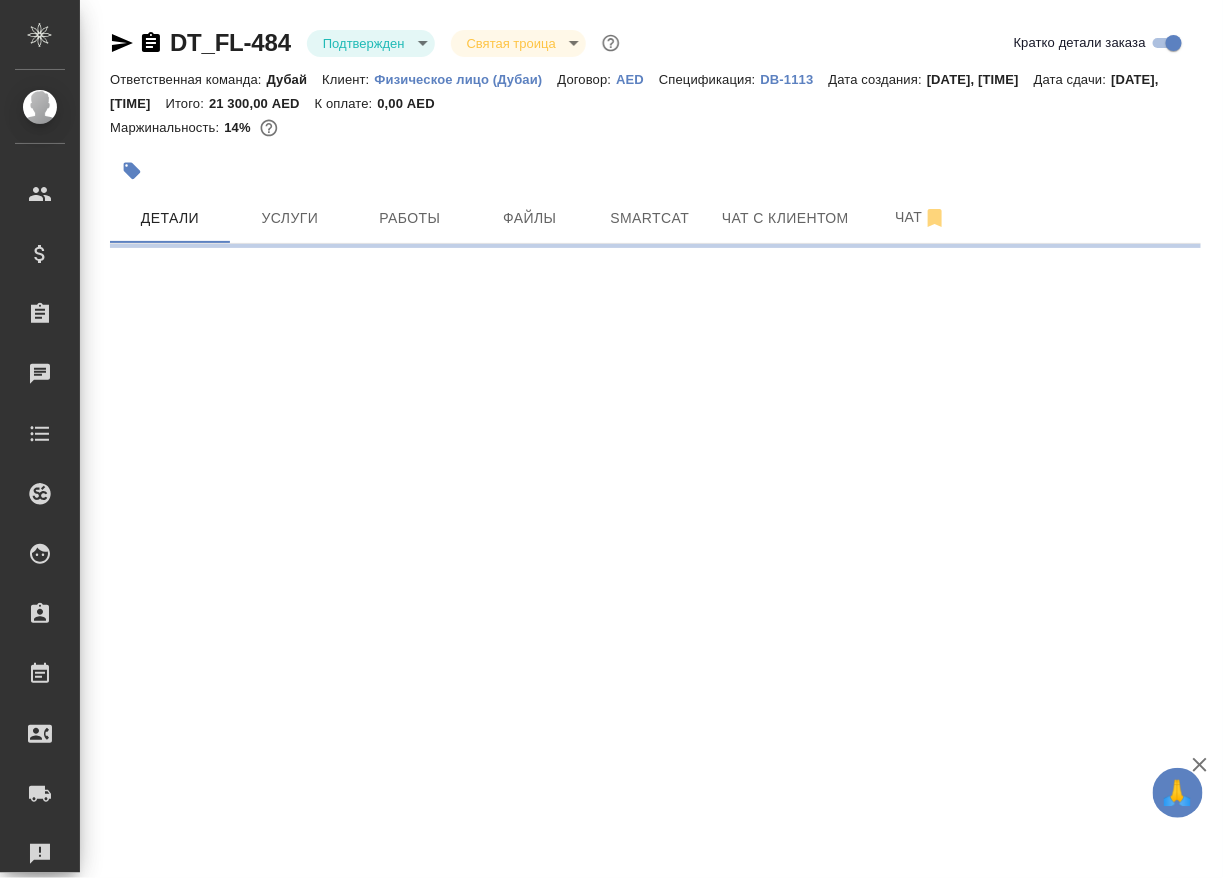 select on "RU" 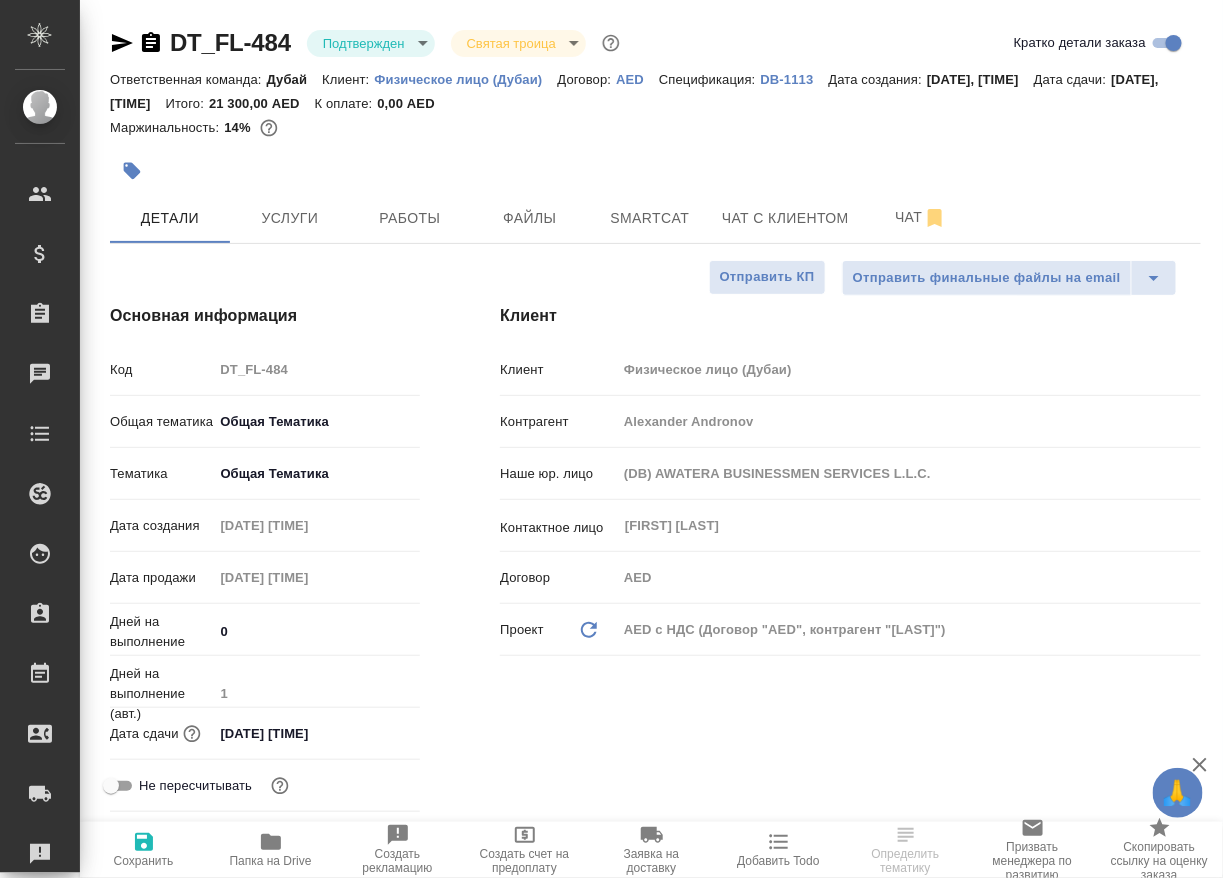 type on "x" 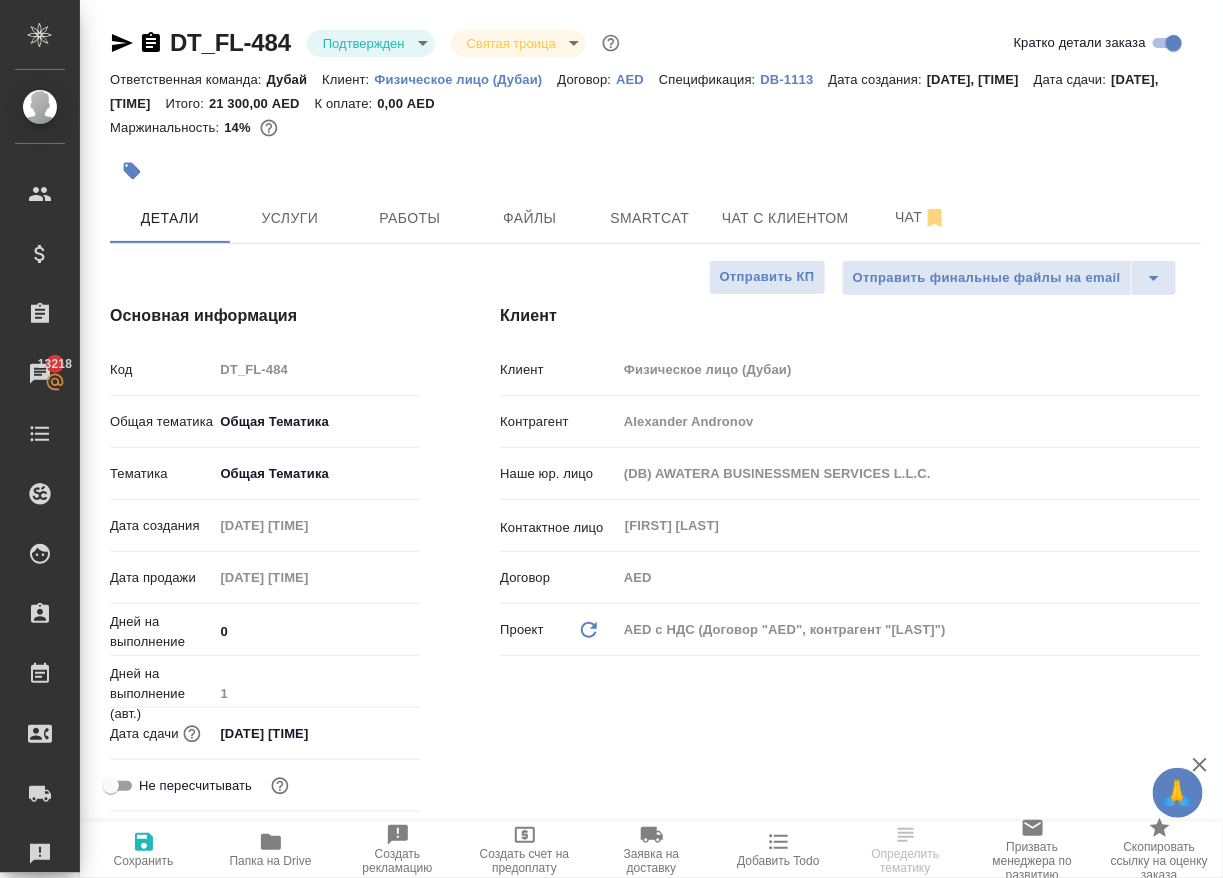 scroll, scrollTop: 0, scrollLeft: 0, axis: both 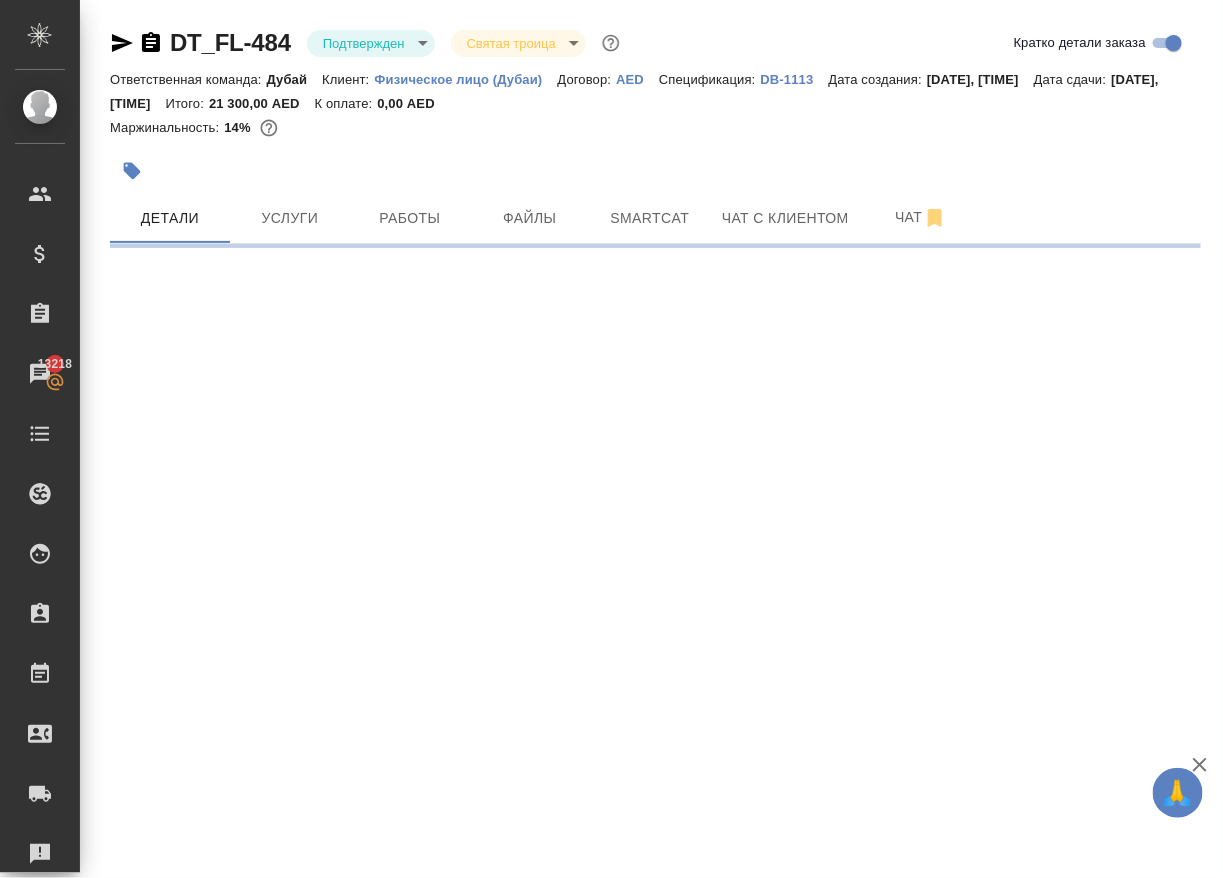 select on "RU" 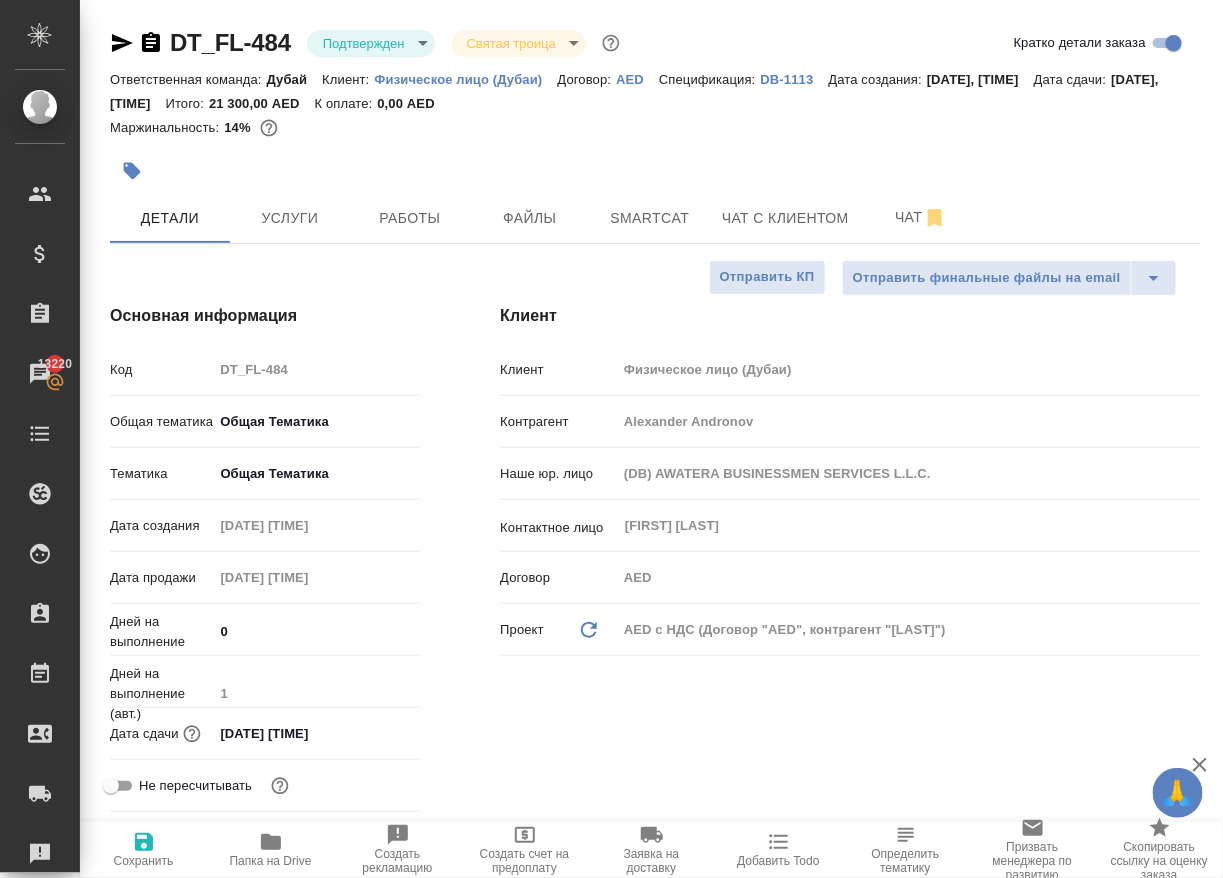 type on "x" 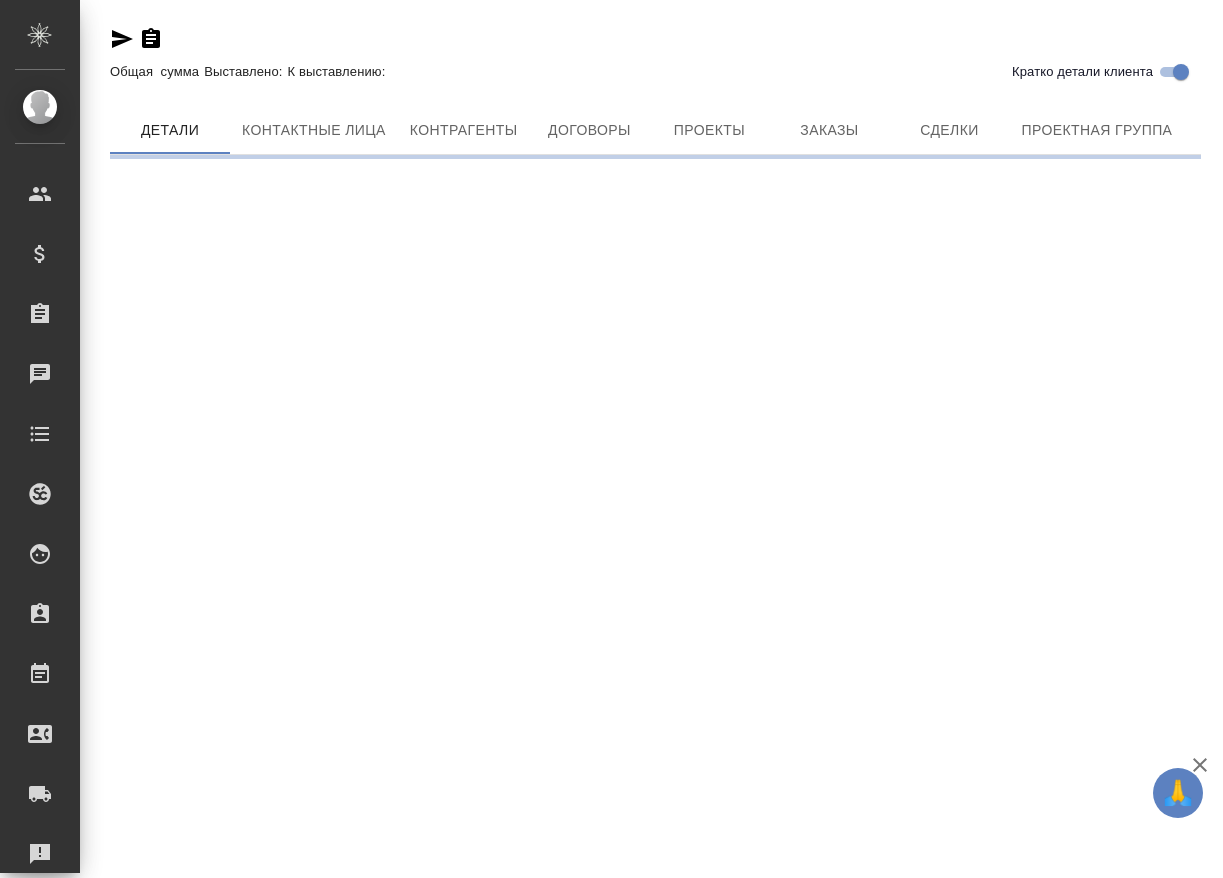 scroll, scrollTop: 0, scrollLeft: 0, axis: both 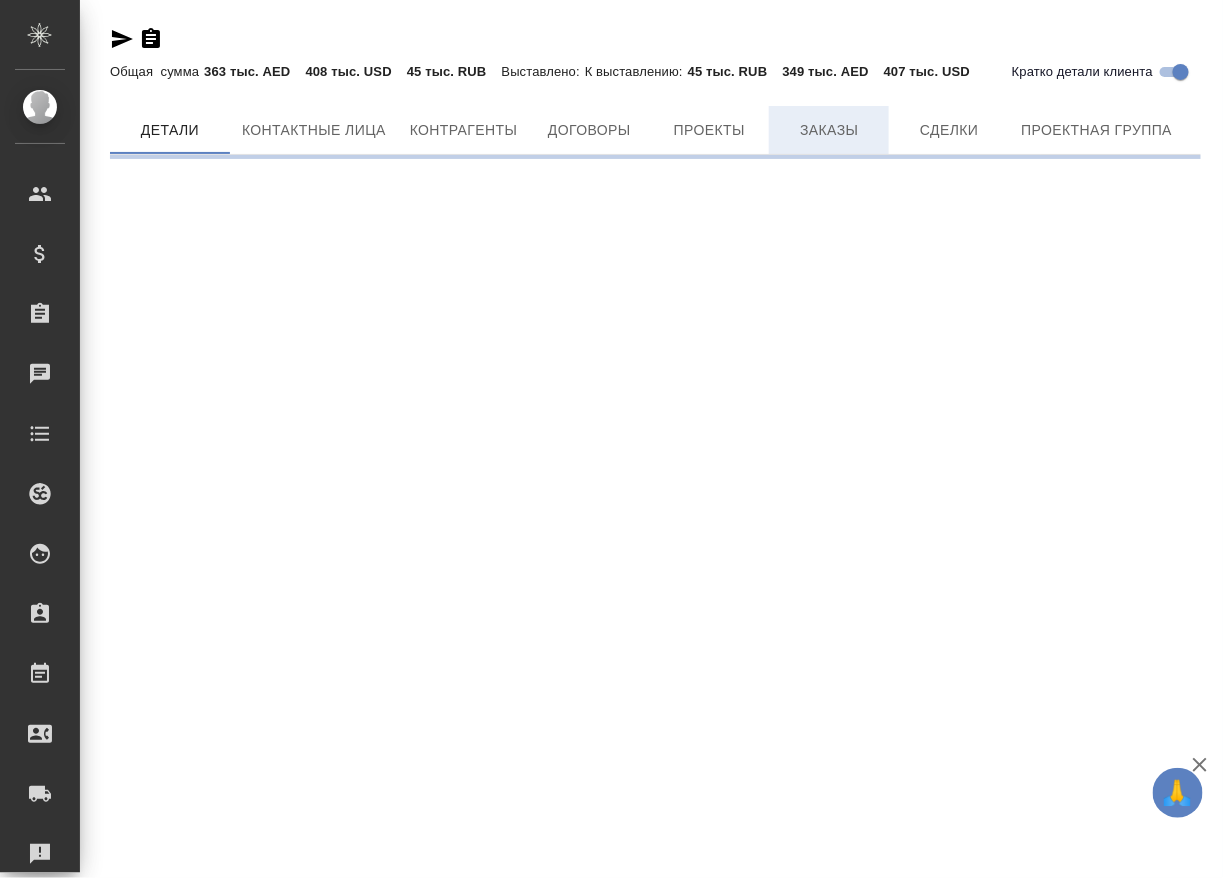 click on "Заказы" at bounding box center (829, 130) 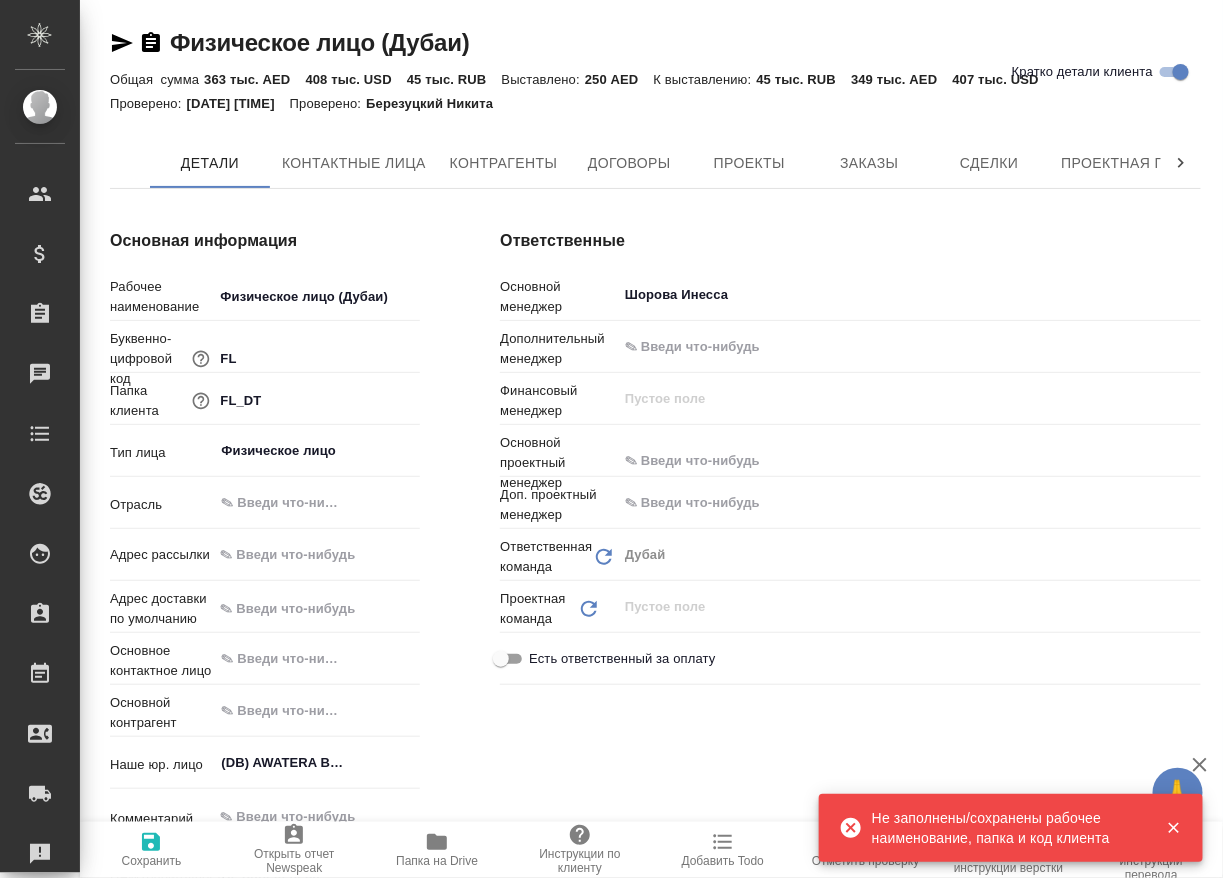 type on "x" 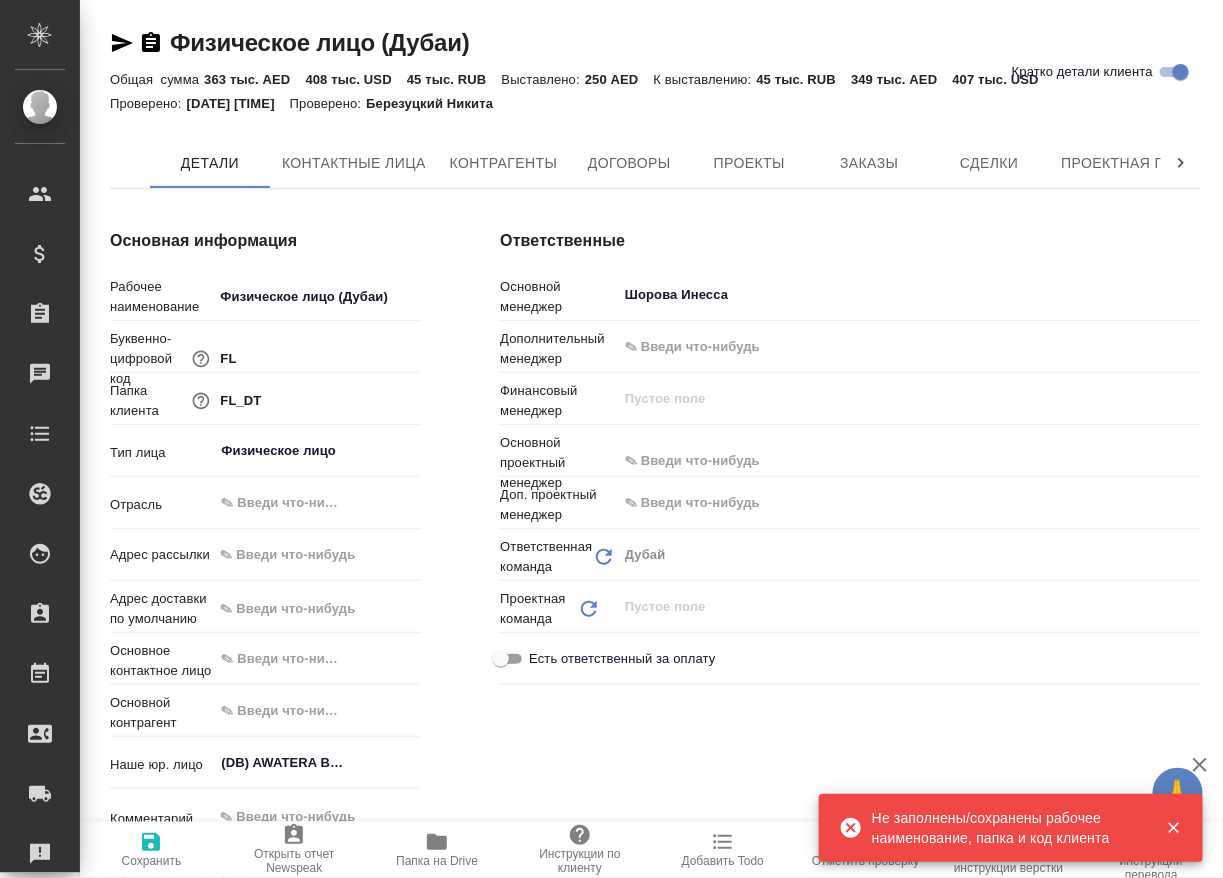 type on "x" 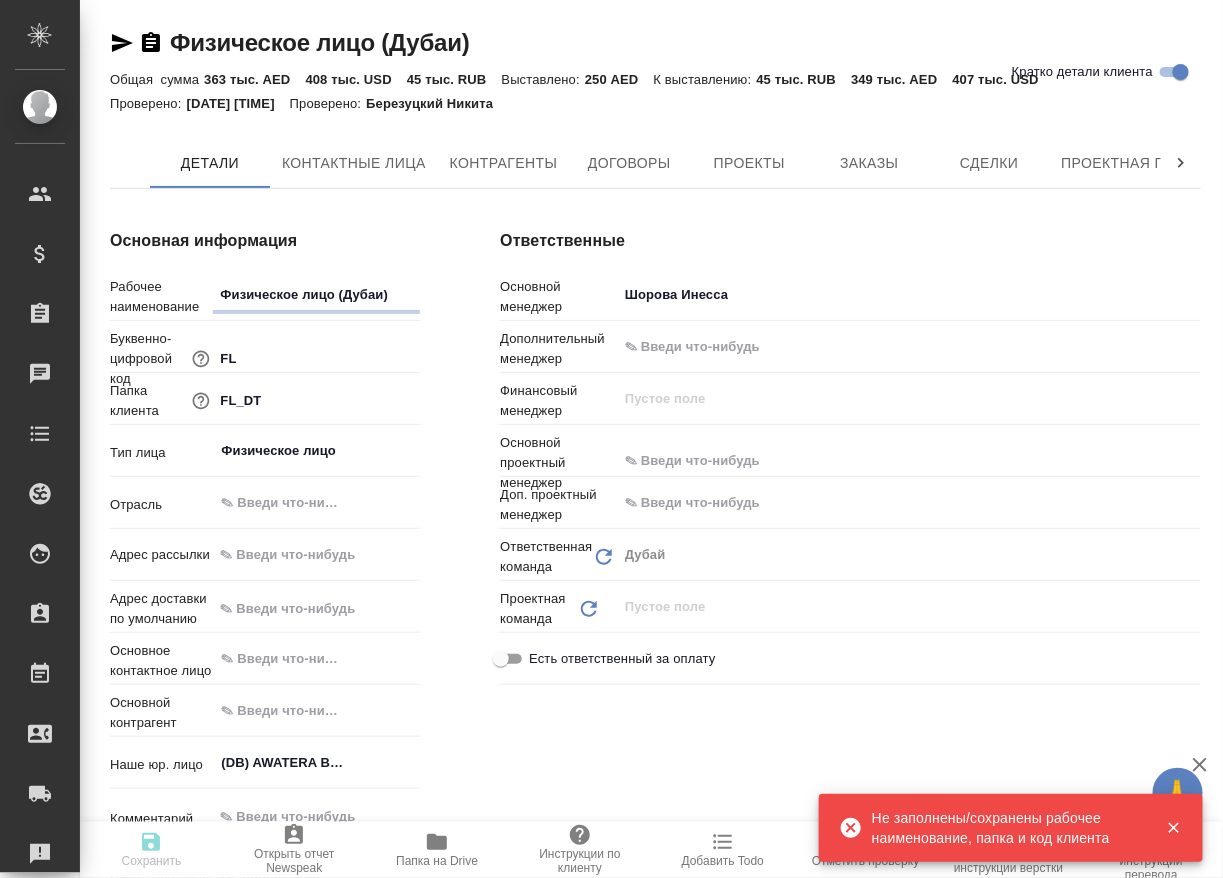 type on "x" 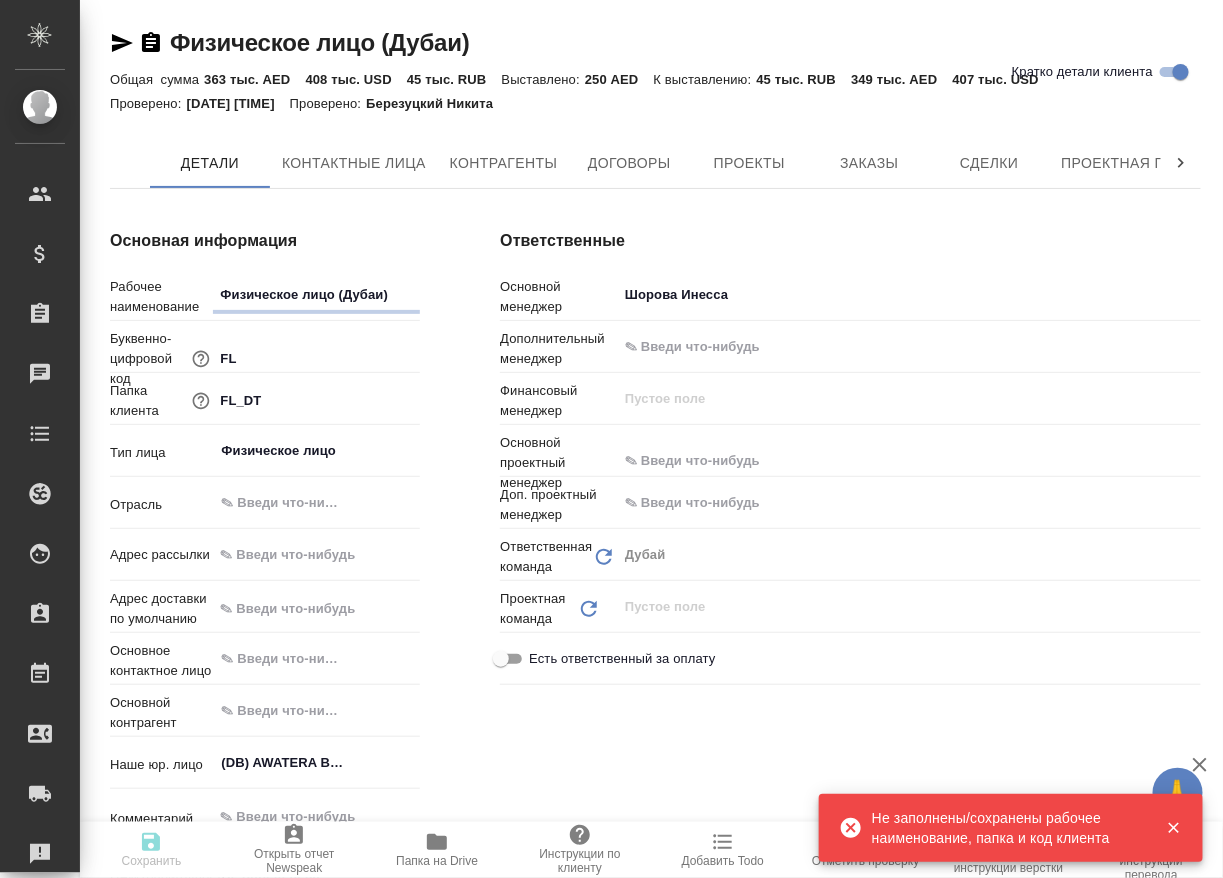 type on "x" 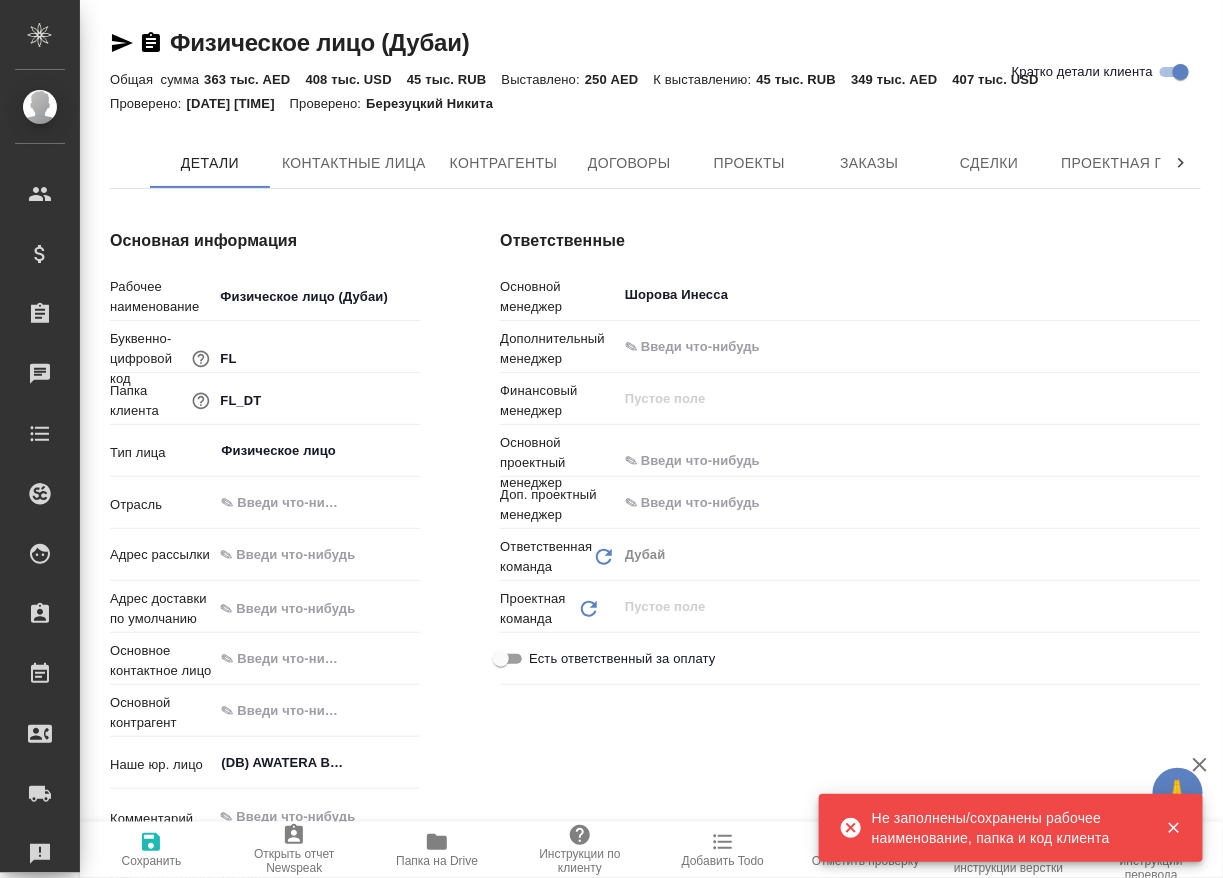 type on "x" 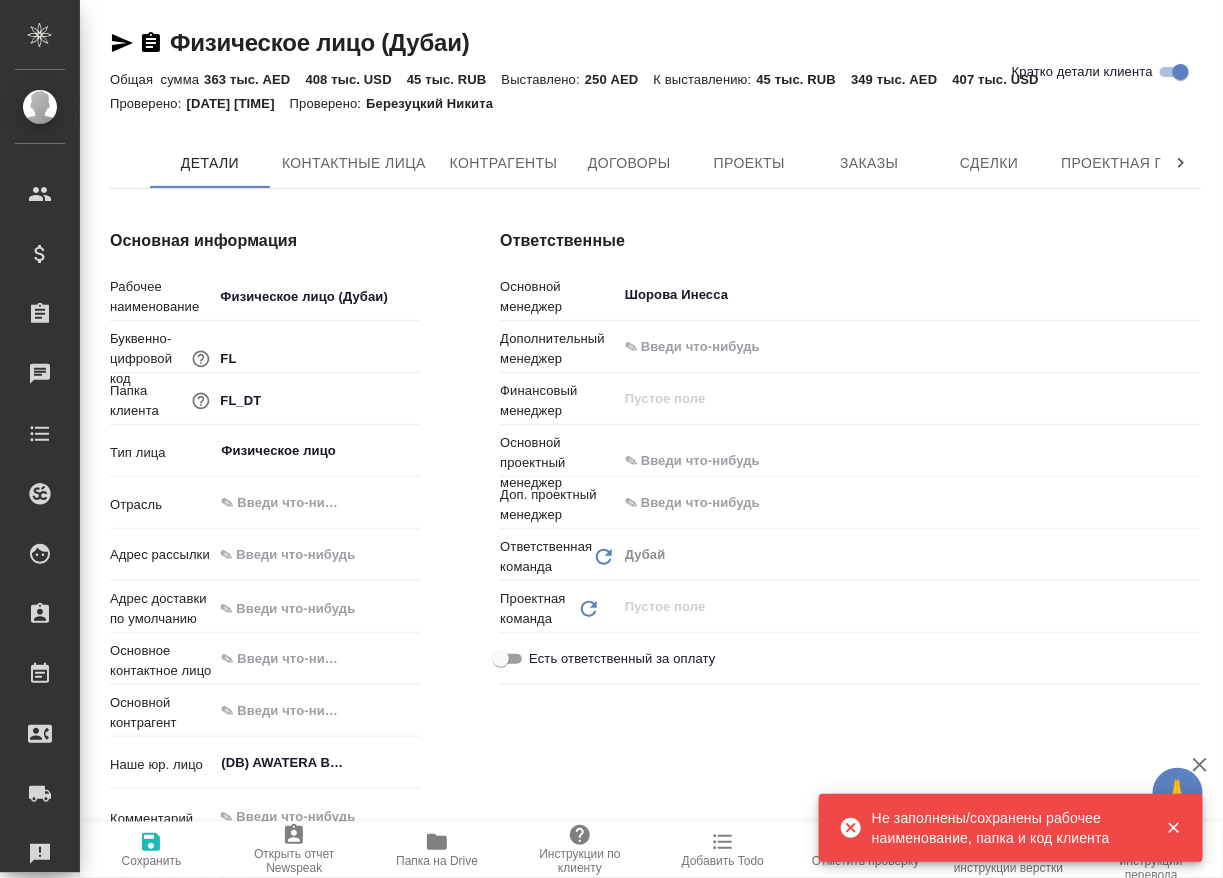 type on "x" 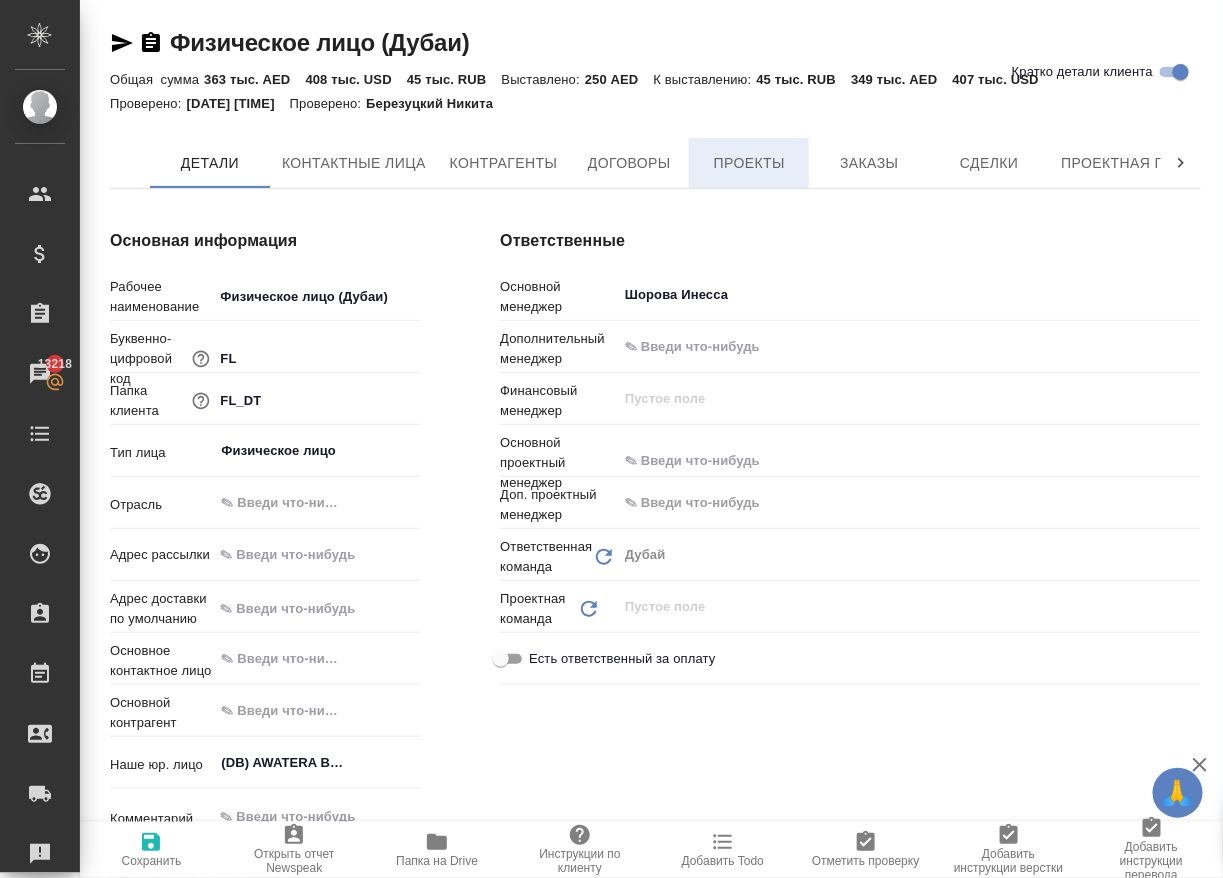 scroll, scrollTop: 0, scrollLeft: 0, axis: both 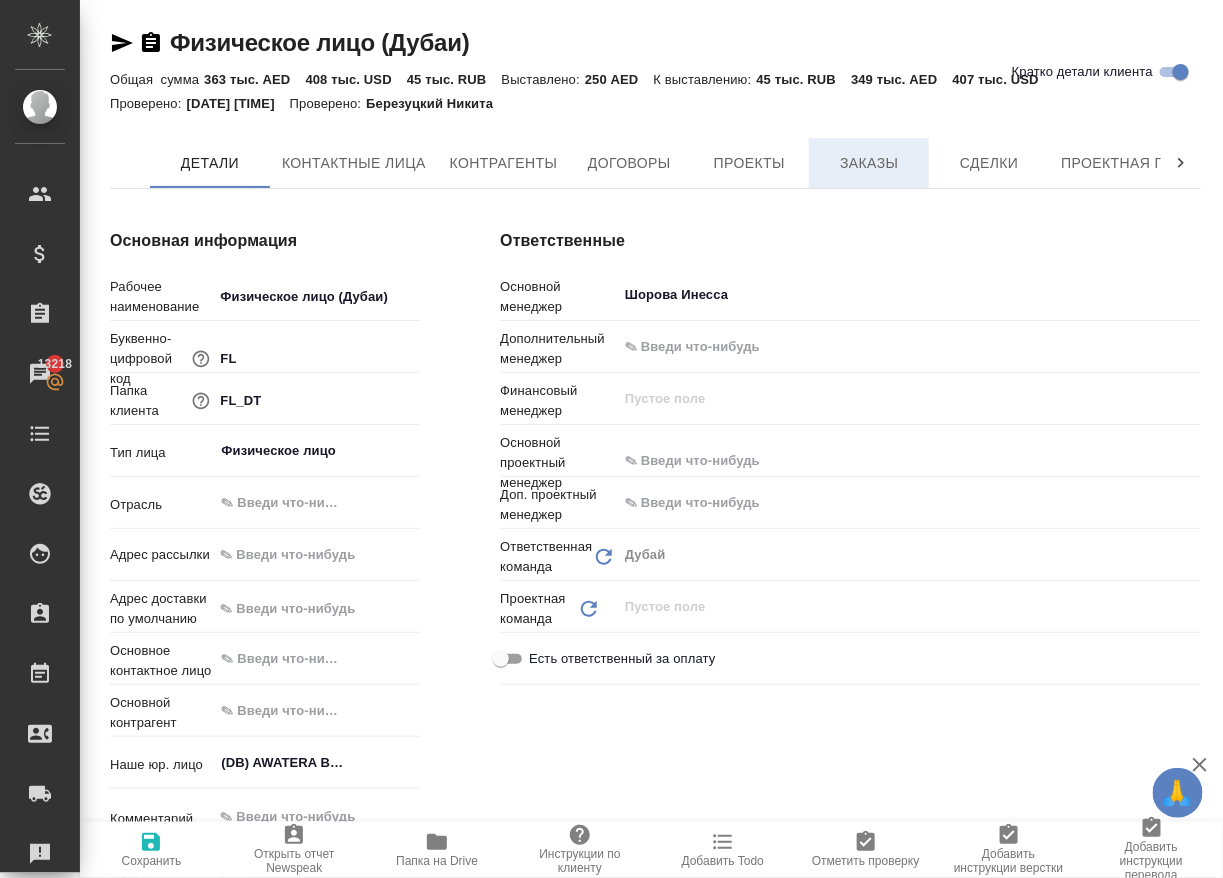 click on "Заказы" at bounding box center [869, 163] 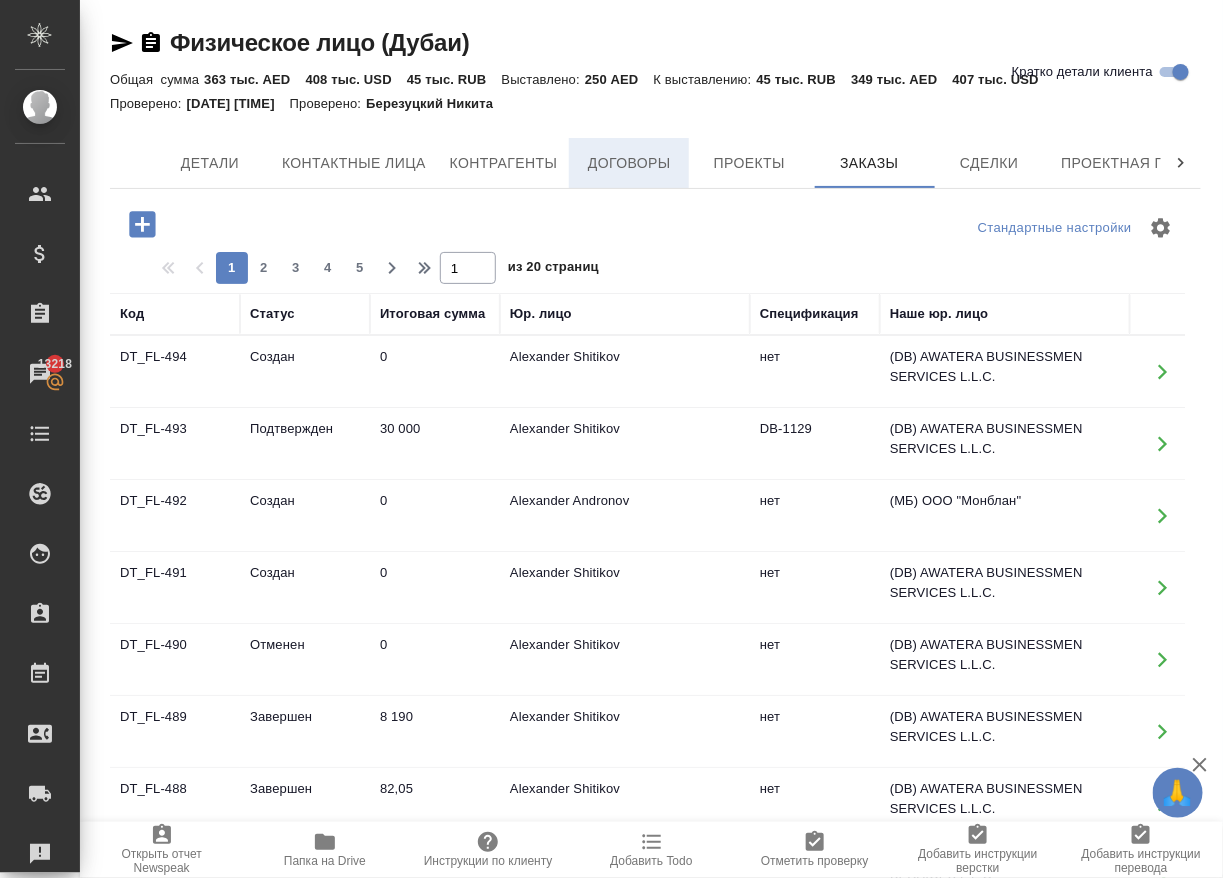 click on "Договоры" at bounding box center [629, 163] 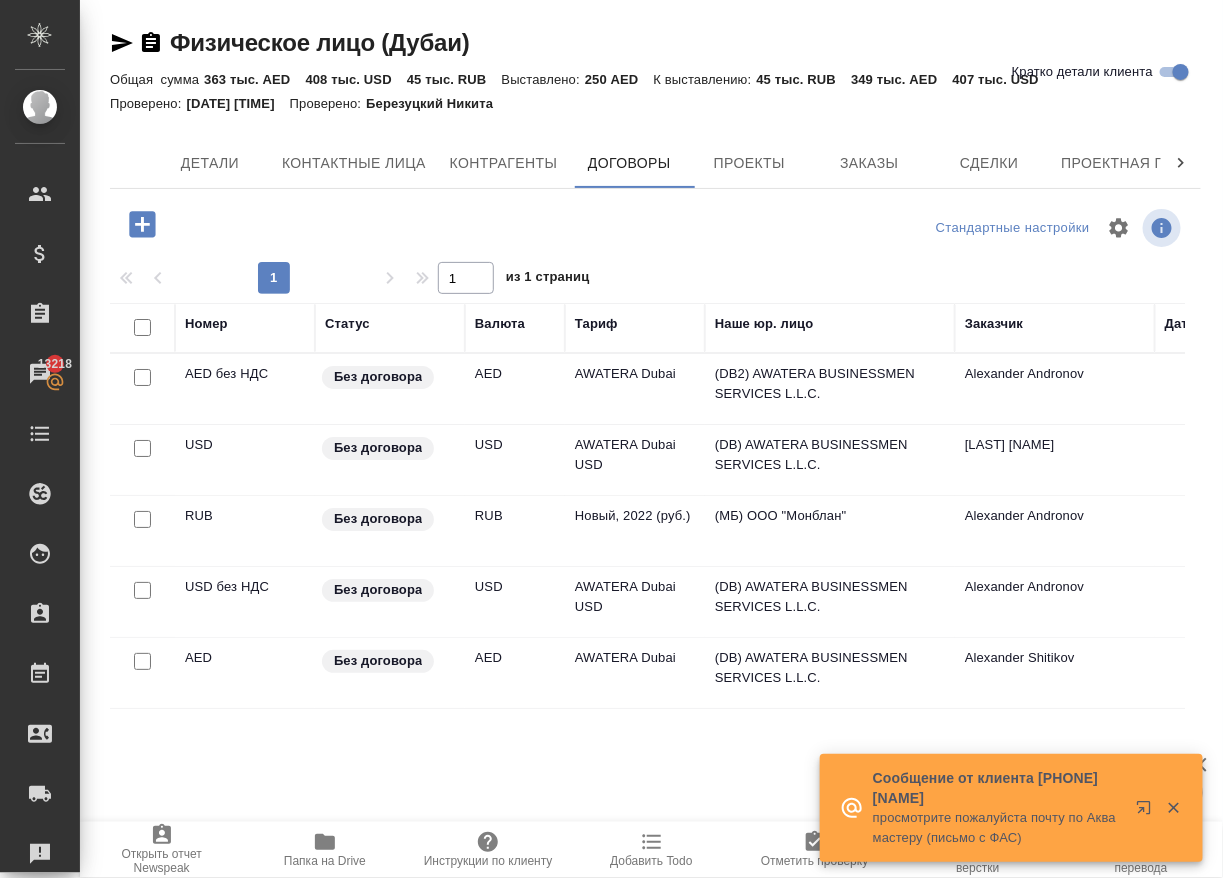 scroll, scrollTop: 0, scrollLeft: 0, axis: both 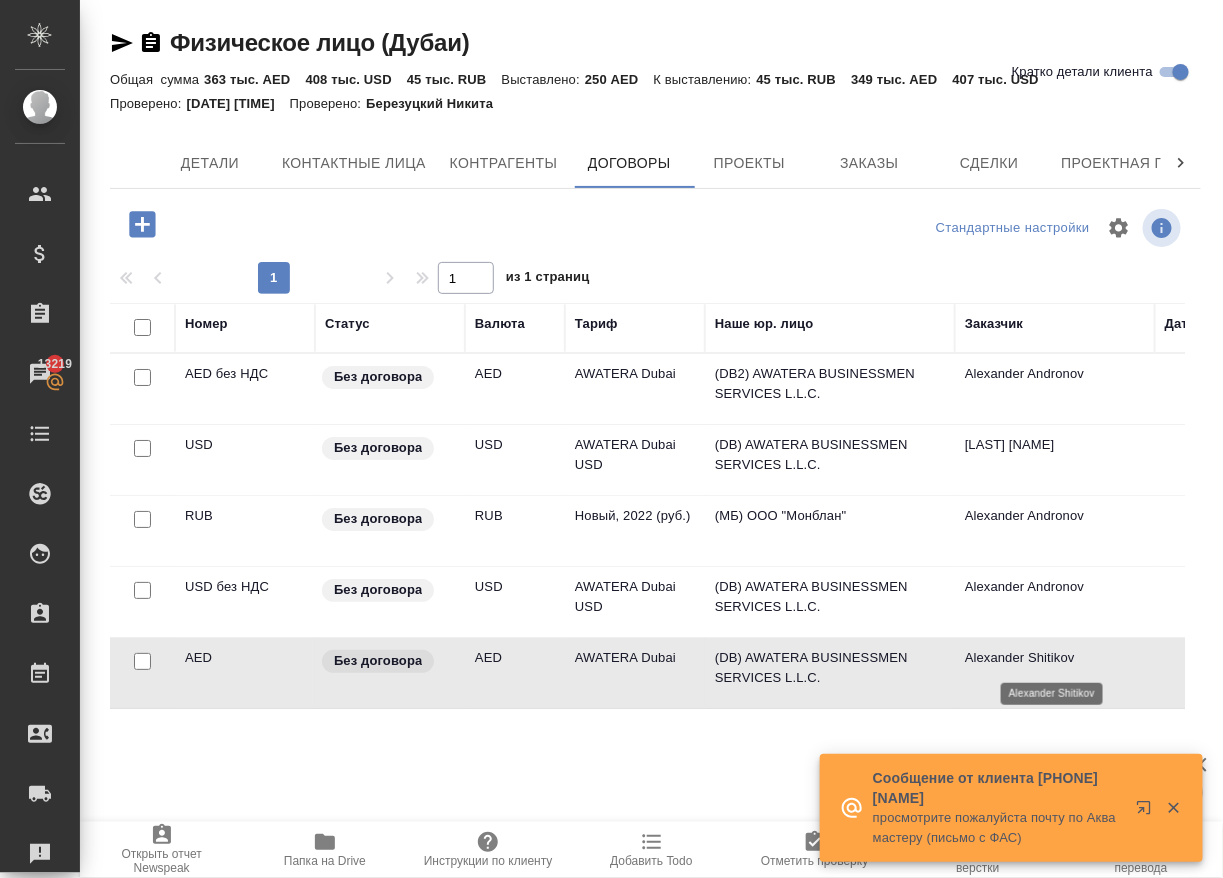 click on "Alexander Shitikov" at bounding box center (1055, 658) 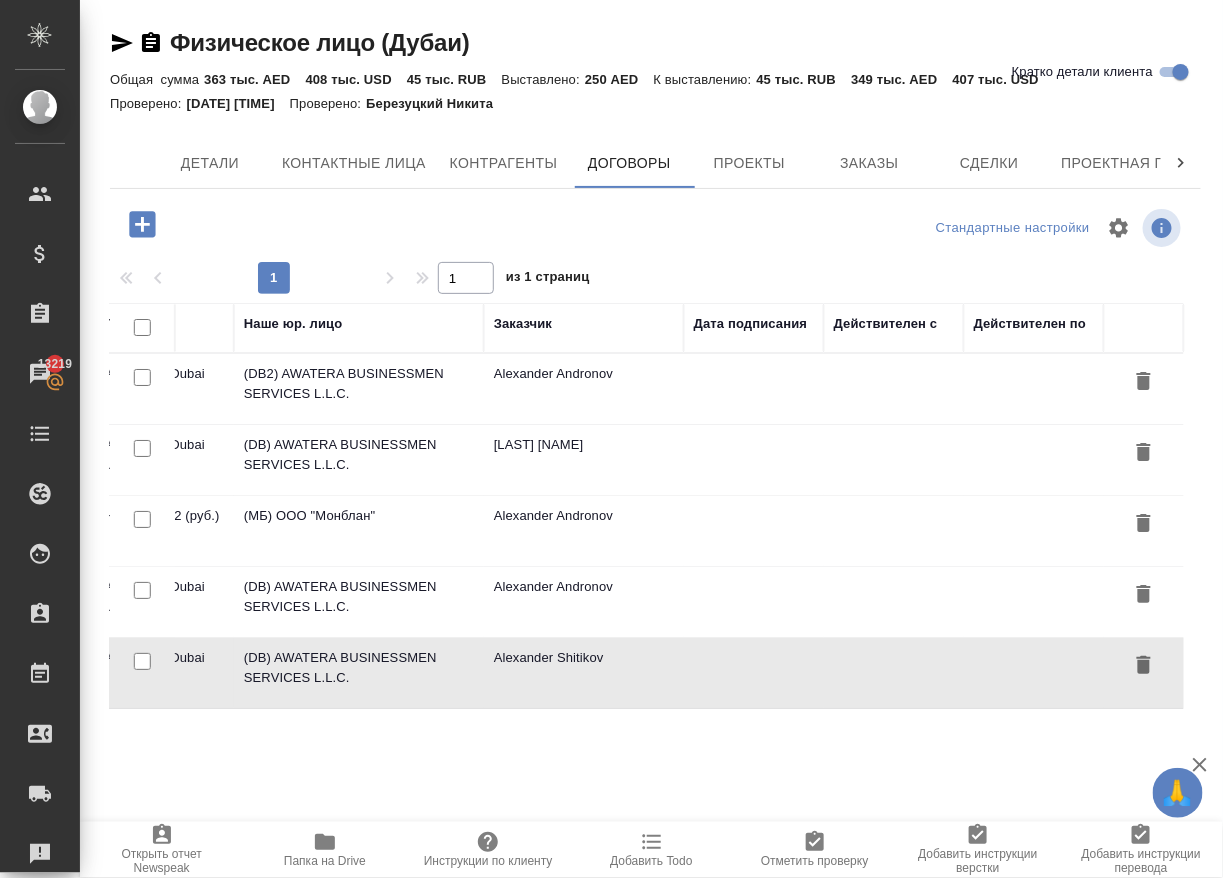 scroll, scrollTop: 0, scrollLeft: 470, axis: horizontal 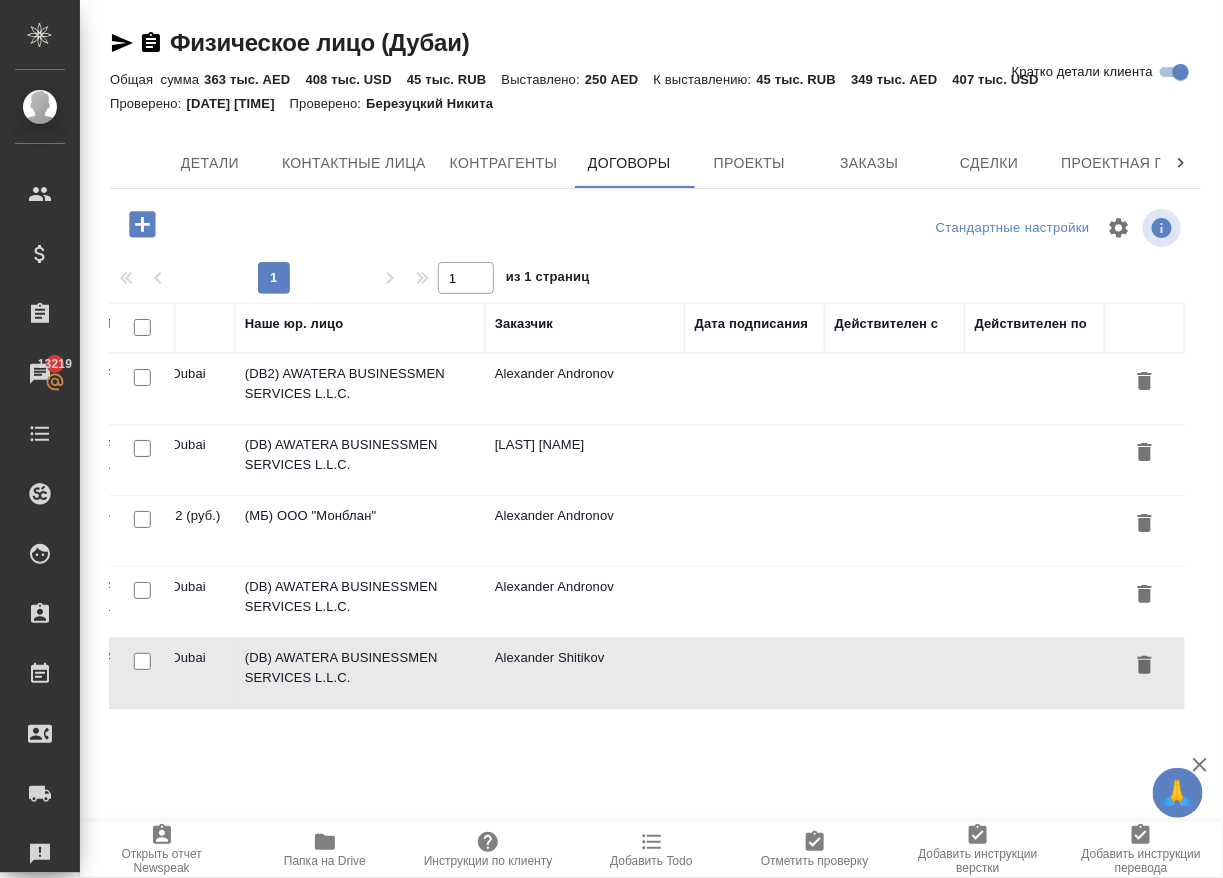 click at bounding box center (1035, 389) 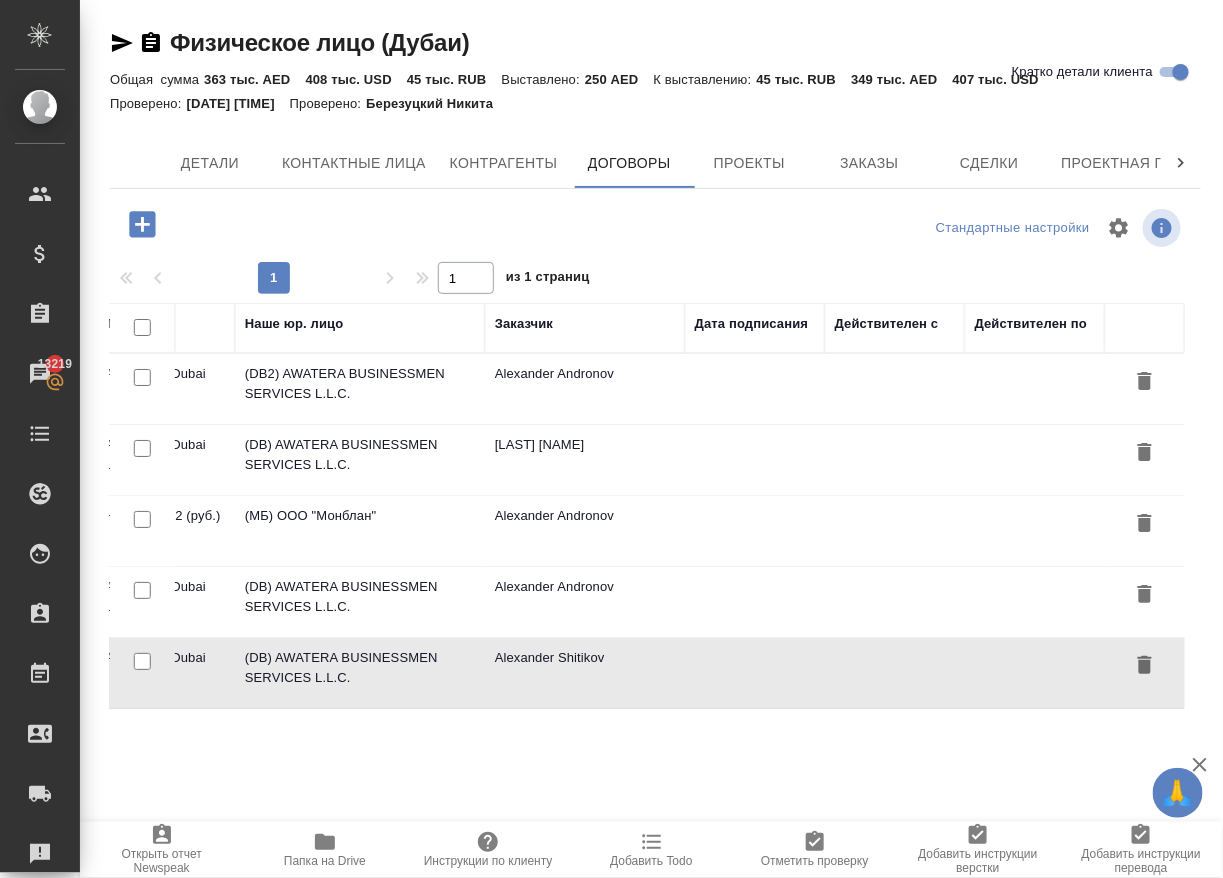 click at bounding box center (895, 389) 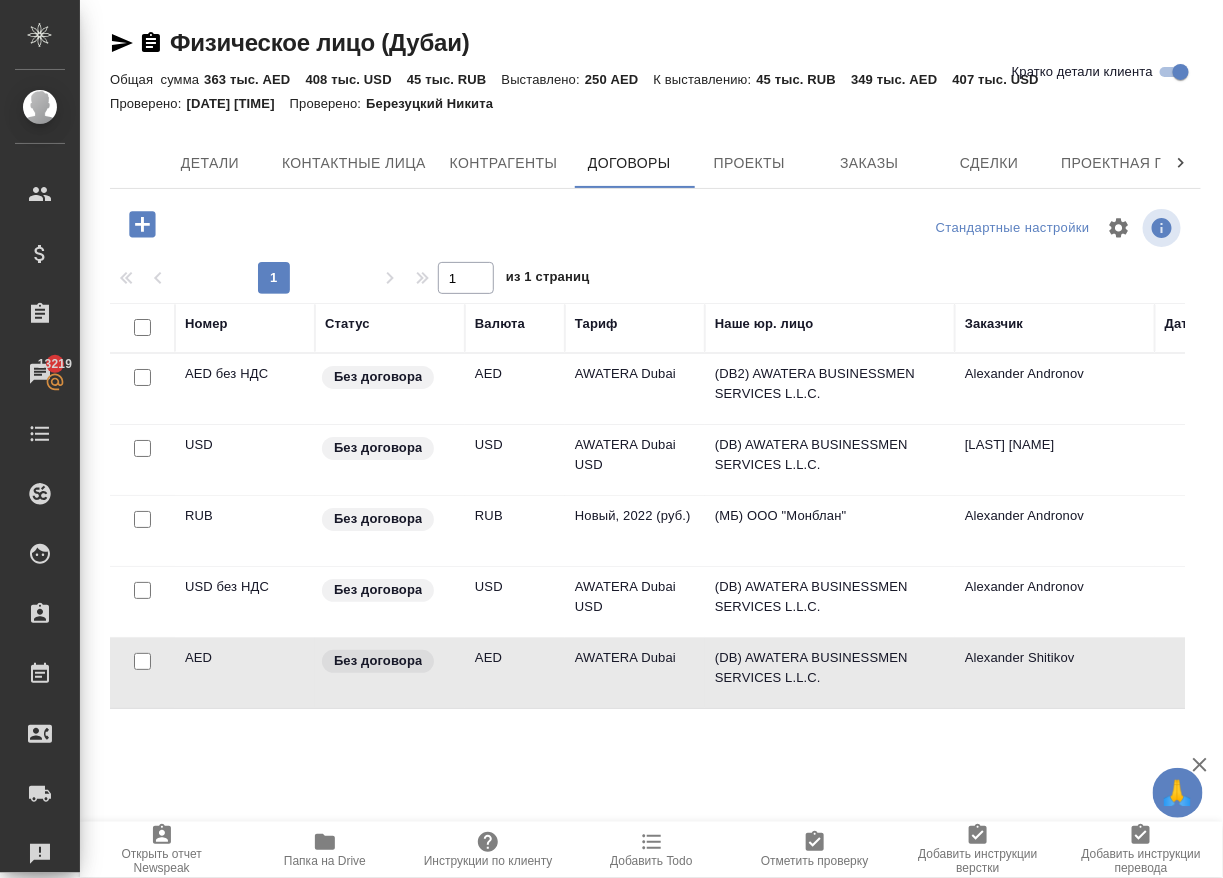 scroll, scrollTop: 0, scrollLeft: 0, axis: both 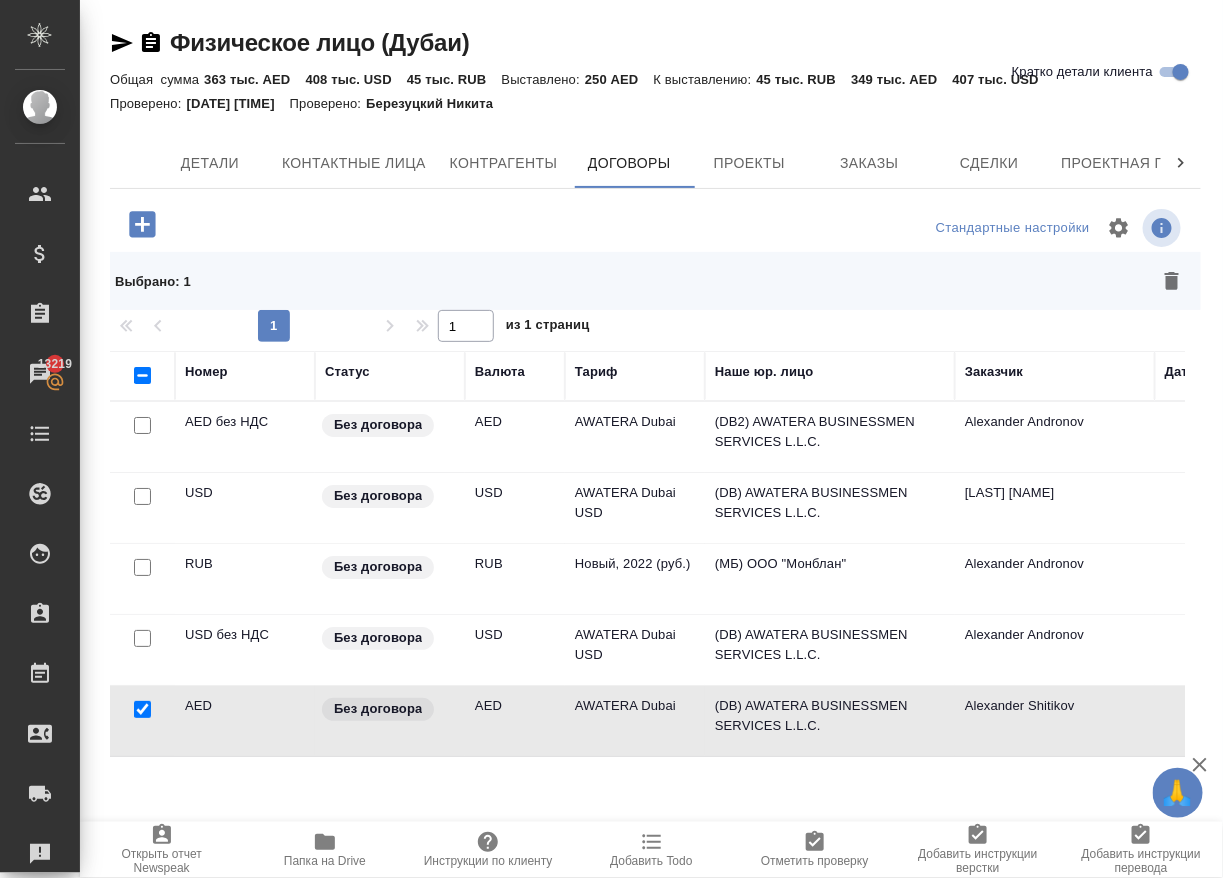 click at bounding box center (142, 709) 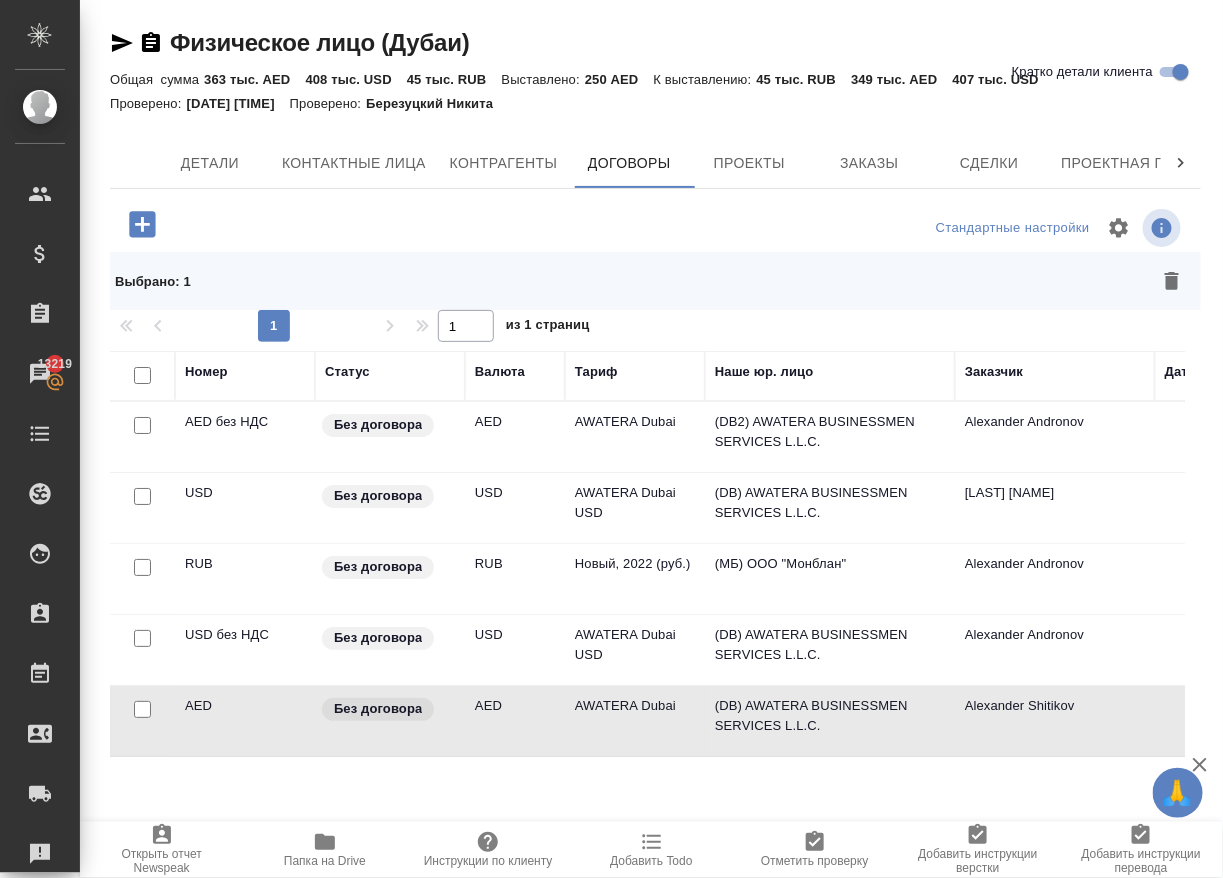 checkbox on "false" 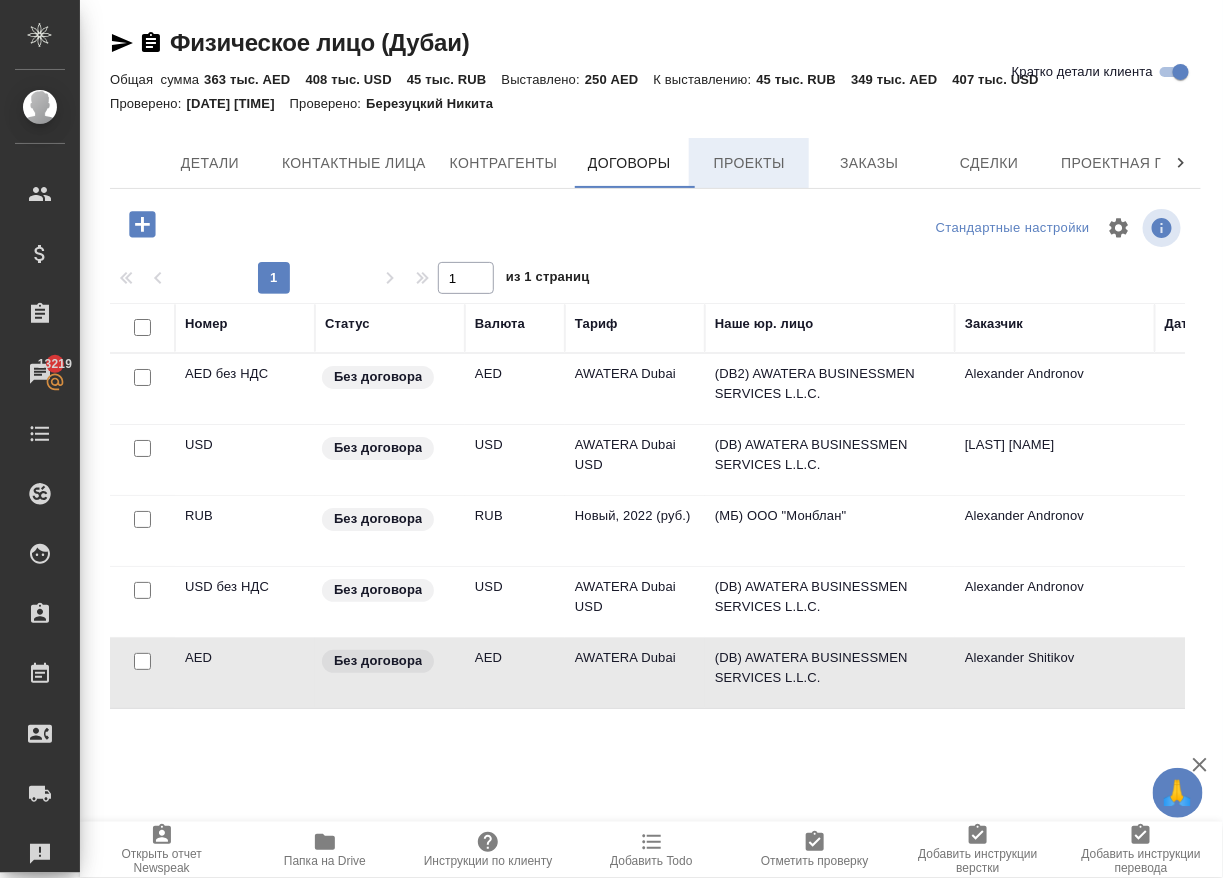 click on "Проекты" at bounding box center (749, 163) 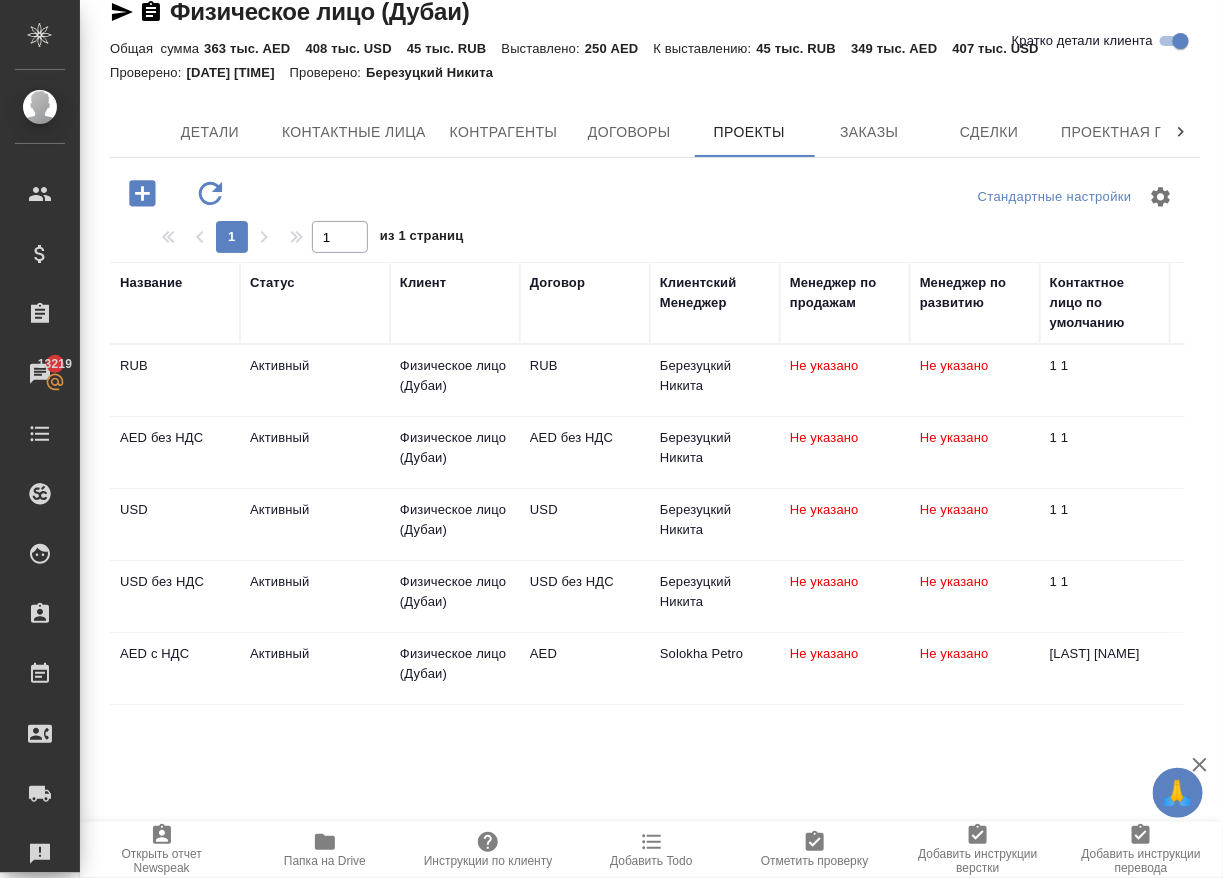 scroll, scrollTop: 29, scrollLeft: 0, axis: vertical 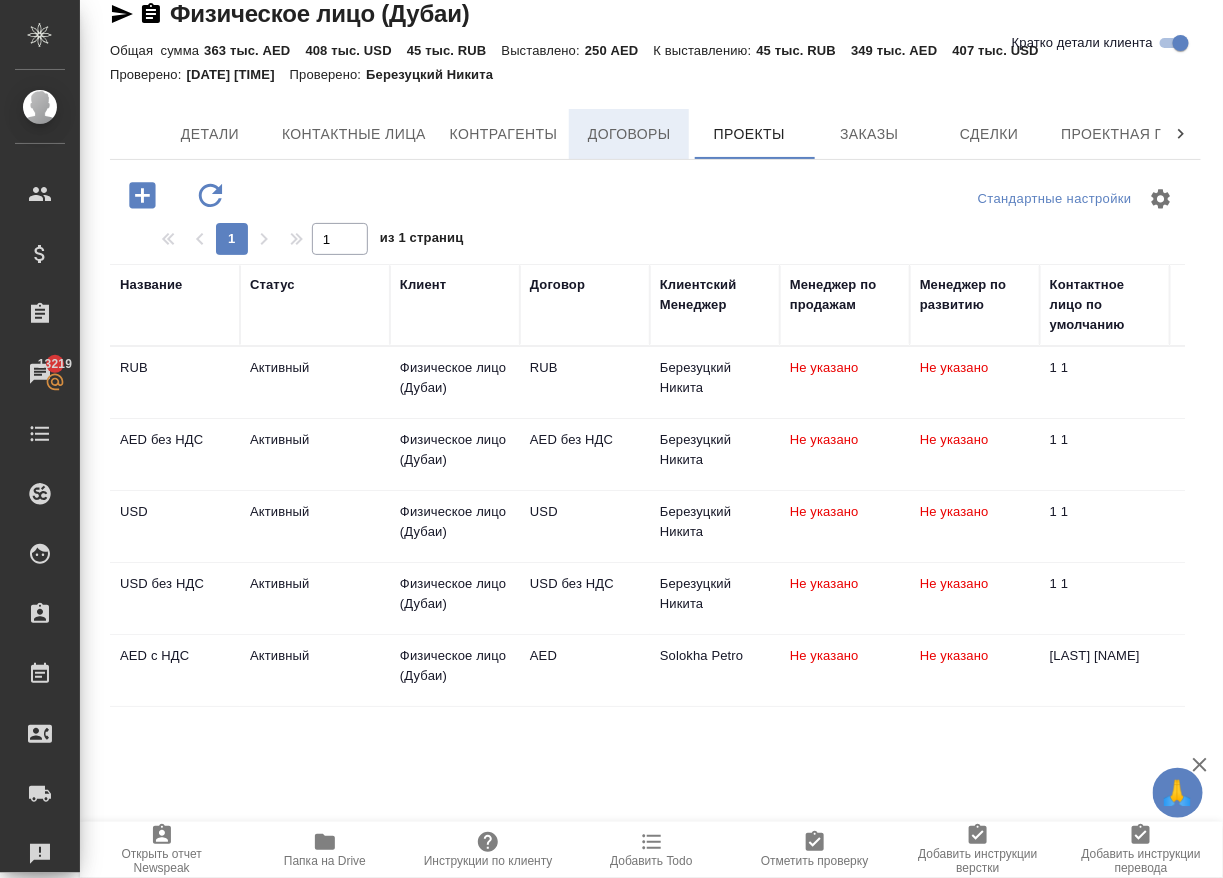 click on "Договоры" at bounding box center (629, 134) 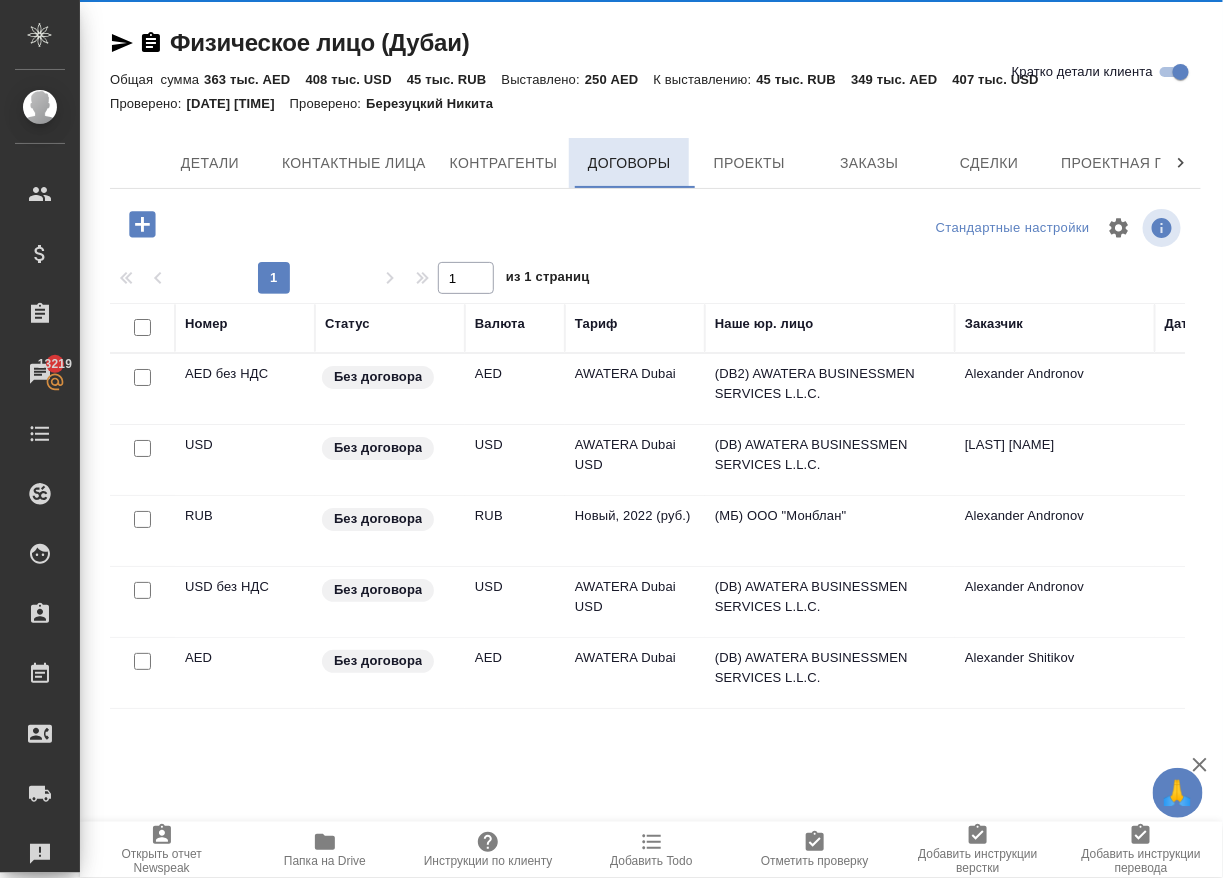 scroll, scrollTop: 0, scrollLeft: 0, axis: both 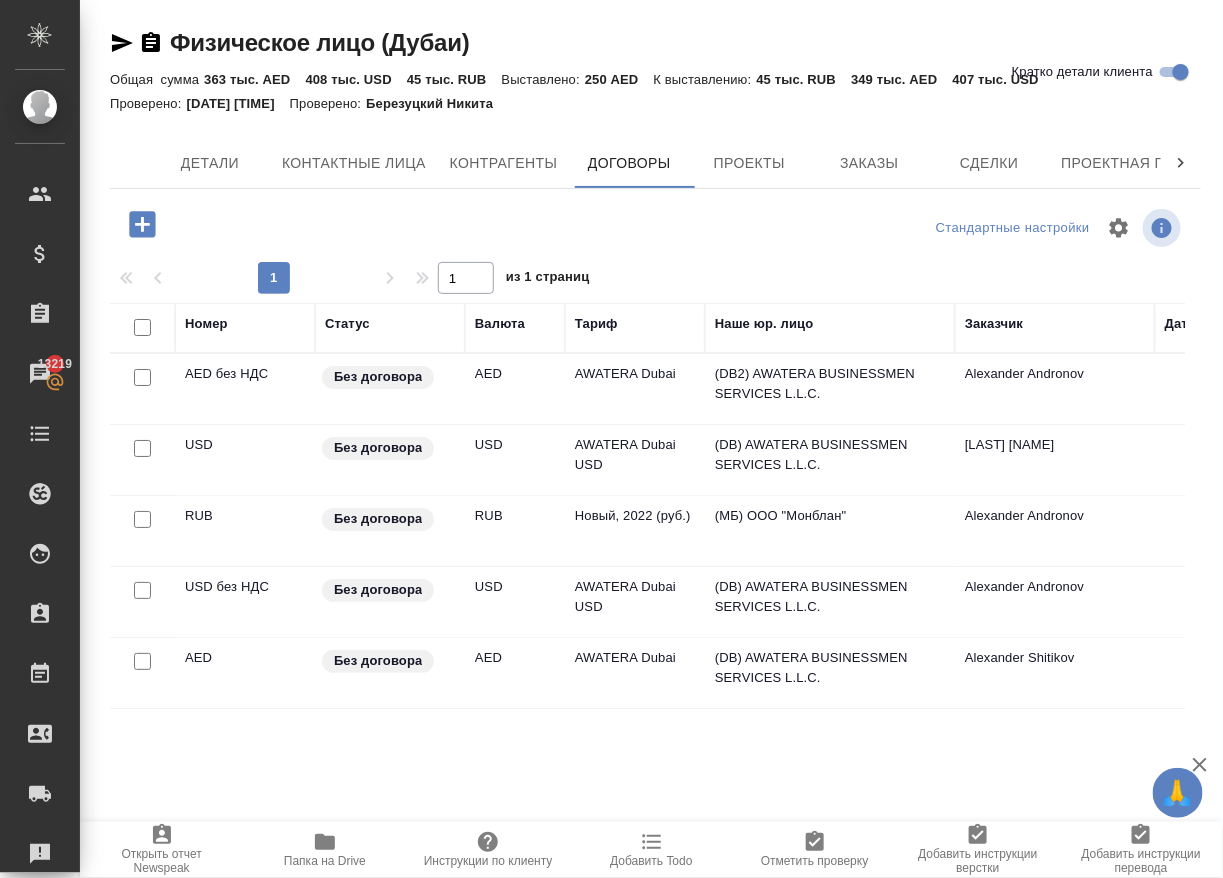 type 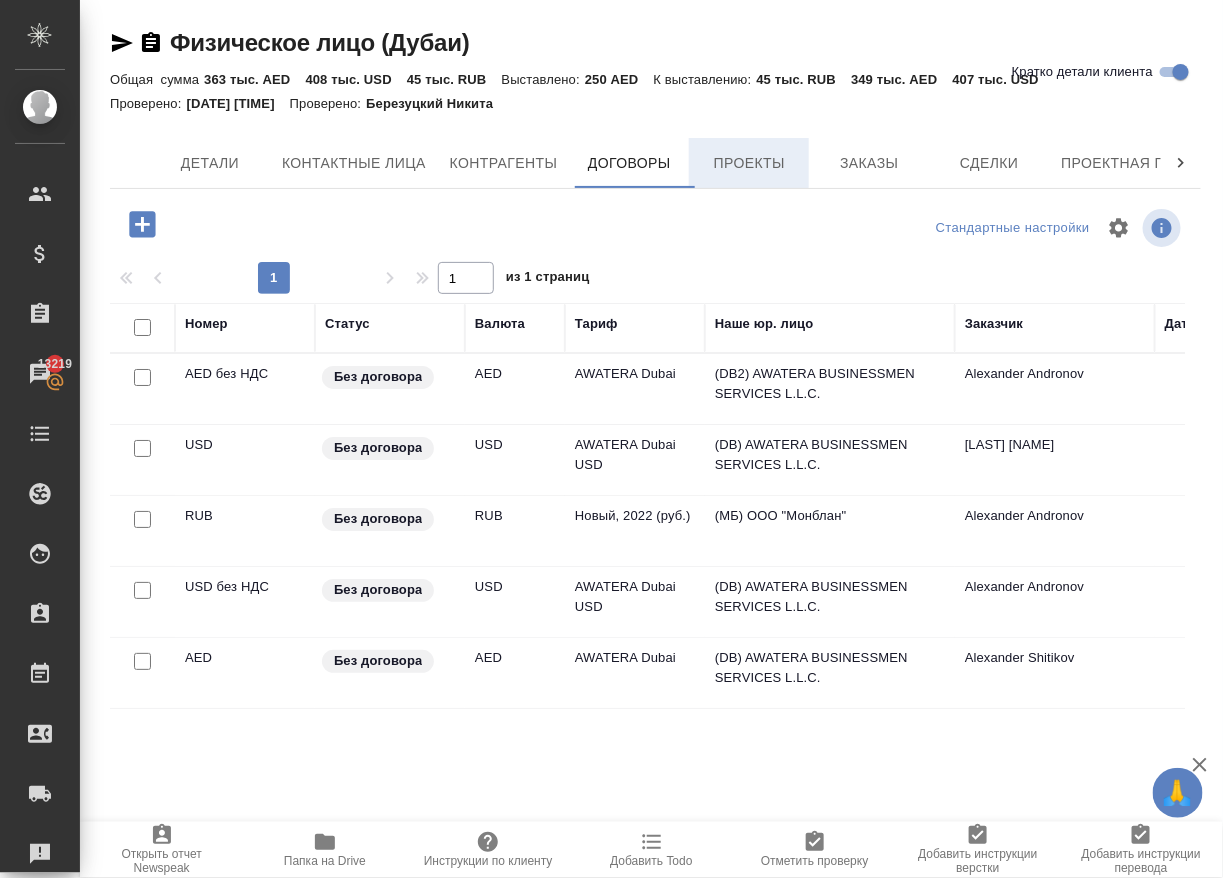 click on "Проекты" at bounding box center [749, 163] 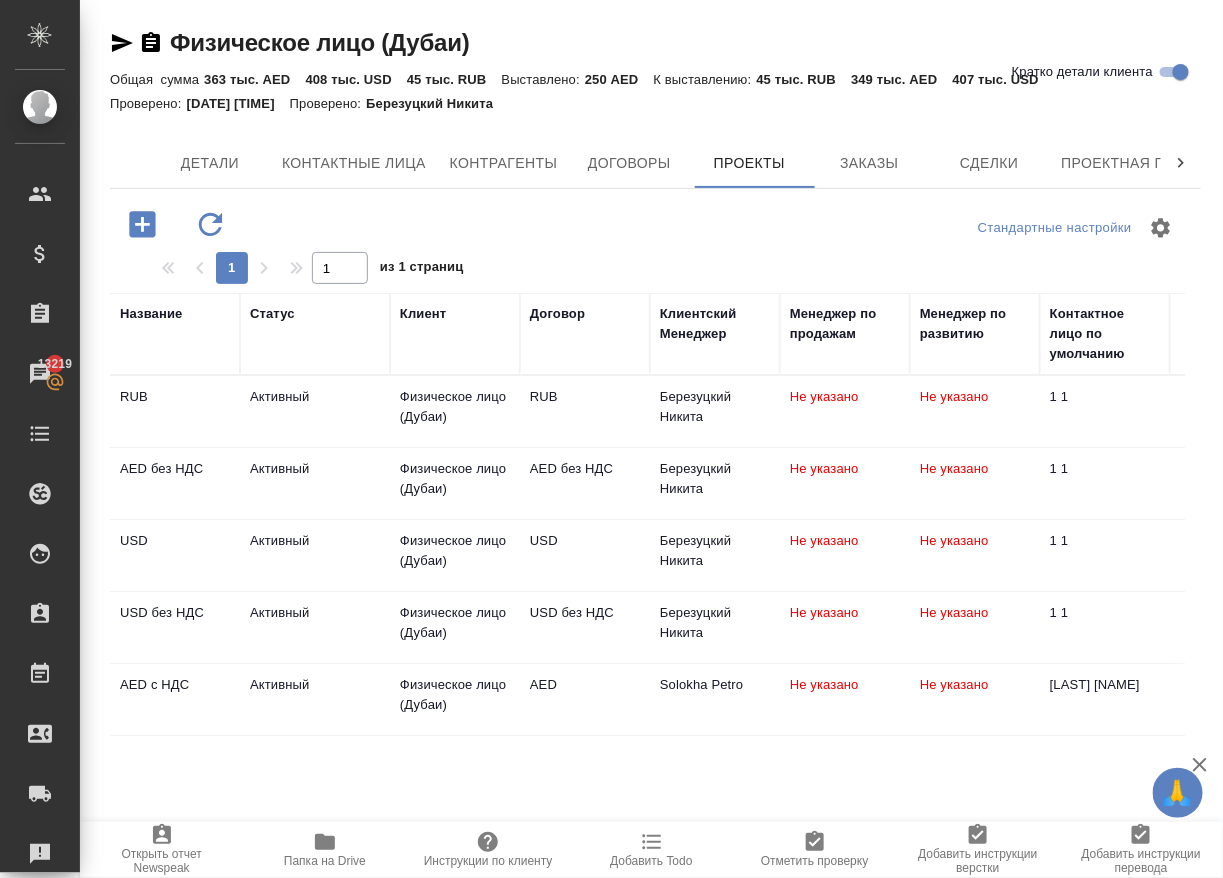 type 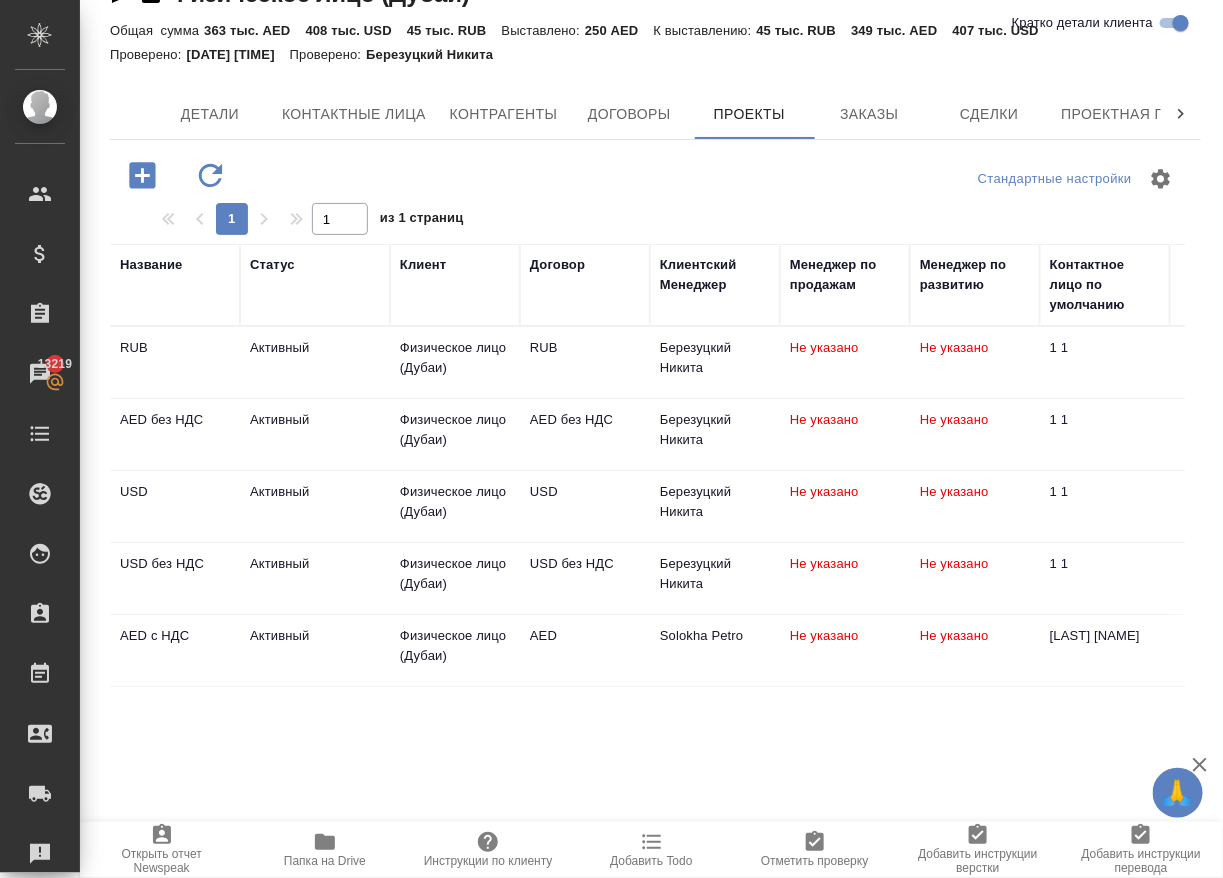 scroll, scrollTop: 24, scrollLeft: 0, axis: vertical 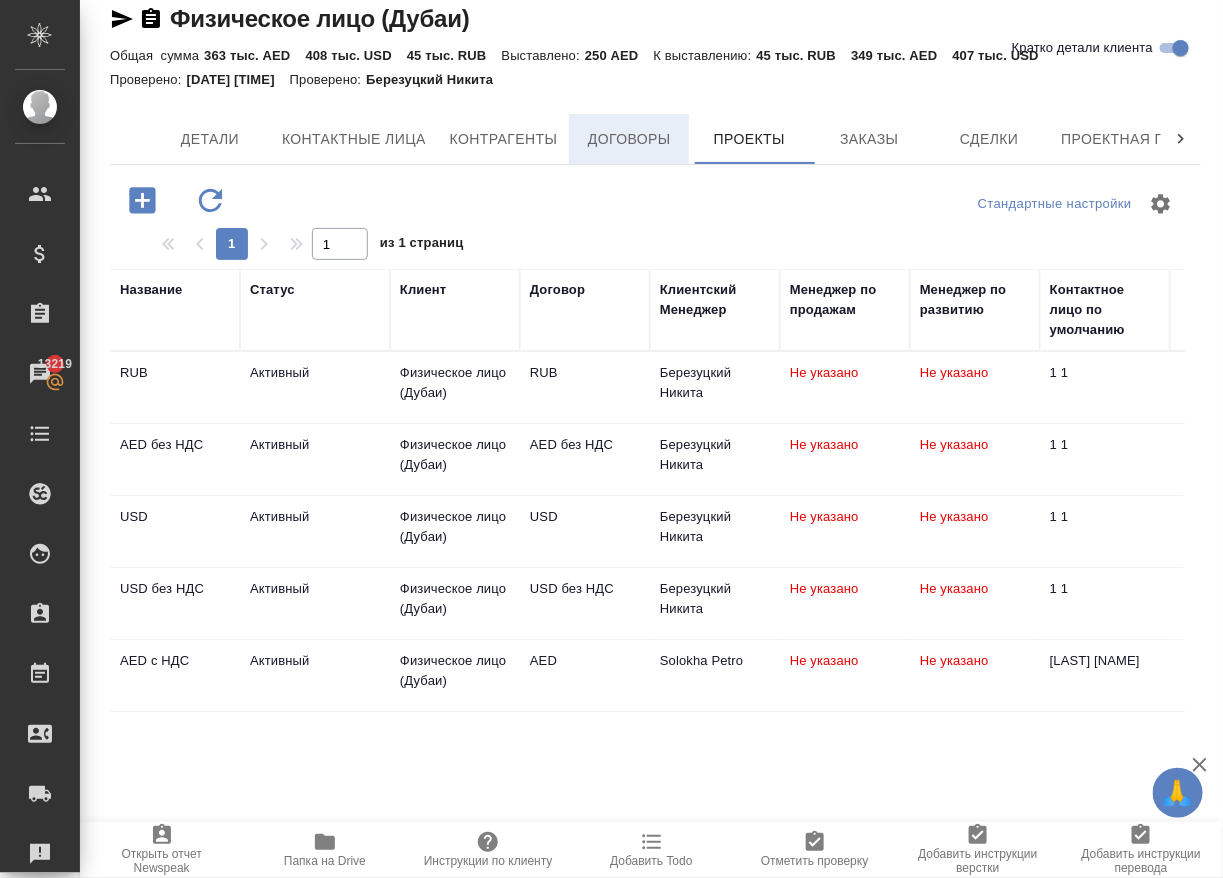 click on "Договоры" at bounding box center [629, 139] 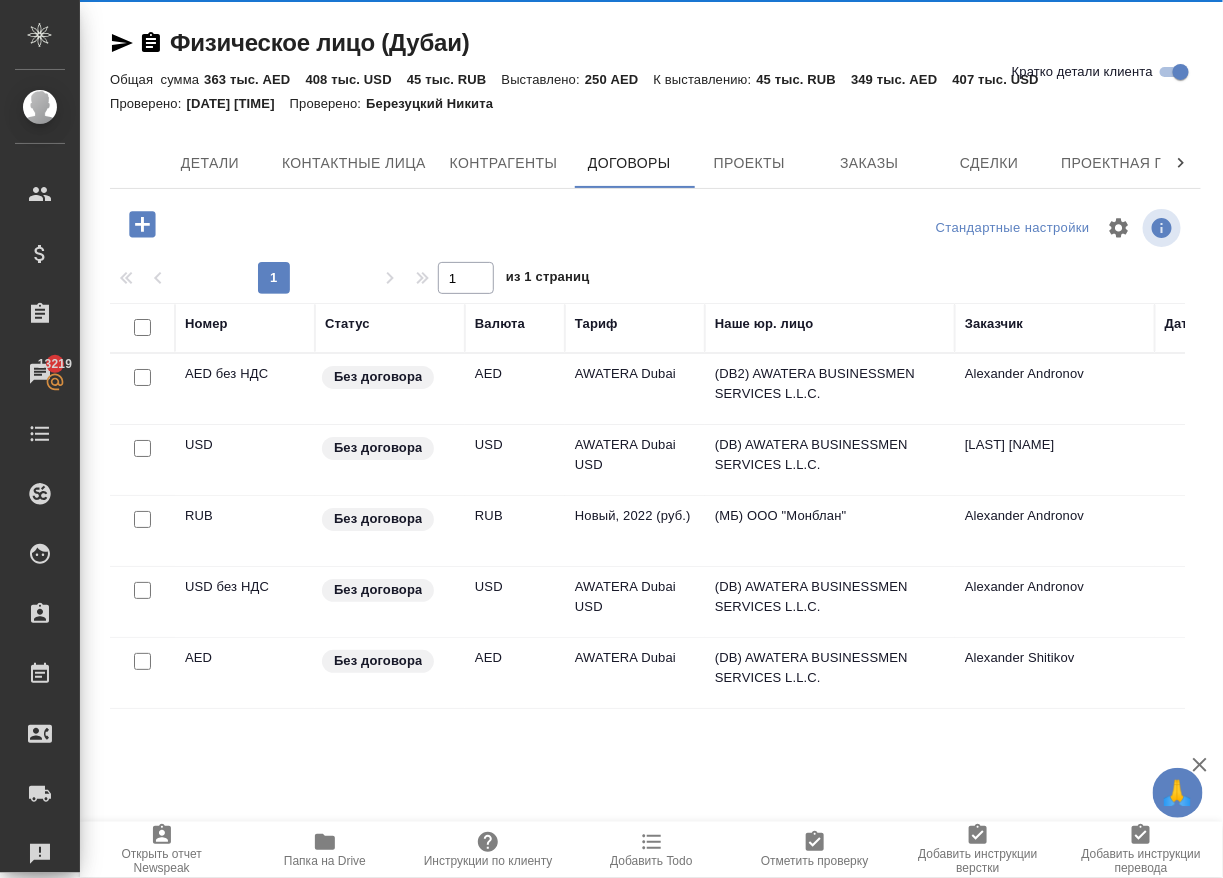 scroll, scrollTop: 0, scrollLeft: 0, axis: both 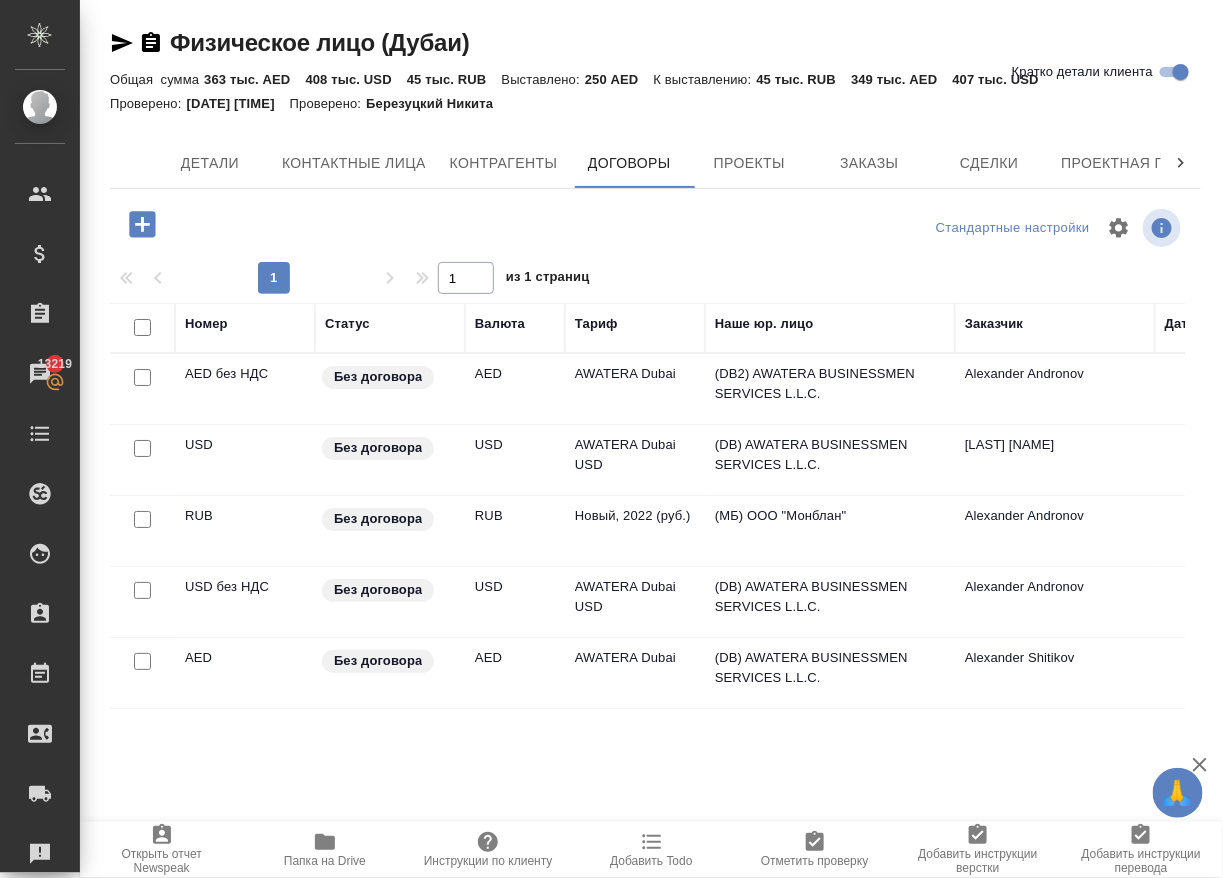 click 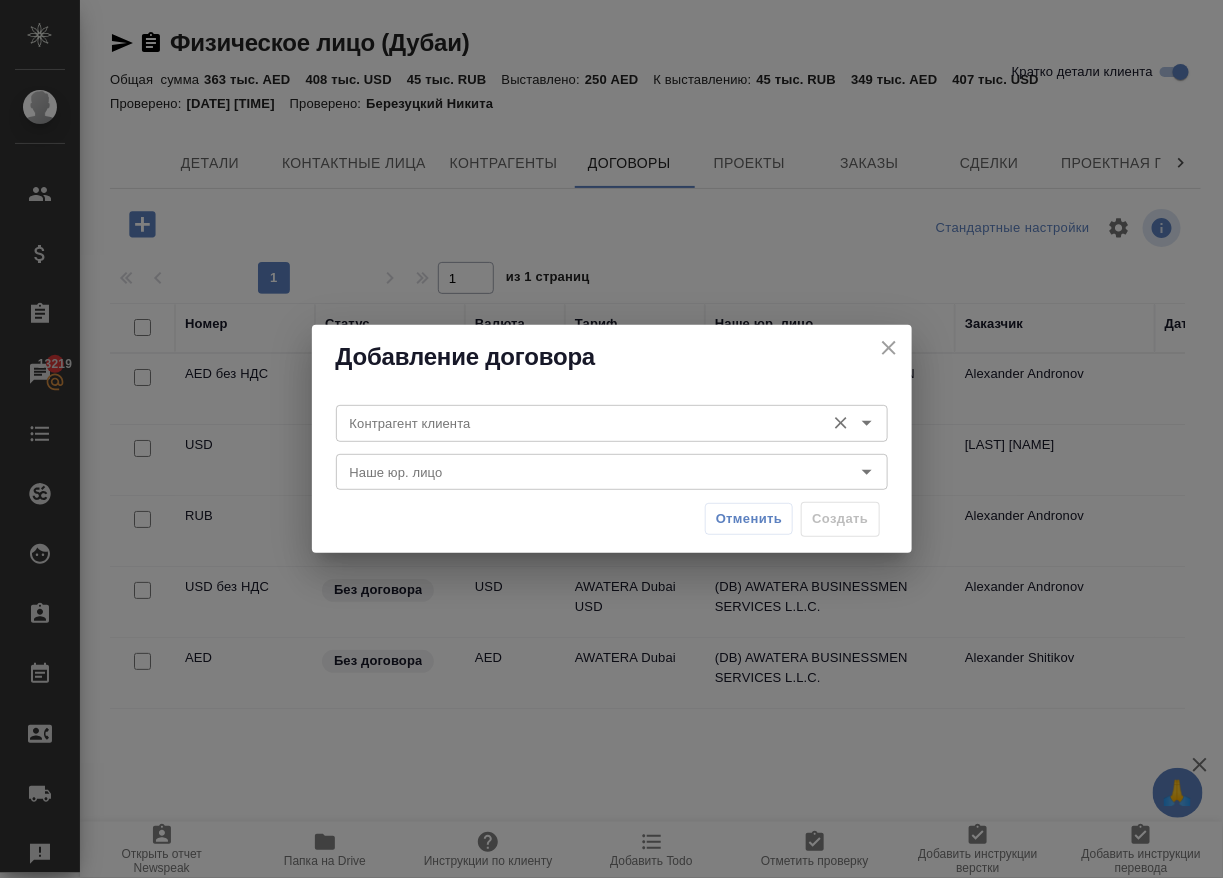 click on "Контрагент клиента" at bounding box center (612, 423) 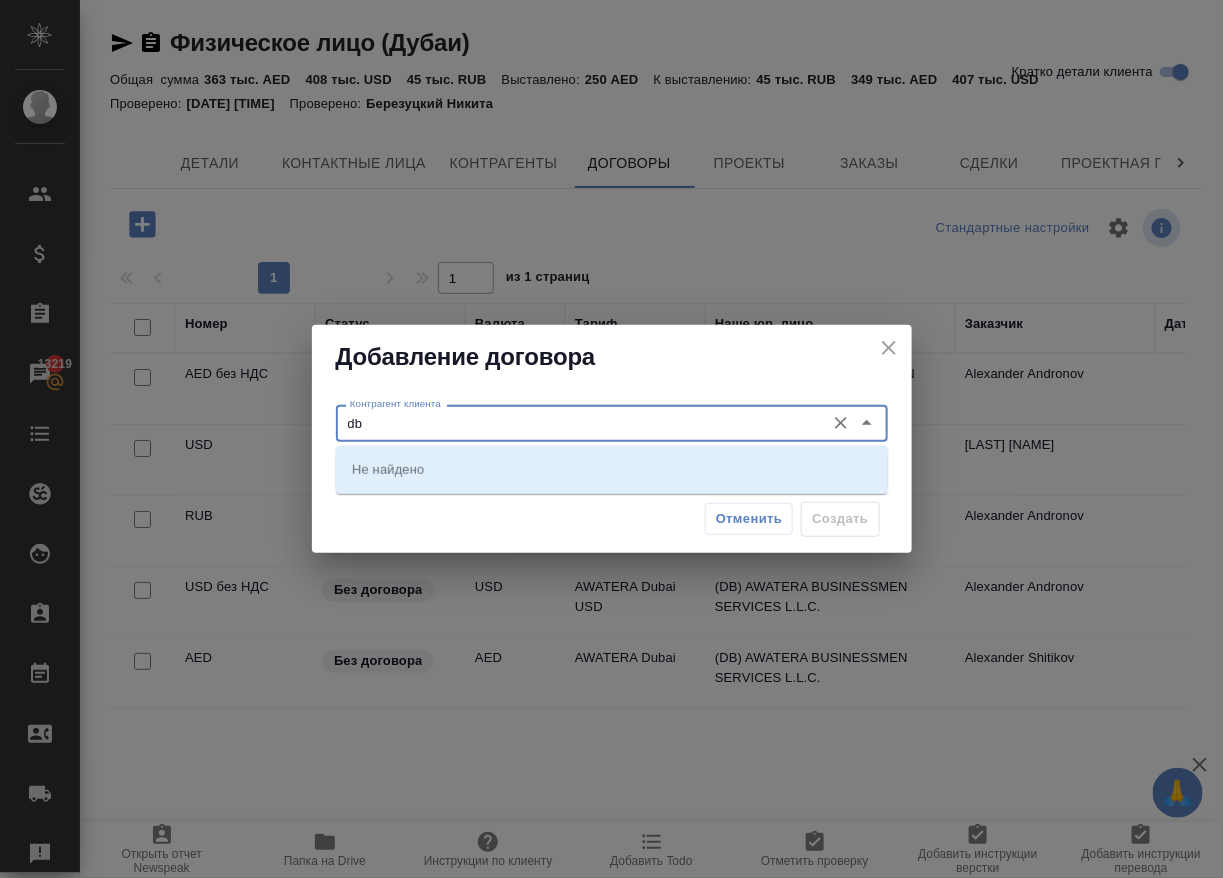 type on "d" 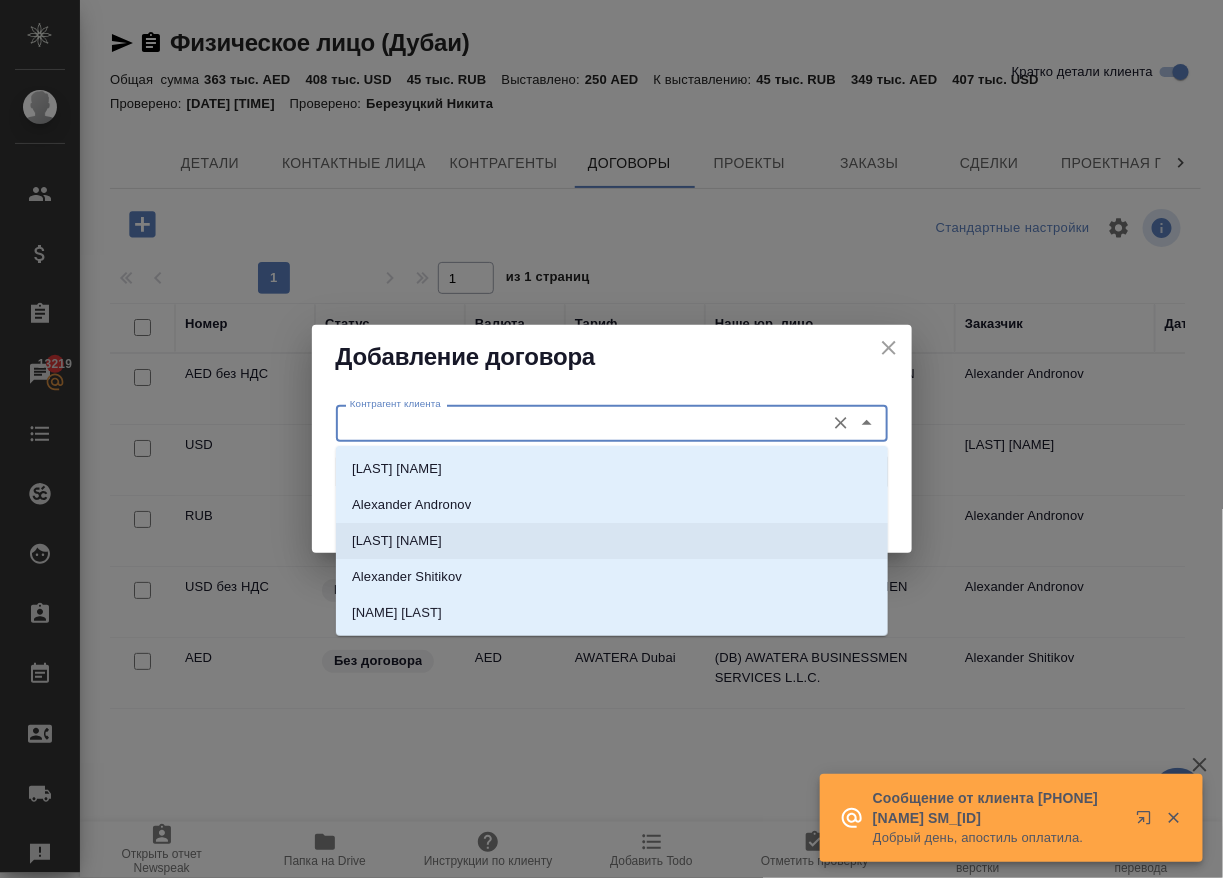 click on "[LAST] [FIRST]" at bounding box center (612, 541) 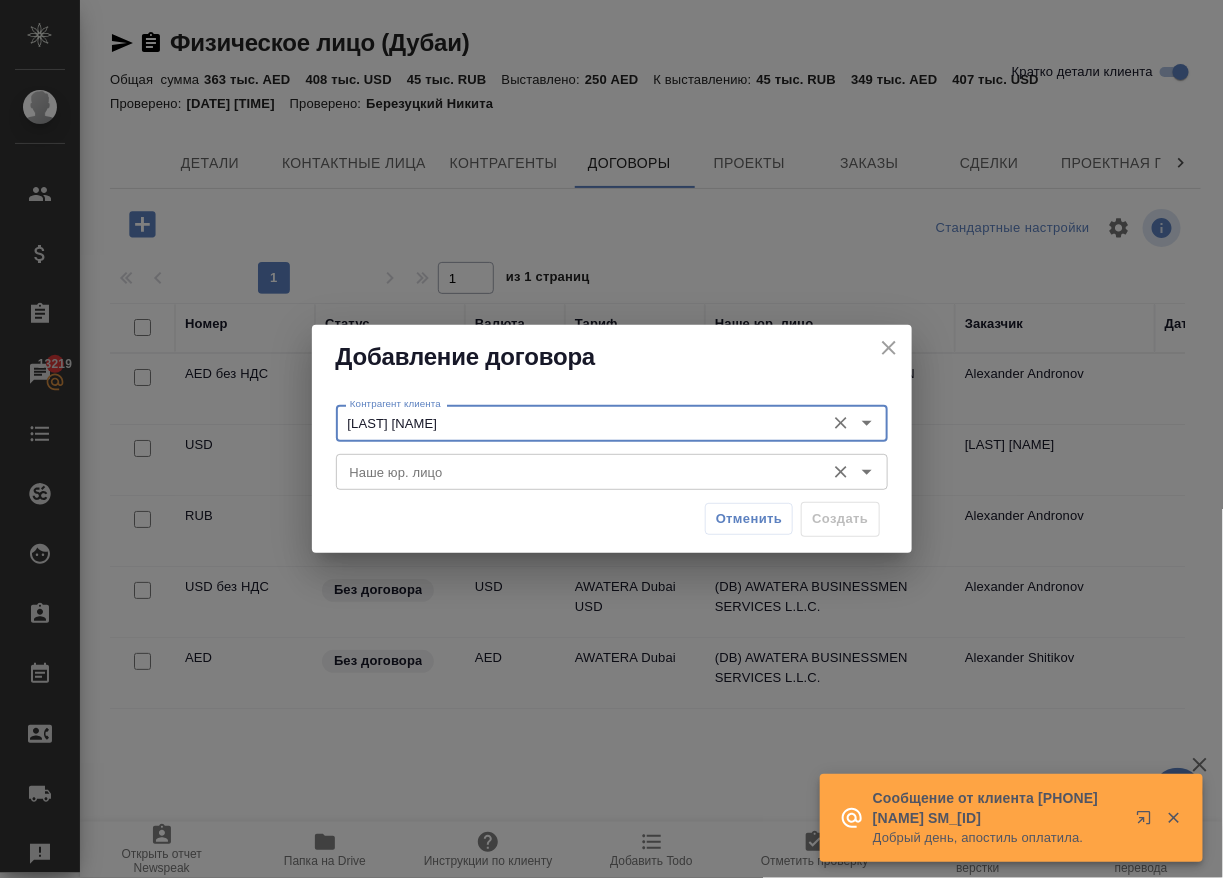 click on "Наше юр. лицо" at bounding box center (578, 472) 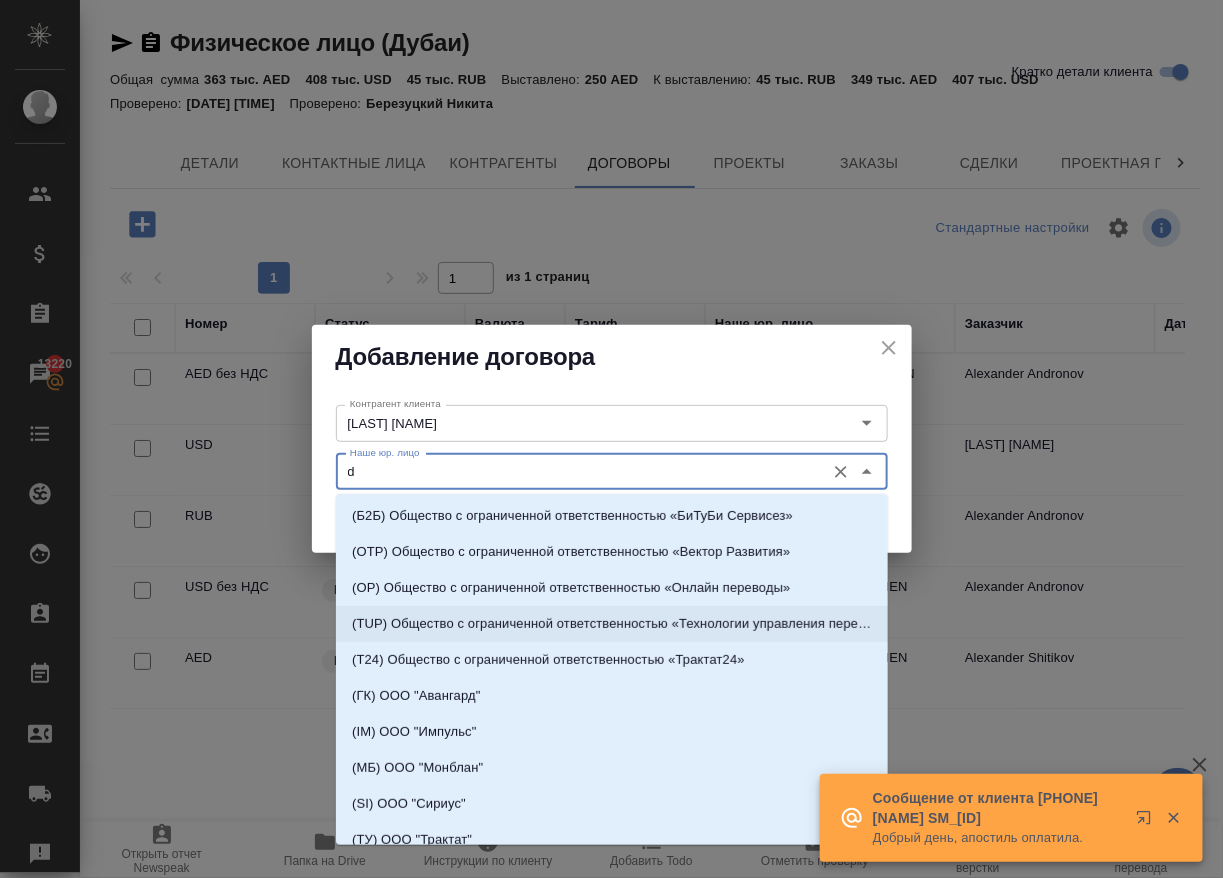 scroll, scrollTop: 0, scrollLeft: 0, axis: both 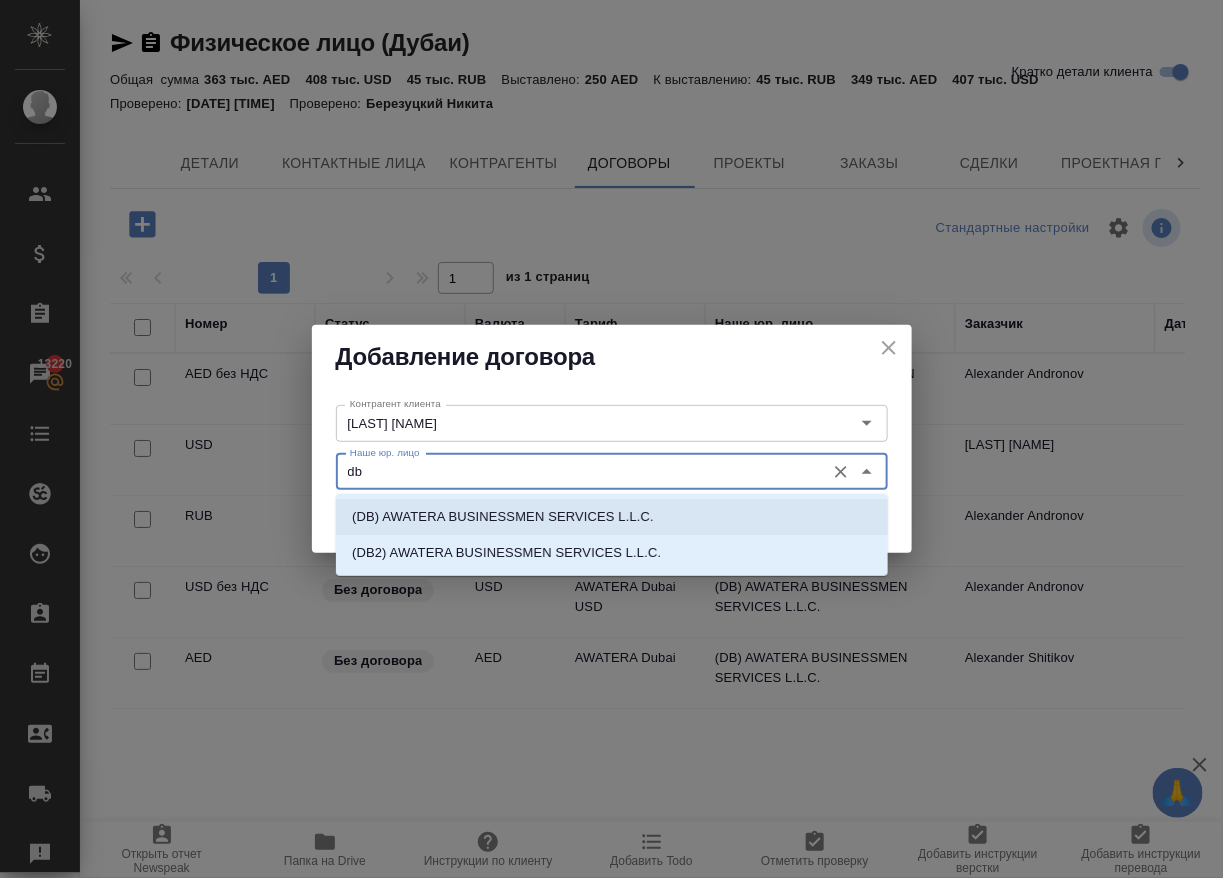 click on "(DB) AWATERA BUSINESSMEN SERVICES L.L.C." at bounding box center (503, 517) 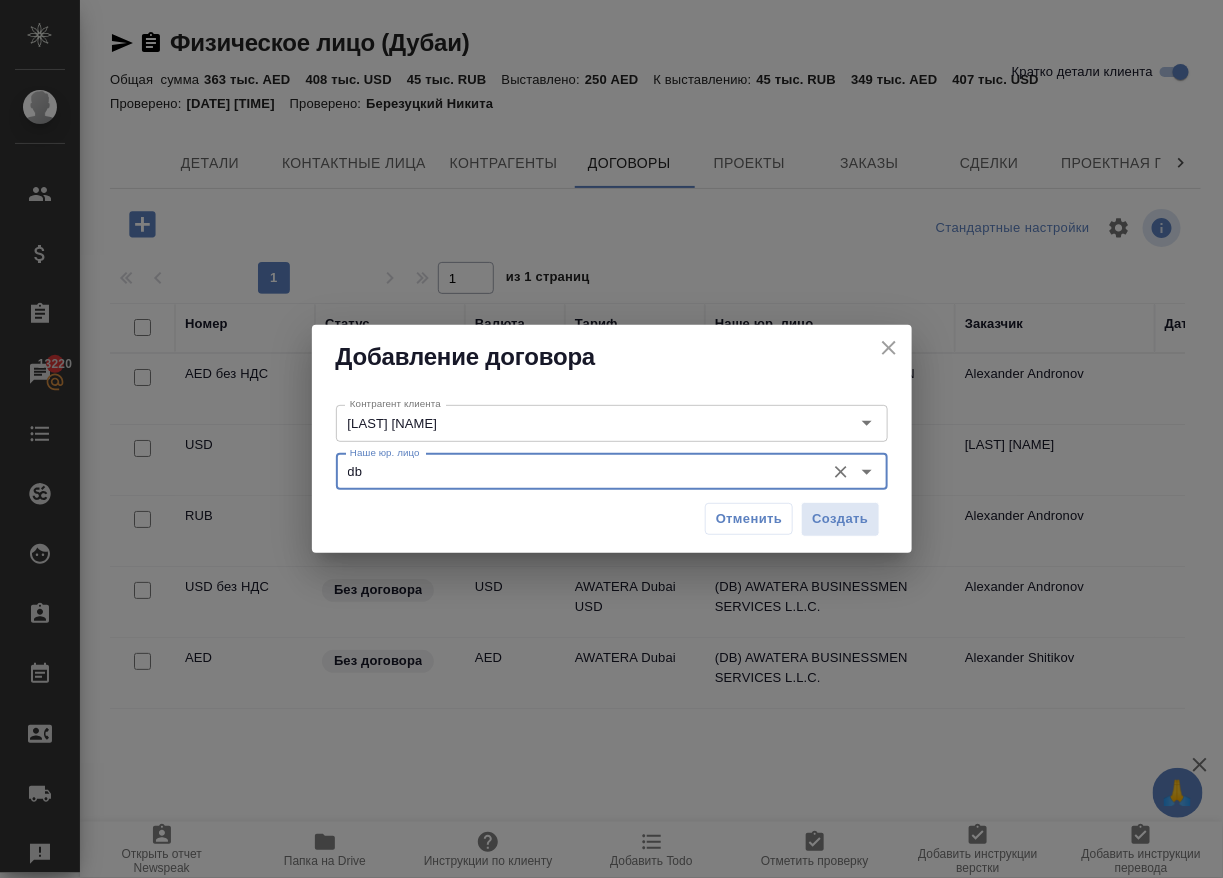 type on "(DB) AWATERA BUSINESSMEN SERVICES L.L.C." 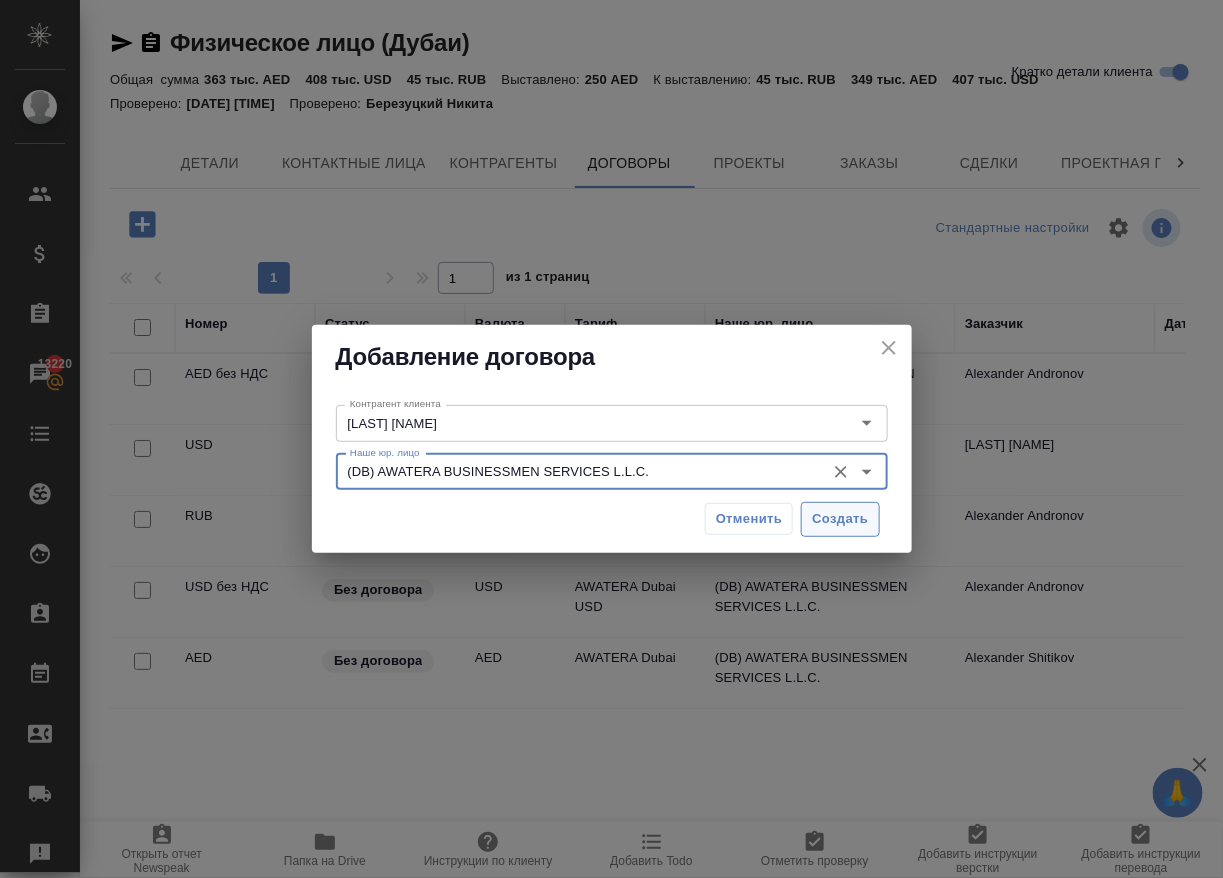 click on "Создать" at bounding box center [840, 519] 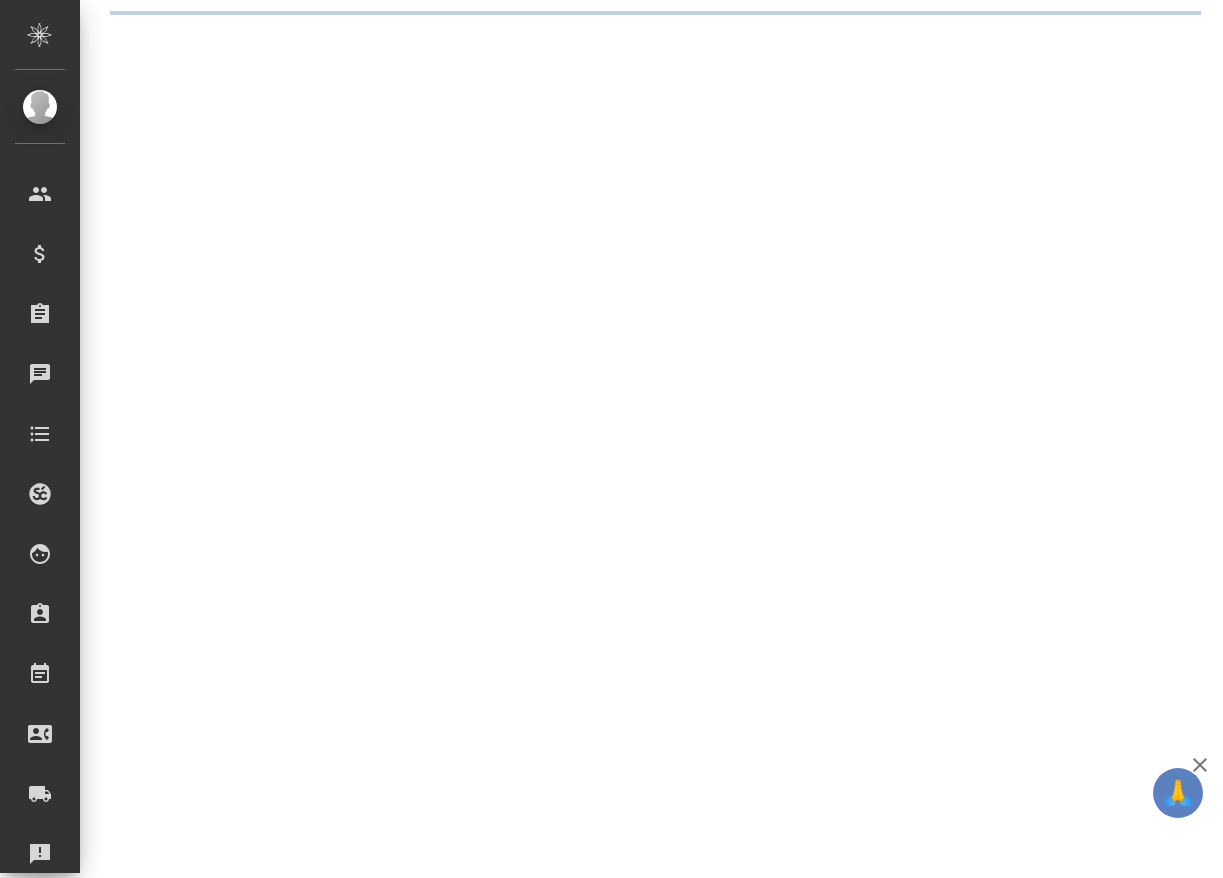 scroll, scrollTop: 0, scrollLeft: 0, axis: both 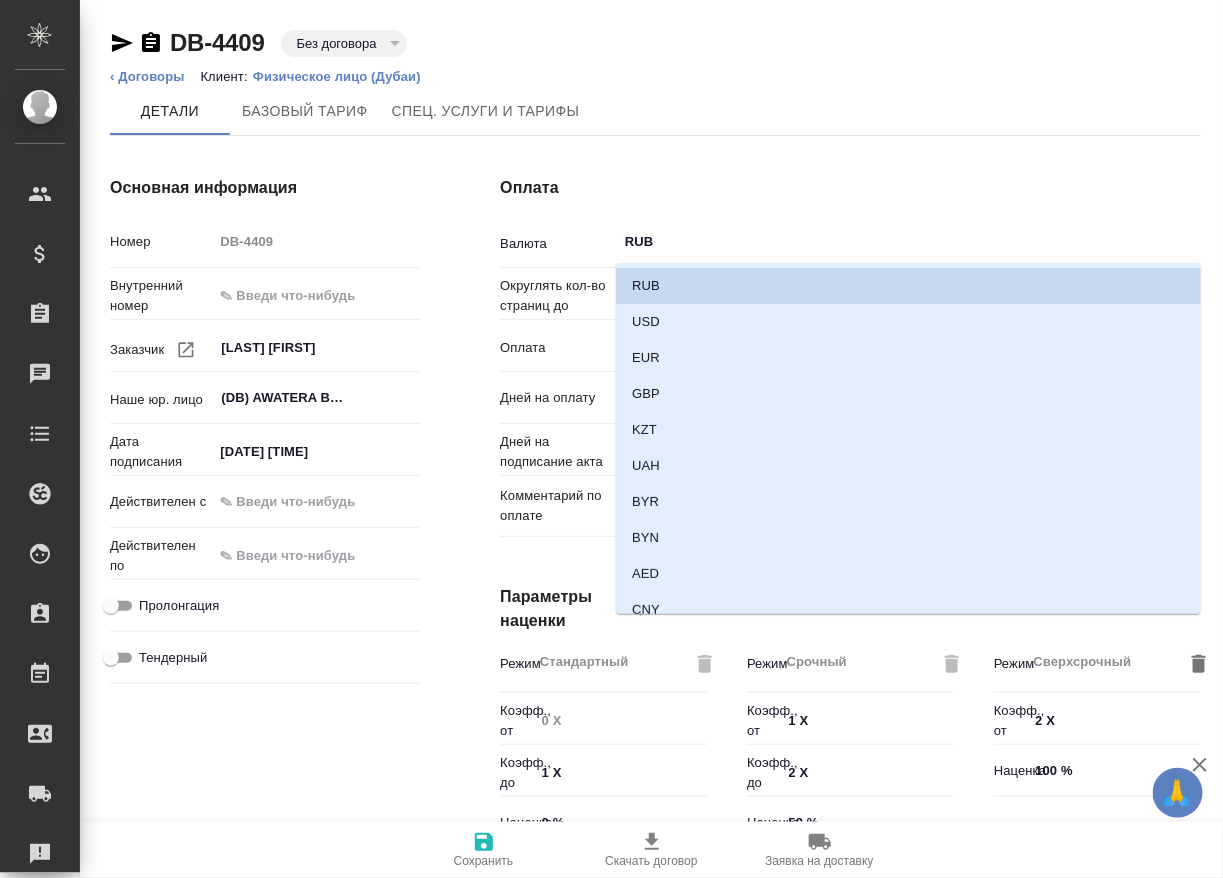 click on "RUB" at bounding box center (888, 242) 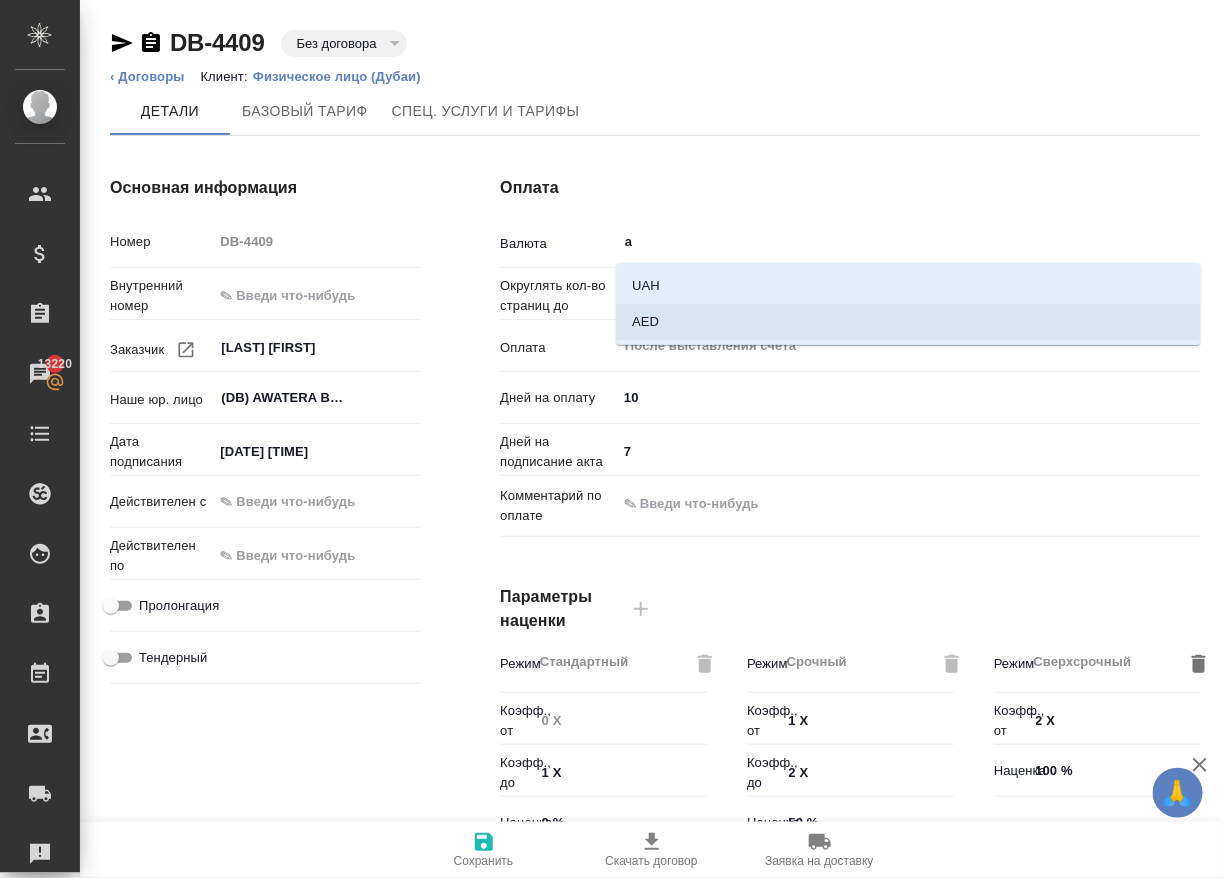 click on "AED" at bounding box center [908, 322] 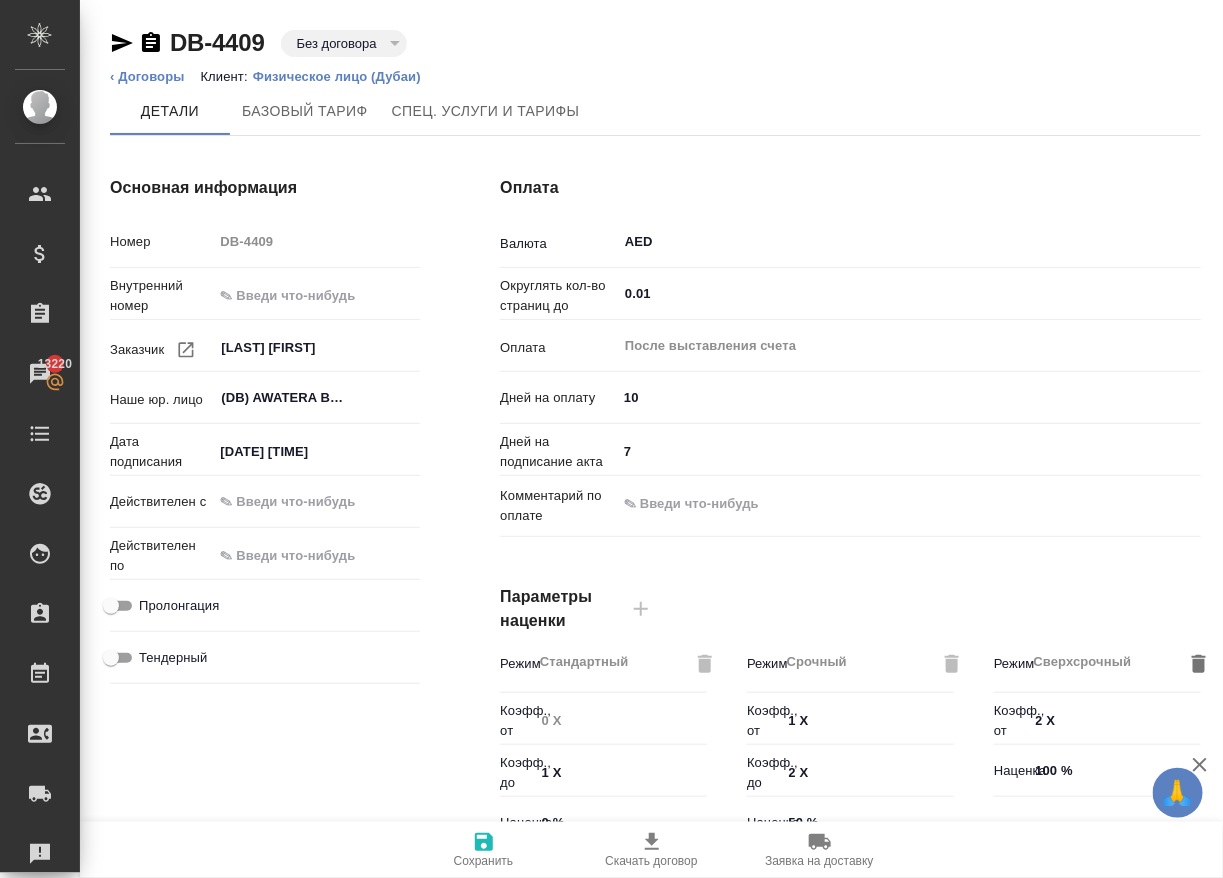 scroll, scrollTop: 0, scrollLeft: 0, axis: both 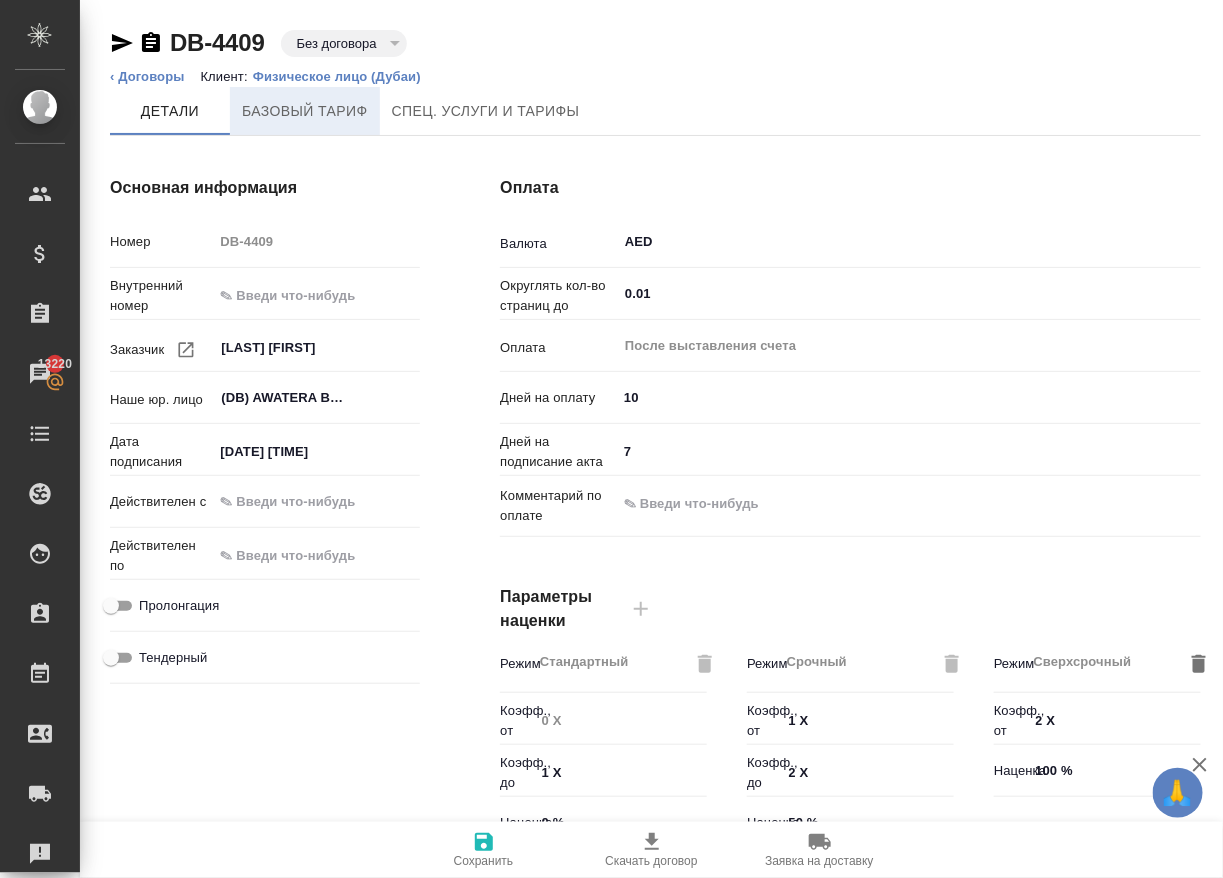click on "Базовый тариф" at bounding box center [305, 111] 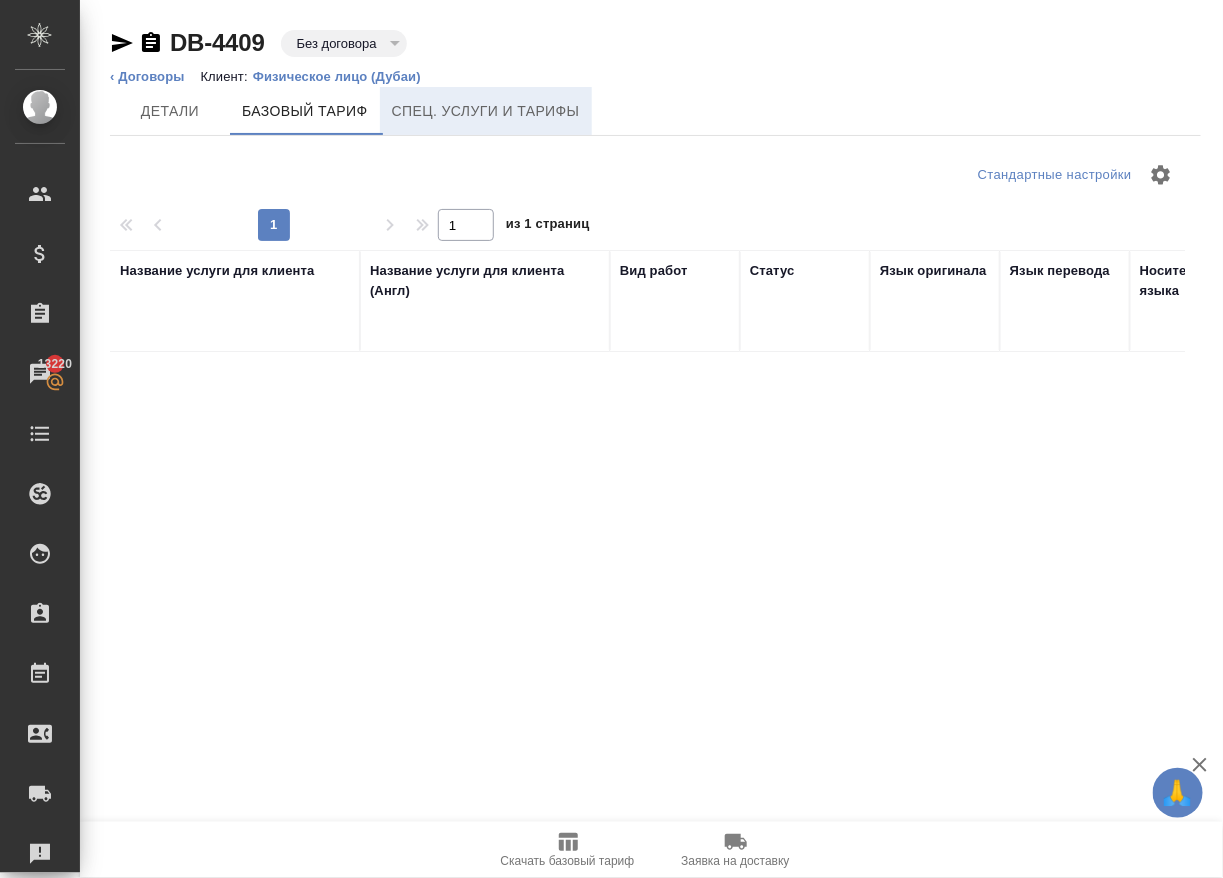 click on "Спец. услуги и тарифы" at bounding box center (486, 111) 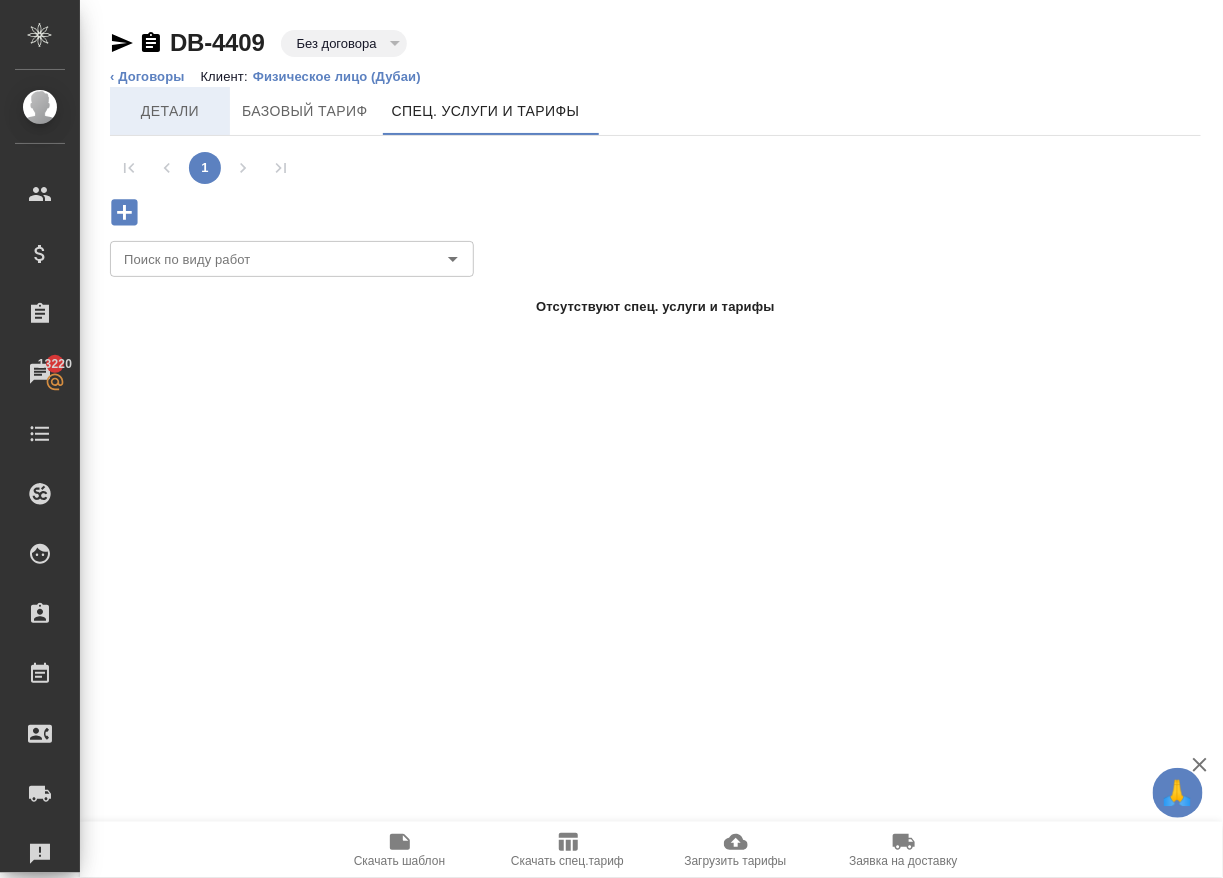 click on "Детали" at bounding box center [170, 111] 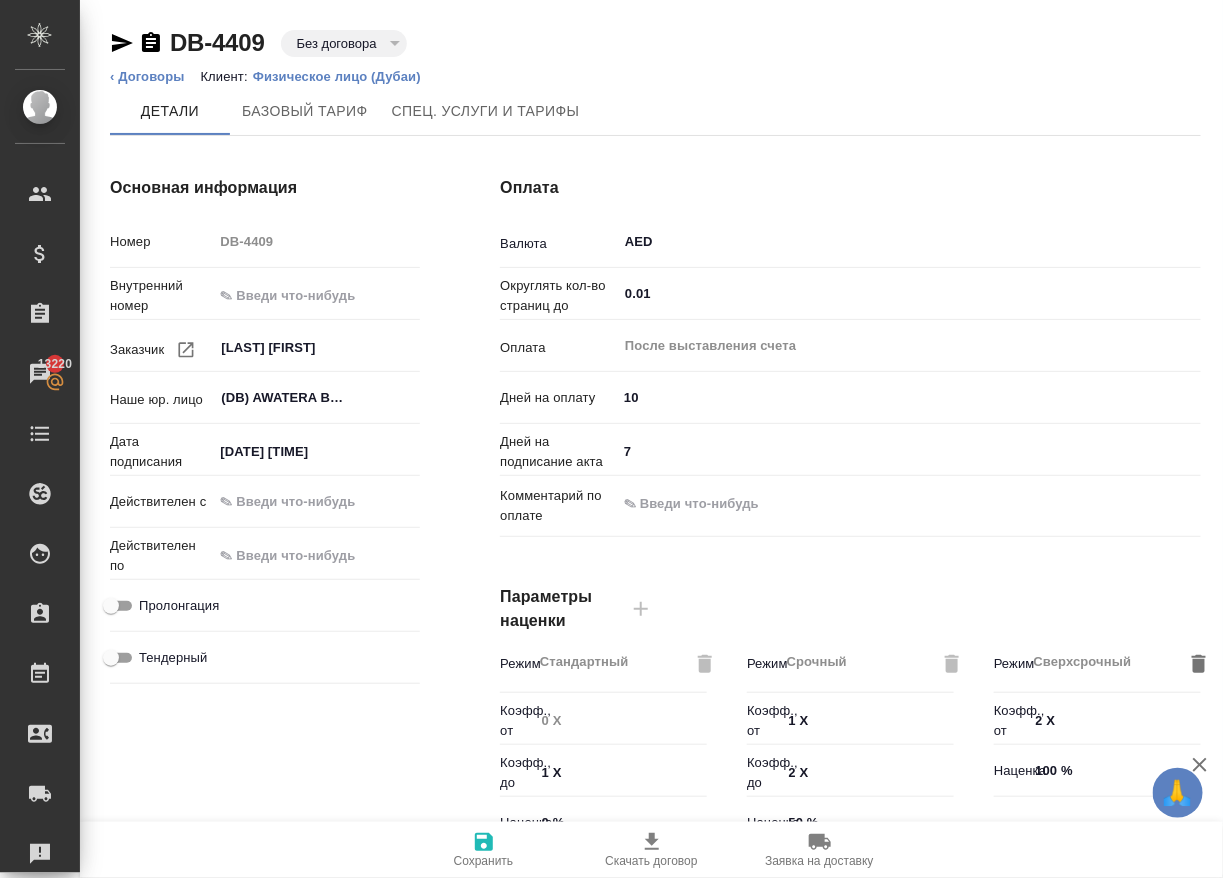 click on "Сохранить" at bounding box center (484, 849) 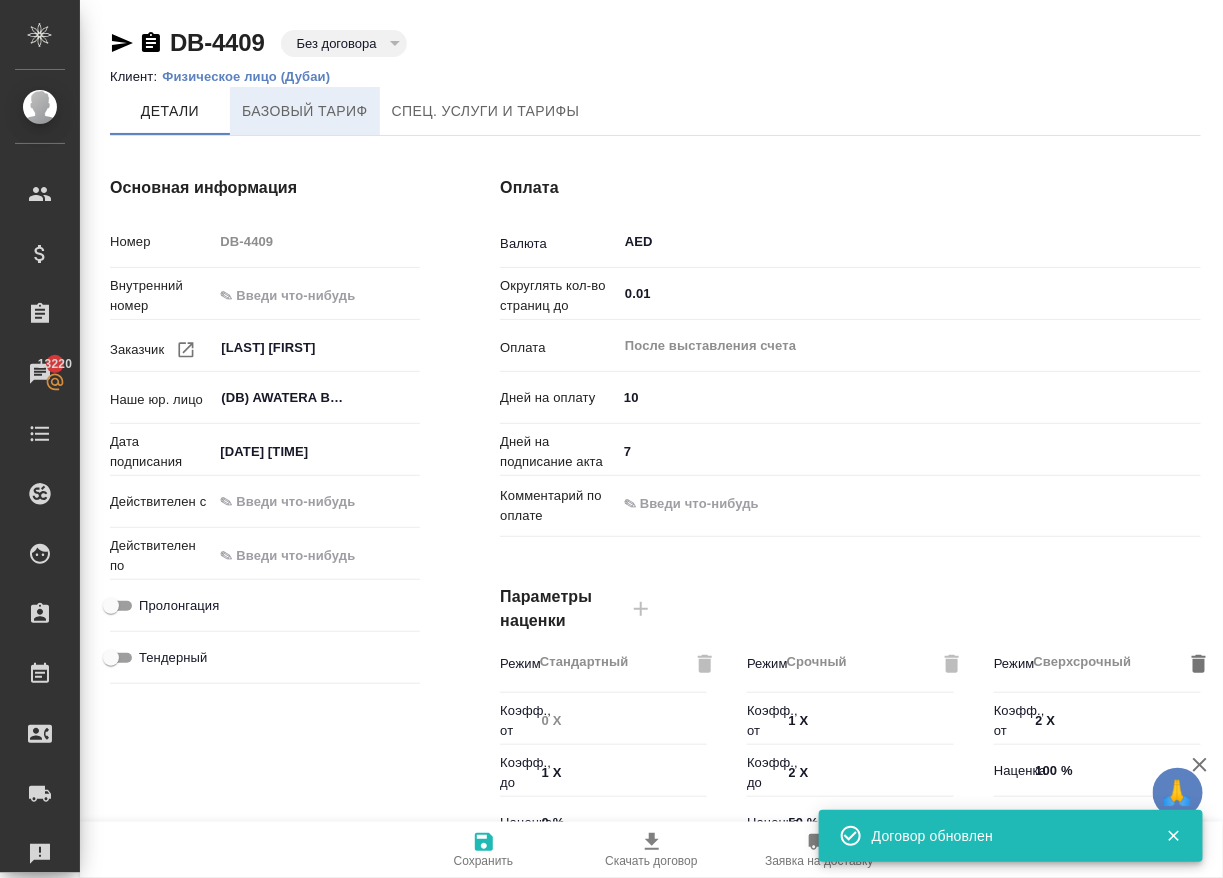 scroll, scrollTop: 0, scrollLeft: 0, axis: both 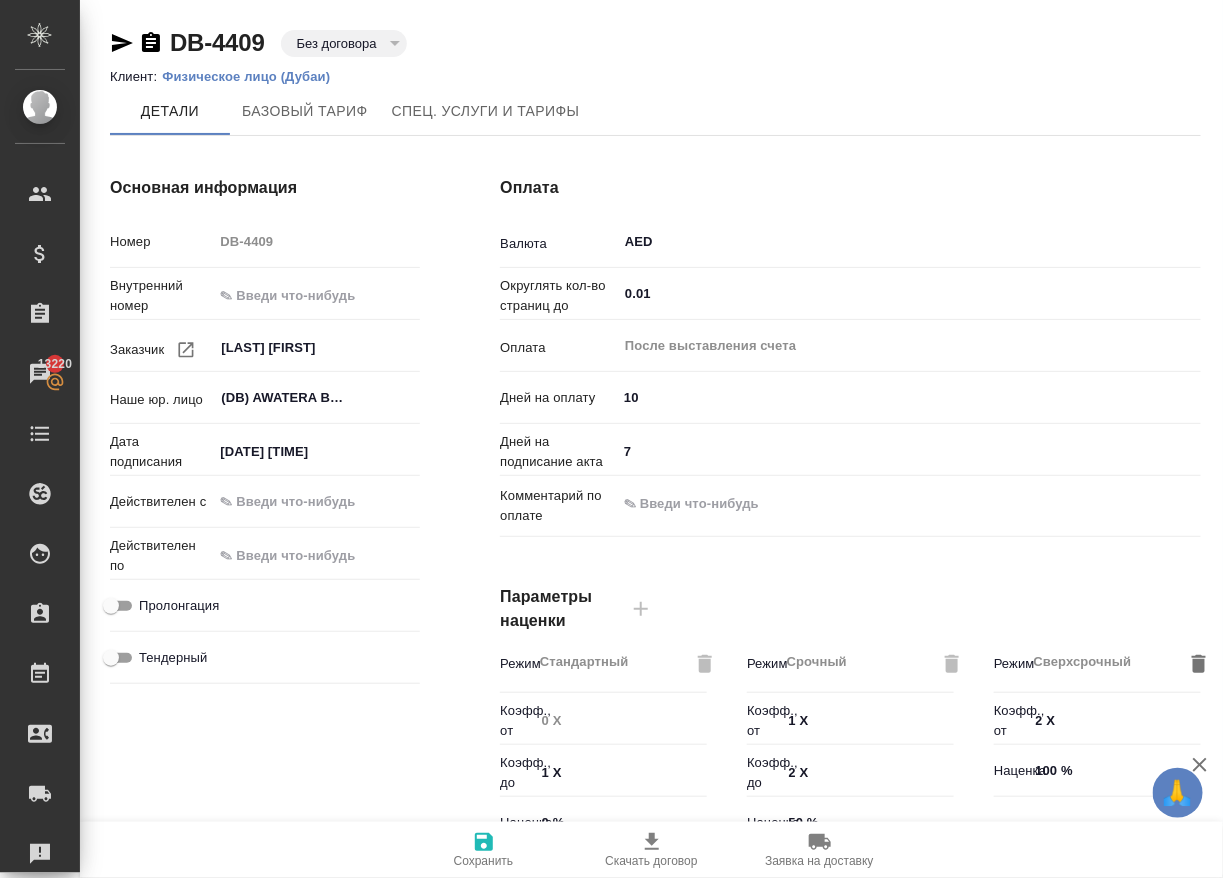 click on "Физическое лицо (Дубаи)" at bounding box center (253, 76) 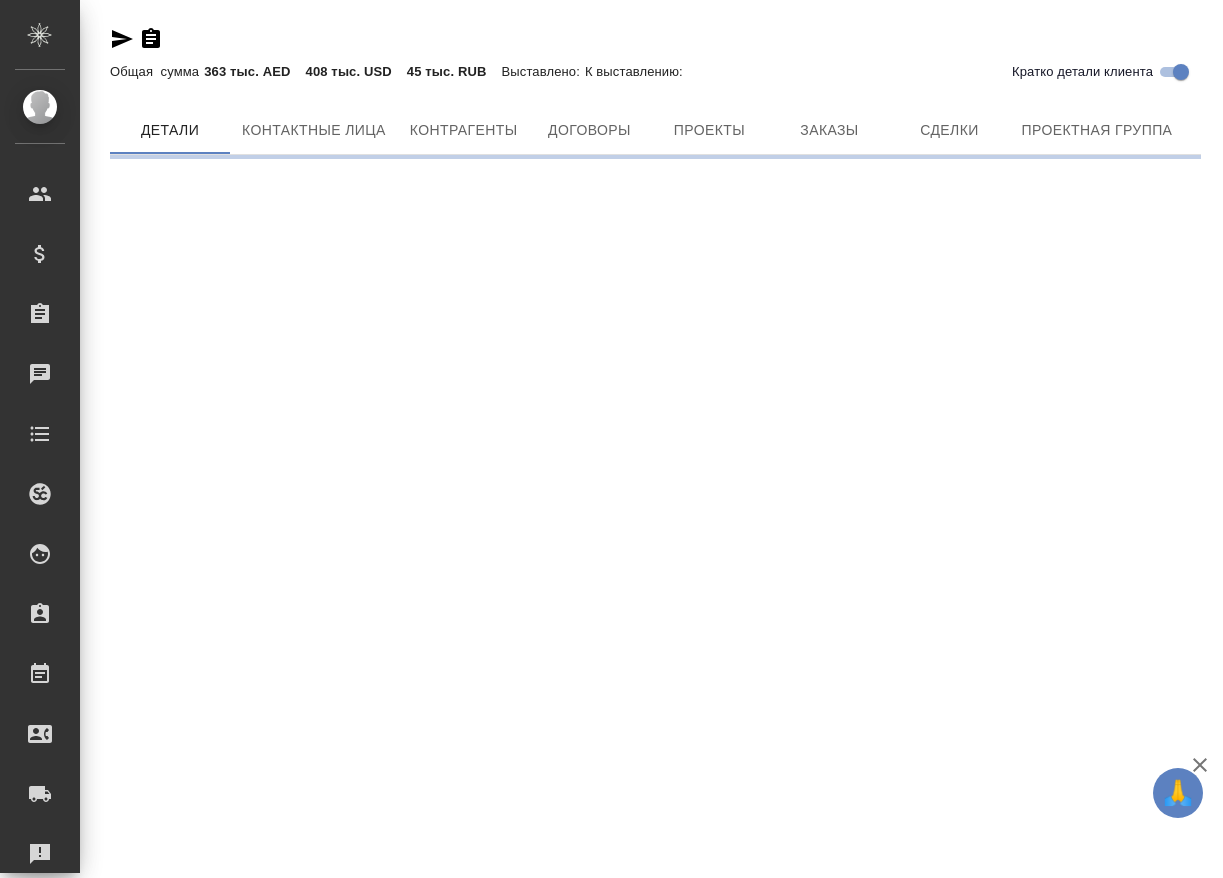 scroll, scrollTop: 0, scrollLeft: 0, axis: both 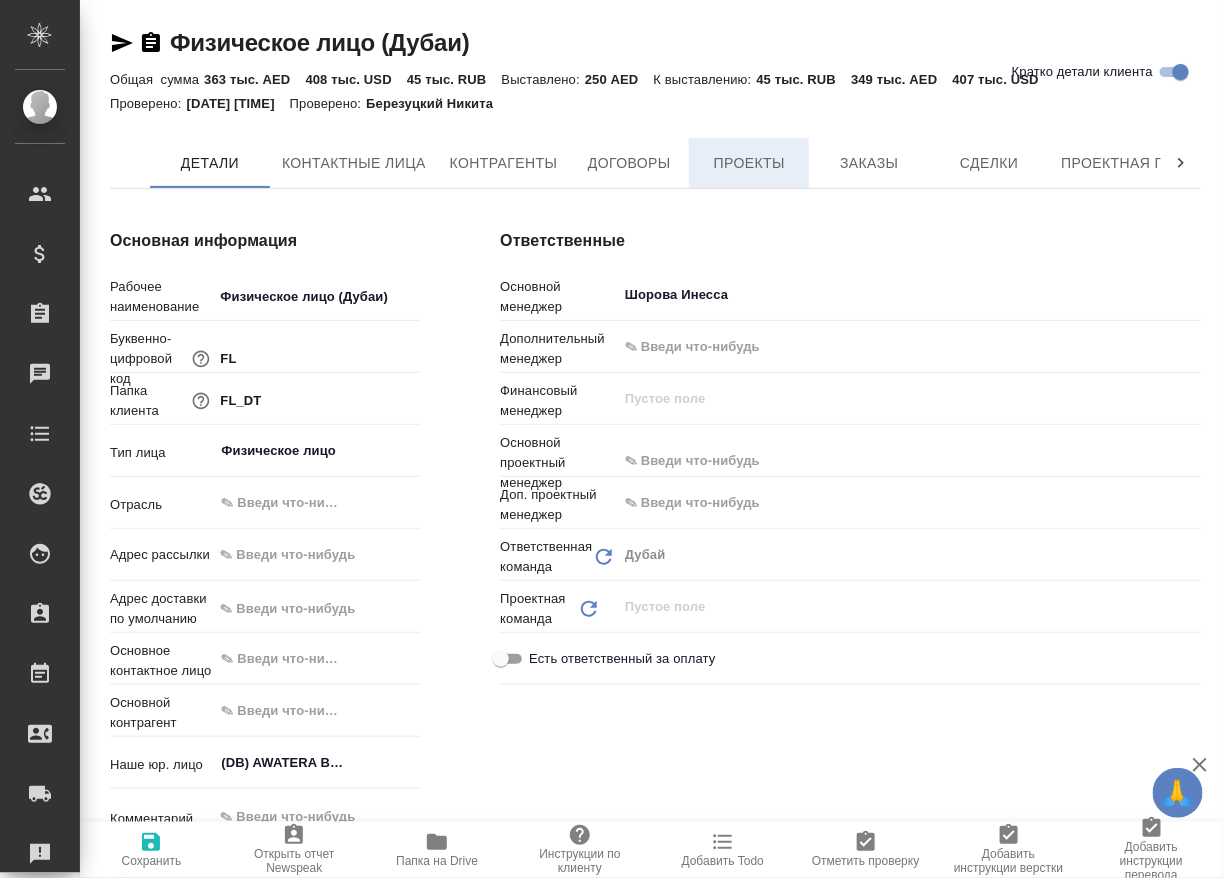click on "Проекты" at bounding box center [749, 163] 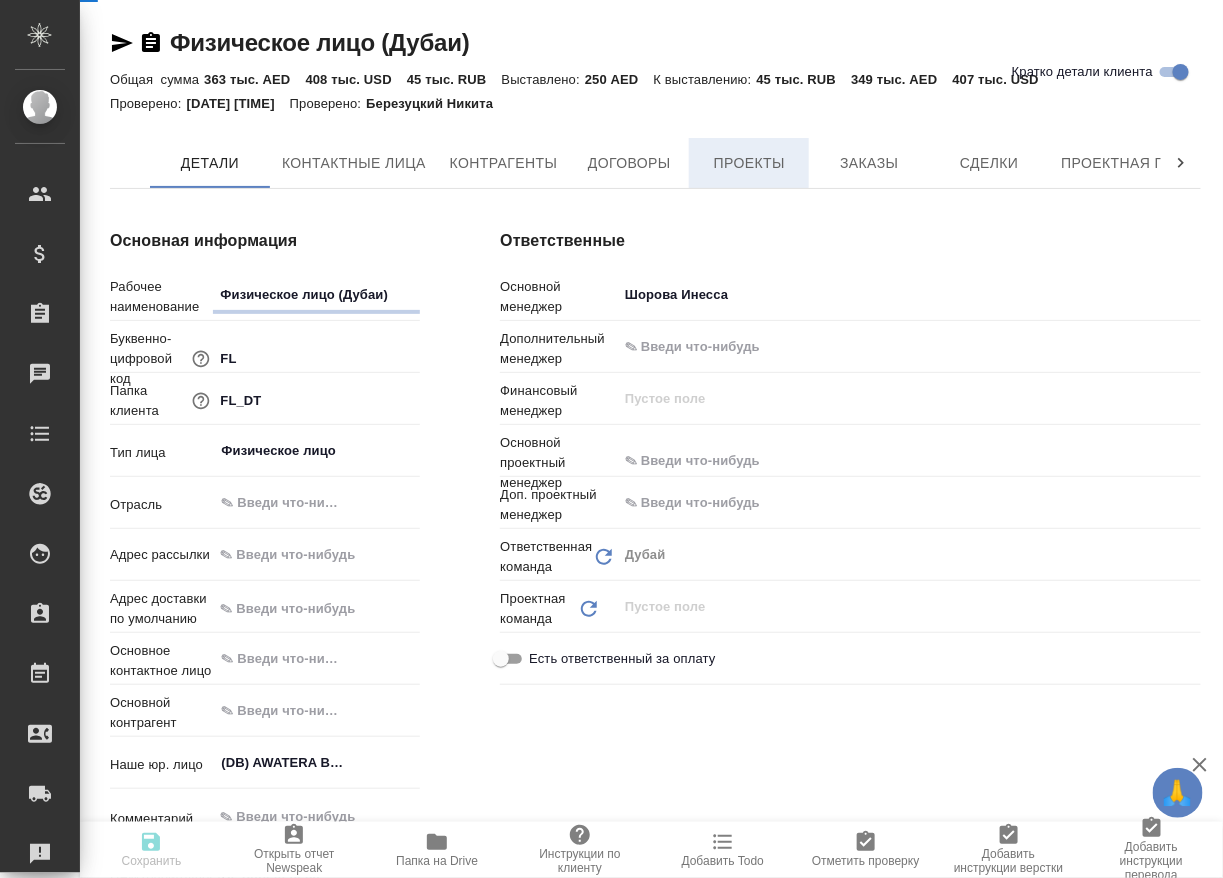 type on "x" 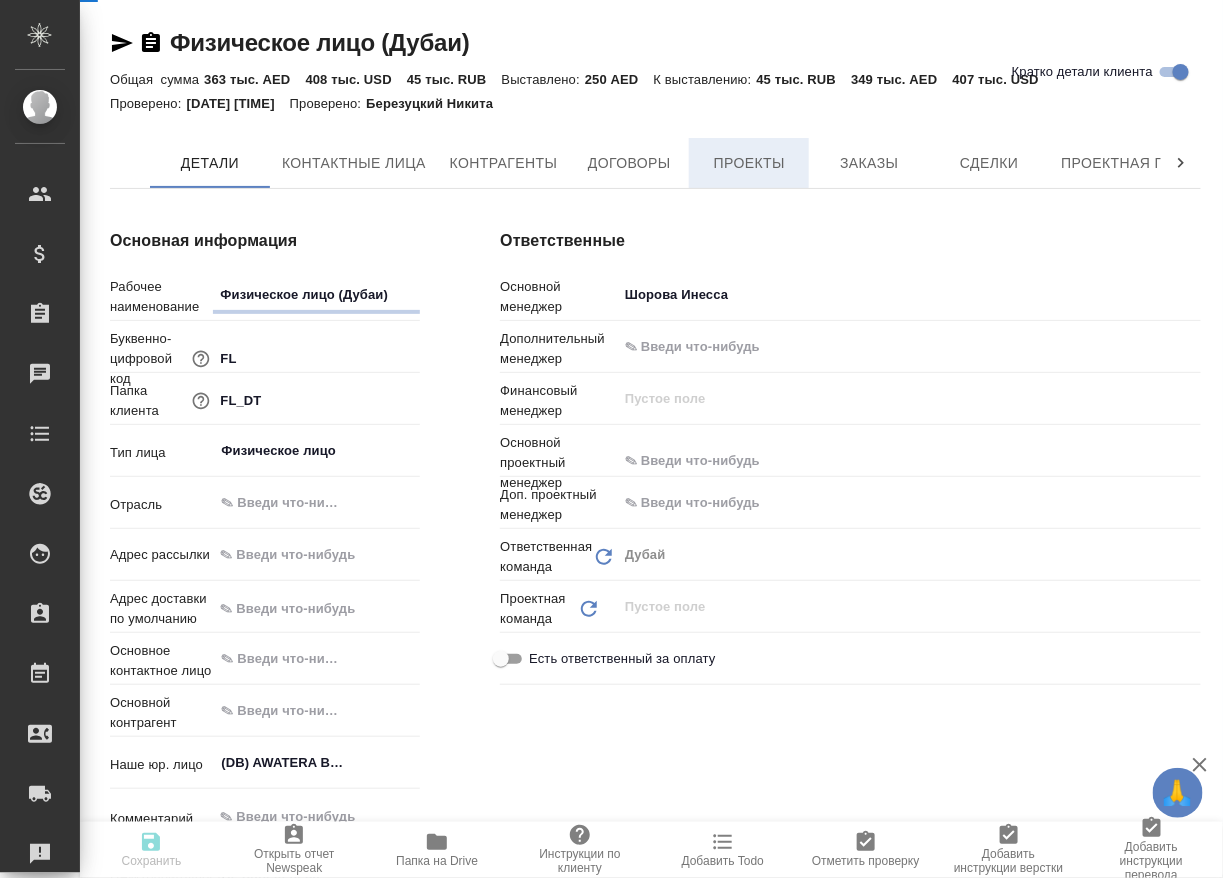 type on "x" 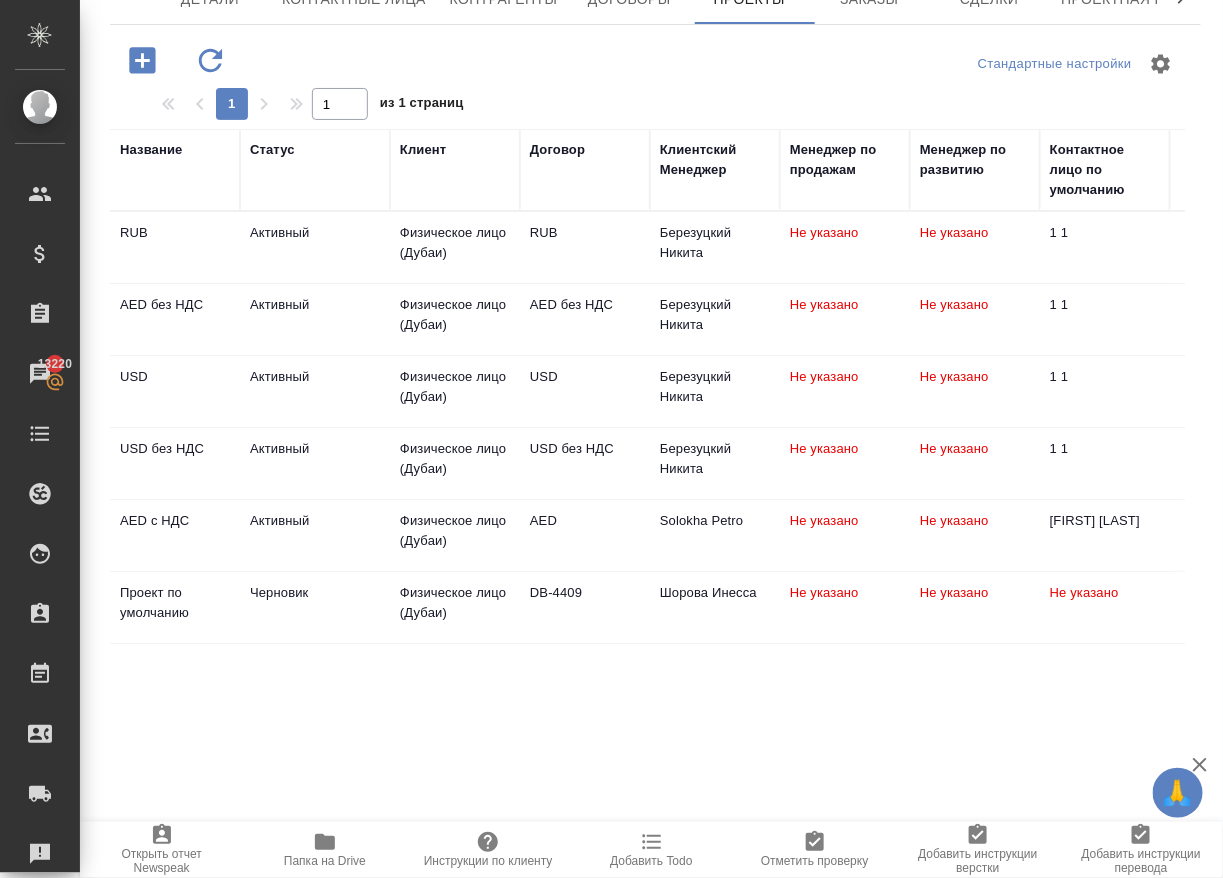 scroll, scrollTop: 187, scrollLeft: 0, axis: vertical 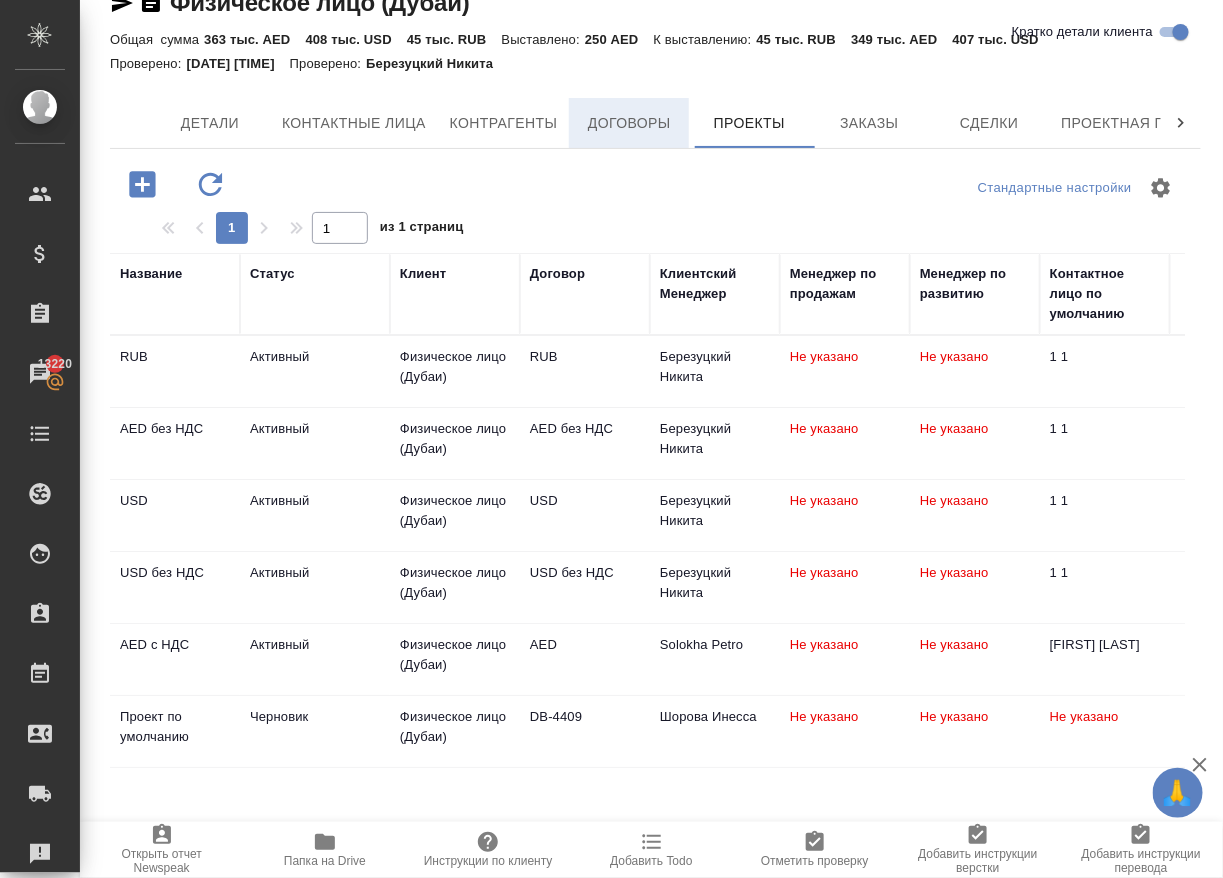 click on "Договоры" at bounding box center [629, 123] 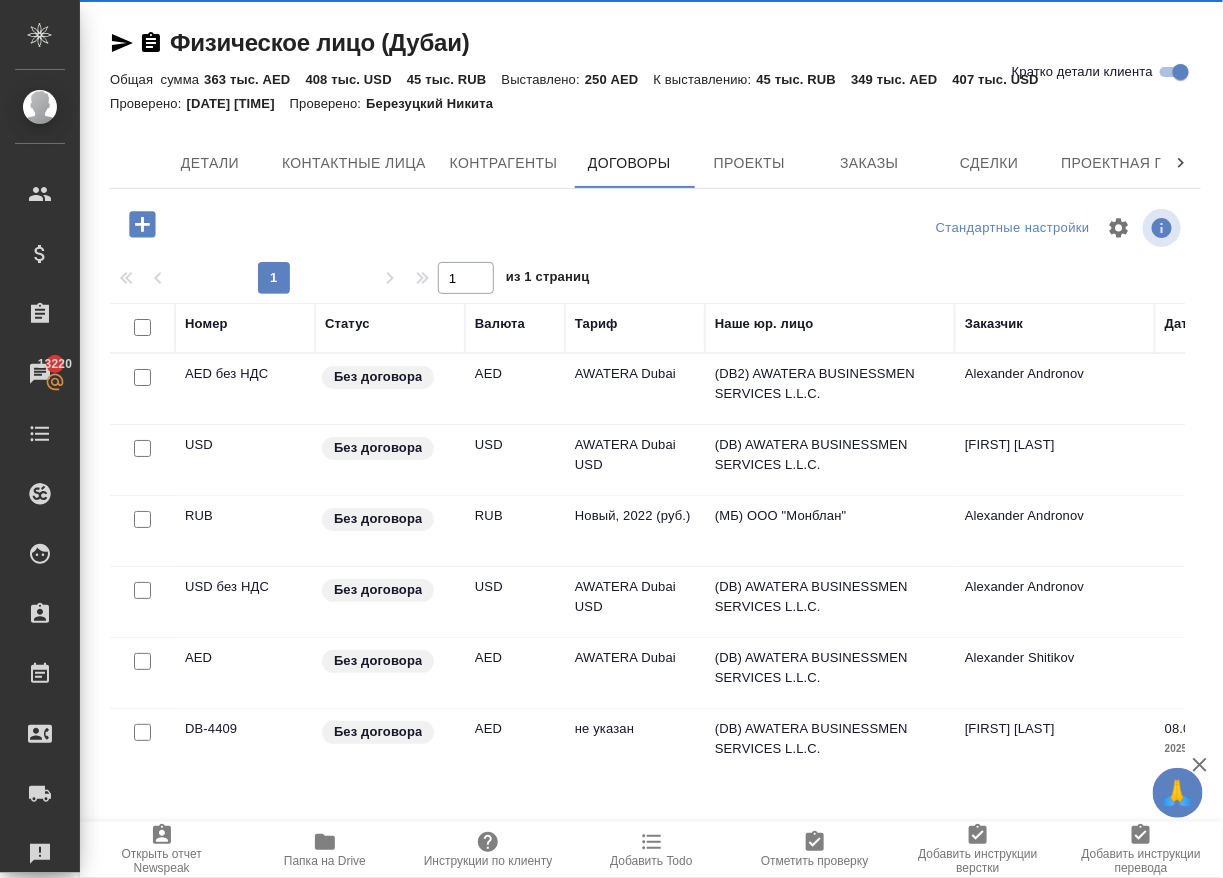 scroll, scrollTop: 0, scrollLeft: 0, axis: both 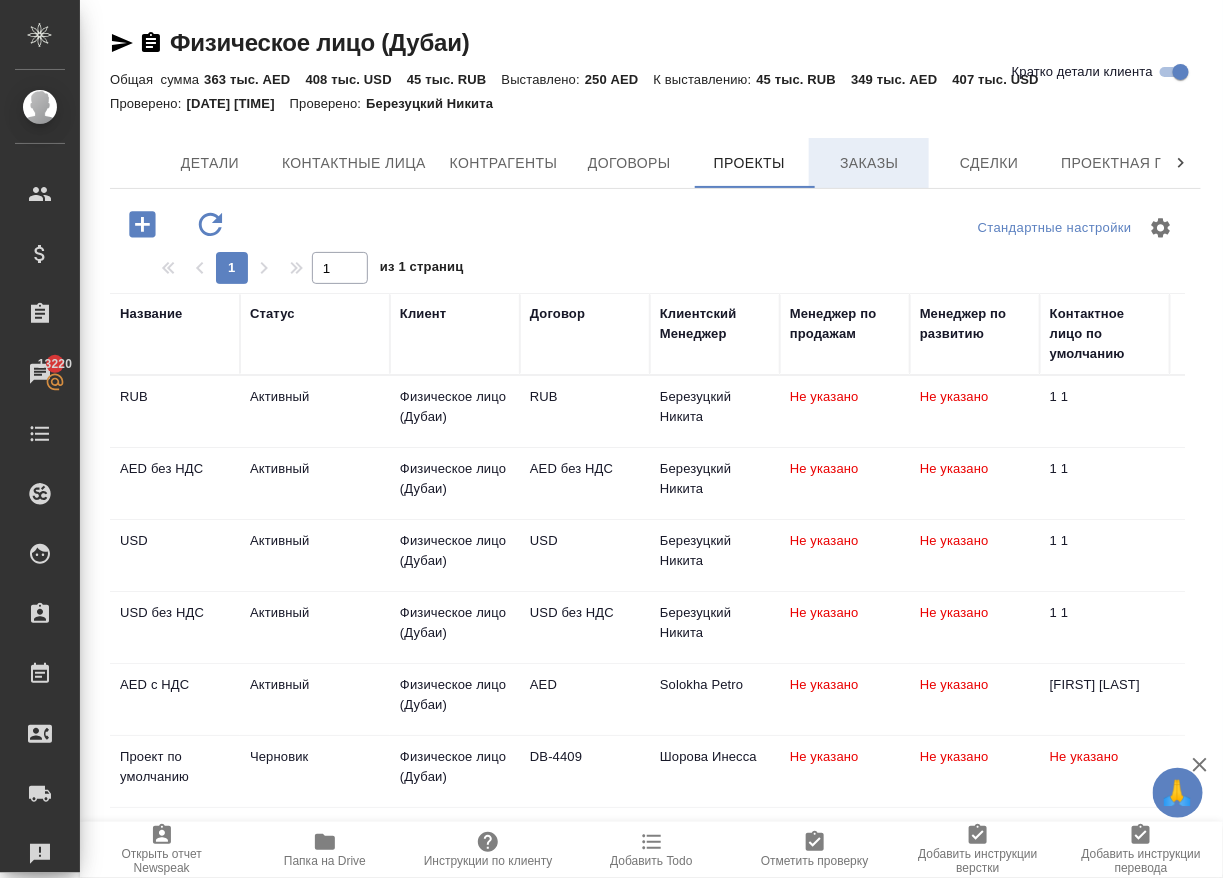 click on "Заказы" at bounding box center (869, 163) 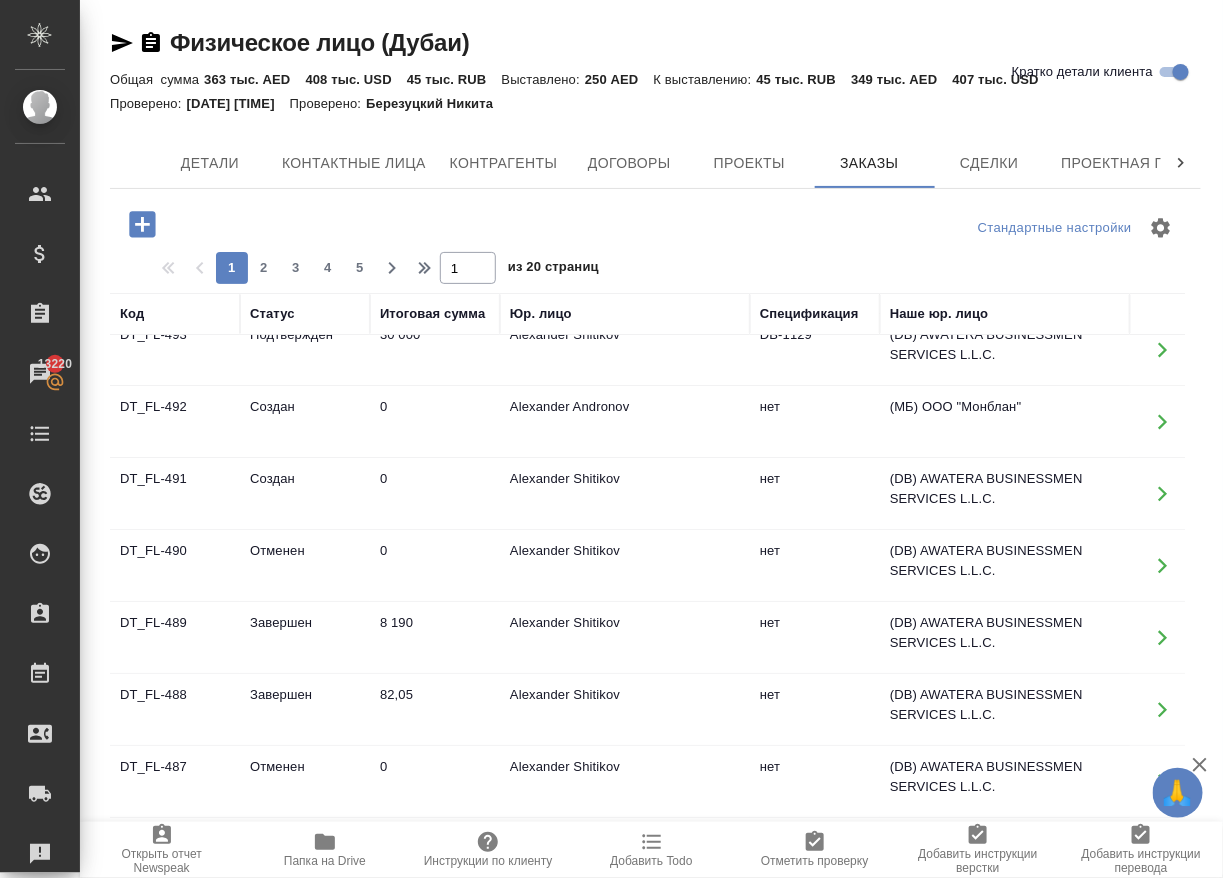 scroll, scrollTop: 112, scrollLeft: 0, axis: vertical 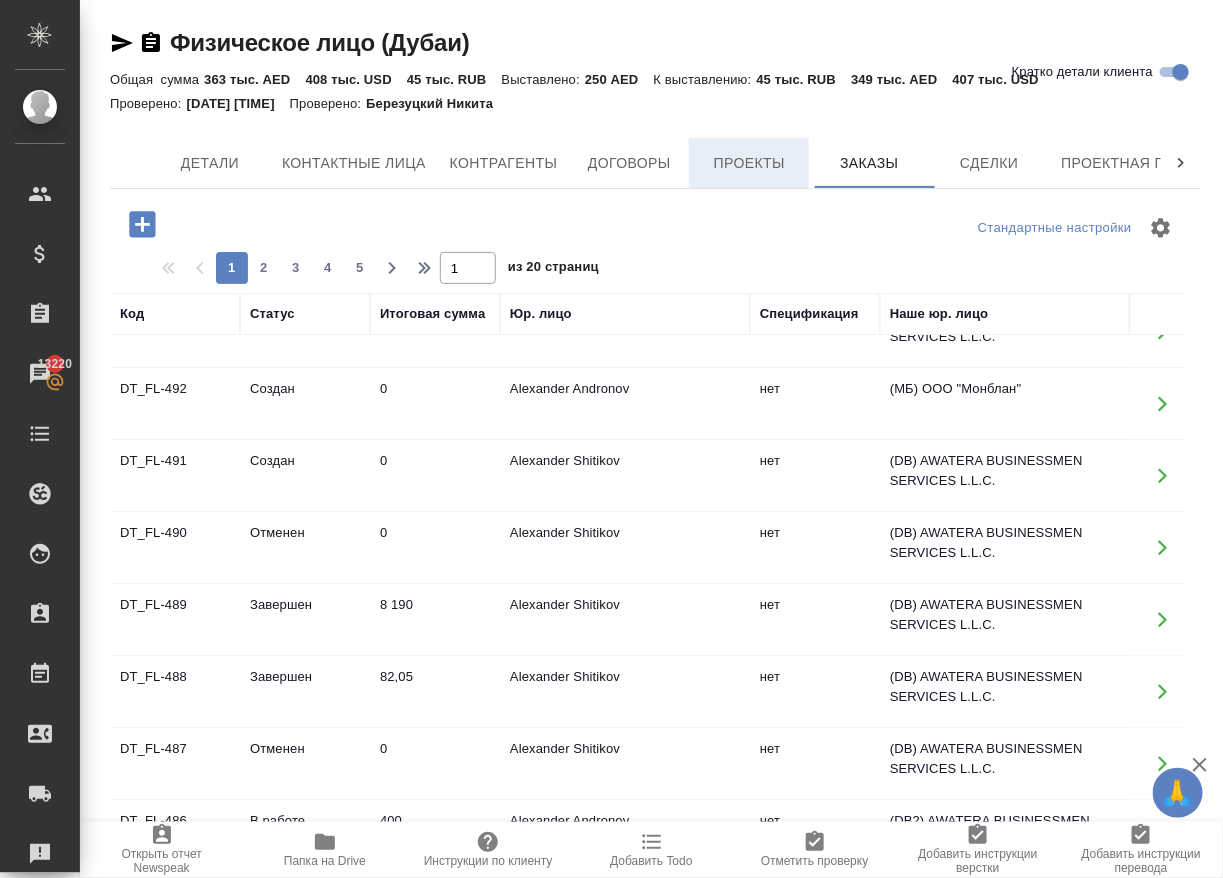 click on "Проекты" at bounding box center [749, 163] 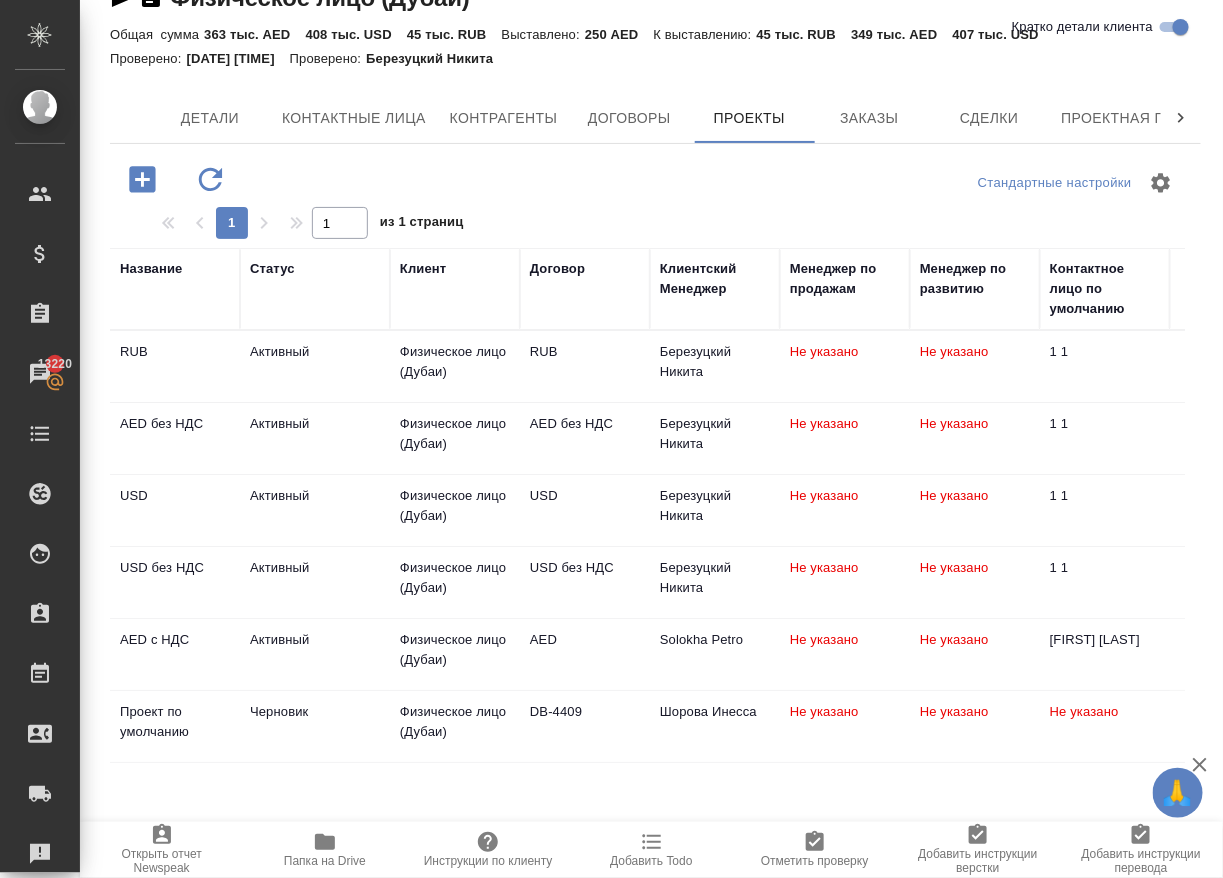 scroll, scrollTop: 41, scrollLeft: 0, axis: vertical 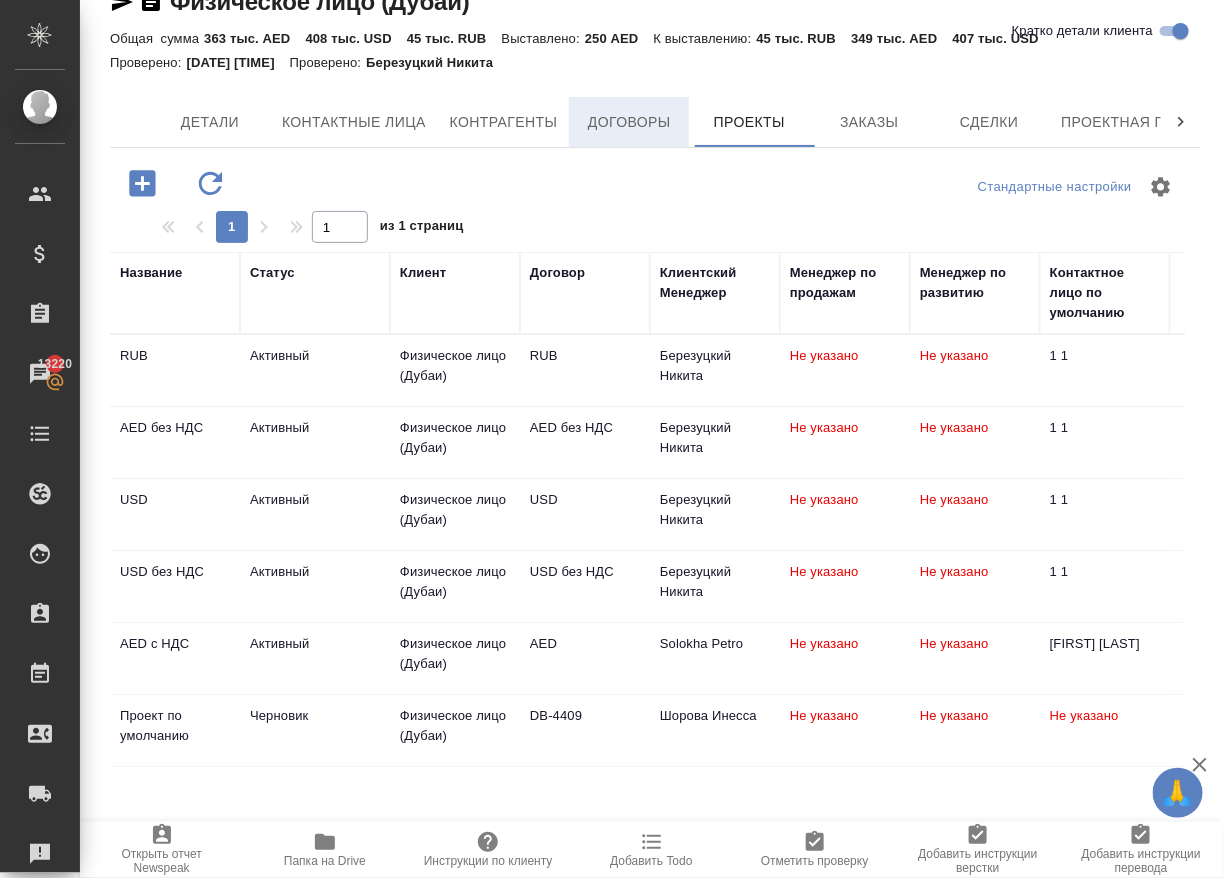 click on "Договоры" at bounding box center (629, 122) 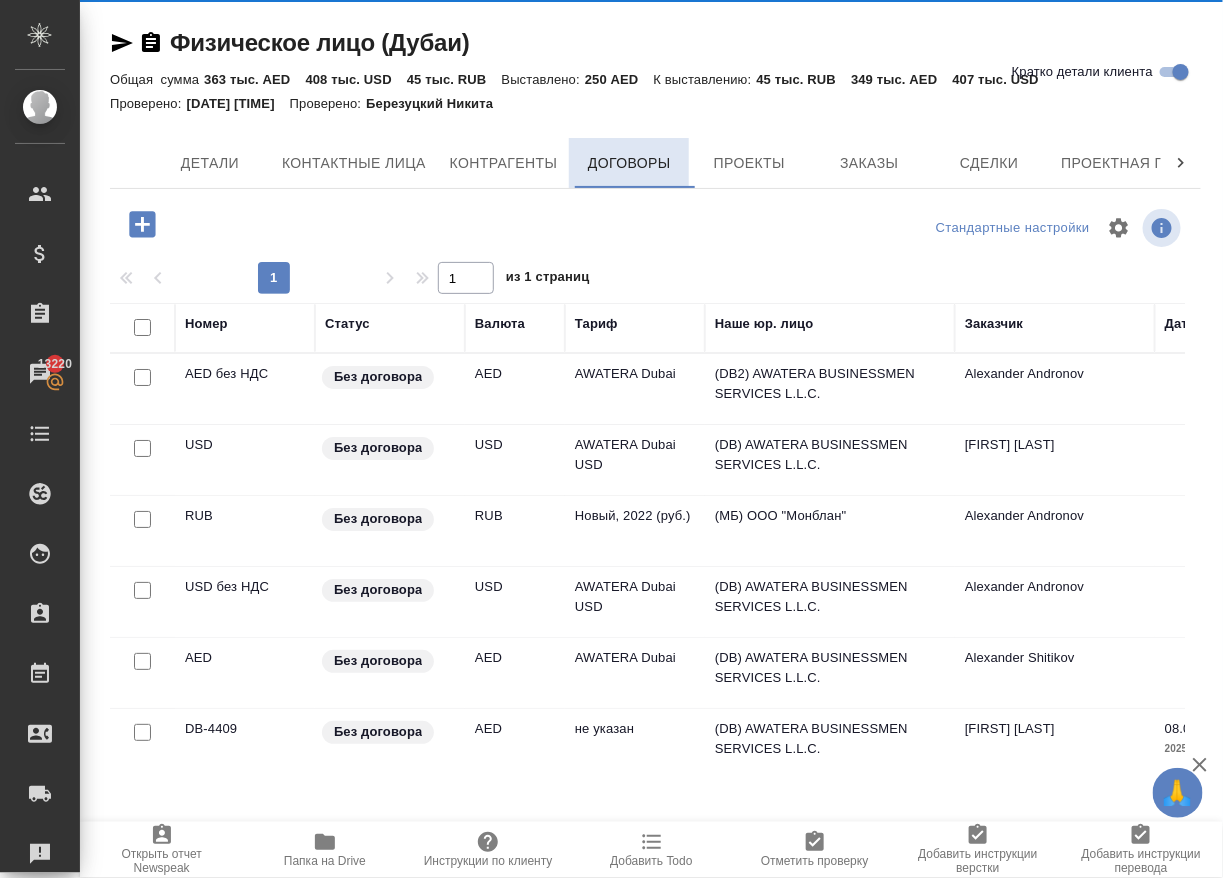 scroll, scrollTop: 0, scrollLeft: 0, axis: both 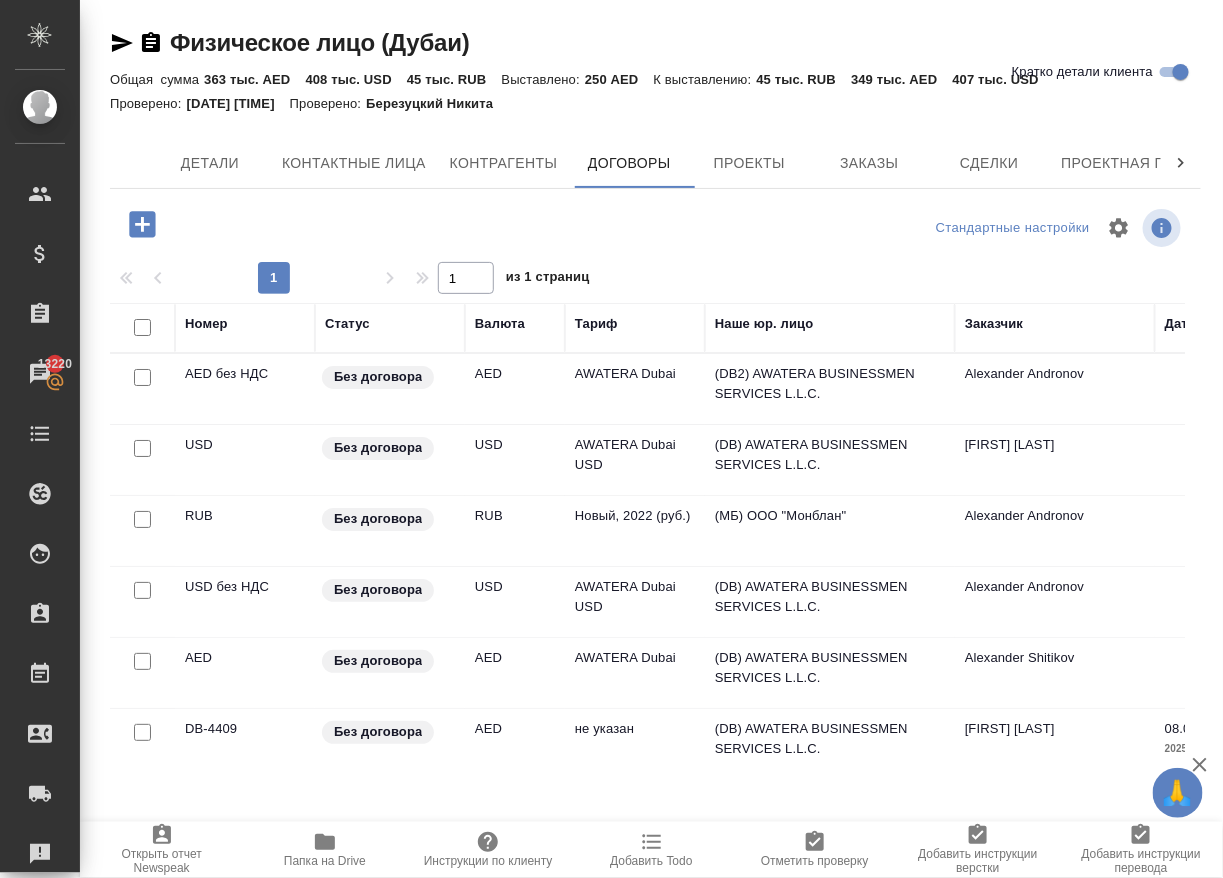 click at bounding box center (142, 732) 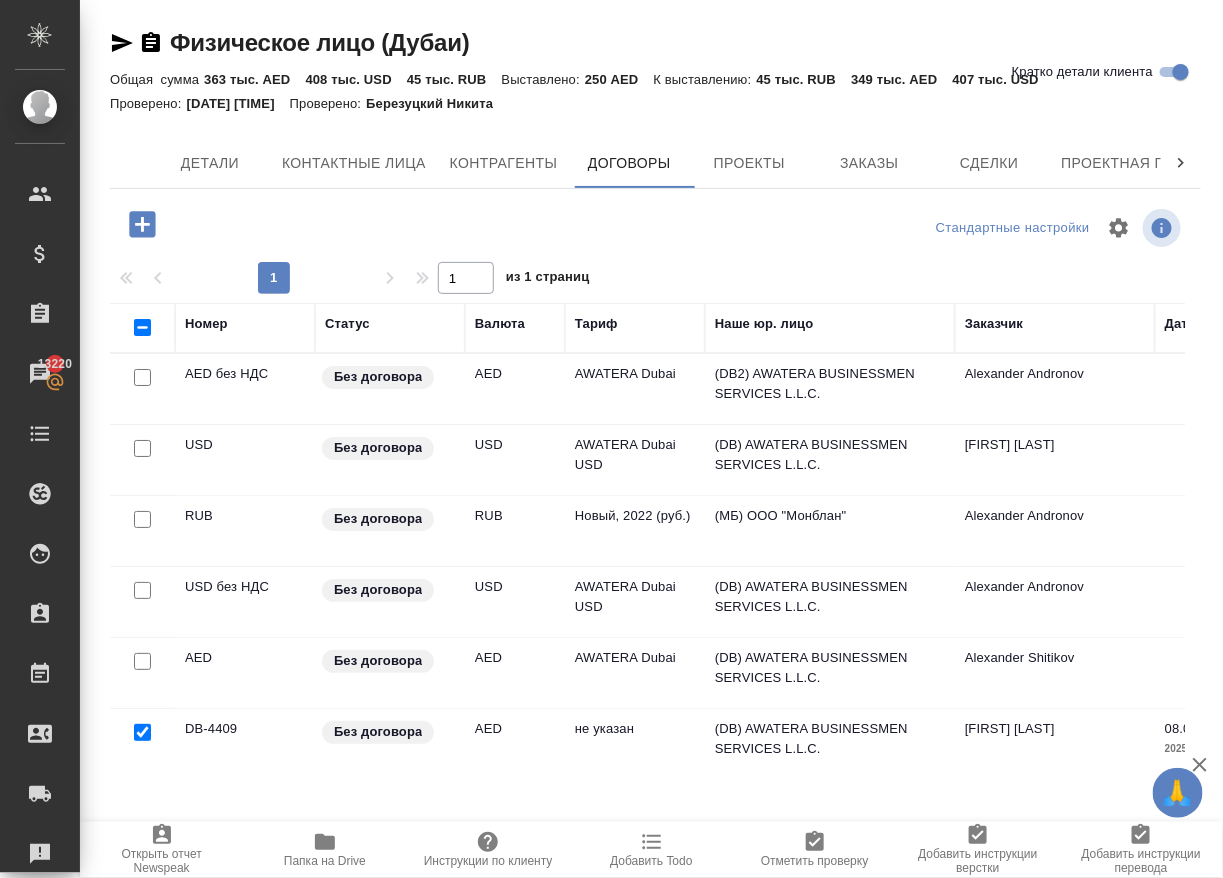 checkbox on "true" 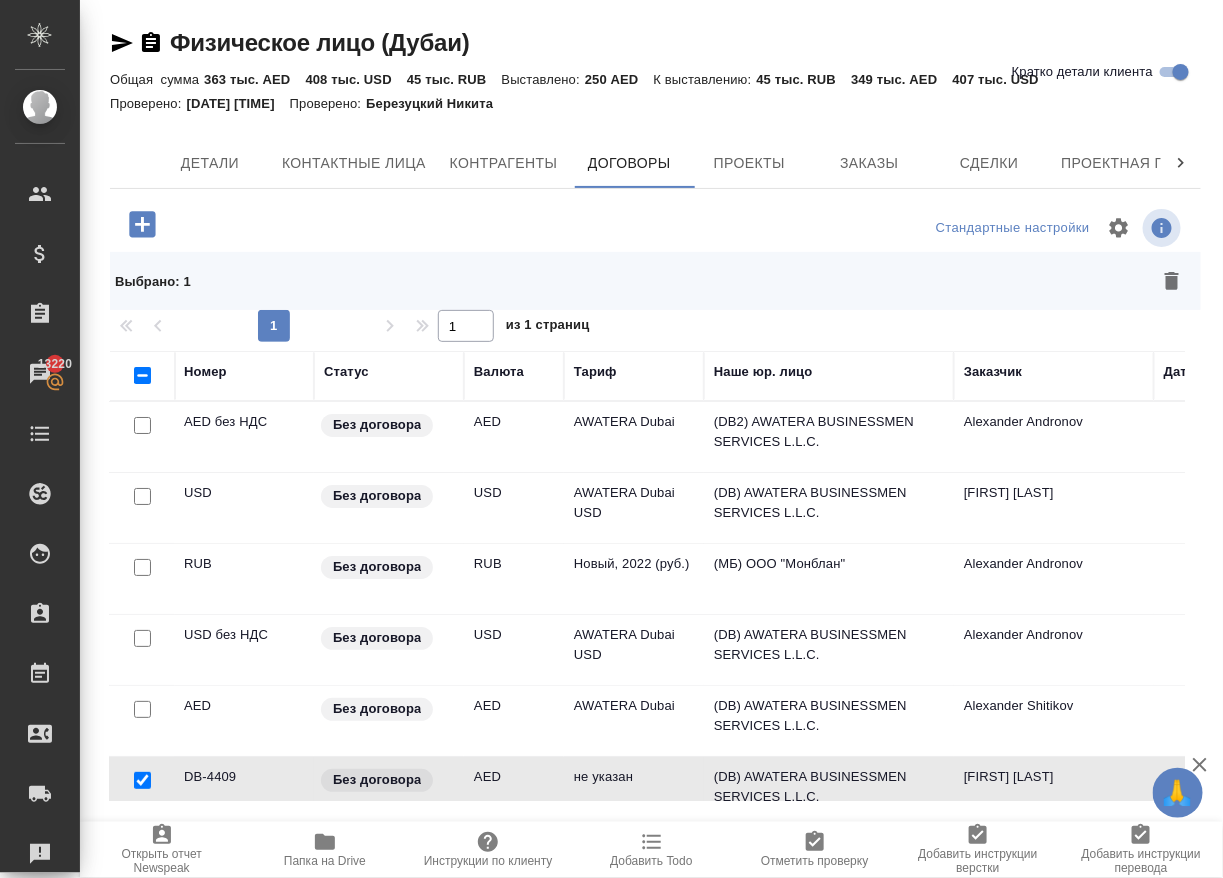 scroll, scrollTop: 0, scrollLeft: 1, axis: horizontal 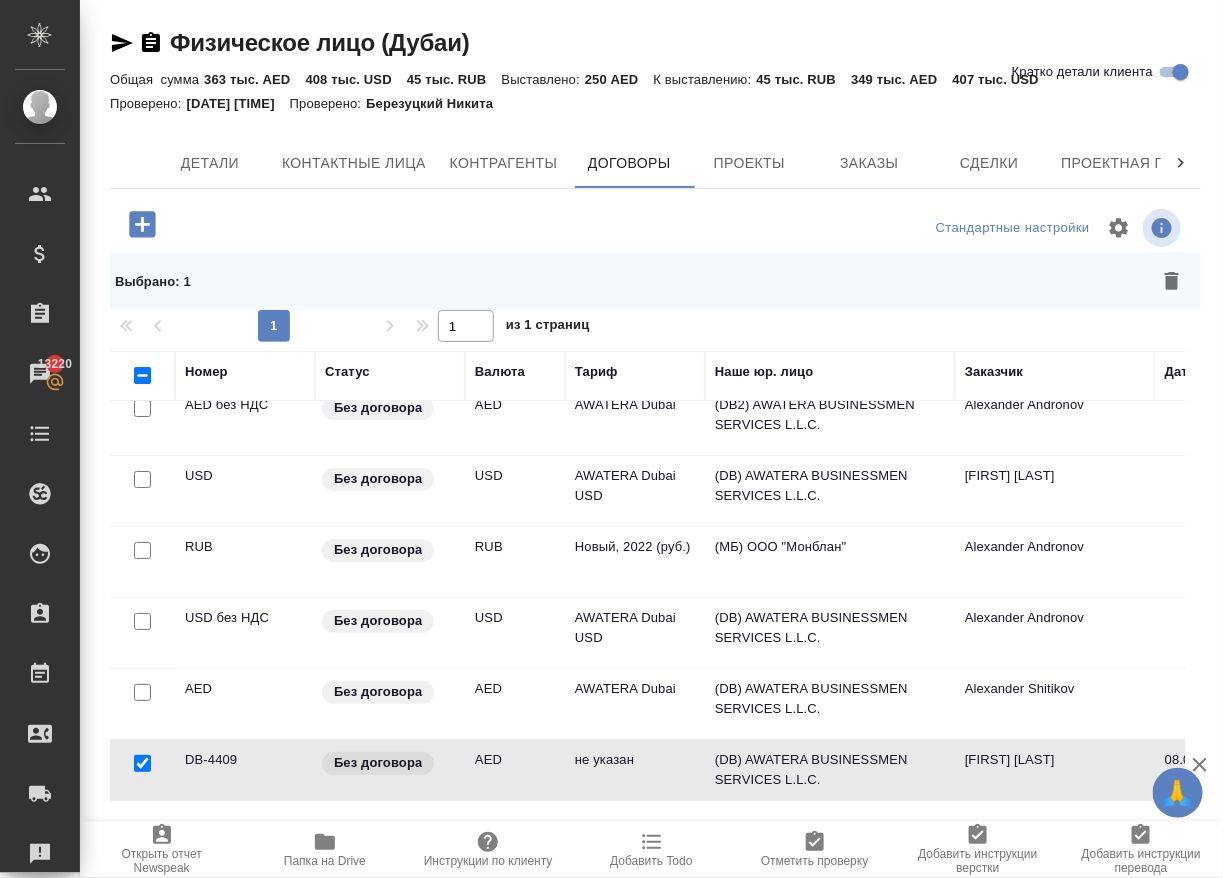 click on "Без договора" at bounding box center [378, 763] 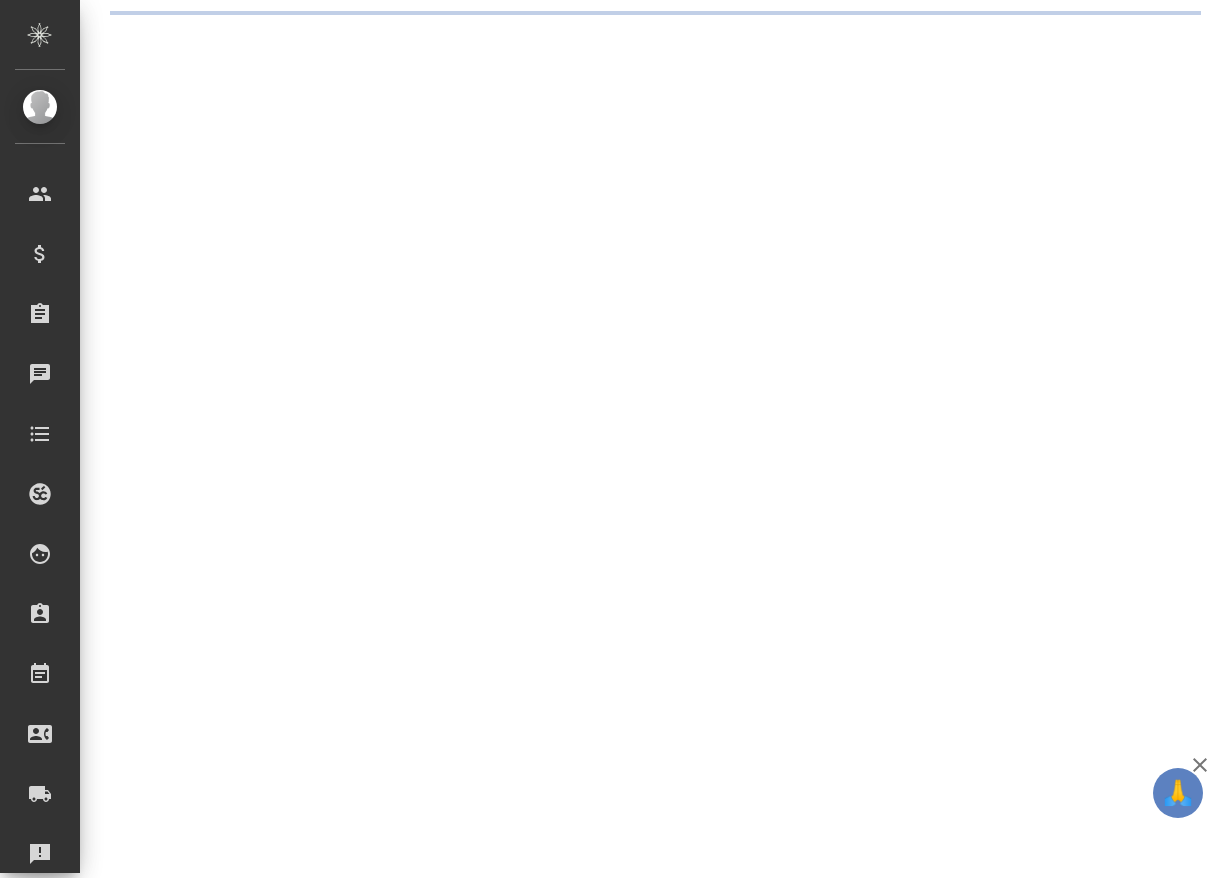 scroll, scrollTop: 0, scrollLeft: 0, axis: both 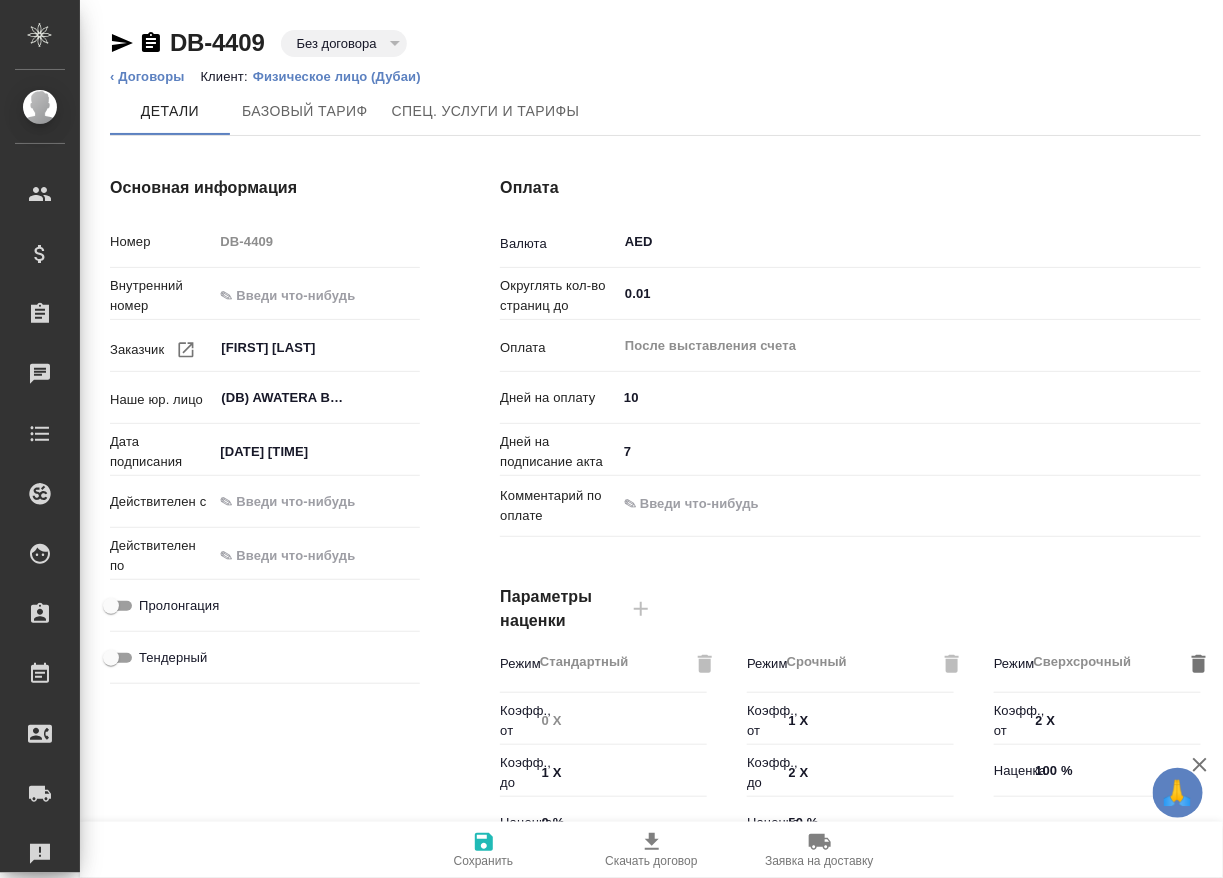 click at bounding box center (265, 267) 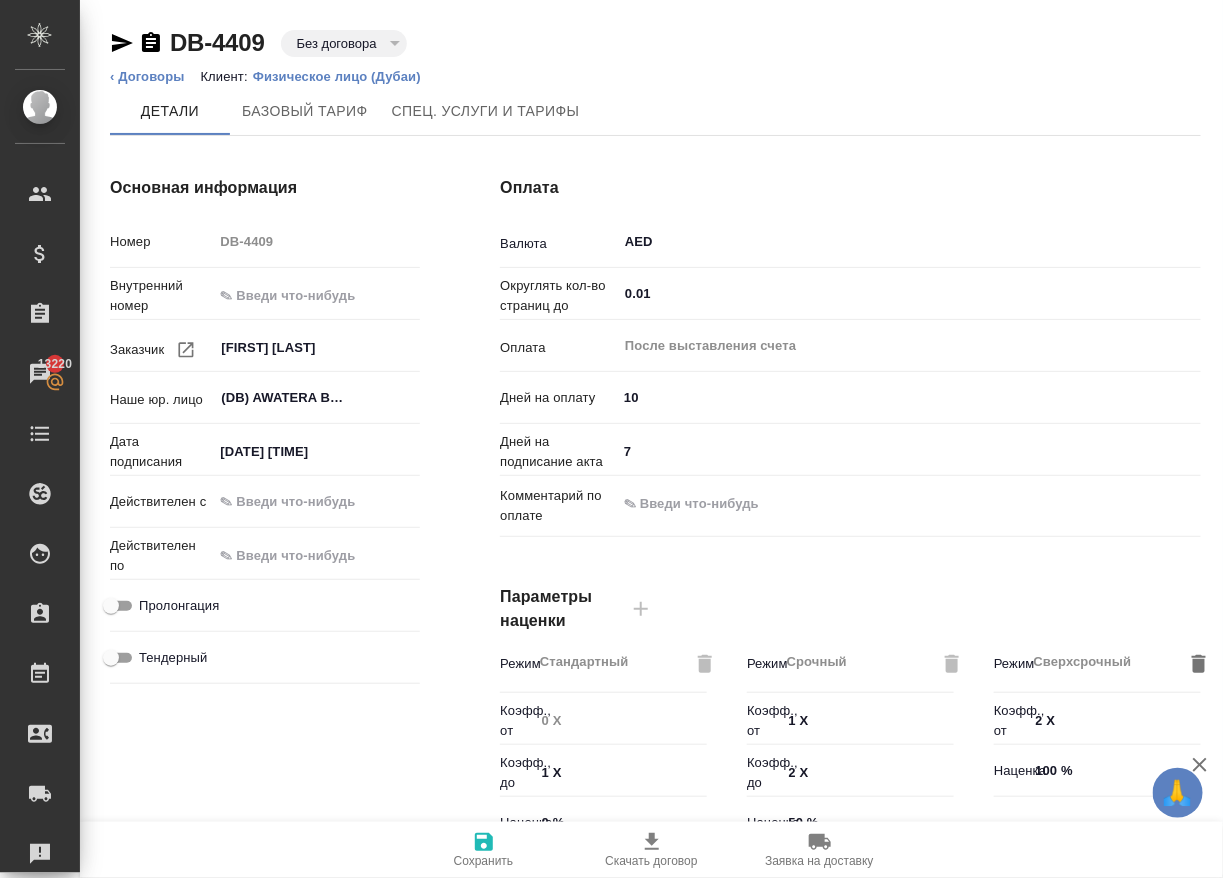 scroll, scrollTop: 0, scrollLeft: 0, axis: both 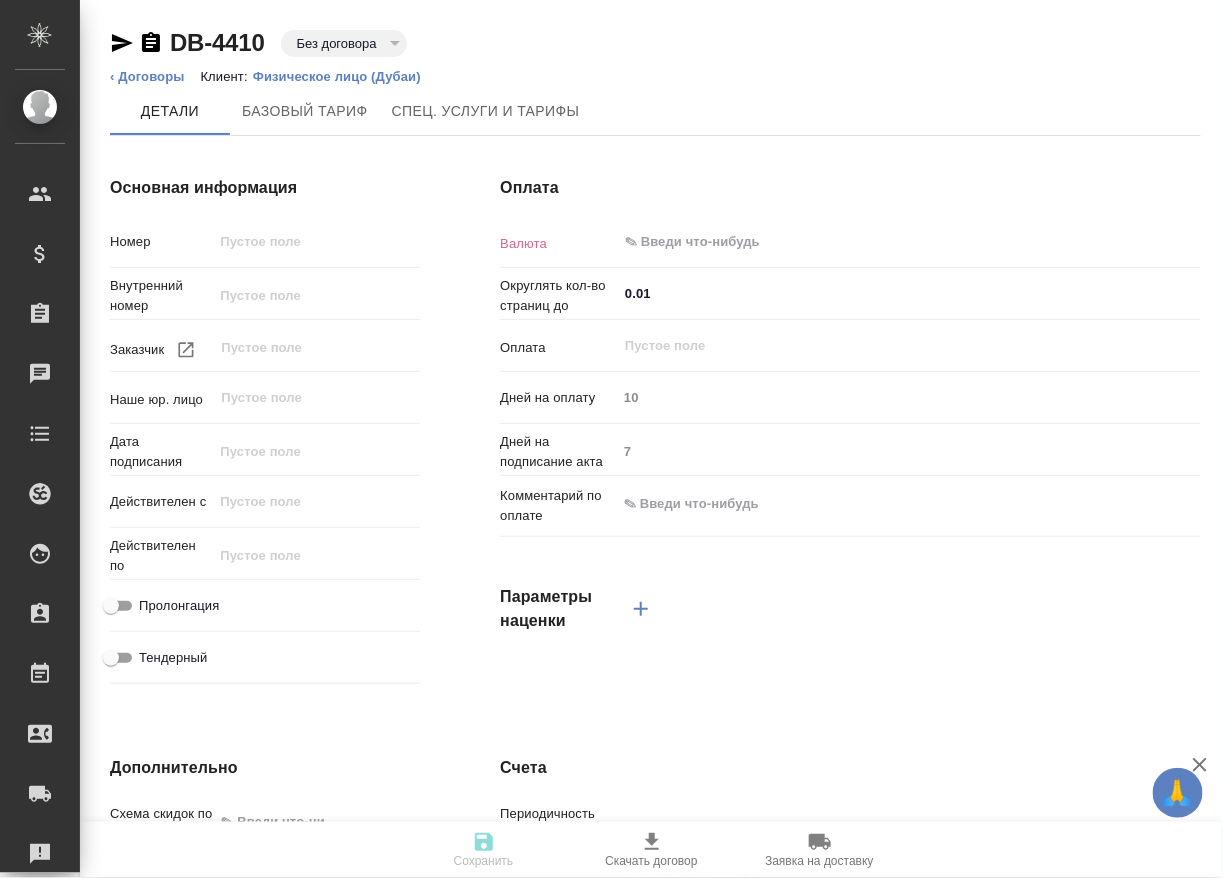 type on "DB-4410" 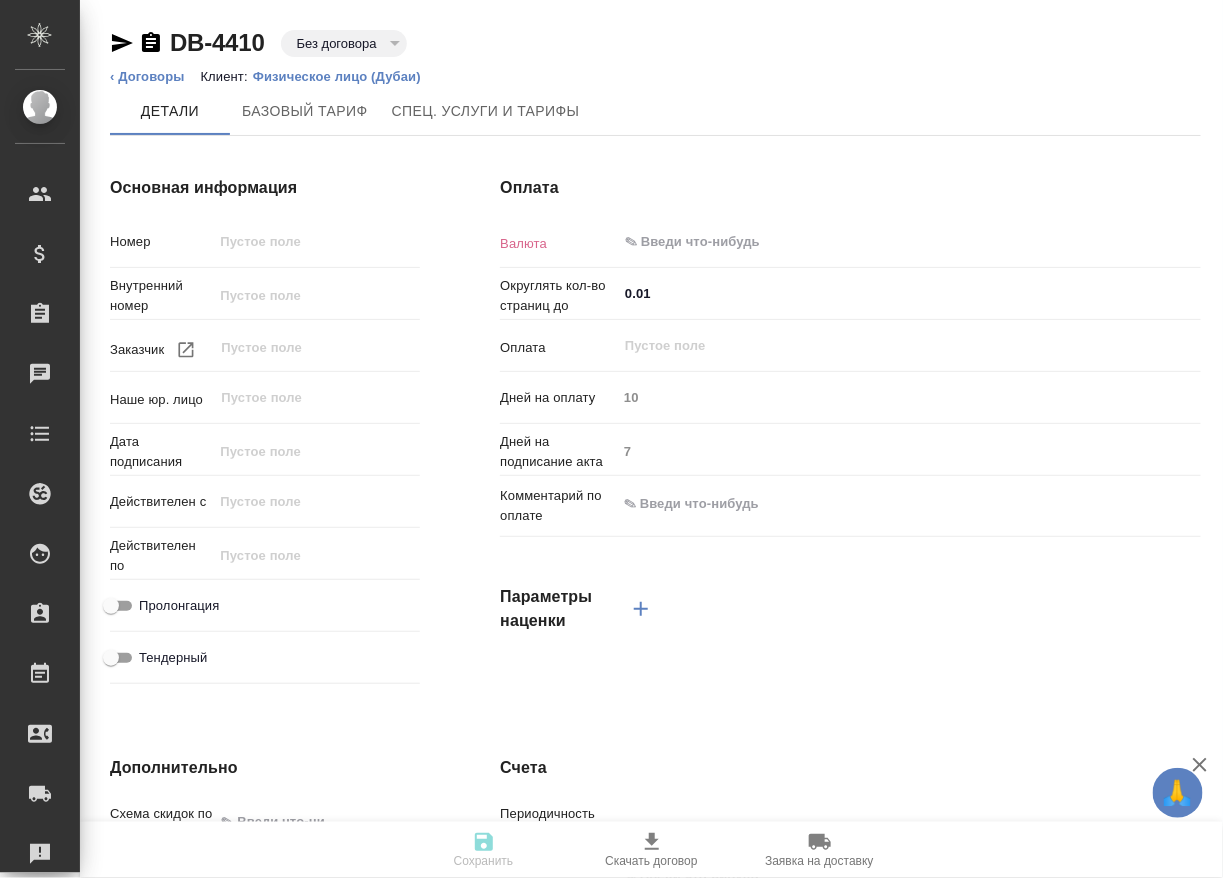type on "[LAST] [FIRST]" 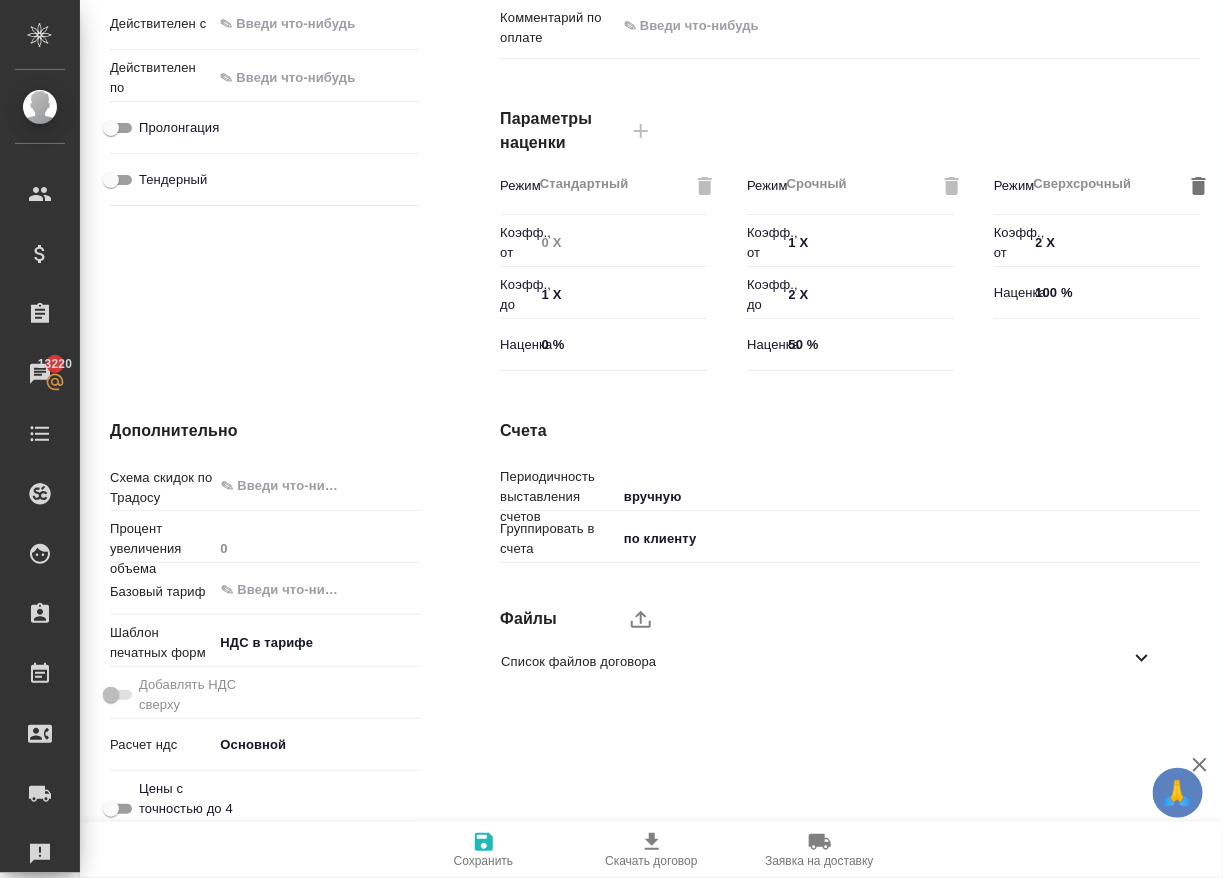scroll, scrollTop: 477, scrollLeft: 0, axis: vertical 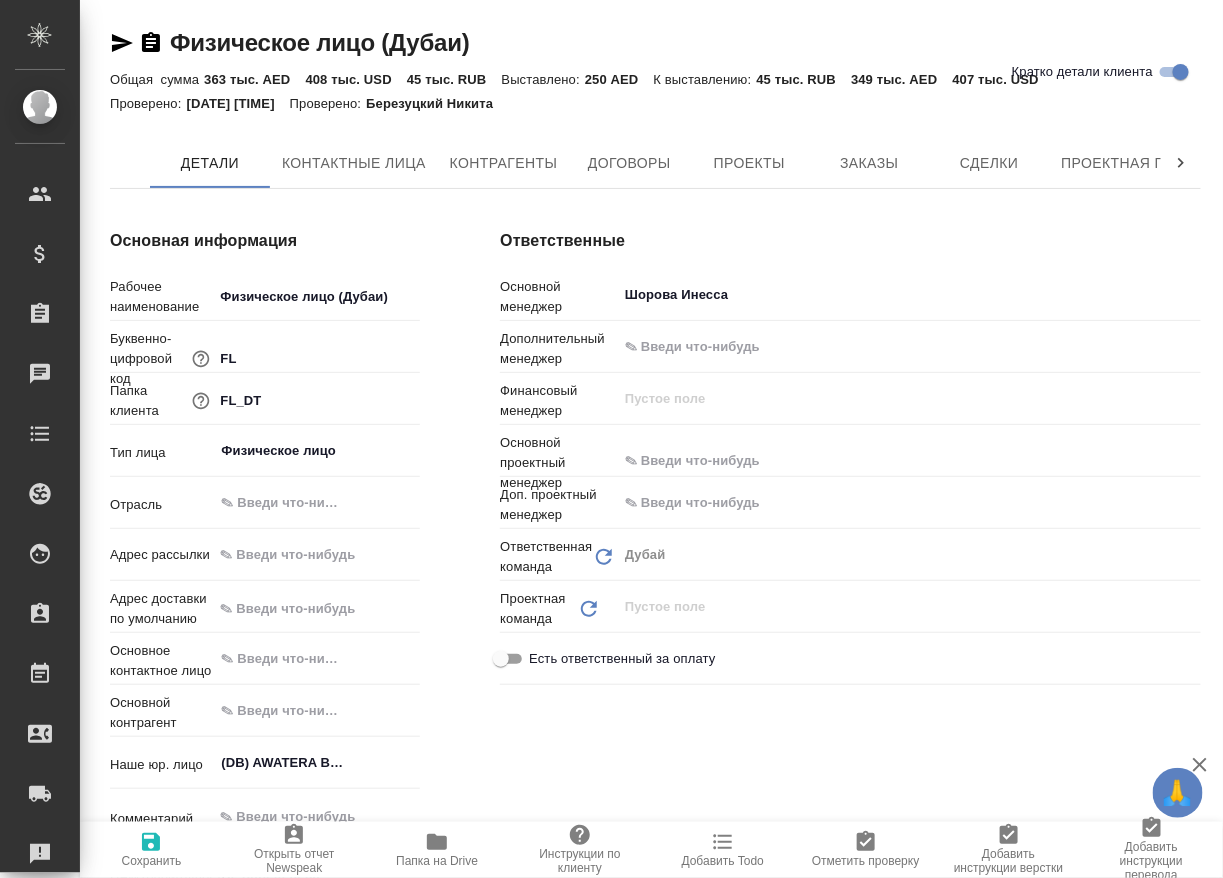 type on "x" 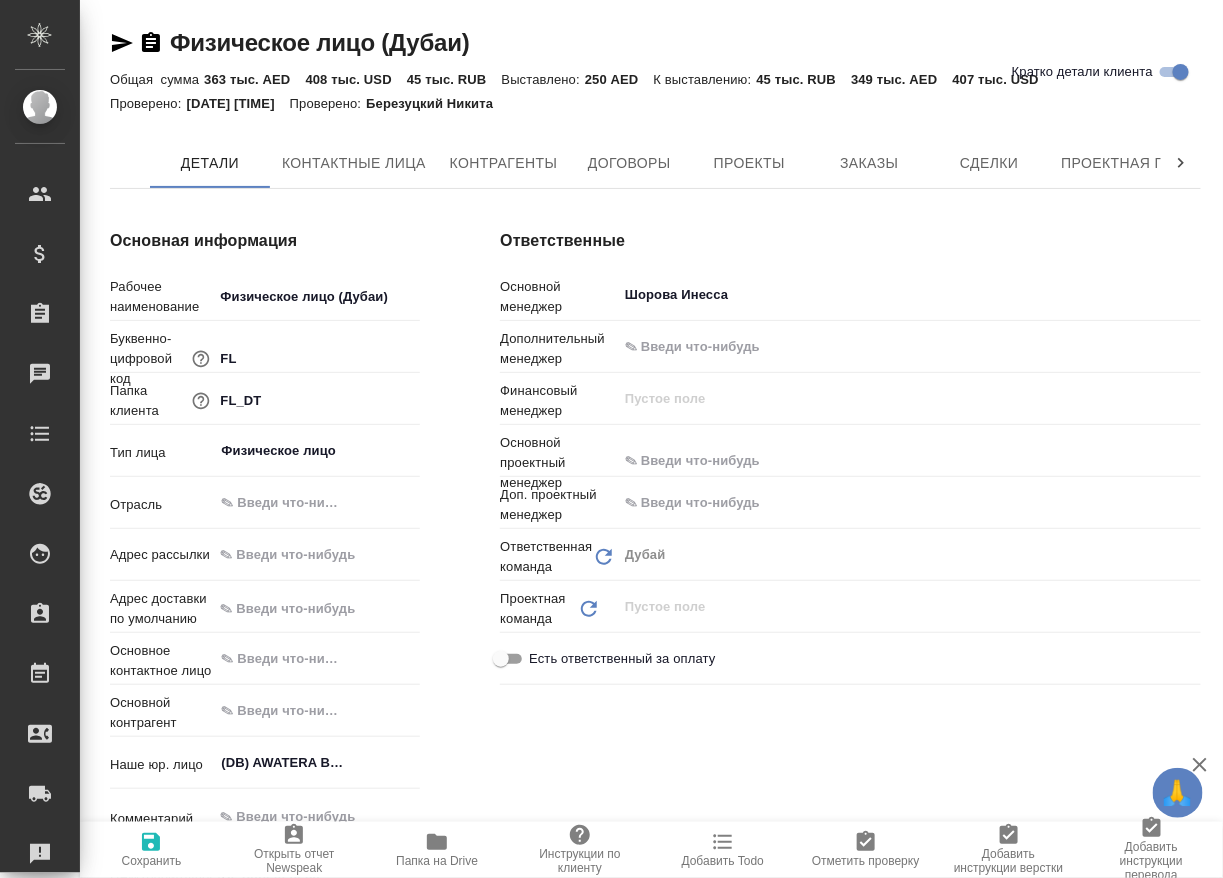 type on "x" 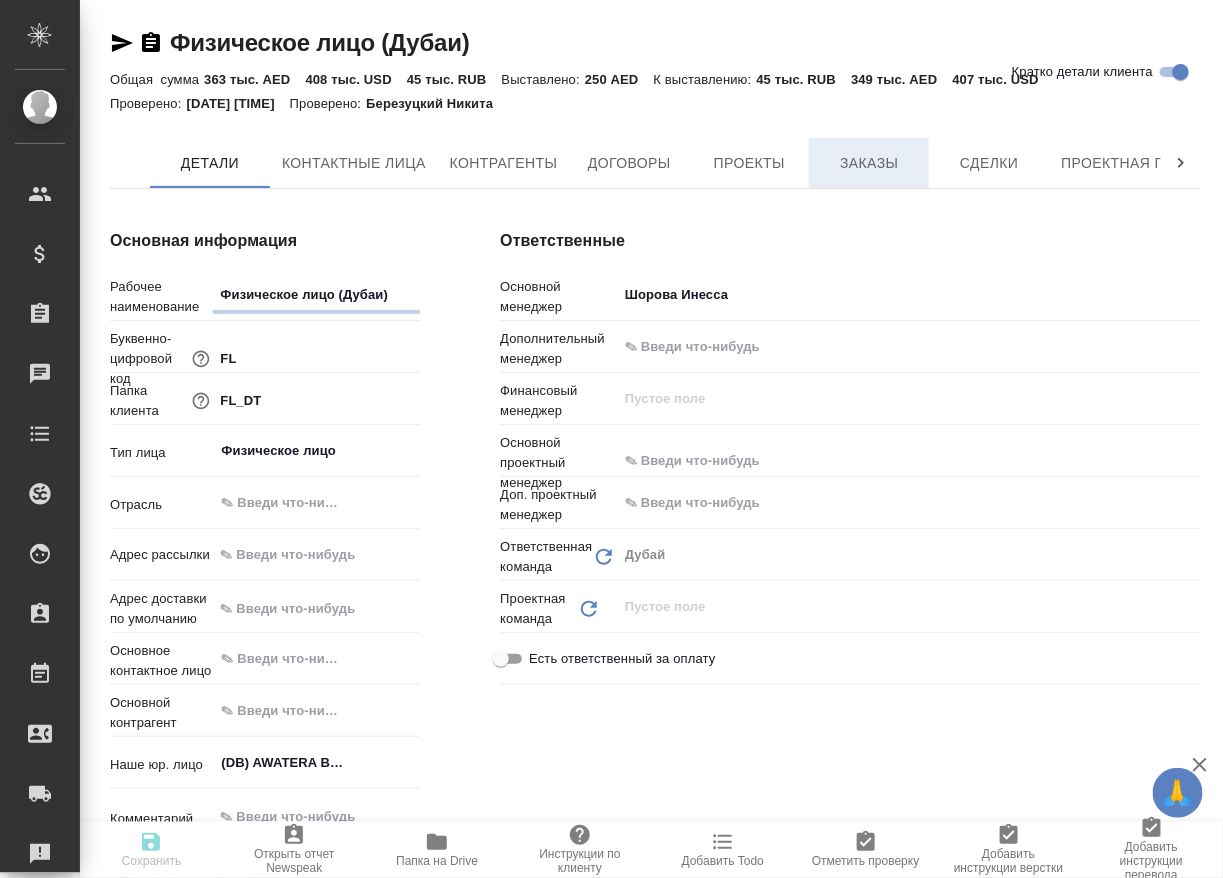 type on "x" 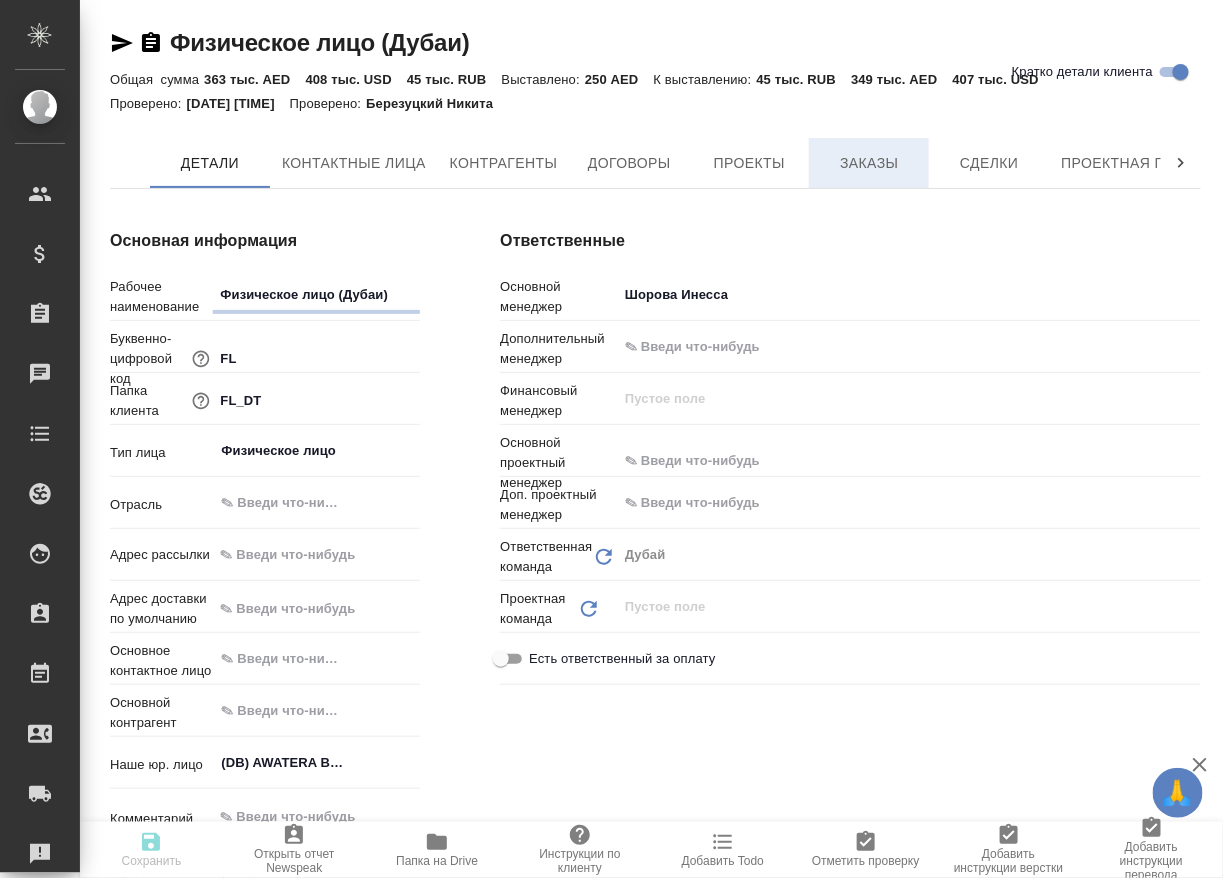 type on "x" 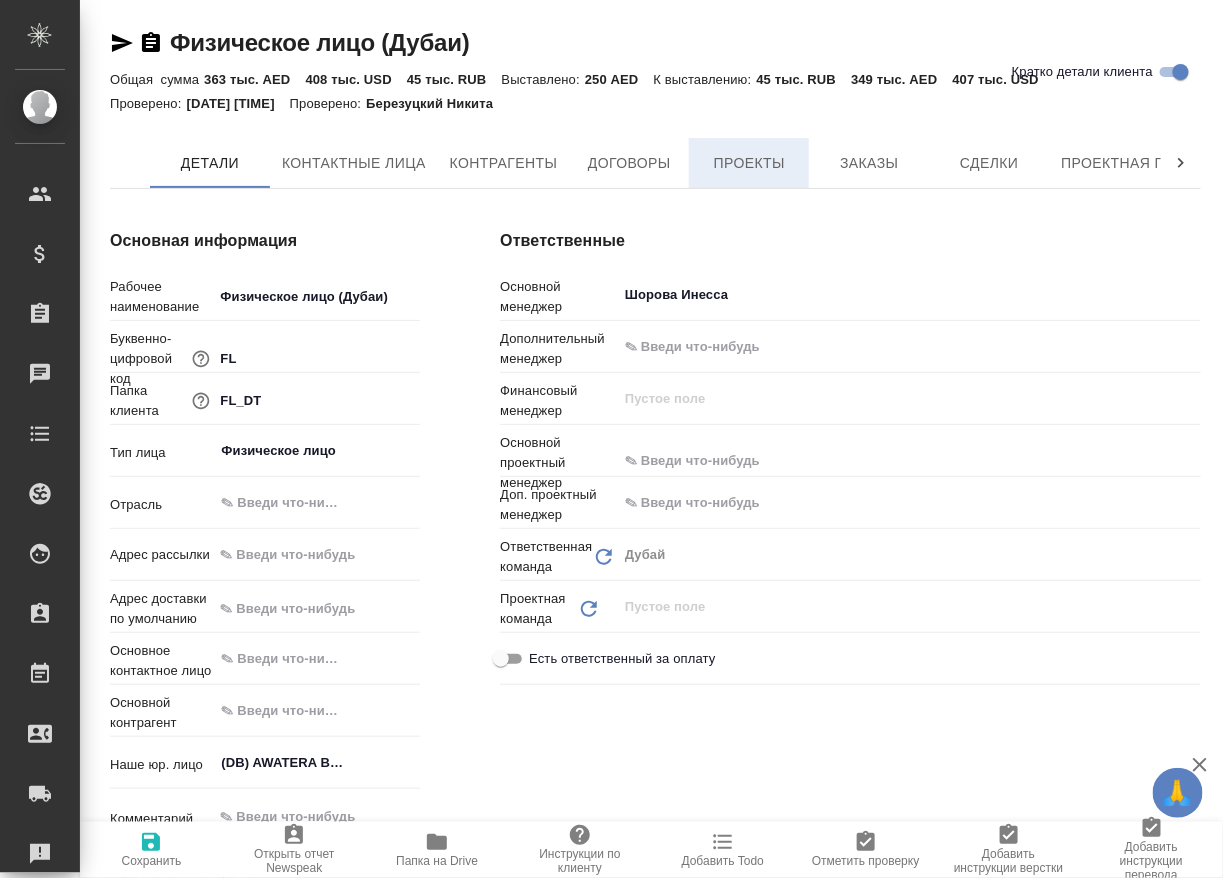 click on "Проекты" at bounding box center (749, 163) 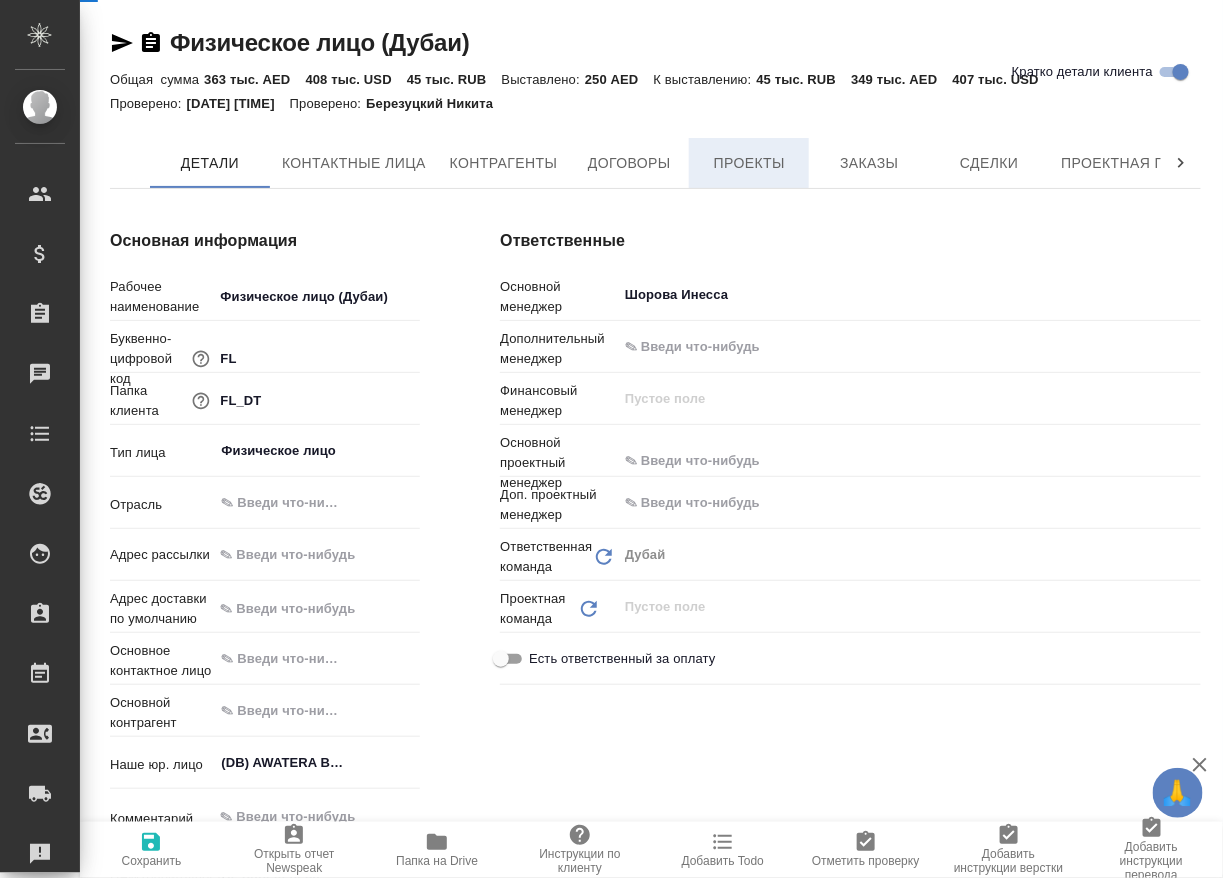 type on "x" 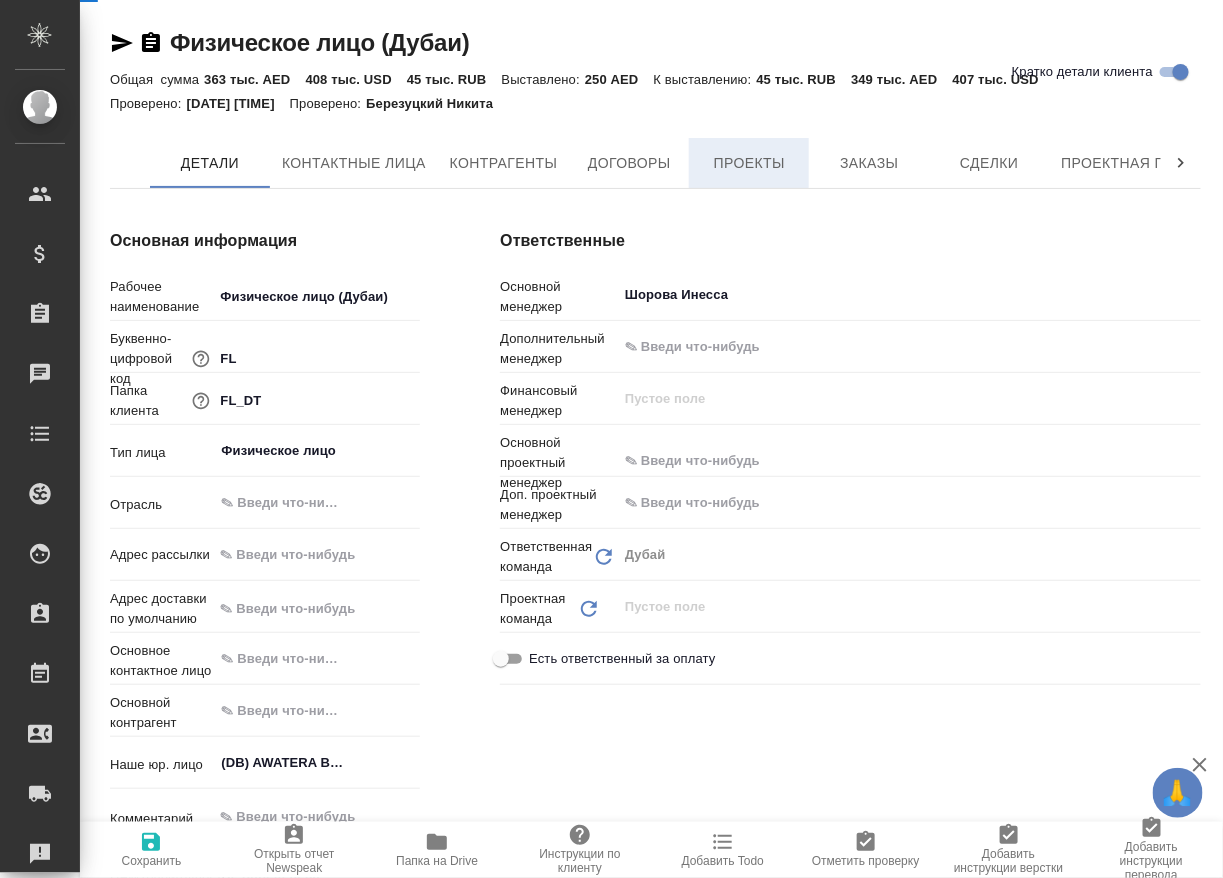 type on "x" 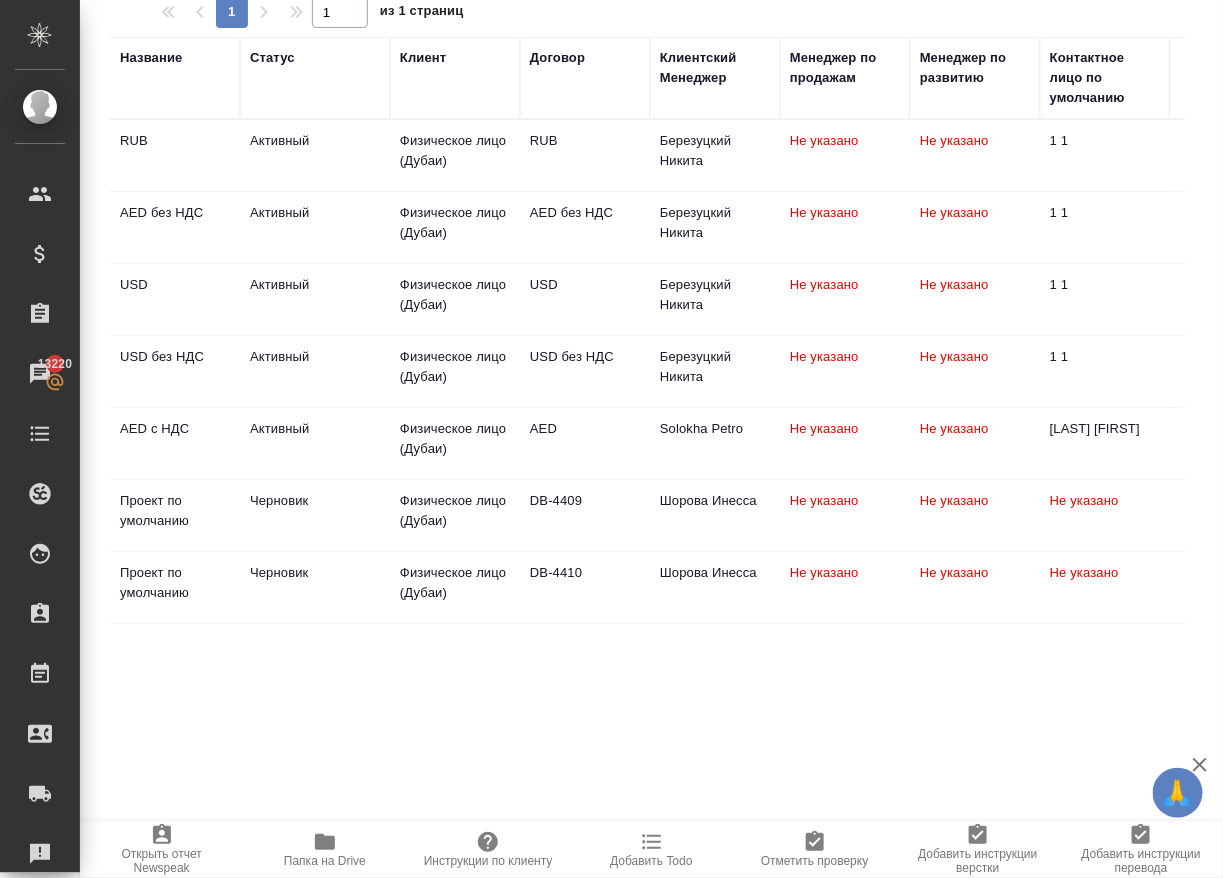 scroll, scrollTop: 257, scrollLeft: 0, axis: vertical 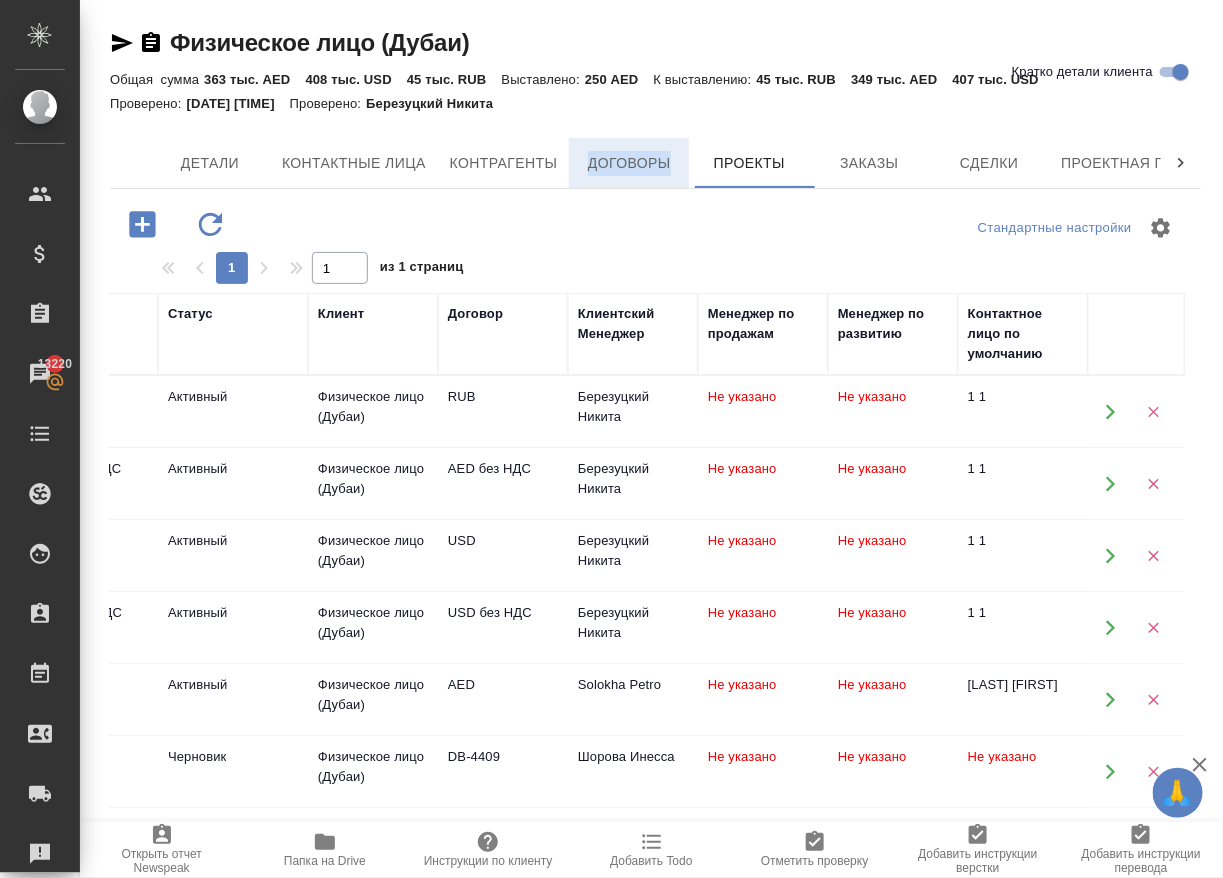 click on "Договоры" at bounding box center (629, 163) 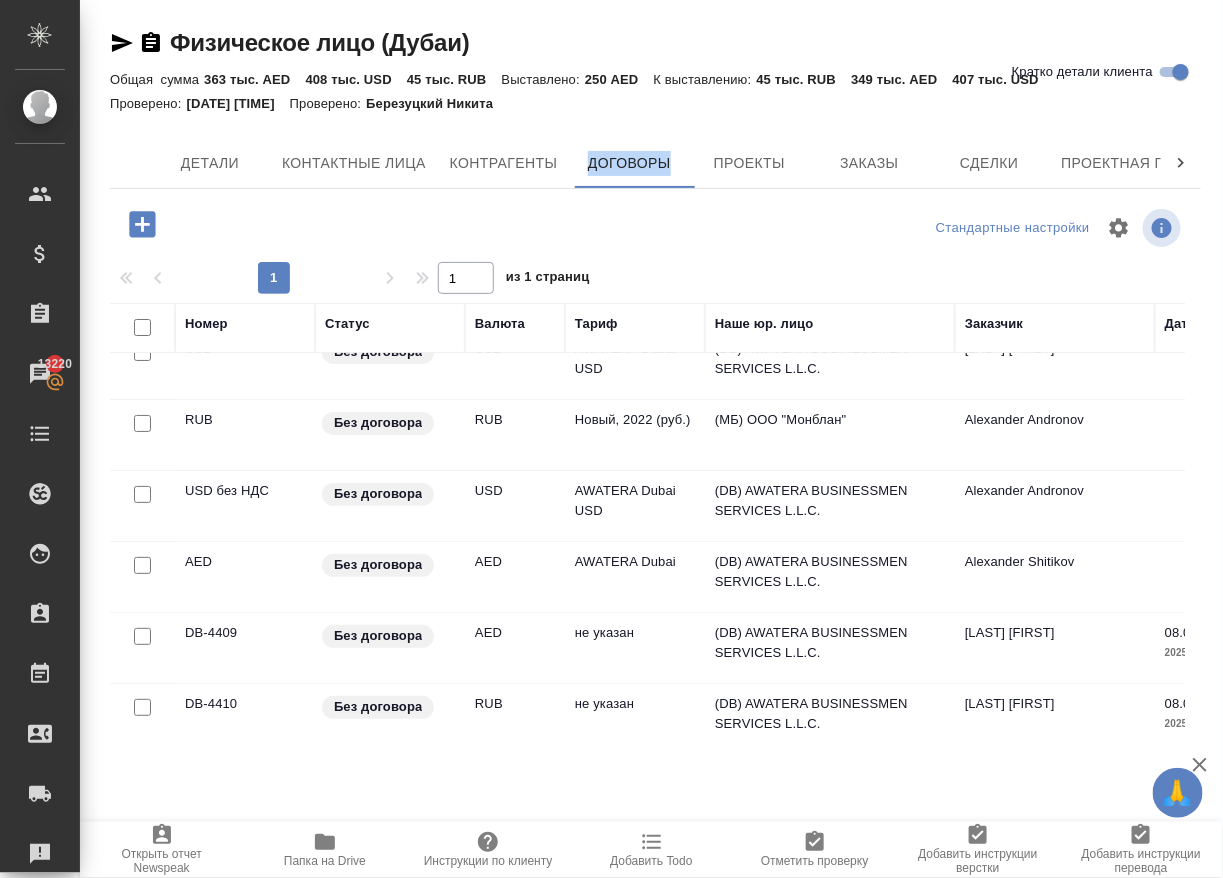 scroll, scrollTop: 96, scrollLeft: 0, axis: vertical 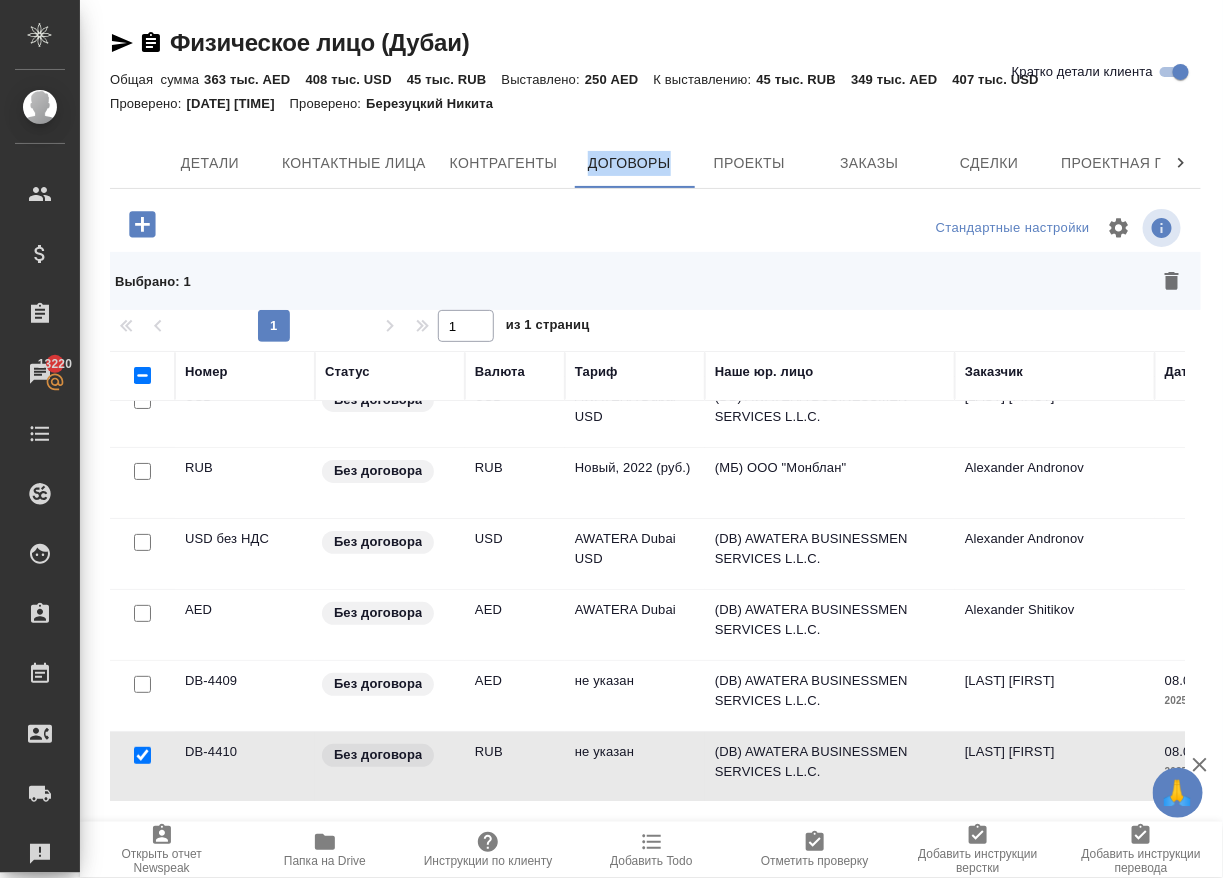 click on "DB-4410" at bounding box center [245, 341] 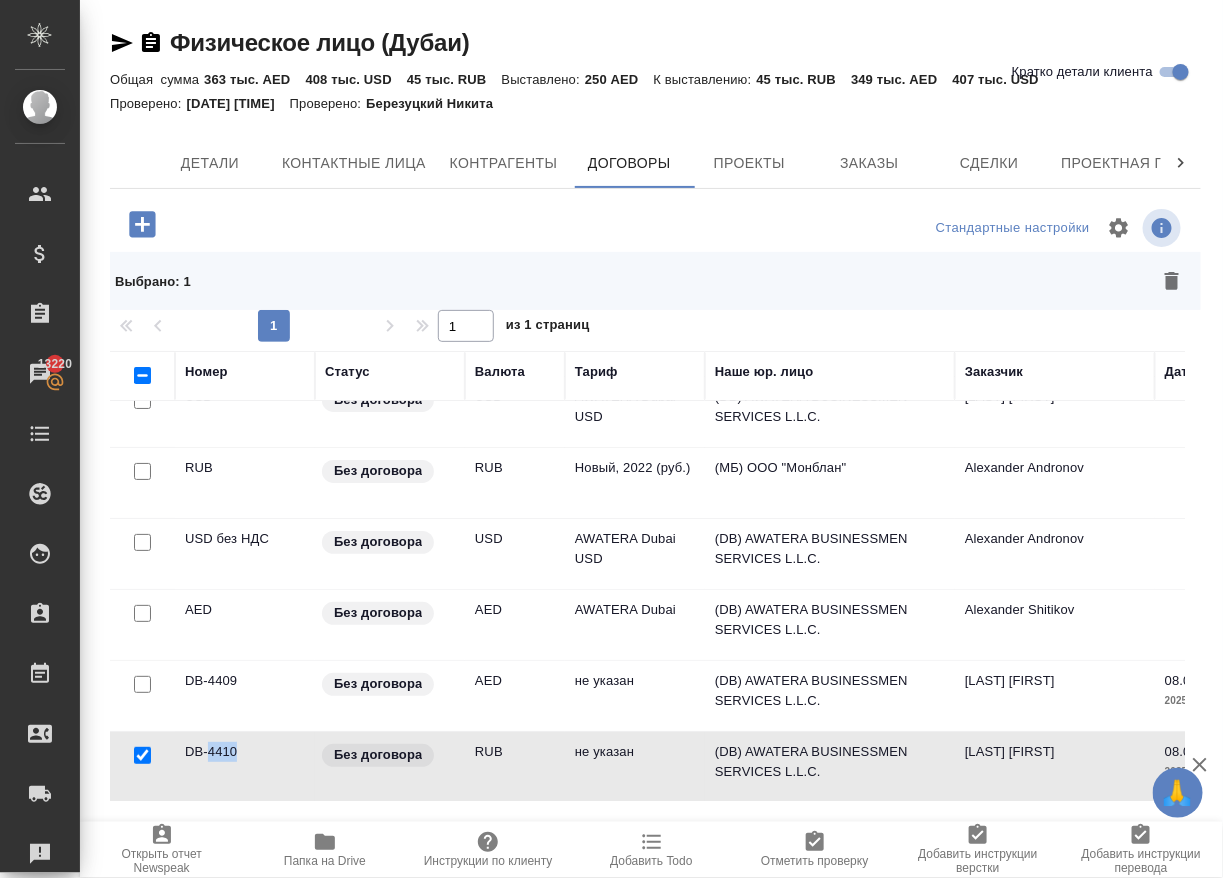 click on "DB-4410" at bounding box center [245, 341] 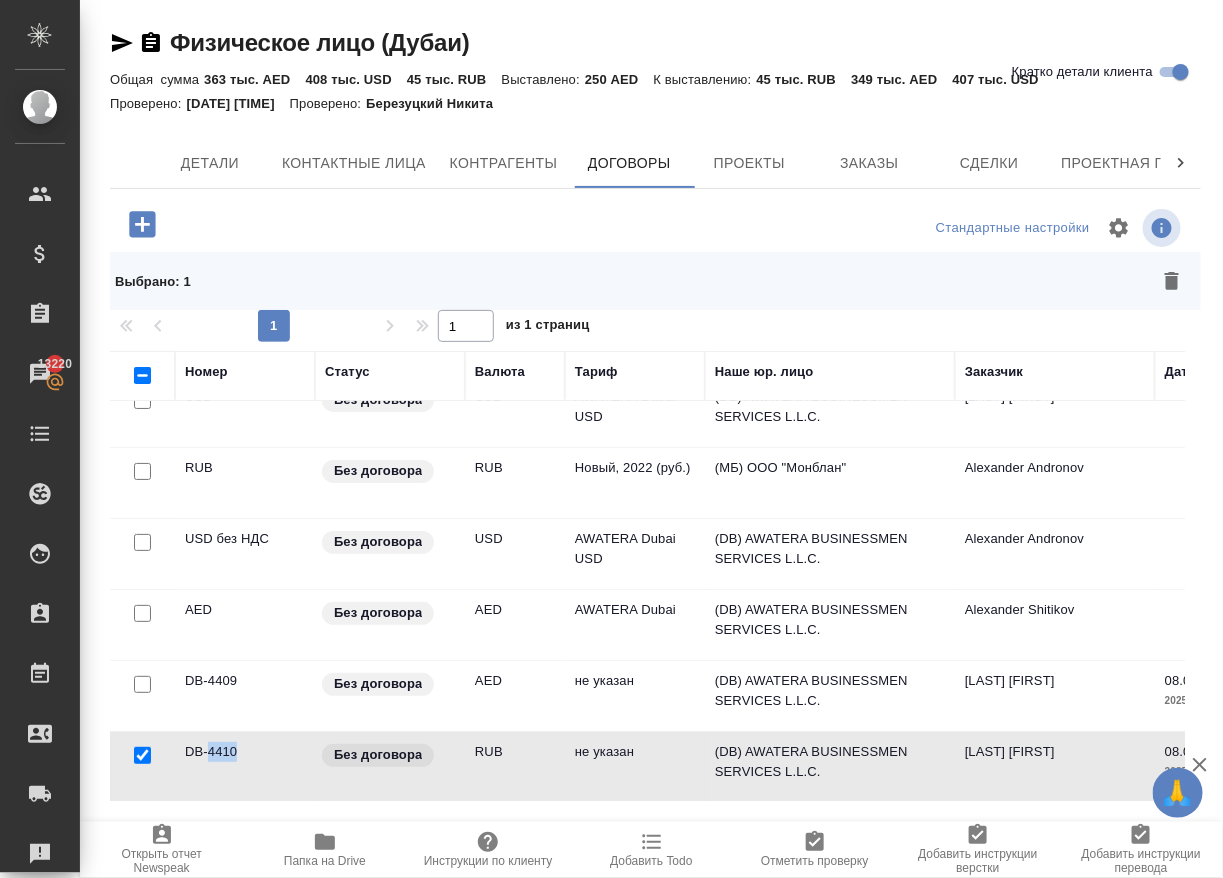 click at bounding box center (142, 755) 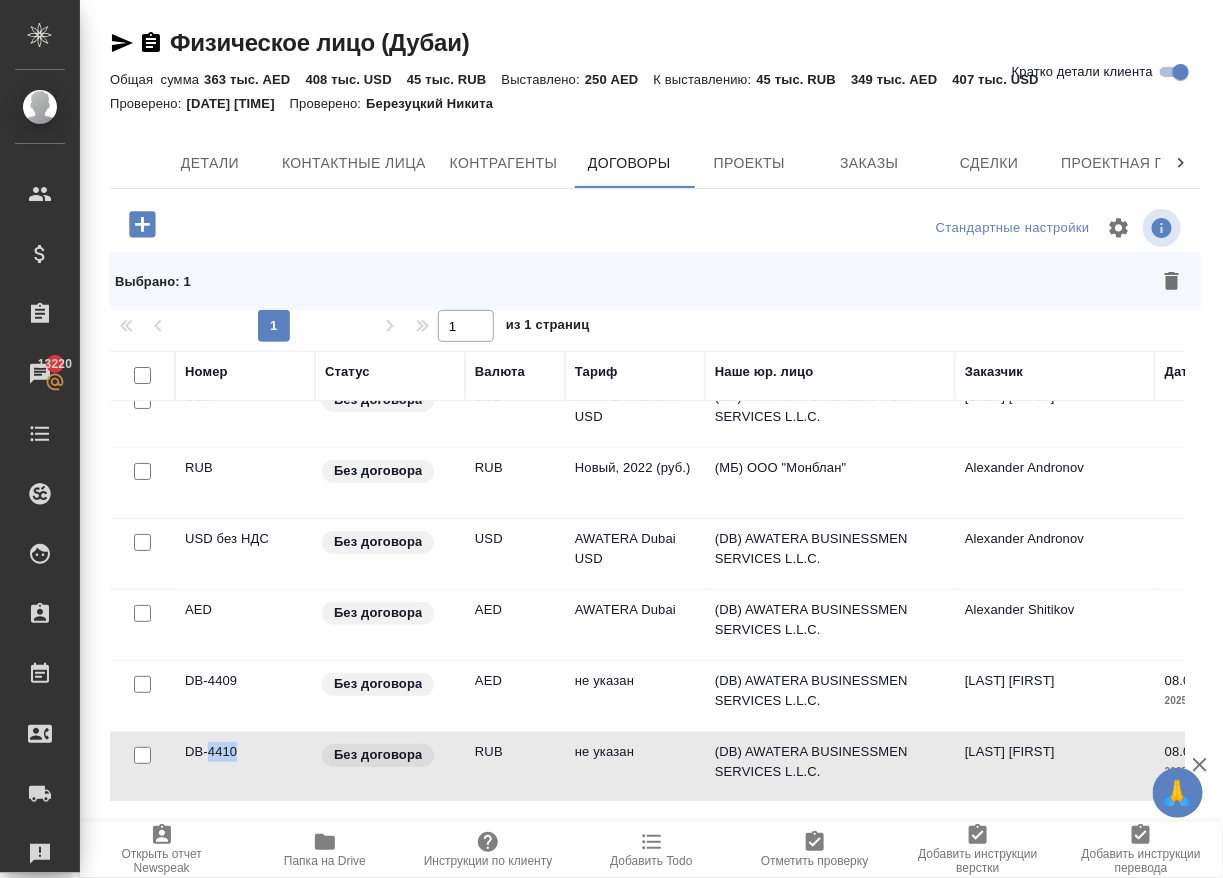 checkbox on "false" 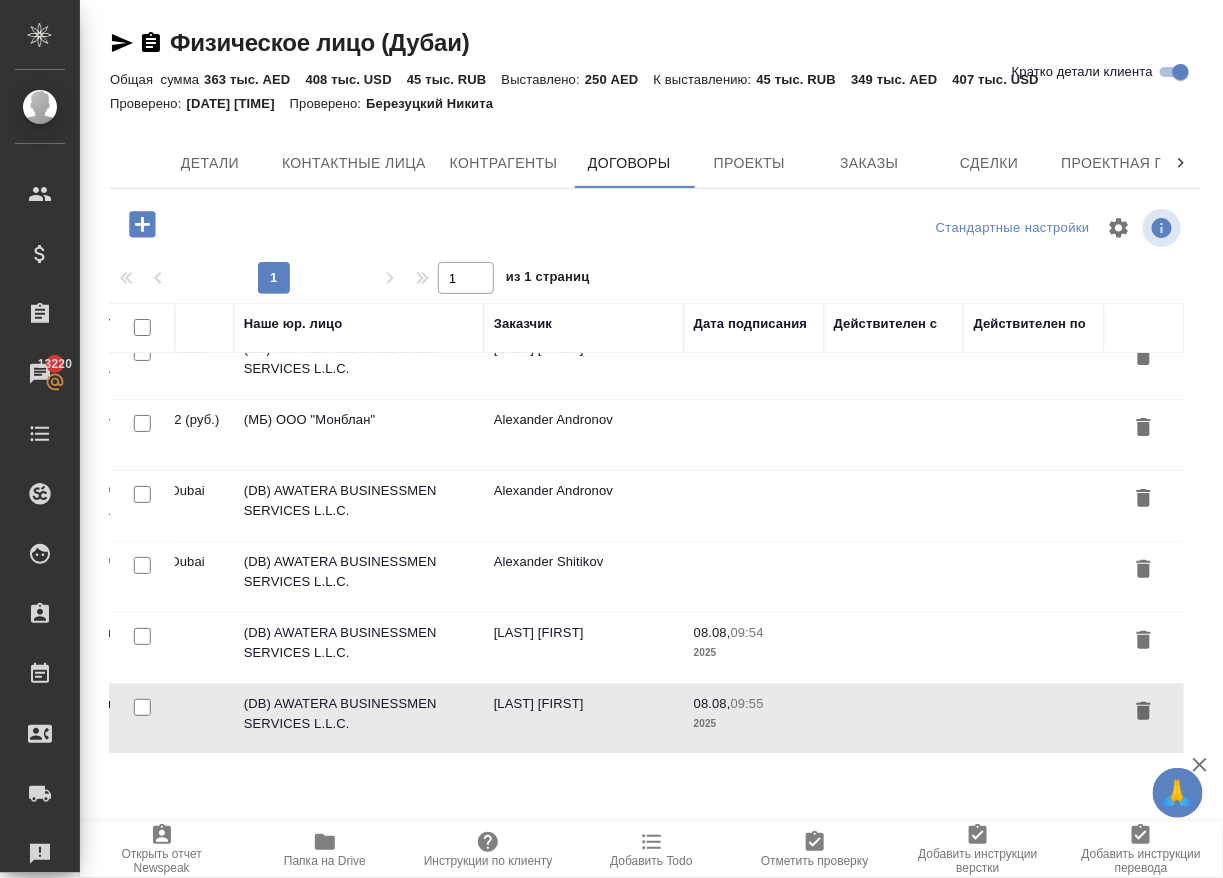 scroll, scrollTop: 96, scrollLeft: 470, axis: both 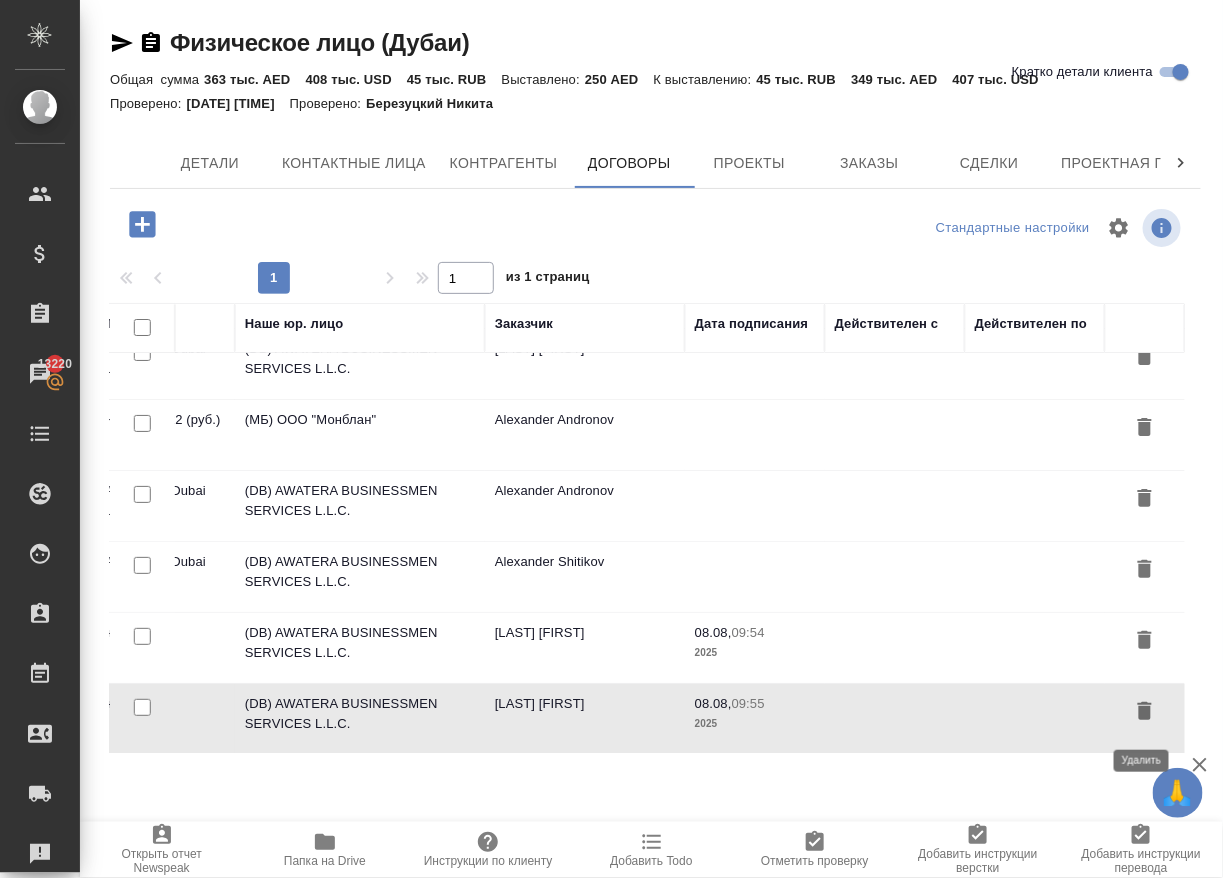 click 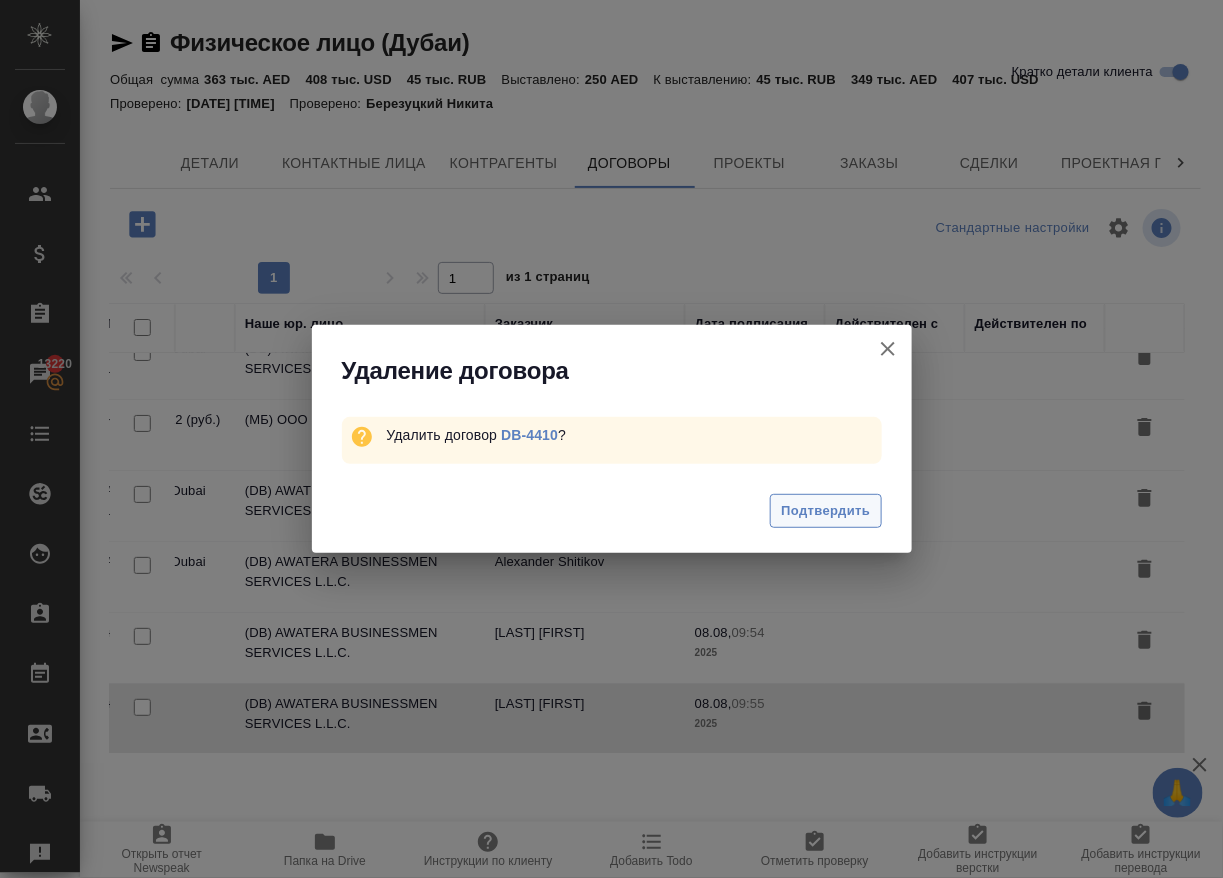 click on "Подтвердить" at bounding box center (825, 511) 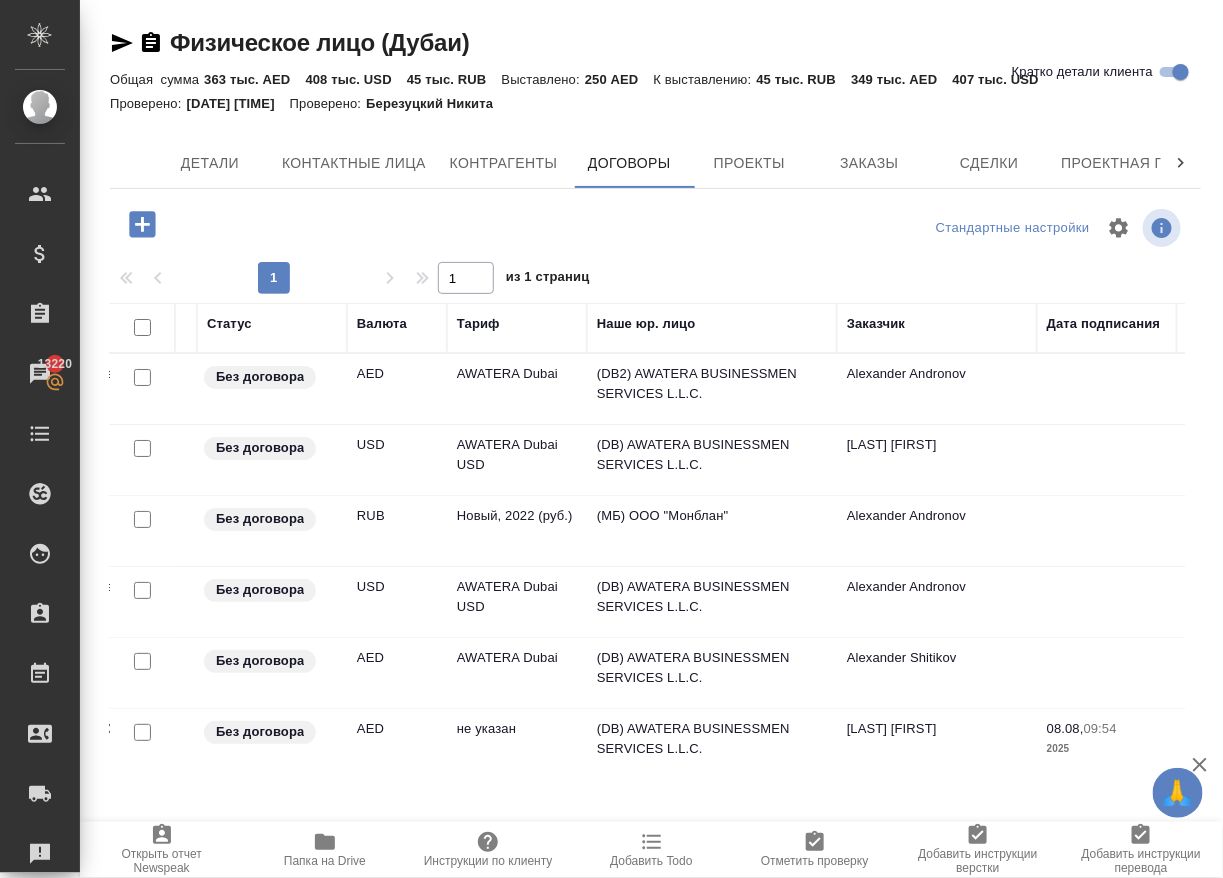 scroll, scrollTop: -1, scrollLeft: 118, axis: both 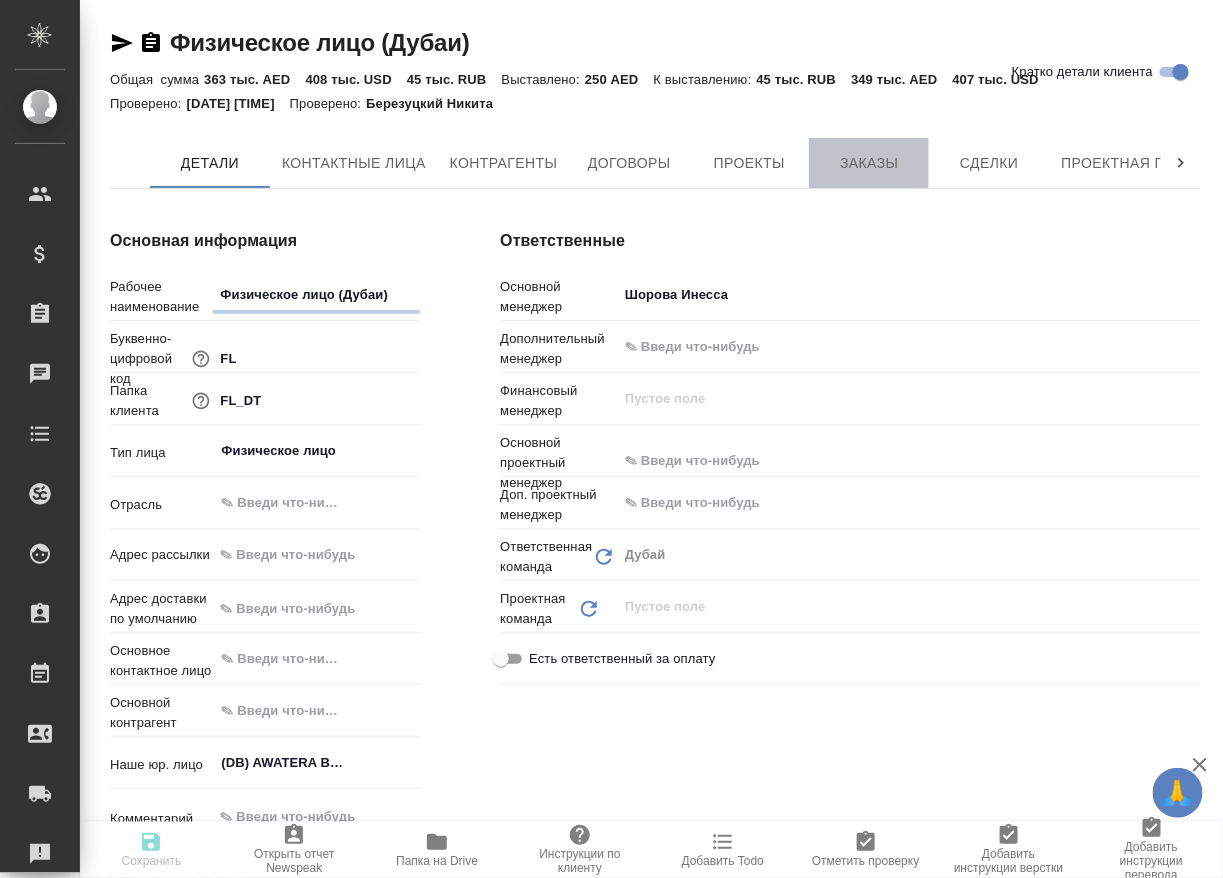 type on "x" 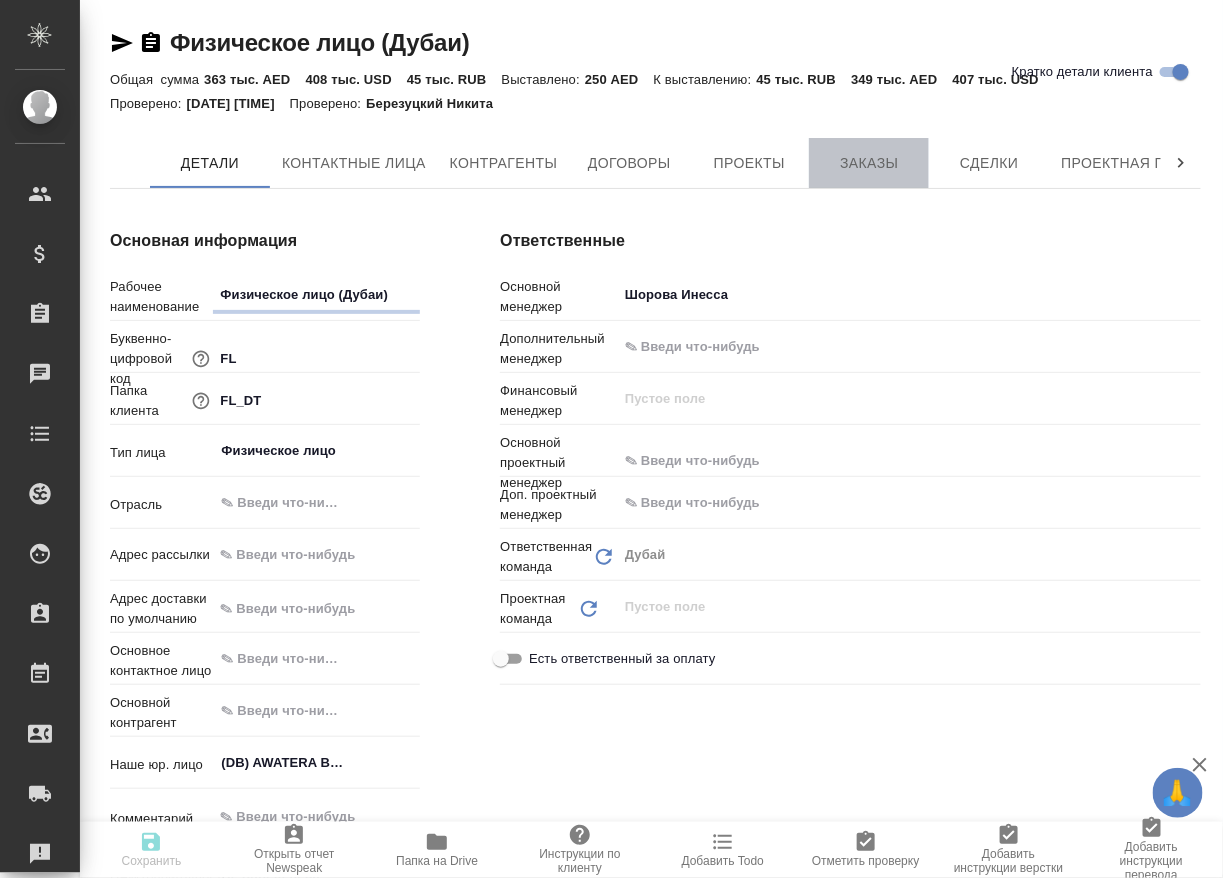 type on "x" 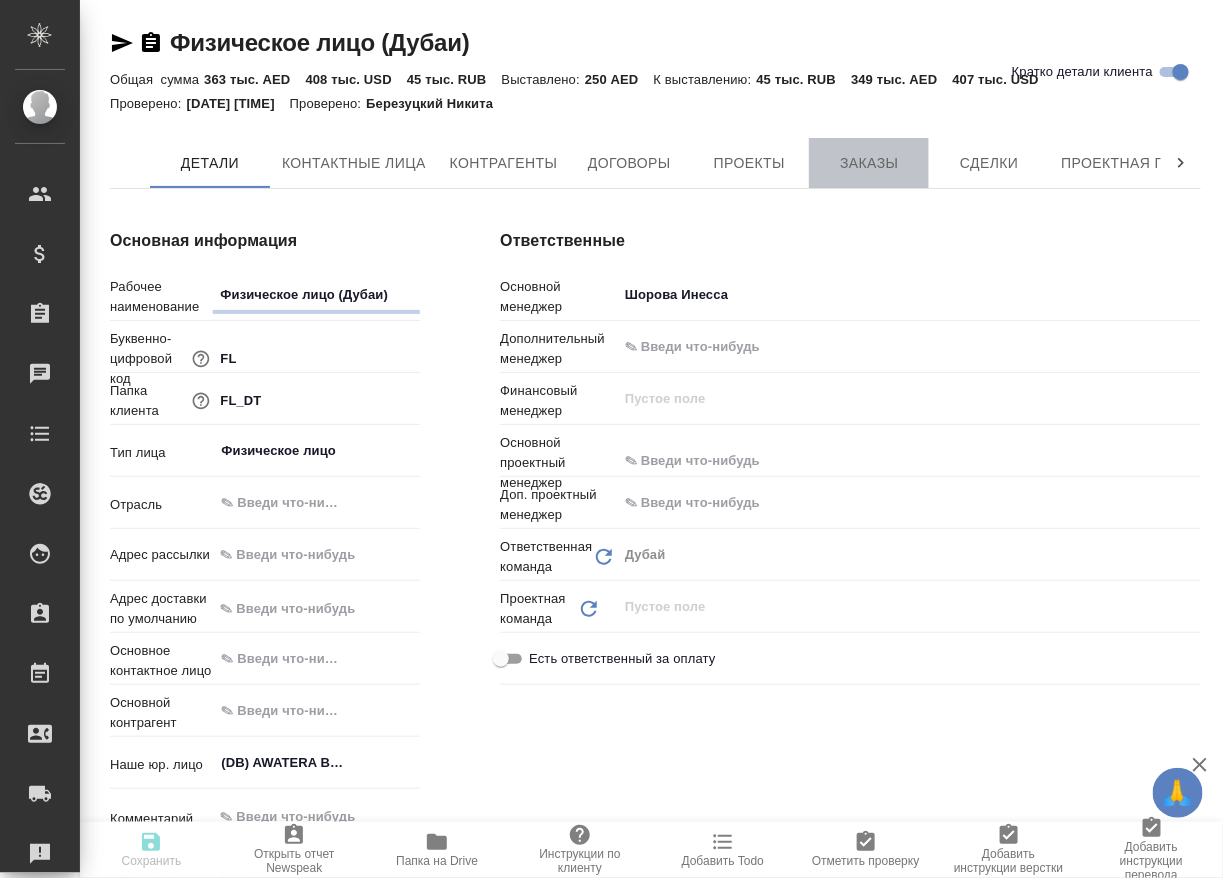 click on "Заказы" at bounding box center (869, 163) 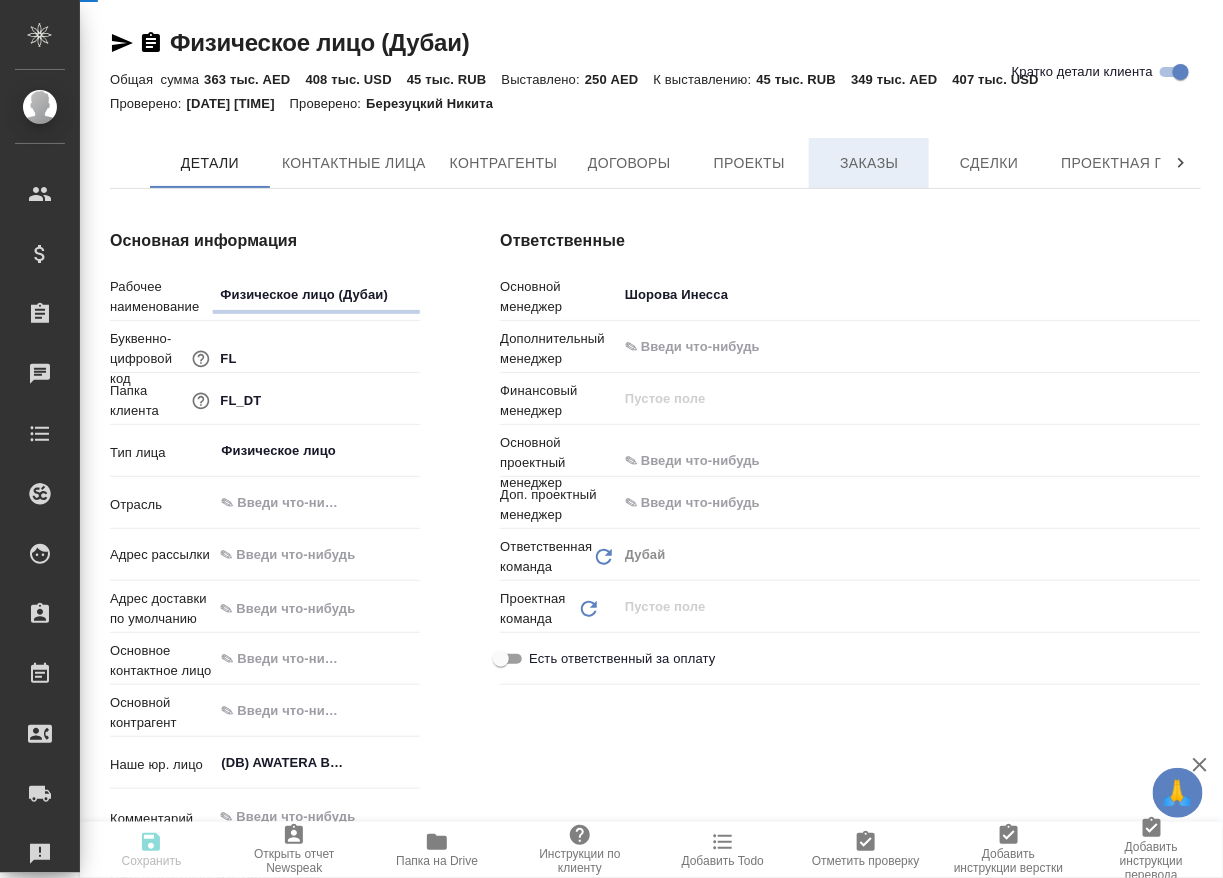 type on "x" 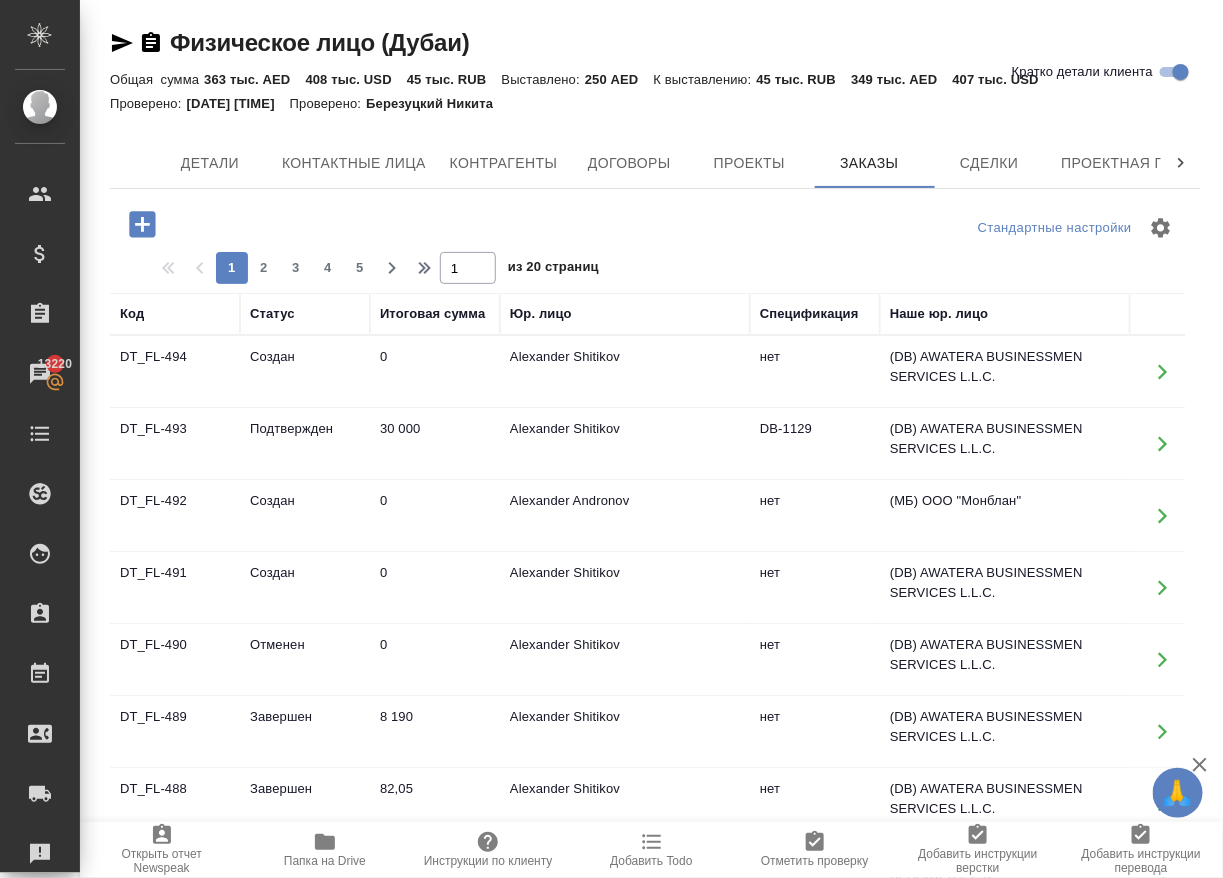 scroll, scrollTop: 0, scrollLeft: 0, axis: both 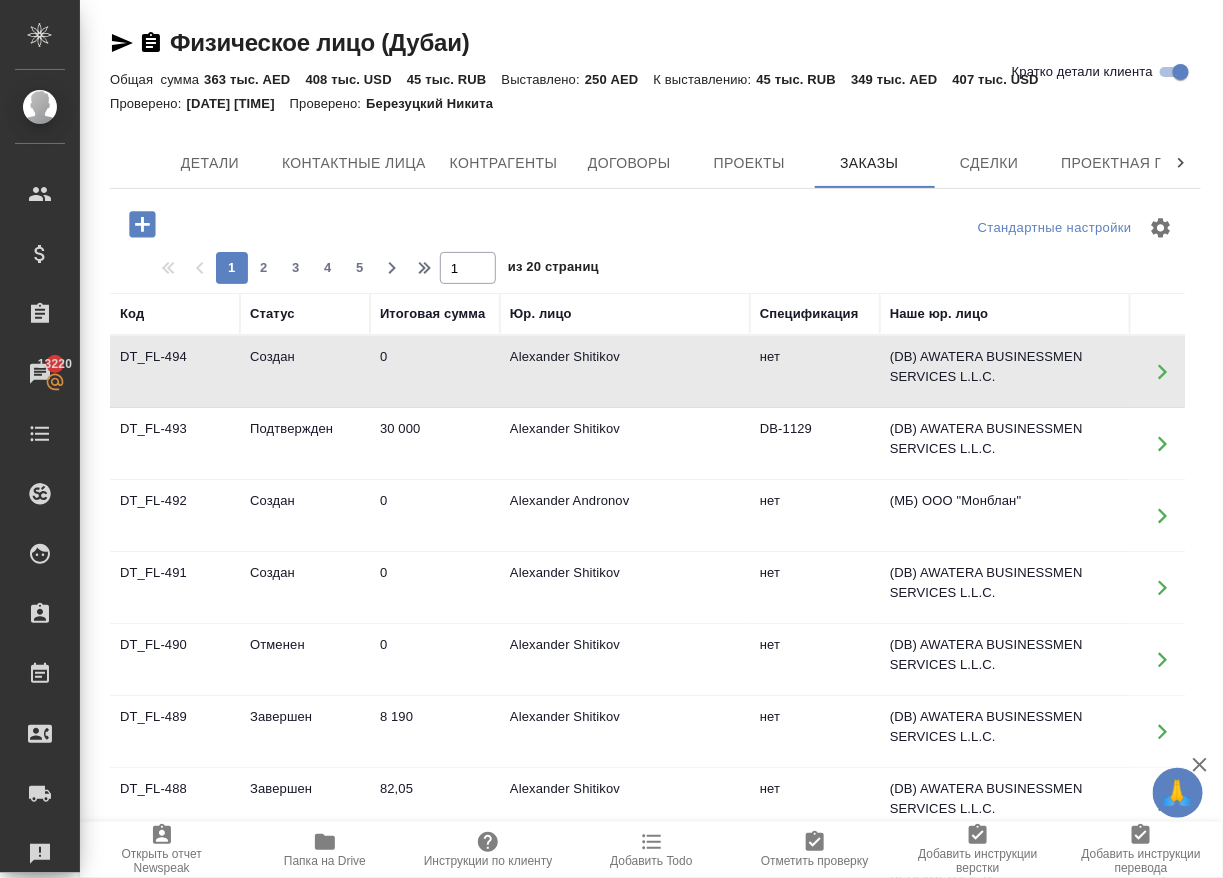 click on "DT_FL-494" at bounding box center [175, 372] 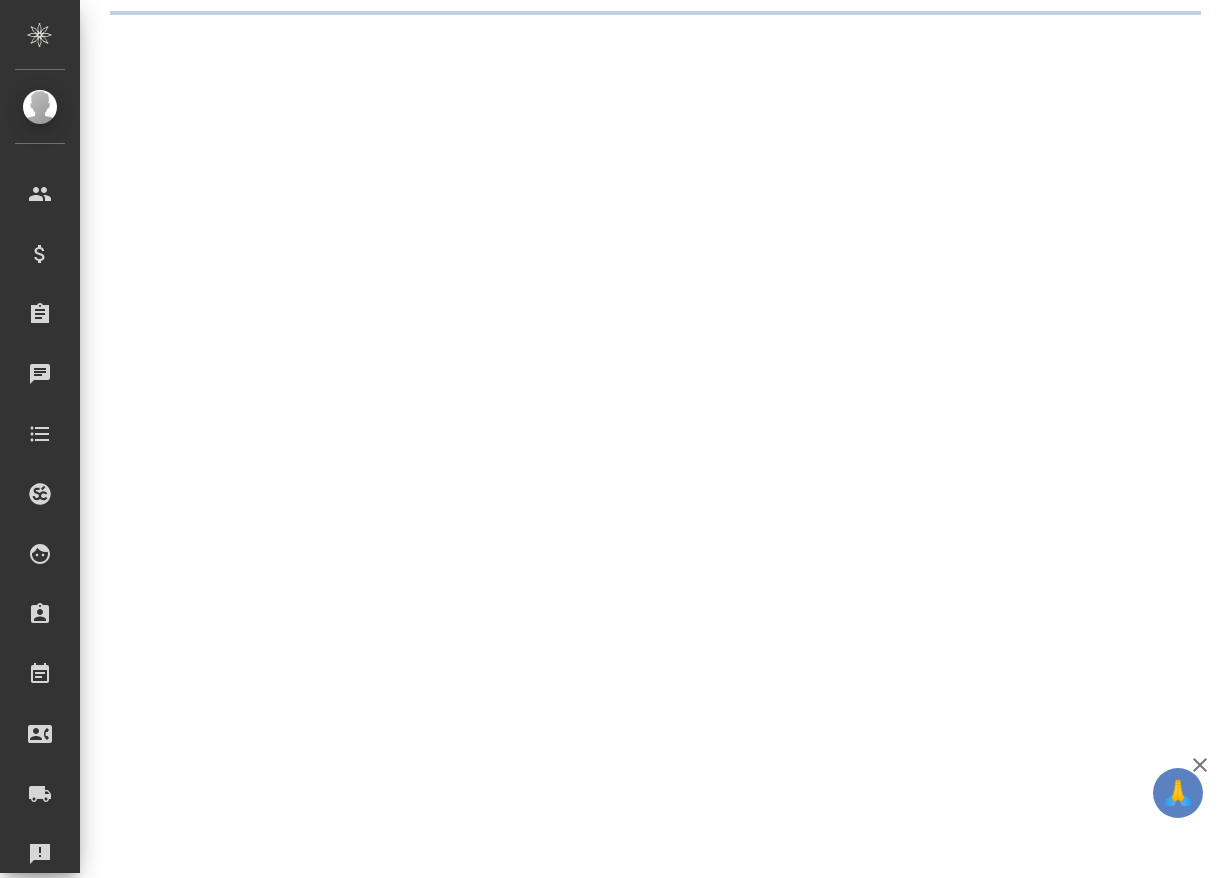 scroll, scrollTop: 0, scrollLeft: 0, axis: both 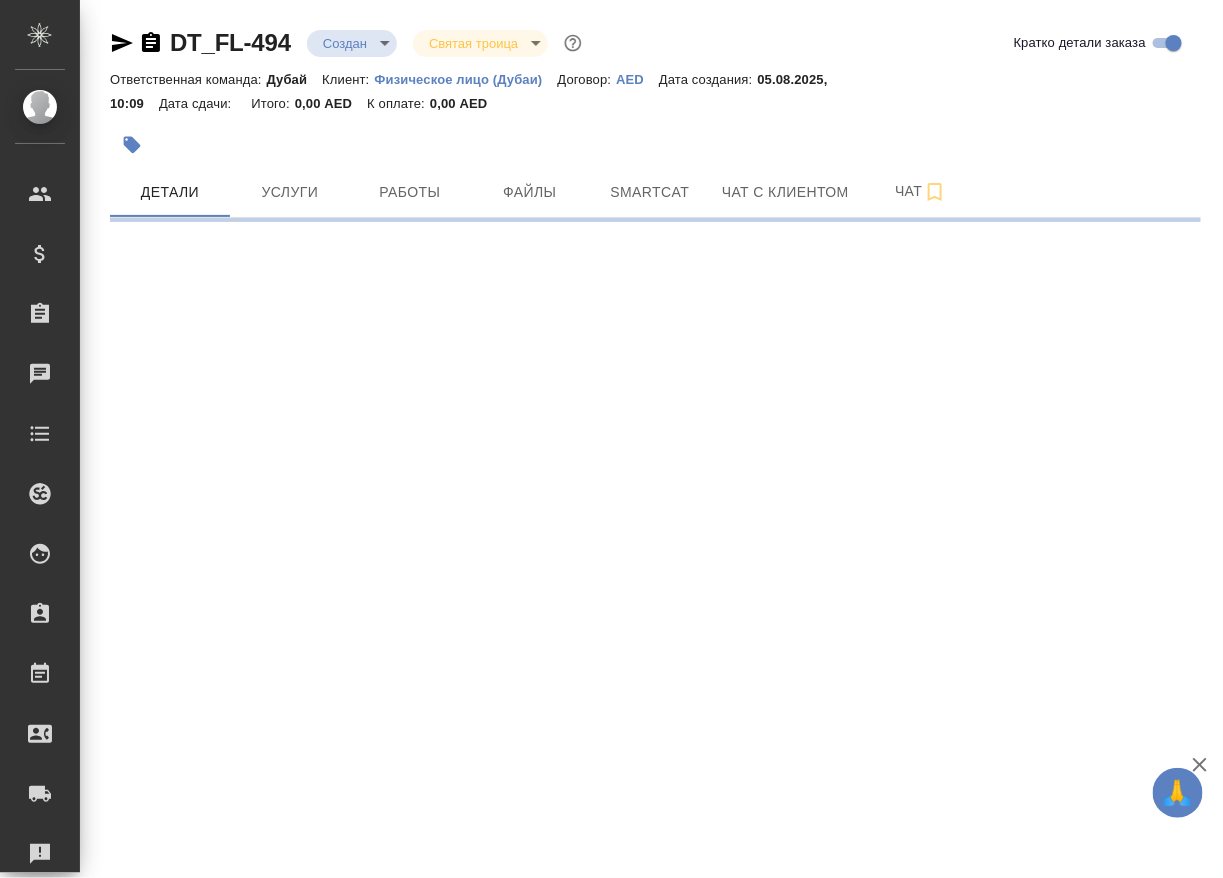 select on "RU" 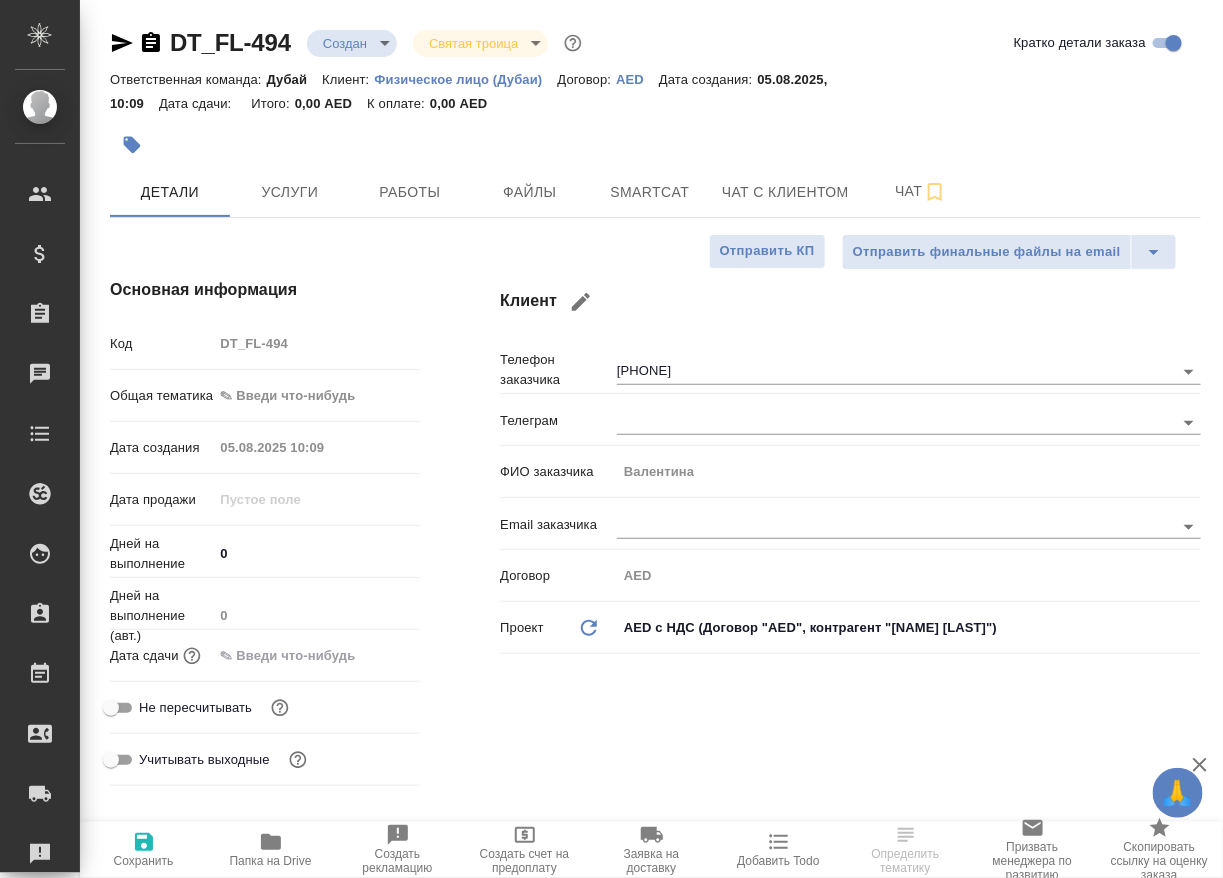 type on "x" 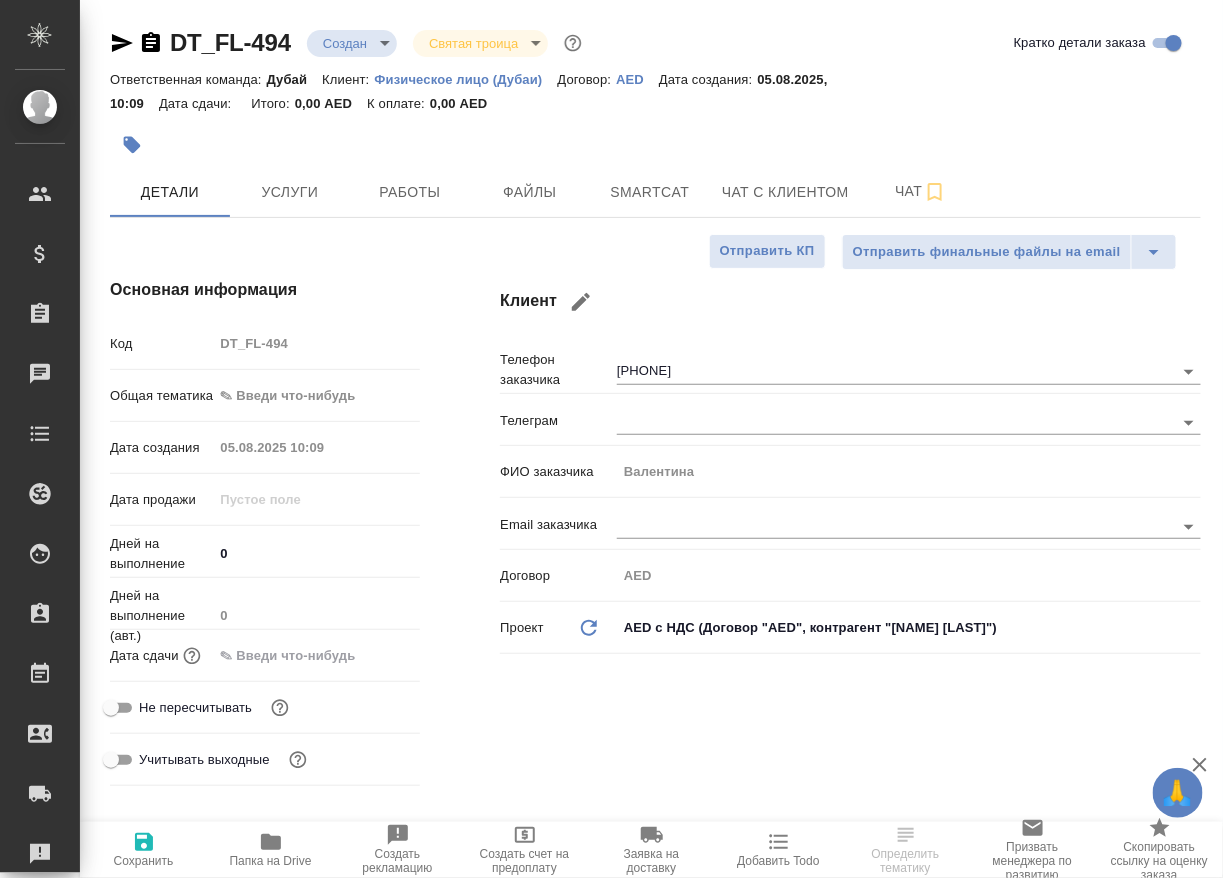 type on "x" 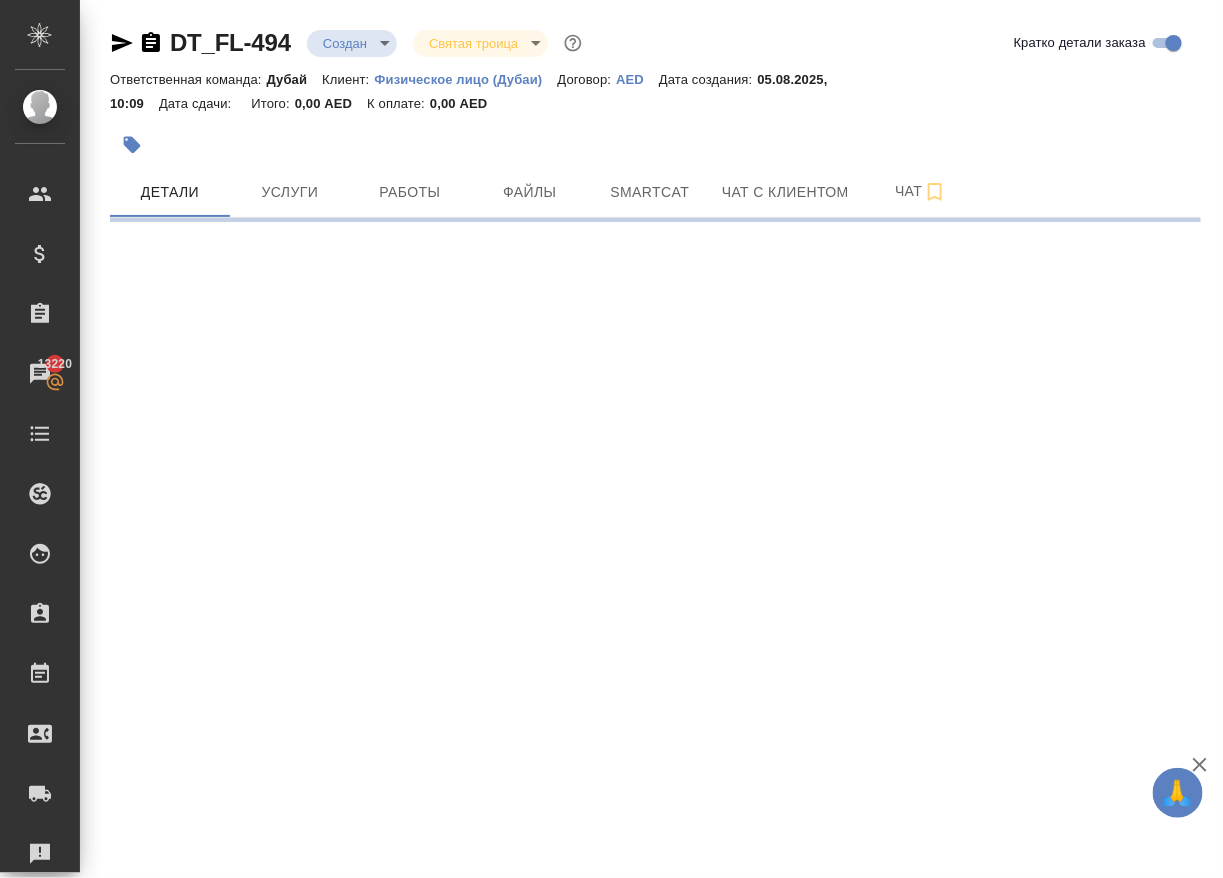 scroll, scrollTop: 0, scrollLeft: 0, axis: both 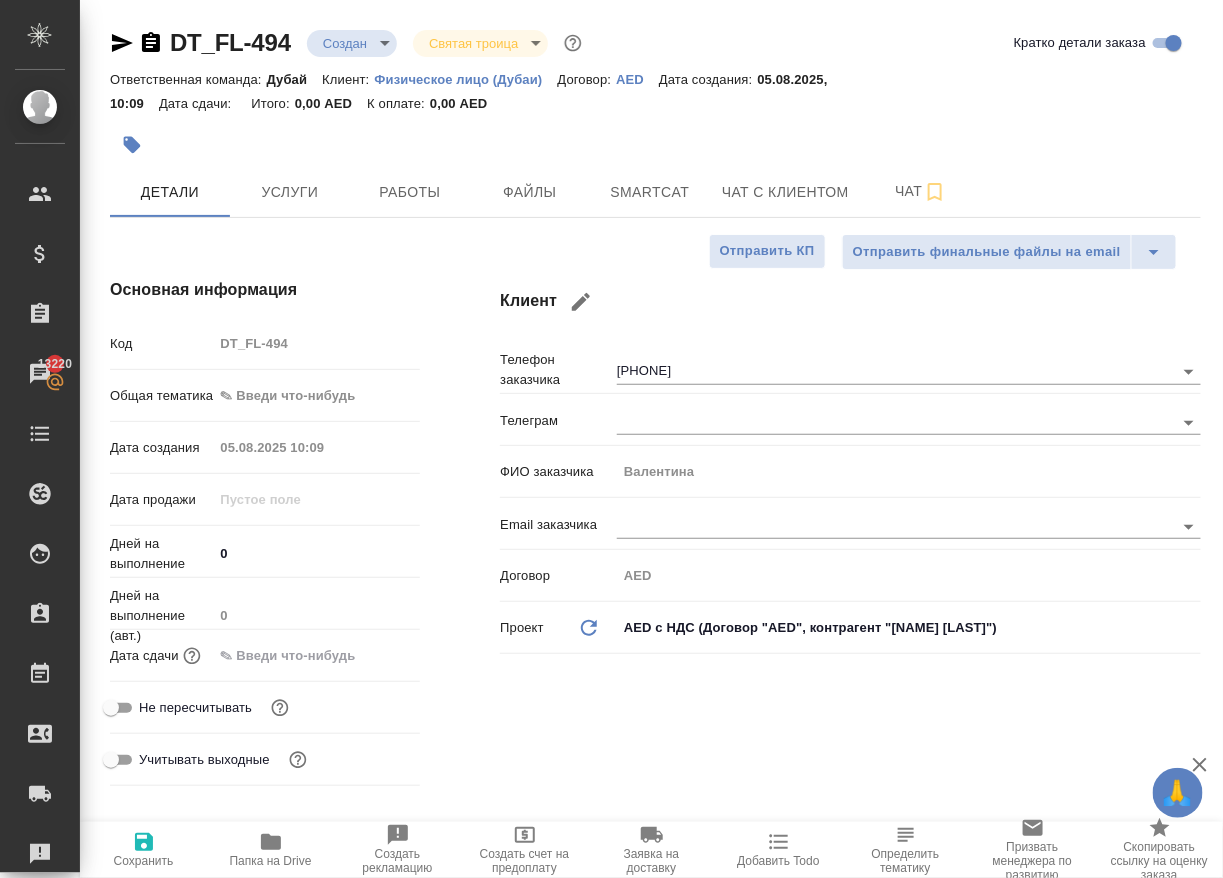 type on "x" 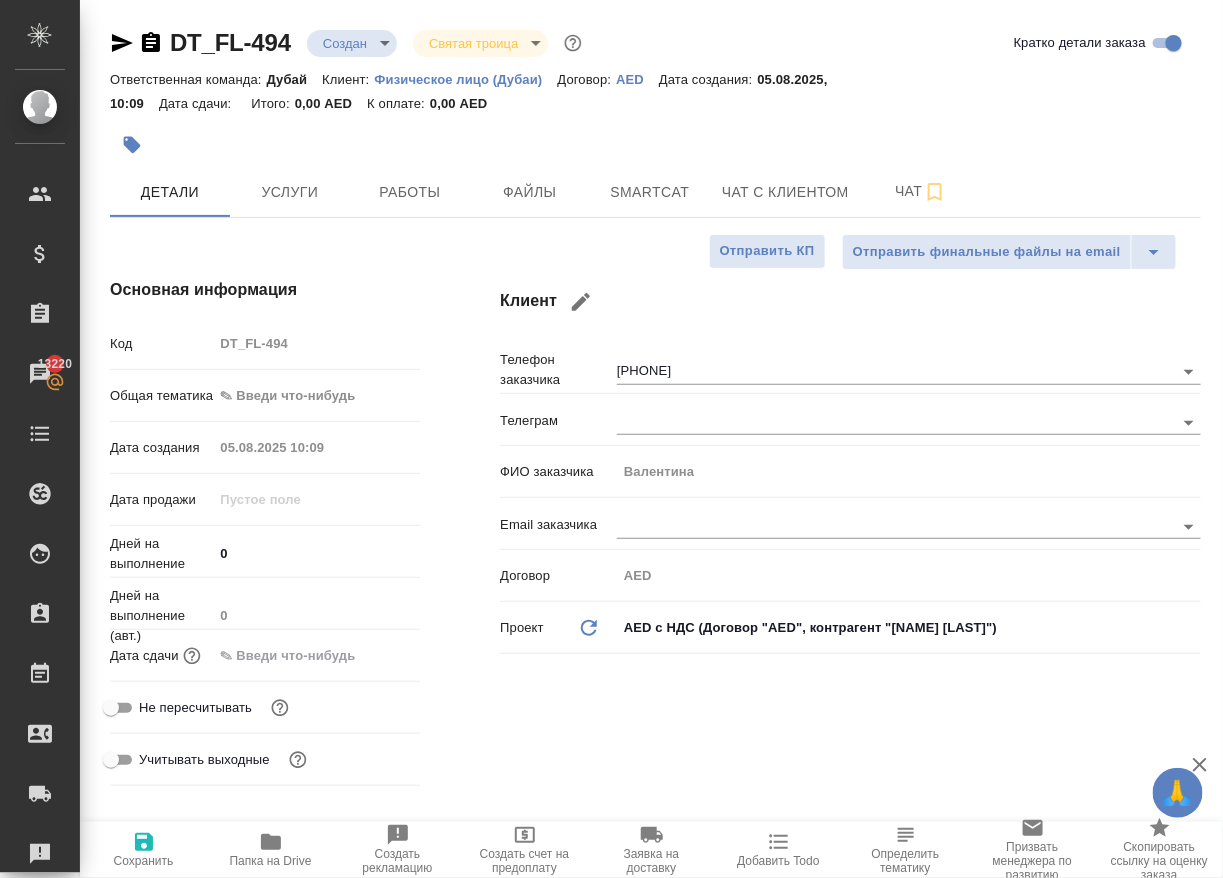 type on "x" 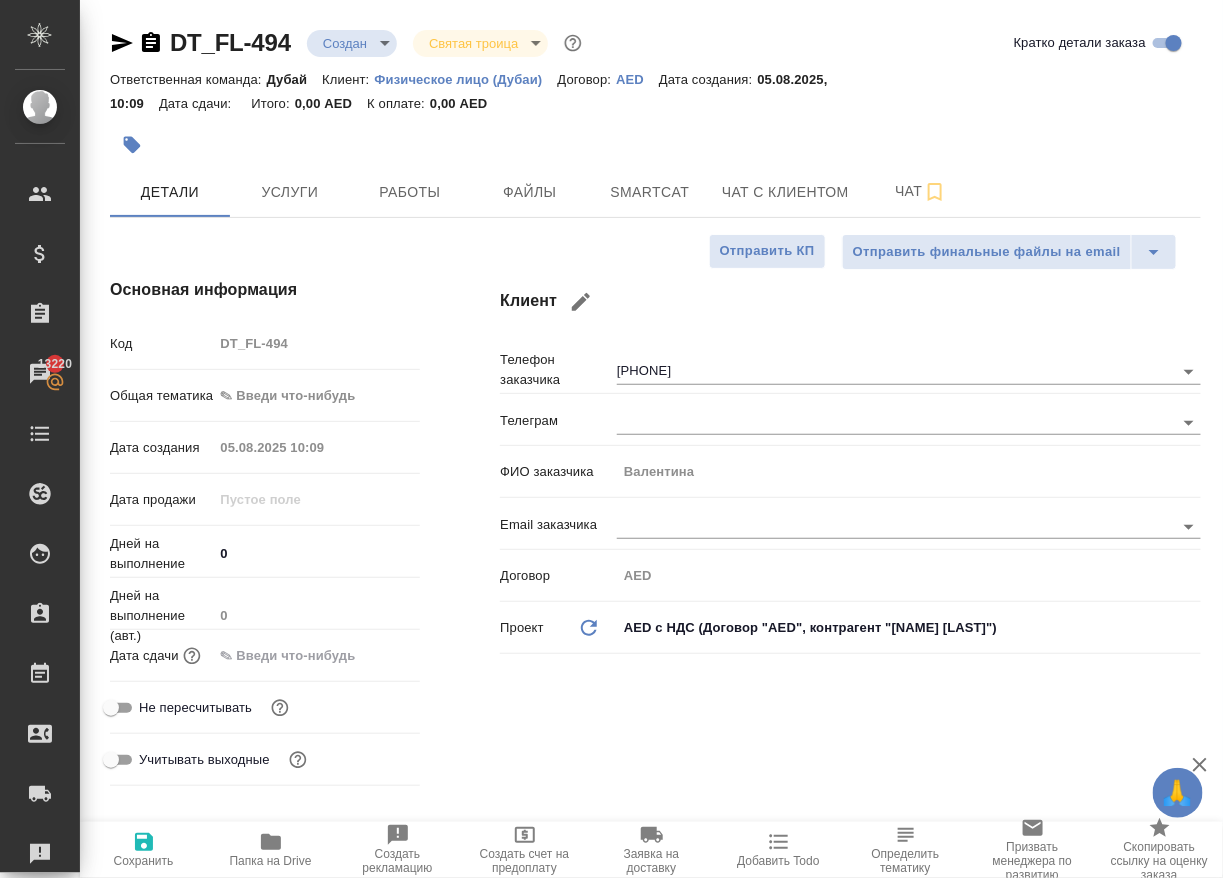 click on "Физическое лицо (Дубаи)" at bounding box center (466, 79) 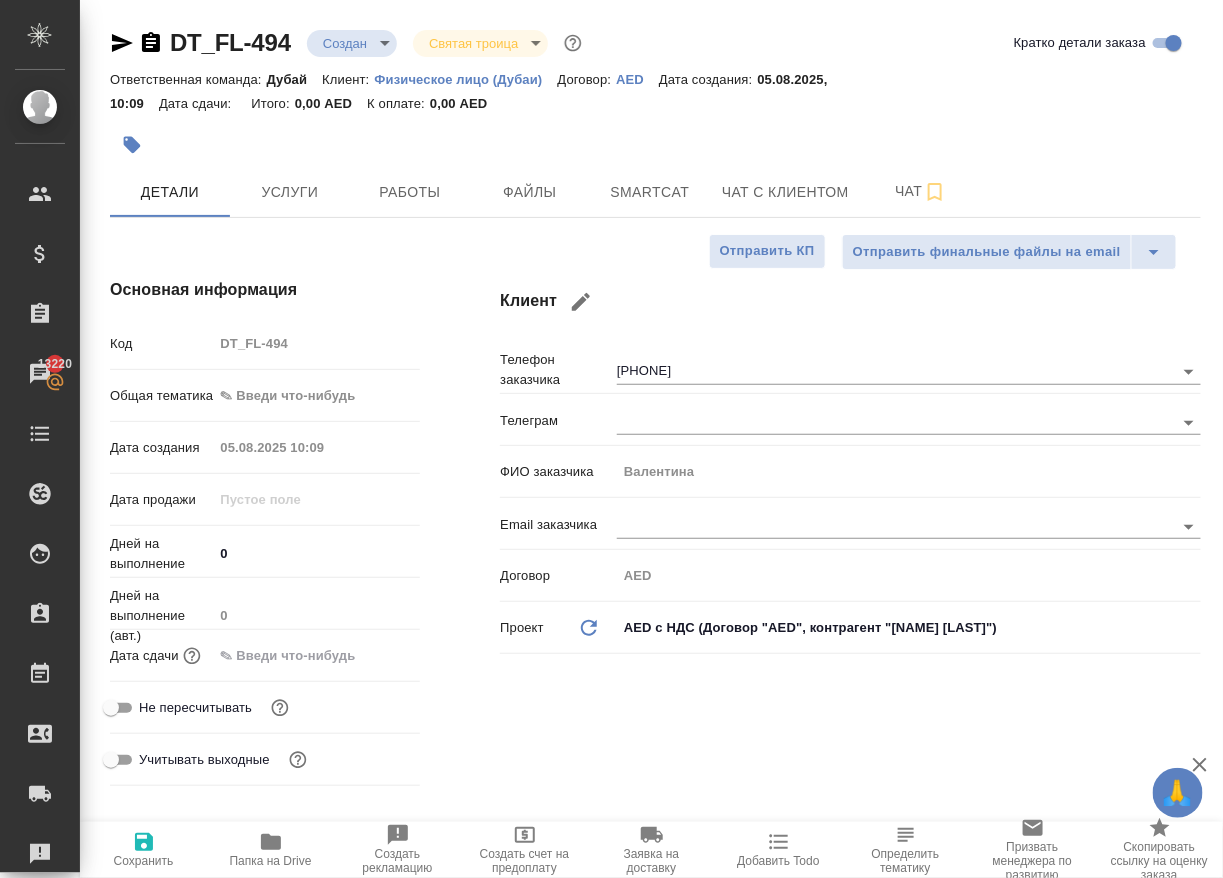 type on "x" 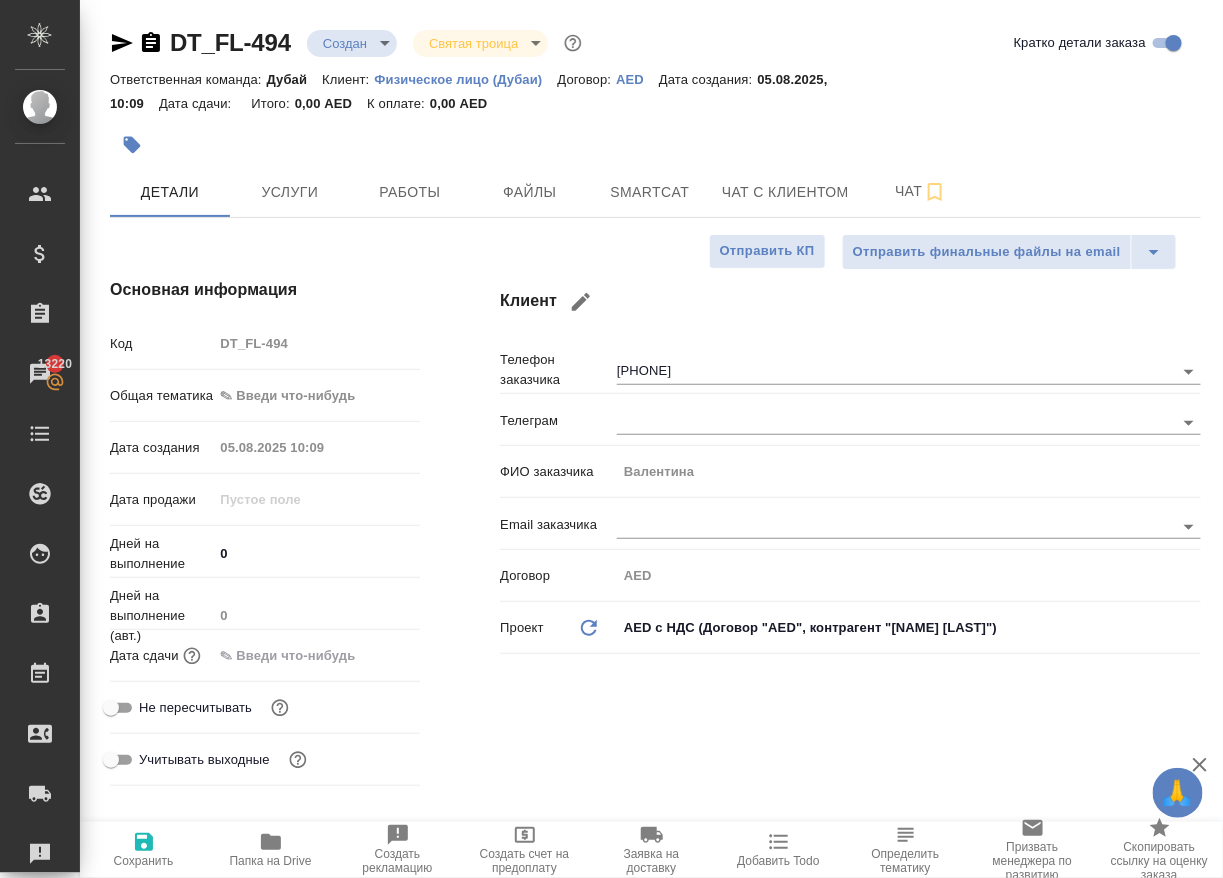 type on "x" 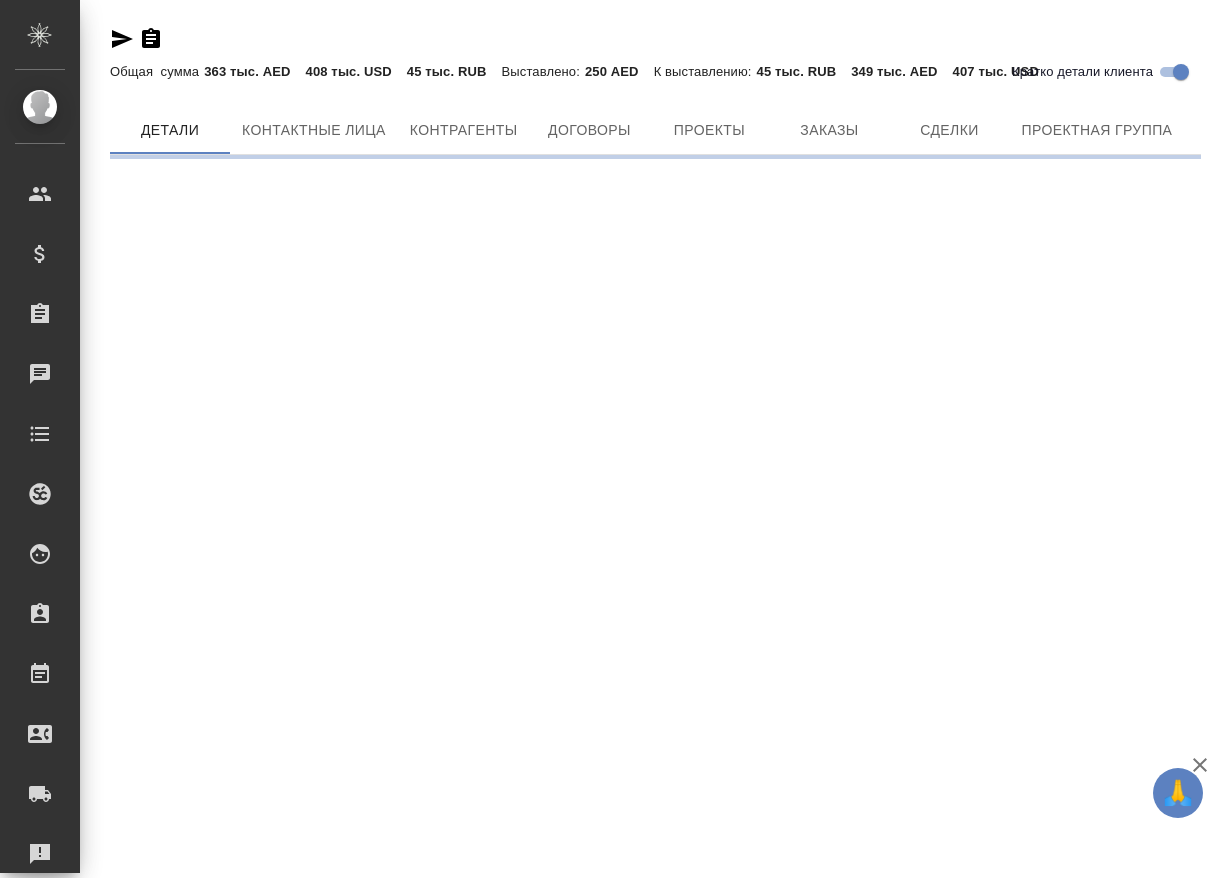 scroll, scrollTop: 0, scrollLeft: 0, axis: both 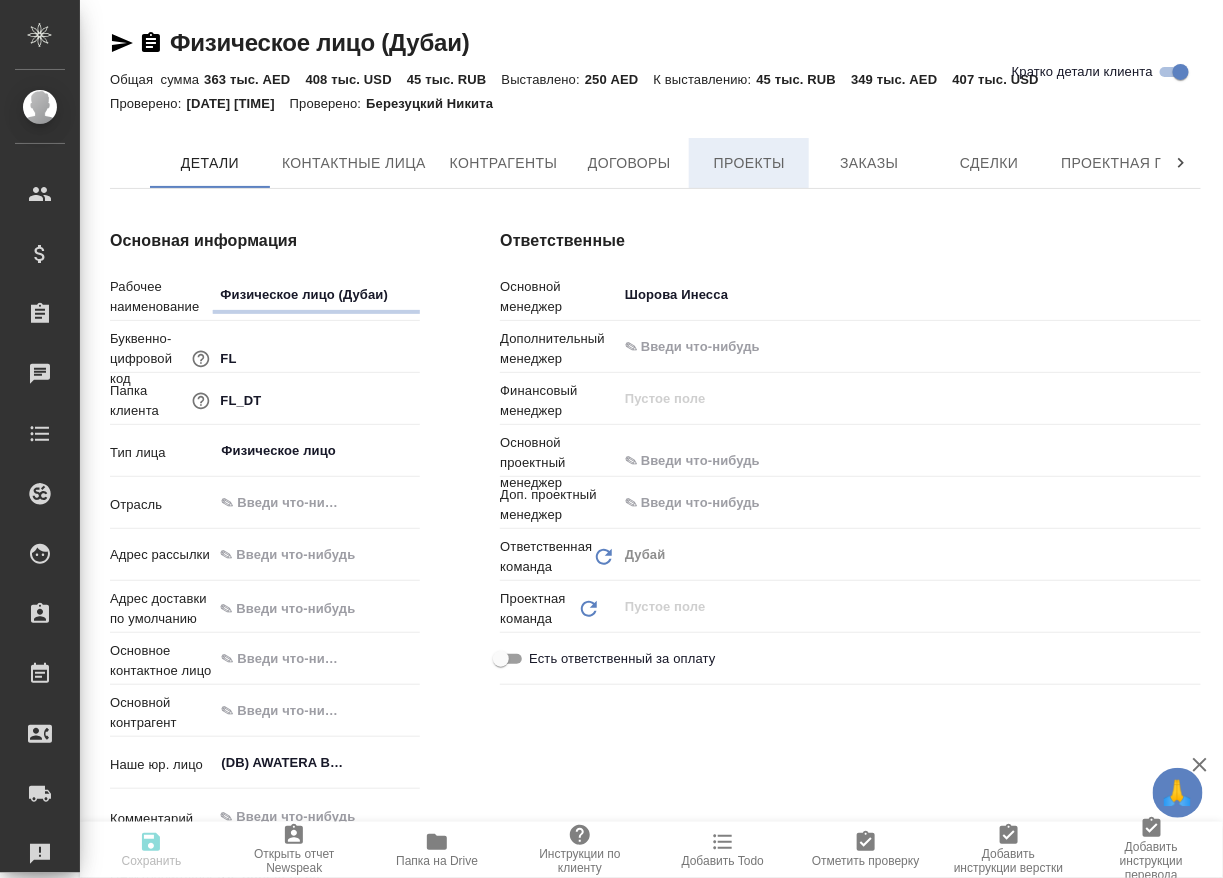 type on "x" 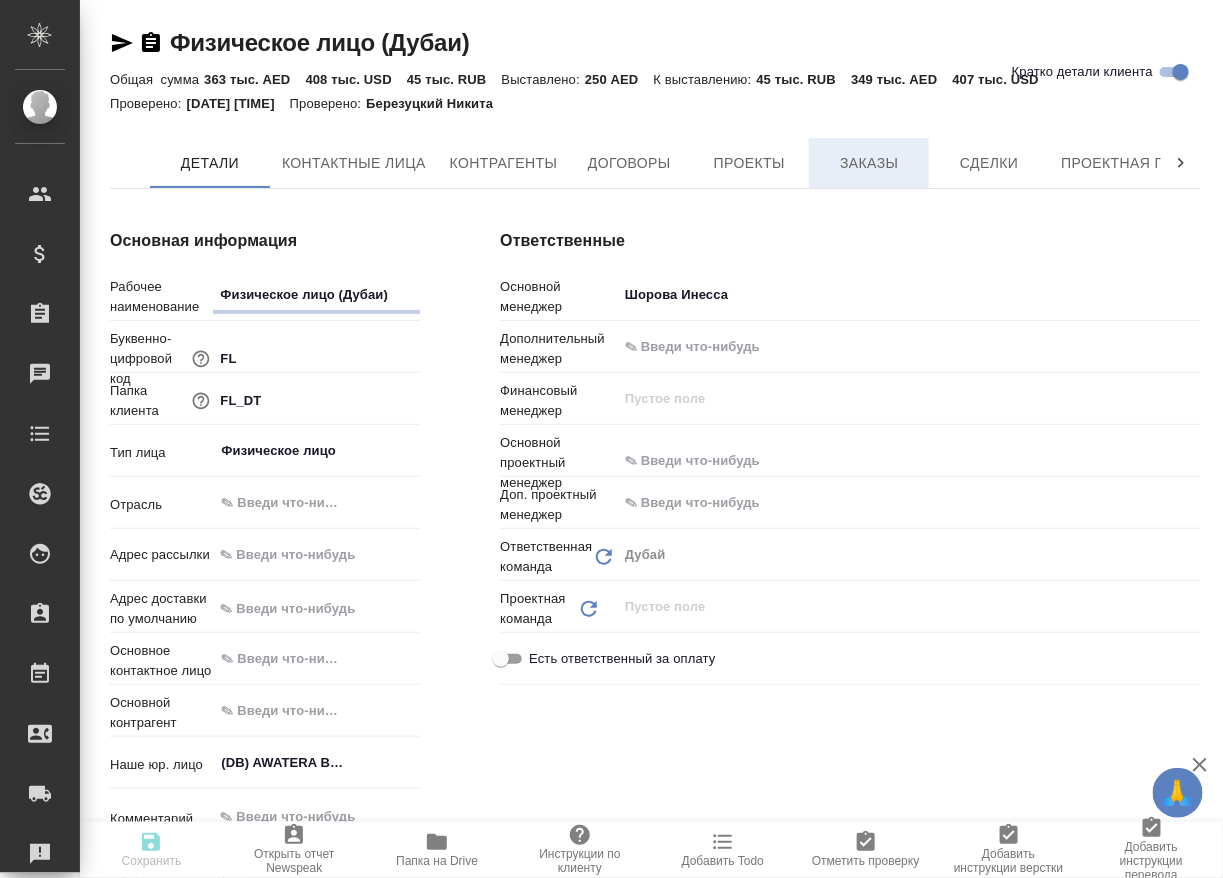 type on "x" 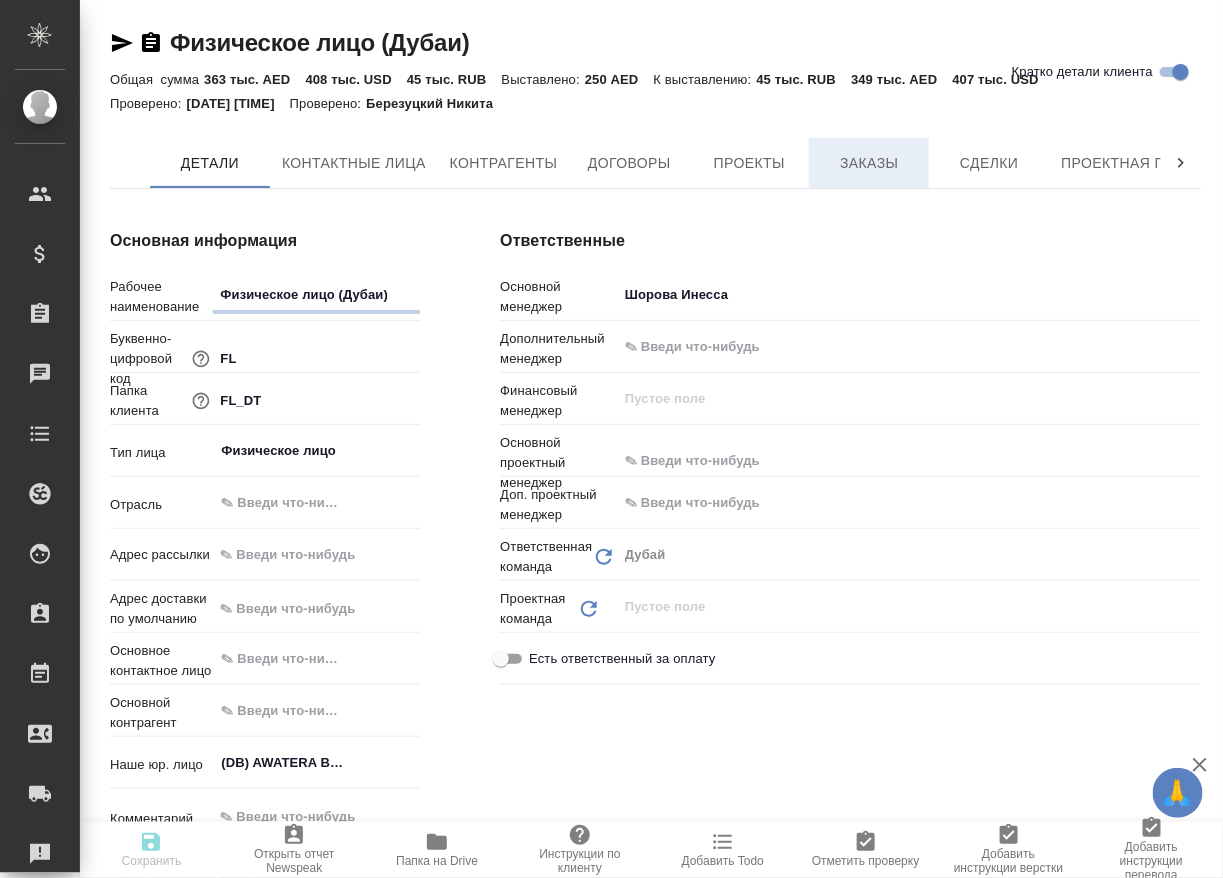 type on "x" 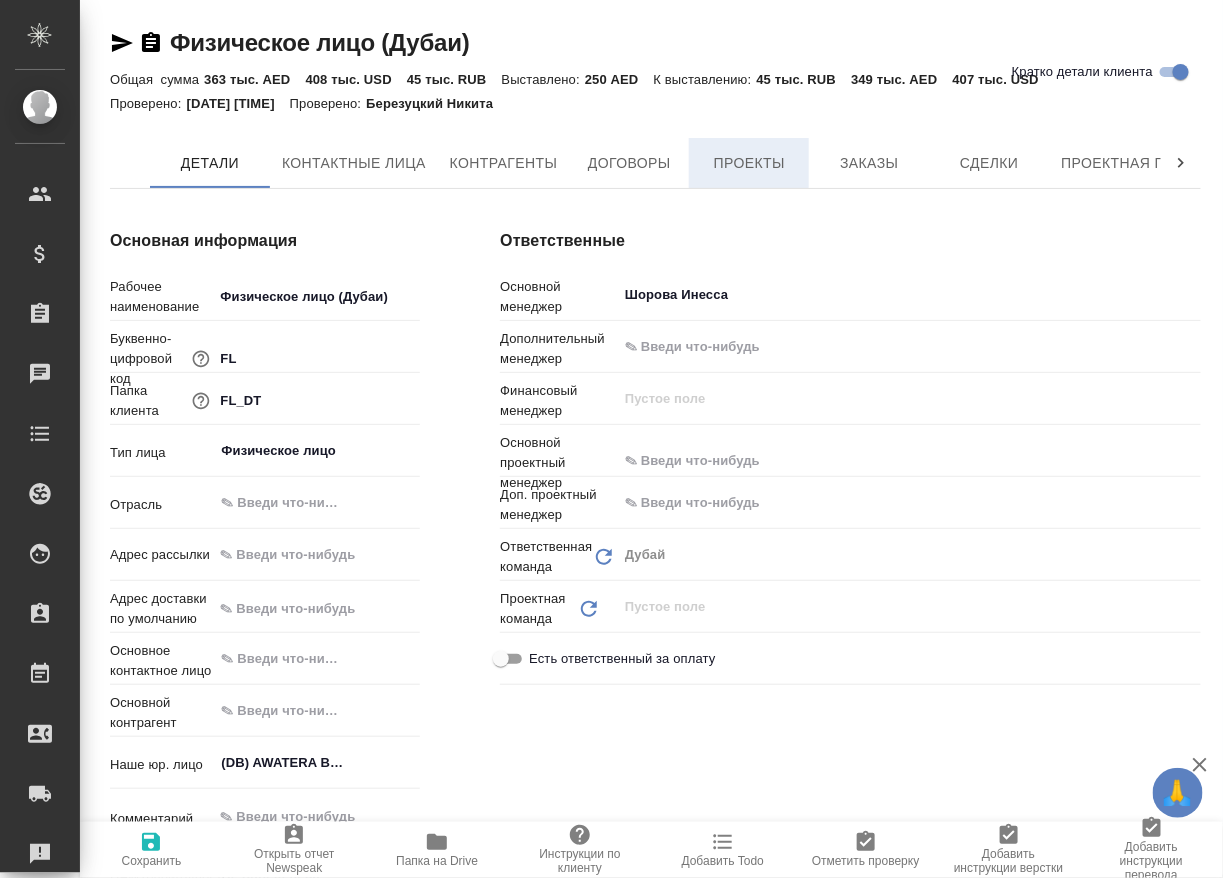 type on "x" 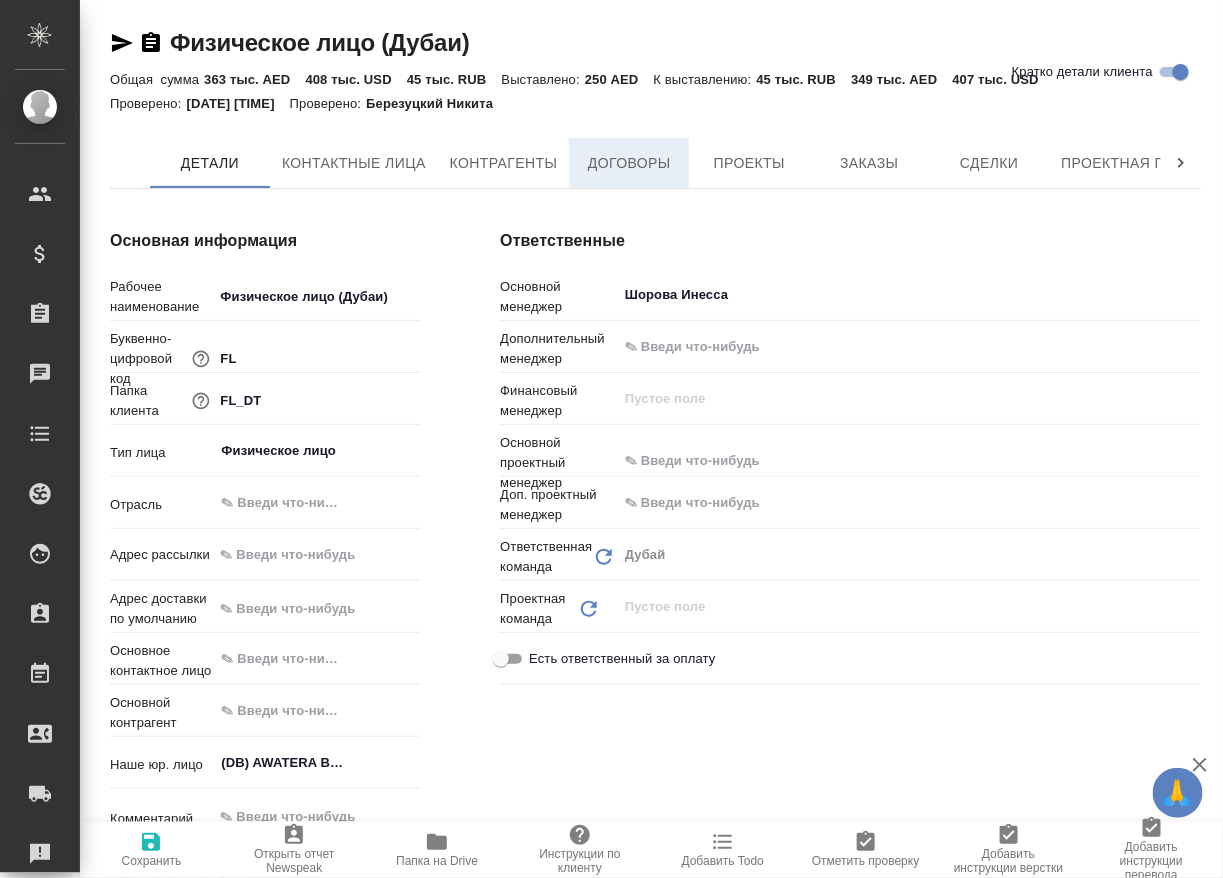 click on "Договоры" at bounding box center (629, 163) 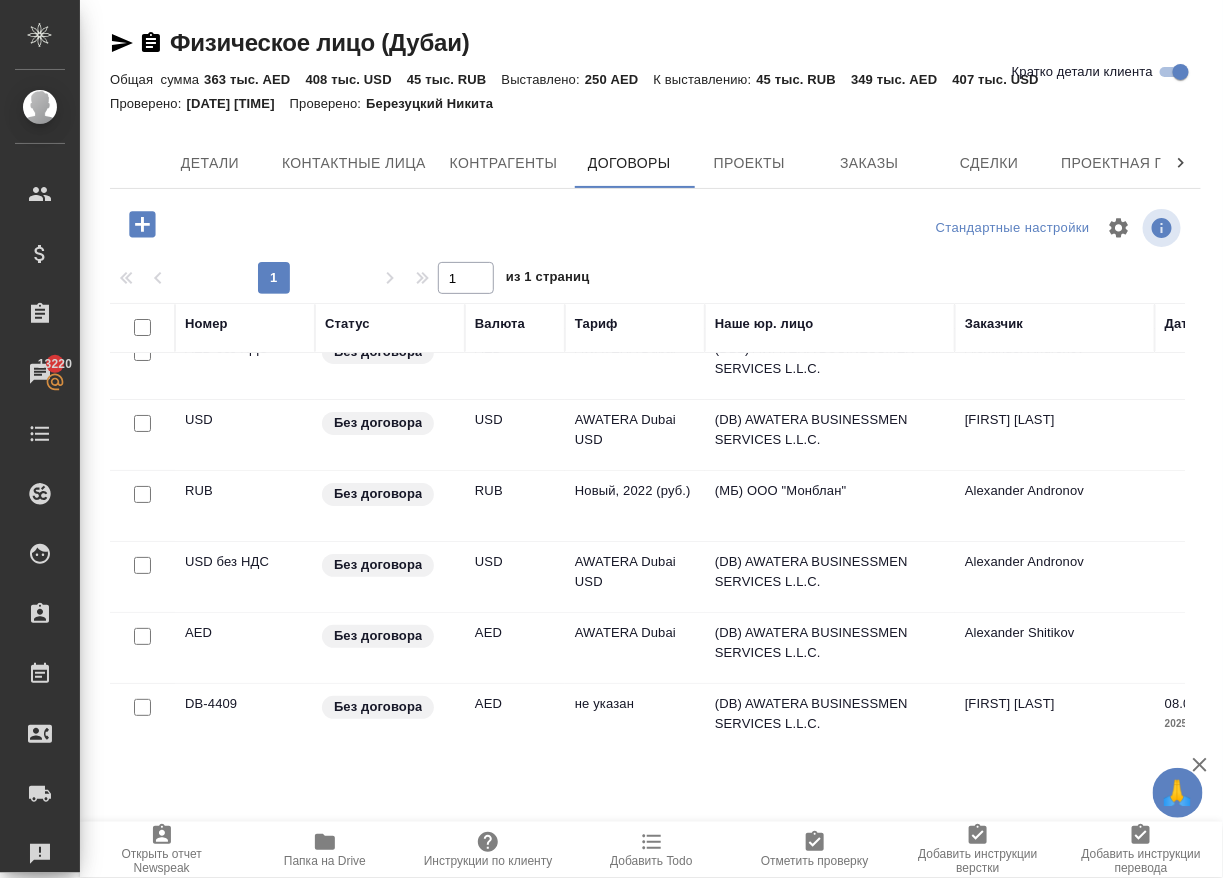 scroll, scrollTop: 24, scrollLeft: 0, axis: vertical 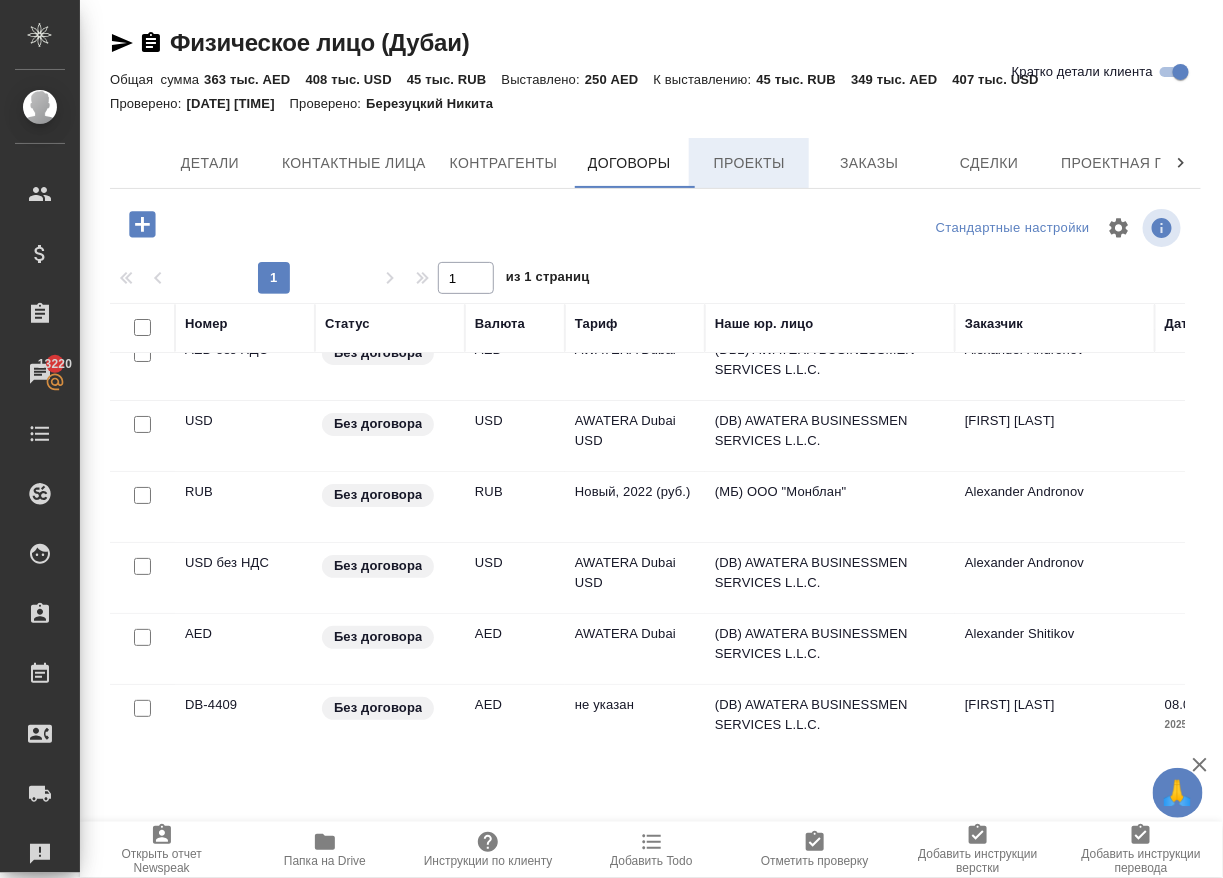 click on "Проекты" at bounding box center (749, 163) 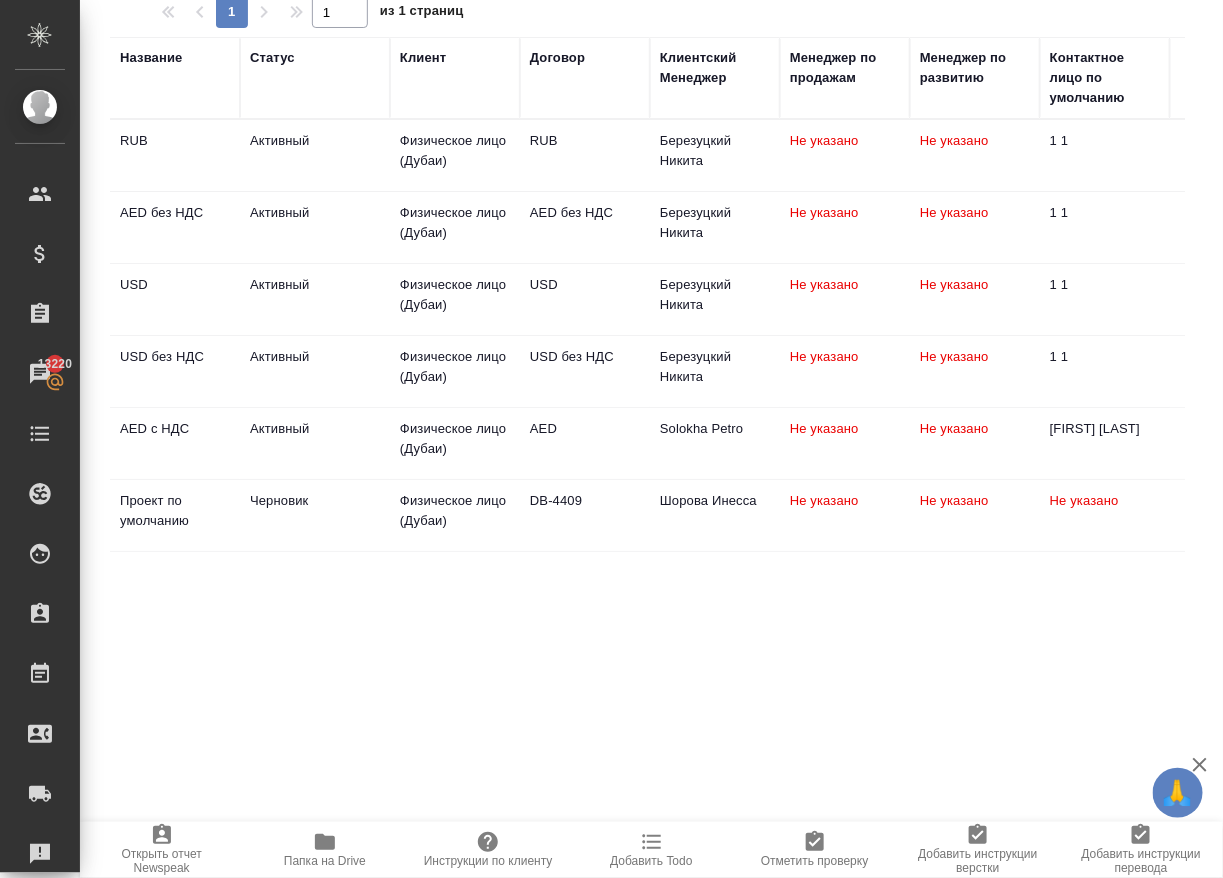 scroll, scrollTop: 257, scrollLeft: 0, axis: vertical 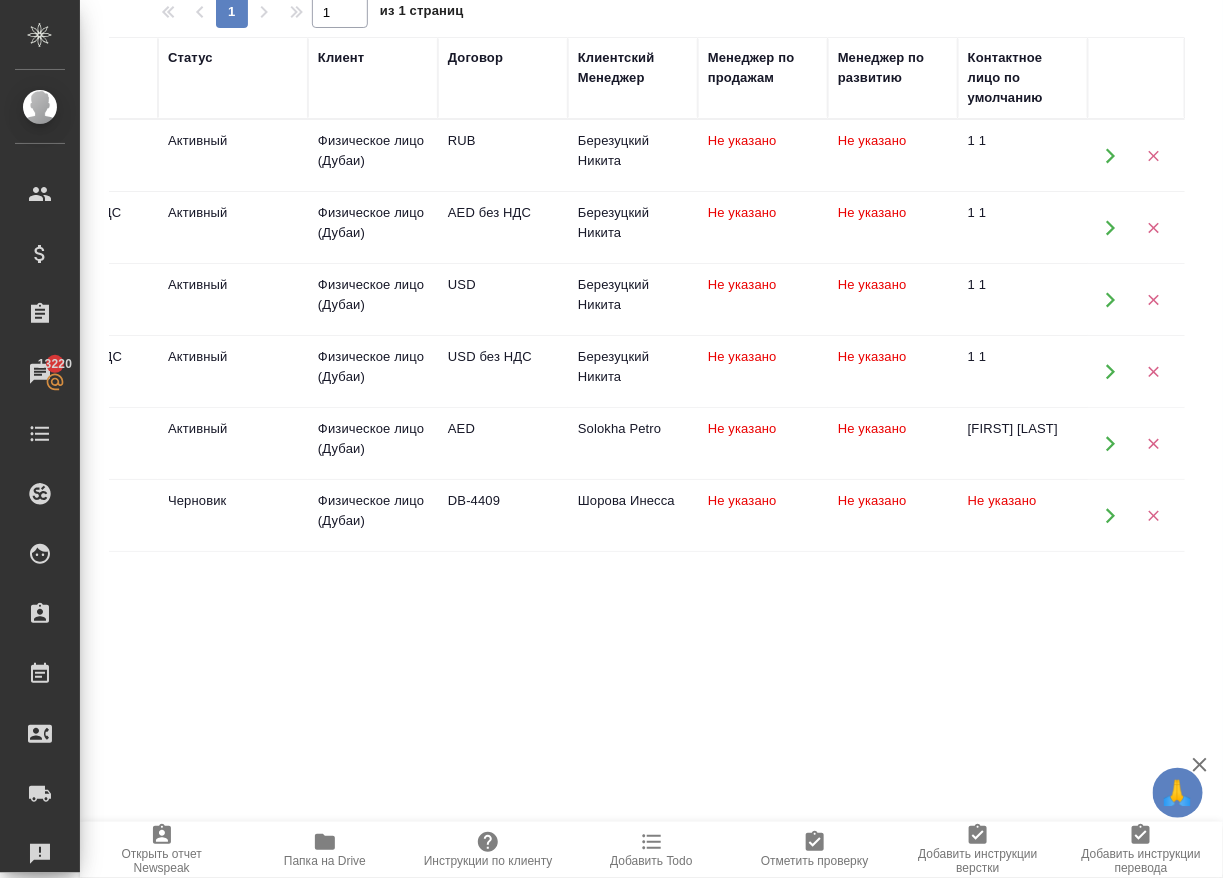click 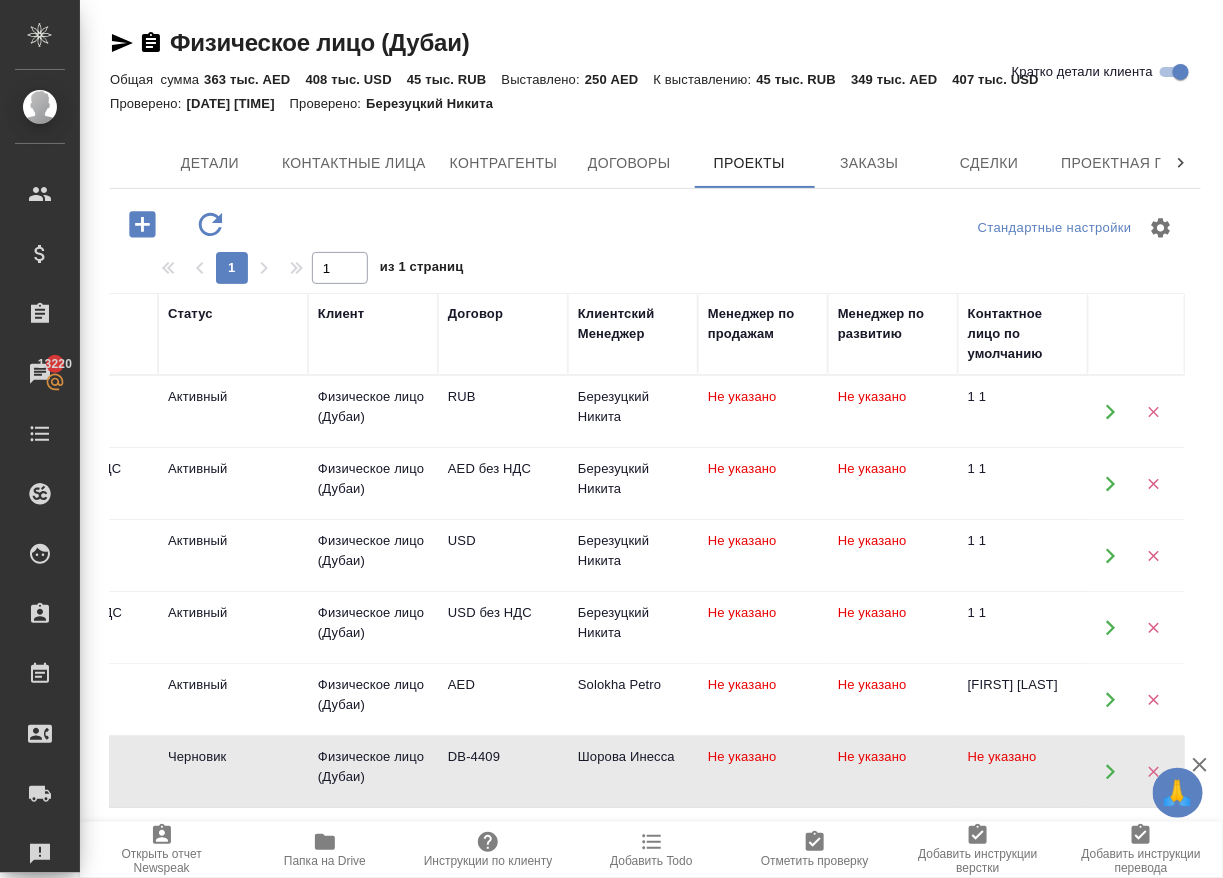 scroll, scrollTop: 0, scrollLeft: 0, axis: both 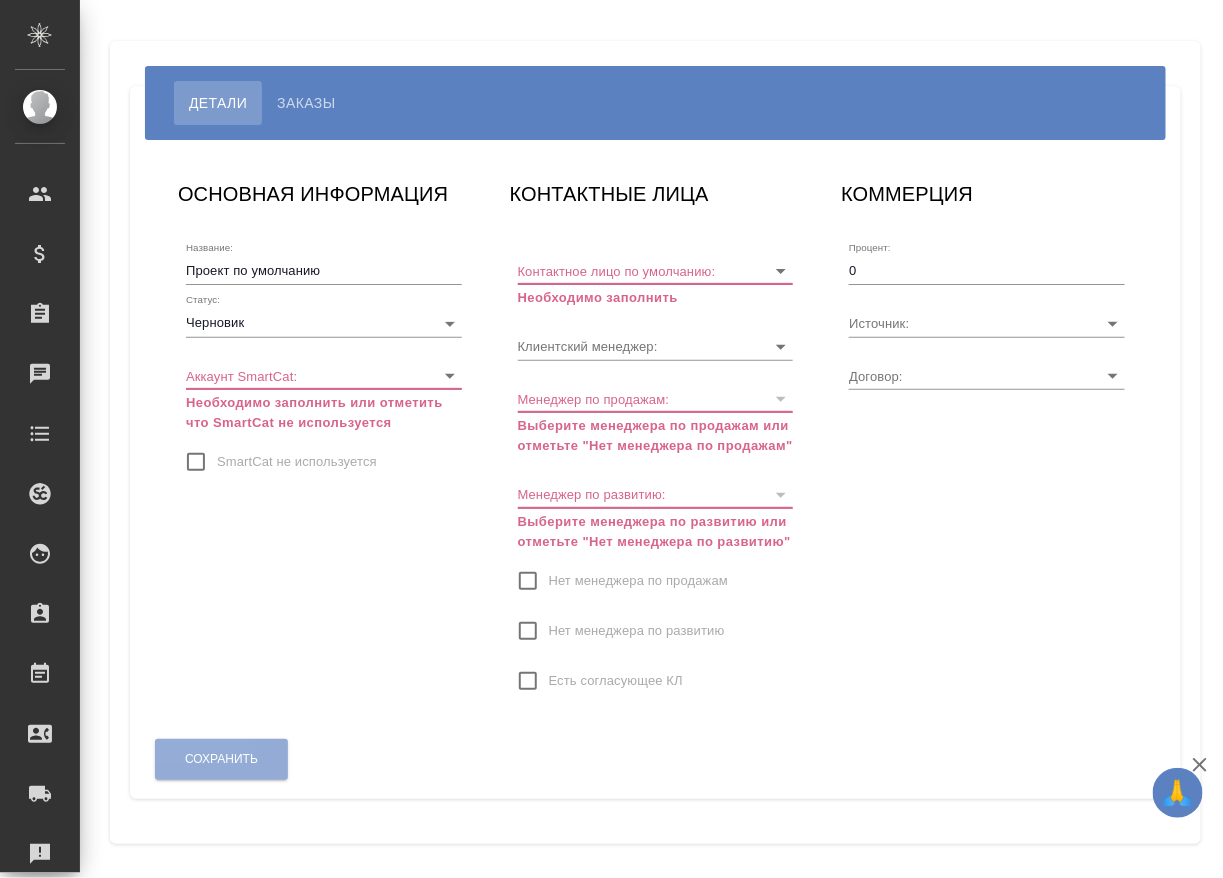 type on "DB-4409" 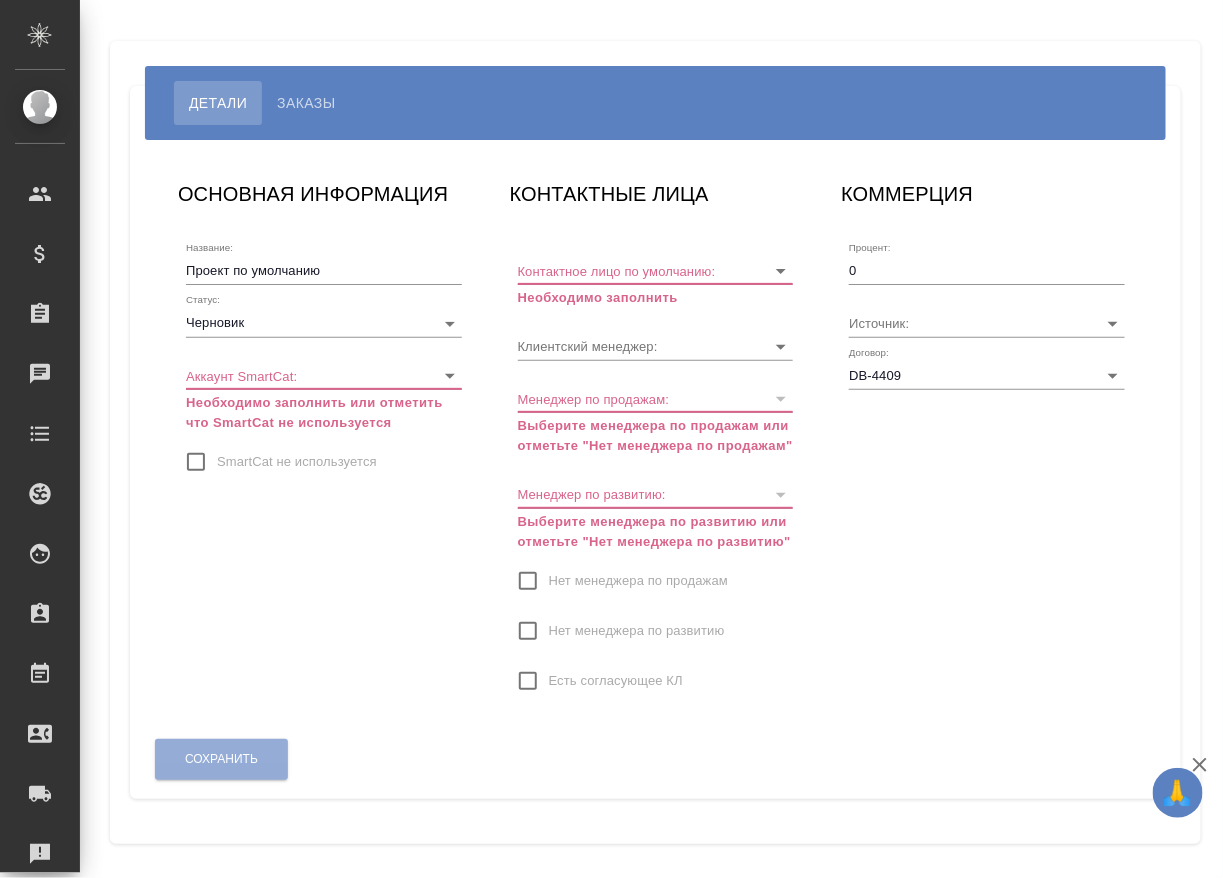 type on "Шорова Инесса" 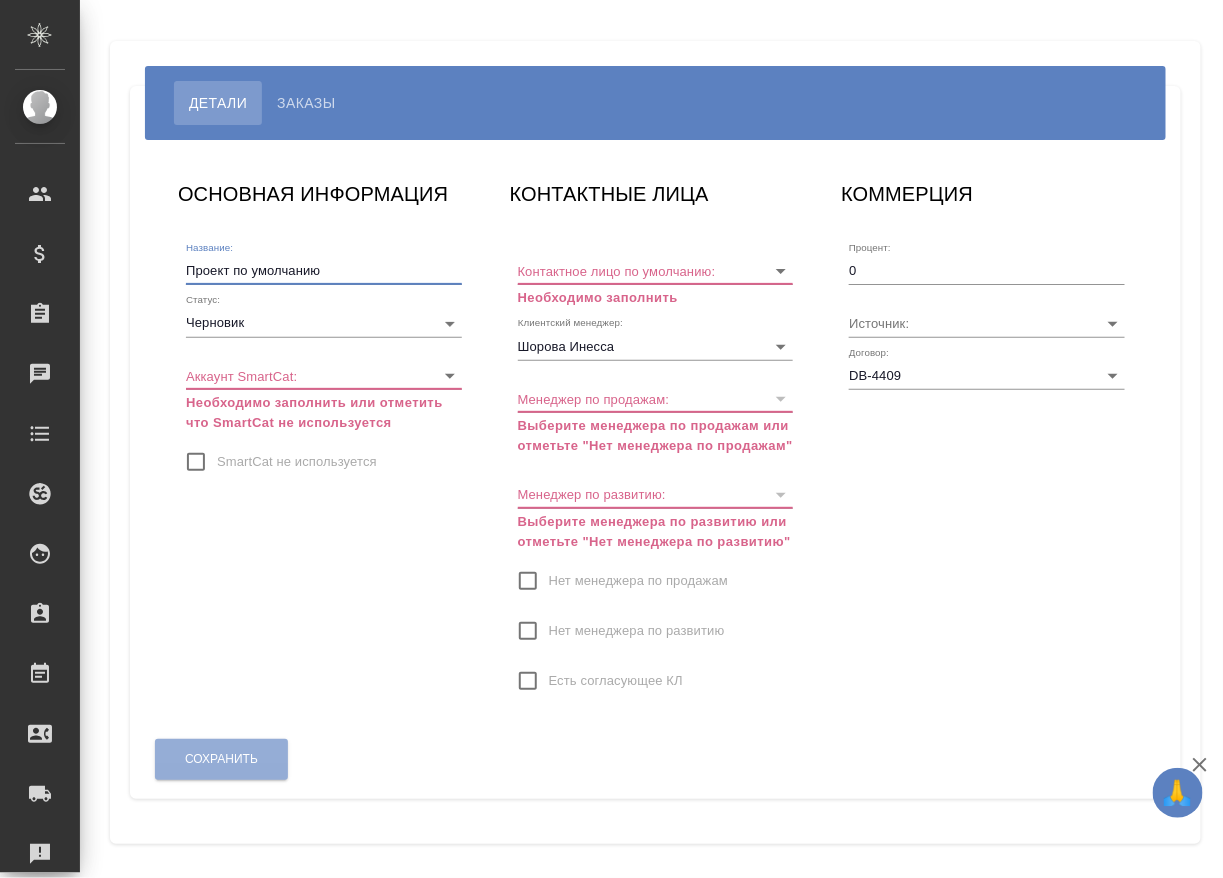 drag, startPoint x: 334, startPoint y: 272, endPoint x: 3, endPoint y: 275, distance: 331.01358 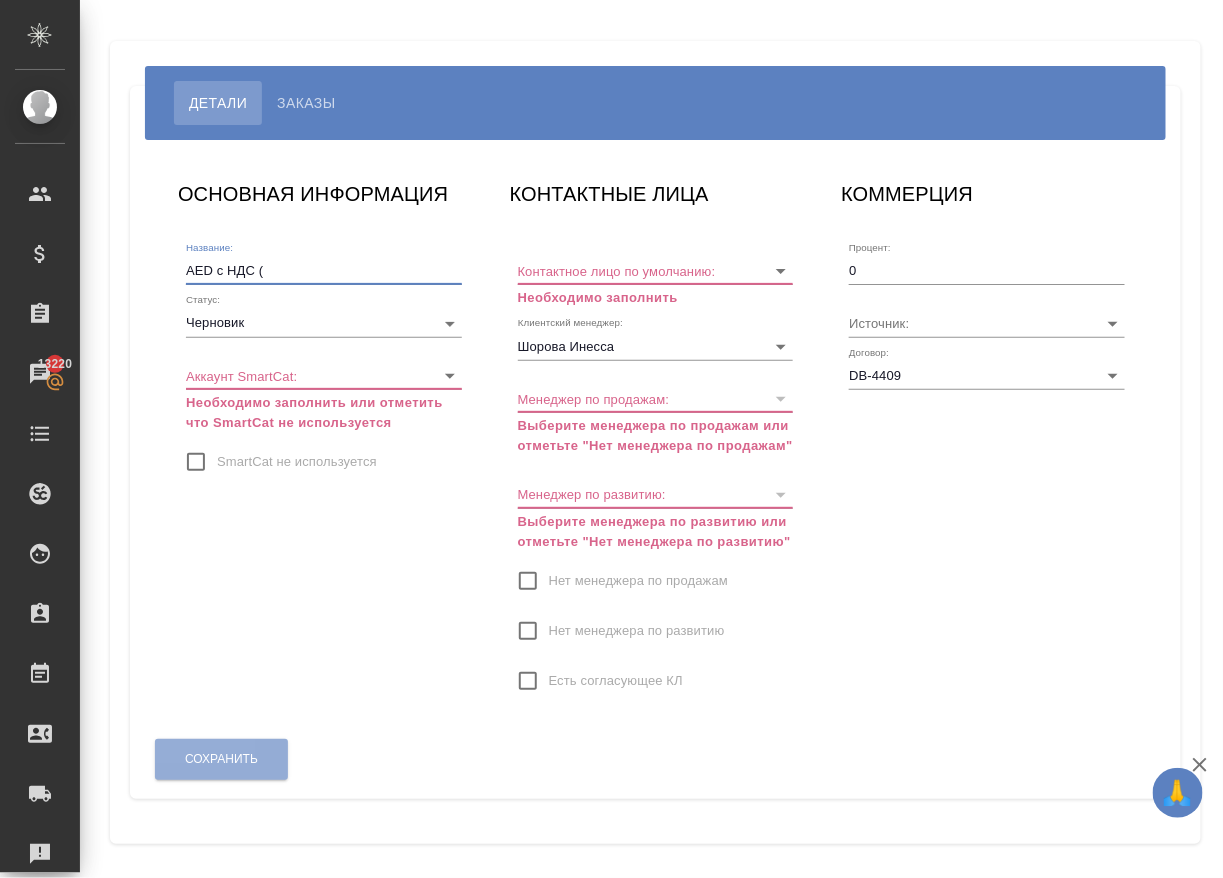 paste on "Gizatulin Dmitri" 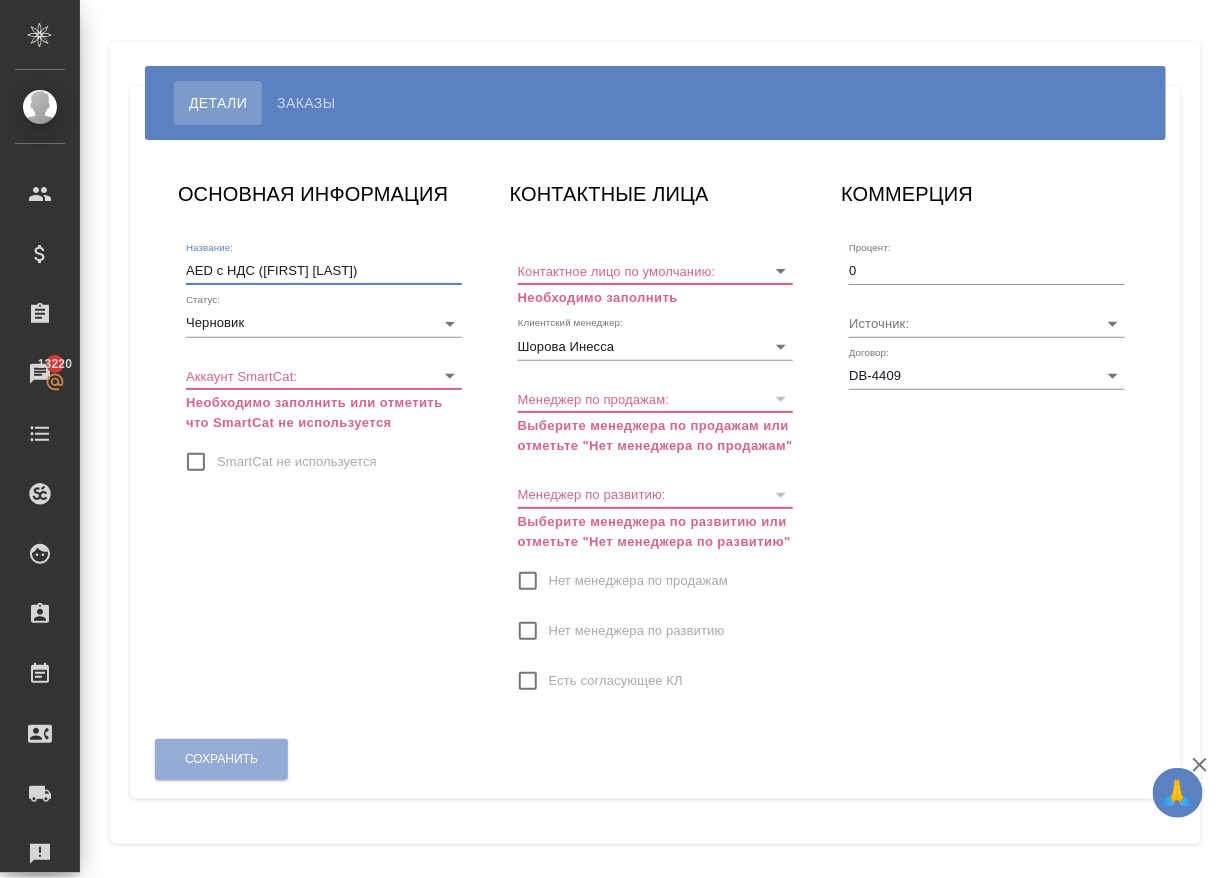 type on "AED c НДС ([LAST] [FIRST])" 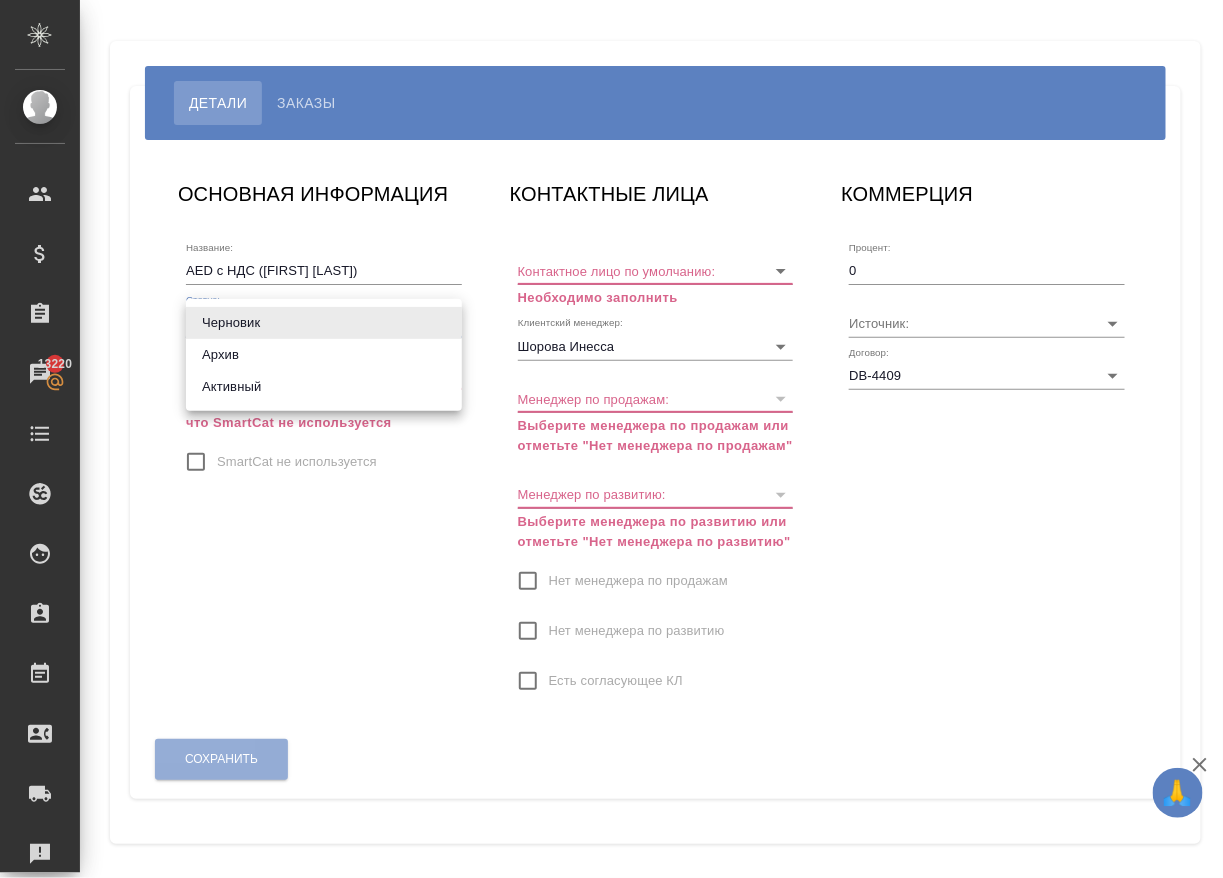 click on "🙏 .cls-1
fill:#fff;
AWATERA Solokha Petro Клиенты Спецификации Заказы 13220 Чаты Todo Проекты SC Исполнители Кандидаты Работы Входящие заявки Заявки на доставку Рекламации Проекты процессинга Конференции Выйти Детали Заказы ОСНОВНАЯ ИНФОРМАЦИЯ Название: AED c НДС (Gizatulin Dmitri) Статус: Черновик draft Аккаунт SmartCat: ​ Необходимо заполнить или отметить что SmartCat не используется SmartCat не используется КОНТАКТНЫЕ ЛИЦА Контактное лицо по умолчанию: Необходимо заполнить Клиентский менеджер: Шорова Инесса Менеджер по продажам: Менеджер по развитию: Нет менеджера по продажам 0" at bounding box center (611, 439) 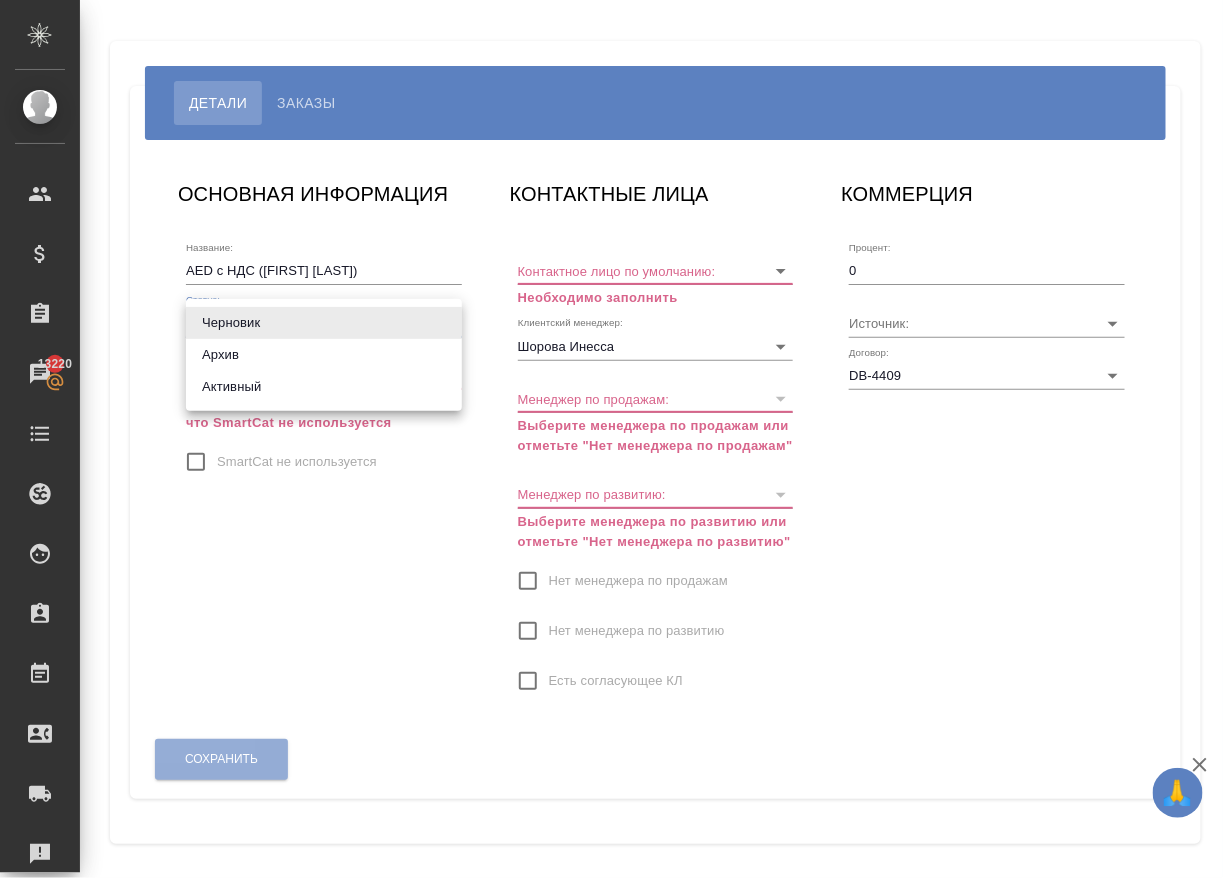 type on "active" 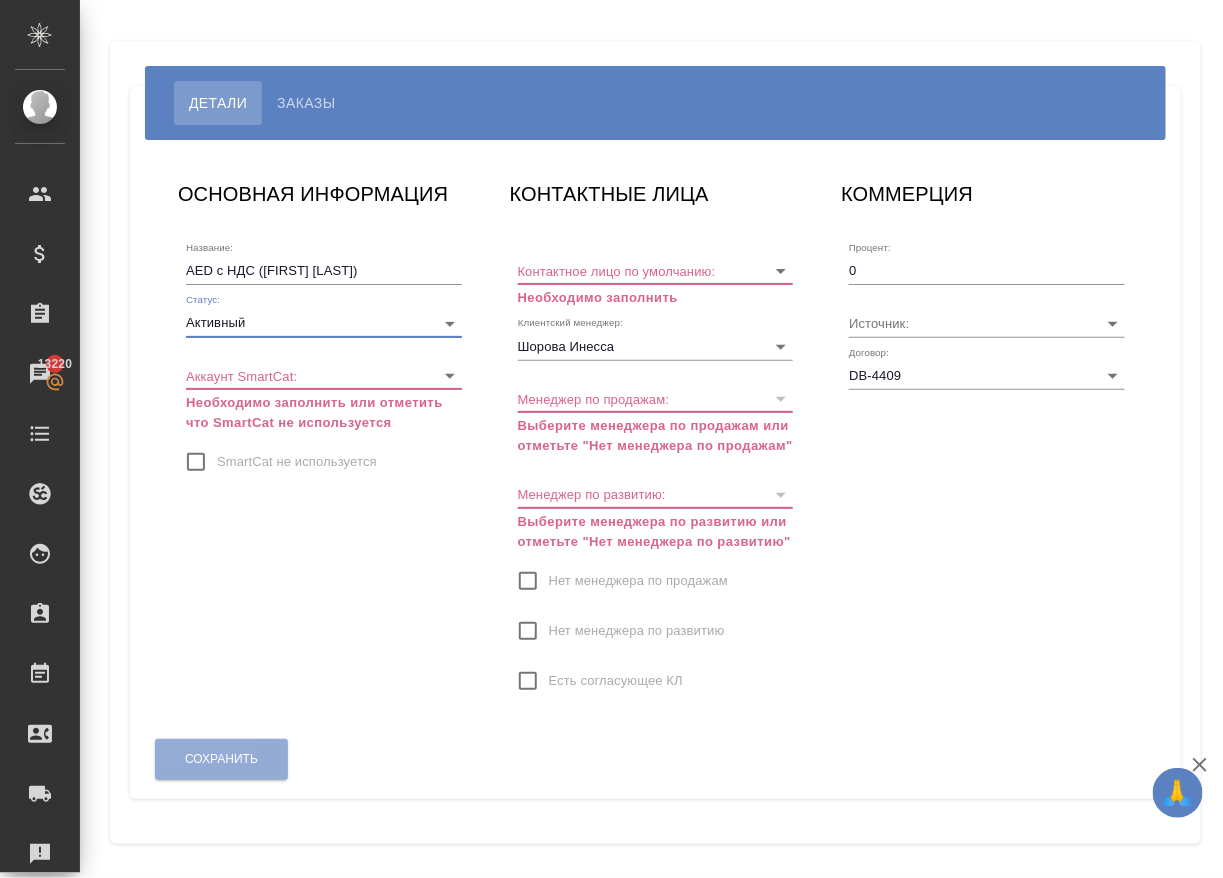 click on "SmartCat не используется" at bounding box center (196, 462) 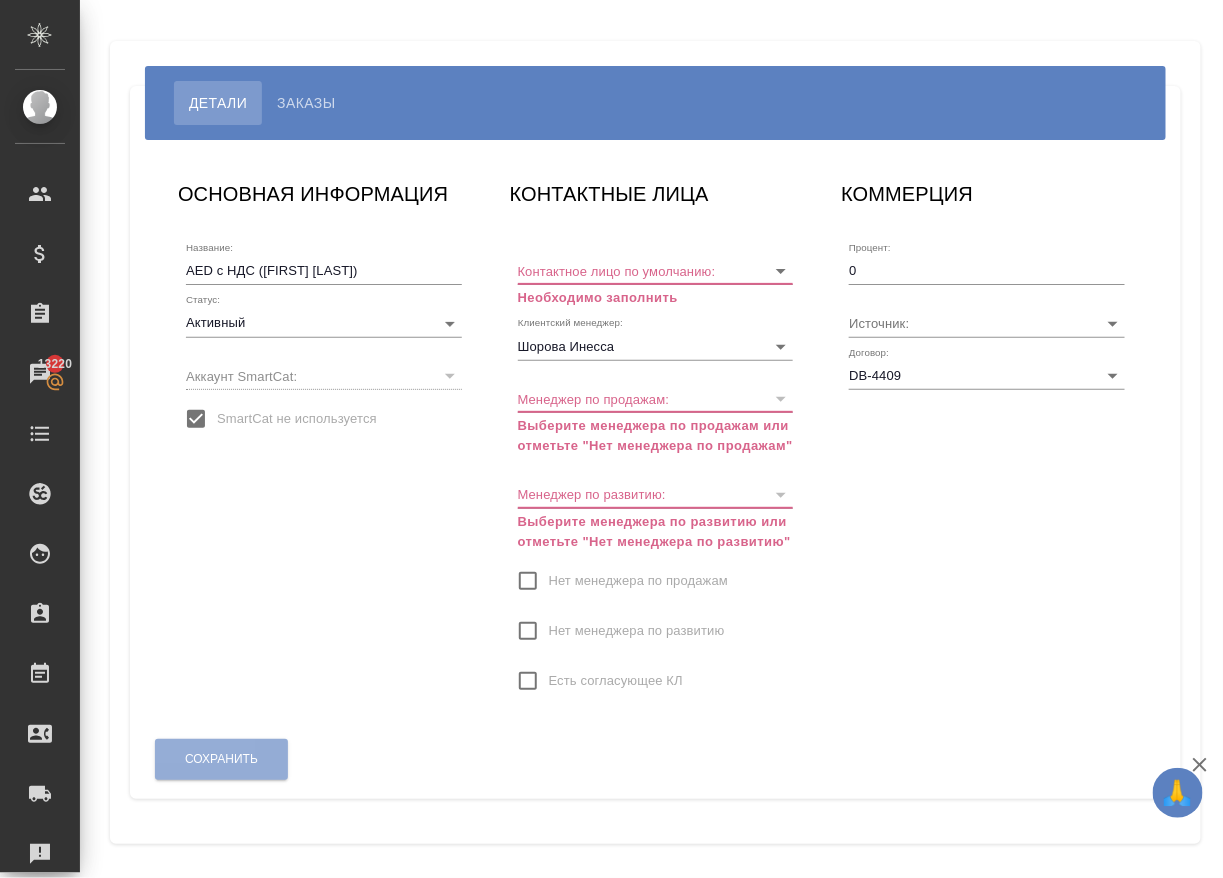 click on "Нет менеджера по продажам" at bounding box center (528, 581) 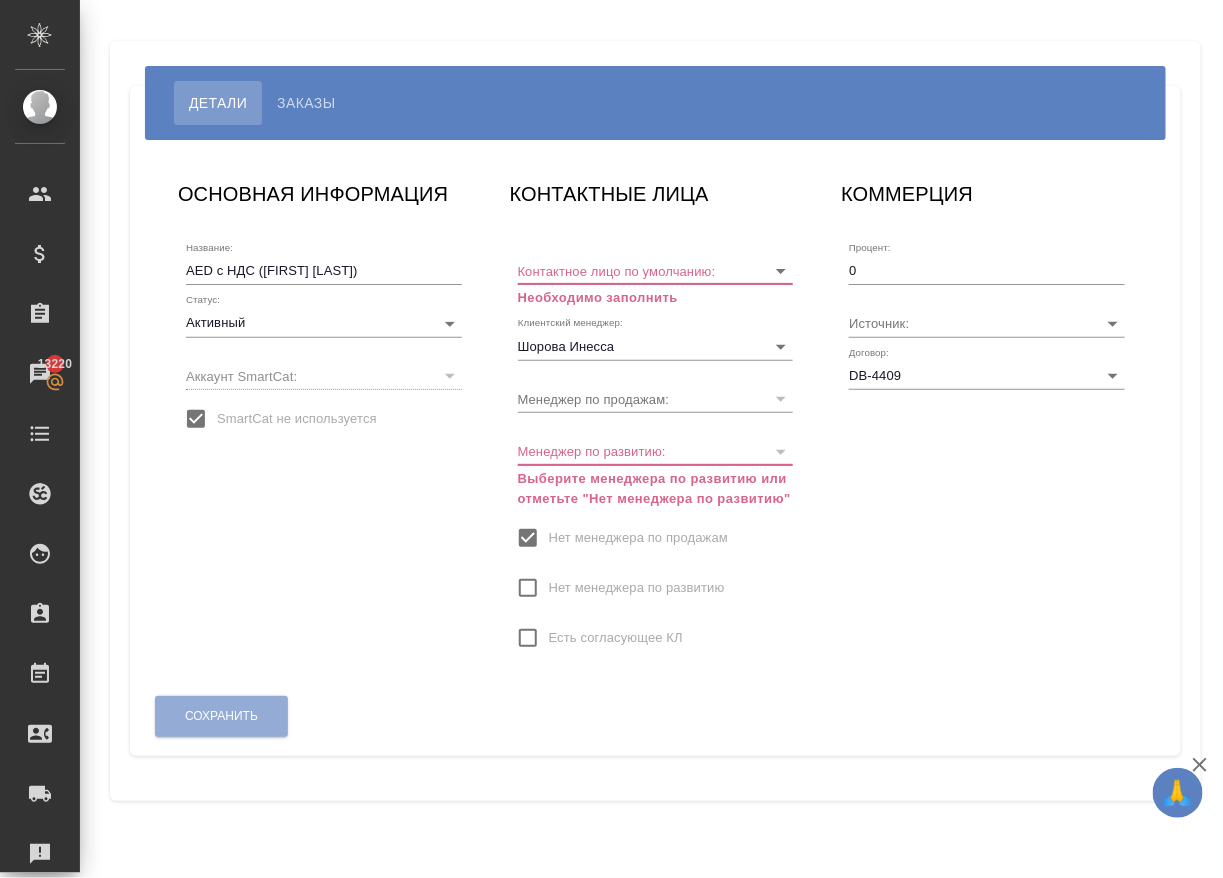 click on "Нет менеджера по развитию" at bounding box center [528, 588] 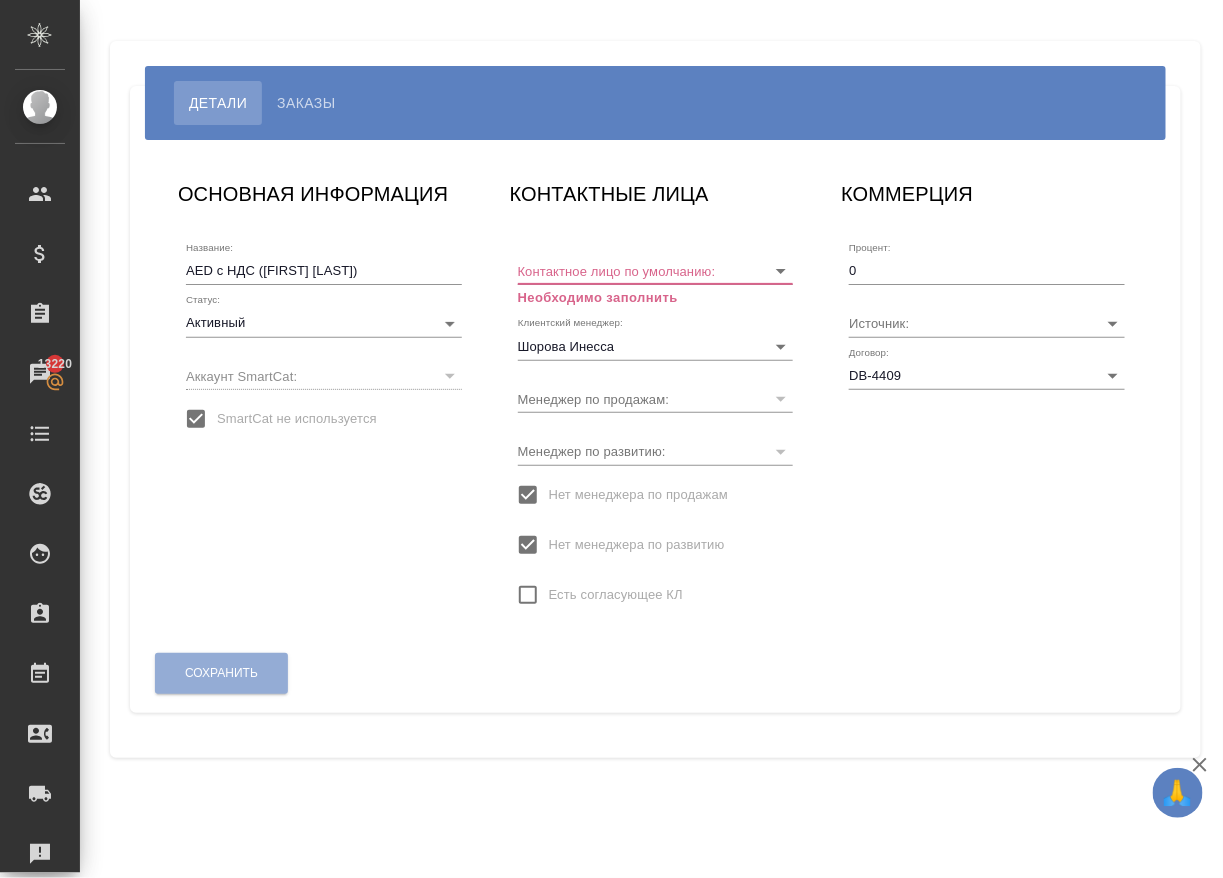 click on "Есть согласующее КЛ" at bounding box center (528, 595) 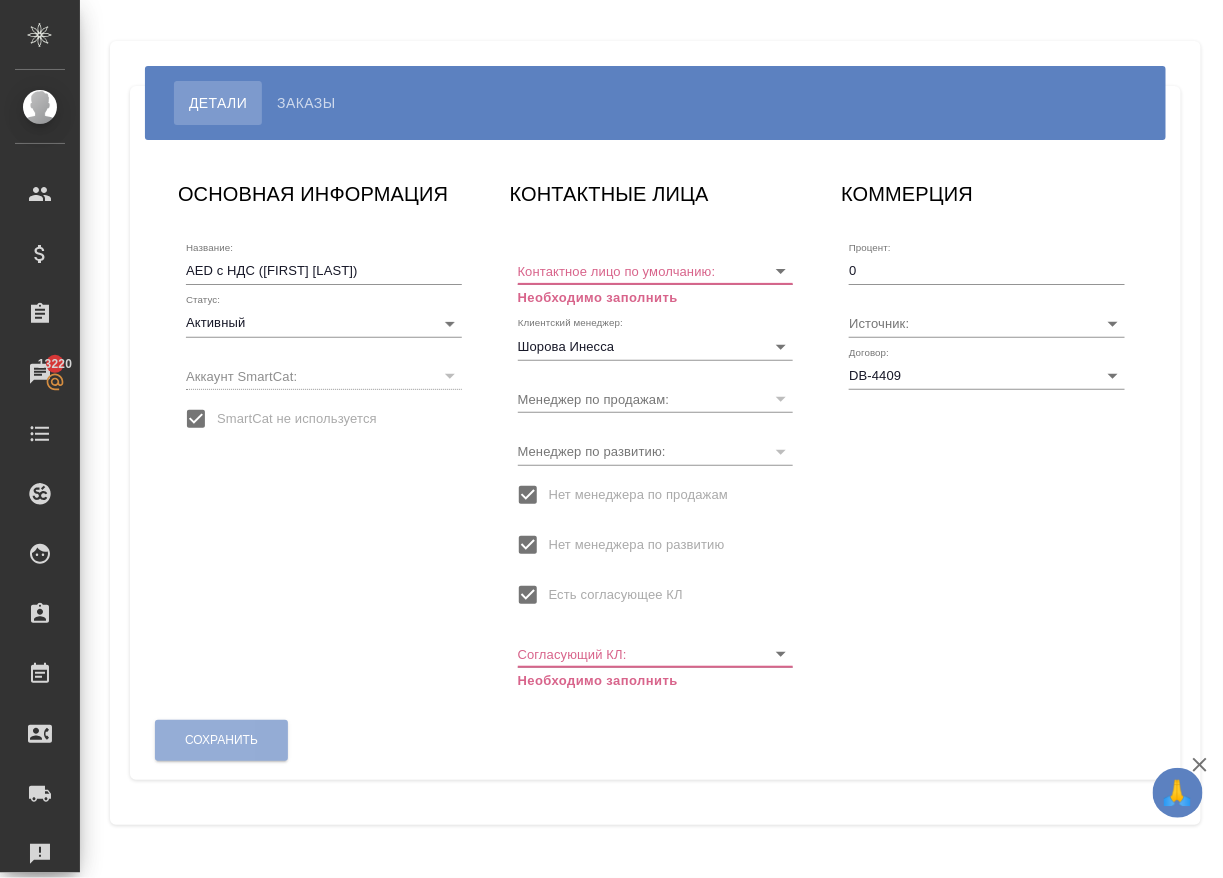click on "Есть согласующее КЛ" at bounding box center (528, 595) 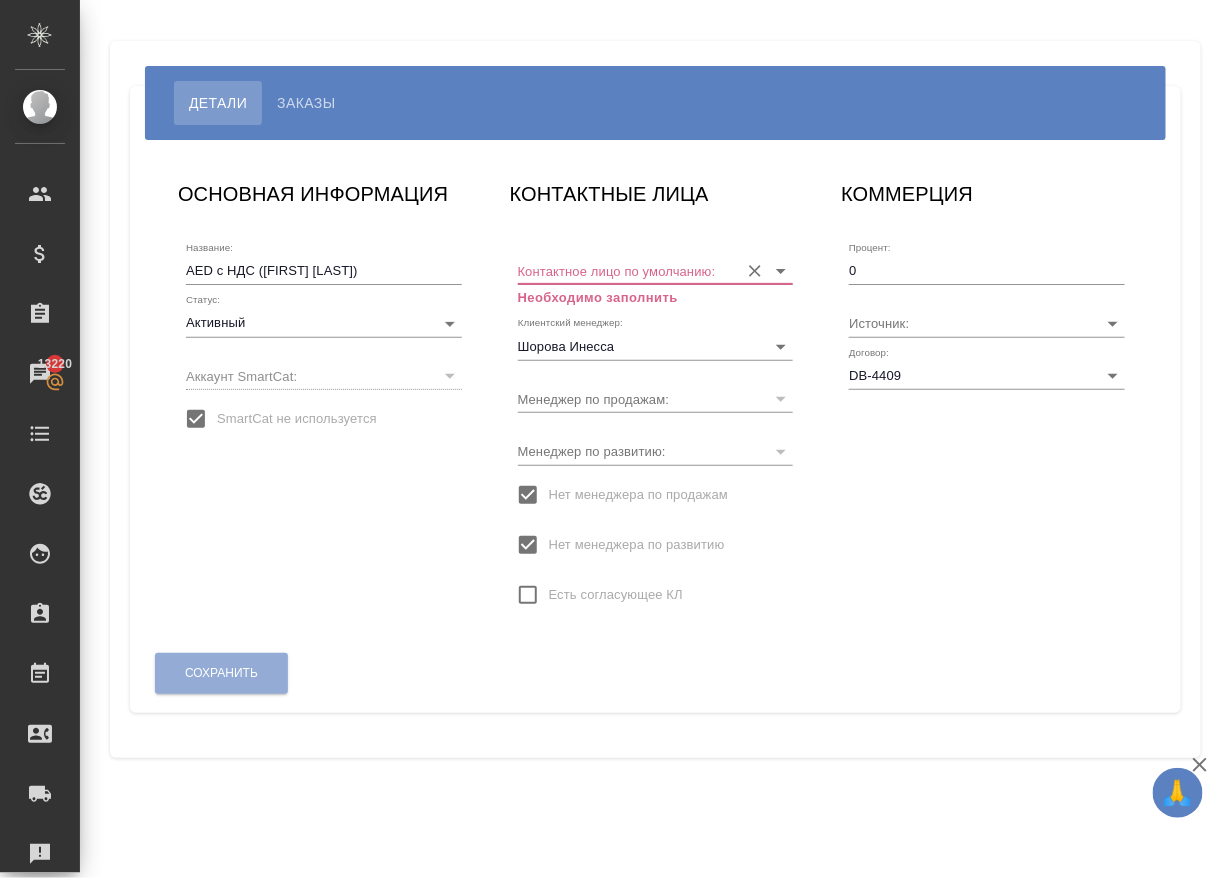 click on "Контактное лицо по умолчанию:" at bounding box center (624, 270) 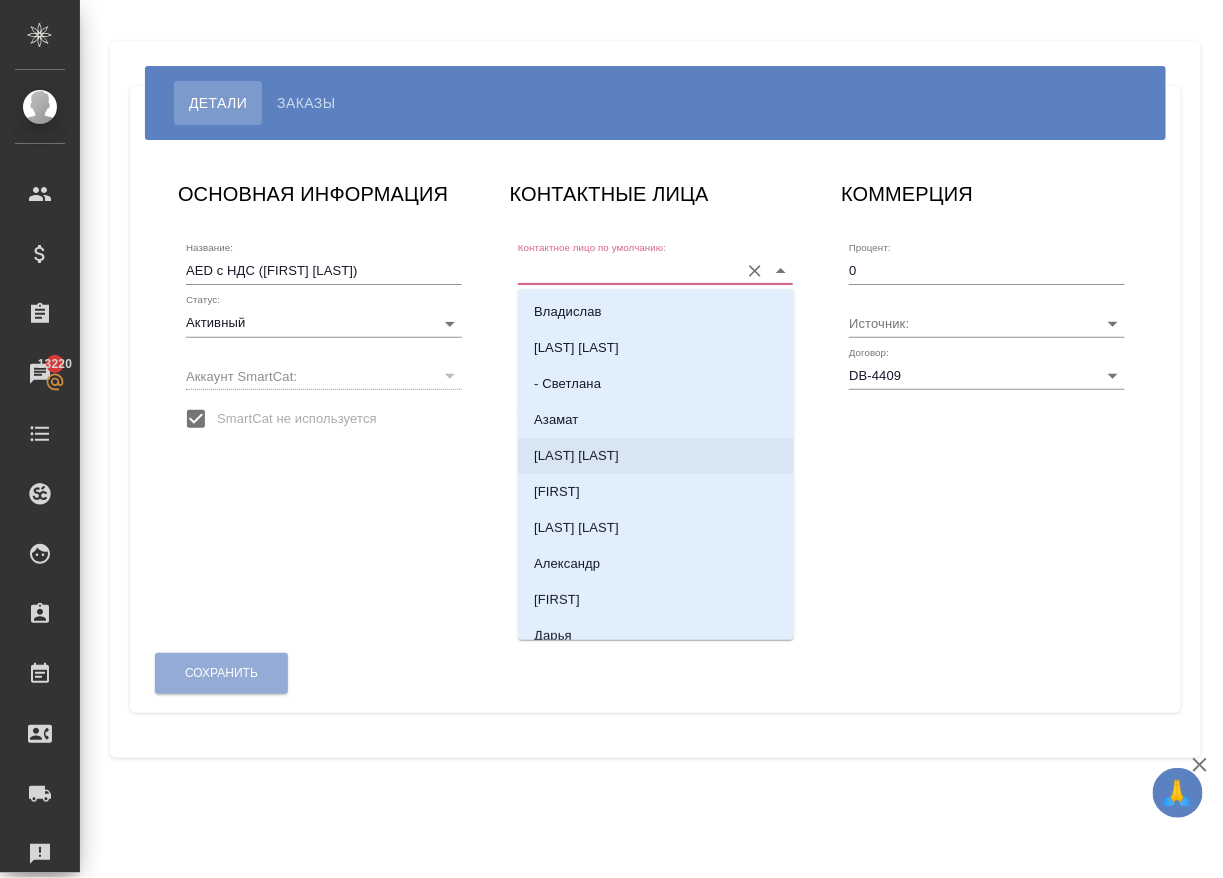 type on "в" 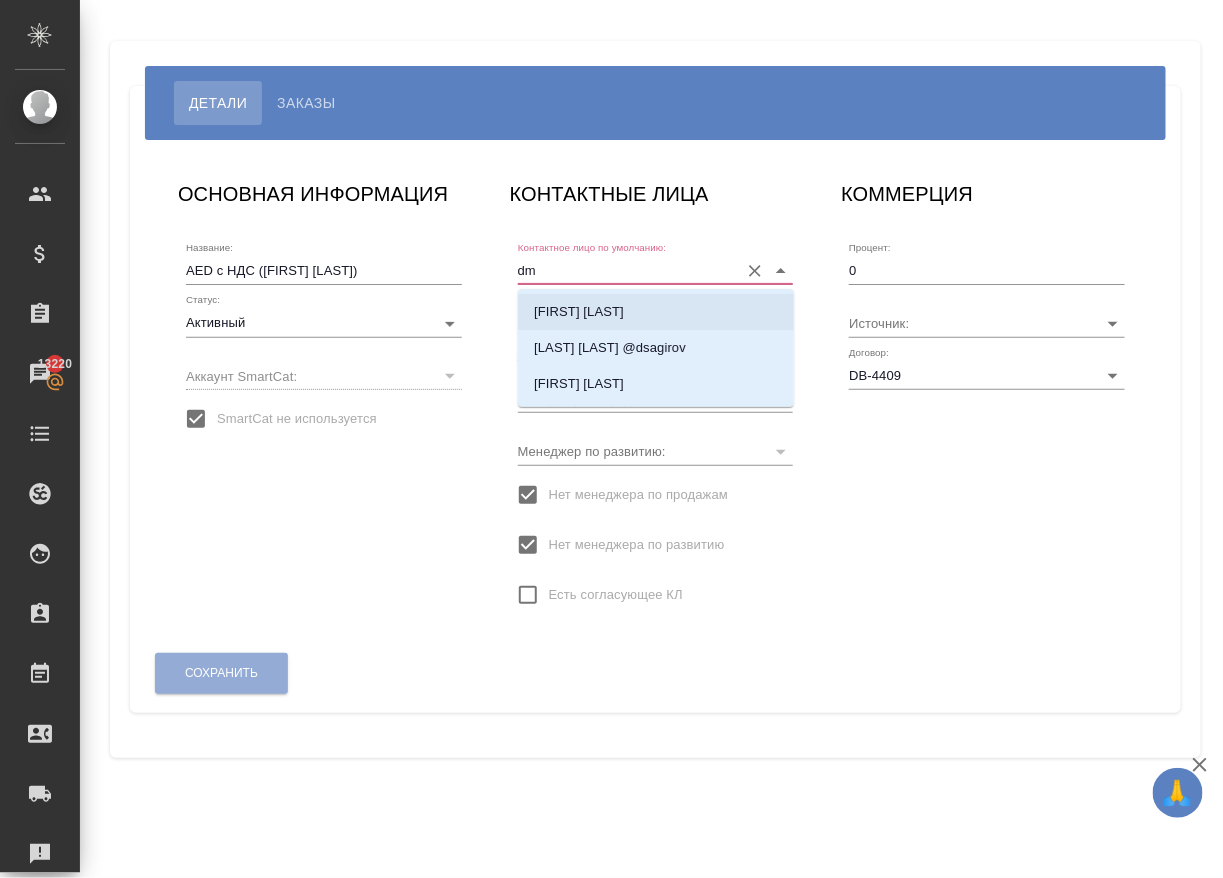 click on "[FIRST] [LAST]" at bounding box center [579, 312] 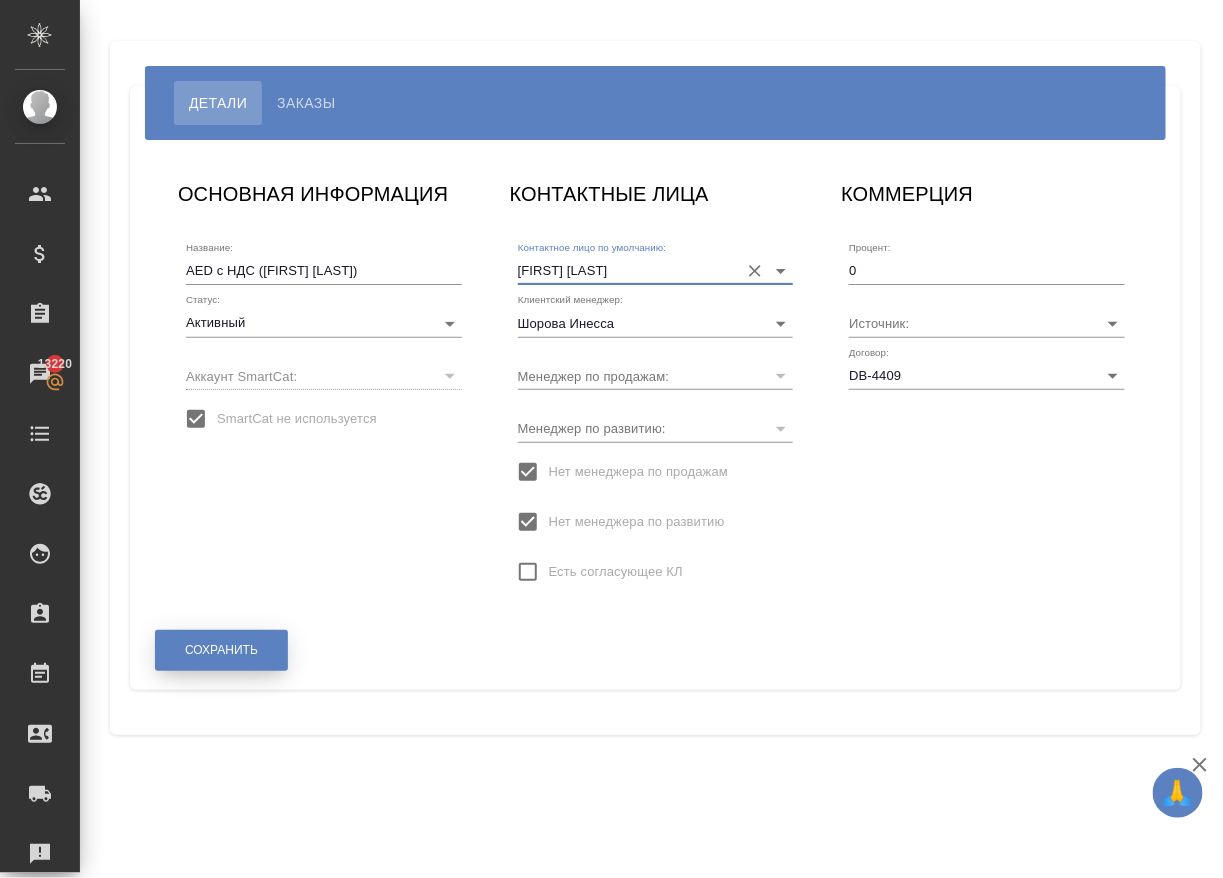 click on "Сохранить" at bounding box center [221, 650] 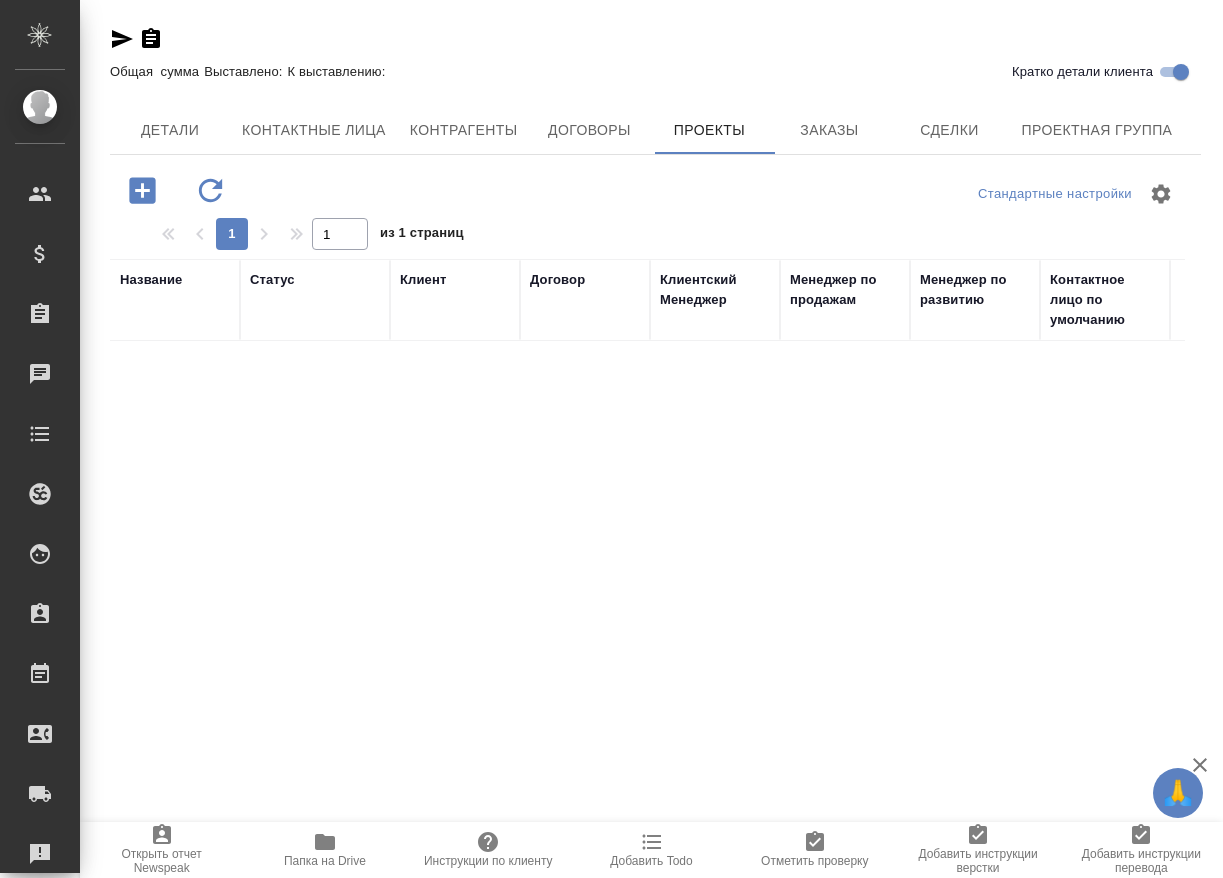 scroll, scrollTop: 0, scrollLeft: 0, axis: both 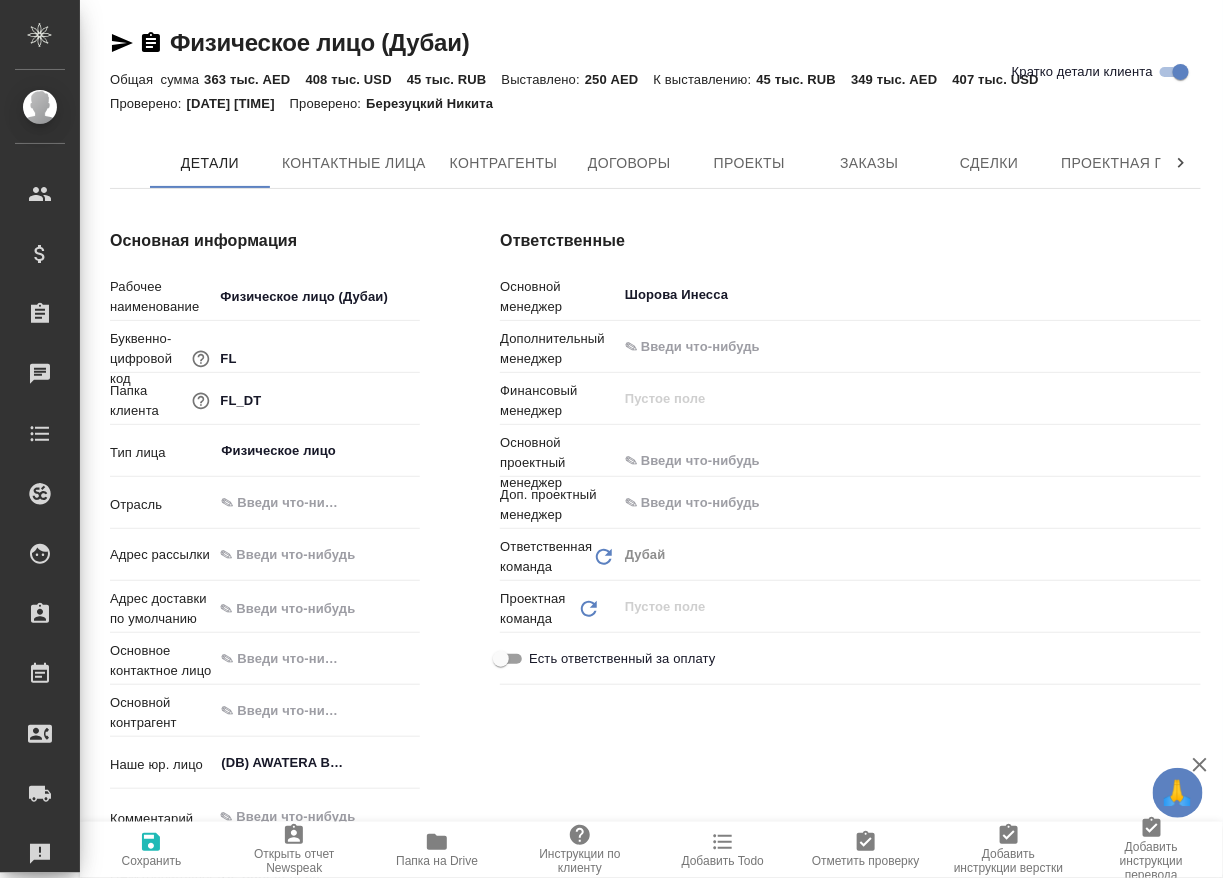 type on "x" 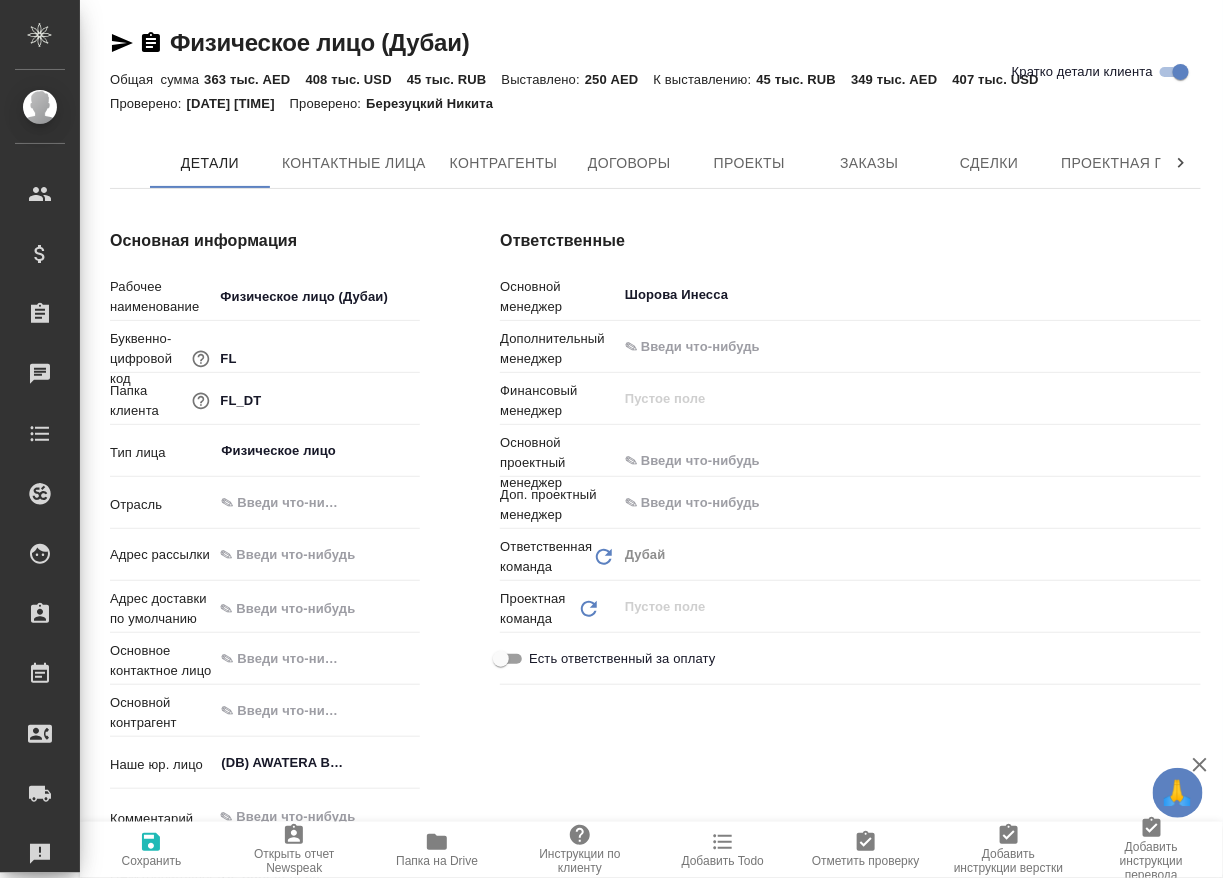 type on "x" 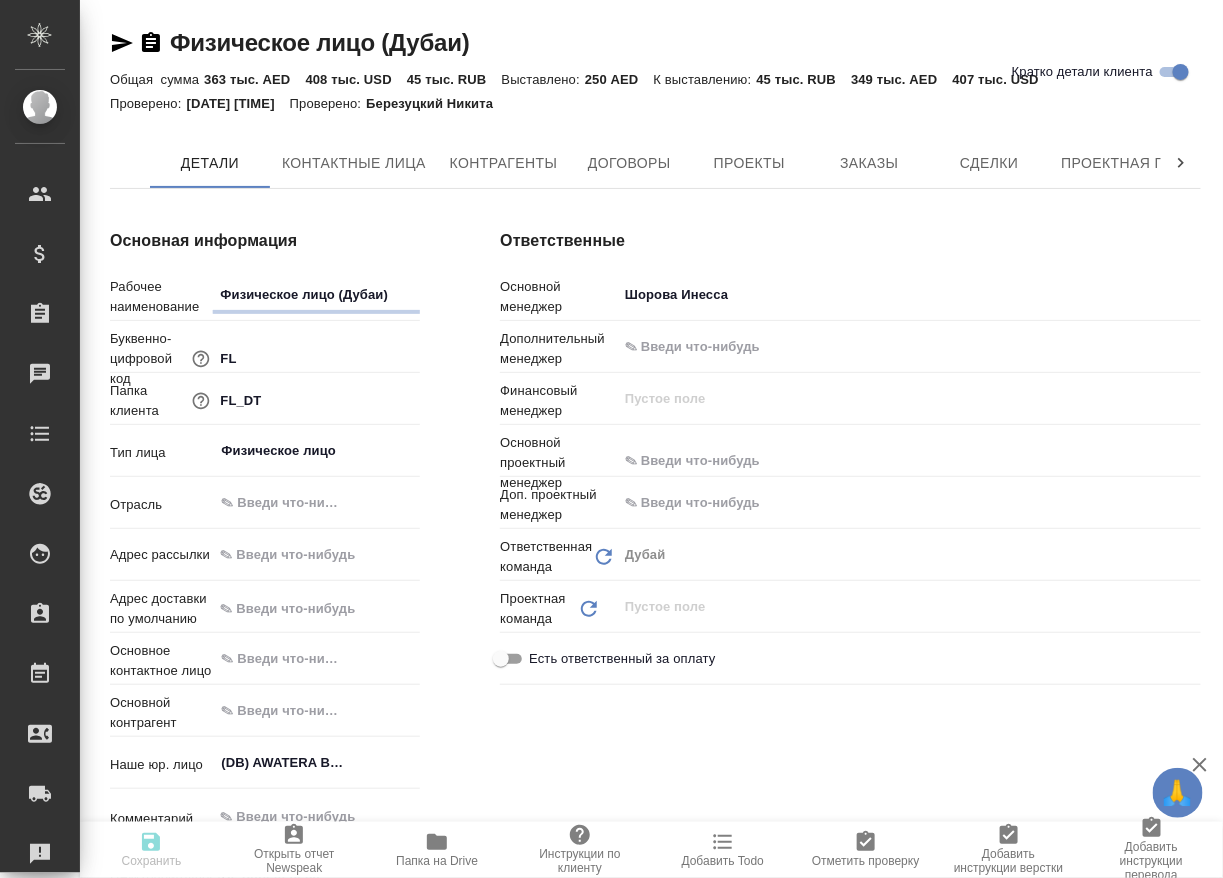type on "x" 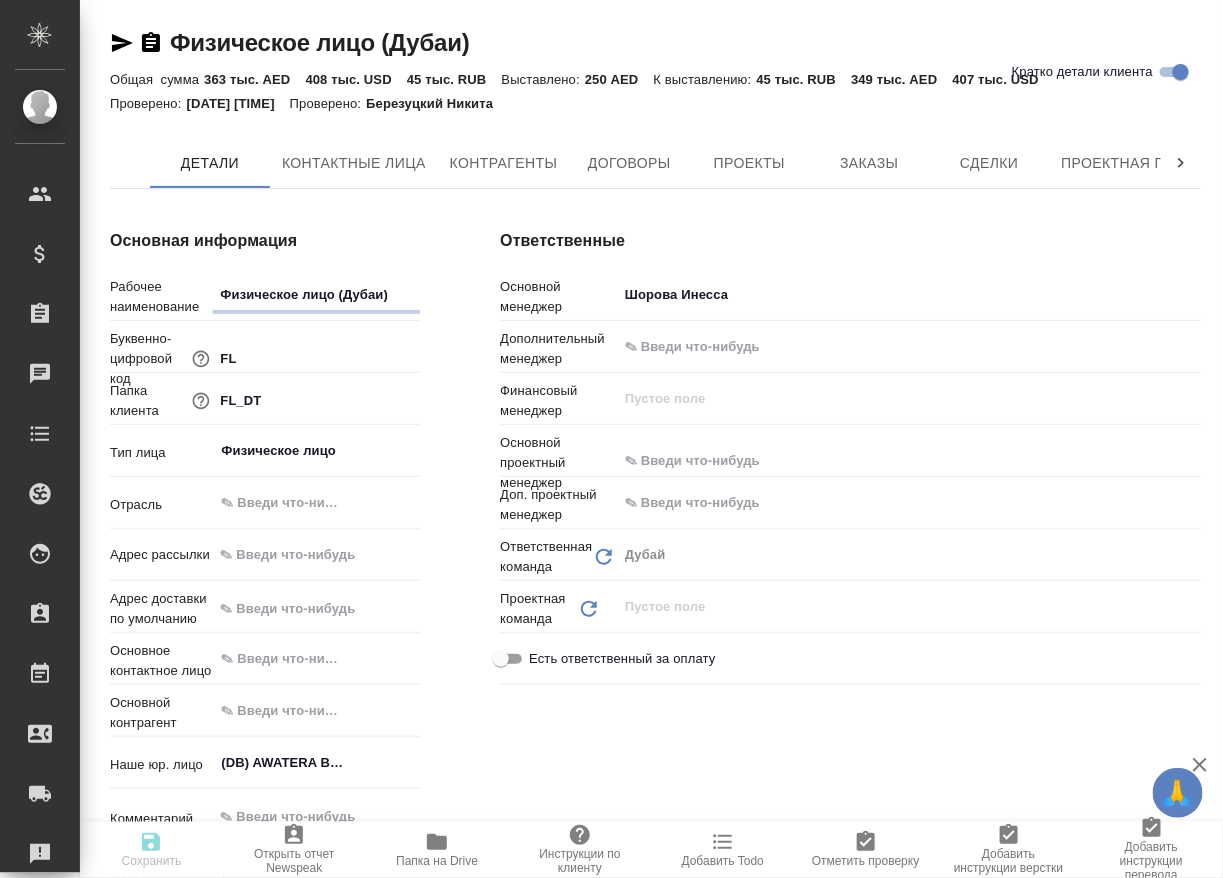 type on "x" 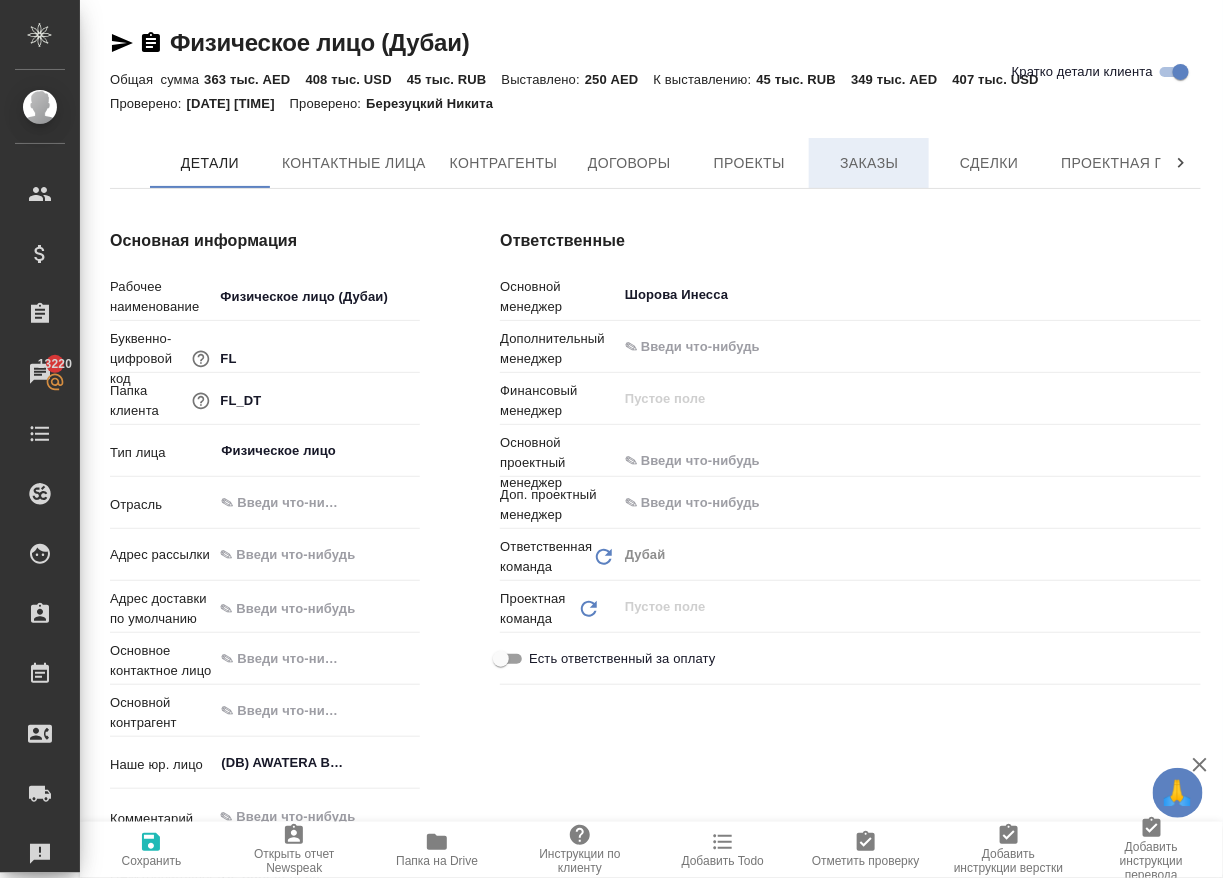 click on "Заказы" at bounding box center [869, 163] 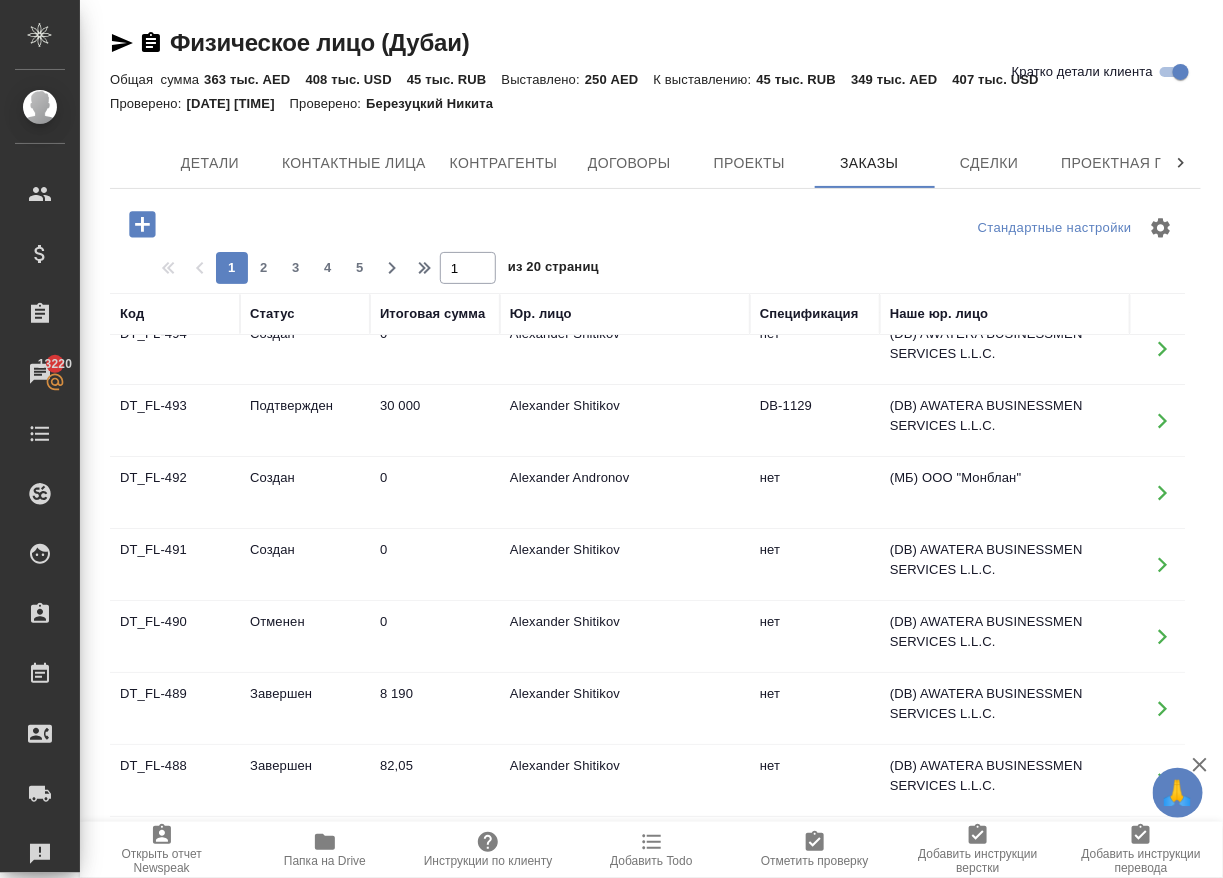 scroll, scrollTop: 44, scrollLeft: 0, axis: vertical 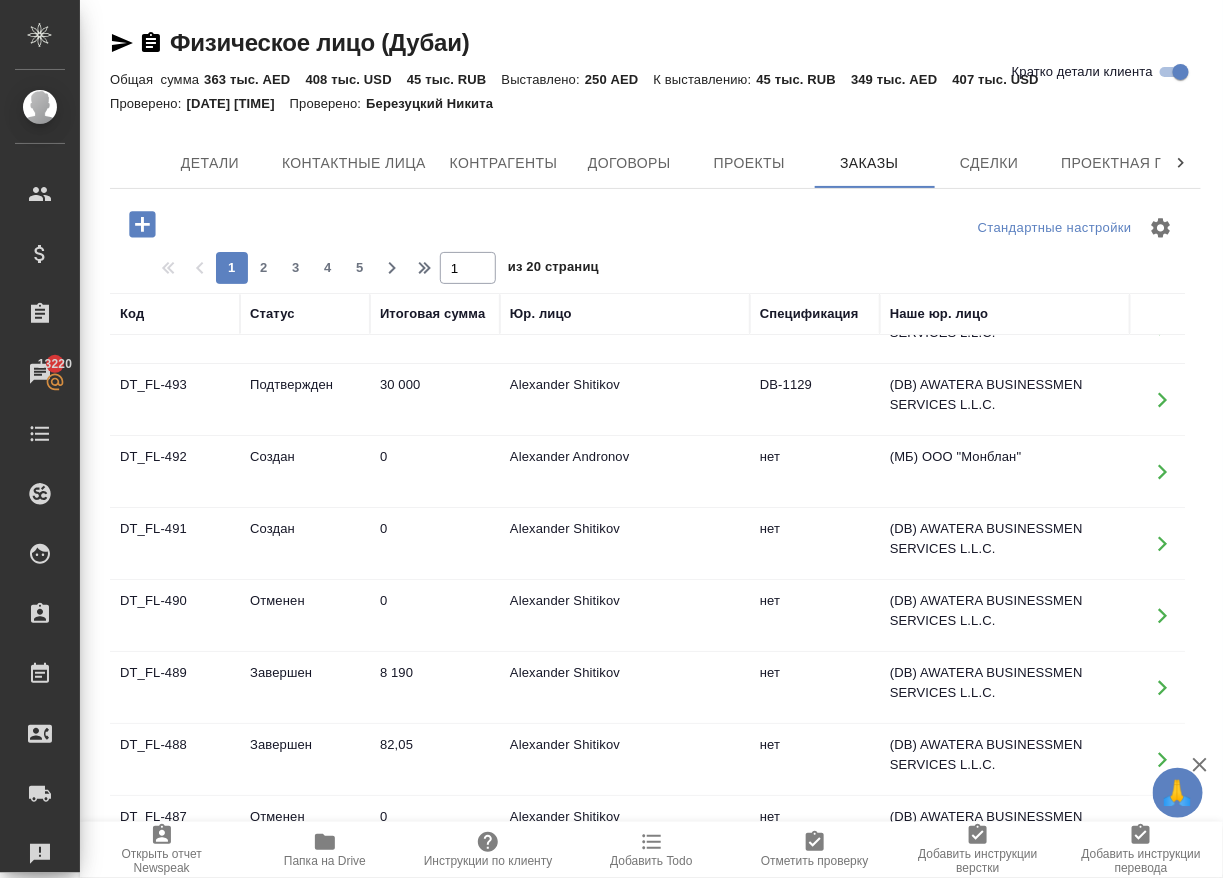 click 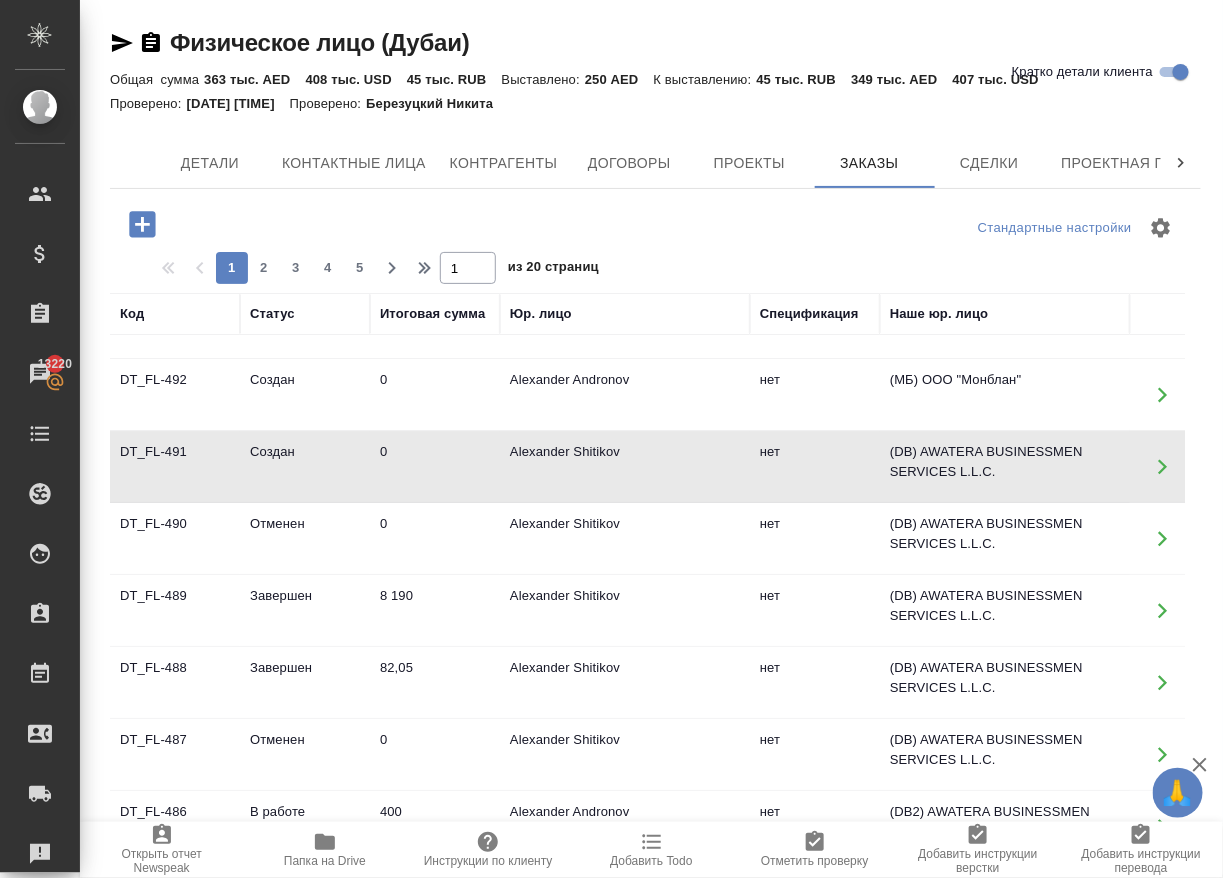 scroll, scrollTop: 128, scrollLeft: 0, axis: vertical 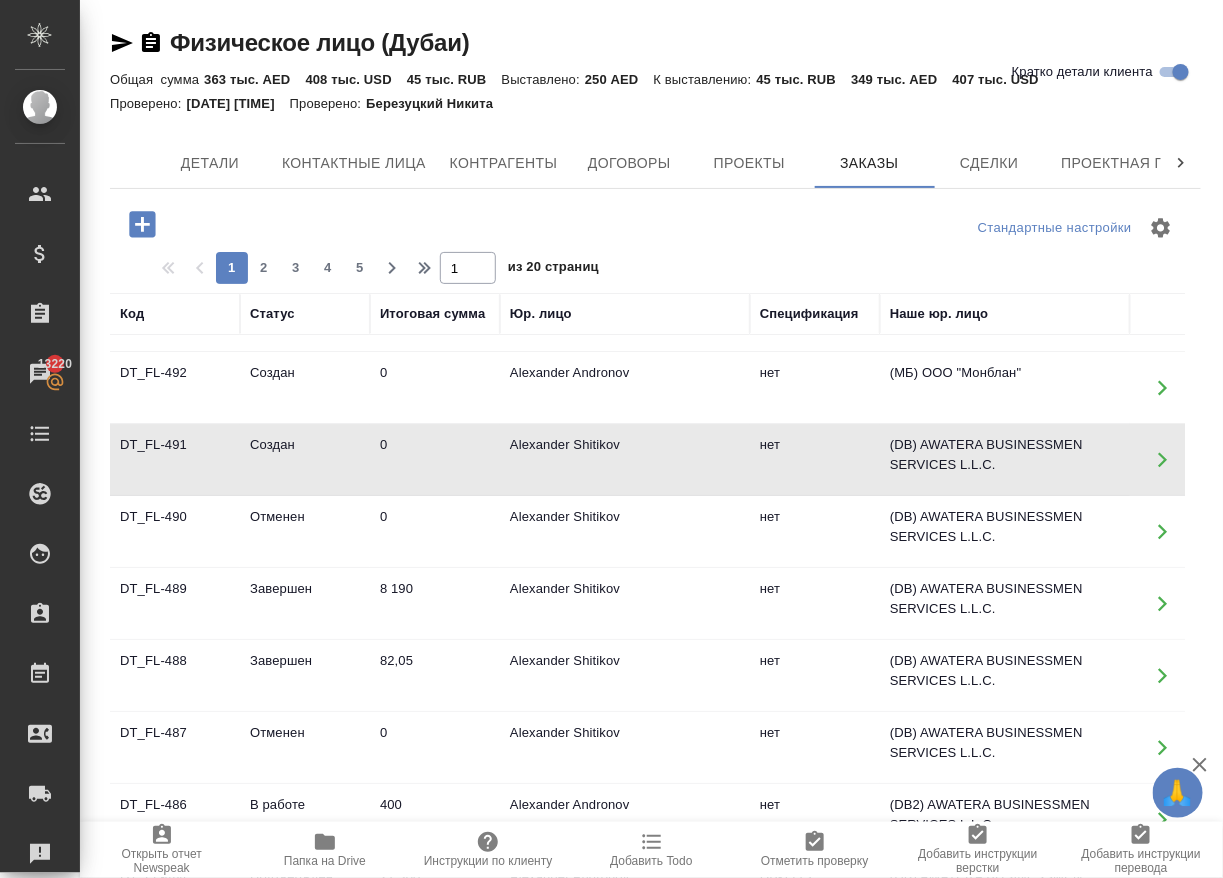 click 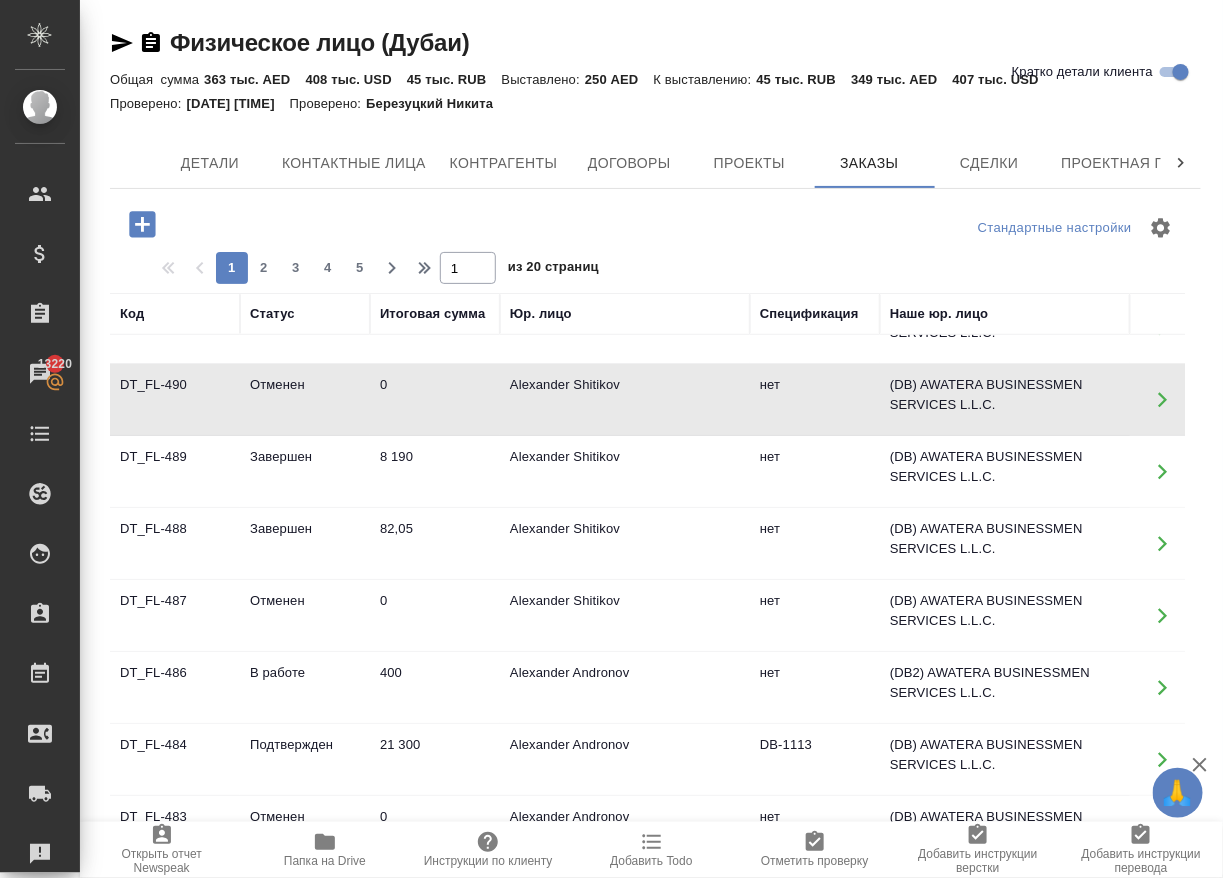 scroll, scrollTop: 255, scrollLeft: 0, axis: vertical 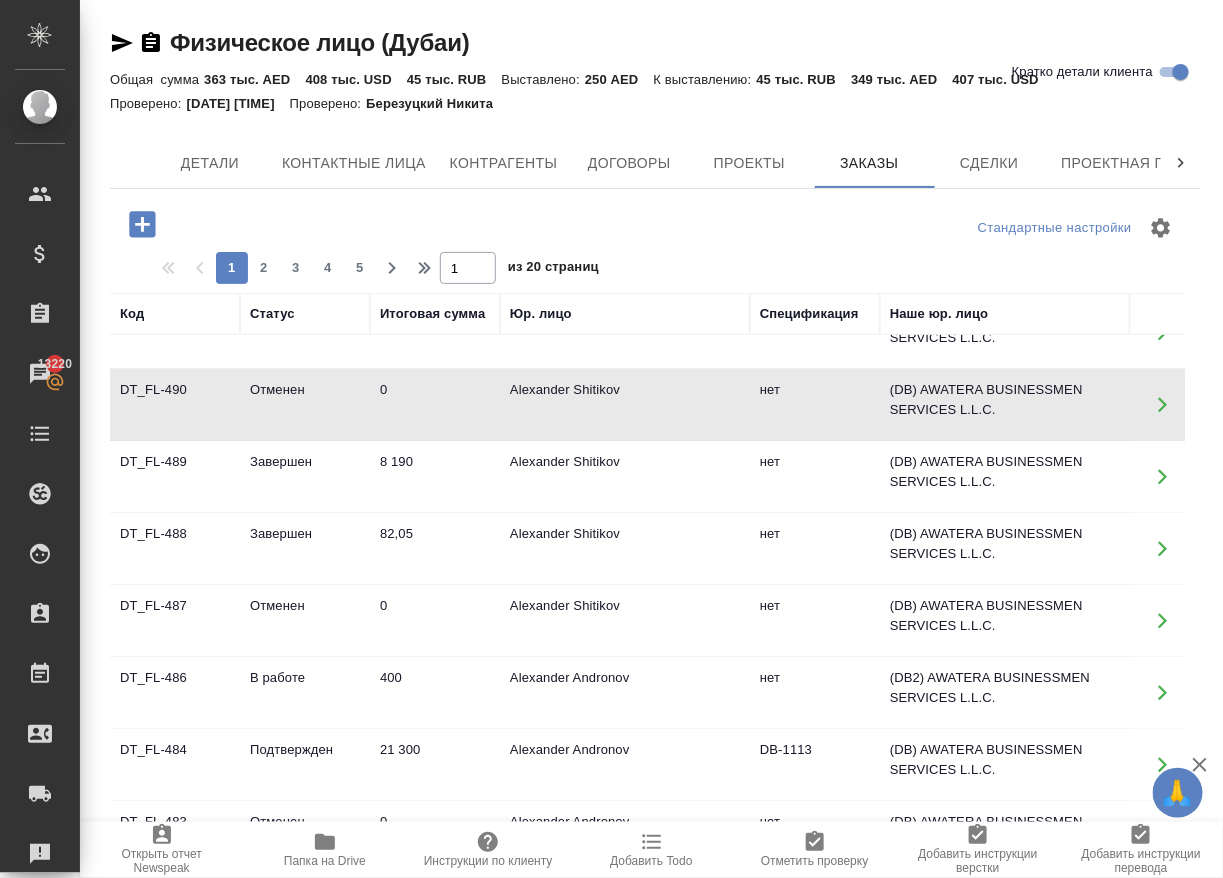 click 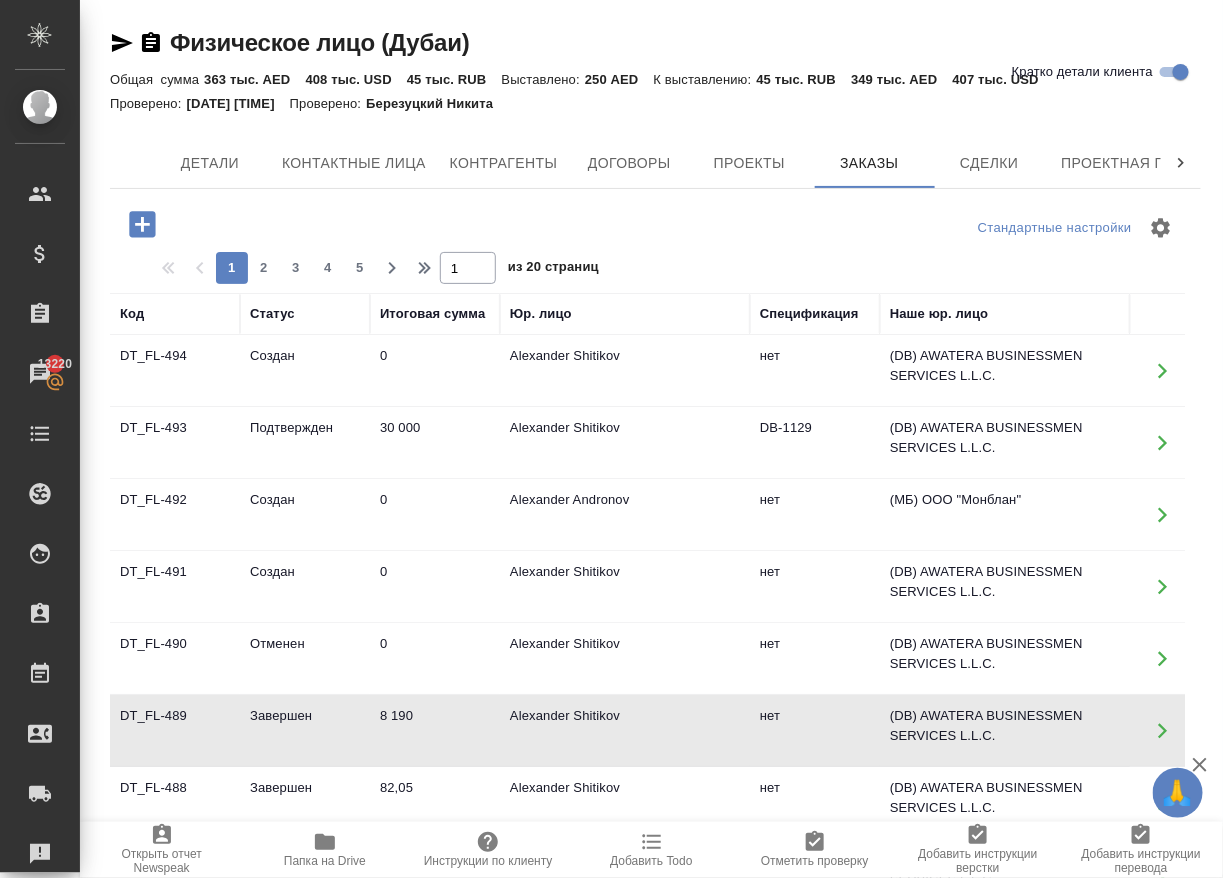 scroll, scrollTop: 1, scrollLeft: 0, axis: vertical 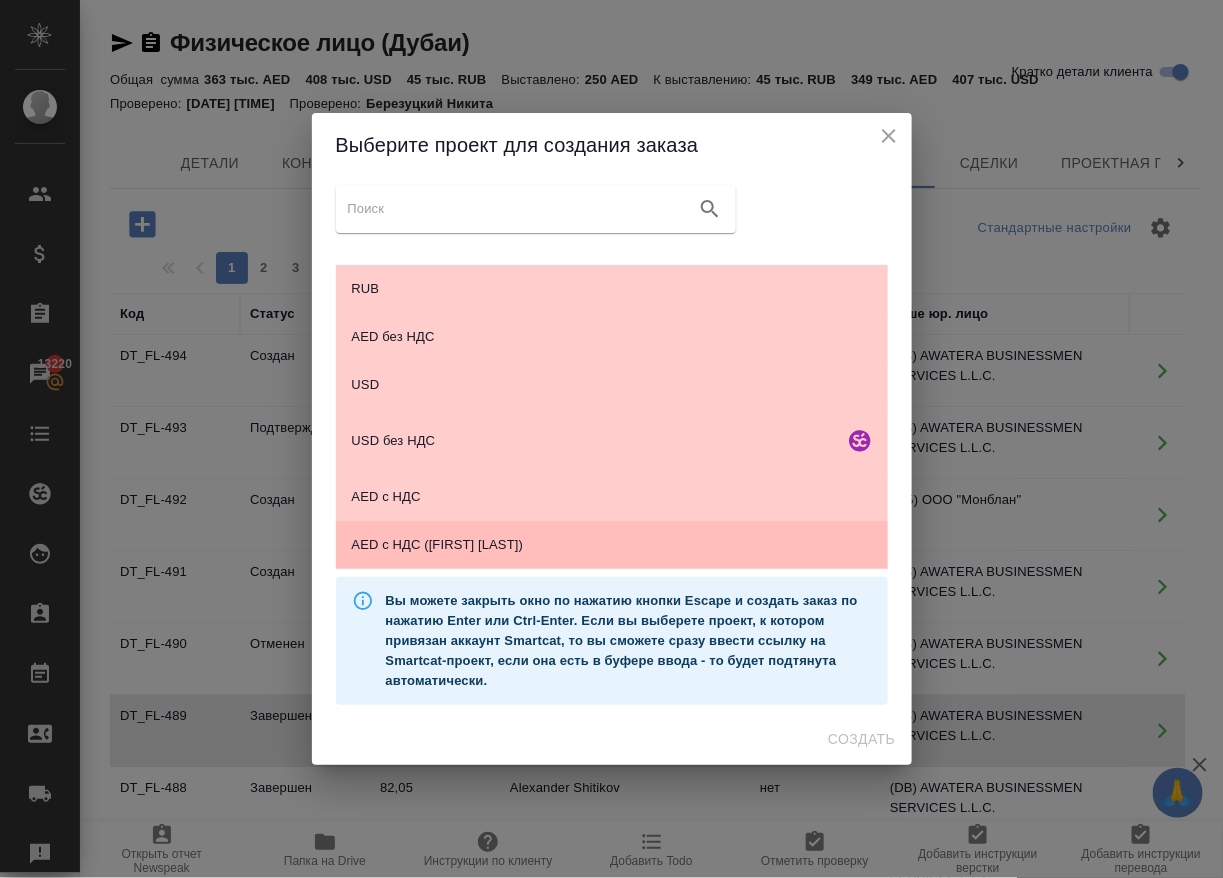 click on "AED c НДС (Gizatulin Dmitri)" at bounding box center (612, 545) 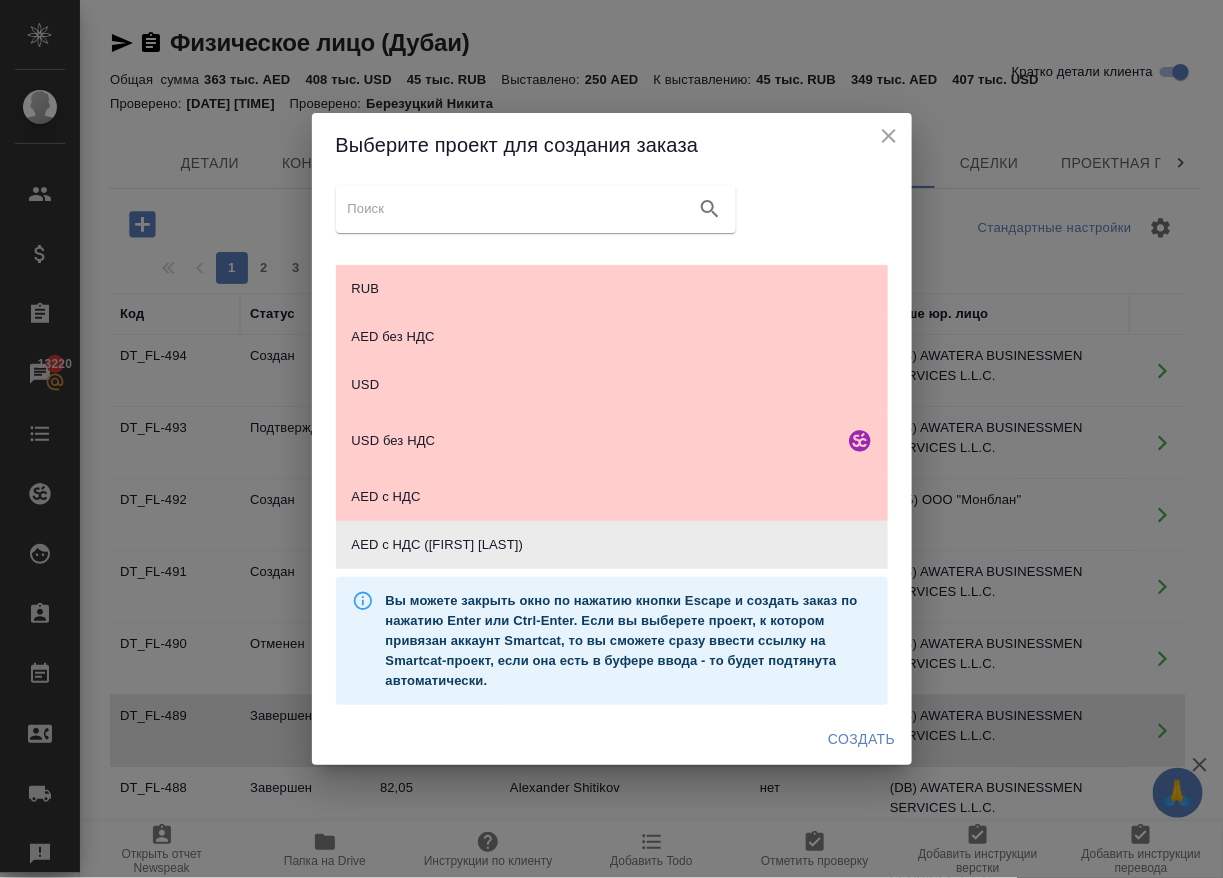 click on "Создать" at bounding box center (861, 739) 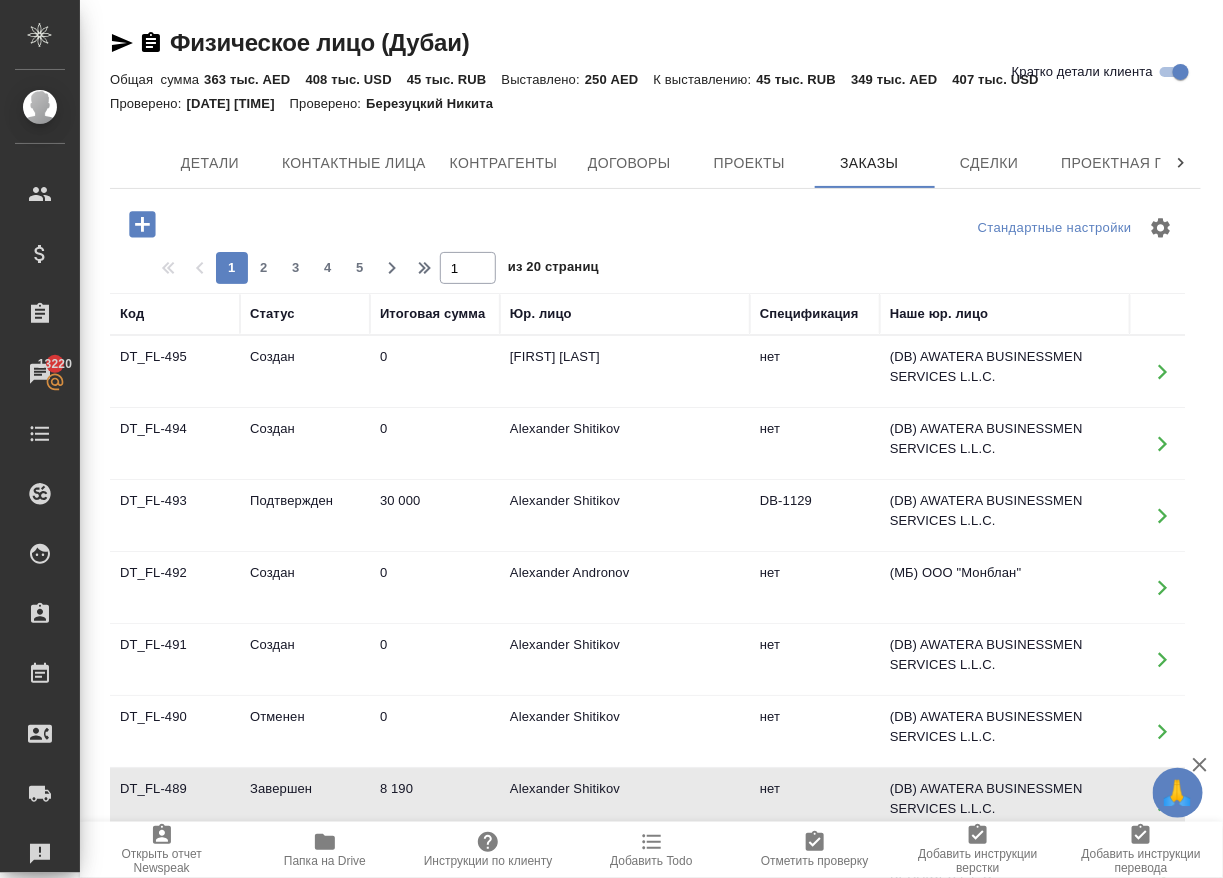 scroll, scrollTop: 0, scrollLeft: 0, axis: both 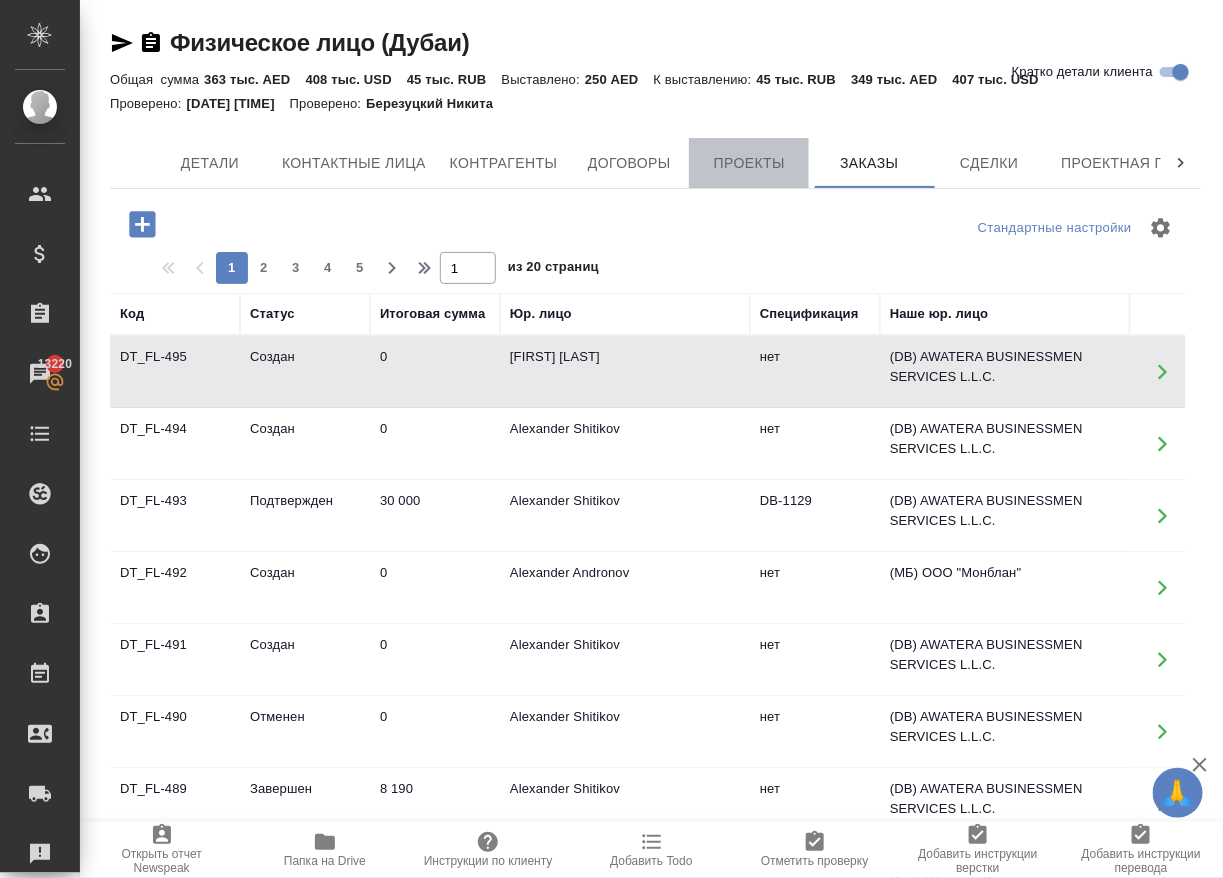 click on "Проекты" at bounding box center [749, 163] 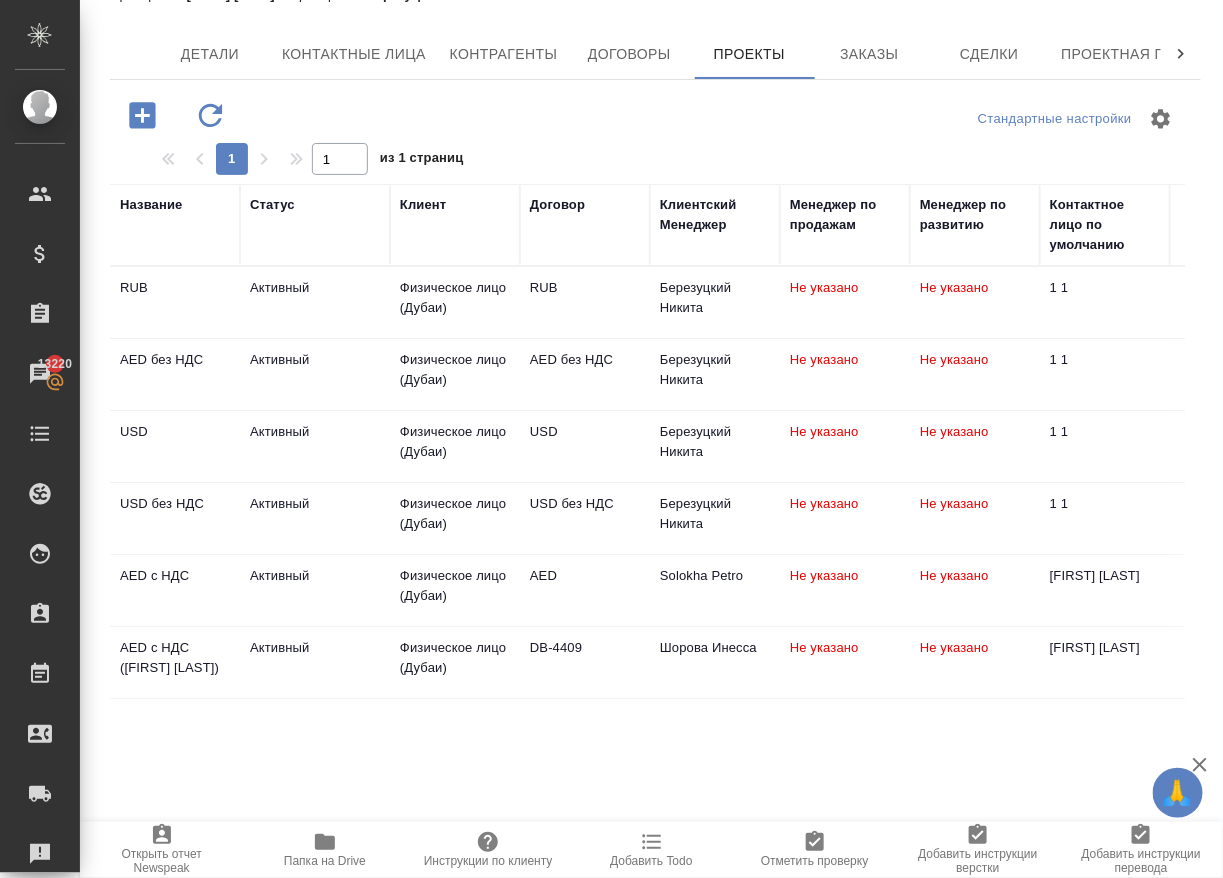 scroll, scrollTop: 134, scrollLeft: 0, axis: vertical 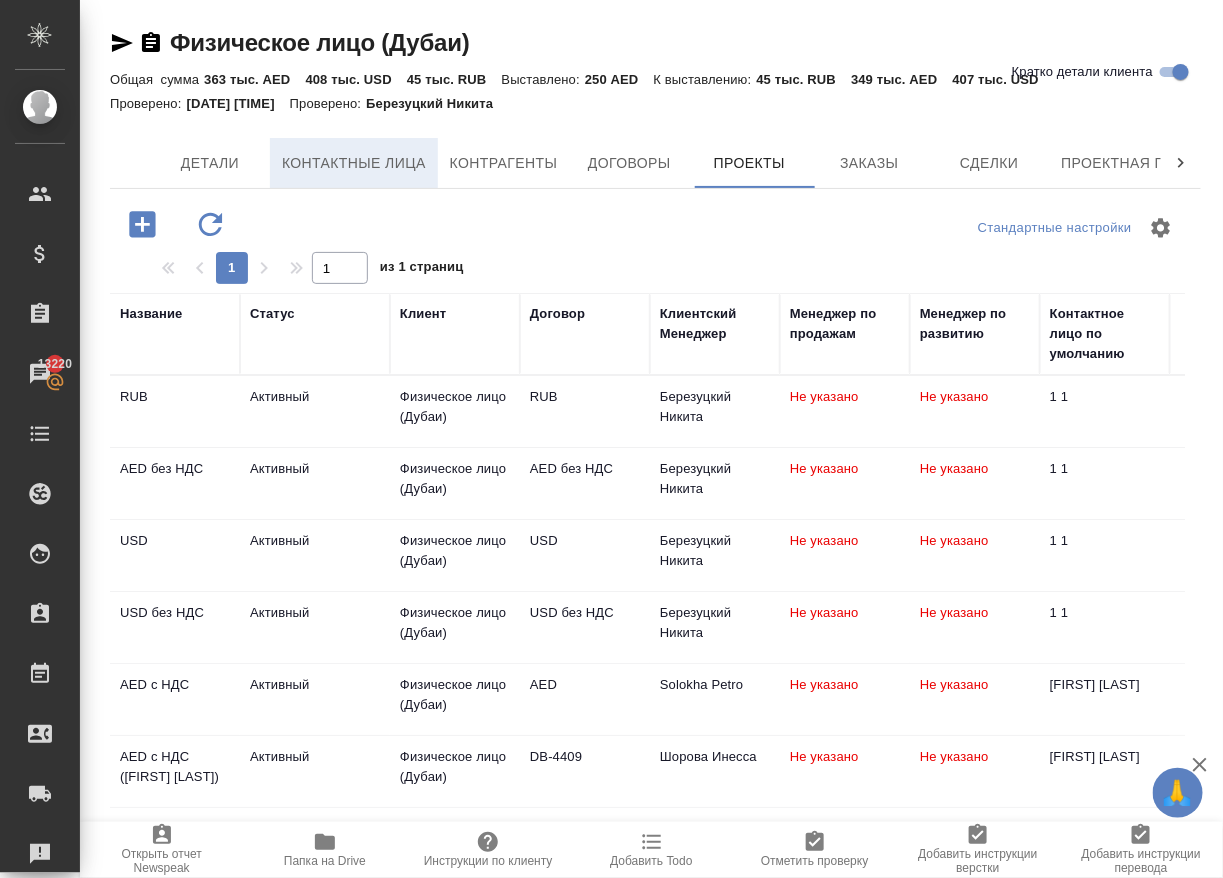 click on "Контактные лица" at bounding box center (354, 163) 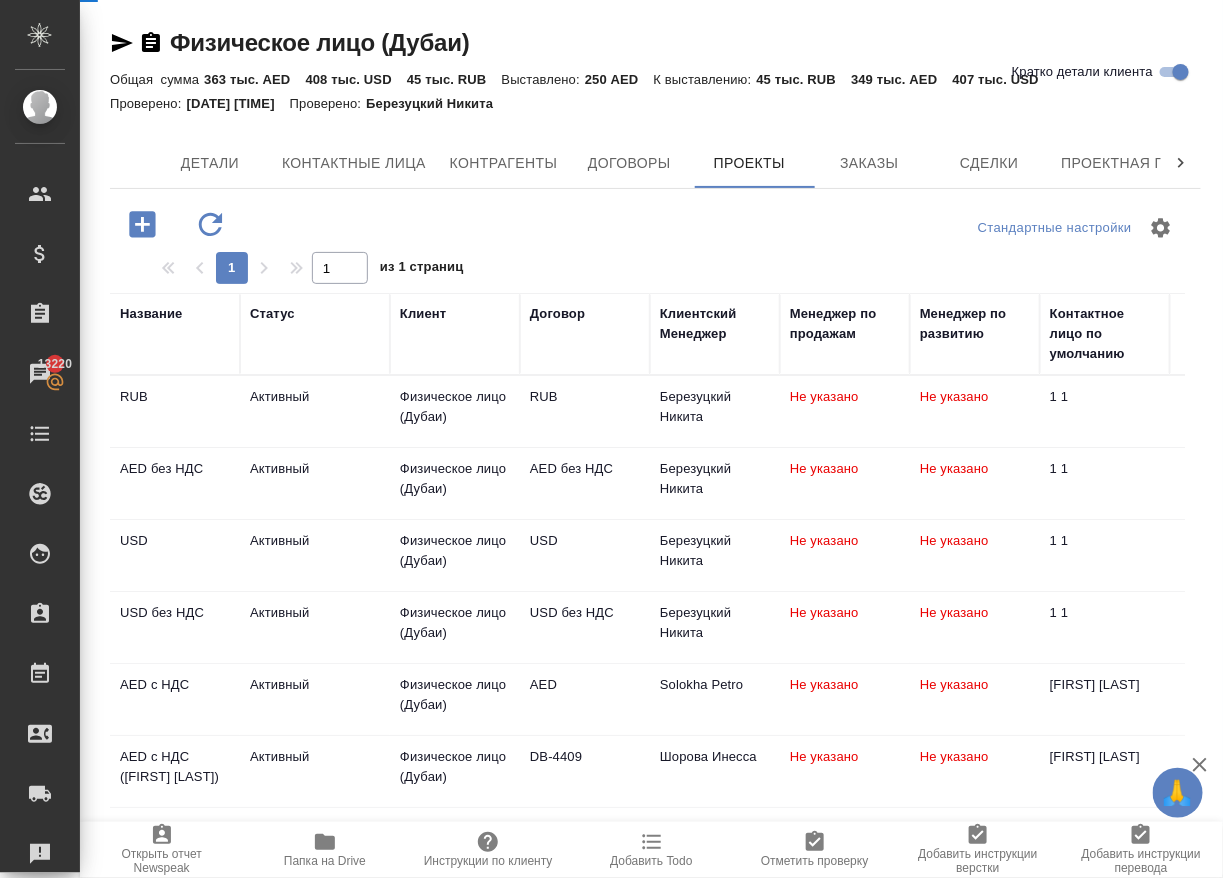 select on "RU" 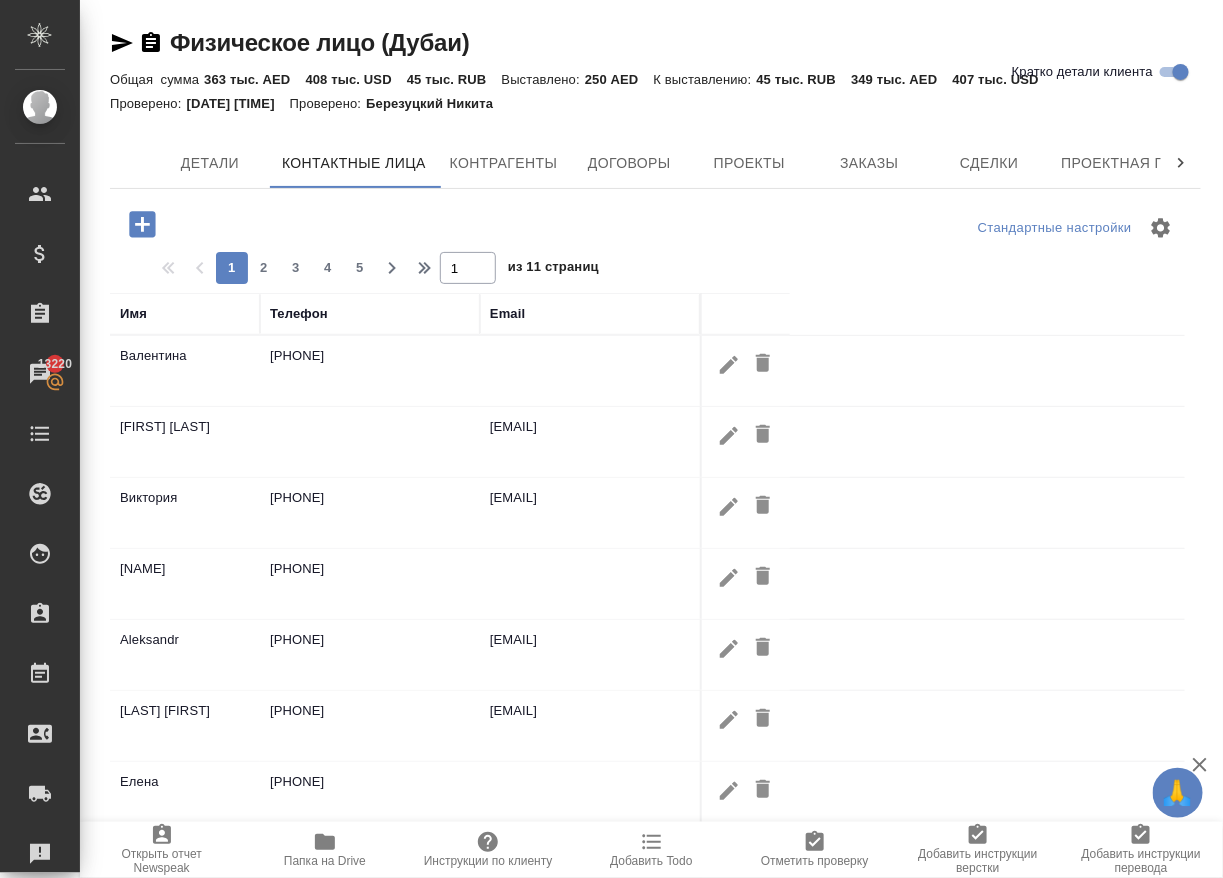 scroll, scrollTop: 0, scrollLeft: 0, axis: both 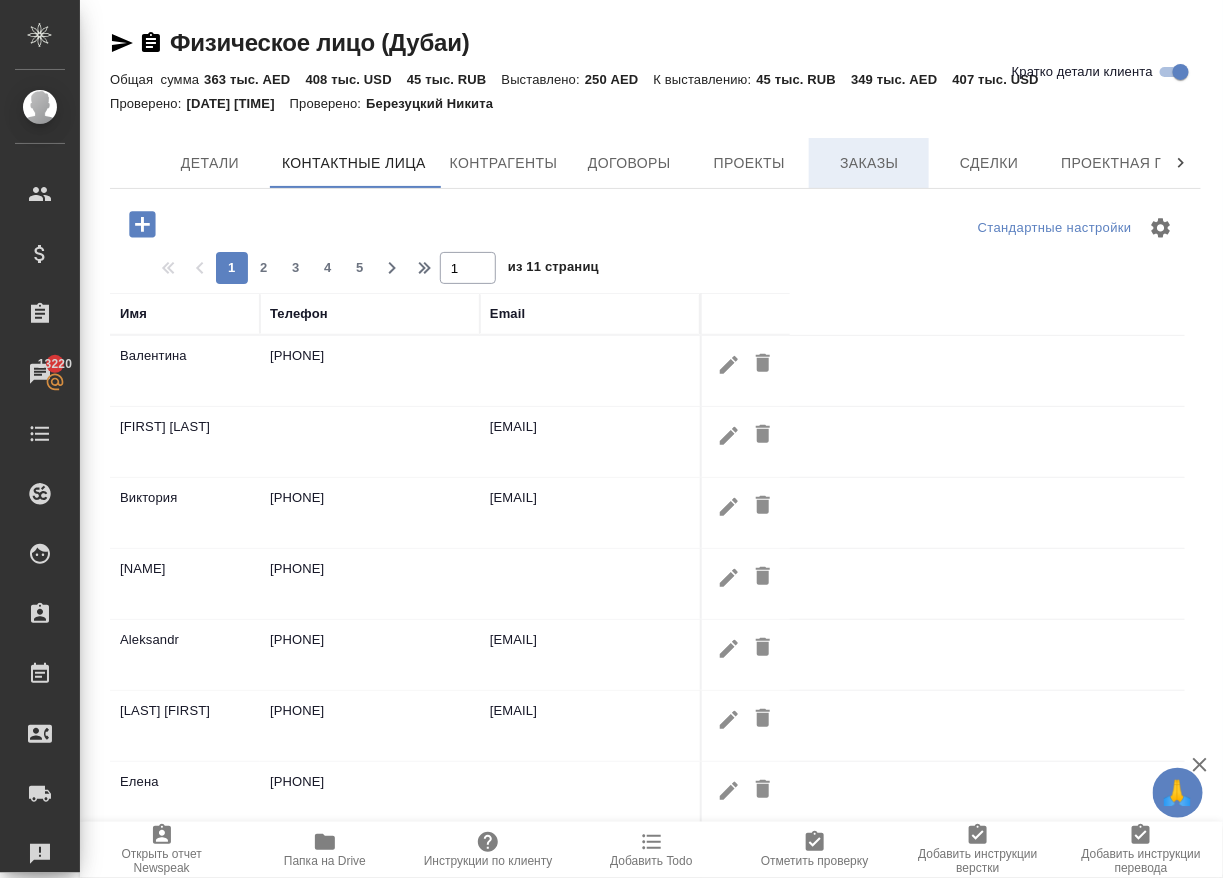 click on "Заказы" at bounding box center (869, 163) 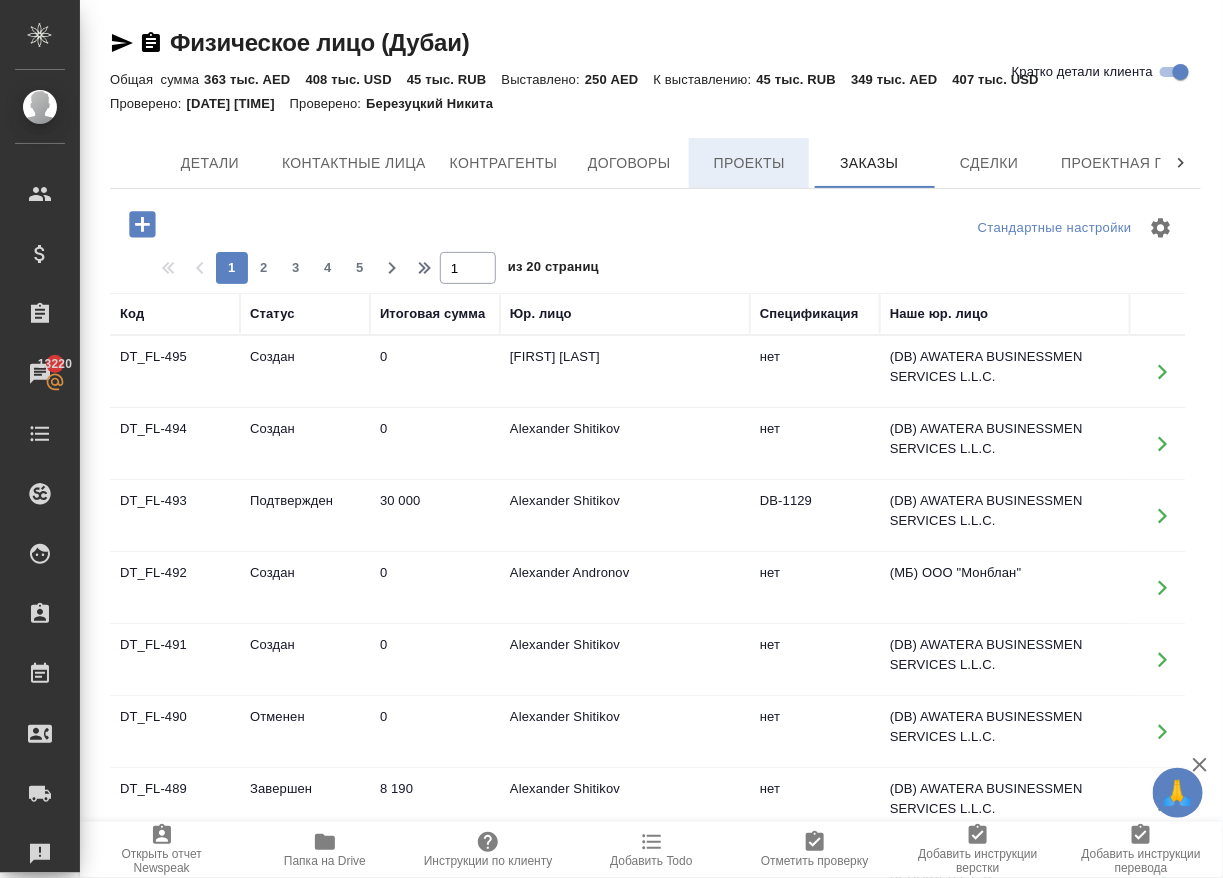 click on "Проекты" at bounding box center [749, 163] 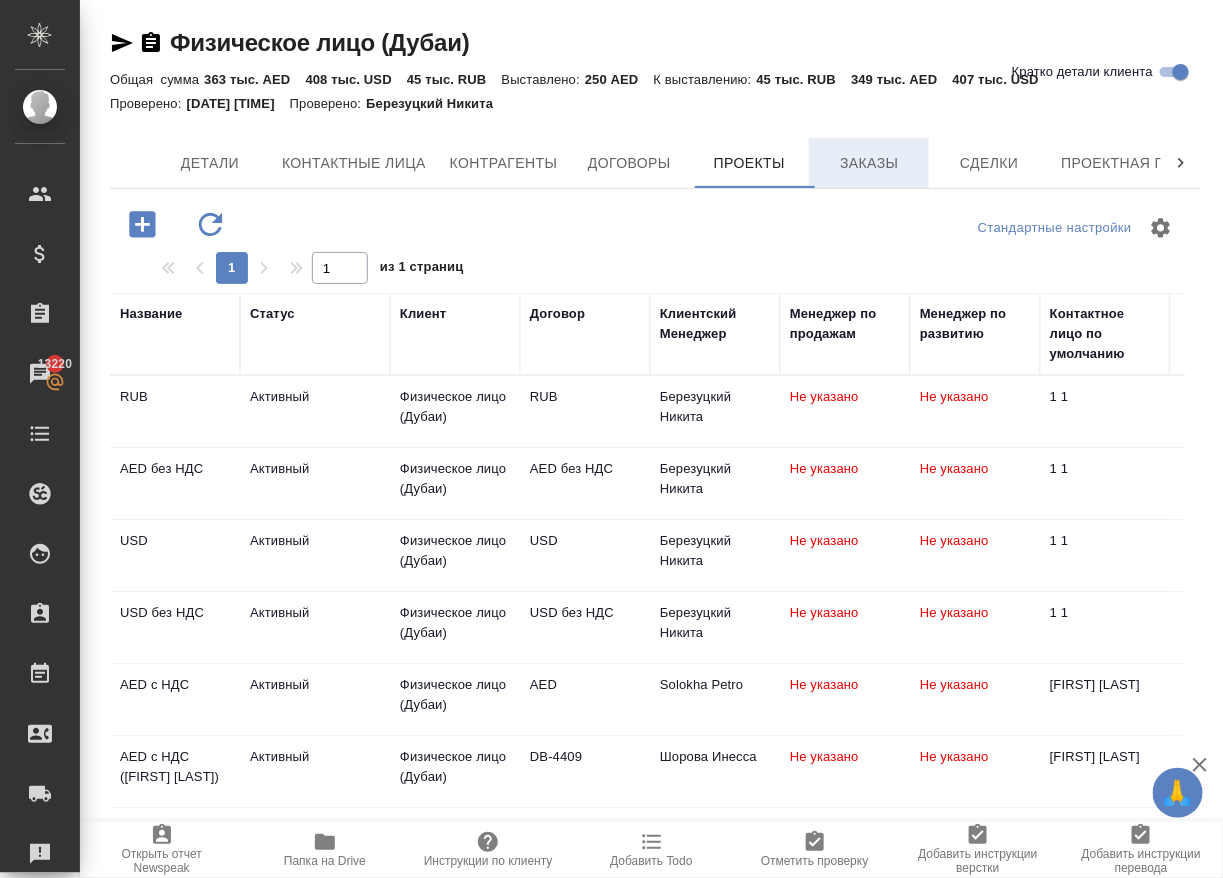 click on "Заказы" at bounding box center [869, 163] 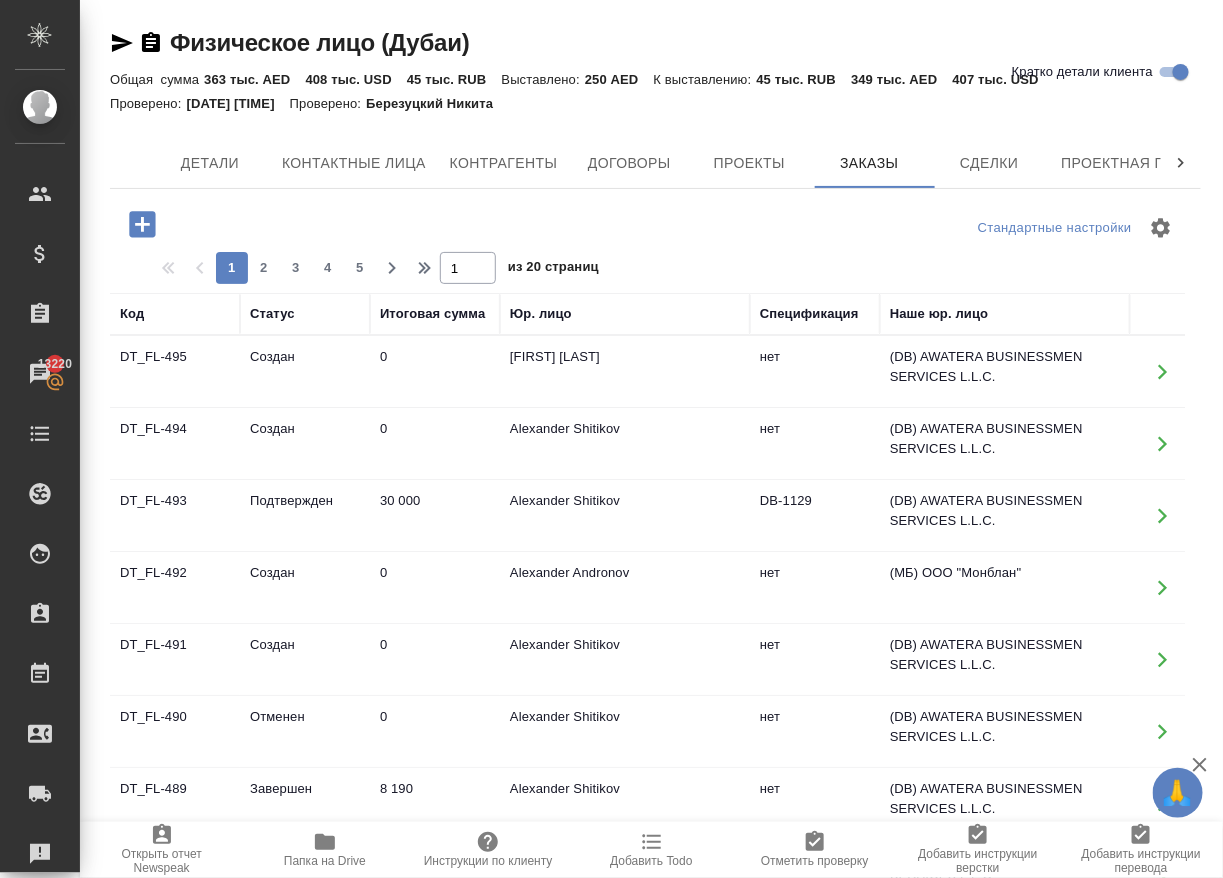 click 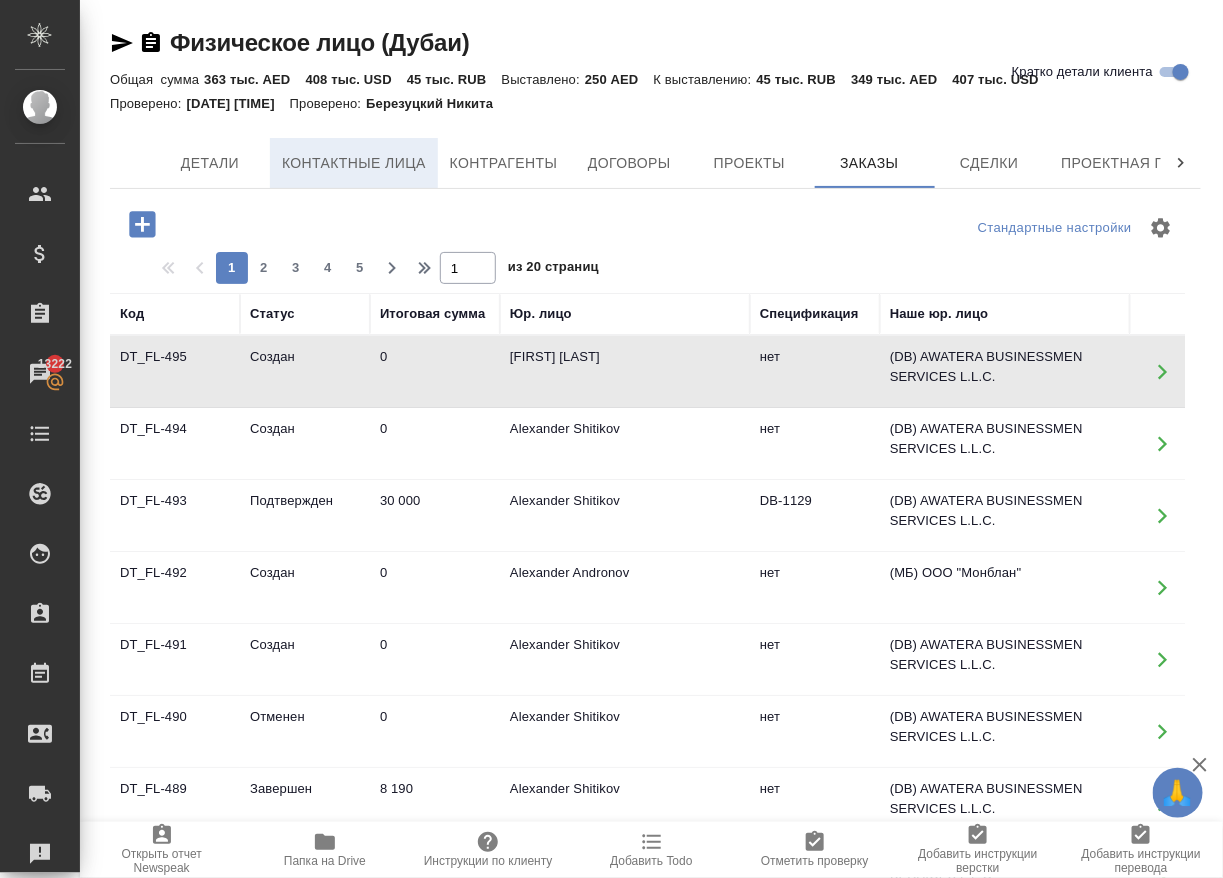 click on "Контактные лица" at bounding box center [354, 163] 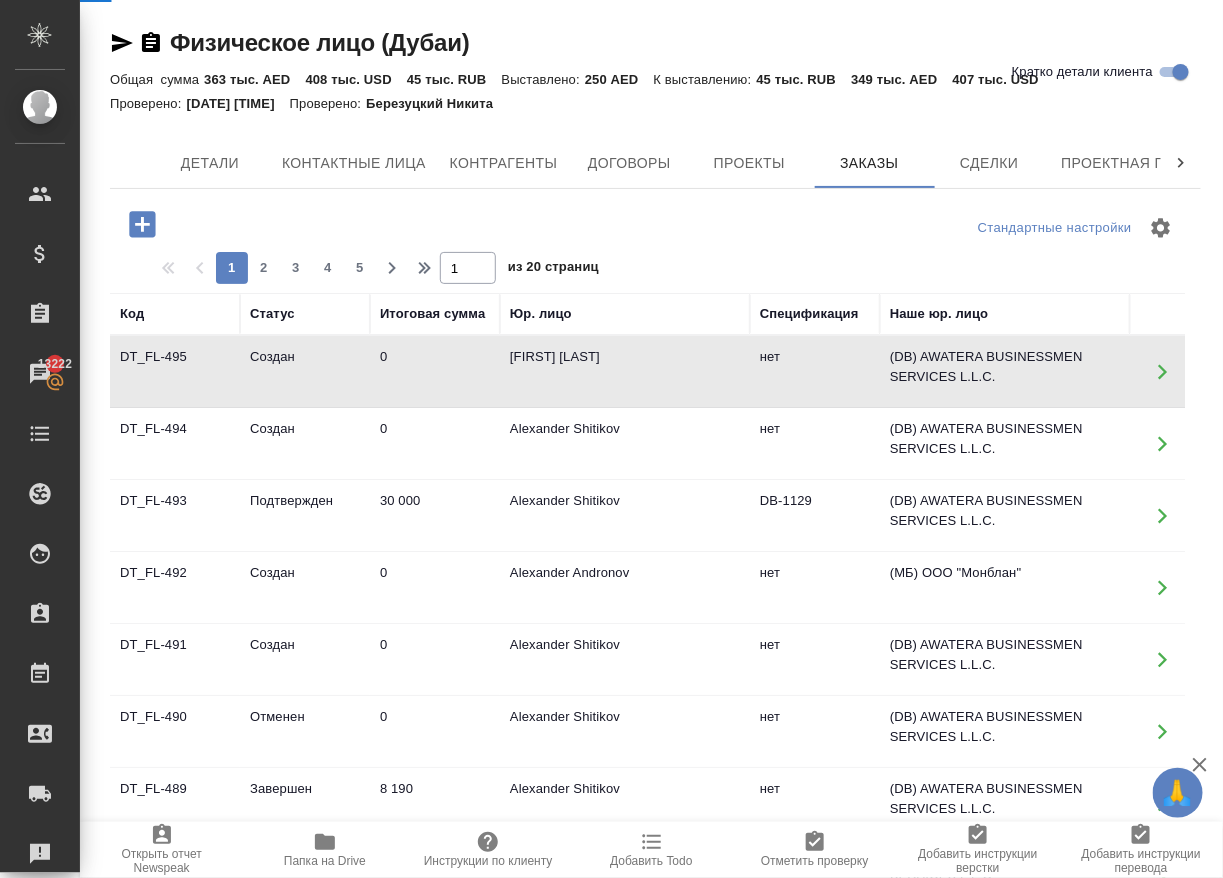 select on "RU" 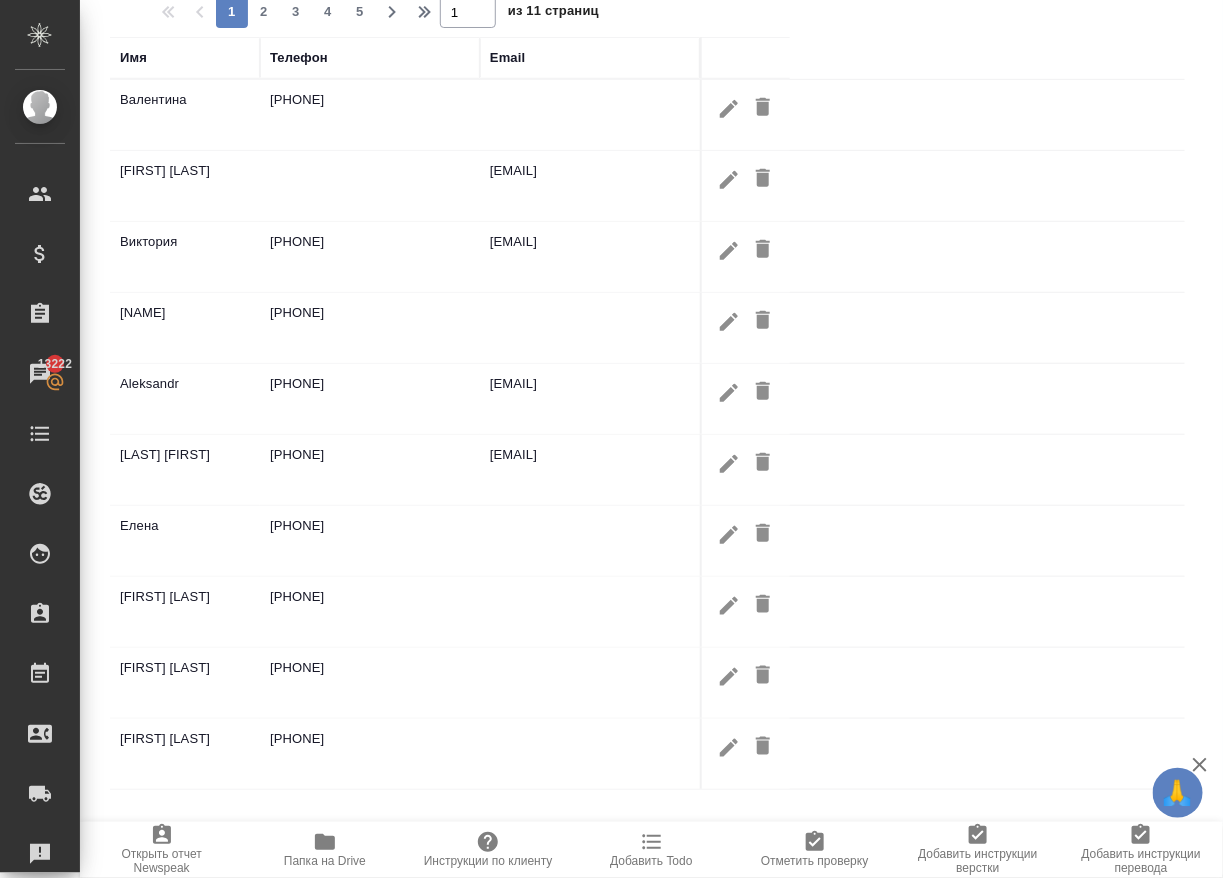 scroll, scrollTop: 257, scrollLeft: 0, axis: vertical 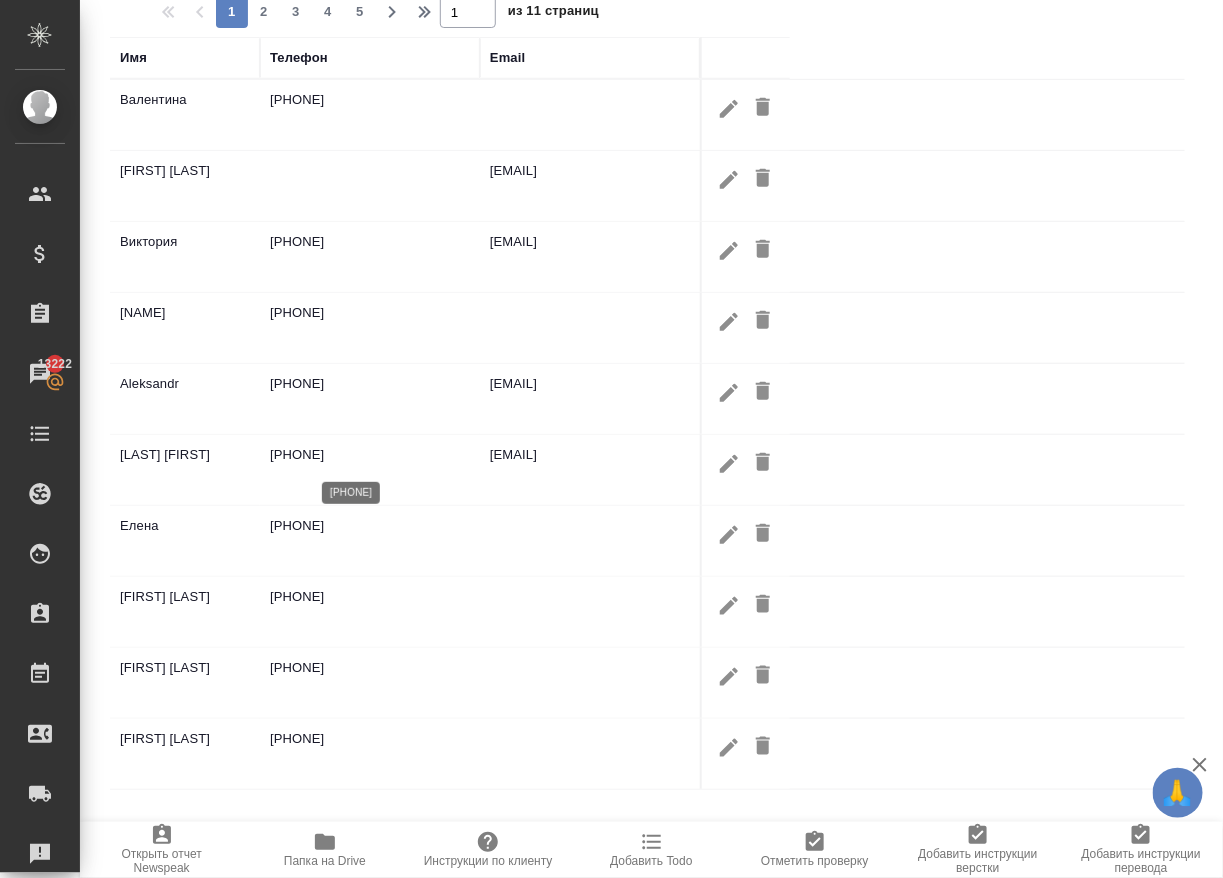 drag, startPoint x: 369, startPoint y: 457, endPoint x: 271, endPoint y: 456, distance: 98.005104 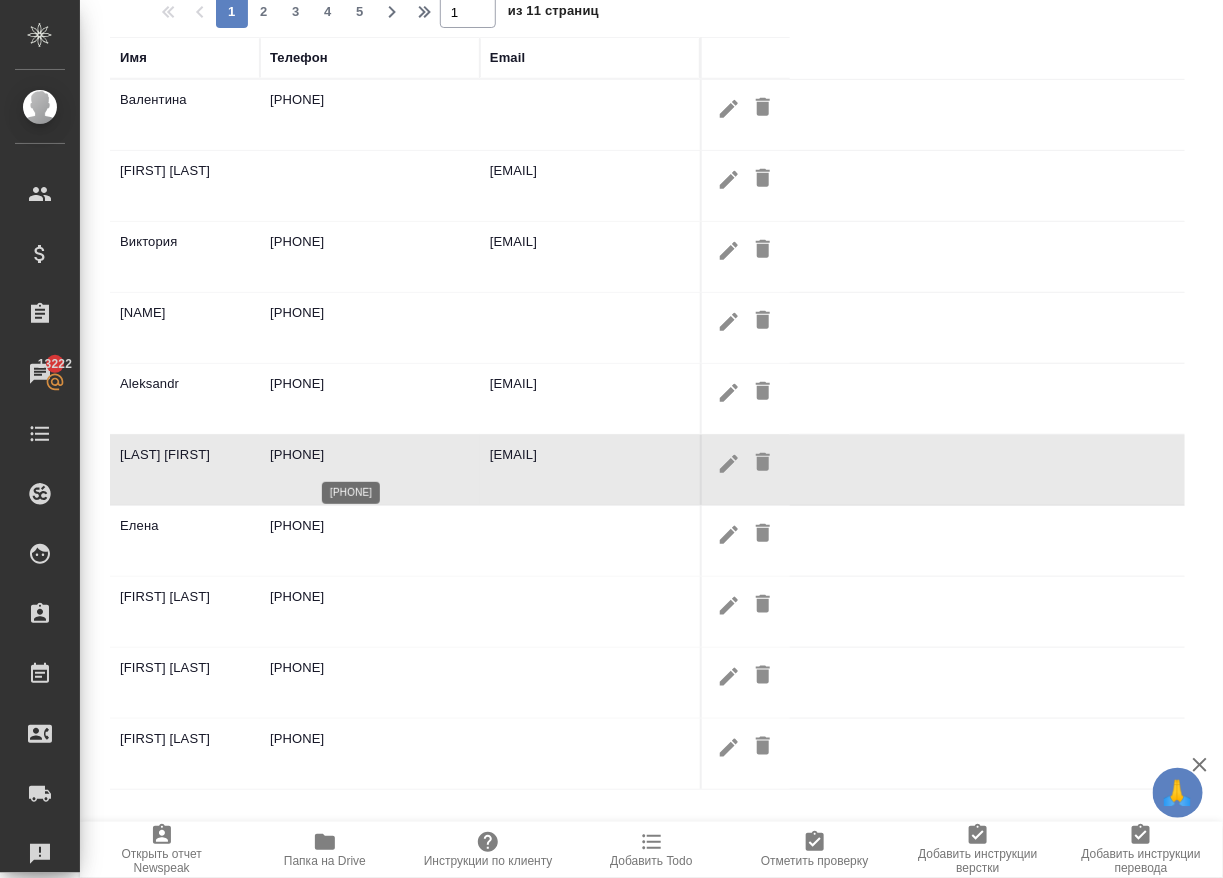copy on "+[PHONE]" 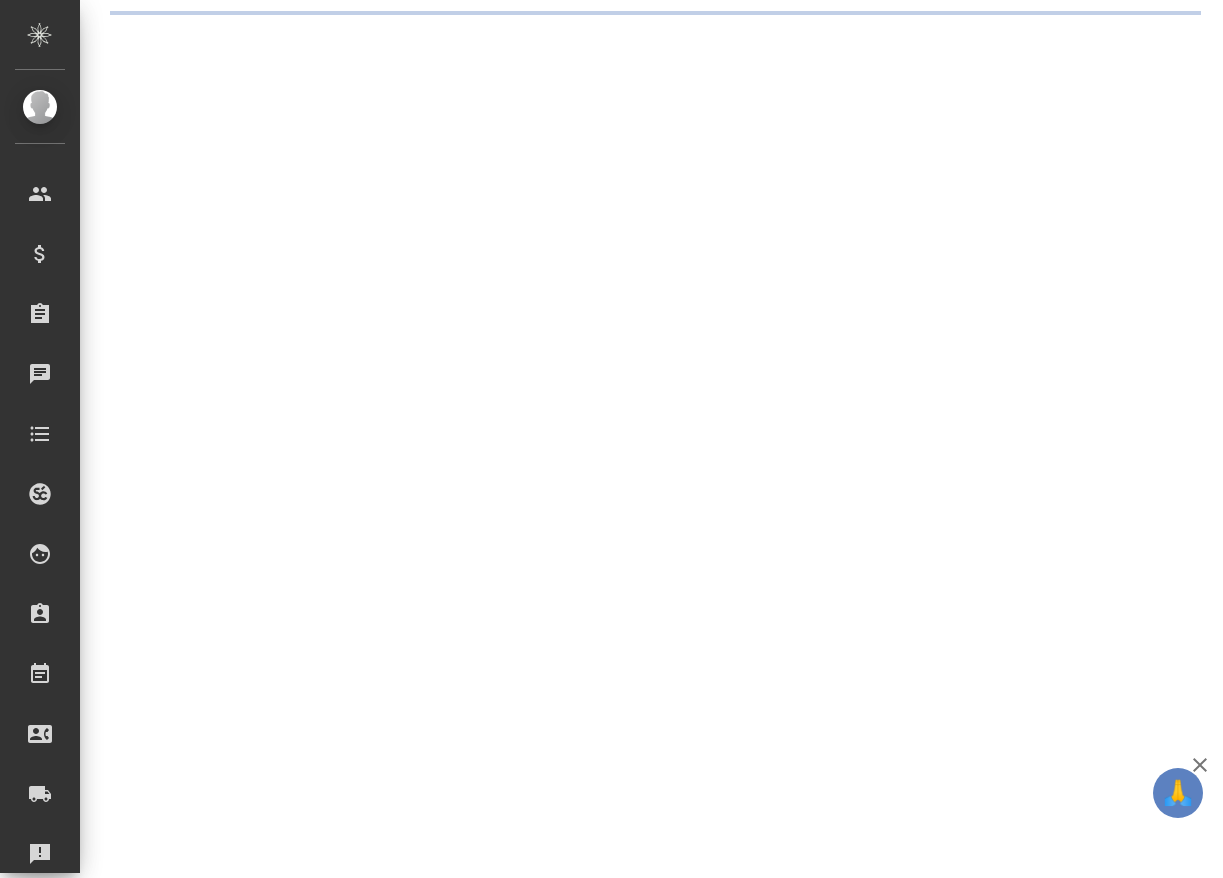 scroll, scrollTop: 0, scrollLeft: 0, axis: both 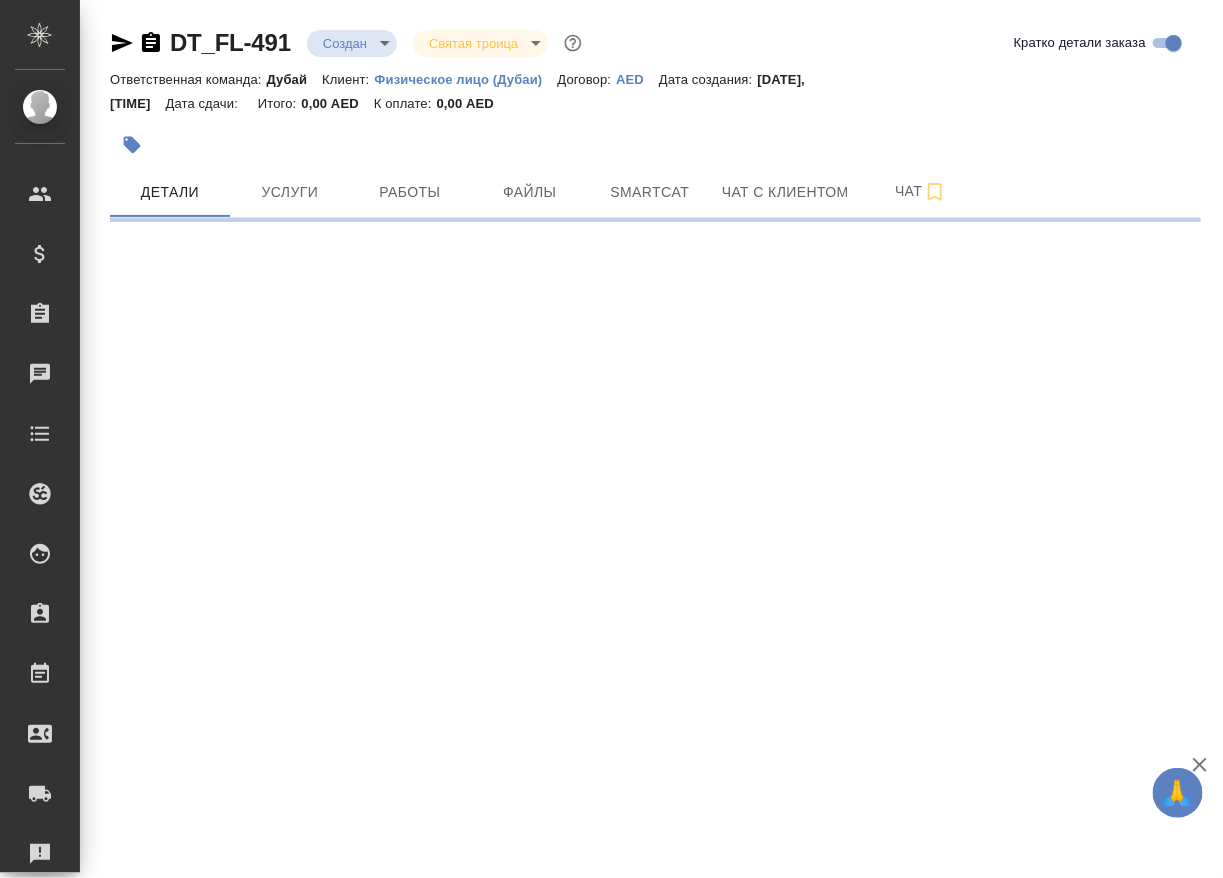 select on "RU" 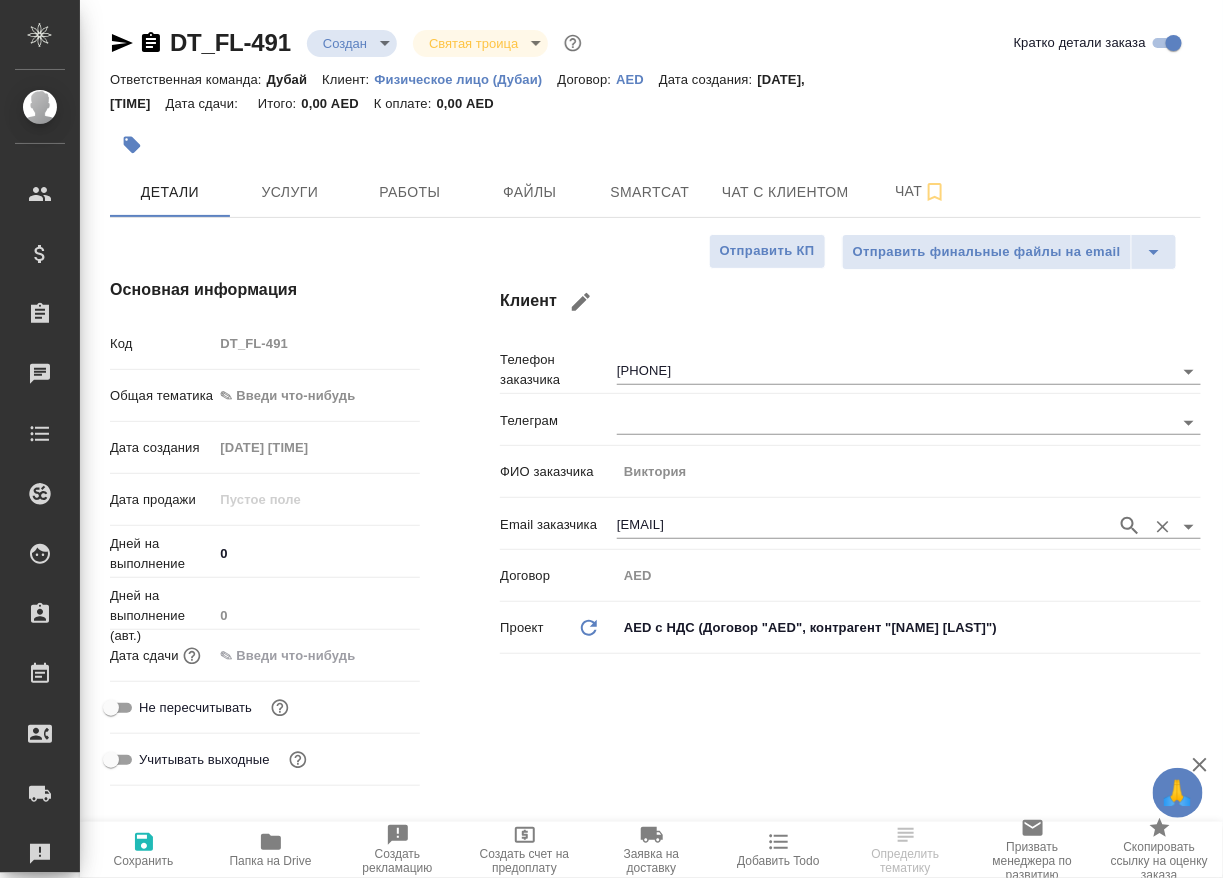 type on "x" 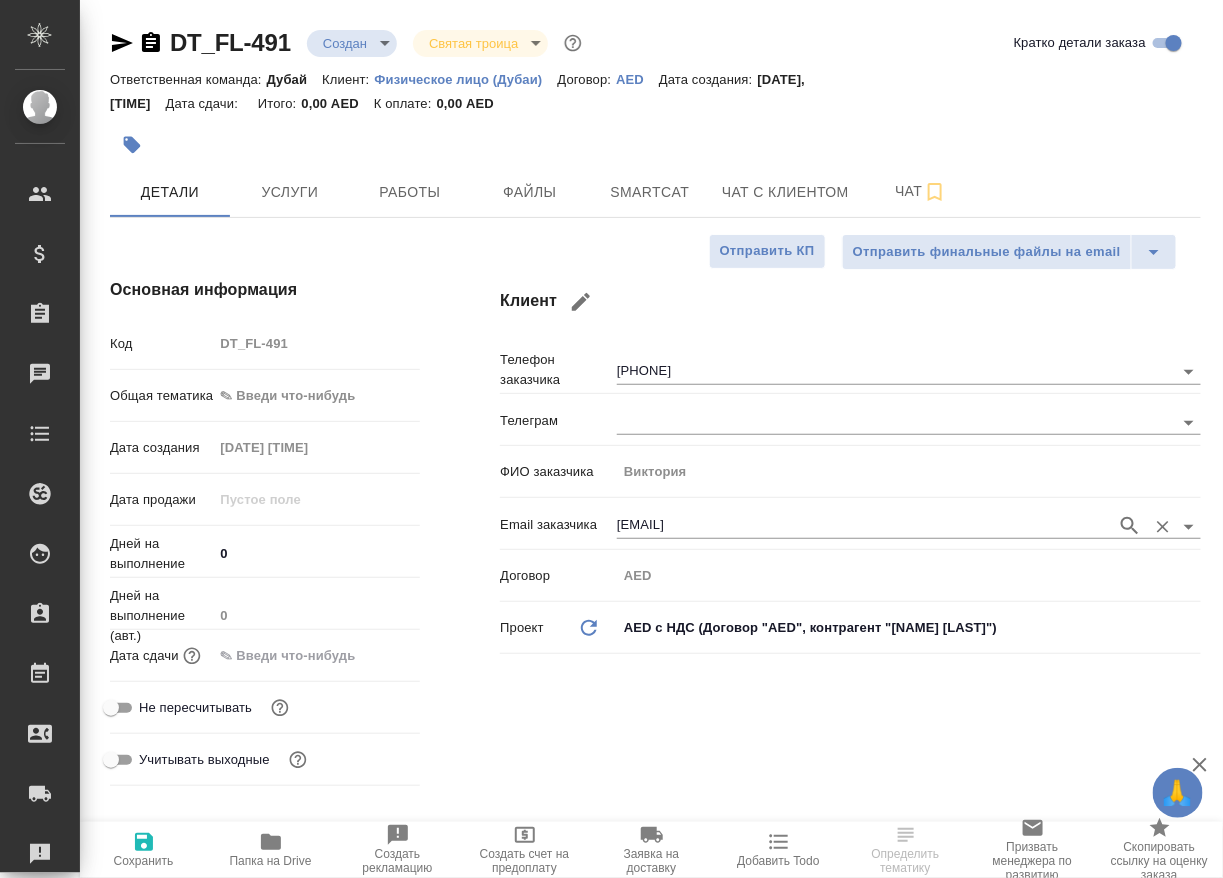 type on "x" 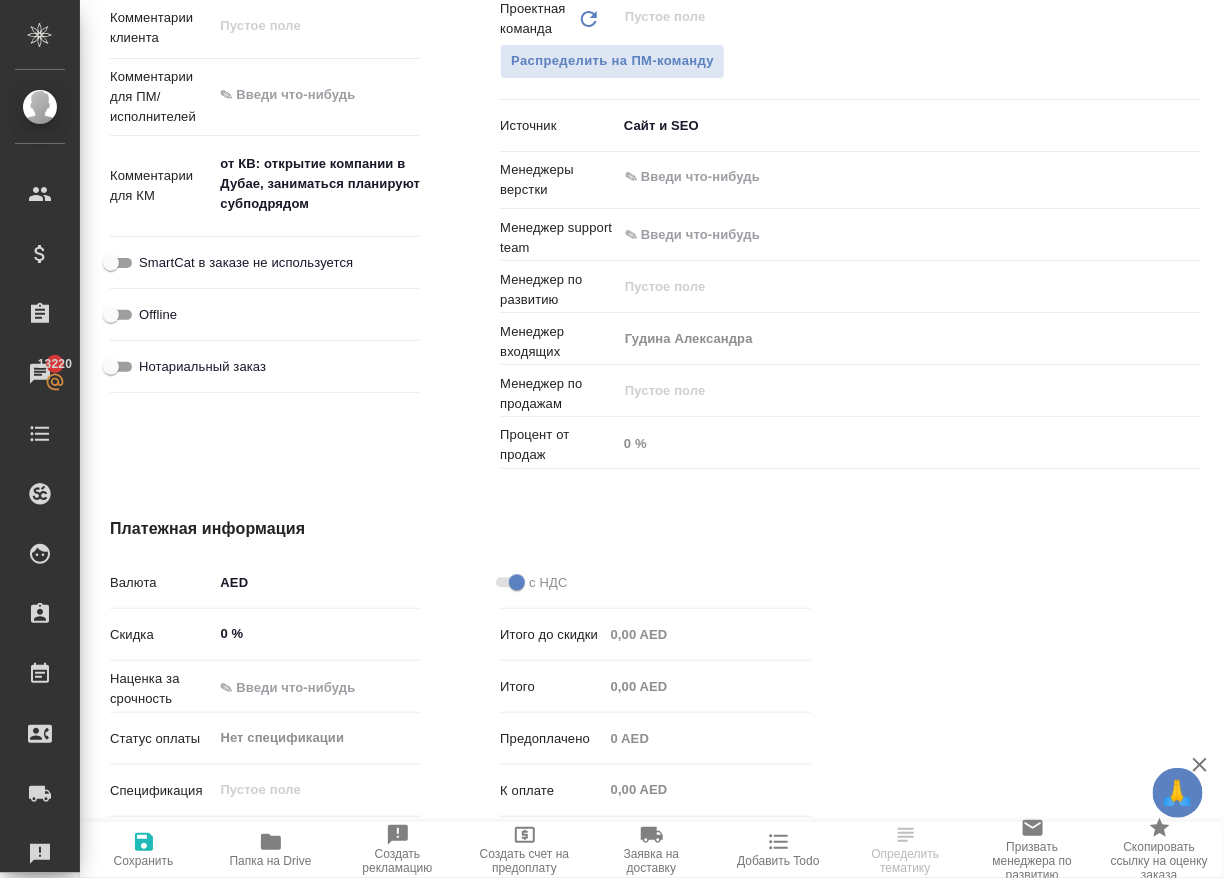 scroll, scrollTop: 1081, scrollLeft: 0, axis: vertical 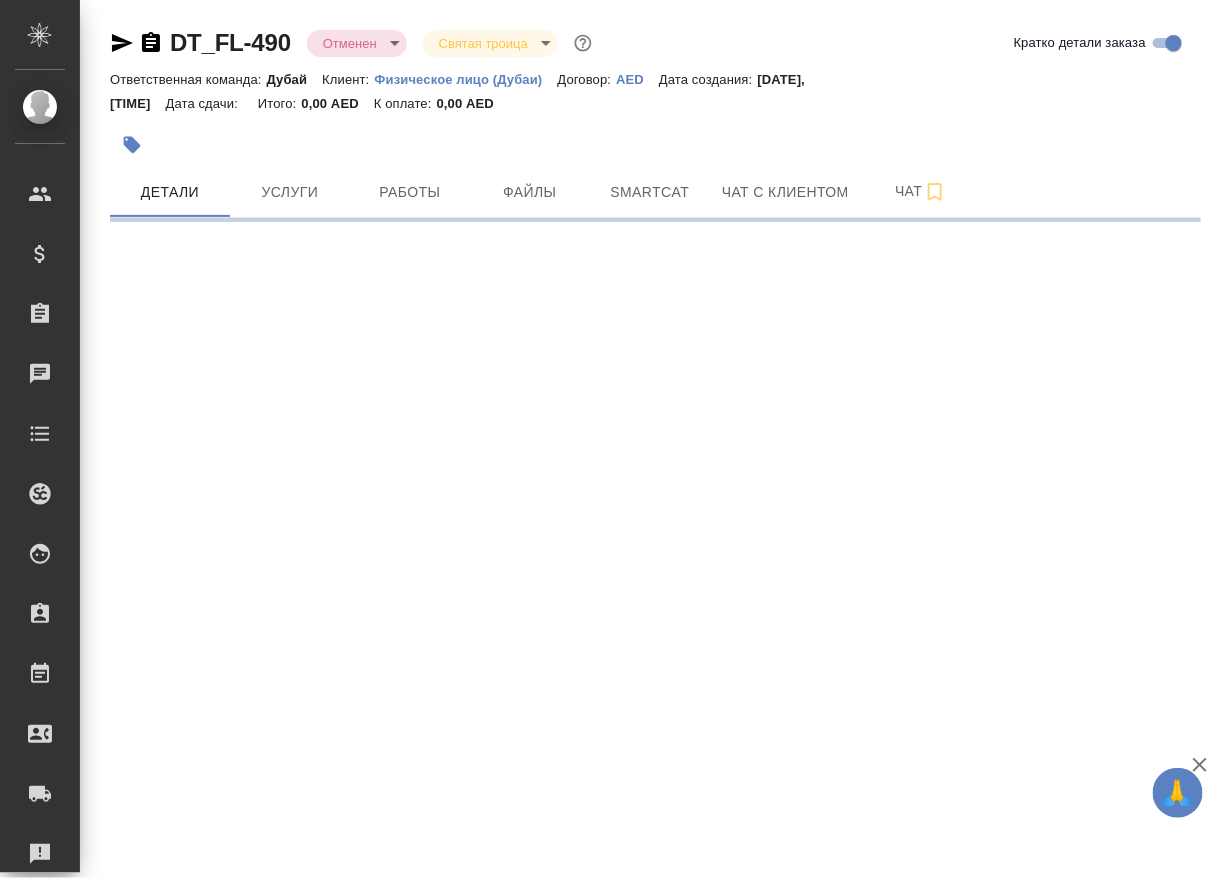 select on "RU" 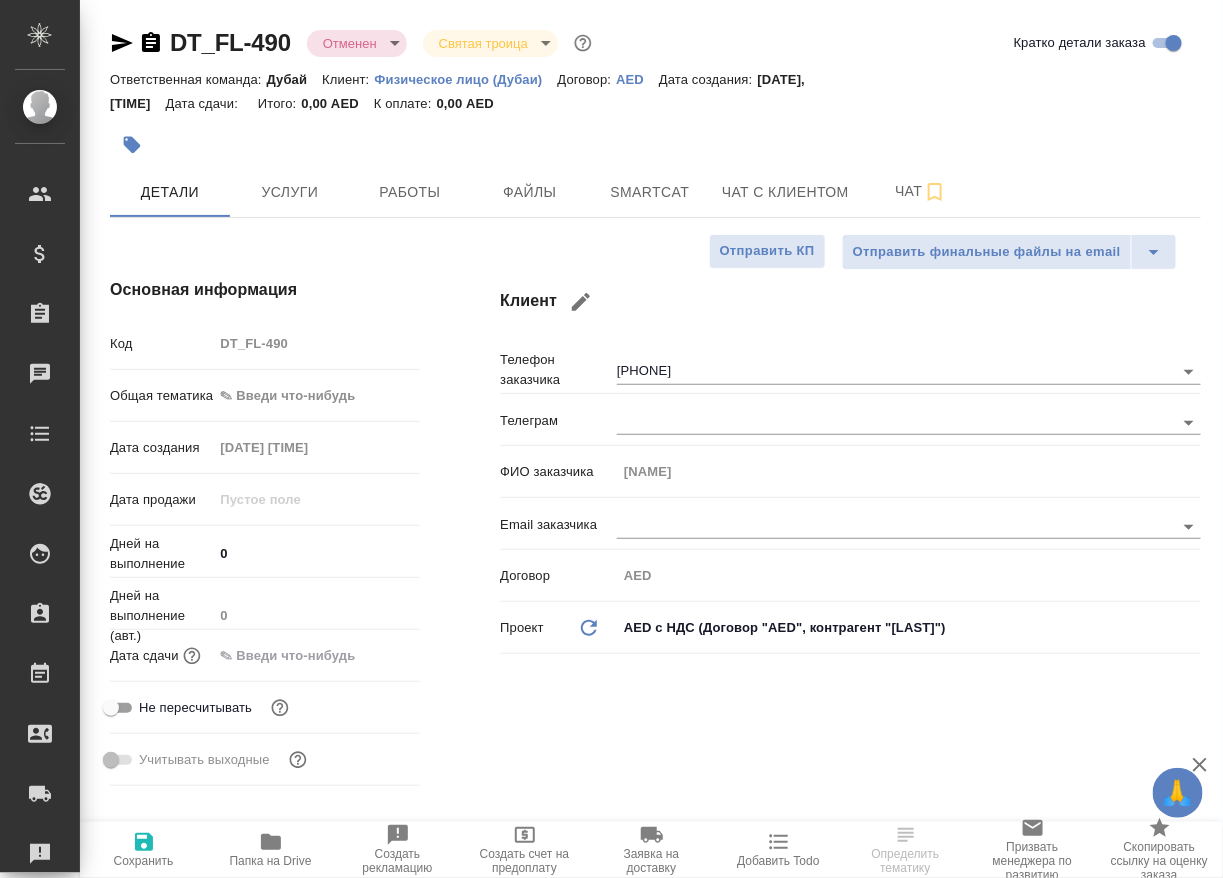 type on "x" 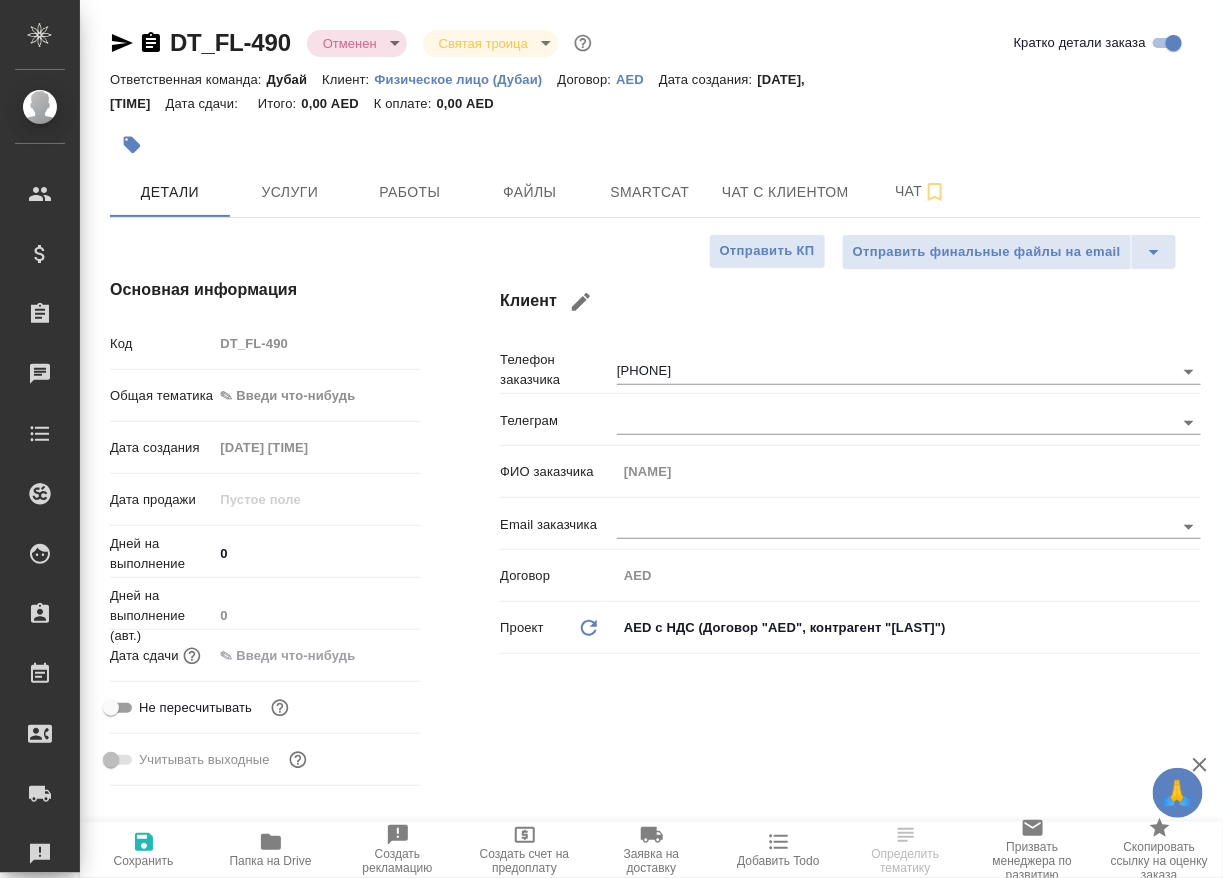 type on "x" 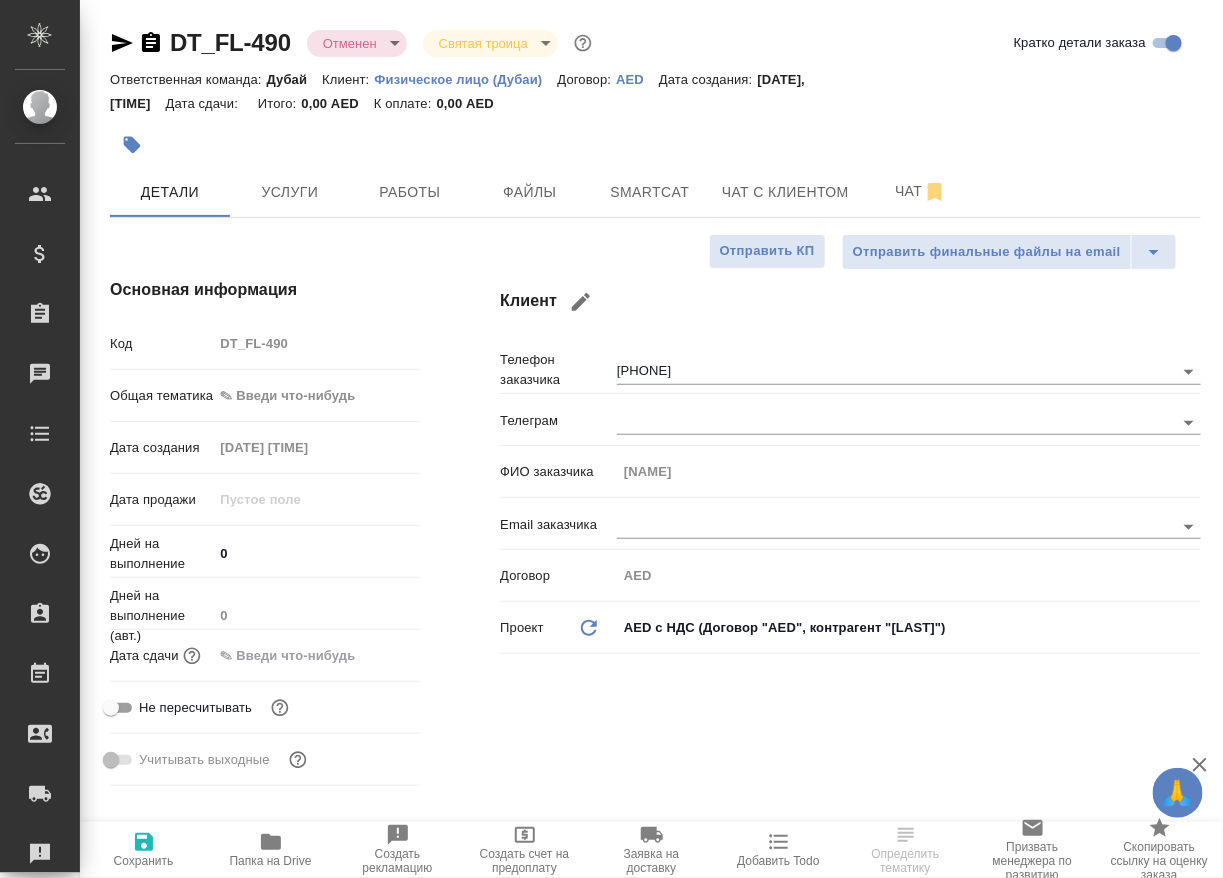 type on "x" 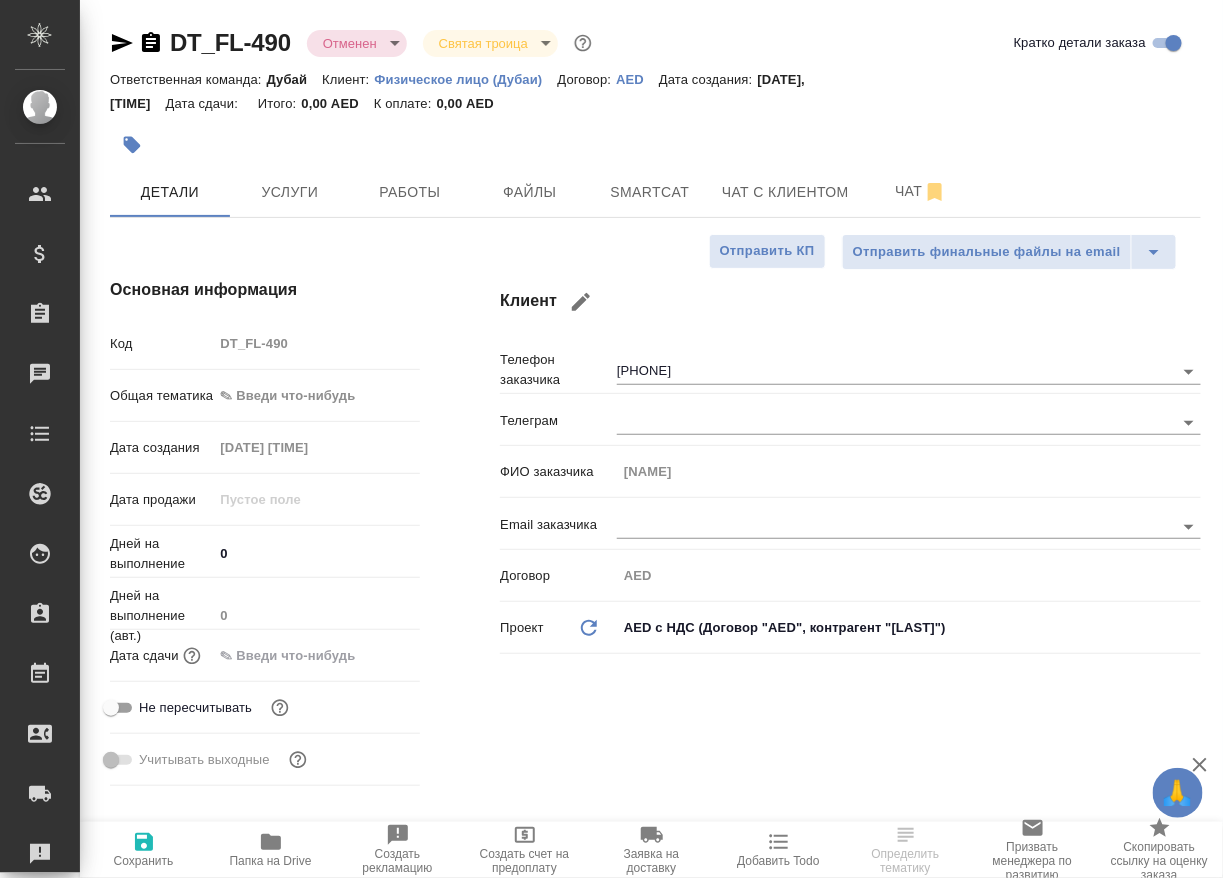 type on "x" 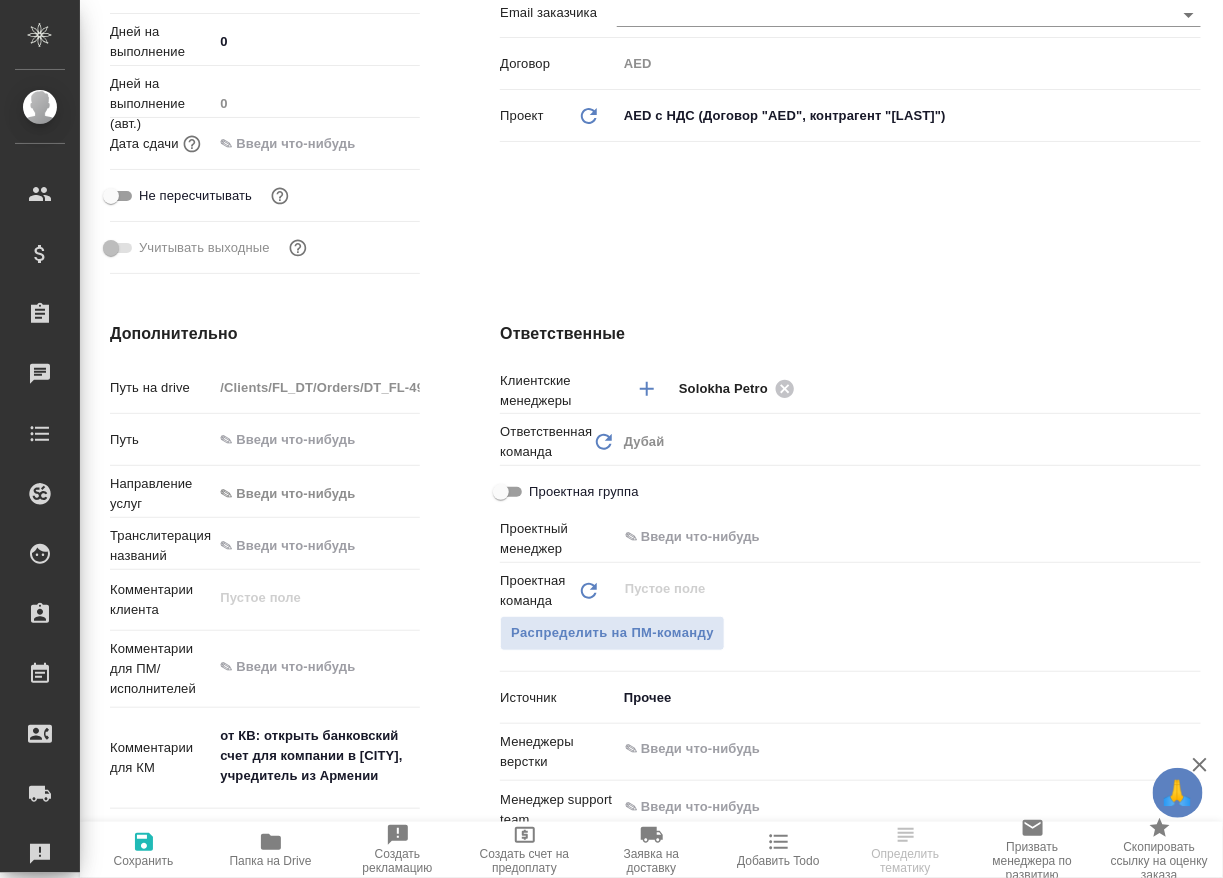 click on "🙏 .cls-1
fill:#fff;
AWATERA Solokha Petro Клиенты Спецификации Заказы Чаты Todo Проекты SC Исполнители Кандидаты Работы Входящие заявки Заявки на доставку Рекламации Проекты процессинга Конференции Выйти DT_FL-490 Отменен cancelled Святая троица holyTrinity Кратко детали заказа Ответственная команда: Дубай Клиент: Физическое лицо (Дубаи) Договор: AED Дата создания: 18.07.2025, 11:24 Дата сдачи: Итого: 0,00 AED К оплате: 0,00 AED Детали Услуги Работы Файлы Smartcat Чат с клиентом Чат Отправить финальные файлы на email Отправить КП Основная информация Код DT_FL-490 Общая тематика ✎ Введи что-нибудь" at bounding box center [611, 439] 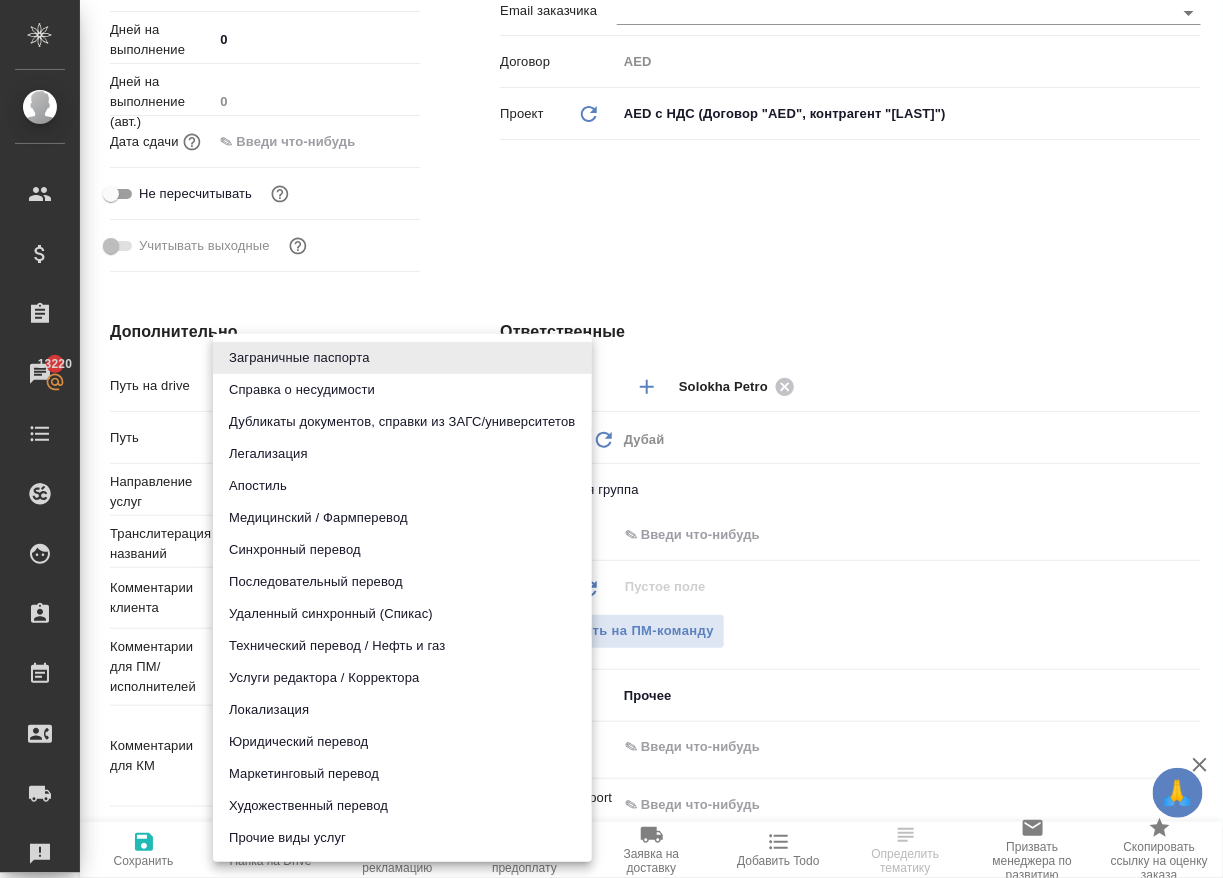 click at bounding box center (611, 439) 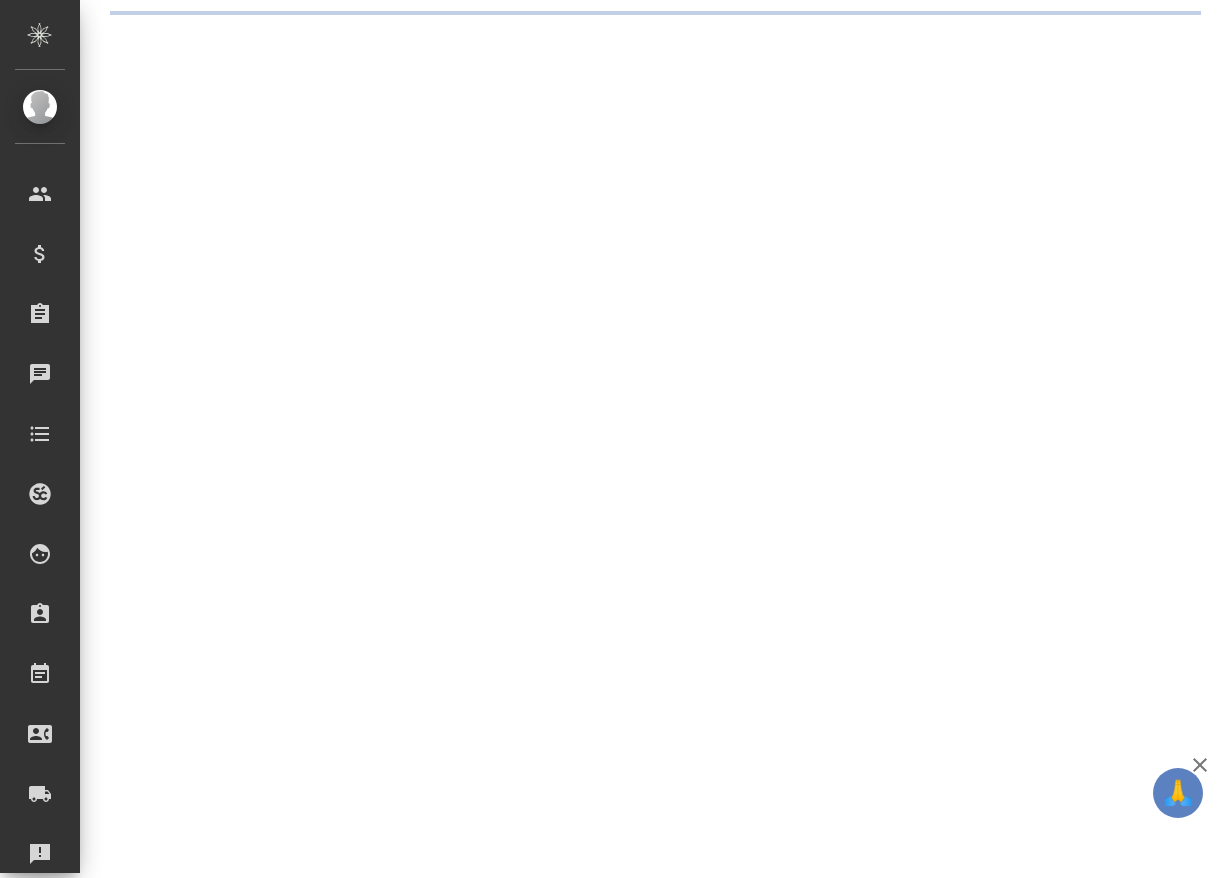 scroll, scrollTop: 0, scrollLeft: 0, axis: both 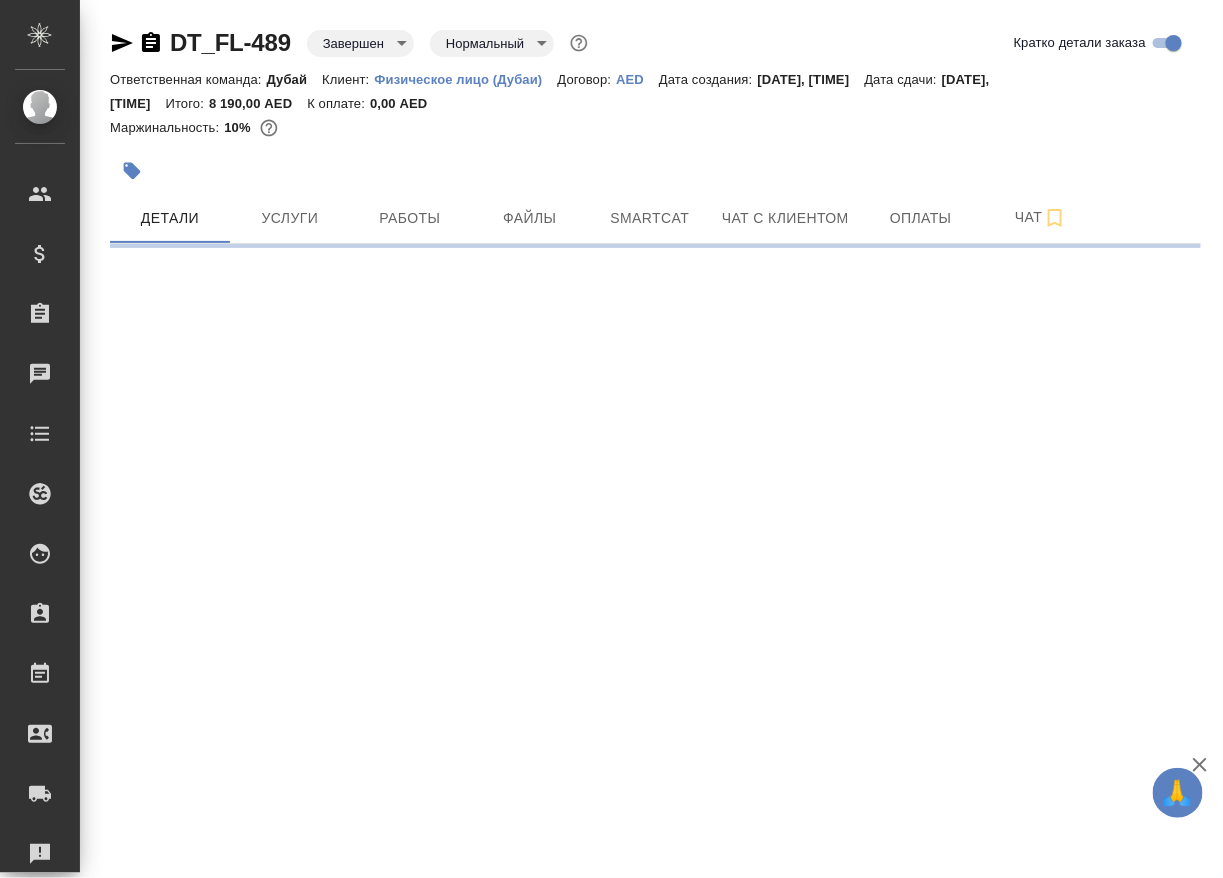 select on "RU" 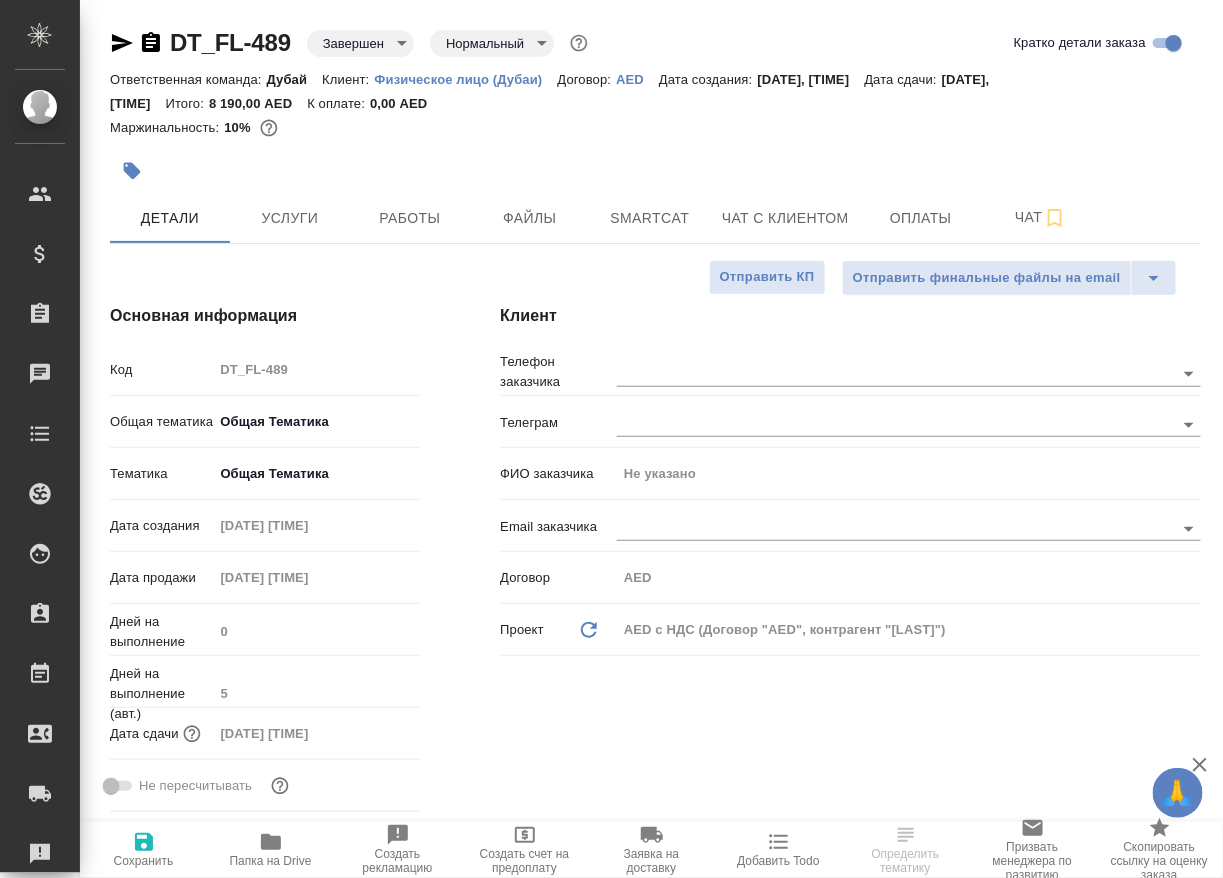 type on "x" 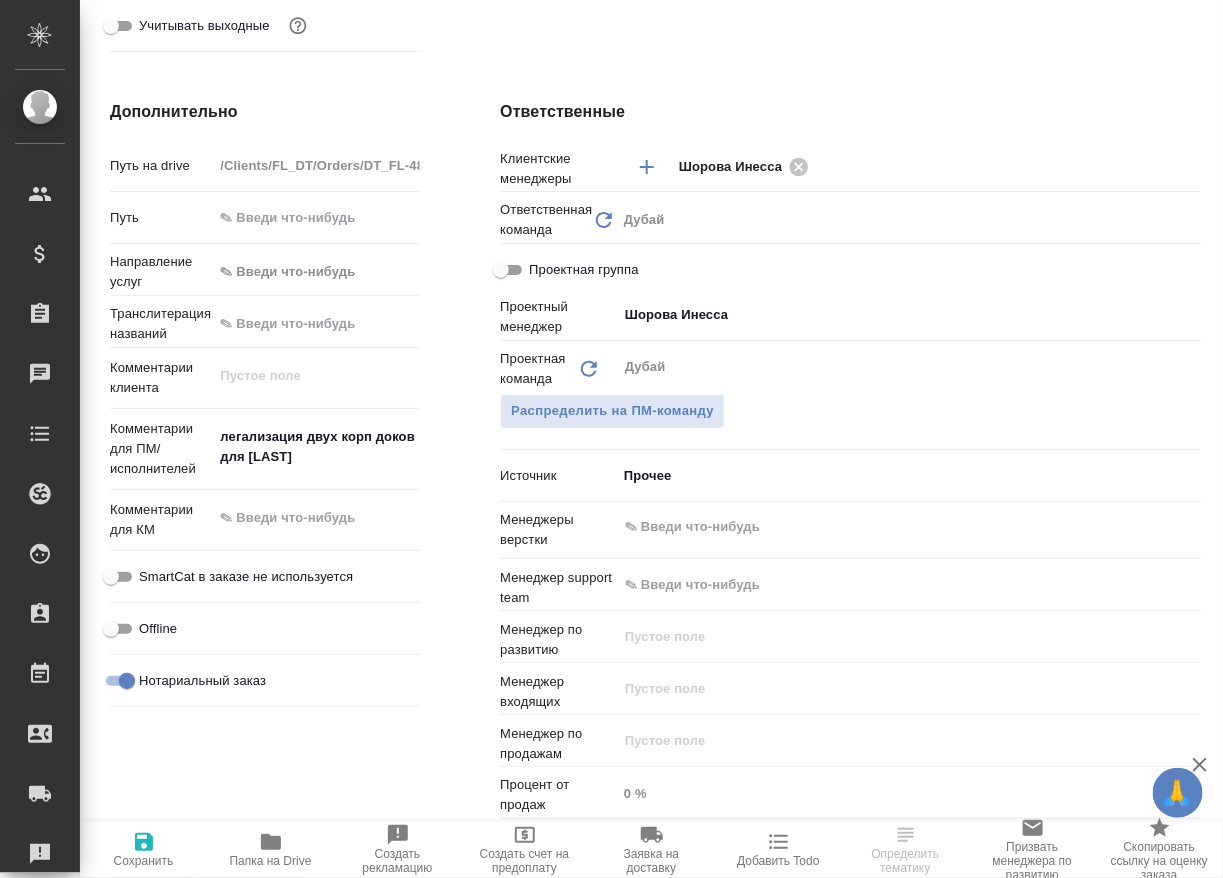 scroll, scrollTop: 816, scrollLeft: 2, axis: both 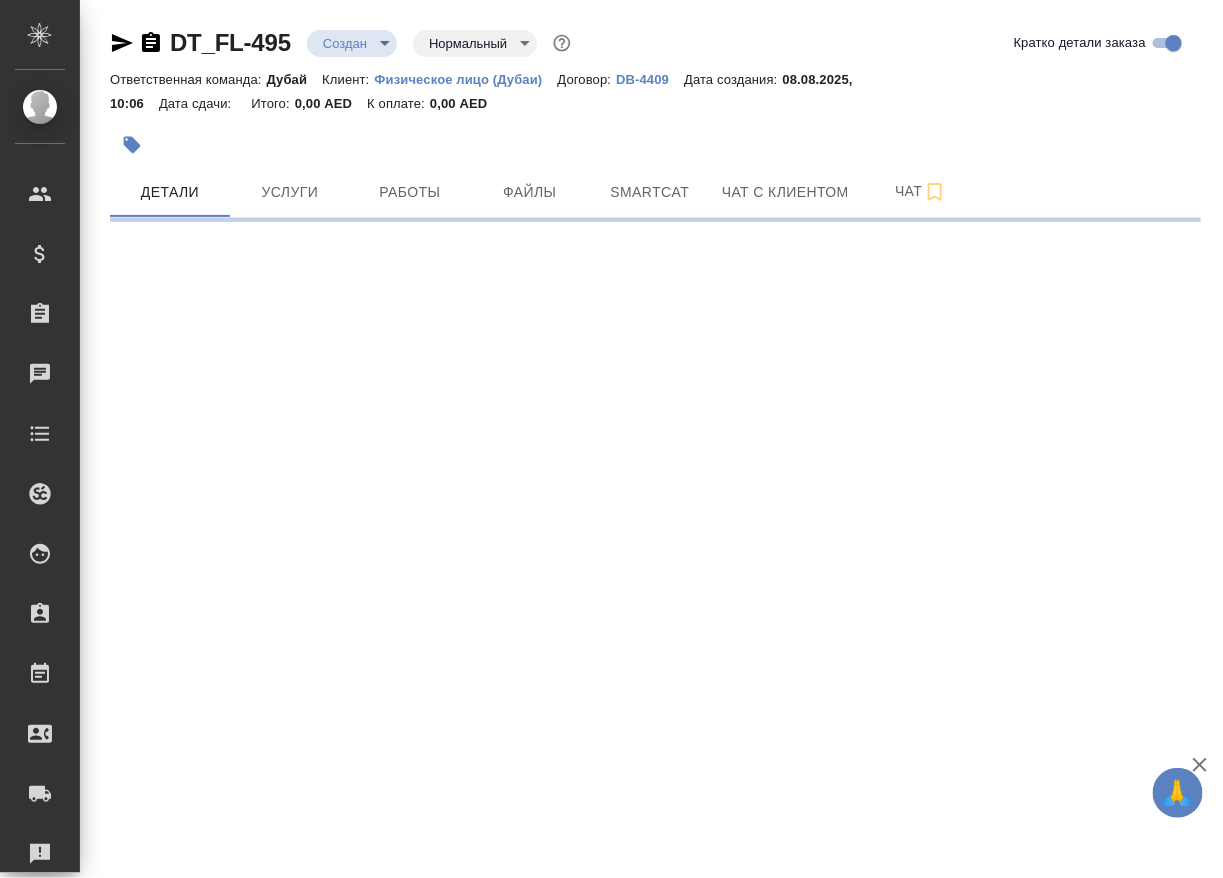 select on "RU" 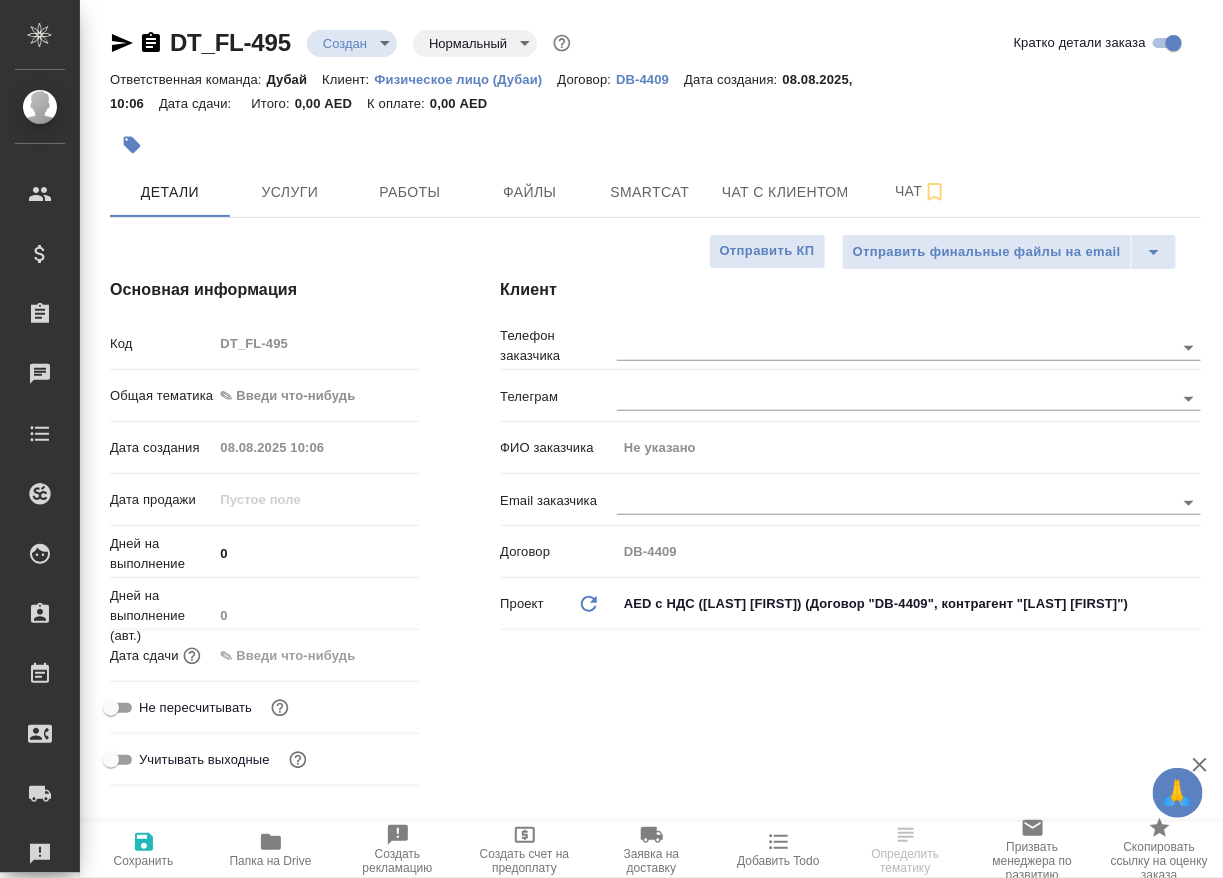type on "x" 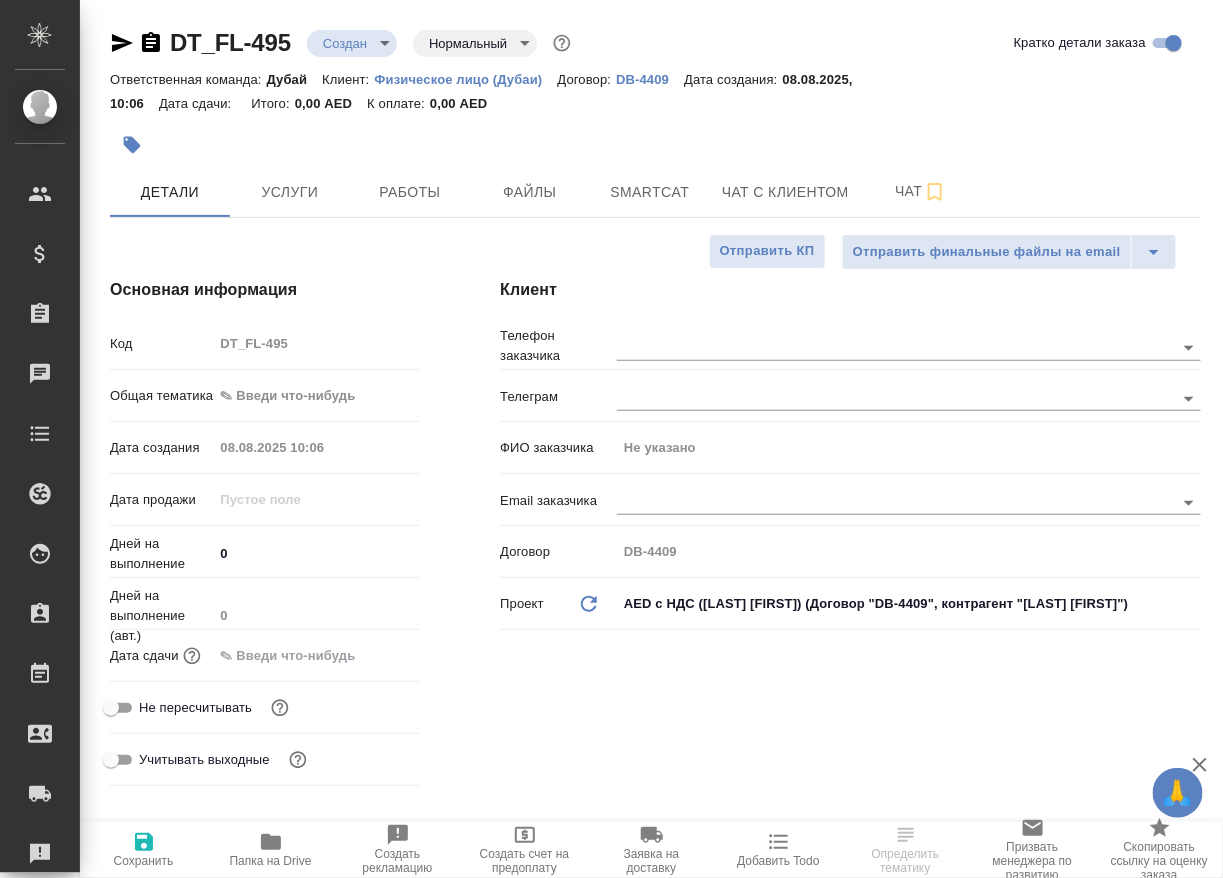 type on "x" 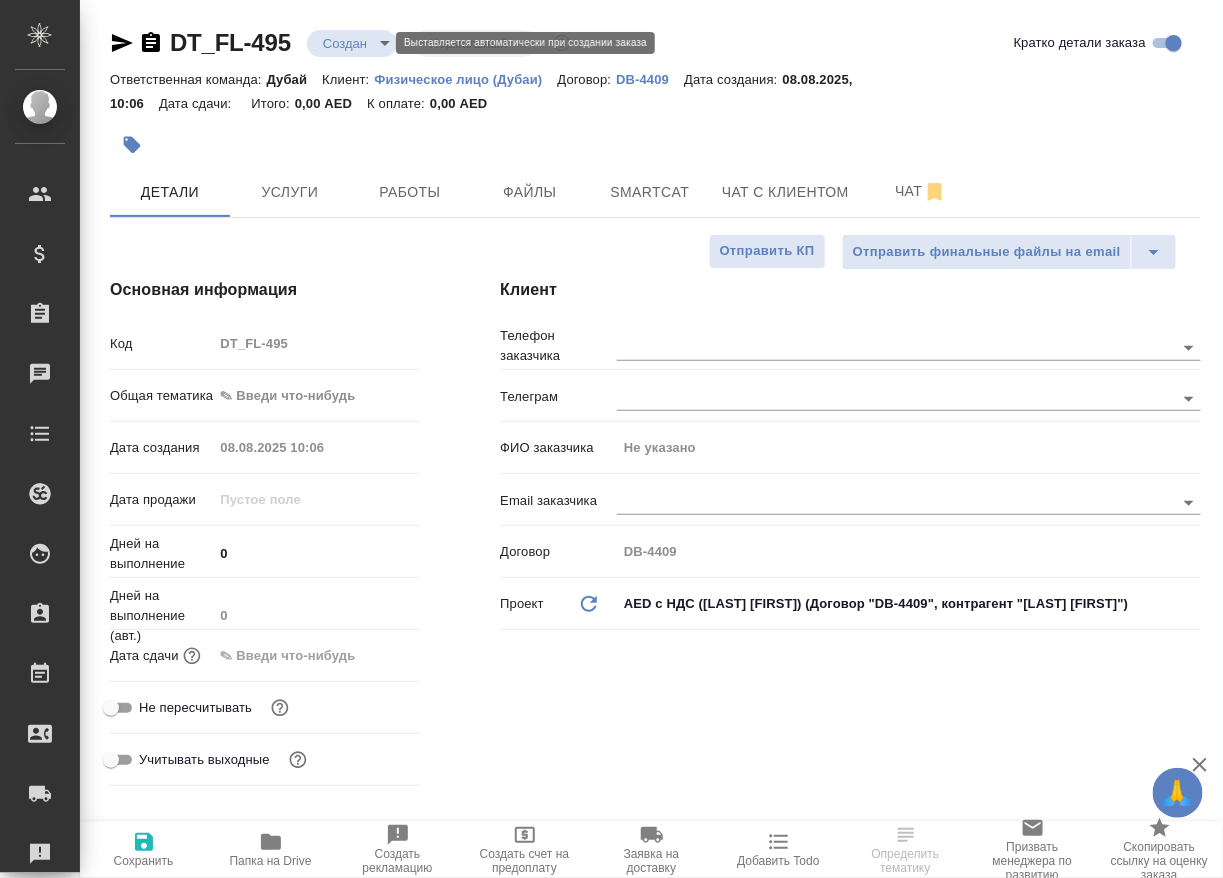click on "🙏 .cls-1
fill:#fff;
AWATERA Solokha Petro Клиенты Спецификации Заказы Чаты Todo Проекты SC Исполнители Кандидаты Работы Входящие заявки Заявки на доставку Рекламации Проекты процессинга Конференции Выйти DT_FL-495 Создан new Нормальный normal Кратко детали заказа Ответственная команда: Дубай Клиент: Физическое лицо (Дубаи) Договор: DB-4409 Дата создания: 08.08.2025, 10:06 Дата сдачи: Итого: 0,00 AED К оплате: 0,00 AED Детали Услуги Работы Файлы Smartcat Чат с клиентом Чат Отправить финальные файлы на email Отправить КП Основная информация Код DT_FL-495 Общая тематика ✎ Введи что-нибудь 0 0 DB-4409 x" at bounding box center (611, 439) 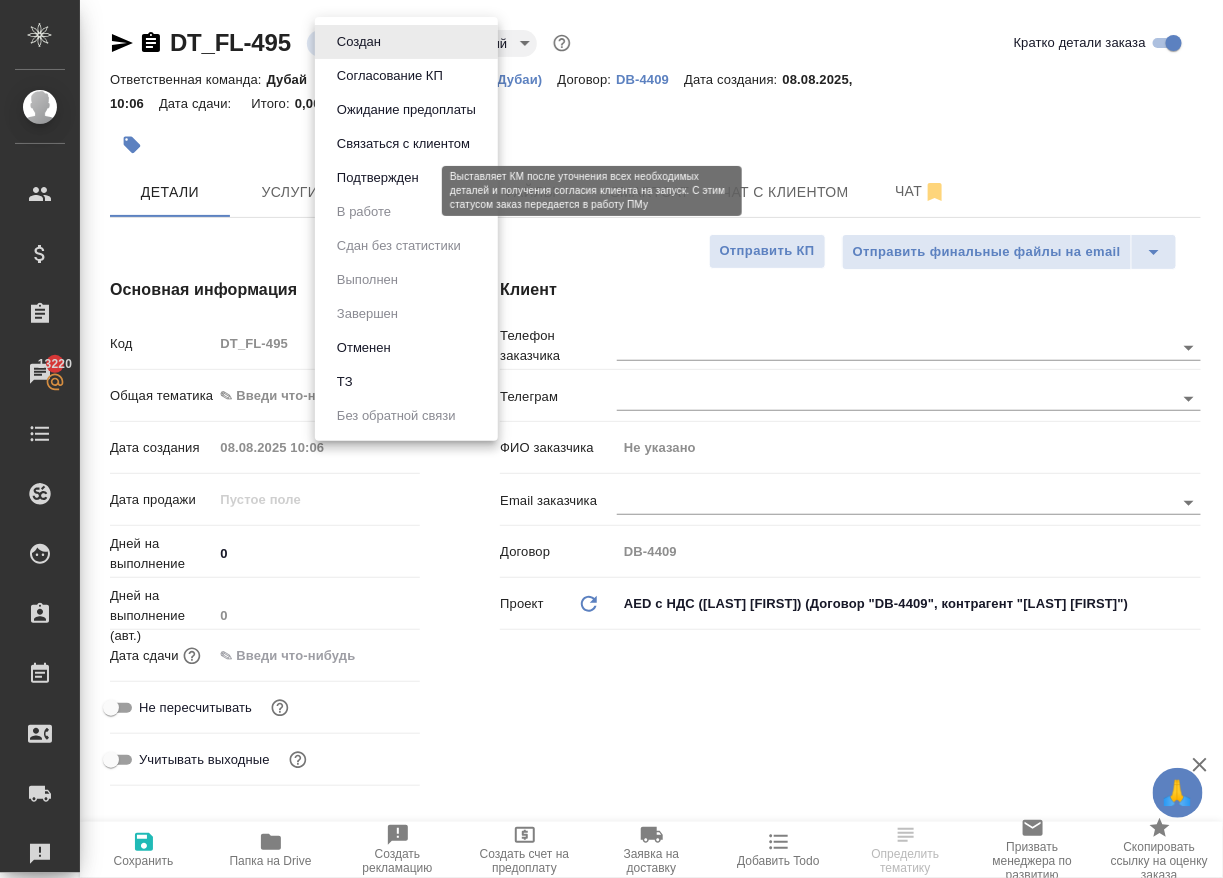 click on "Подтвержден" at bounding box center (378, 178) 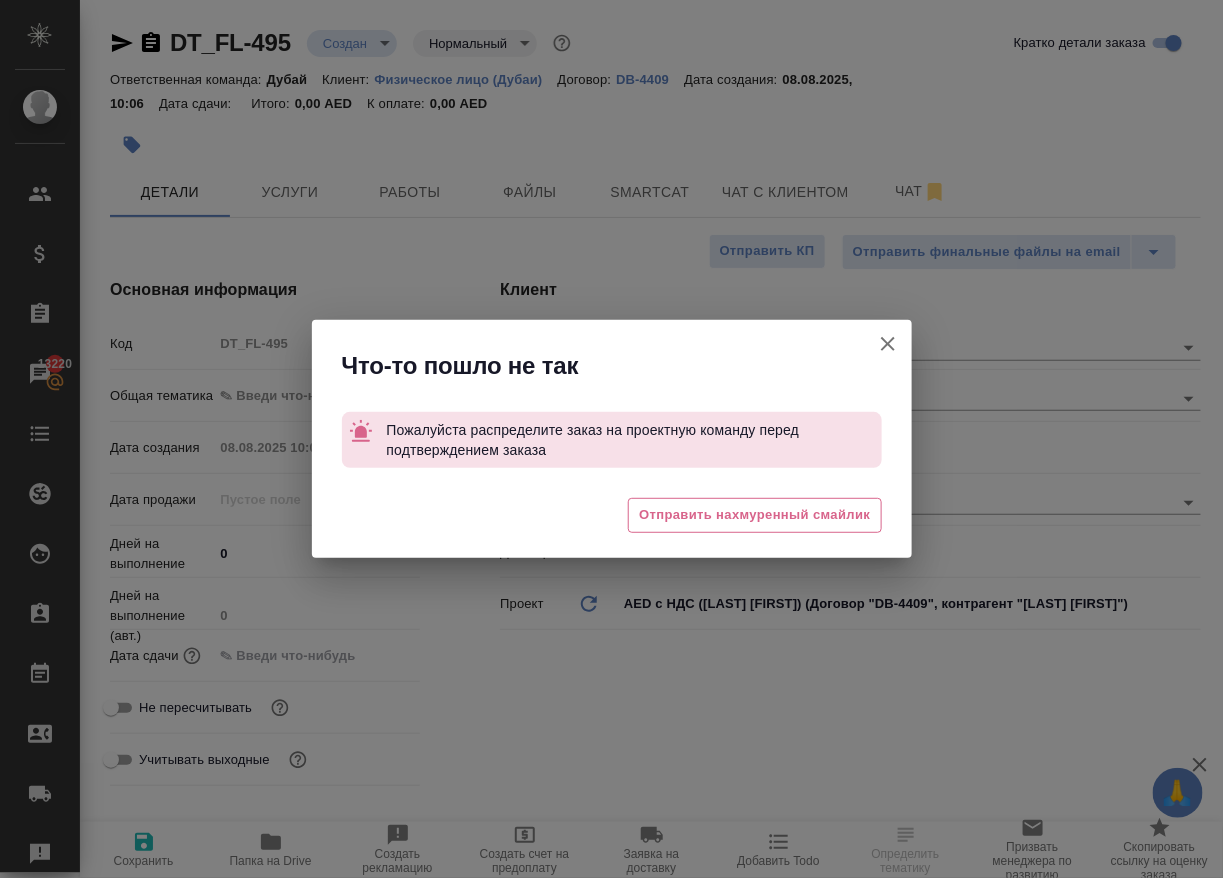 click 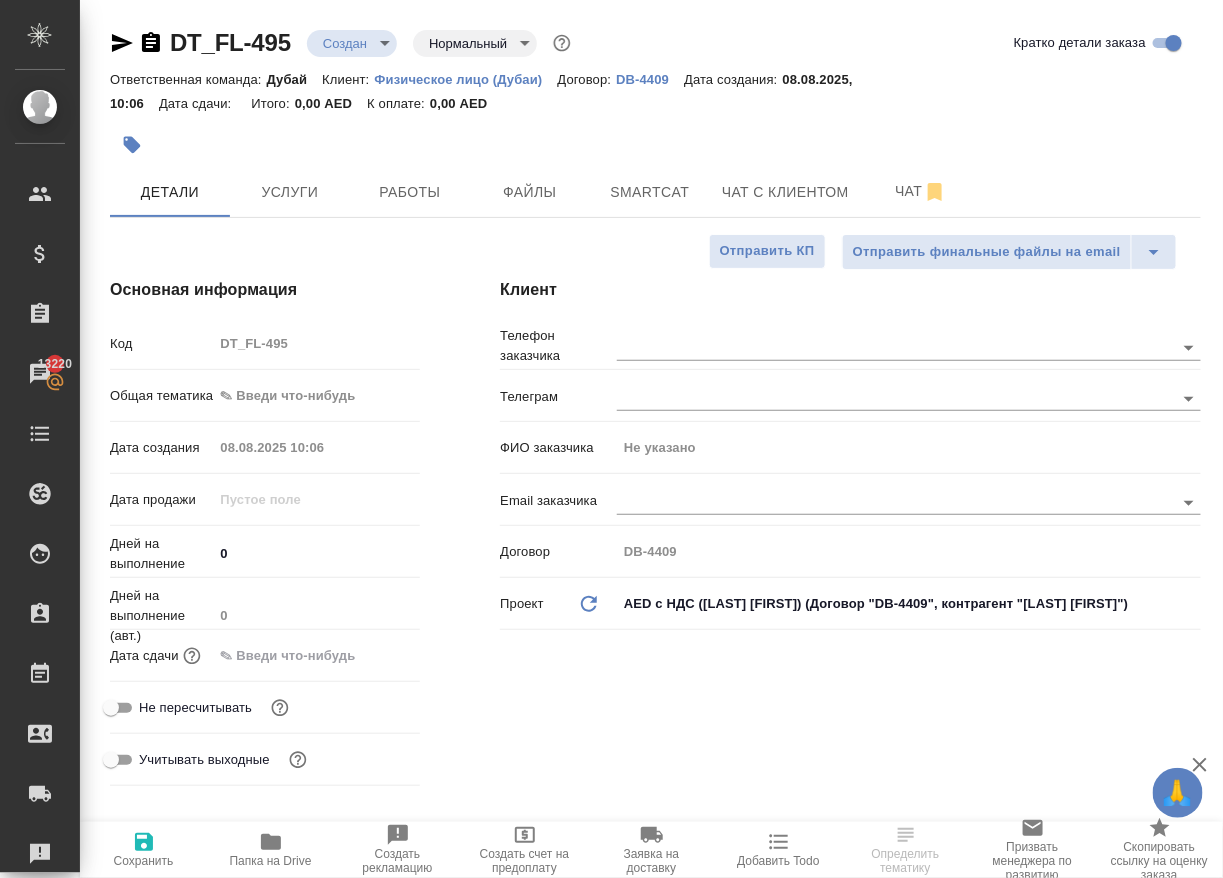 click on "🙏 .cls-1
fill:#fff;
AWATERA Solokha Petro Клиенты Спецификации Заказы 13220 Чаты Todo Проекты SC Исполнители Кандидаты Работы Входящие заявки Заявки на доставку Рекламации Проекты процессинга Конференции Выйти DT_FL-495 Создан new Нормальный normal Кратко детали заказа Ответственная команда: Дубай Клиент: Физическое лицо (Дубаи) Договор: DB-4409 Дата создания: 08.08.2025, 10:06 Дата сдачи: Итого: 0,00 AED К оплате: 0,00 AED Детали Услуги Работы Файлы Smartcat Чат с клиентом Чат Отправить финальные файлы на email Отправить КП Основная информация Код DT_FL-495 Общая тематика ✎ Введи что-нибудь 0 0 x x" at bounding box center [611, 439] 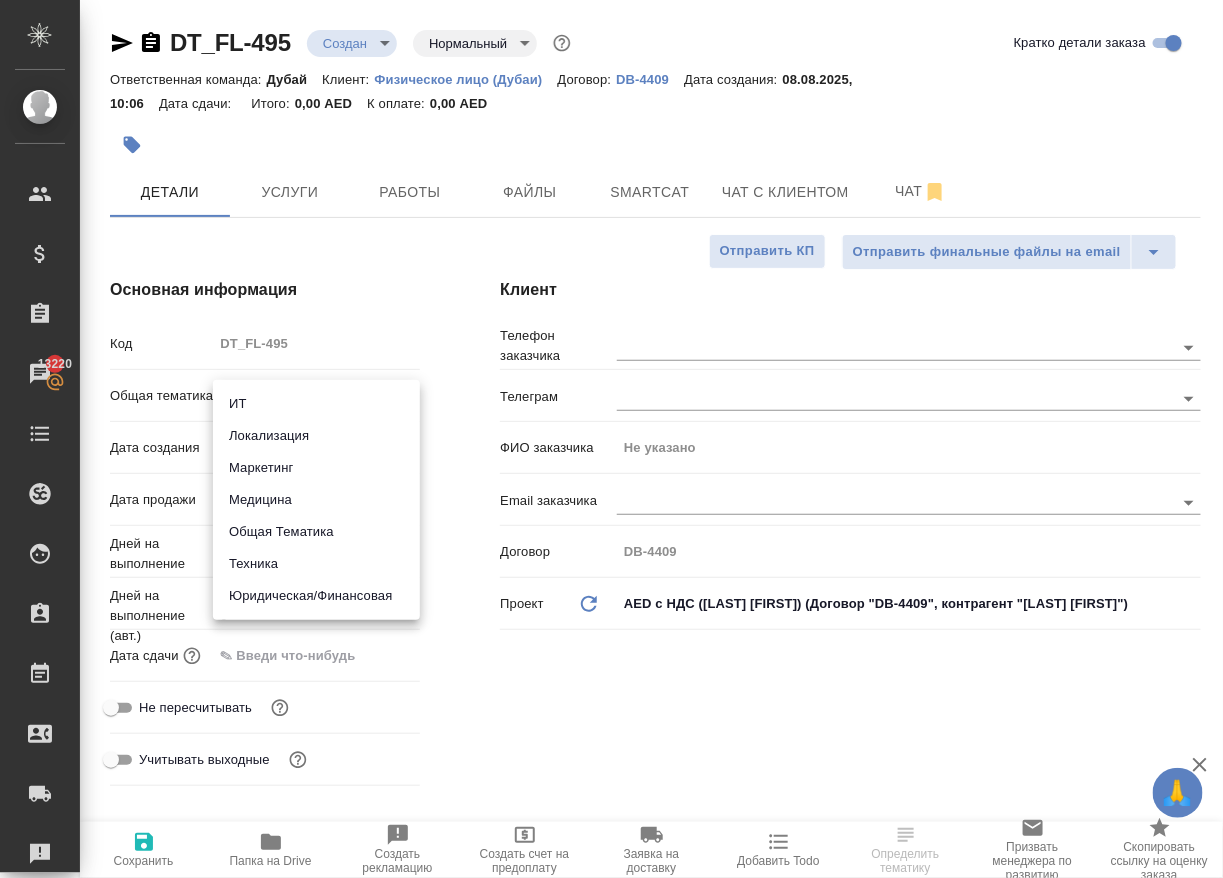 click on "Общая Тематика" at bounding box center [316, 532] 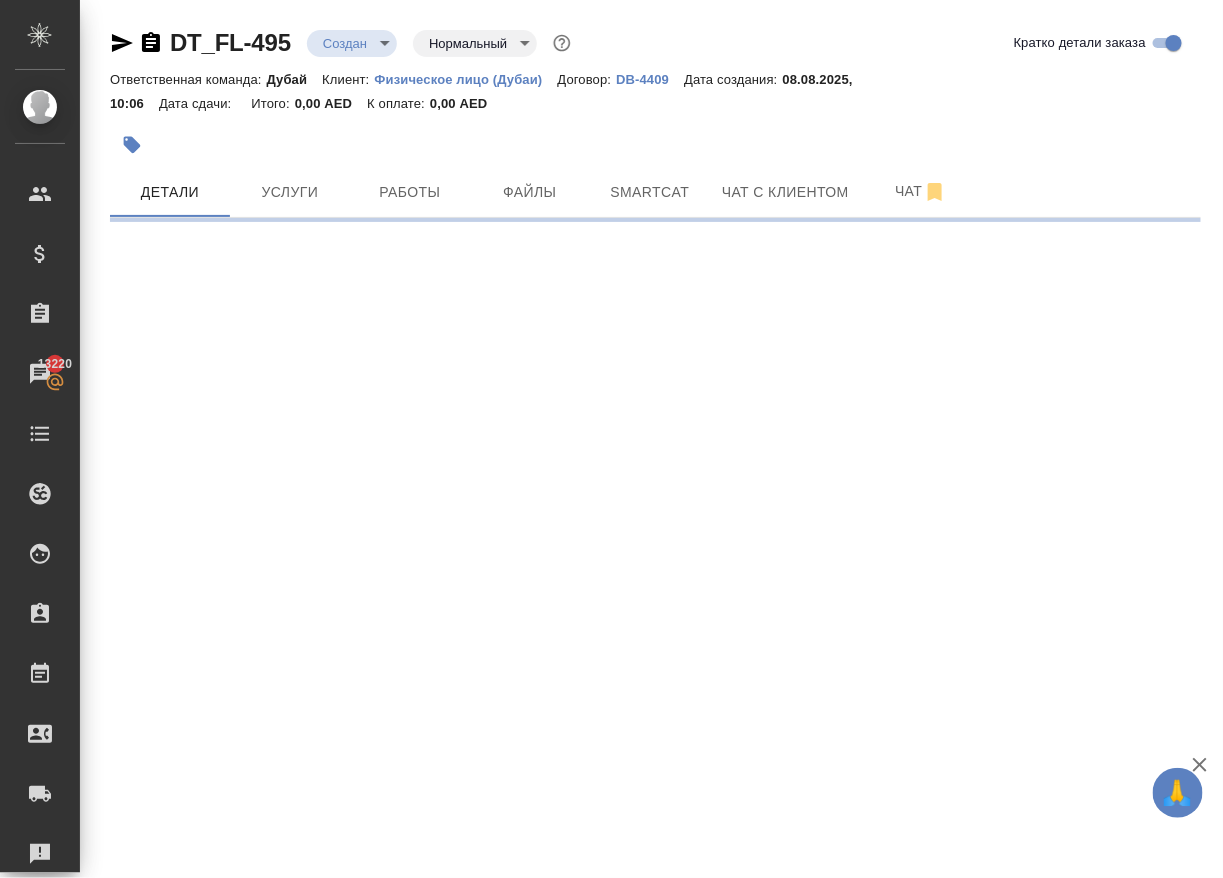select on "RU" 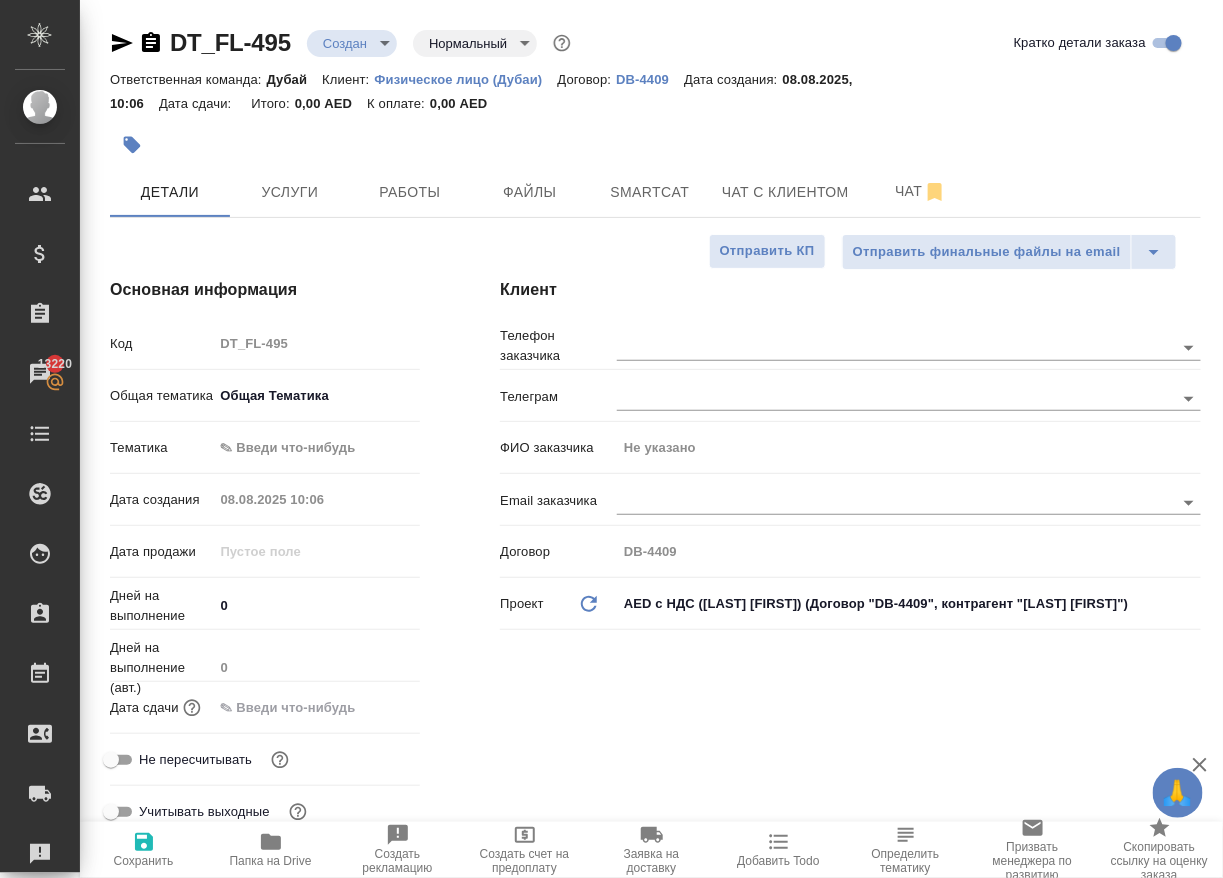type on "x" 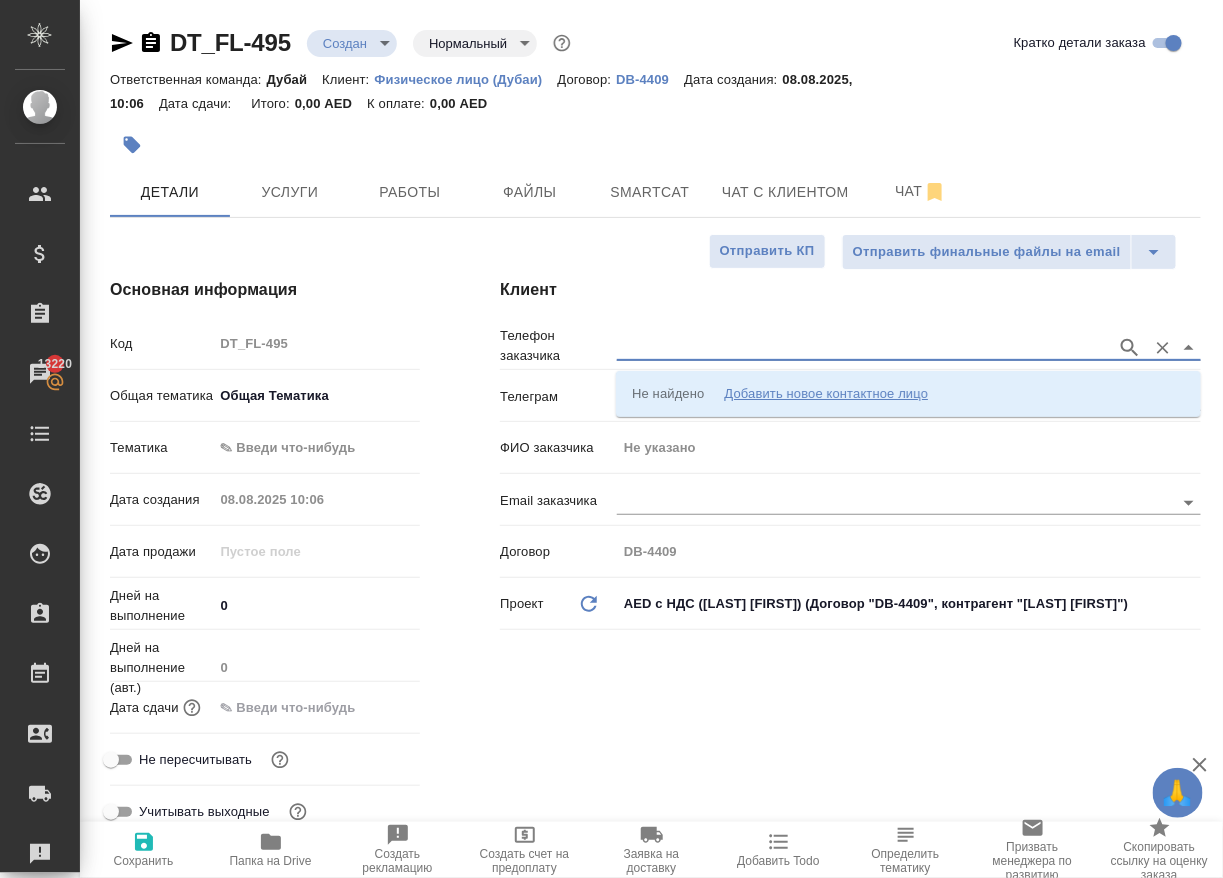 type on "в" 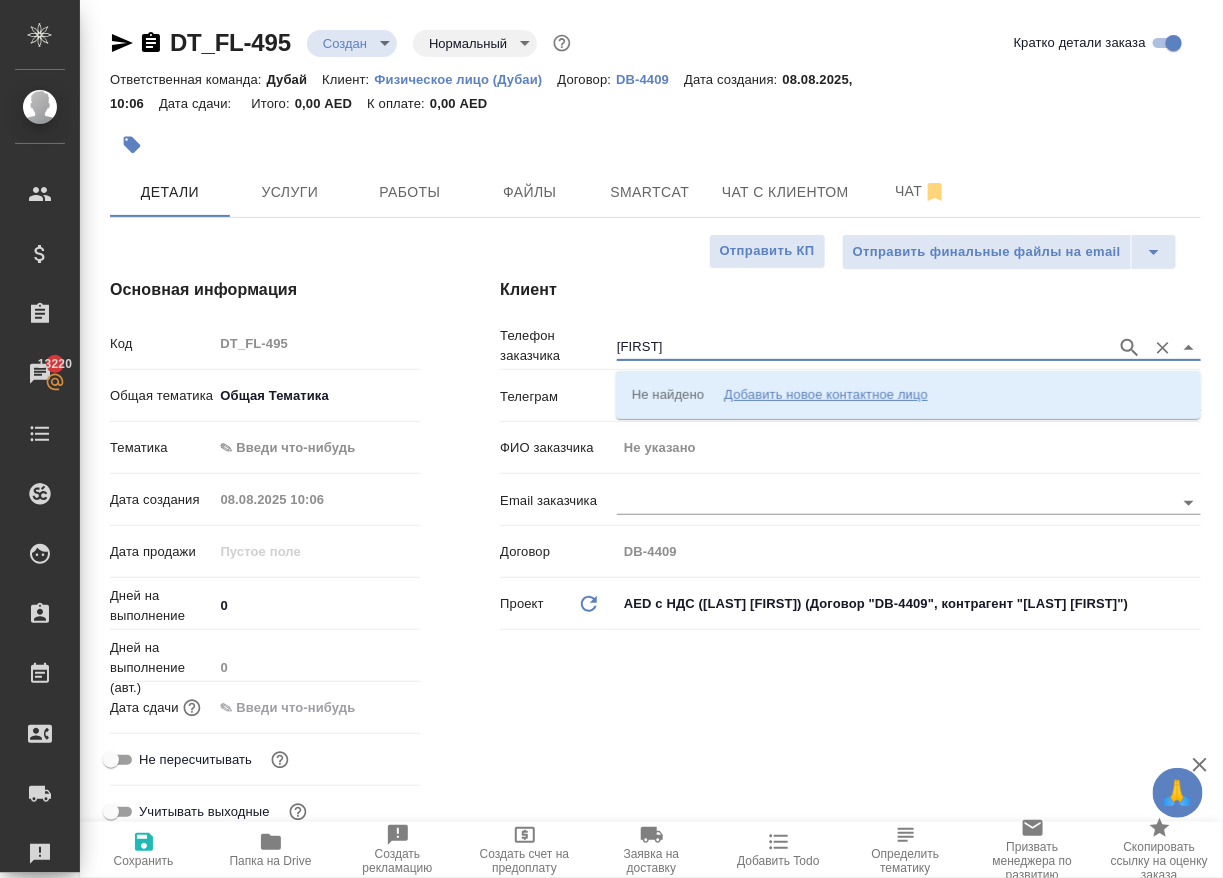 type on "dmit" 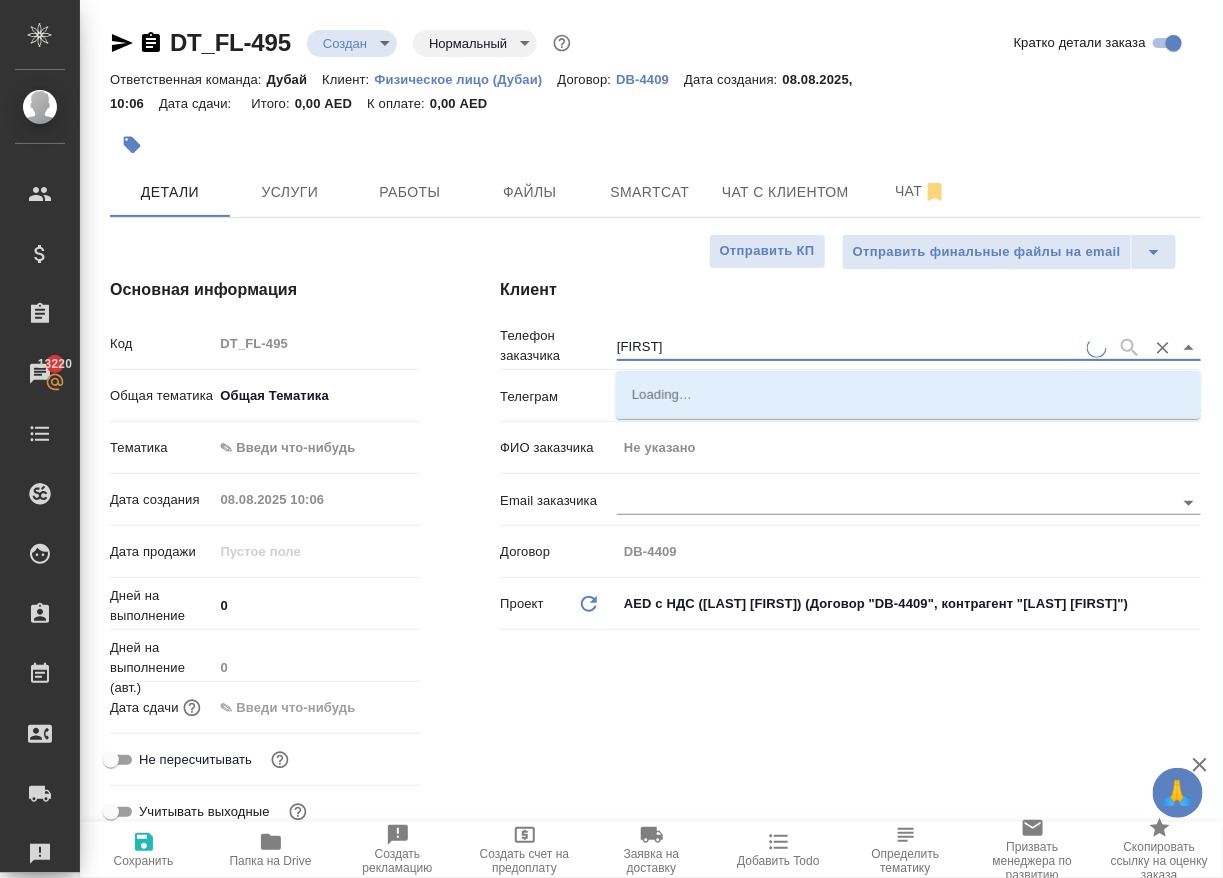 type 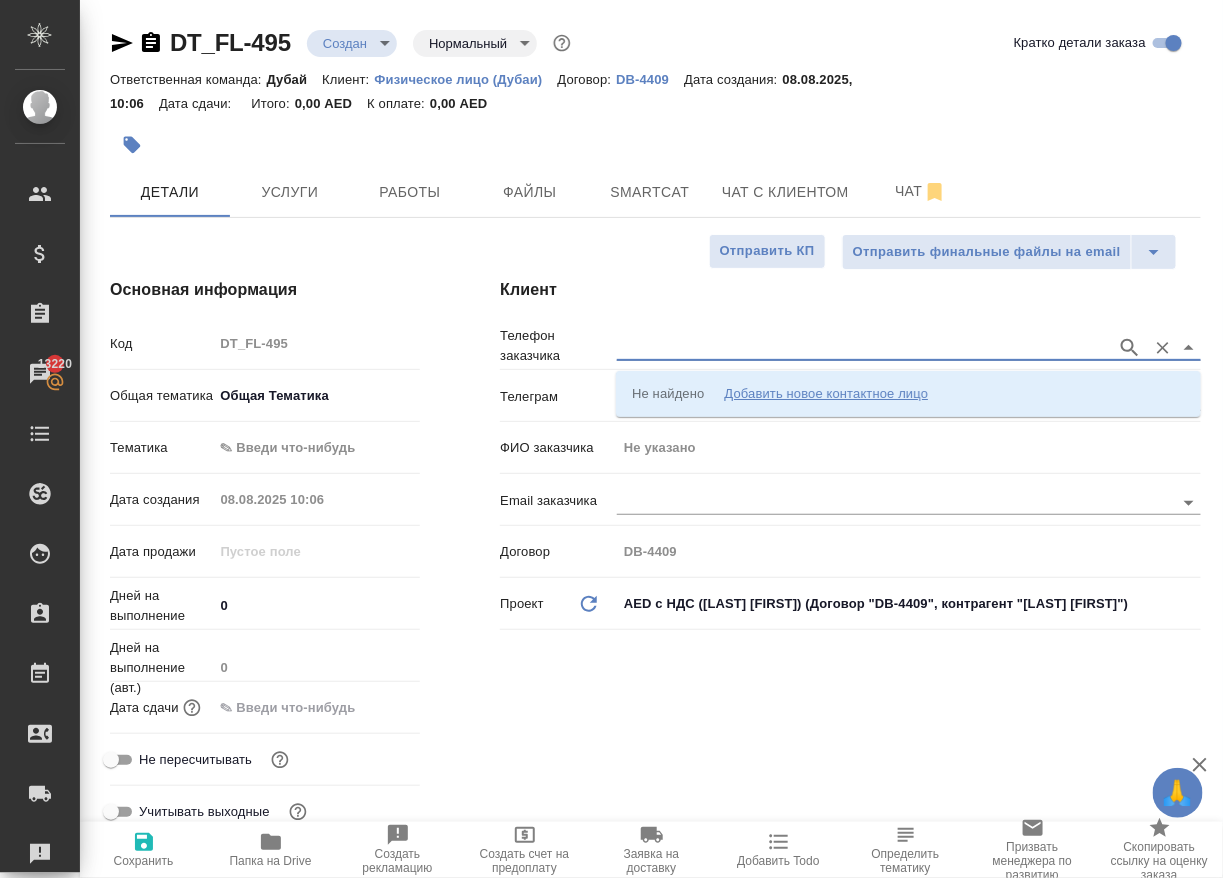 click at bounding box center (862, 347) 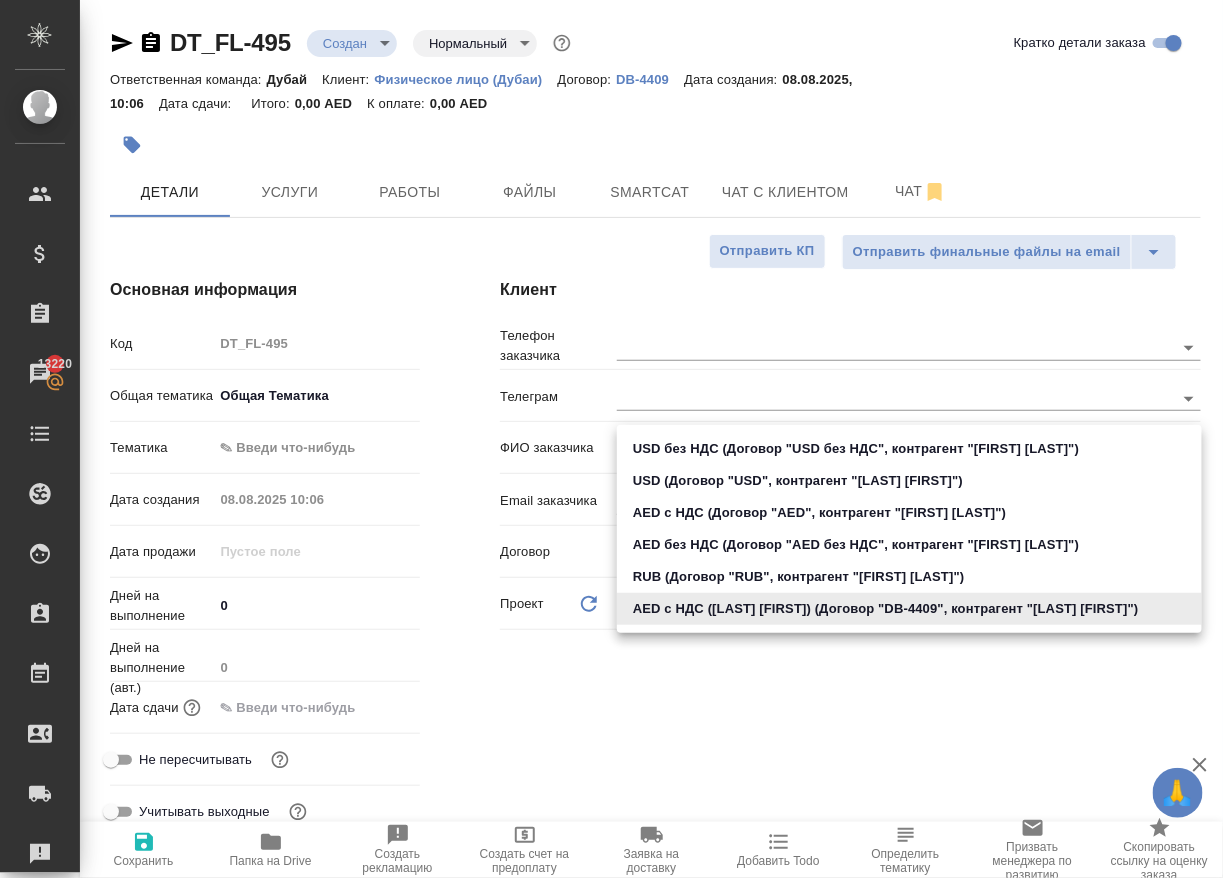 drag, startPoint x: 1035, startPoint y: 609, endPoint x: 1048, endPoint y: 611, distance: 13.152946 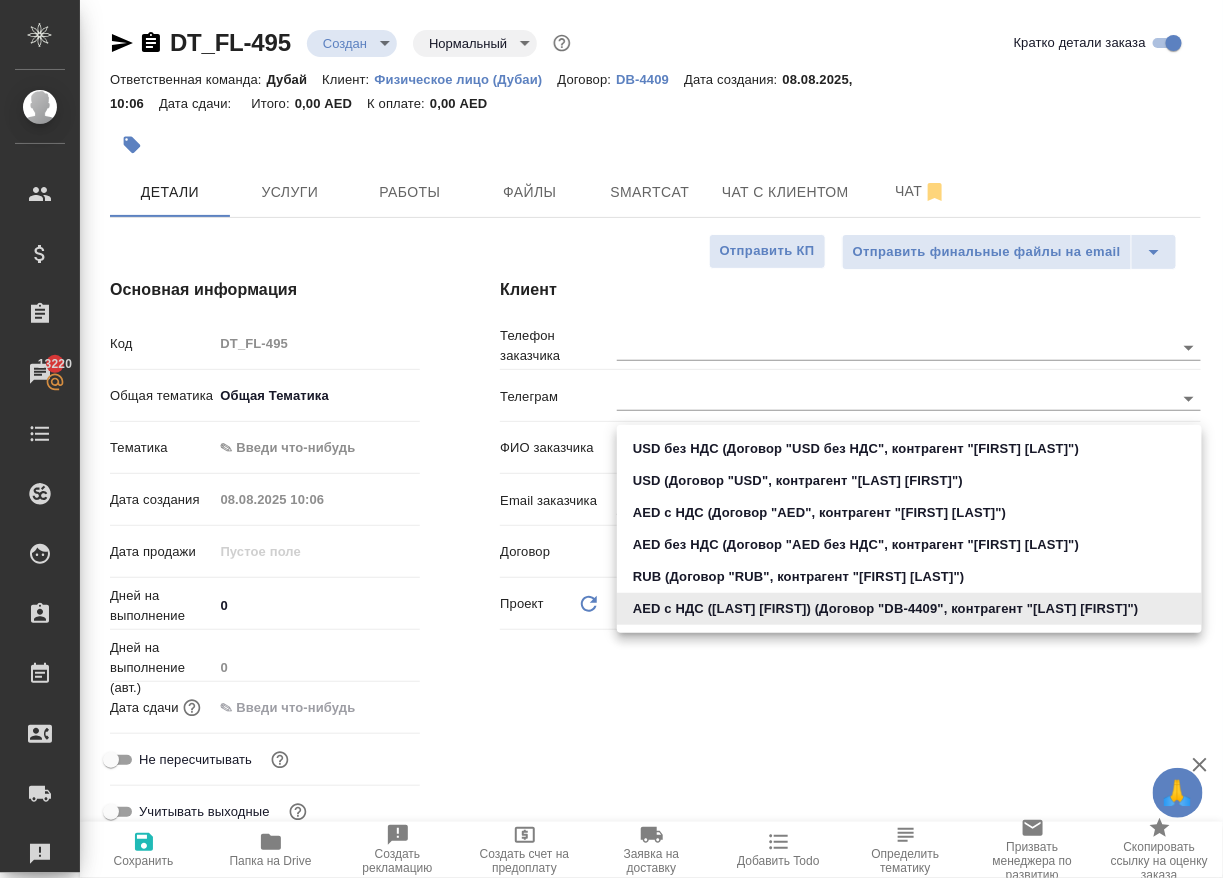 click on "AED без НДС
(Договор "AED без НДС",
контрагент "Alexander Andronov")" at bounding box center [909, 545] 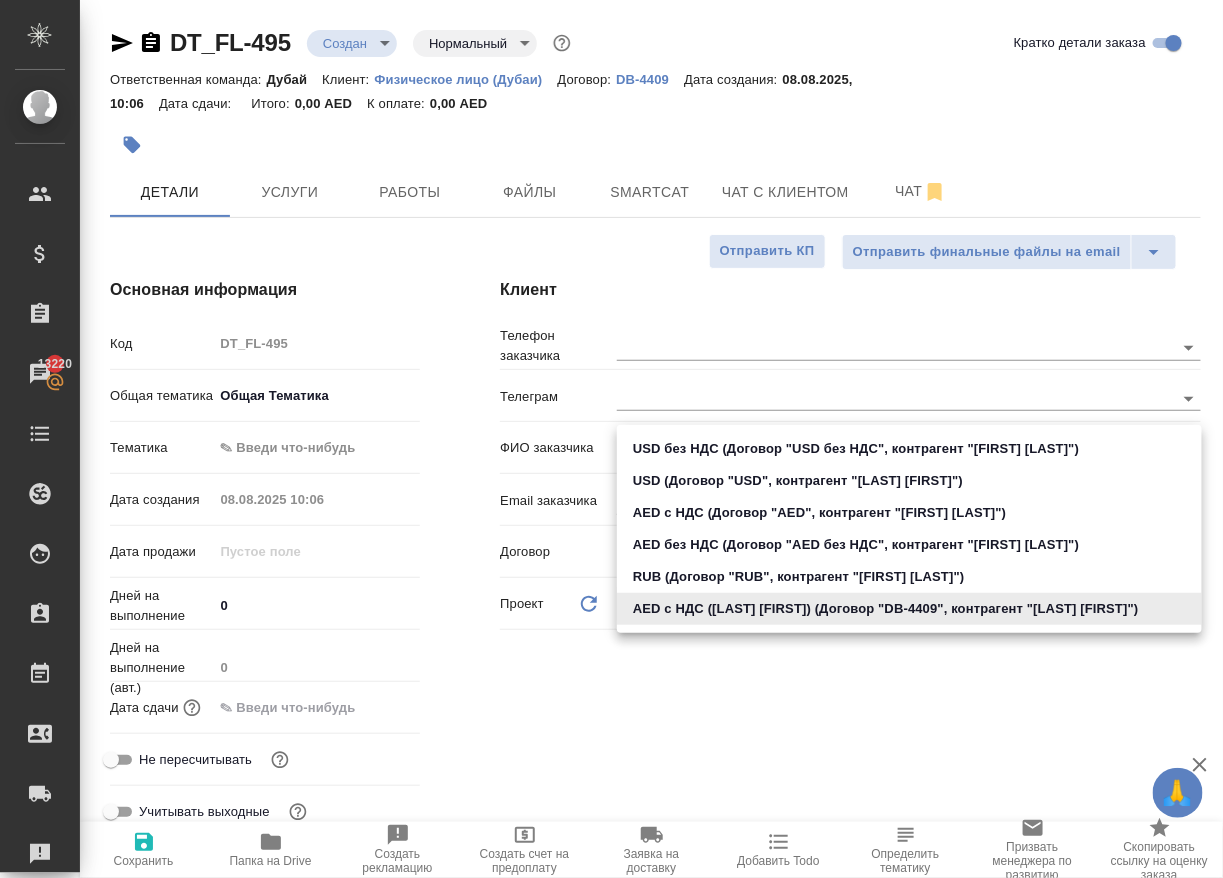 type on "62f39af898e0f362473f590e" 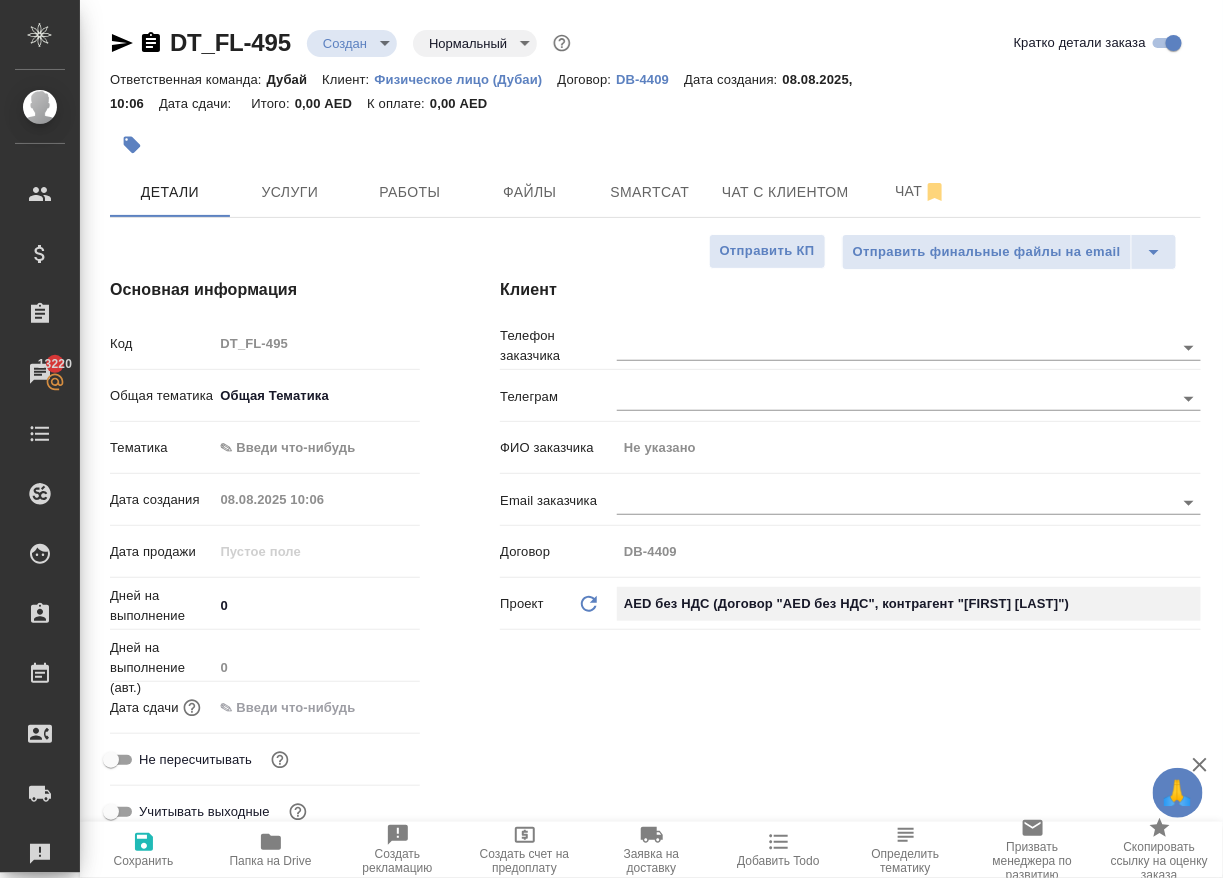 type on "AED без НДС" 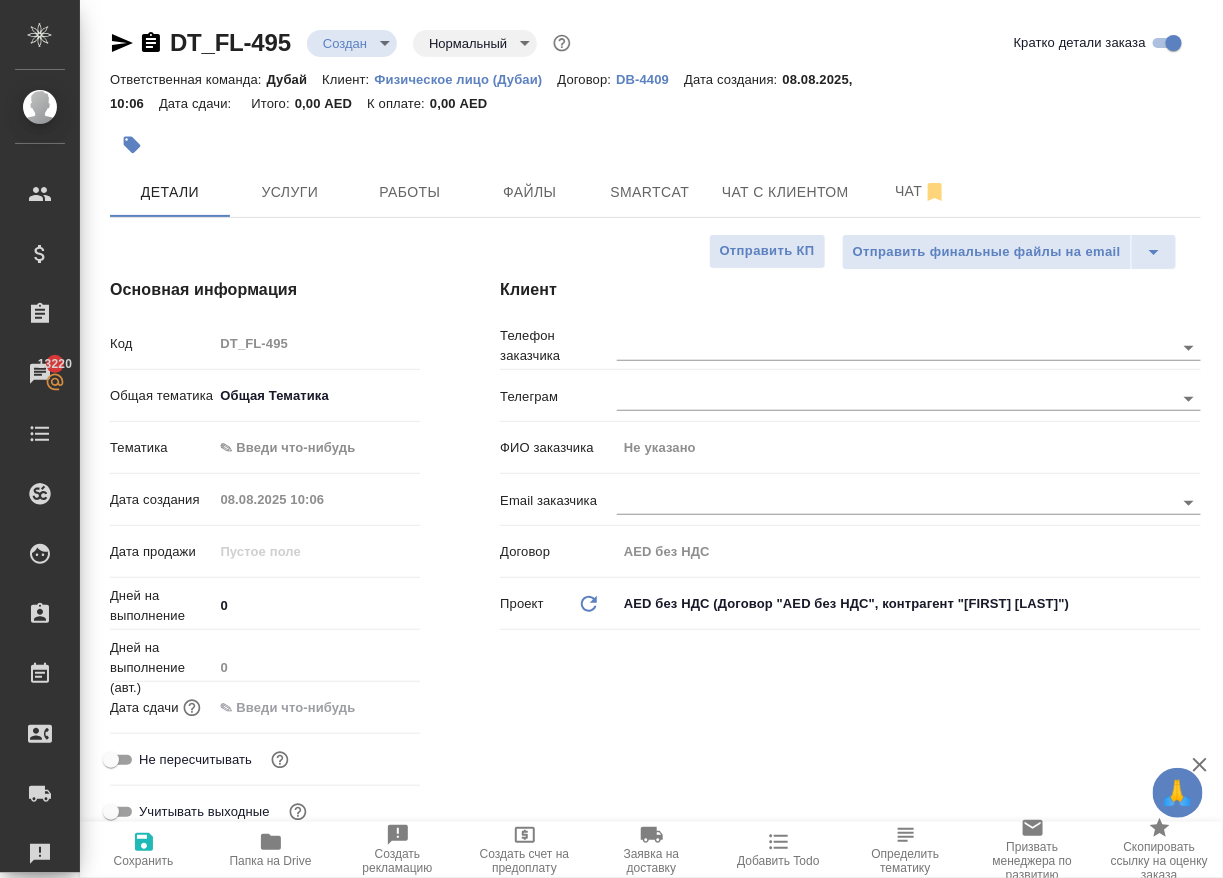 click on "🙏 .cls-1
fill:#fff;
AWATERA Solokha Petro Клиенты Спецификации Заказы 13220 Чаты Todo Проекты SC Исполнители Кандидаты Работы Входящие заявки Заявки на доставку Рекламации Проекты процессинга Конференции Выйти DT_FL-495 Создан new Нормальный normal Кратко детали заказа Ответственная команда: Дубай Клиент: Физическое лицо (Дубаи) Договор: DB-4409 Дата создания: 08.08.2025, 10:06 Дата сдачи: Итого: 0,00 AED К оплате: 0,00 AED Детали Услуги Работы Файлы Smartcat Чат с клиентом Чат Отправить финальные файлы на email Отправить КП Основная информация Код DT_FL-495 Общая тематика Общая Тематика obtem 0 0 x x" at bounding box center [611, 439] 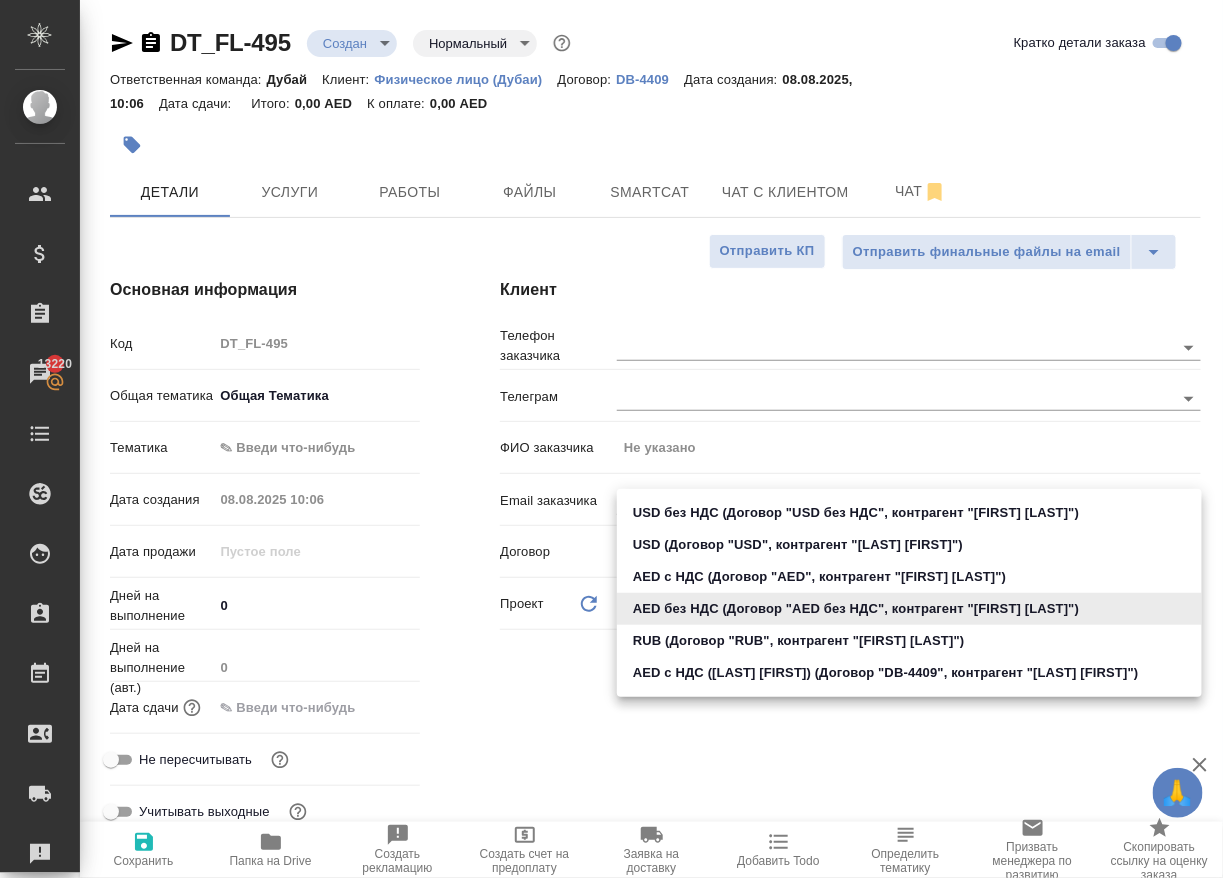 click on "AED c НДС (Gizatulin Dmitri)
(Договор "DB-4409",
контрагент "Gizatulin Dmitrii")" at bounding box center [909, 673] 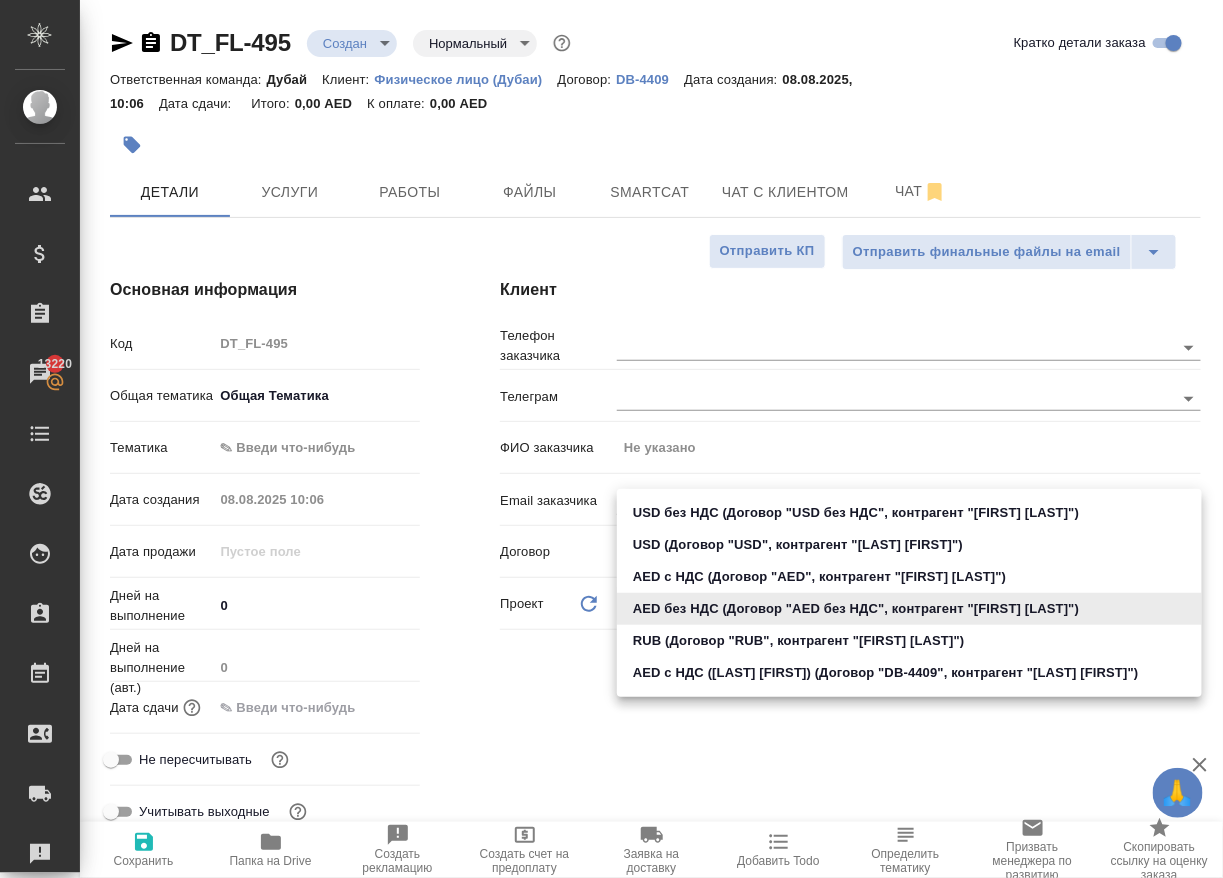 type on "68959f12d80a9a609995ac95" 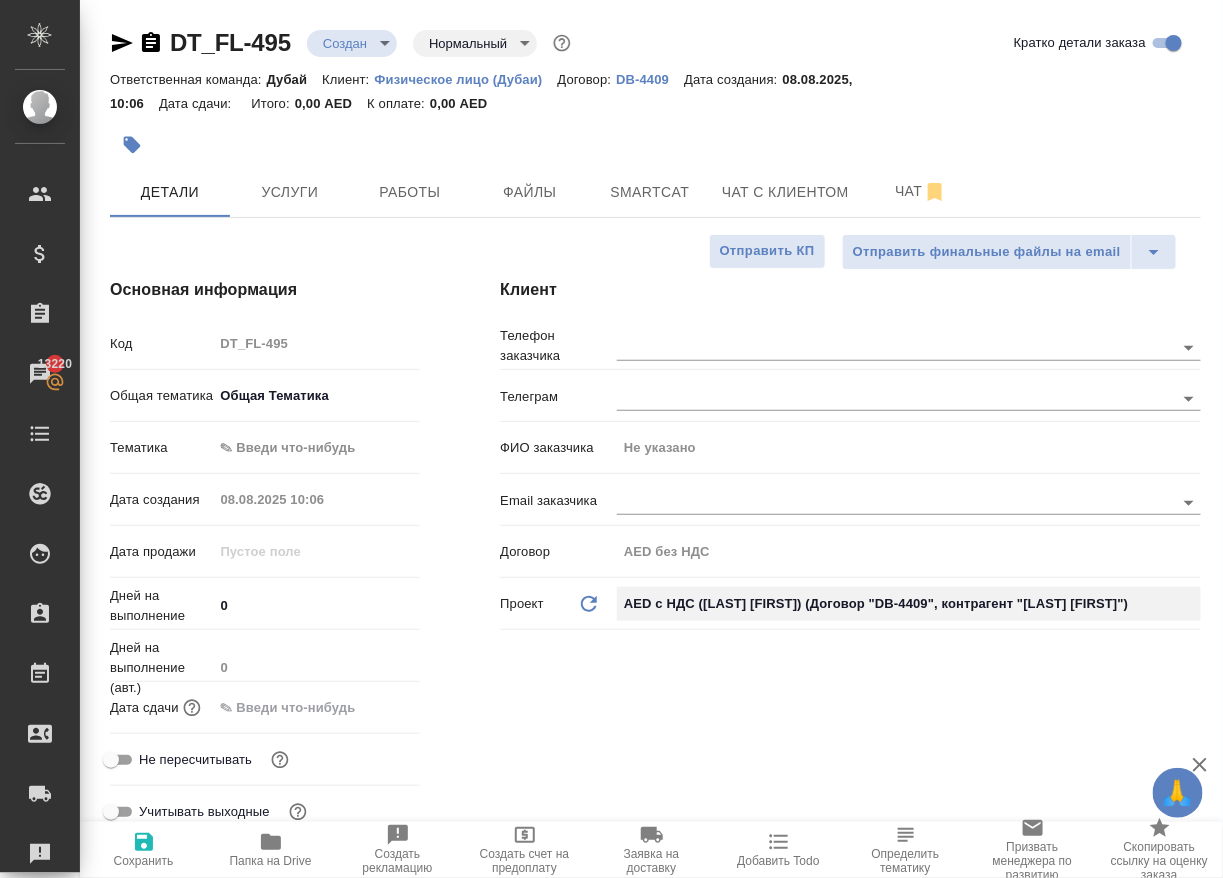 type on "DB-4409" 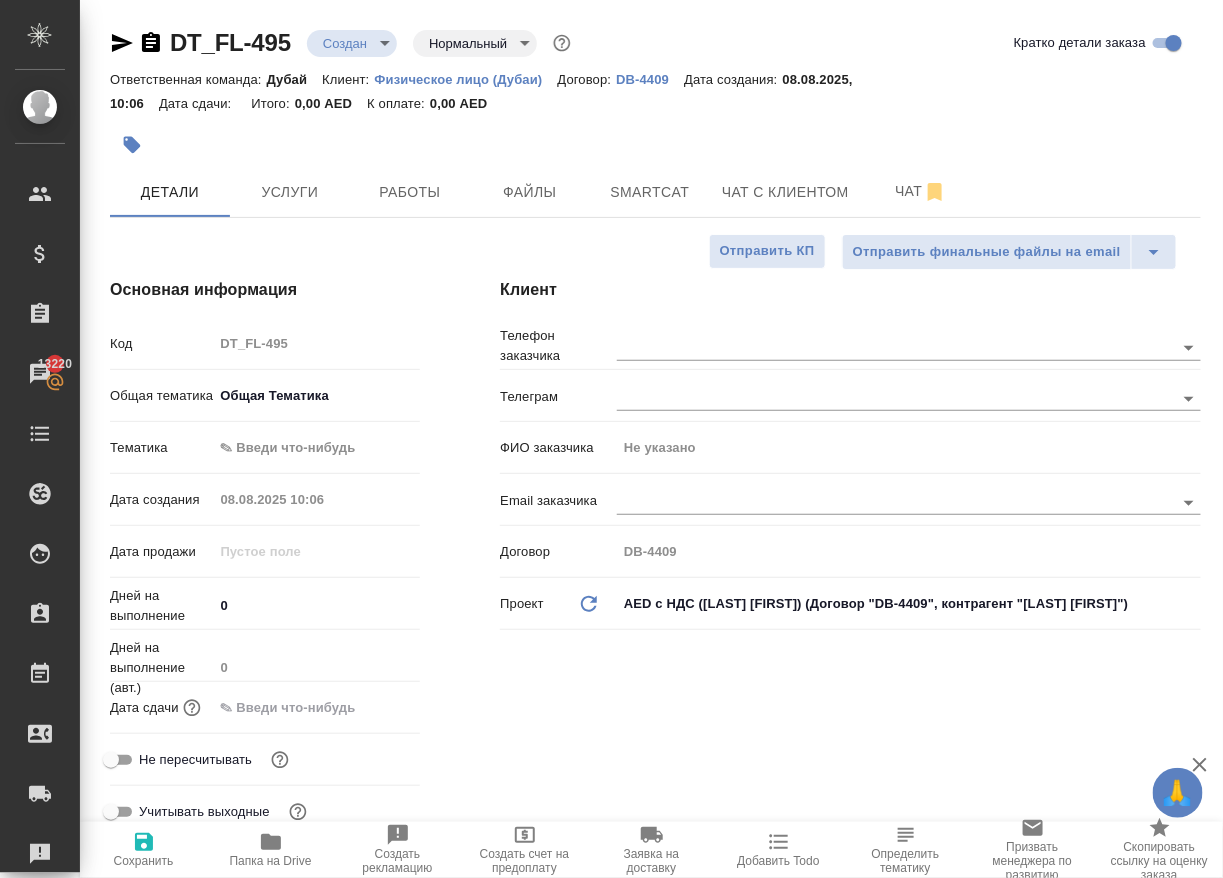 click on "🙏 .cls-1
fill:#fff;
AWATERA Solokha Petro Клиенты Спецификации Заказы 13220 Чаты Todo Проекты SC Исполнители Кандидаты Работы Входящие заявки Заявки на доставку Рекламации Проекты процессинга Конференции Выйти DT_FL-495 Создан new Нормальный normal Кратко детали заказа Ответственная команда: Дубай Клиент: Физическое лицо (Дубаи) Договор: DB-4409 Дата создания: 08.08.2025, 10:06 Дата сдачи: Итого: 0,00 AED К оплате: 0,00 AED Детали Услуги Работы Файлы Smartcat Чат с клиентом Чат Отправить финальные файлы на email Отправить КП Основная информация Код DT_FL-495 Общая тематика Общая Тематика obtem 0 0 x x" at bounding box center (611, 439) 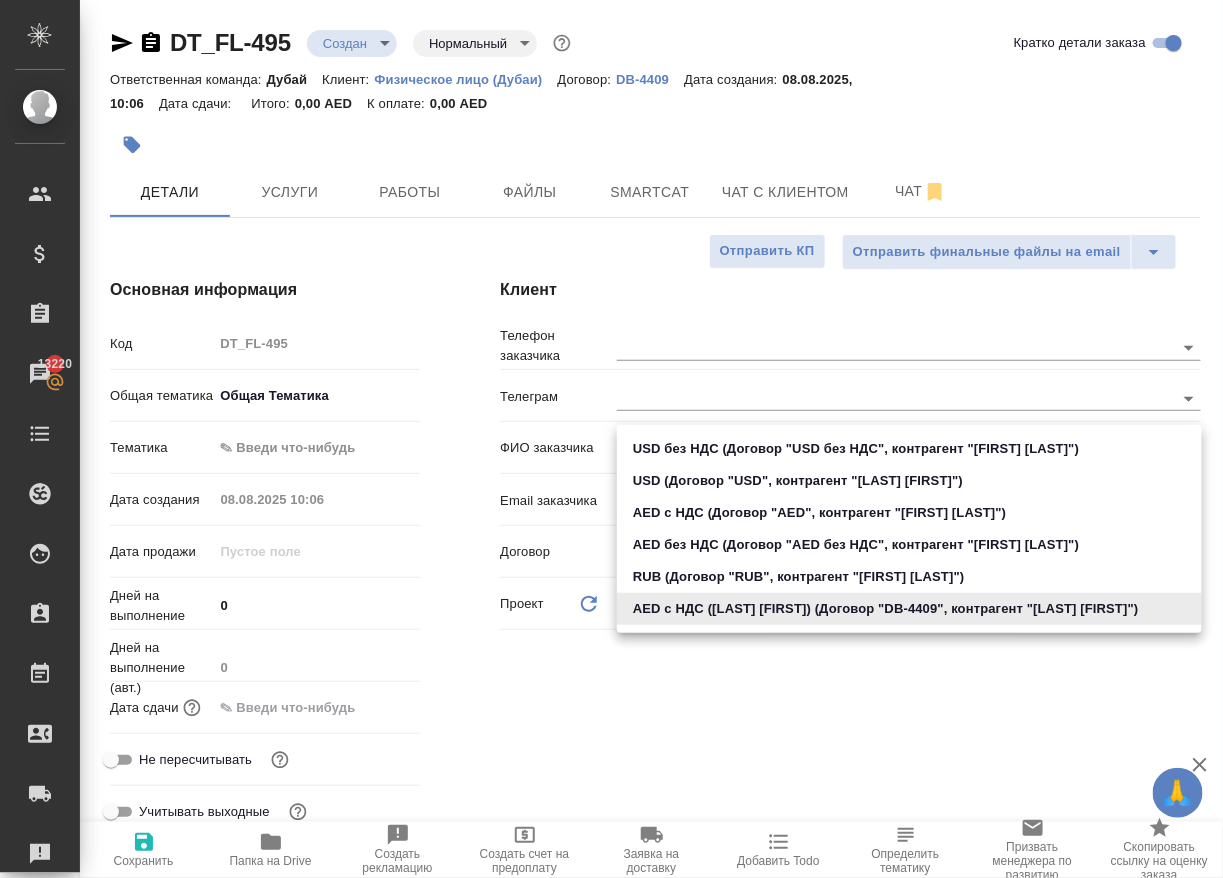 click on "AED c НДС (Gizatulin Dmitri)
(Договор "DB-4409",
контрагент "Gizatulin Dmitrii")" at bounding box center (909, 609) 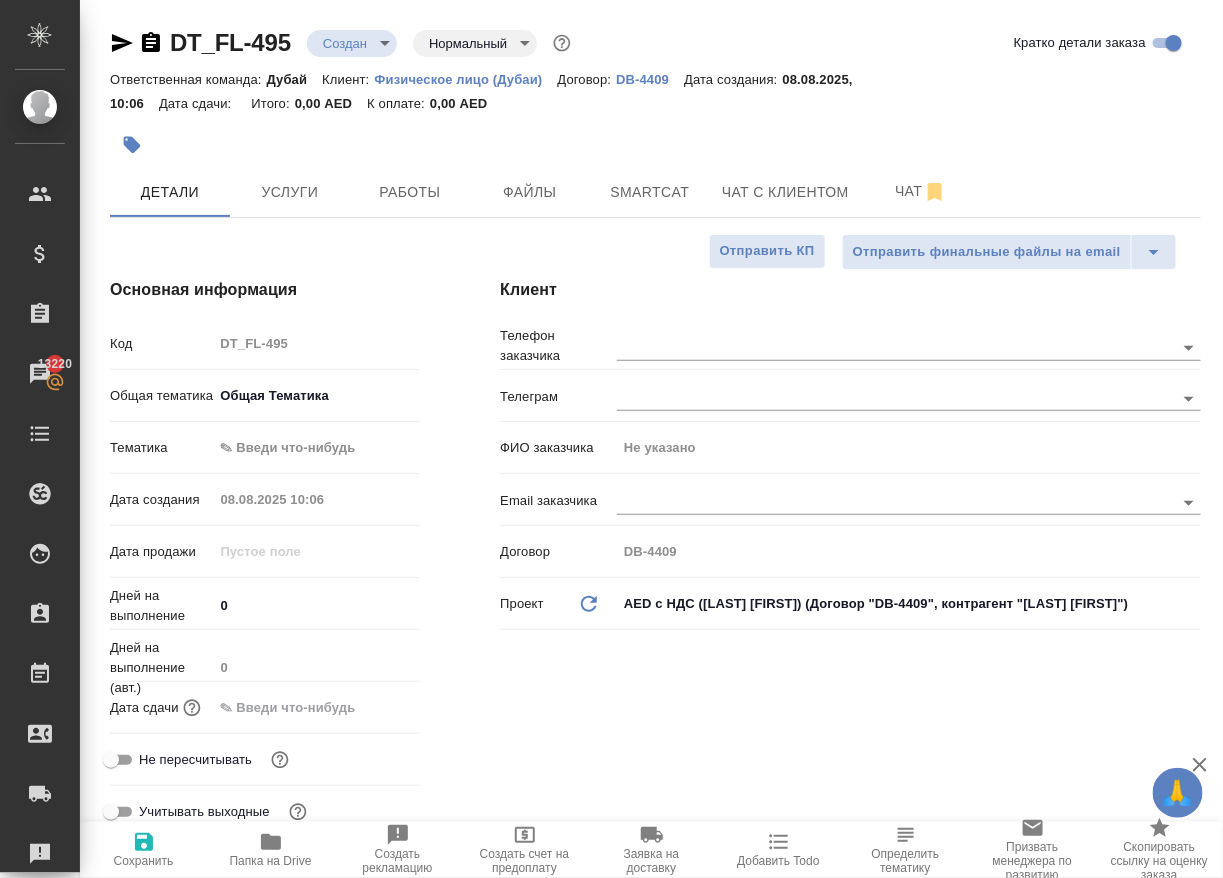 click on "Клиент Телефон заказчика Телеграм ФИО заказчика Не указано Email заказчика Договор DB-4409 Проект Обновить данные AED c НДС (Gizatulin Dmitri)
(Договор "DB-4409",
контрагент "Gizatulin Dmitrii") 68959f12d80a9a609995ac95" at bounding box center (850, 562) 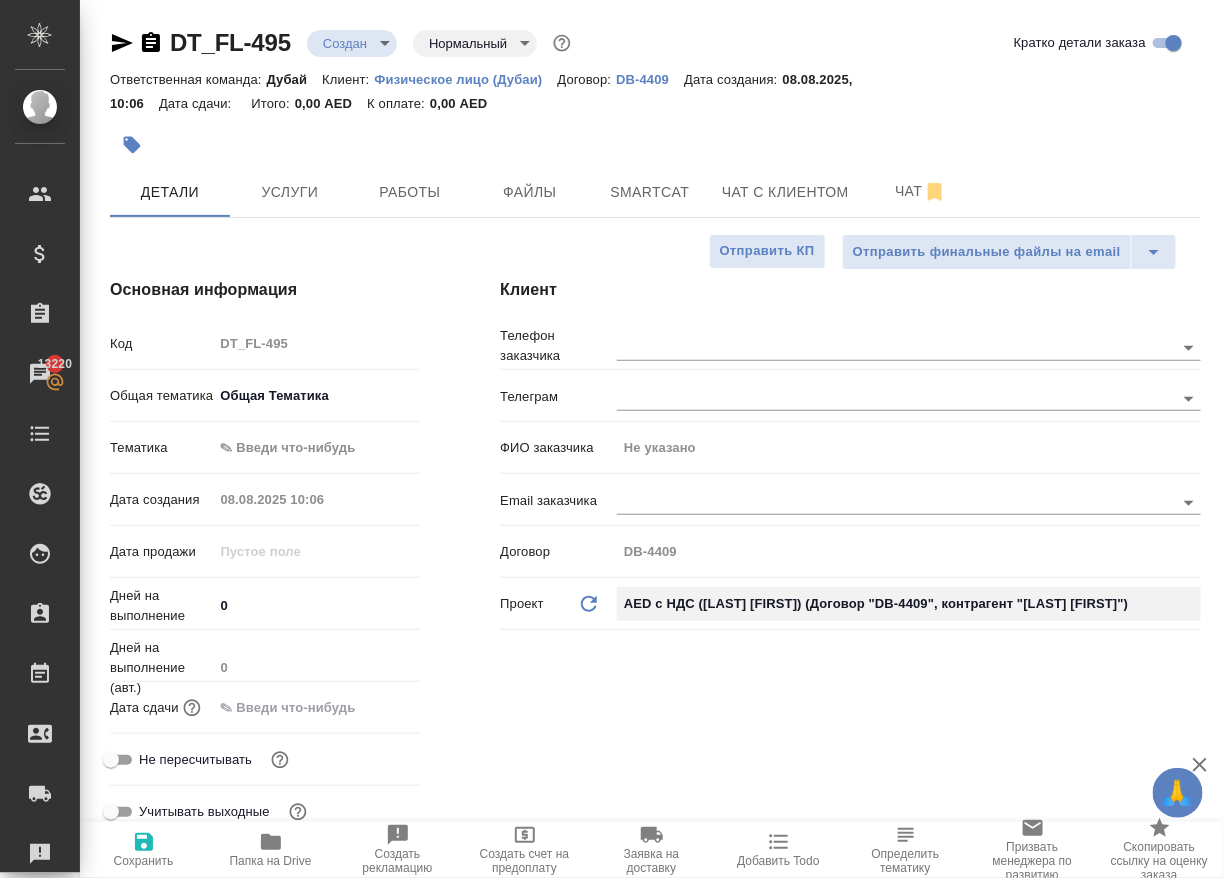 type on "x" 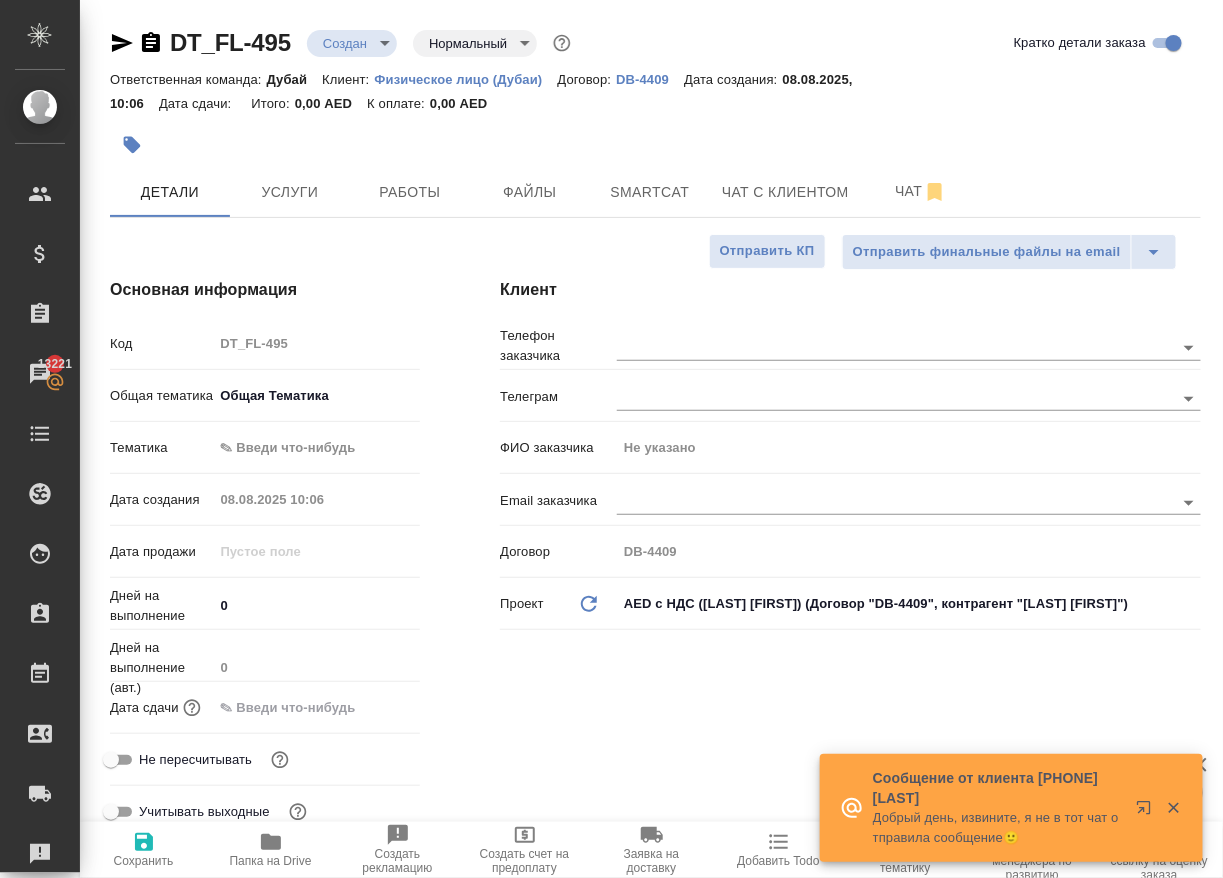 type on "x" 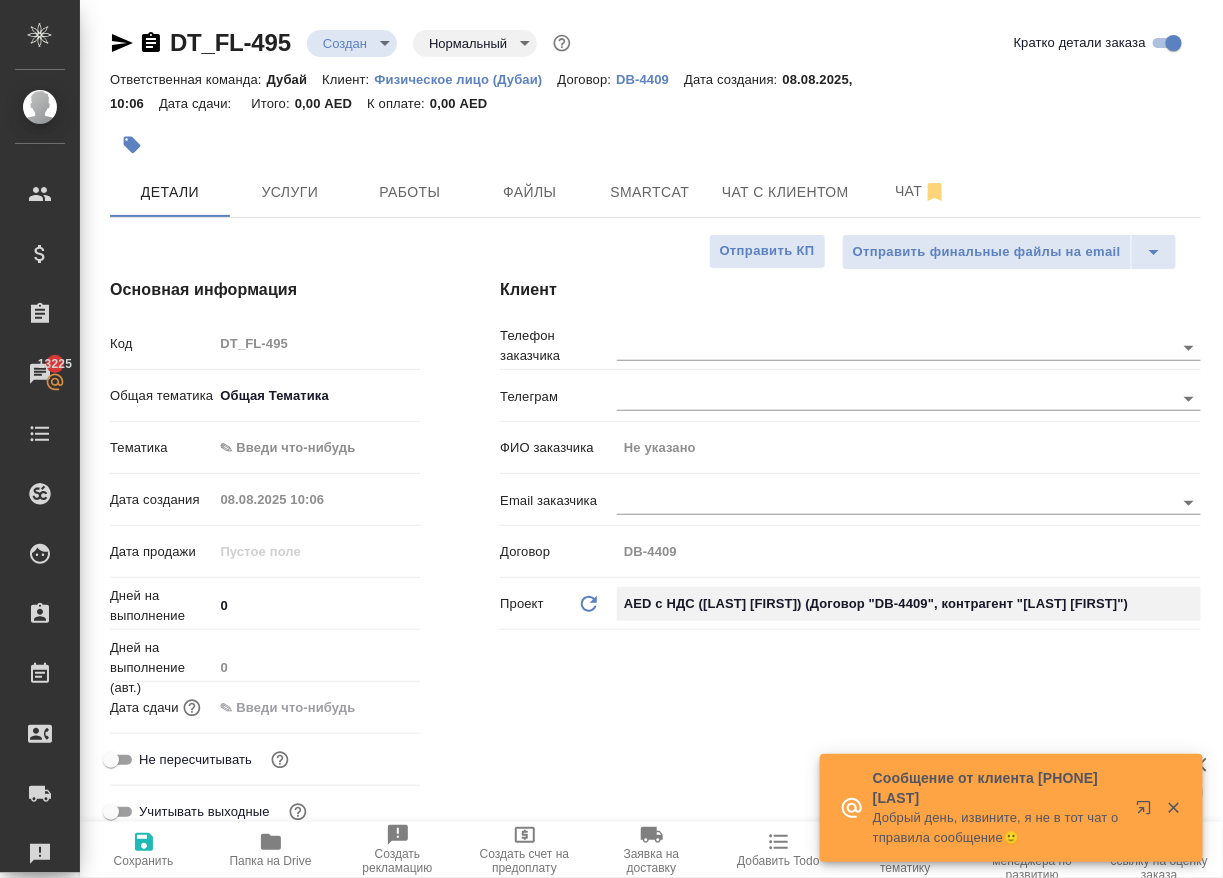 type on "x" 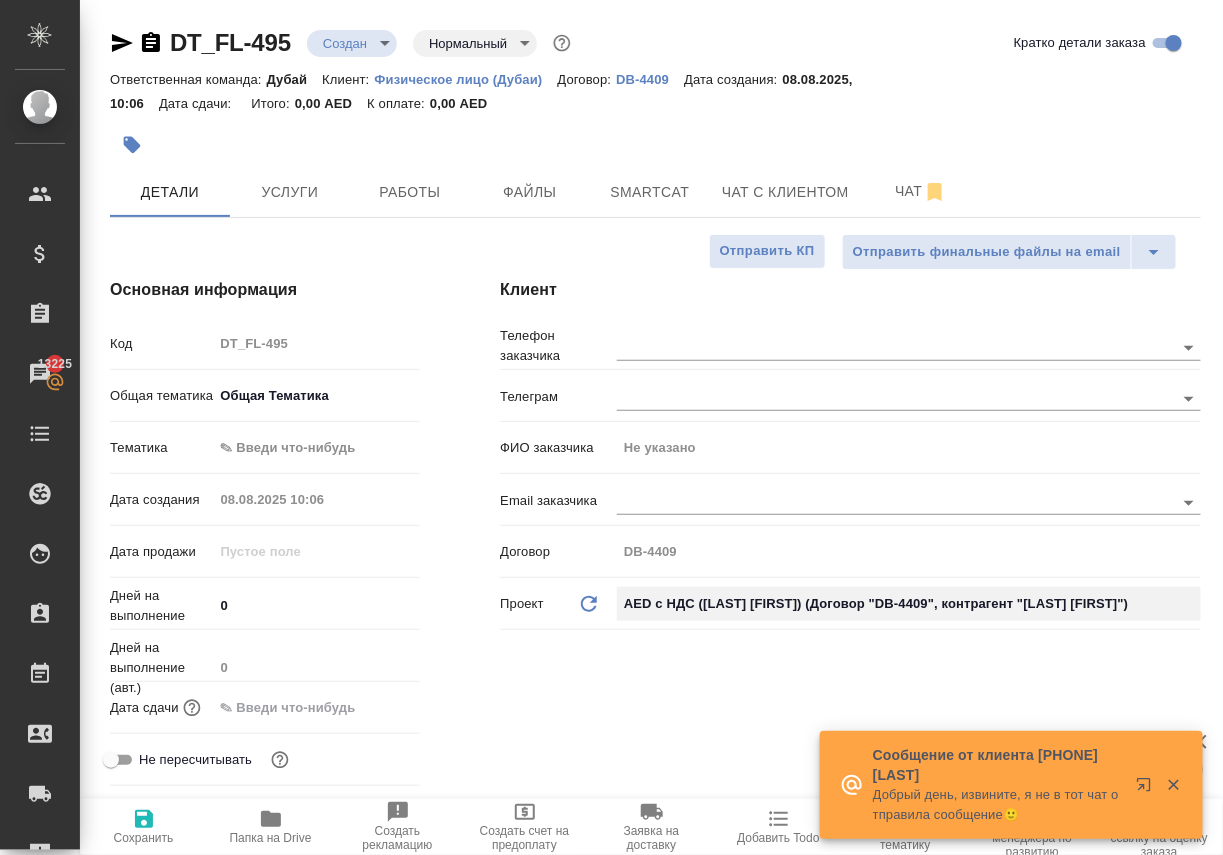type on "x" 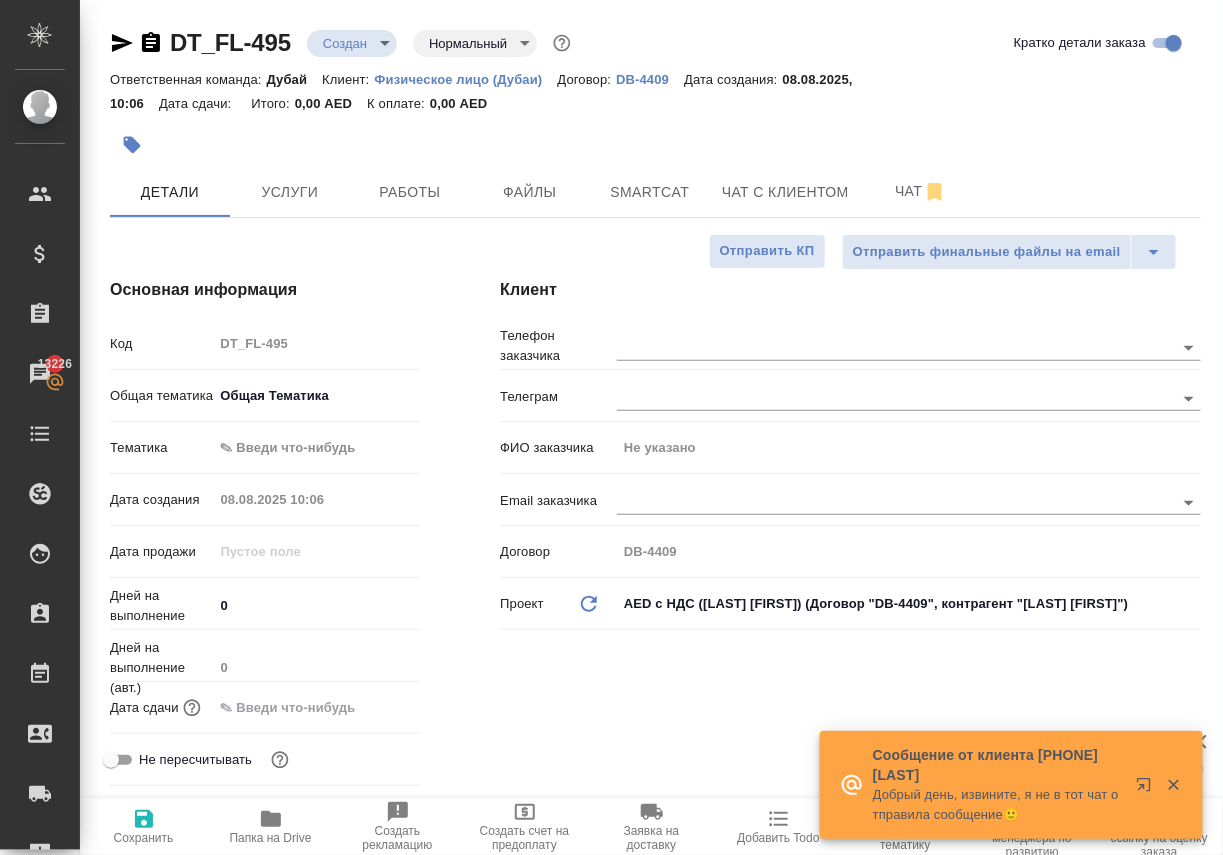 type on "x" 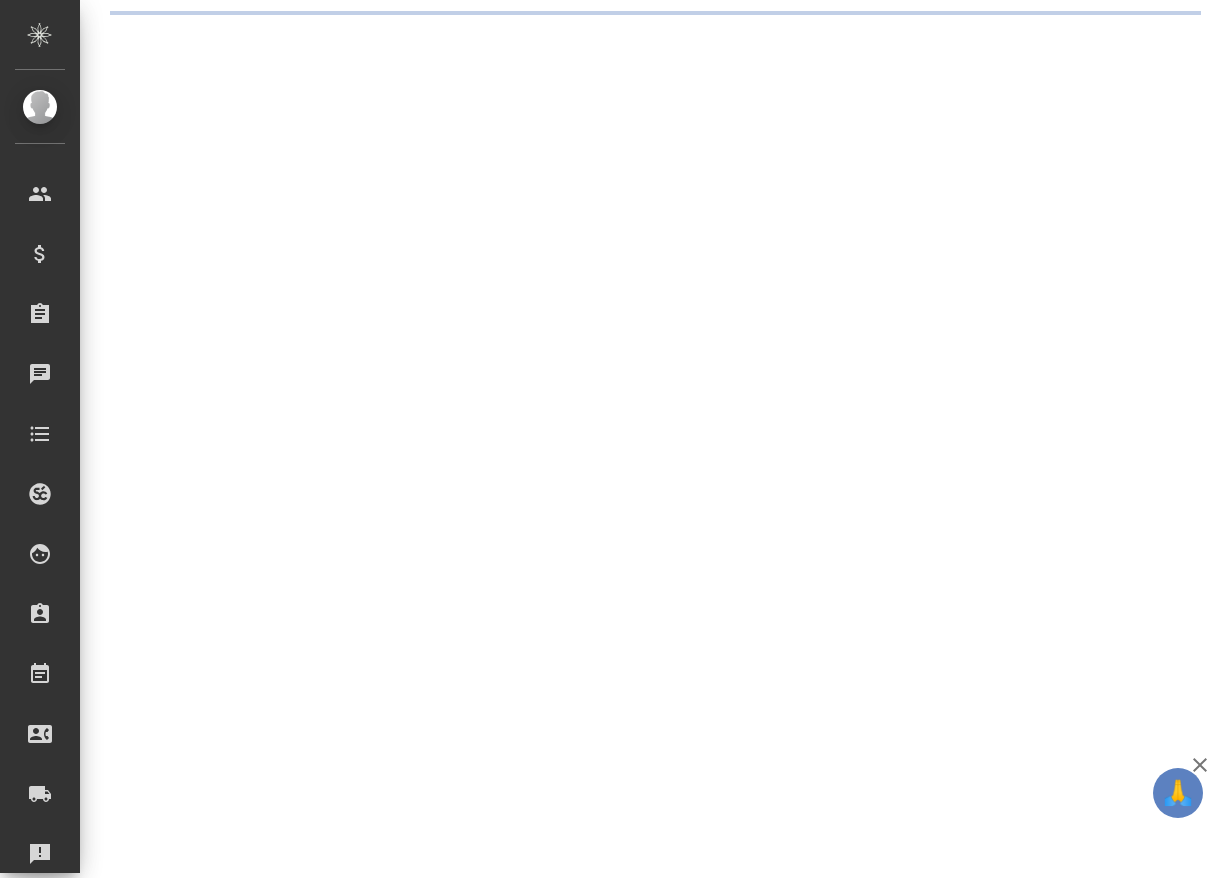 scroll, scrollTop: 0, scrollLeft: 0, axis: both 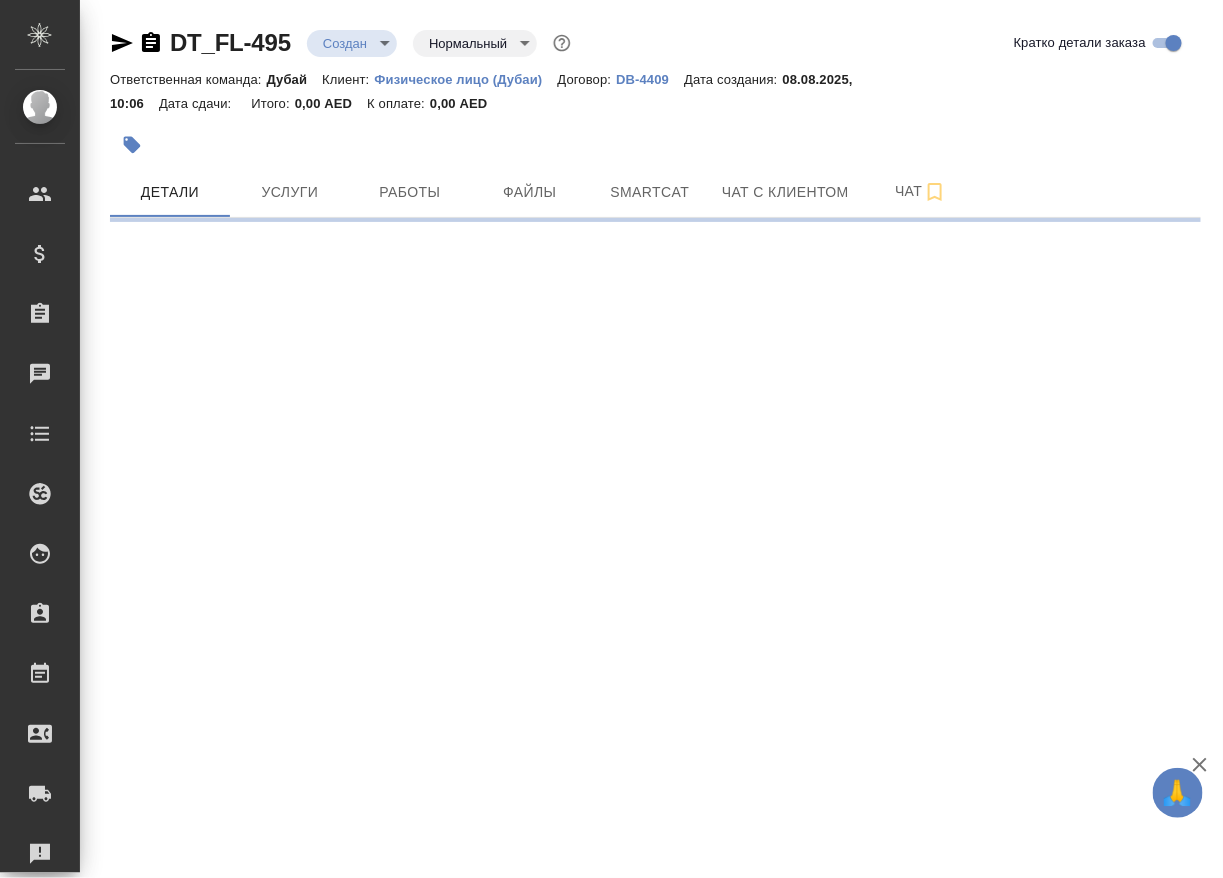 select on "RU" 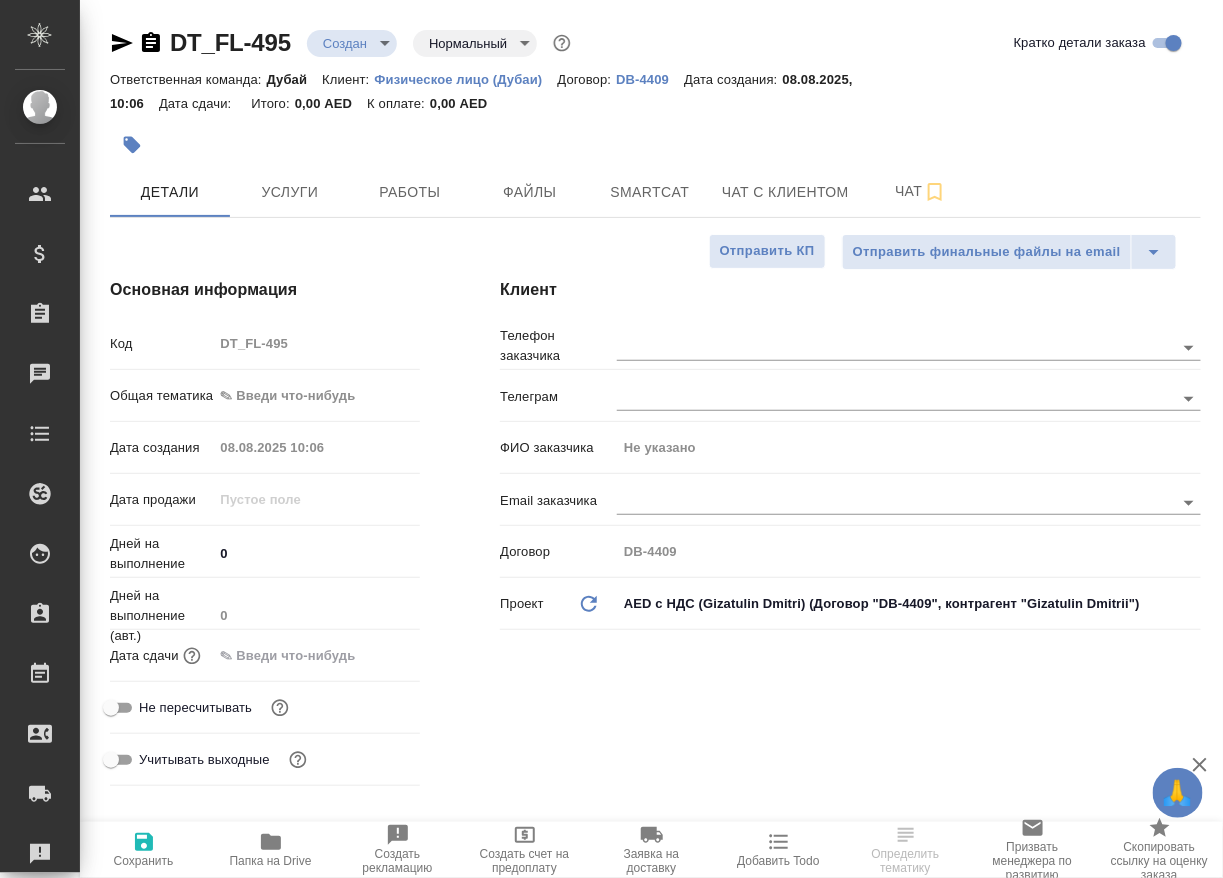 type on "x" 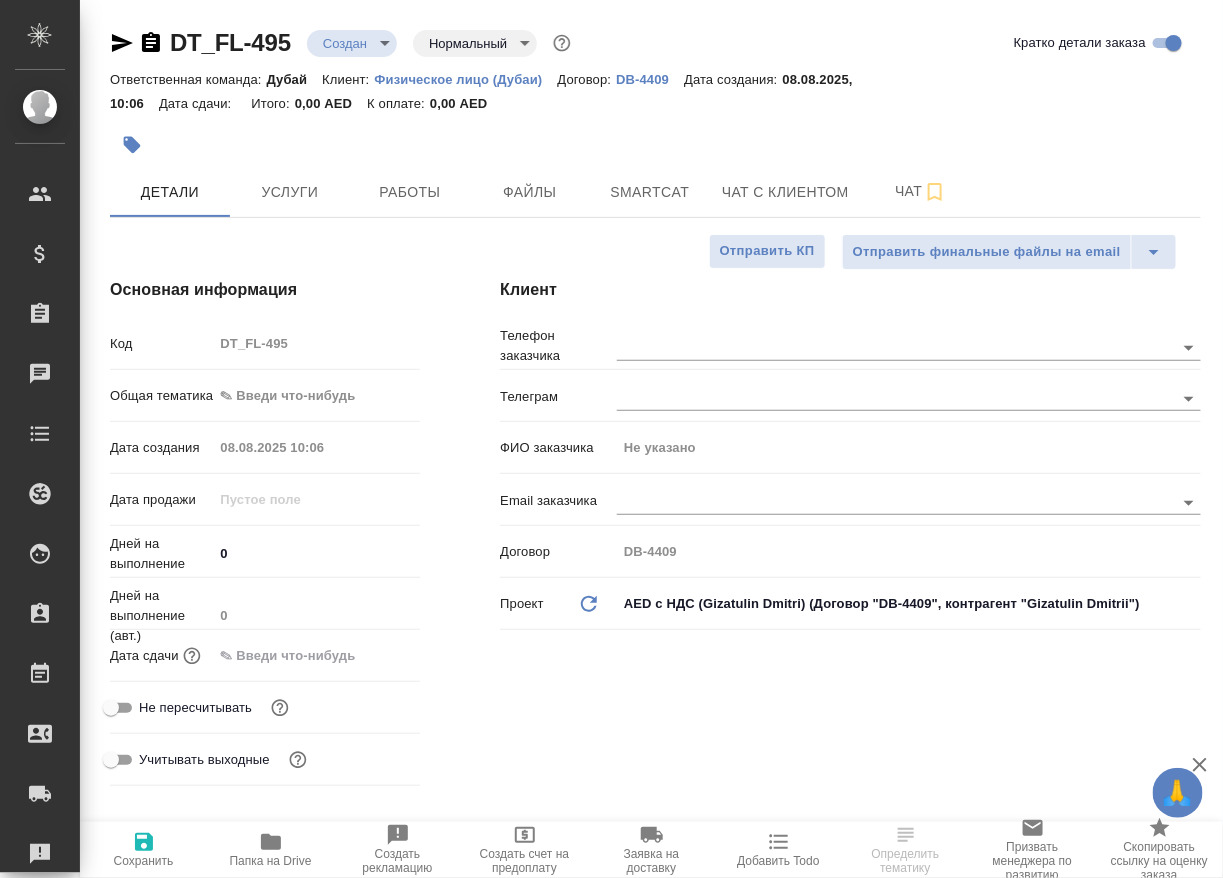 type on "x" 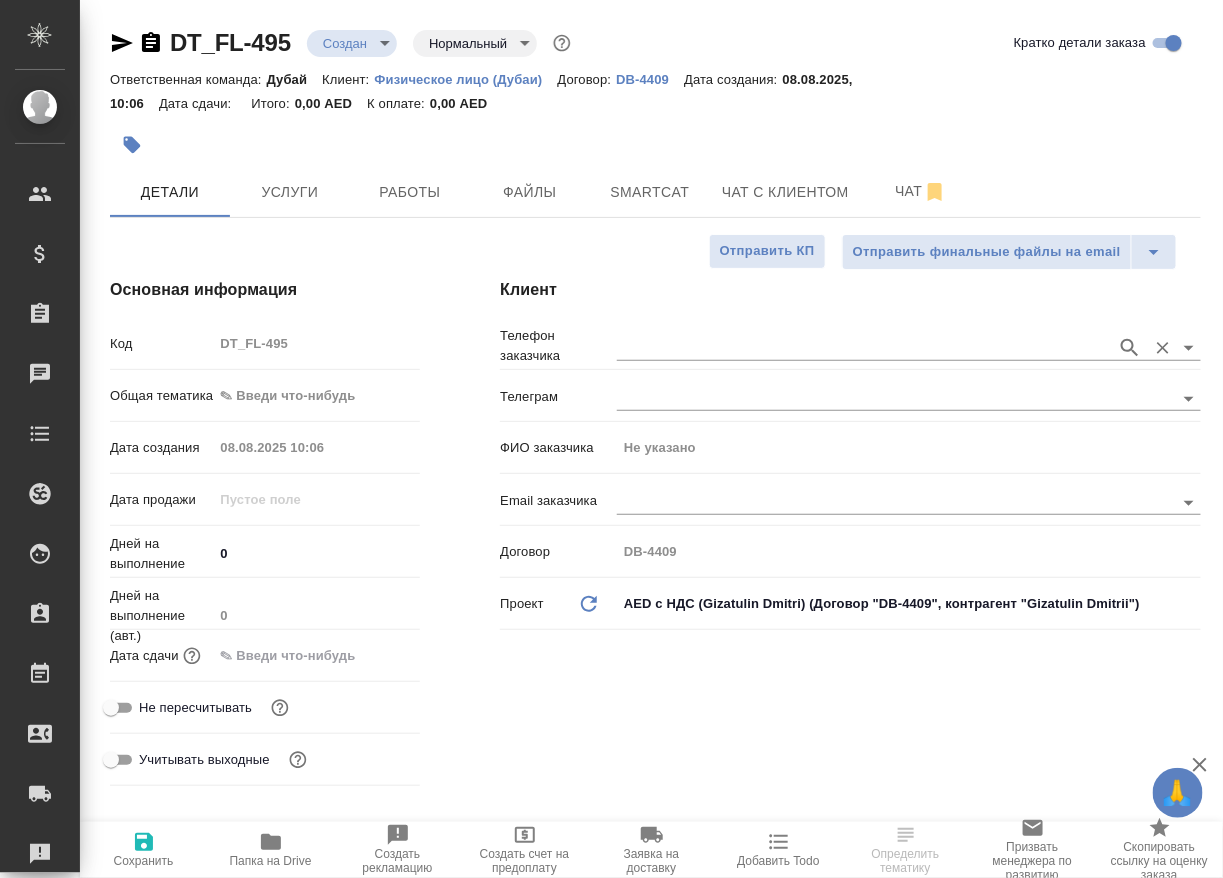 type on "x" 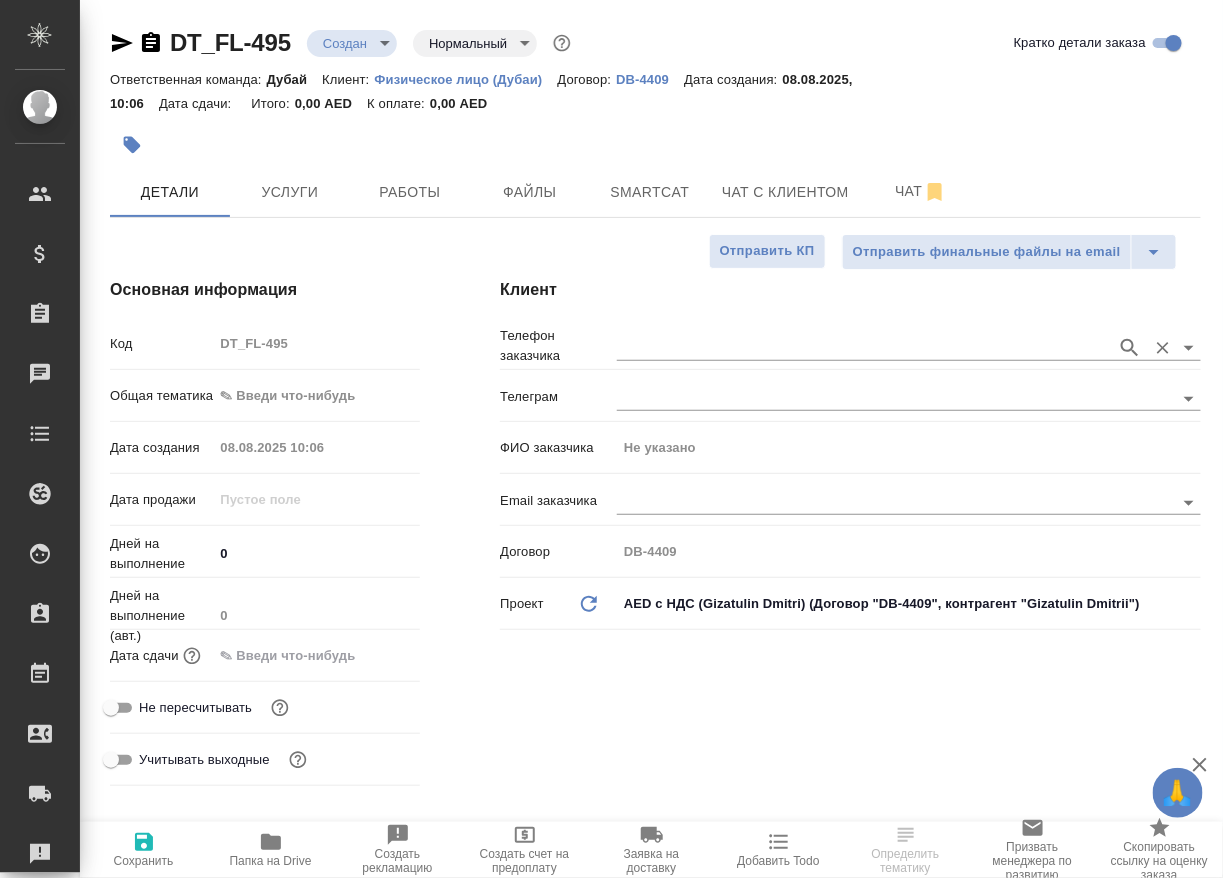 type on "x" 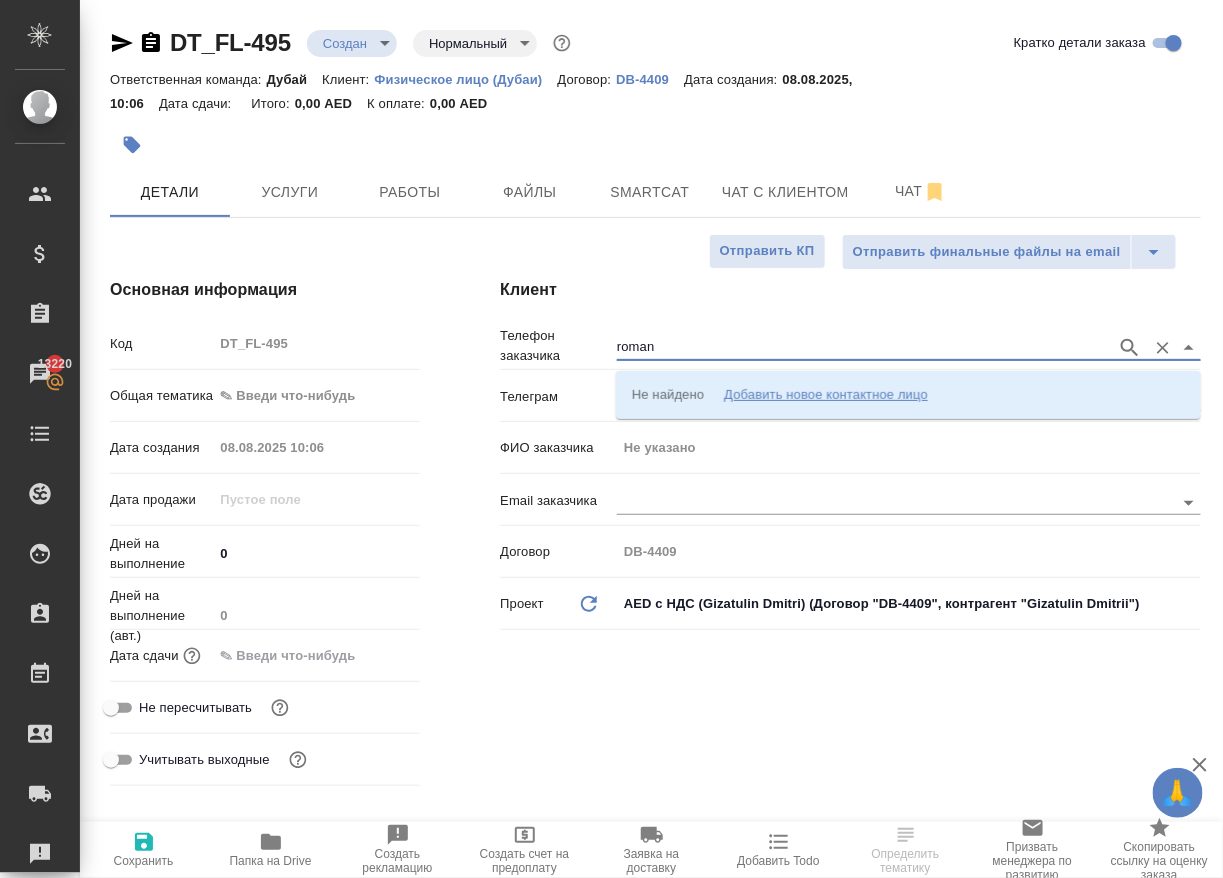 type on "roman" 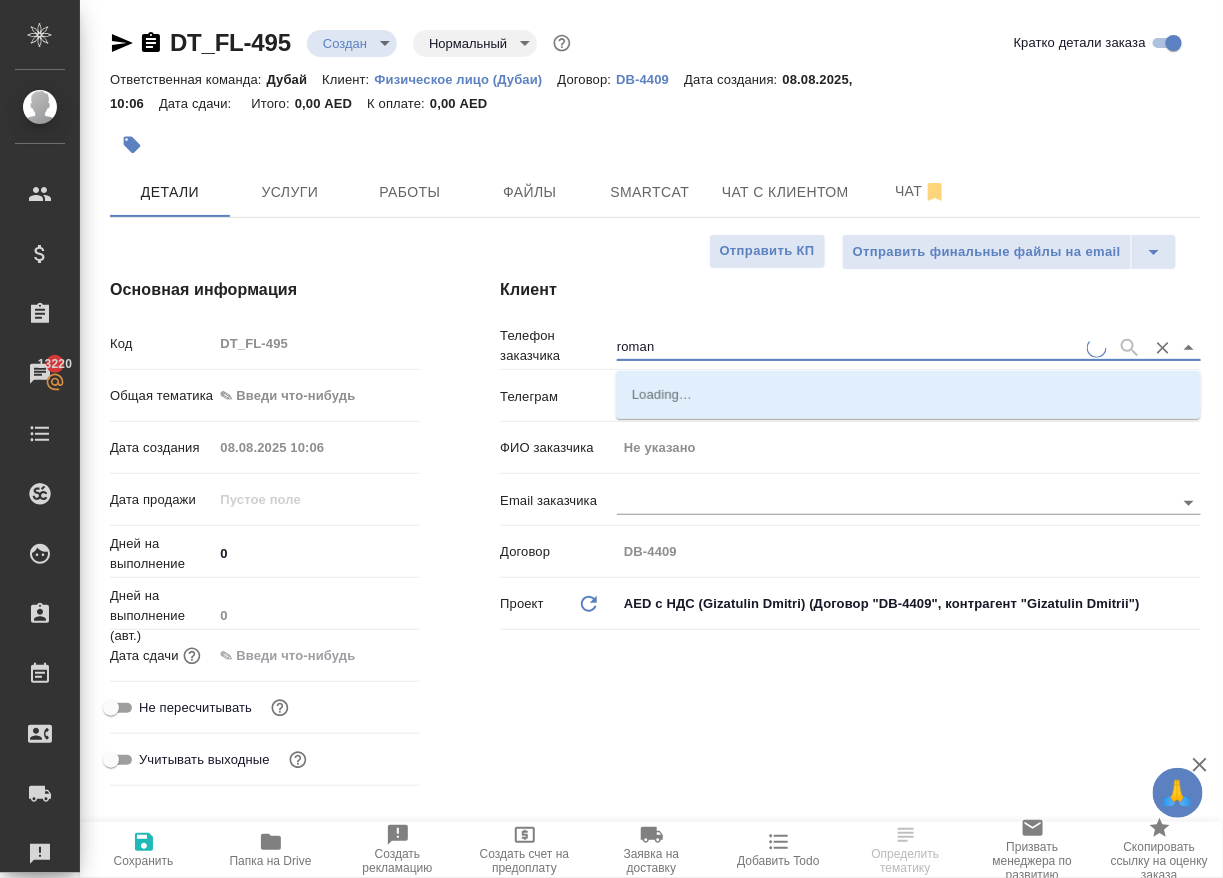 type 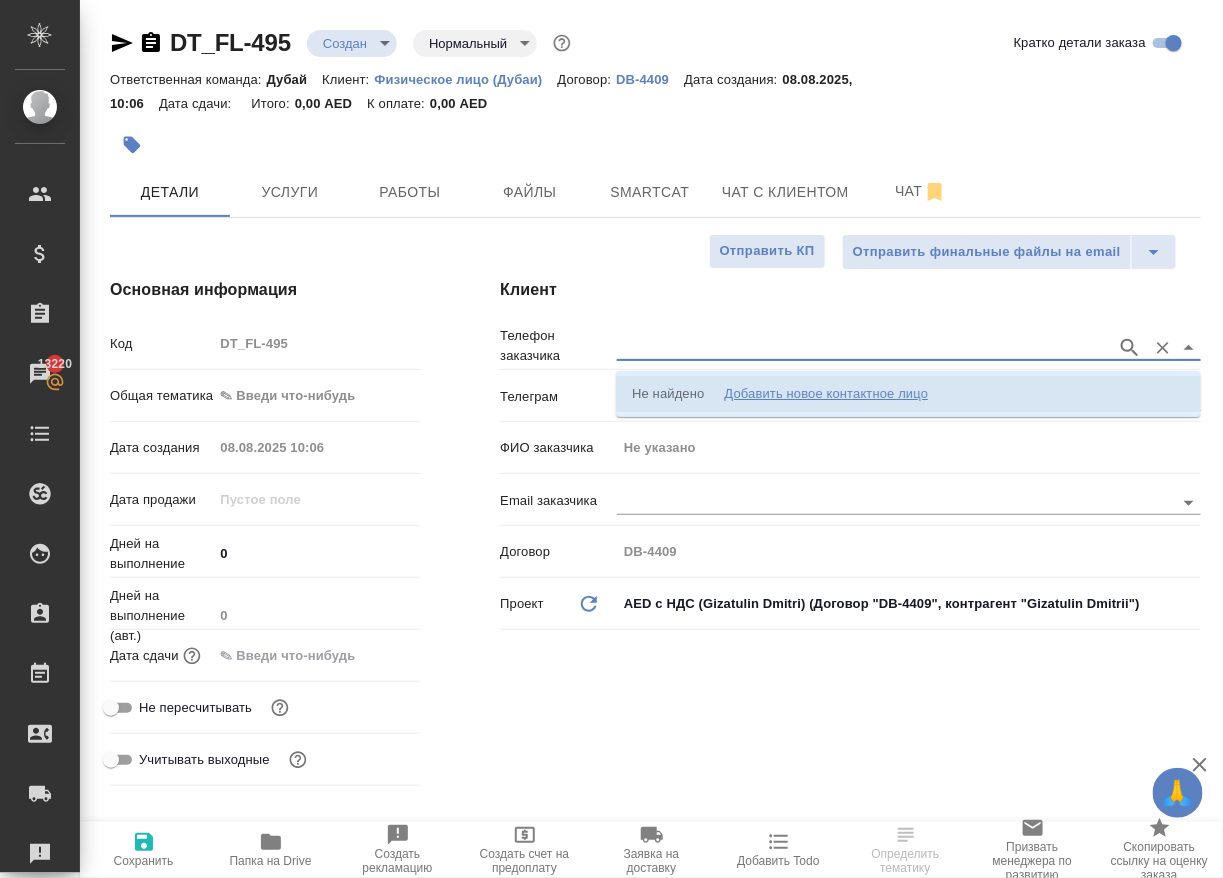 click at bounding box center (862, 347) 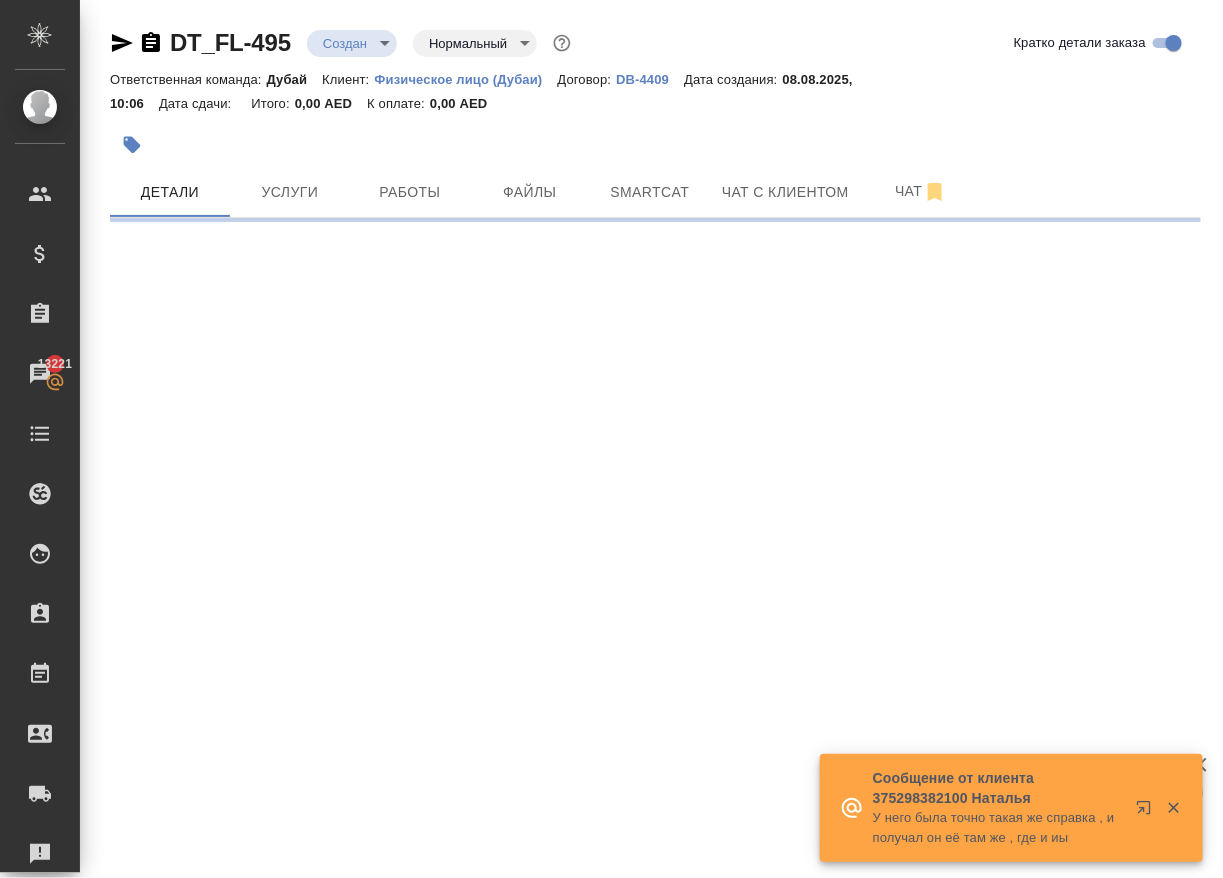 click on ".cls-1
fill:#fff;
AWATERA Solokha Petro Клиенты Спецификации Заказы 13221 Чаты Todo Проекты SC Исполнители Кандидаты Работы Входящие заявки Заявки на доставку Рекламации Проекты процессинга Конференции Выйти DT_FL-495 Создан new Нормальный normal Кратко детали заказа Ответственная команда: Дубай Клиент: Физическое лицо (Дубаи) Договор: DB-4409 Дата создания: [DATE], [TIME] Дата сдачи: Итого: 0,00 AED К оплате: 0,00 AED Детали Услуги Работы Файлы Smartcat Чат с клиентом Чат" at bounding box center [611, 439] 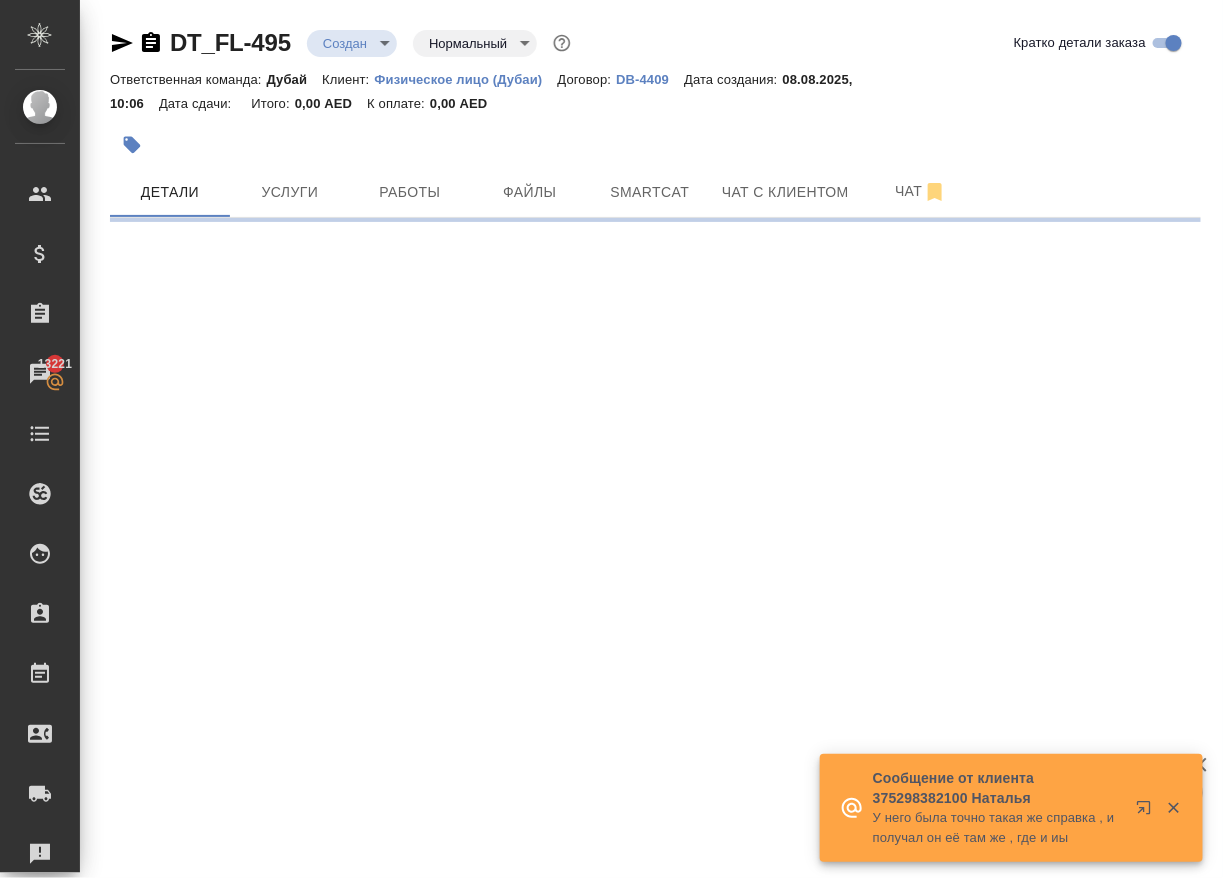 select on "RU" 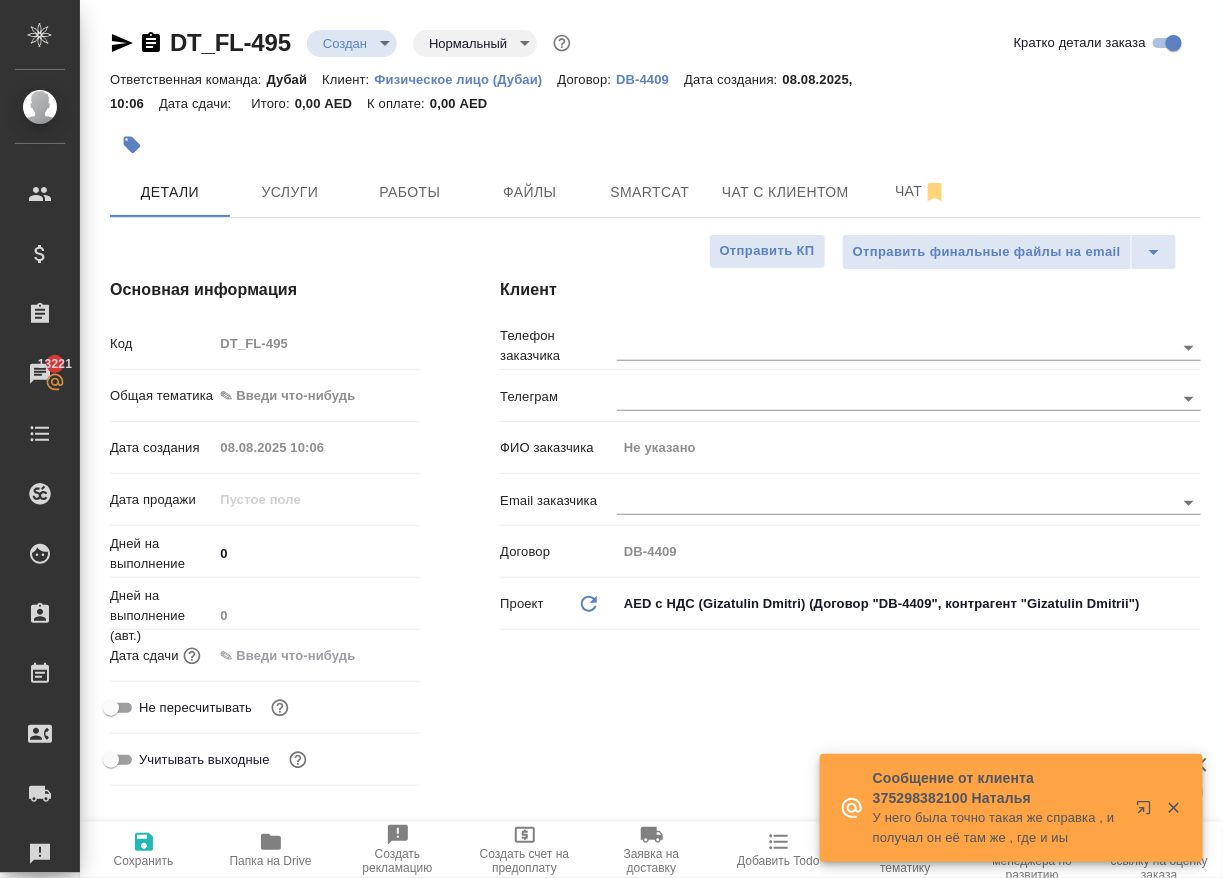 type on "x" 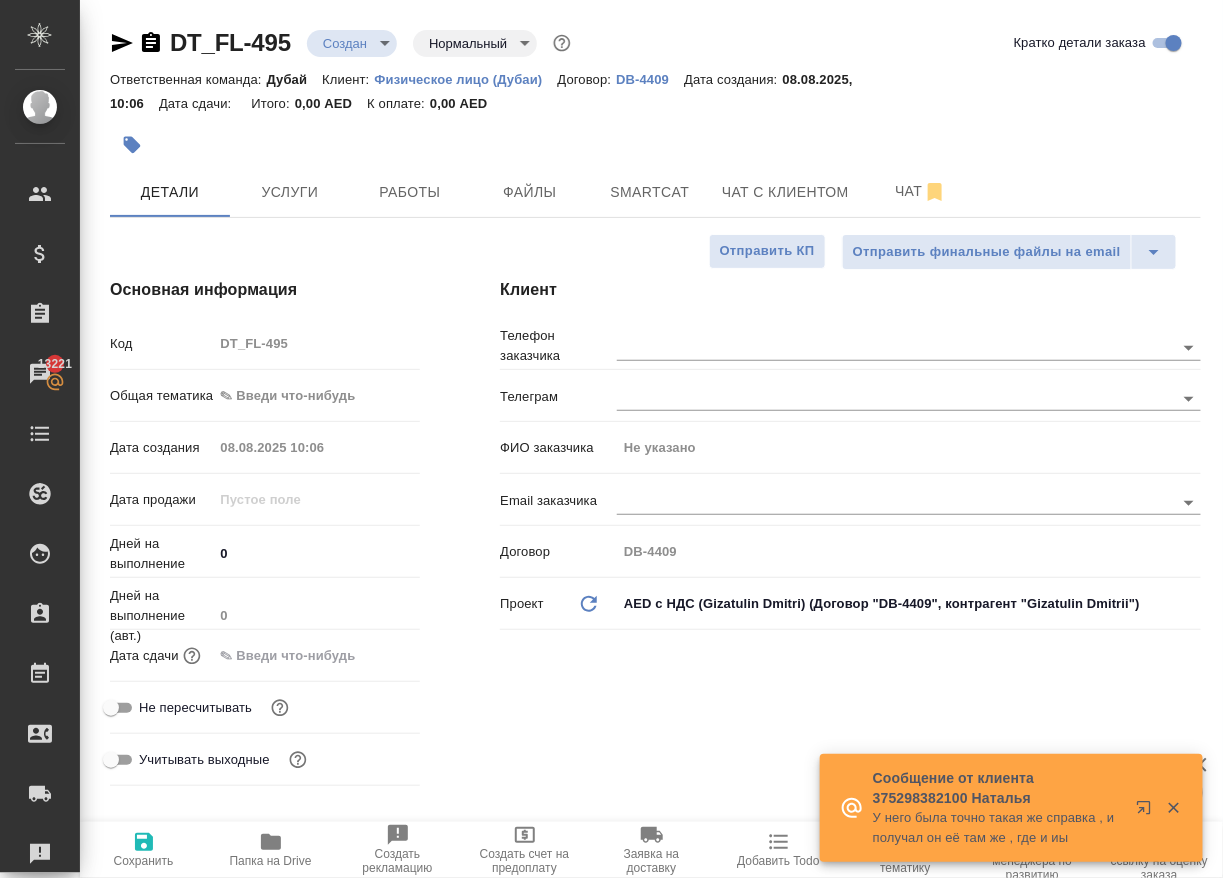 type on "x" 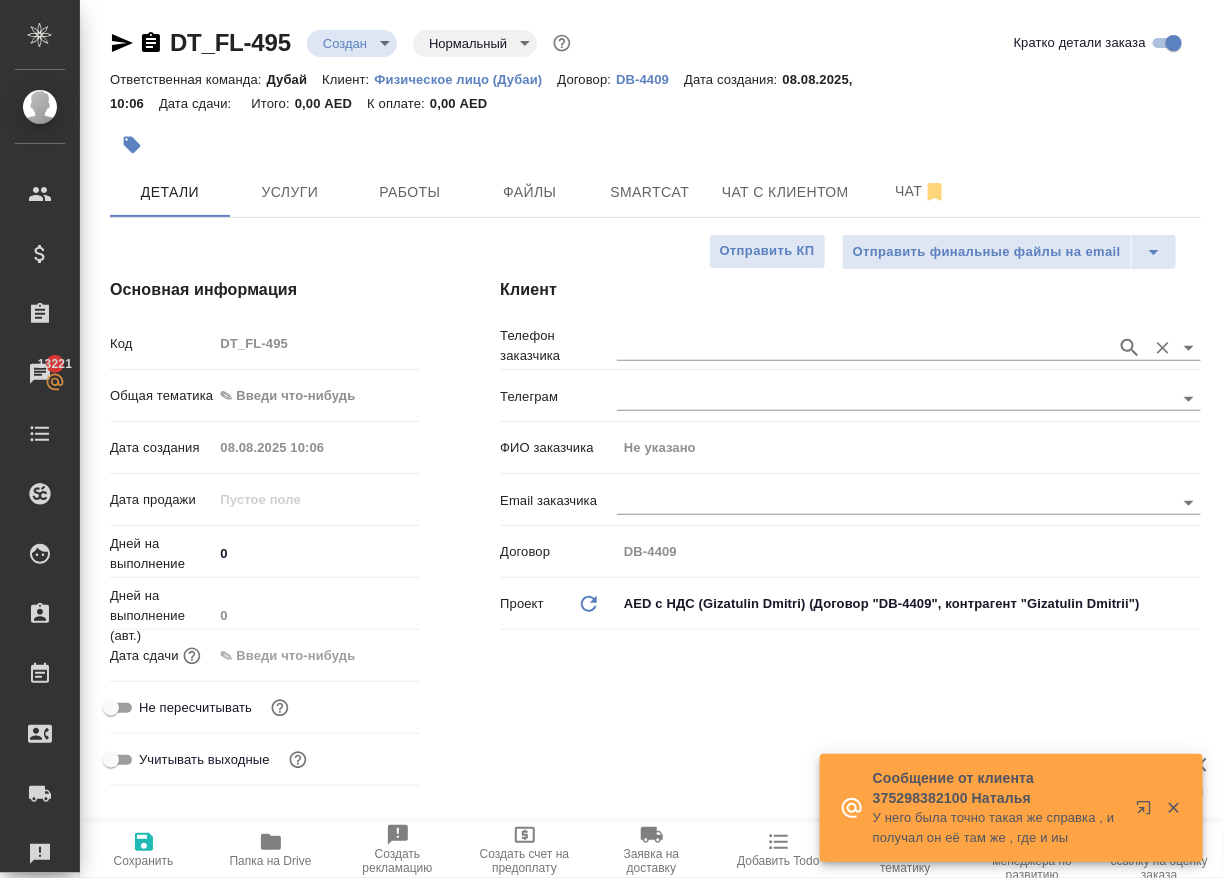 click at bounding box center (909, 345) 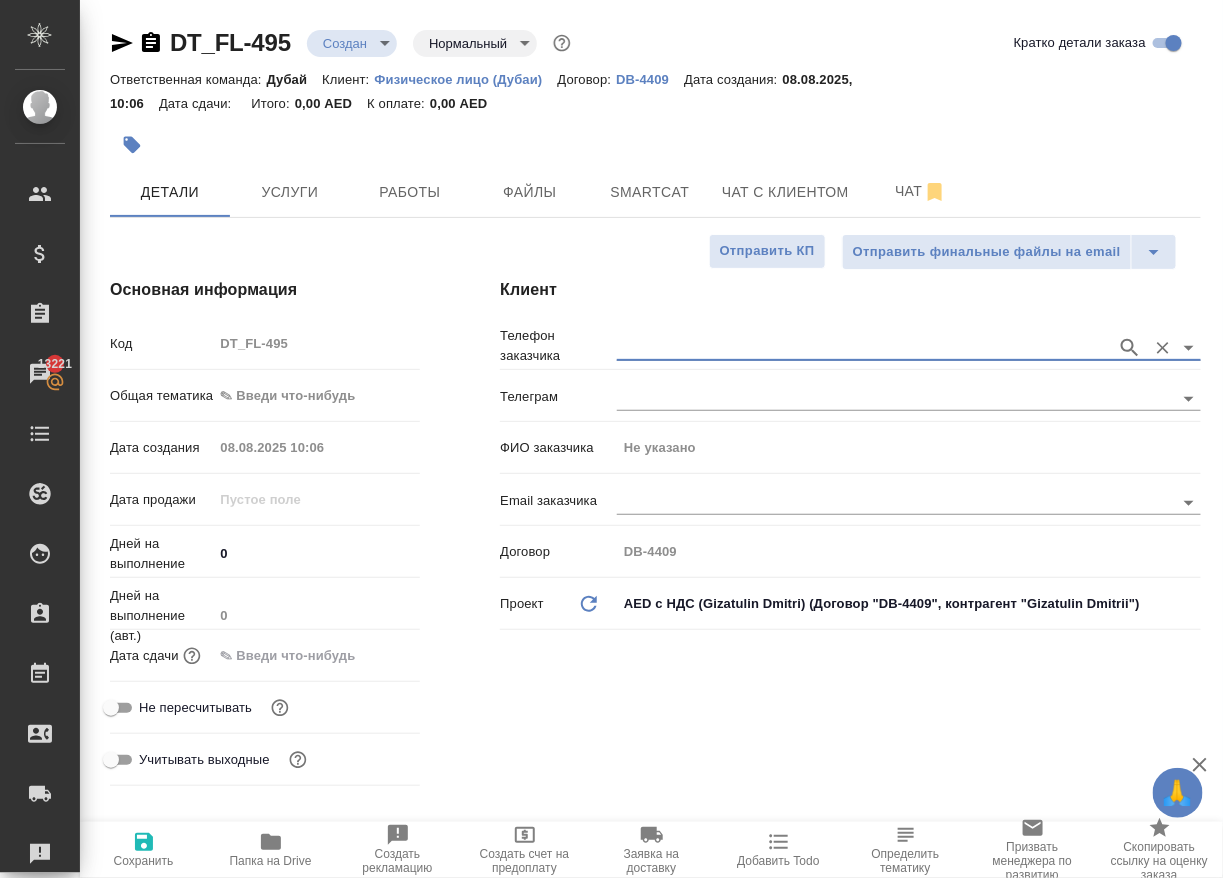 click 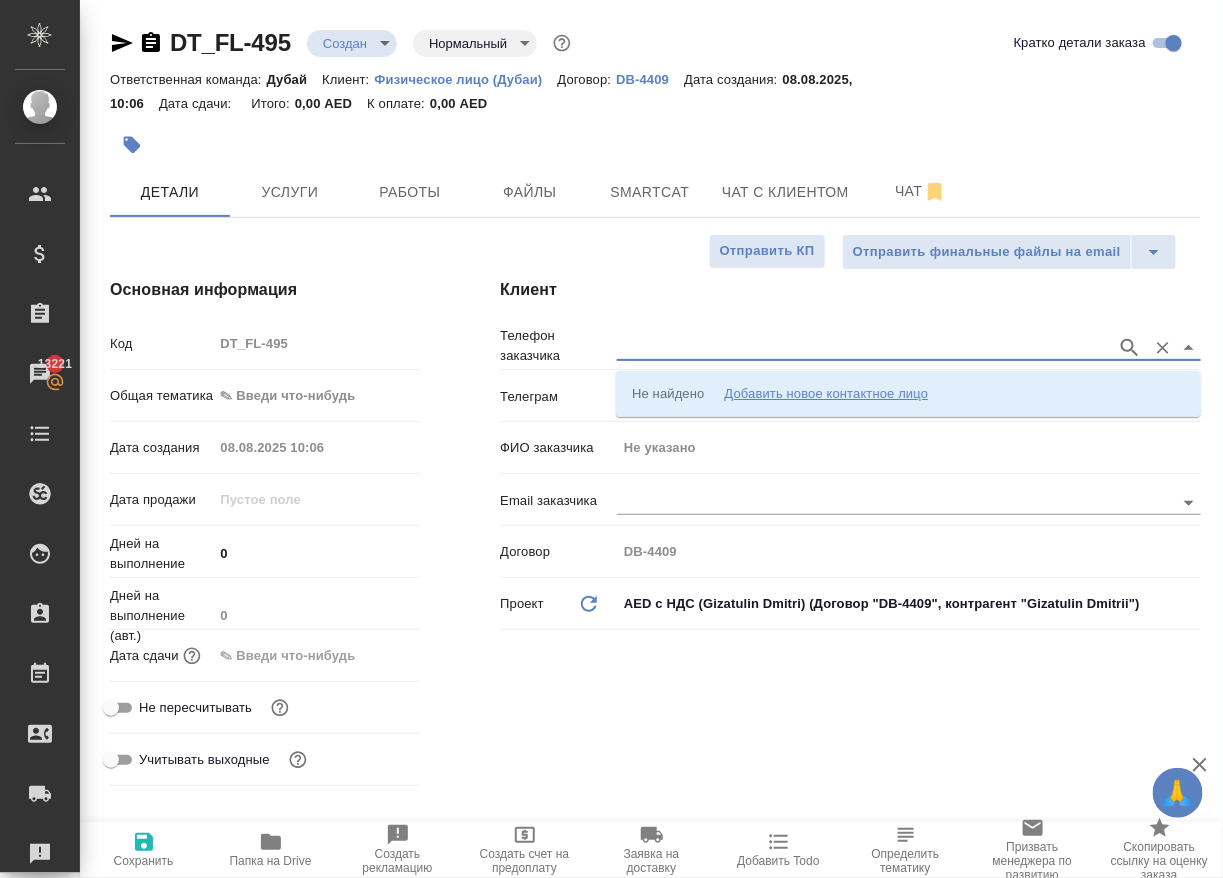 click 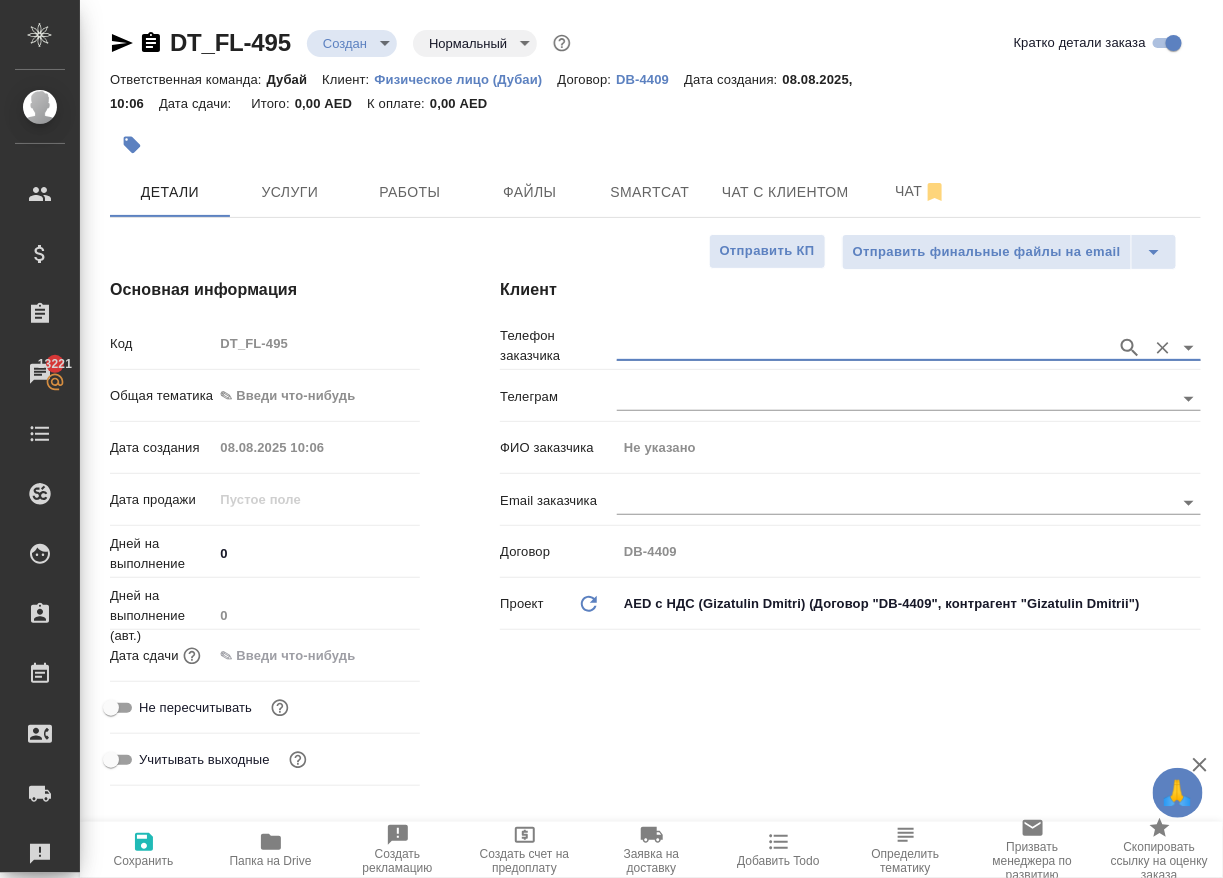 click 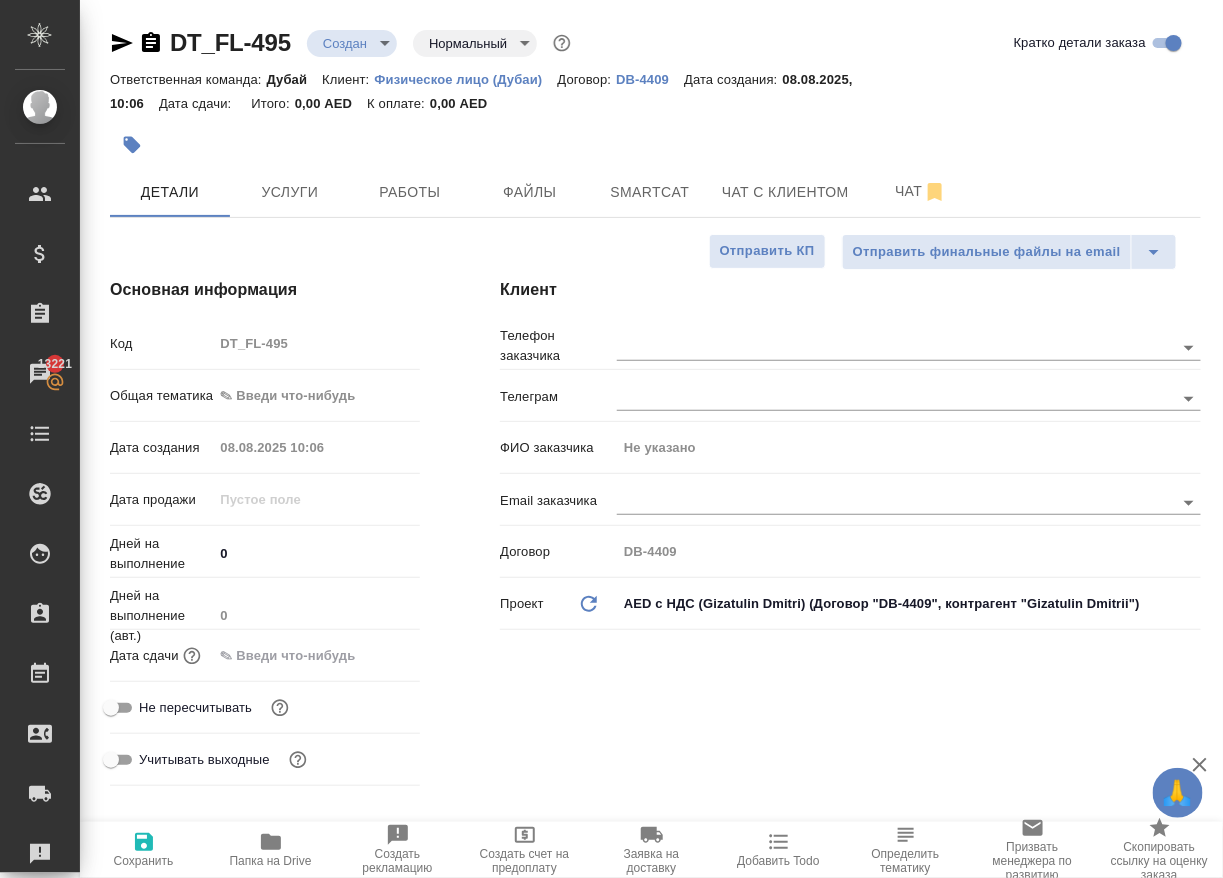type on "x" 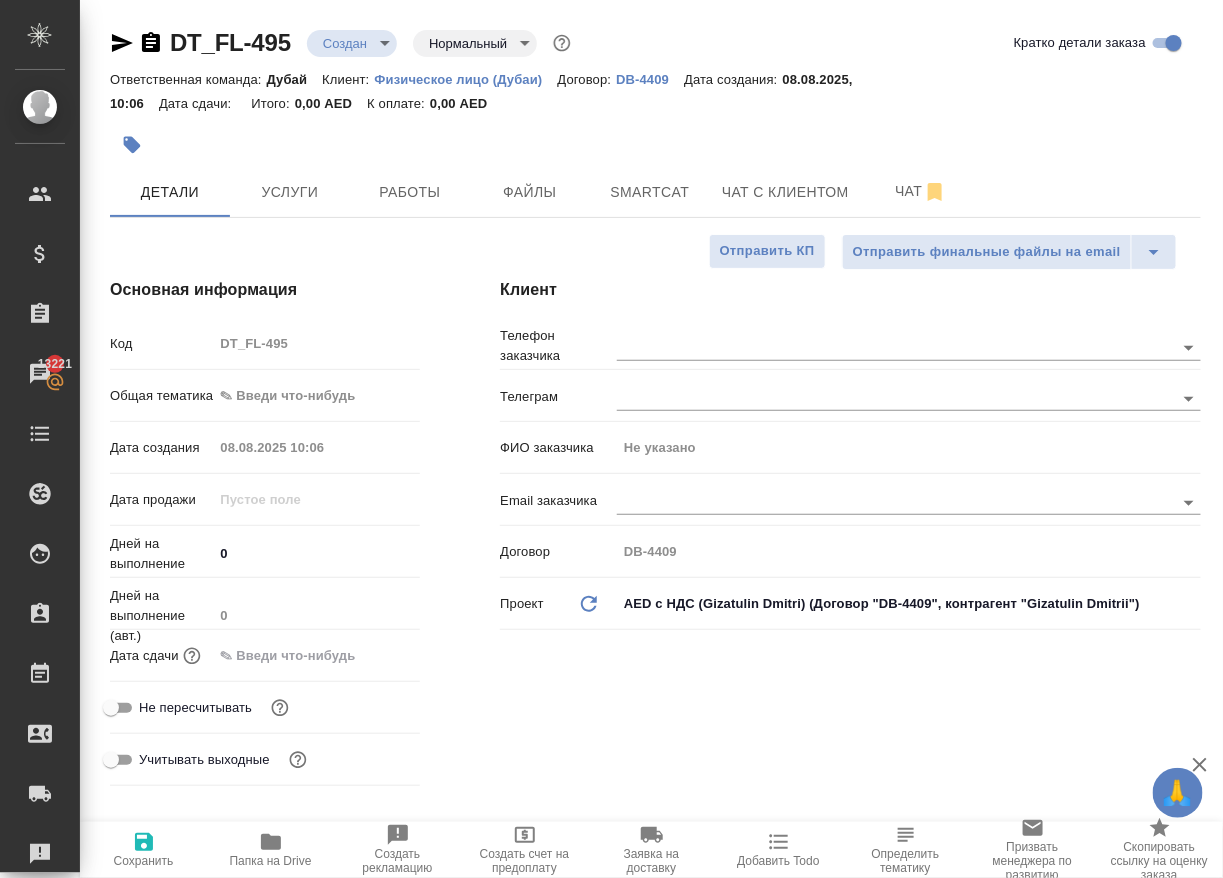 type on "x" 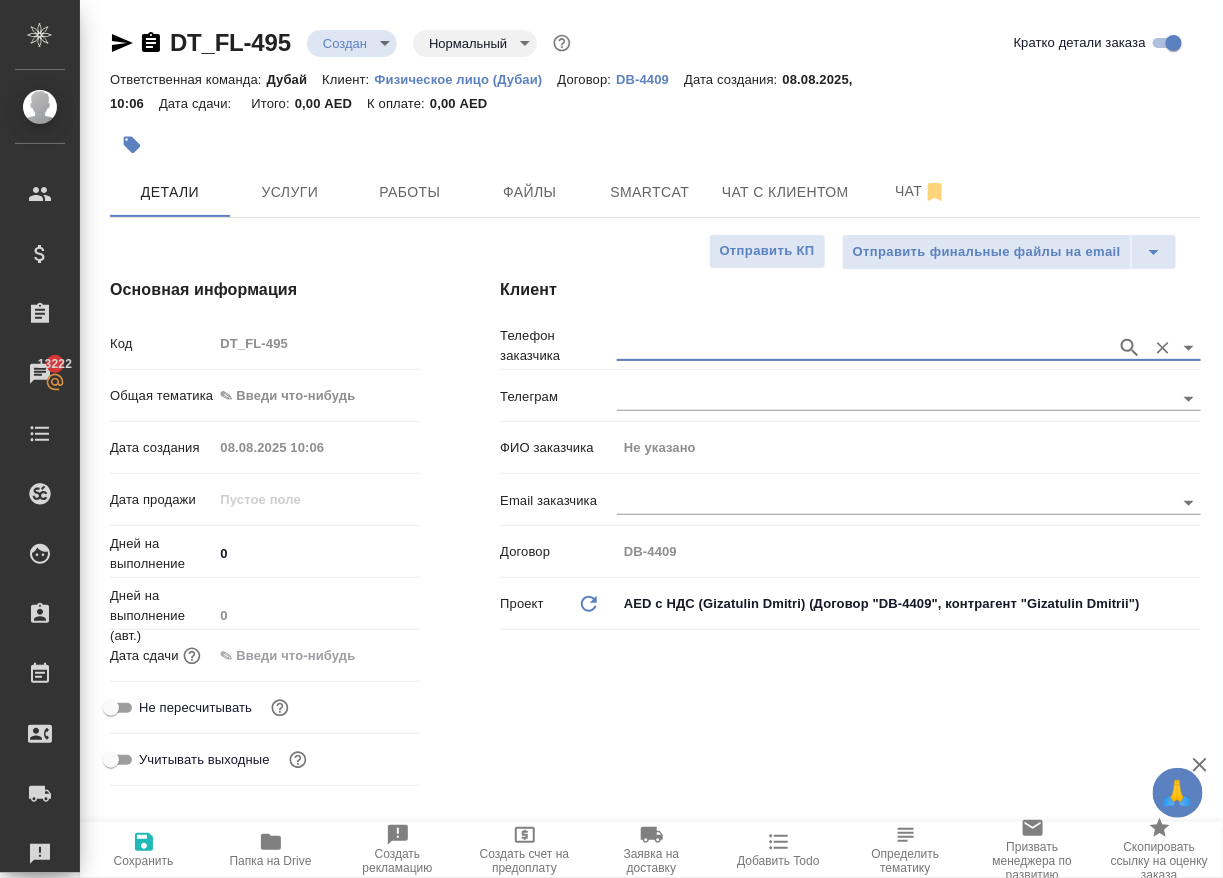 type on "x" 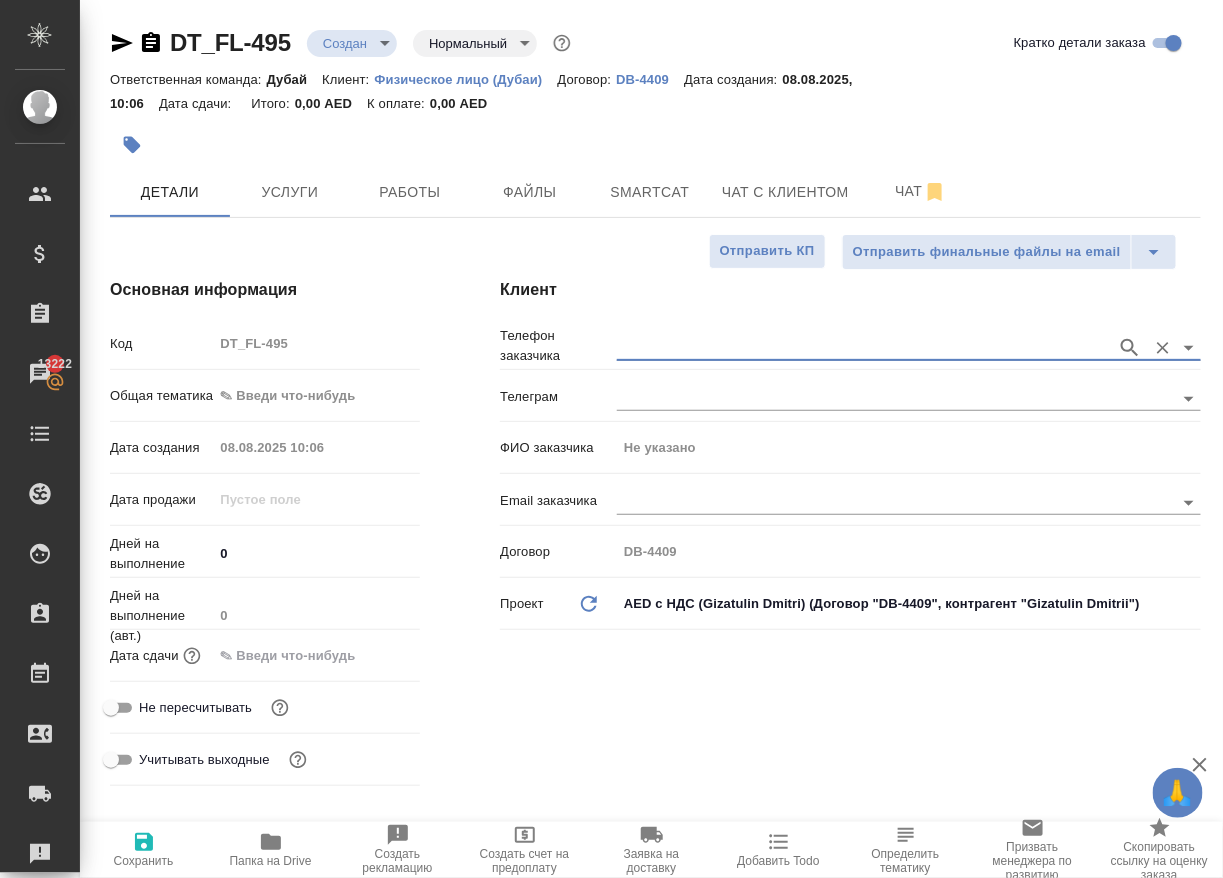 type on "x" 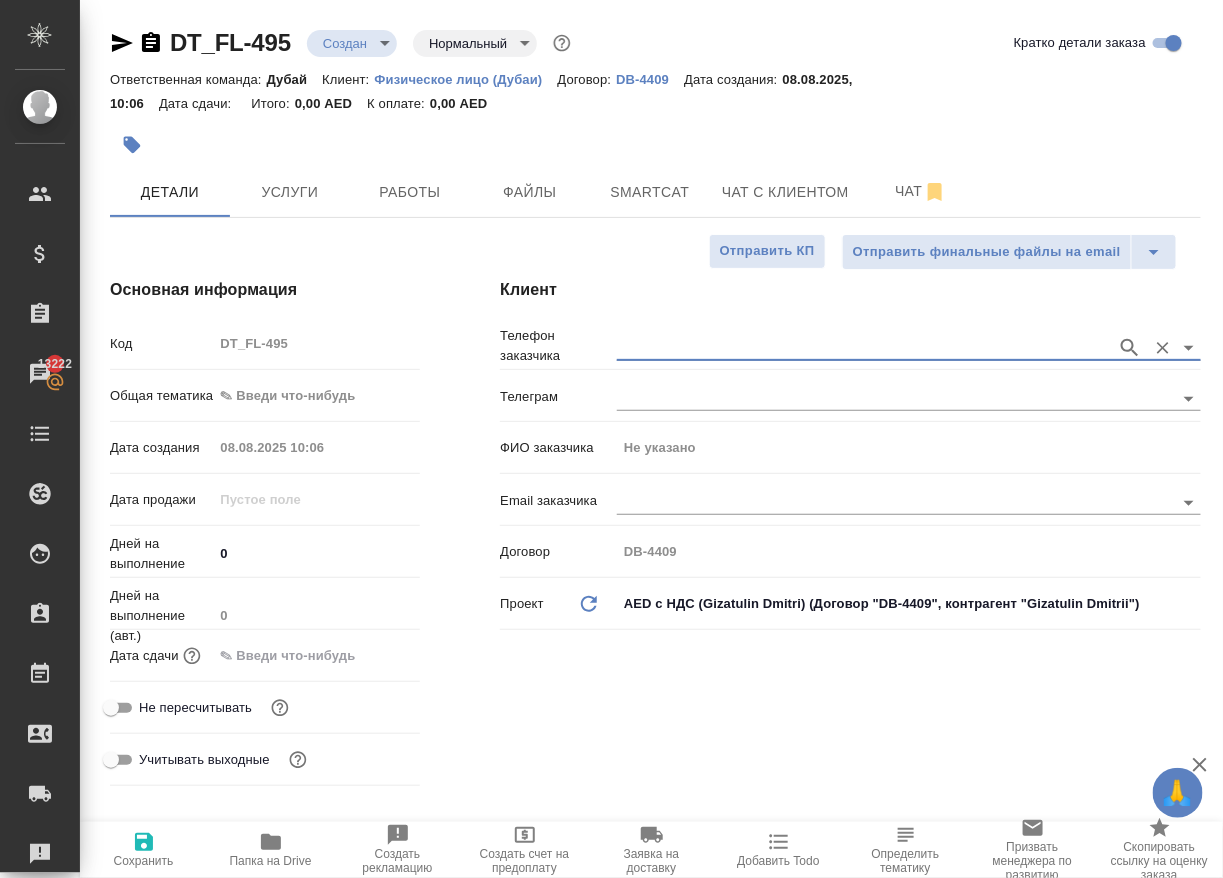 paste on "+[PHONE]" 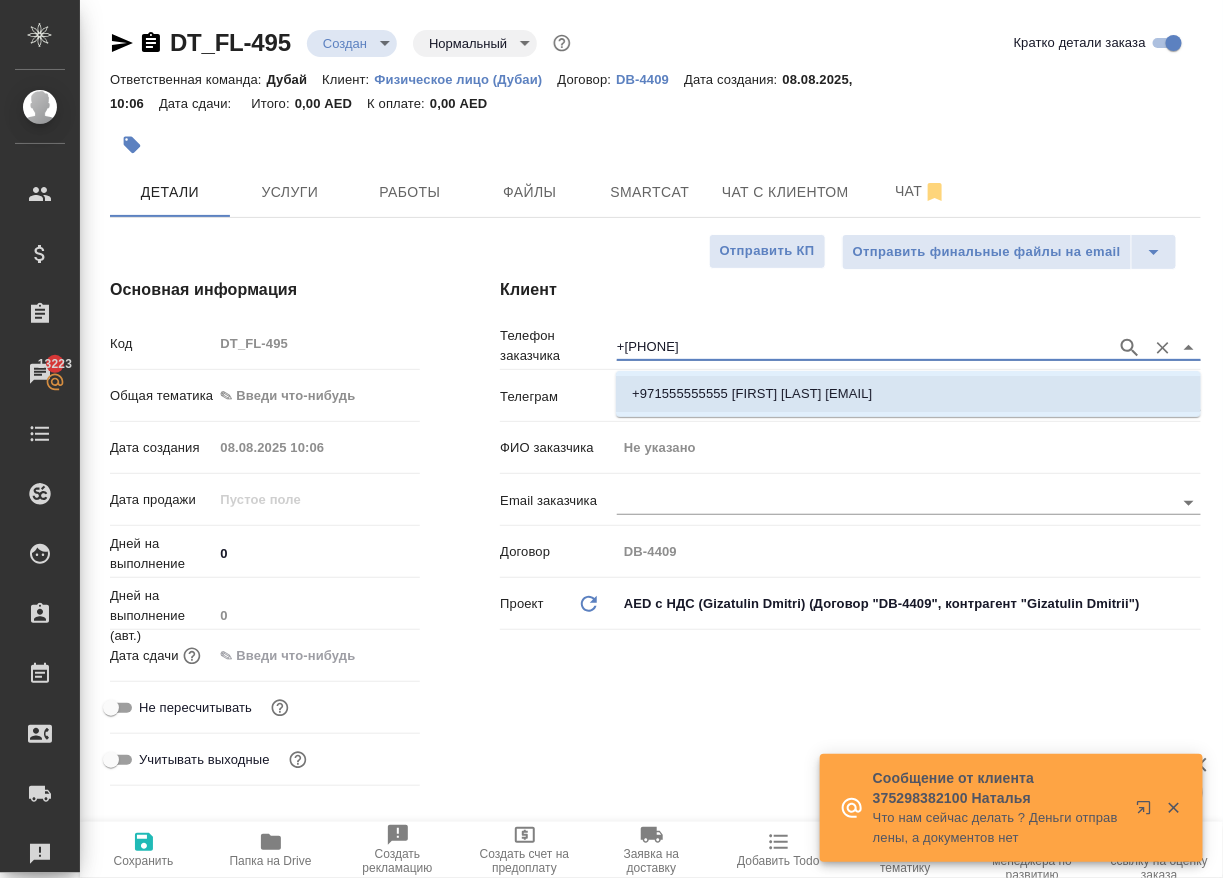 click on "+971555555555 [FIRST] [LAST] [EMAIL]" at bounding box center [752, 394] 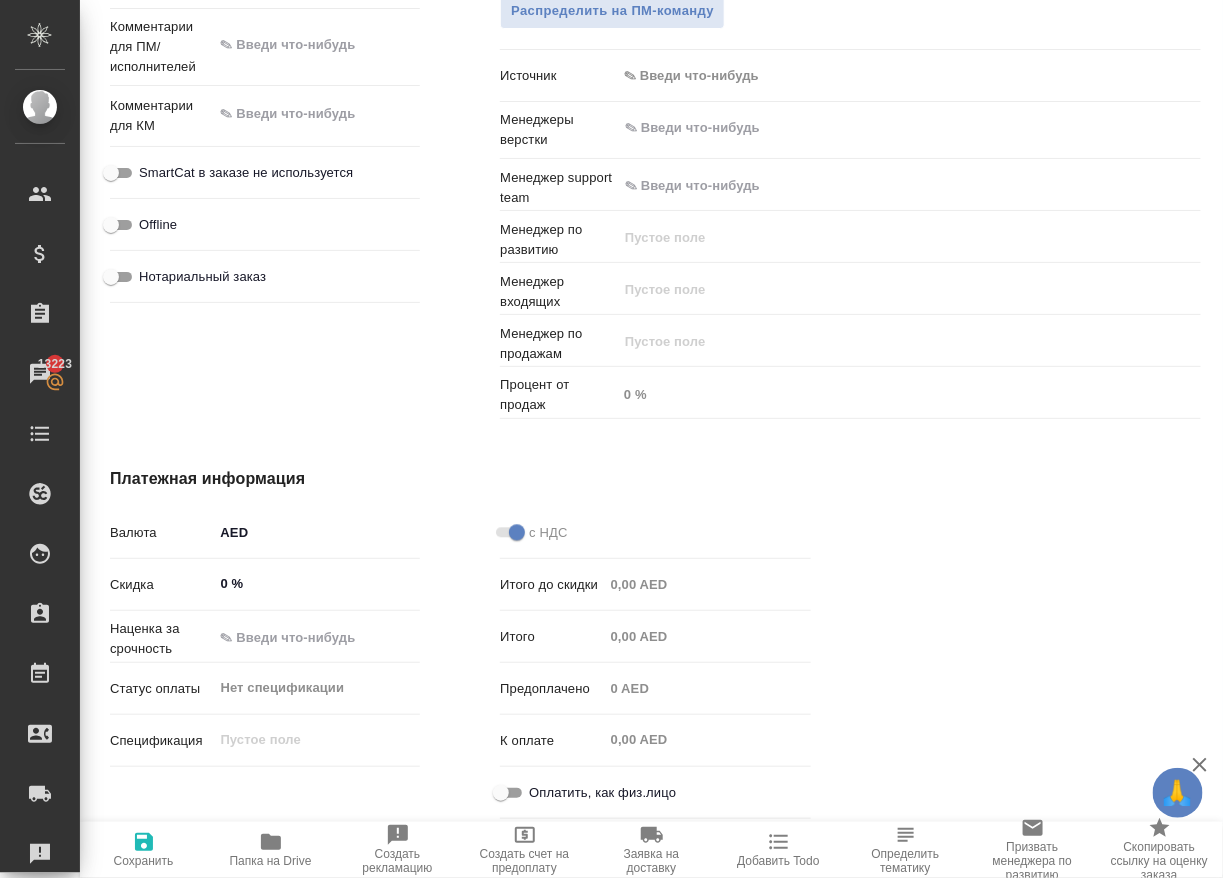 scroll, scrollTop: 1137, scrollLeft: 0, axis: vertical 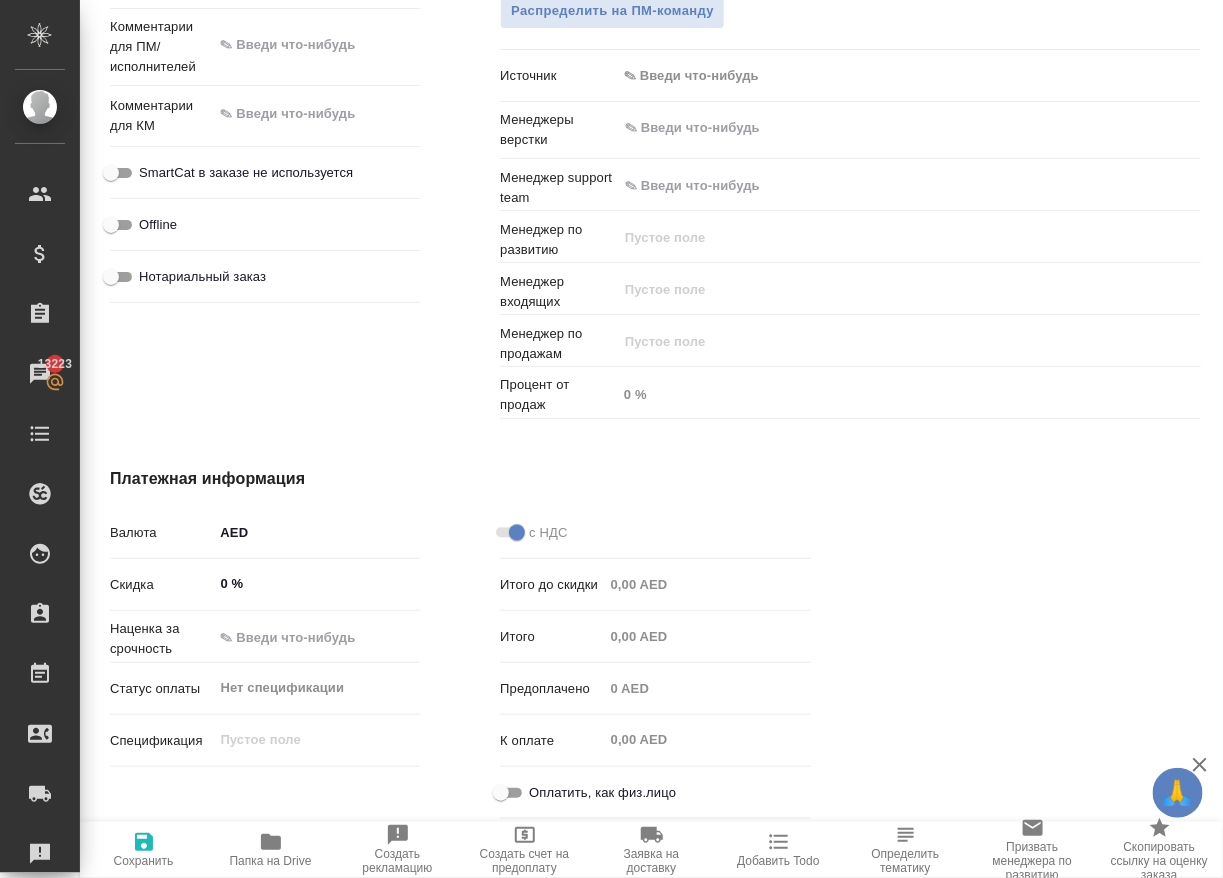 click 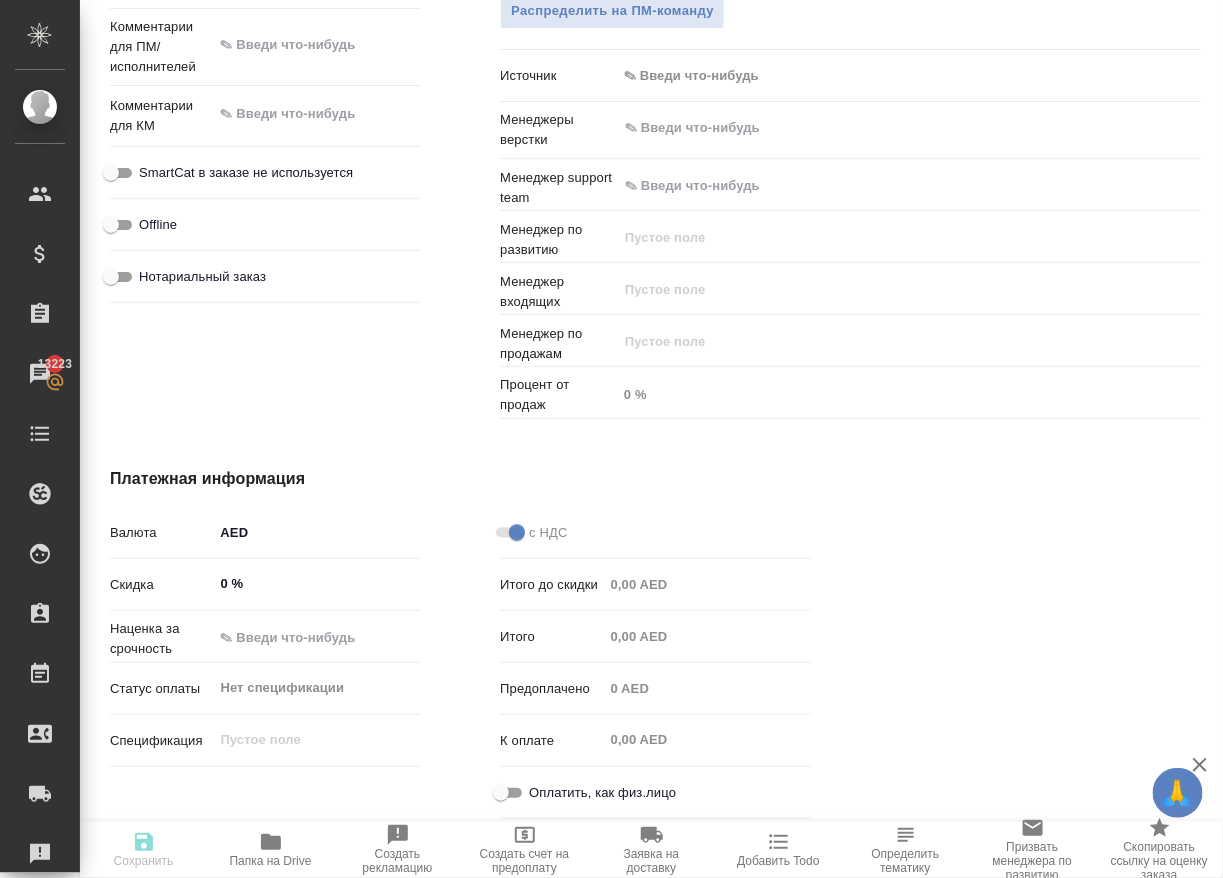 type on "x" 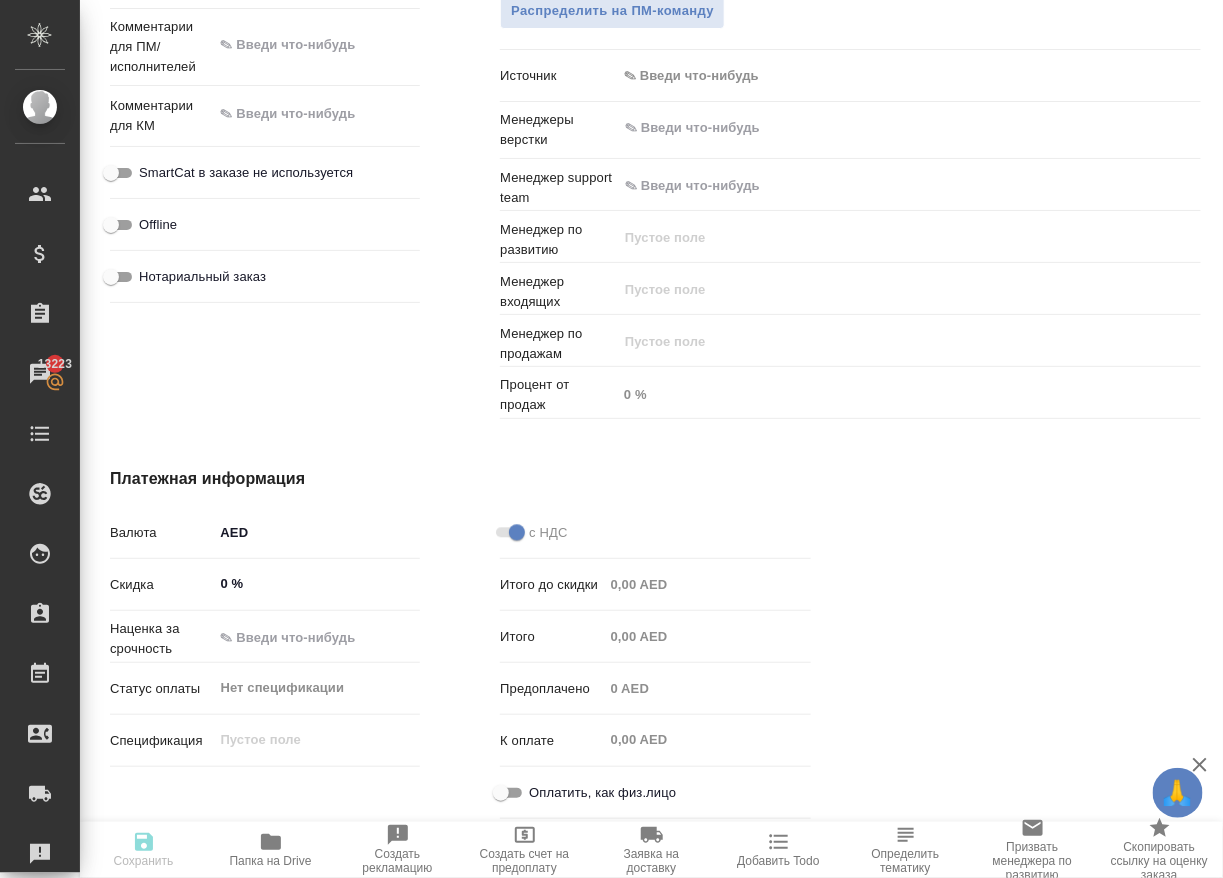 type on "x" 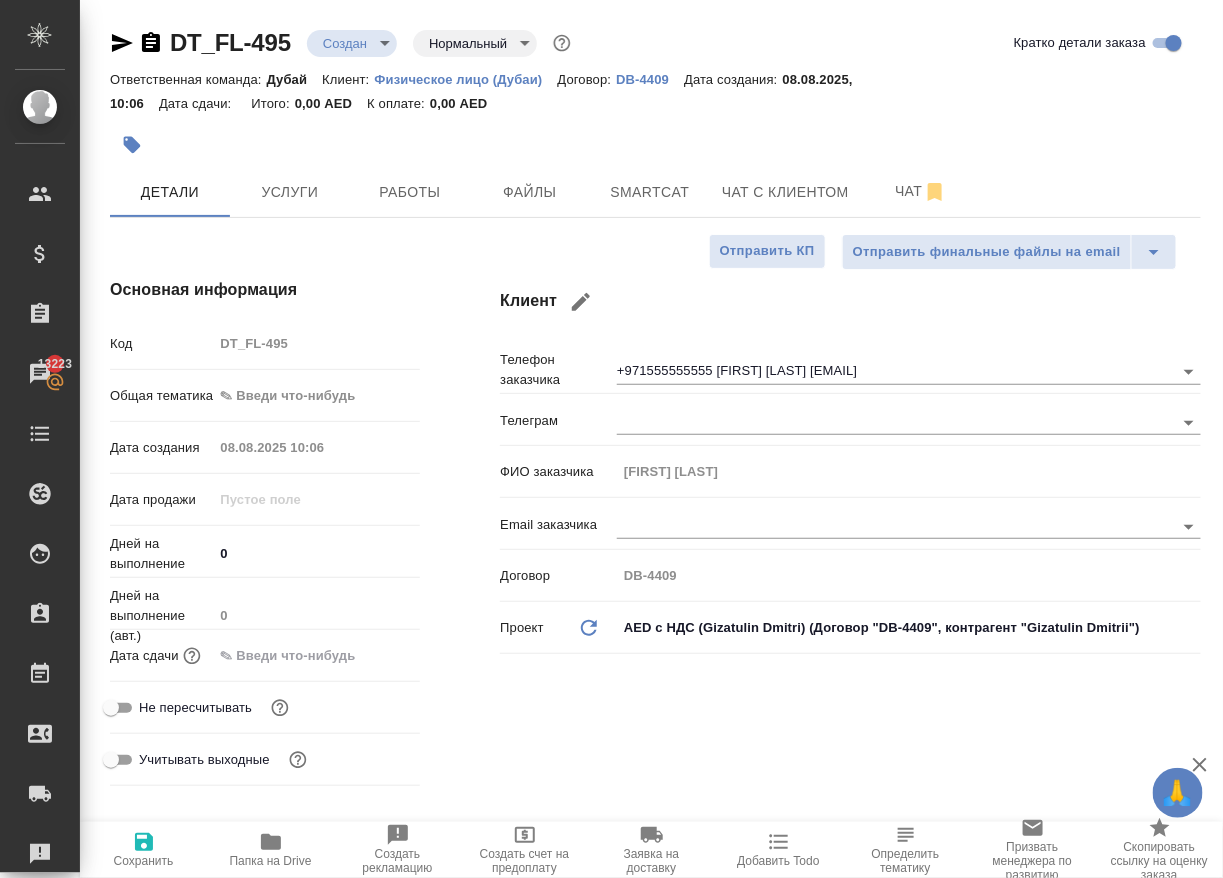 scroll, scrollTop: 0, scrollLeft: 0, axis: both 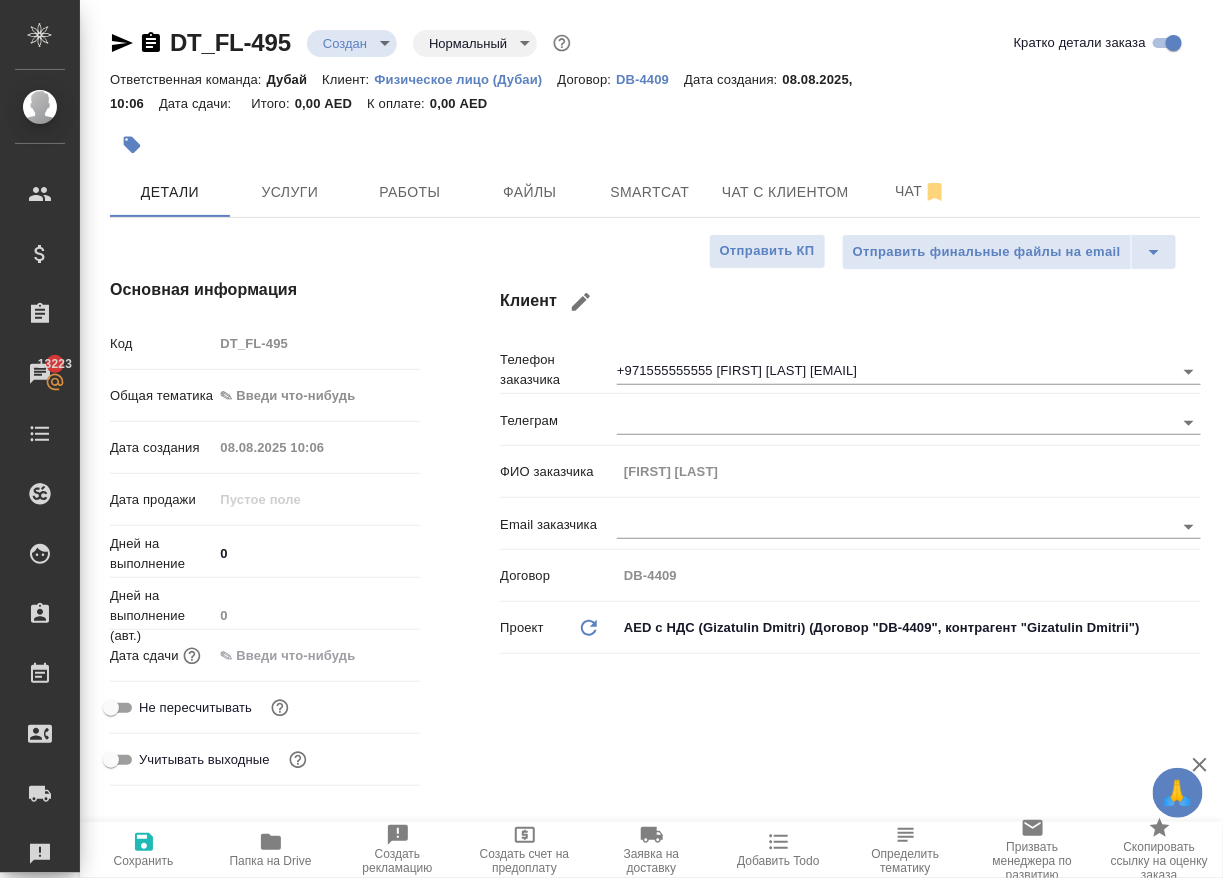 click on ".cls-1
fill:#fff;
AWATERA Solokha Petro Клиенты Спецификации Заказы 13223 Чаты Todo Проекты SC Исполнители Кандидаты Работы Входящие заявки Заявки на доставку Рекламации Проекты процессинга Конференции Выйти DT_FL-495 Создан new Нормальный normal Кратко детали заказа Ответственная команда: Дубай Клиент: Физическое лицо (Дубаи) Договор: DB-4409 Дата создания: 08.08.2025, 10:06 Дата сдачи: Итого: 0,00 AED К оплате: 0,00 AED Детали Услуги Работы Файлы Smartcat Чат с клиентом Чат Отправить финальные файлы на email Отправить КП Основная информация Код DT_FL-495 Общая тематика ✎ Введи что-нибудь 0 0 DB-4409" at bounding box center [611, 439] 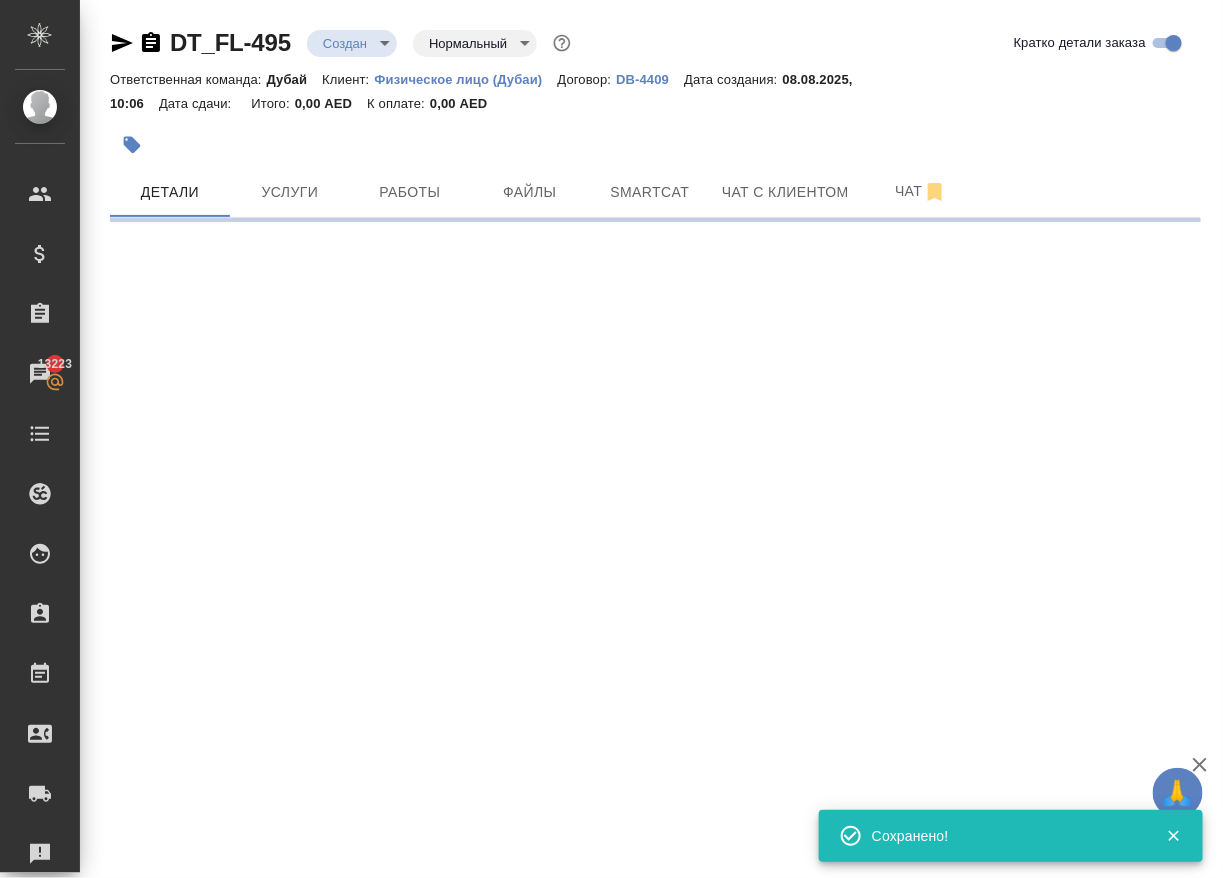 type on "holyTrinity" 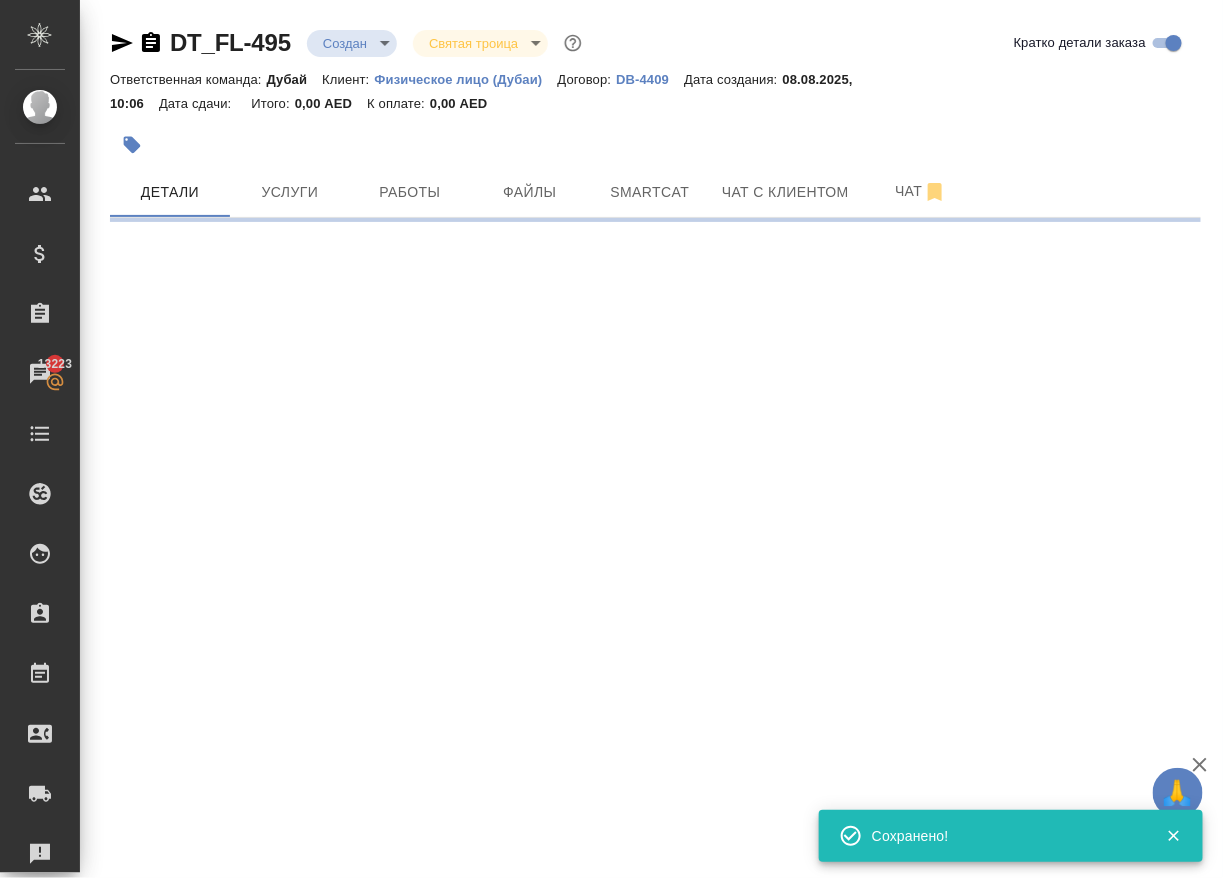 select on "RU" 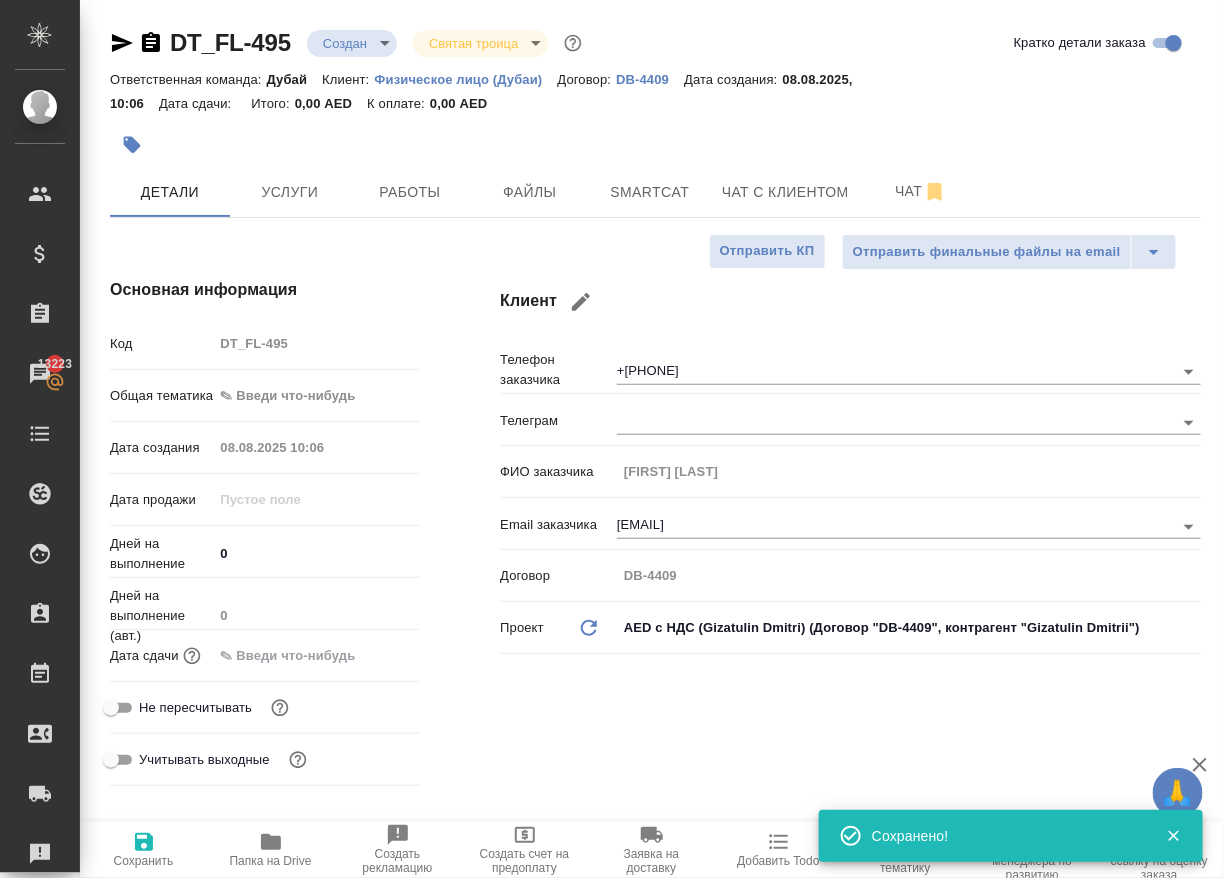 click on "🙏 .cls-1
fill:#fff;
AWATERA Solokha Petro Клиенты Спецификации Заказы 13223 Чаты Todo Проекты SC Исполнители Кандидаты Работы Входящие заявки Заявки на доставку Рекламации Проекты процессинга Конференции Выйти DT_FL-495 Создан new Святая троица holyTrinity Кратко детали заказа Ответственная команда: Дубай Клиент: Физическое лицо (Дубаи) Договор: DB-4409 Дата создания: [DATE], [TIME] Дата сдачи: Итого: 0,00 AED К оплате: 0,00 AED Детали Услуги Работы Файлы Smartcat Чат с клиентом Чат Отправить финальные файлы на email Отправить КП Основная информация Код DT_FL-495 Общая тематика Дата создания 0 0 x" at bounding box center [611, 439] 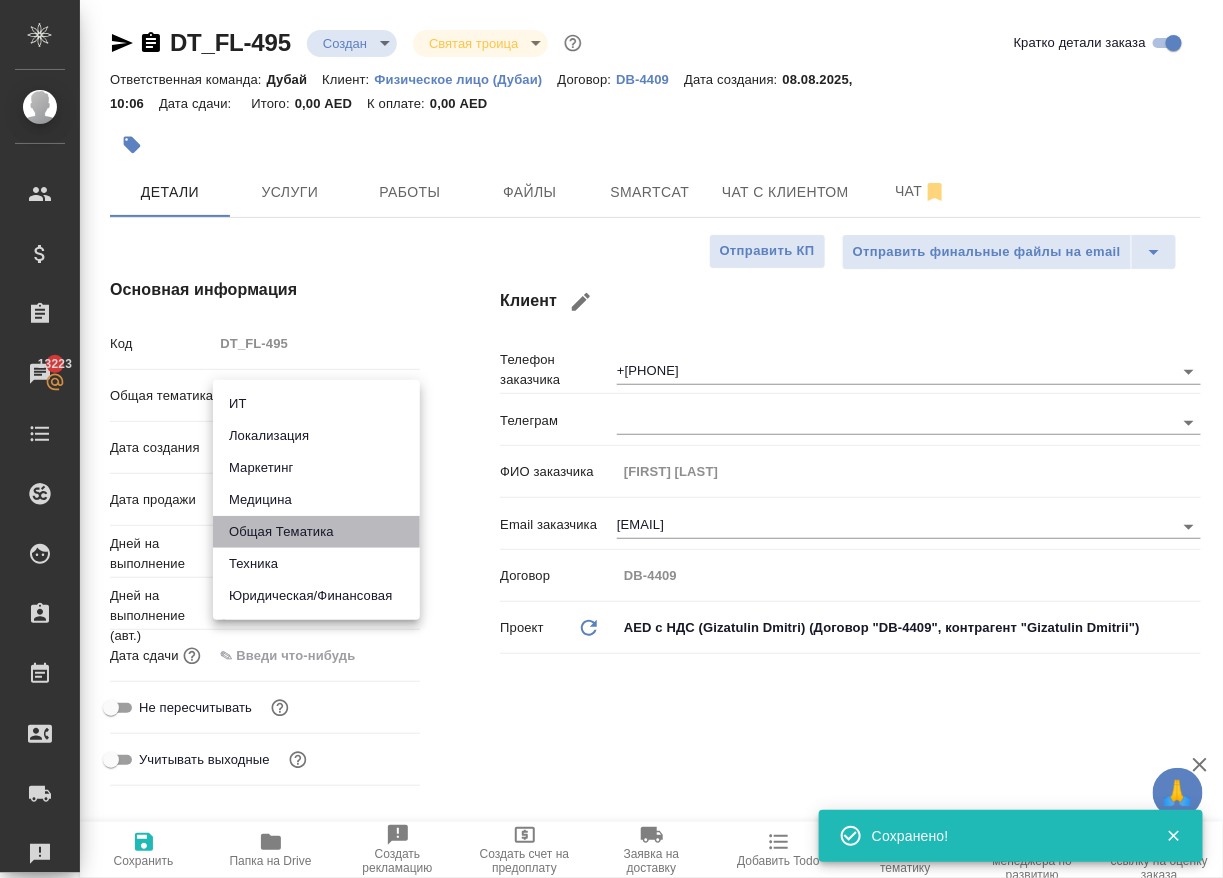 click on "Общая Тематика" at bounding box center [316, 532] 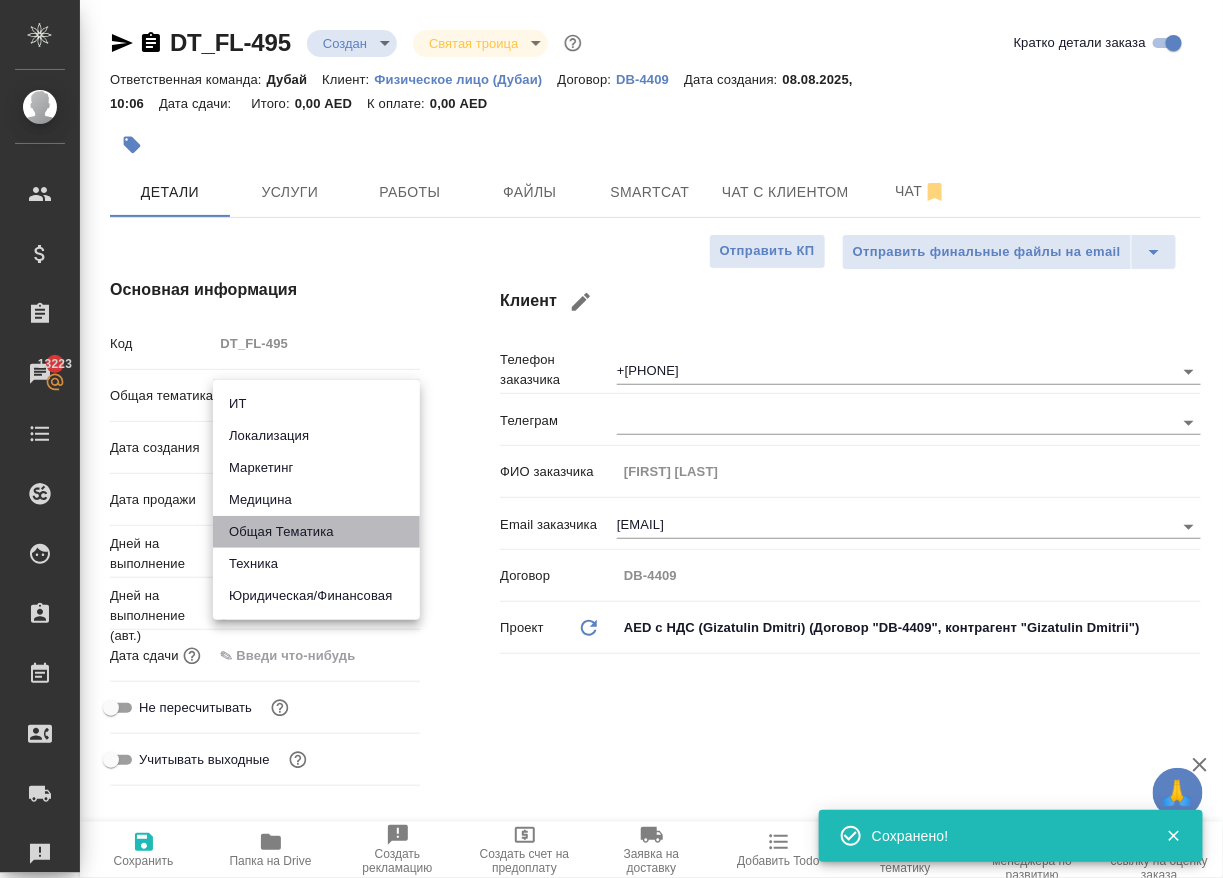type on "obtem" 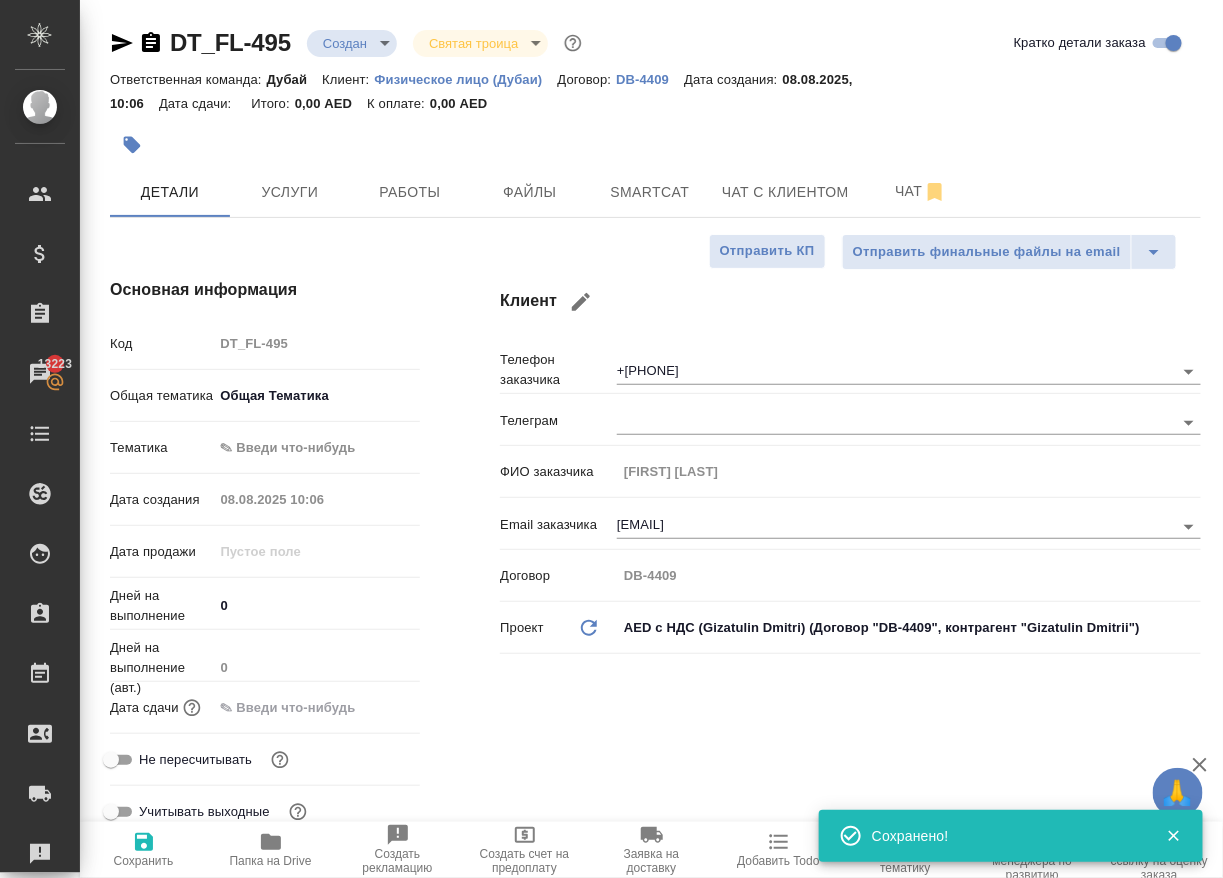 click on "🙏 .cls-1
fill:#fff;
AWATERA Solokha Petro Клиенты Спецификации Заказы 13223 Чаты Todo Проекты SC Исполнители Кандидаты Работы Входящие заявки Заявки на доставку Рекламации Проекты процессинга Конференции Выйти DT_FL-495 Создан new Святая троица holyTrinity Кратко детали заказа Ответственная команда: Дубай Клиент: Физическое лицо (Дубаи) Договор: DB-4409 Дата создания: [DATE], [TIME] Дата сдачи: Итого: 0,00 AED К оплате: 0,00 AED Детали Услуги Работы Файлы Smartcat Чат с клиентом Чат Отправить финальные файлы на email Отправить КП Основная информация Код DT_FL-495 Общая тематика Общая Тематика 0 0" at bounding box center (611, 439) 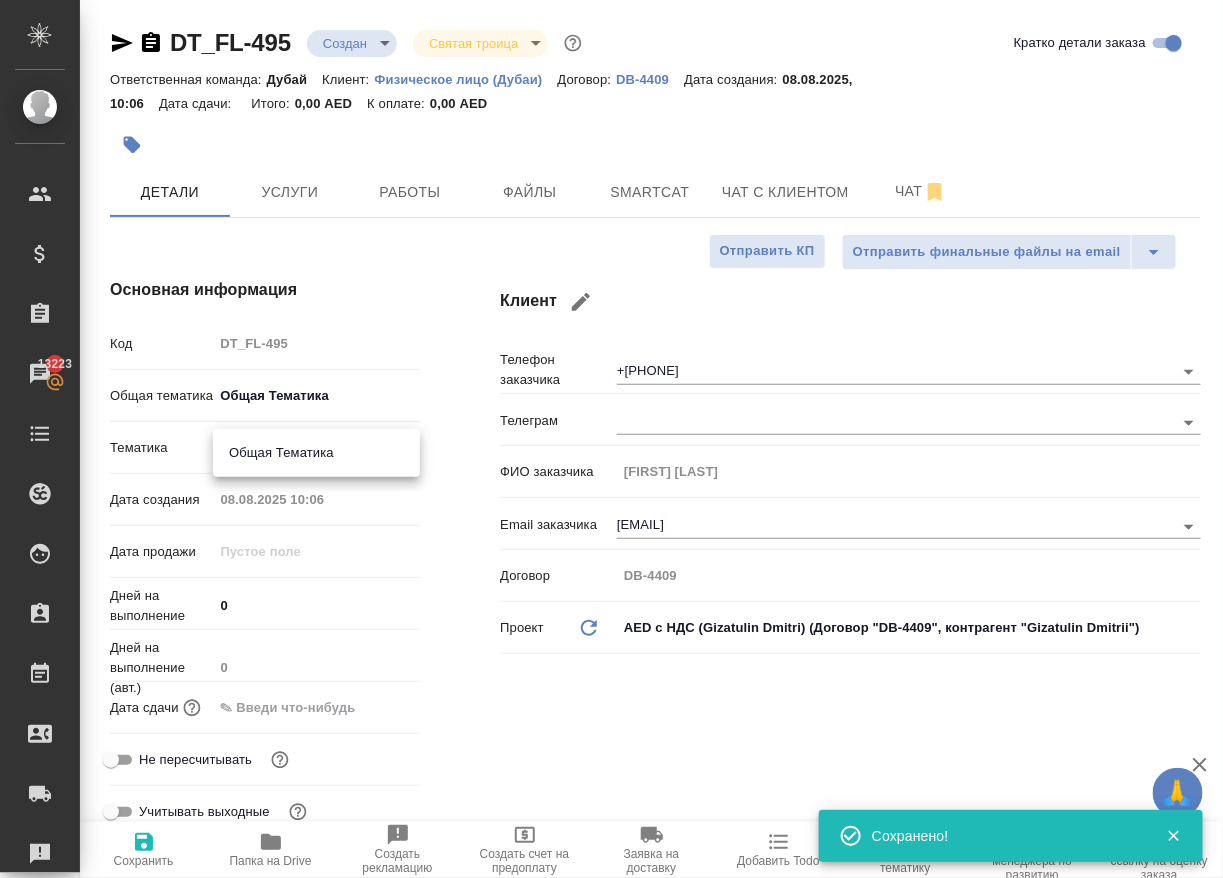 click on "Общая Тематика" at bounding box center (316, 453) 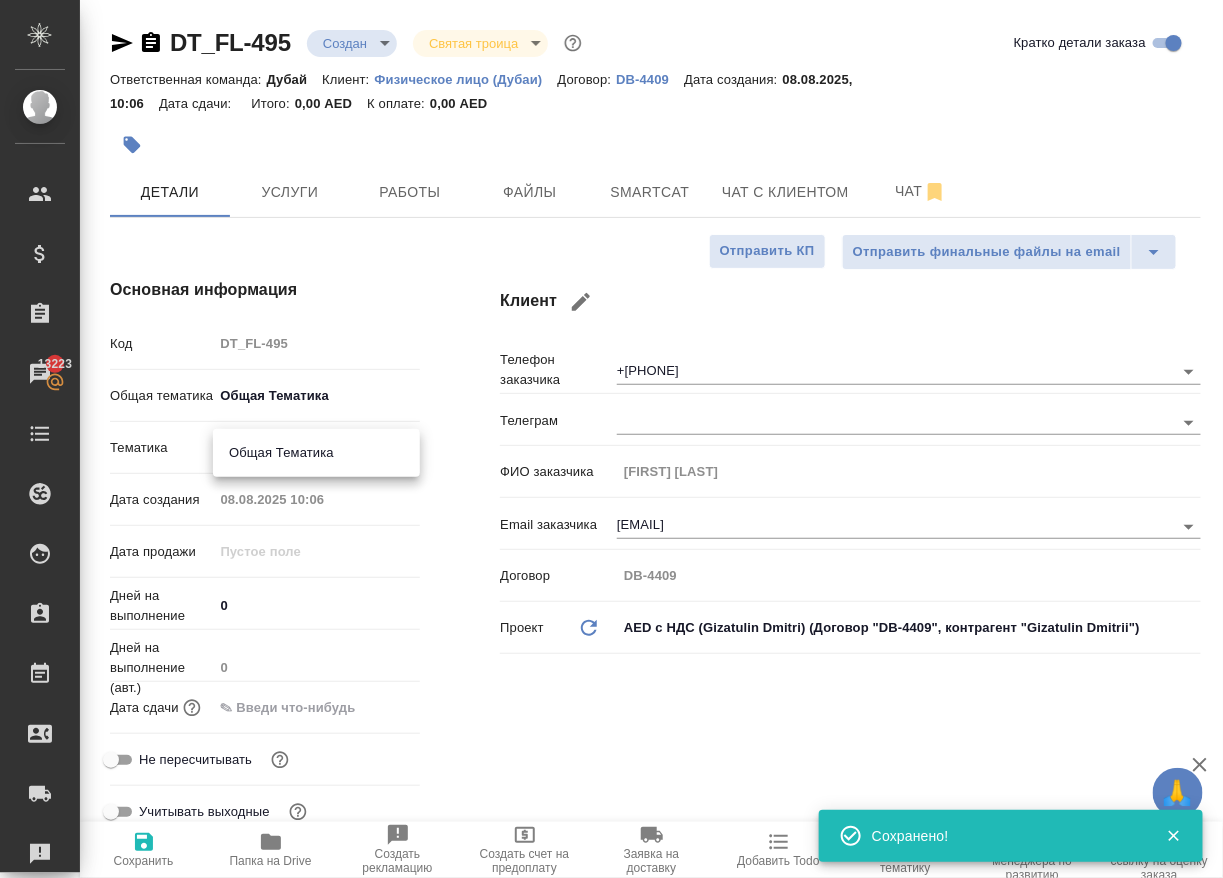 type on "x" 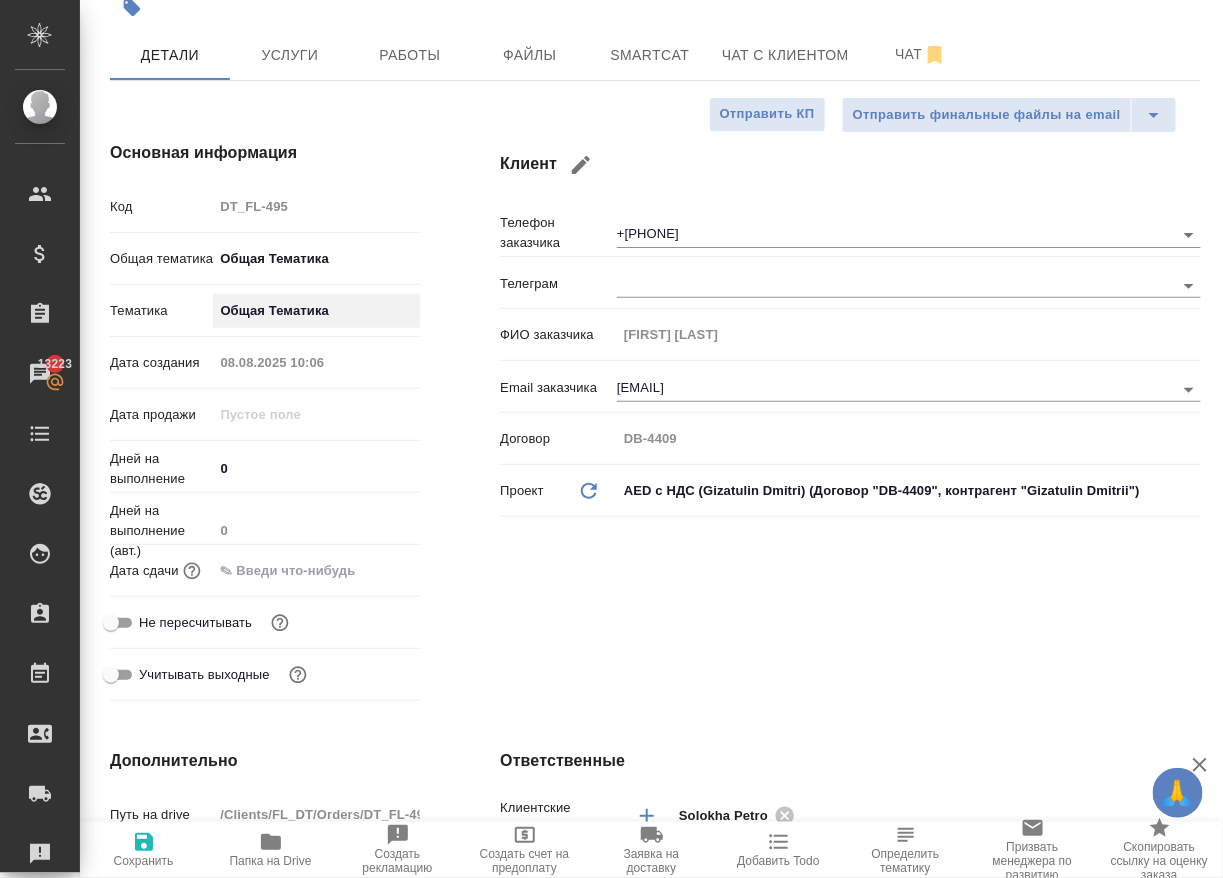 scroll, scrollTop: 143, scrollLeft: 0, axis: vertical 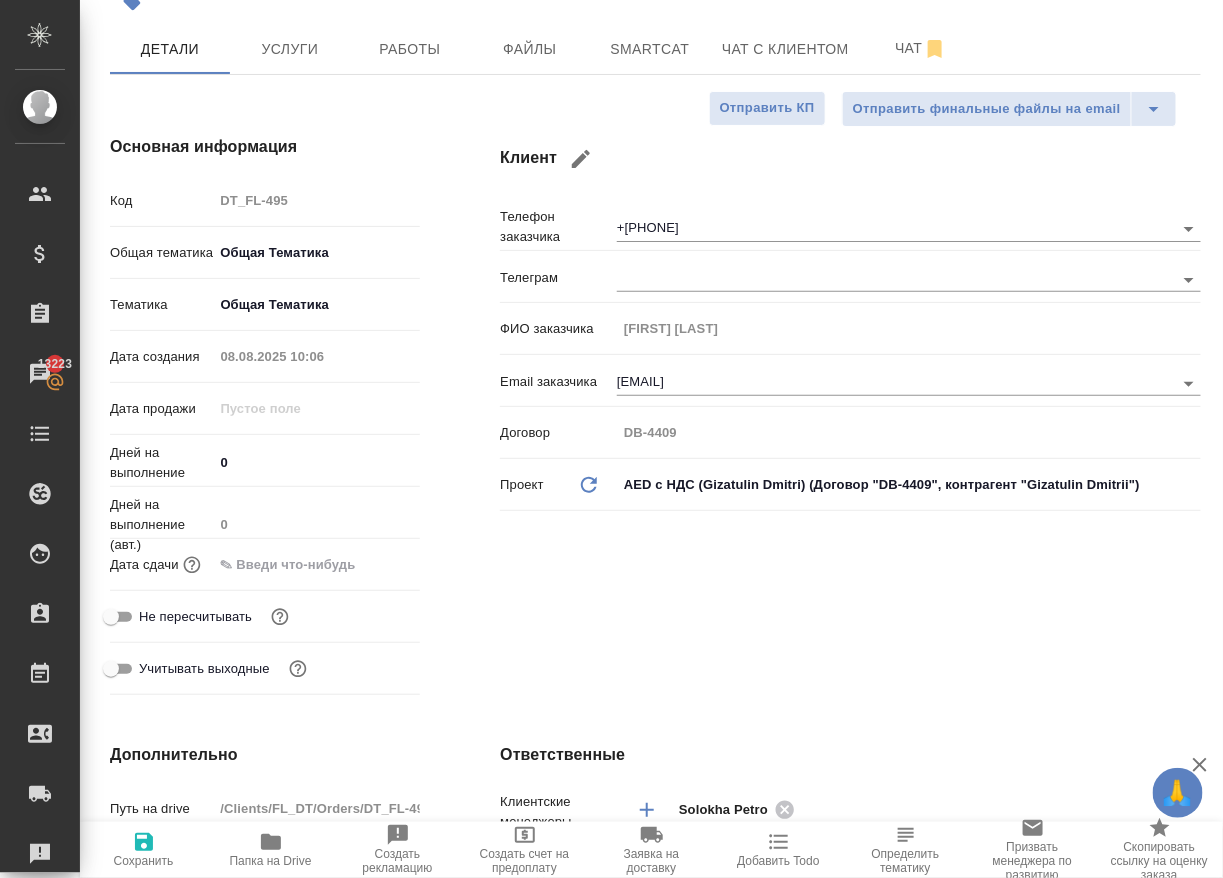 click at bounding box center [300, 564] 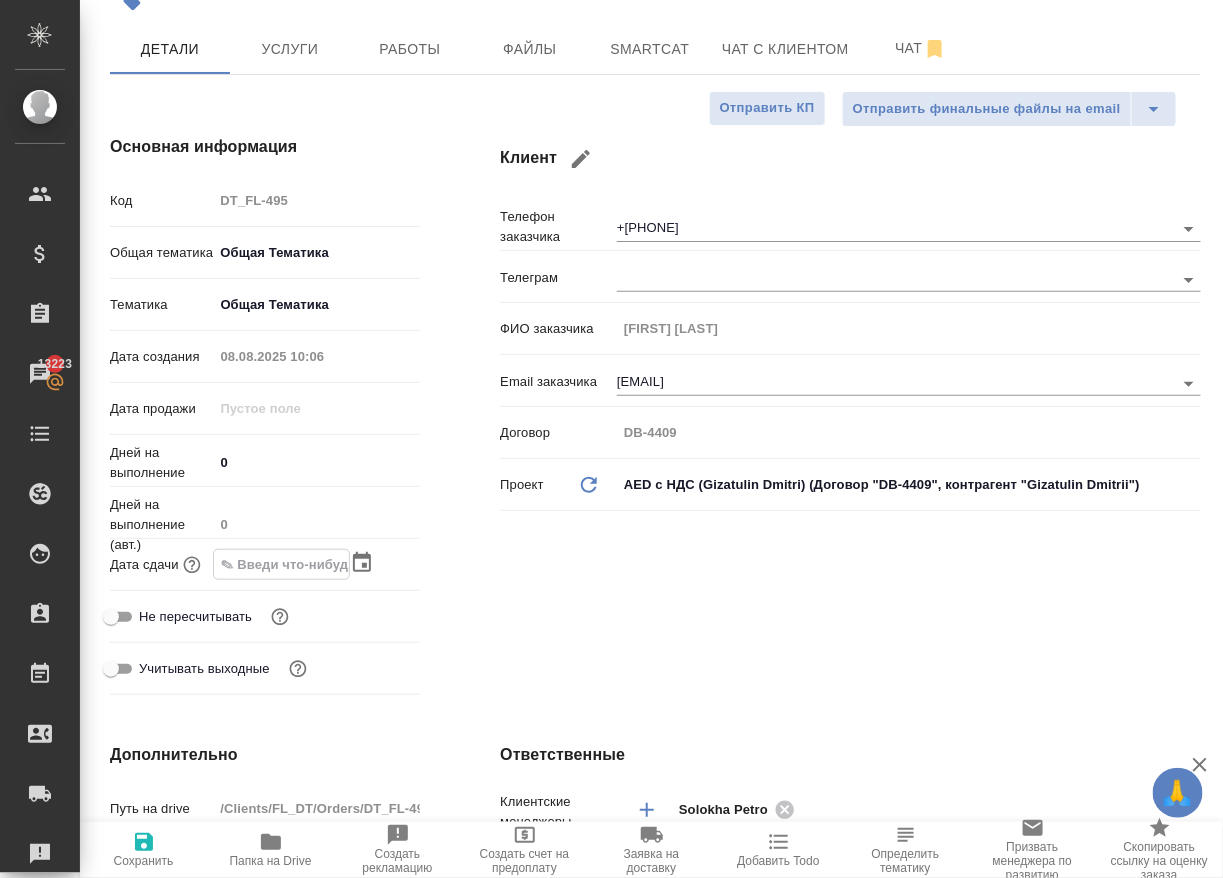 click 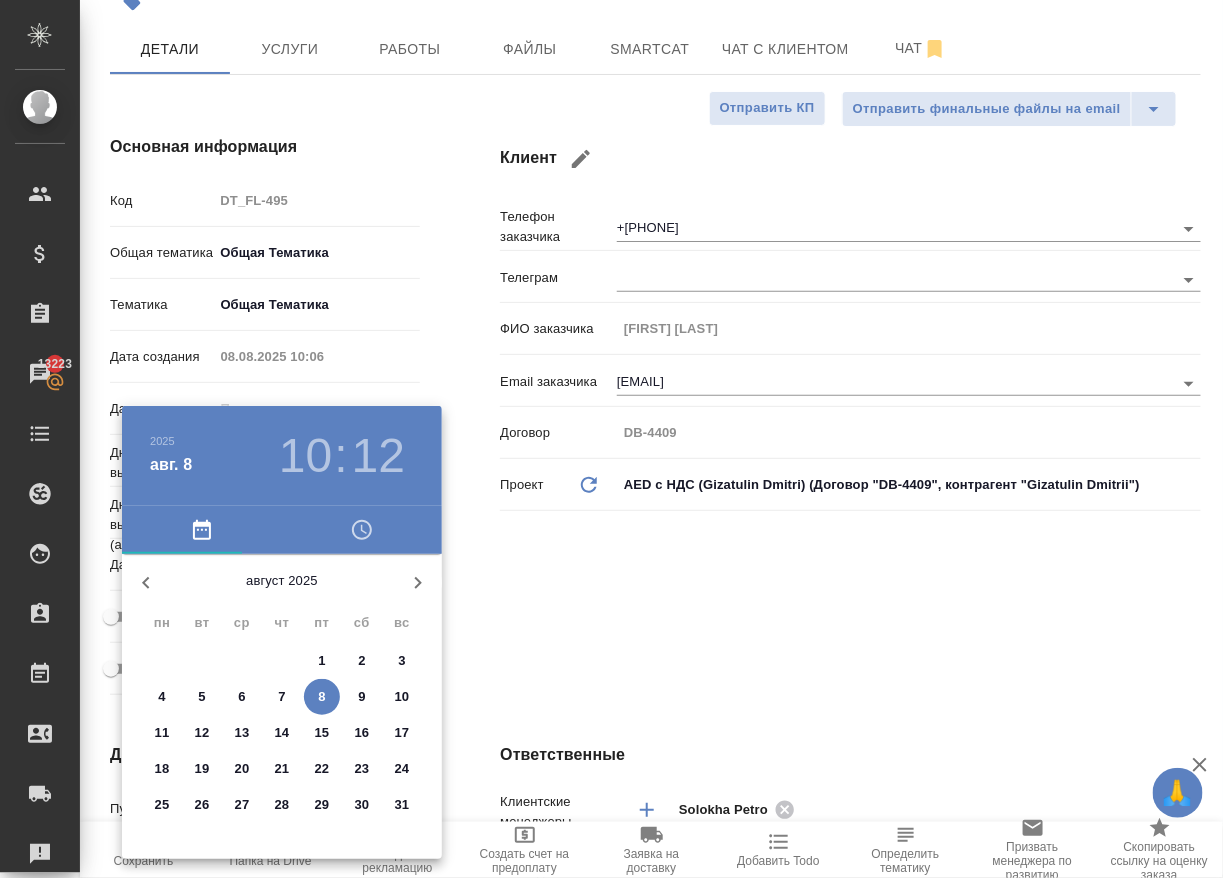 click on "22" at bounding box center (322, 769) 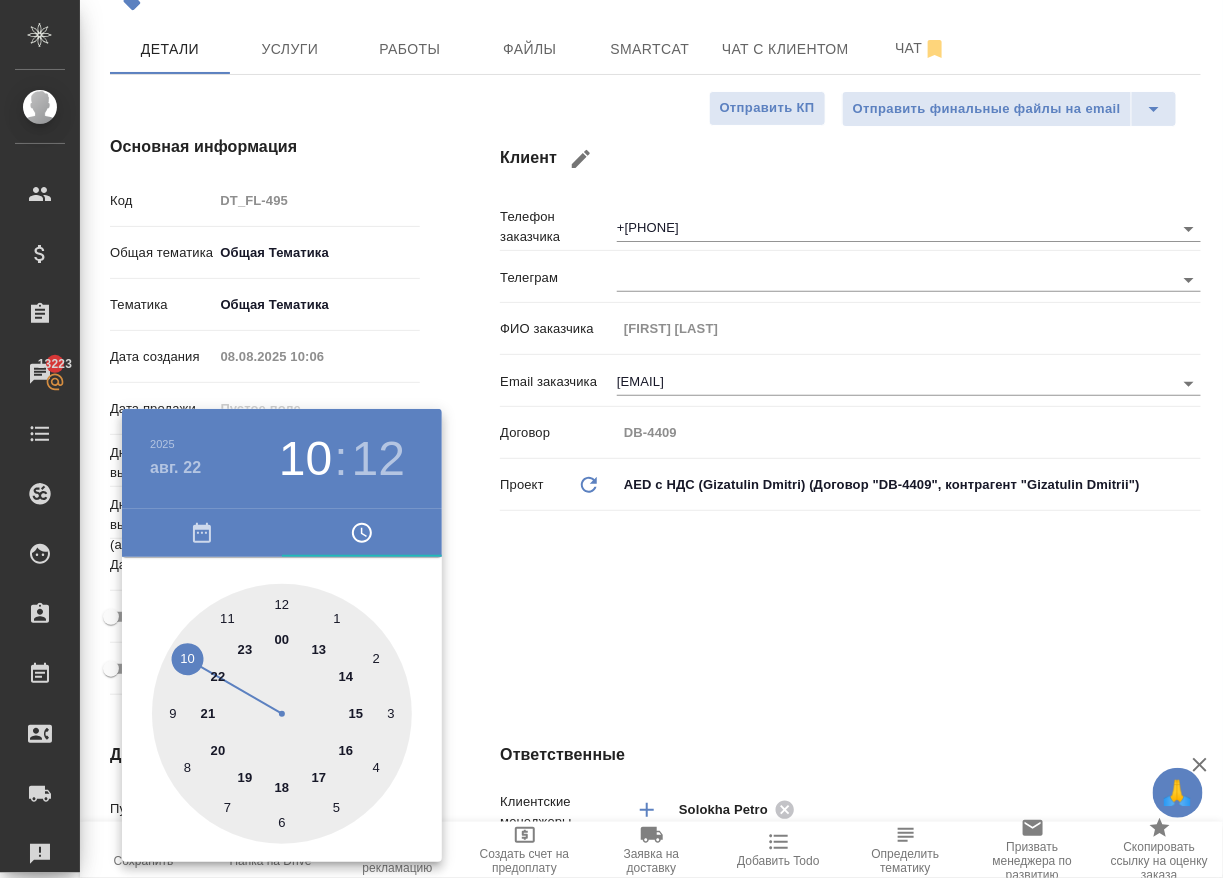 click at bounding box center (611, 439) 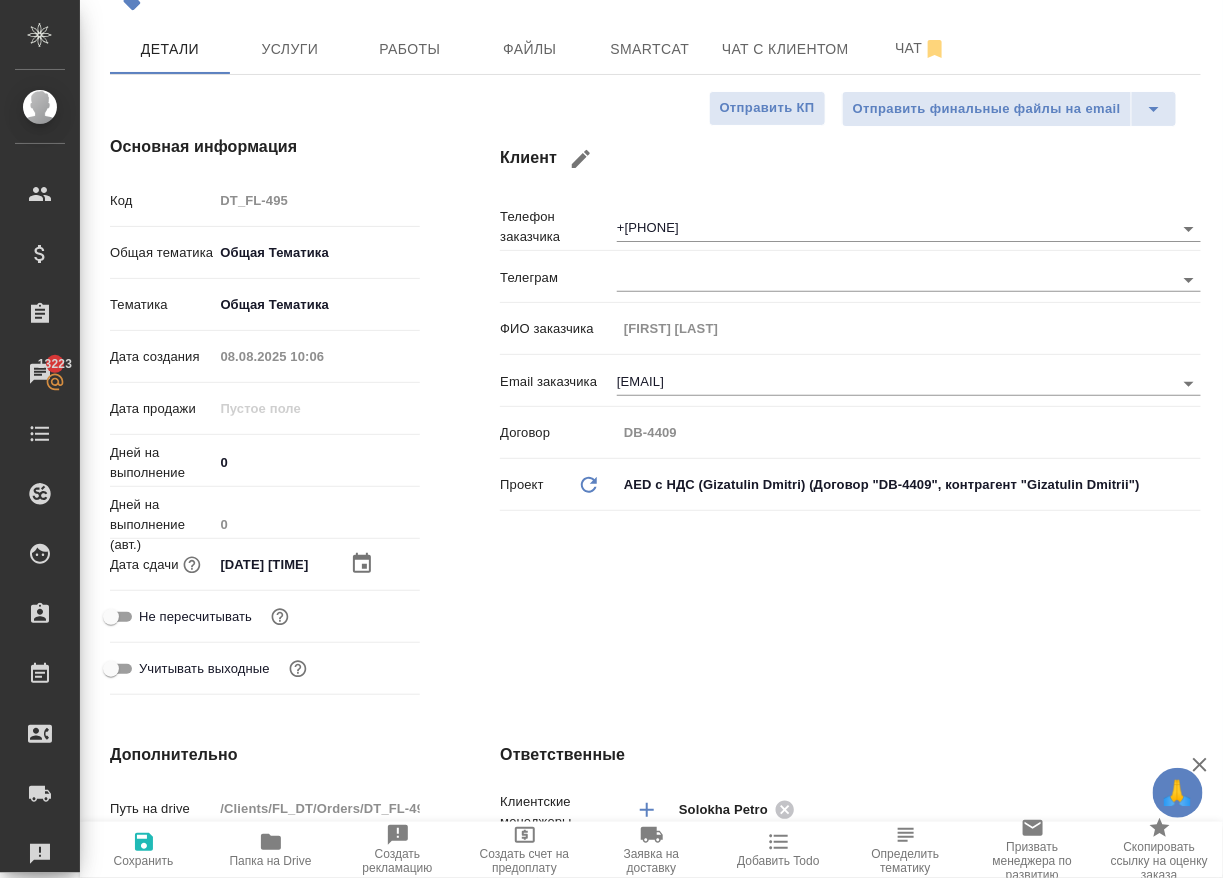 scroll, scrollTop: 0, scrollLeft: 0, axis: both 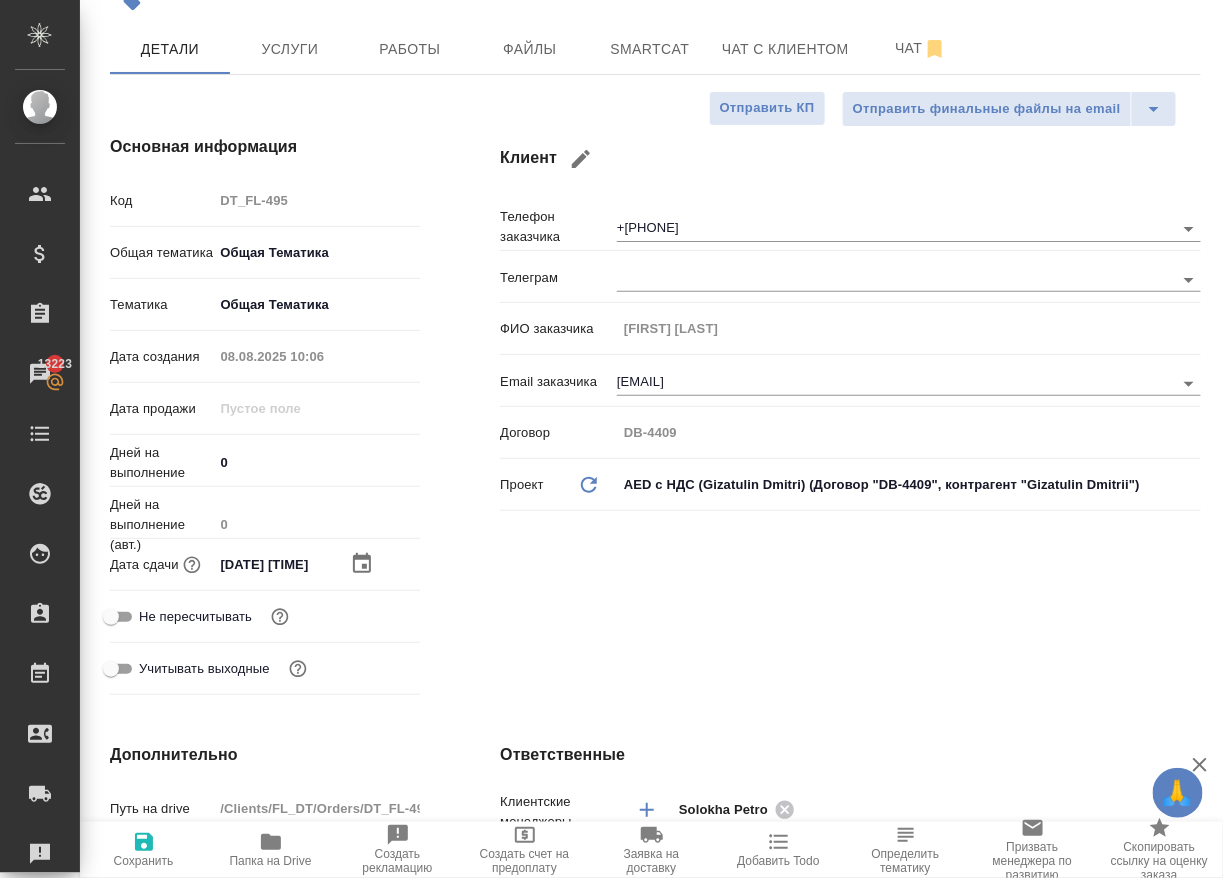 click on "Сохранить" at bounding box center (143, 850) 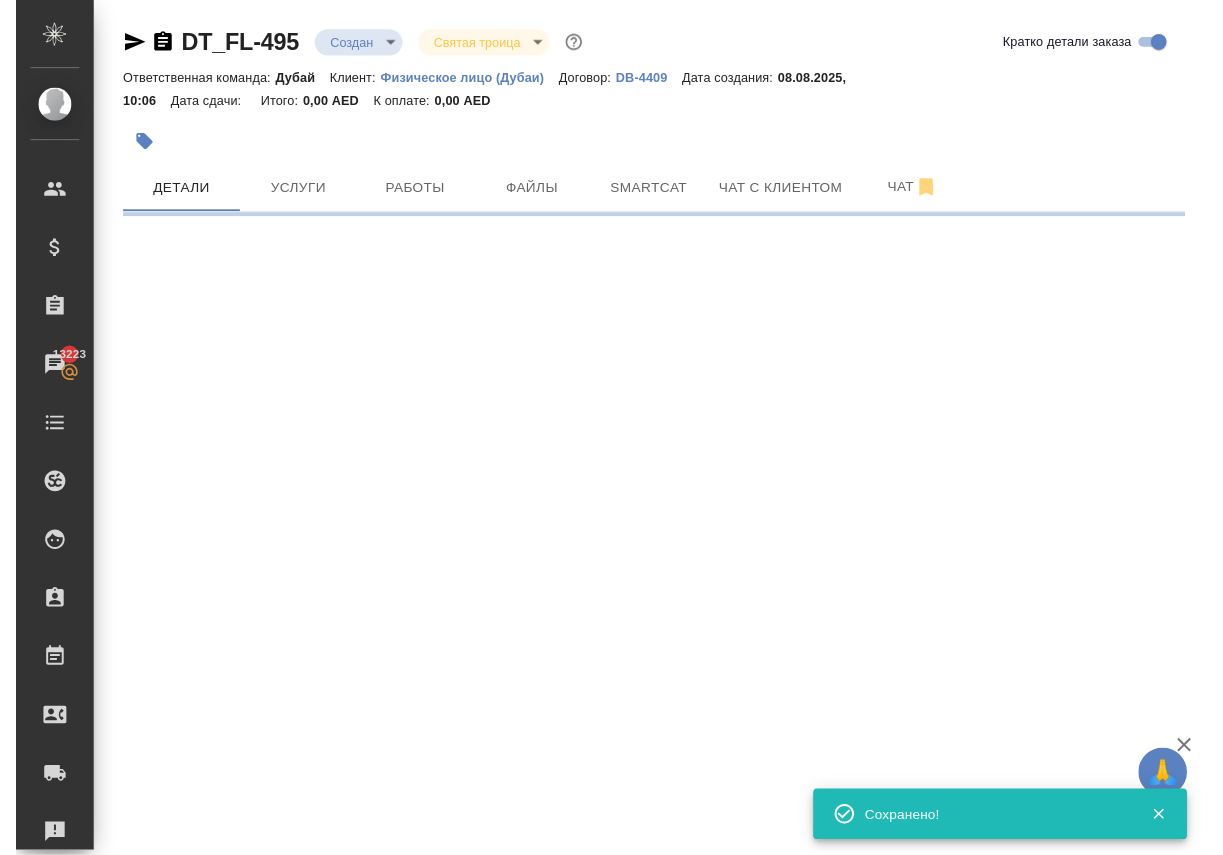 scroll, scrollTop: 0, scrollLeft: 0, axis: both 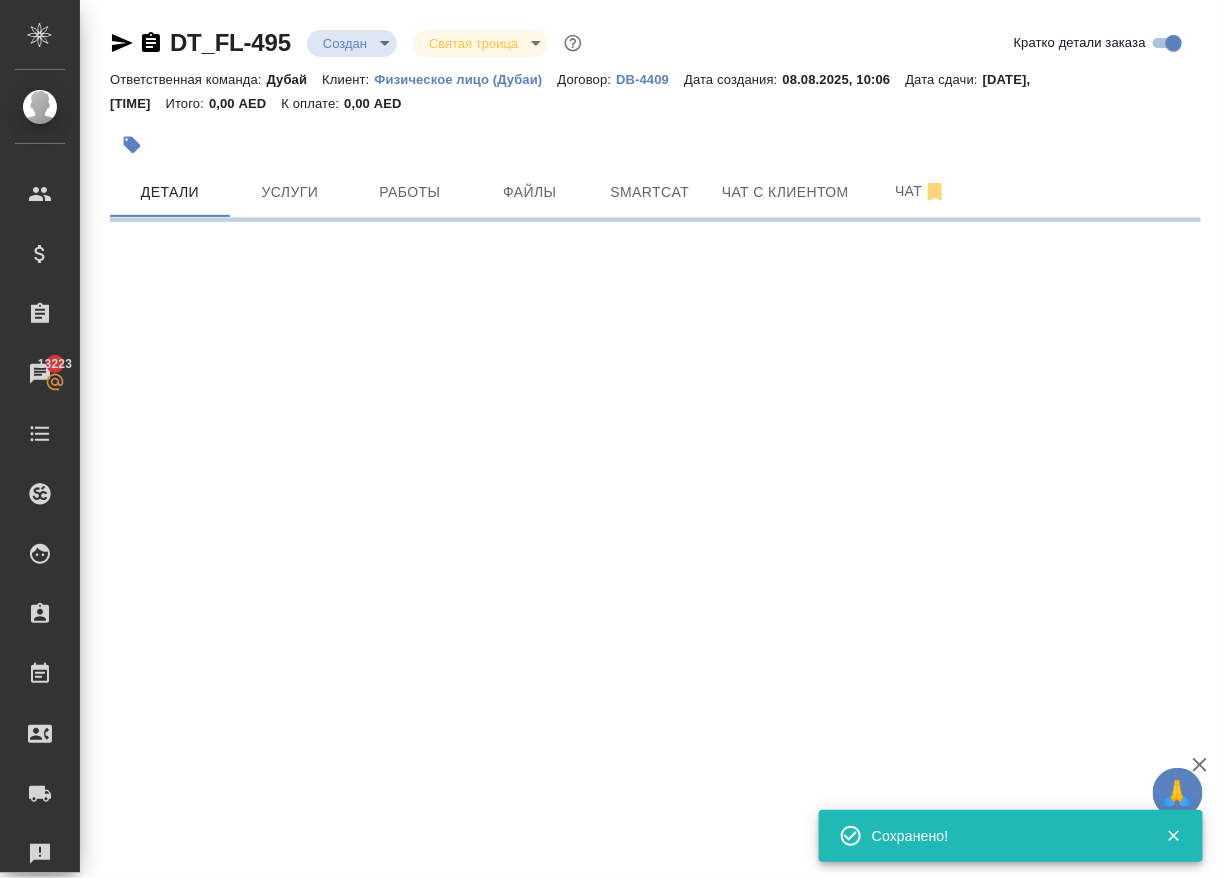 select on "RU" 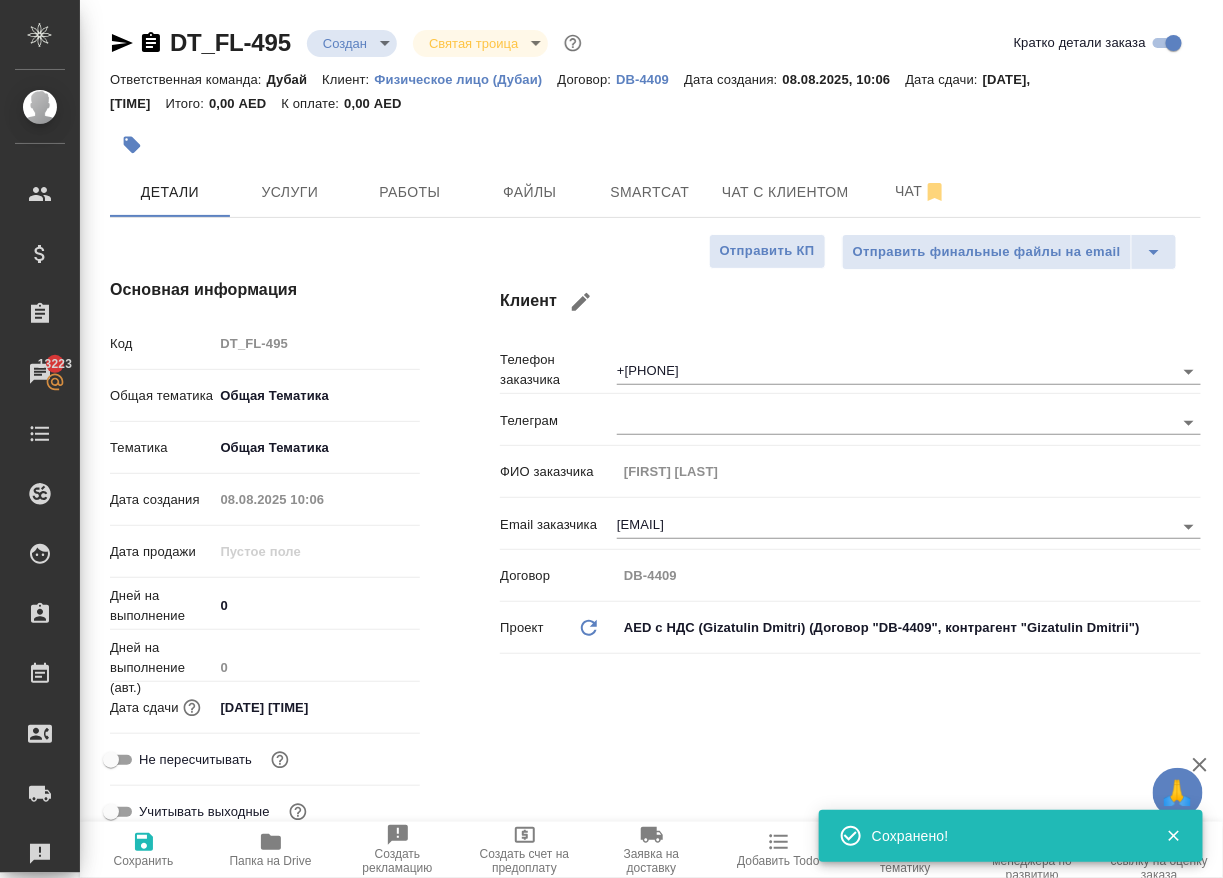 type on "x" 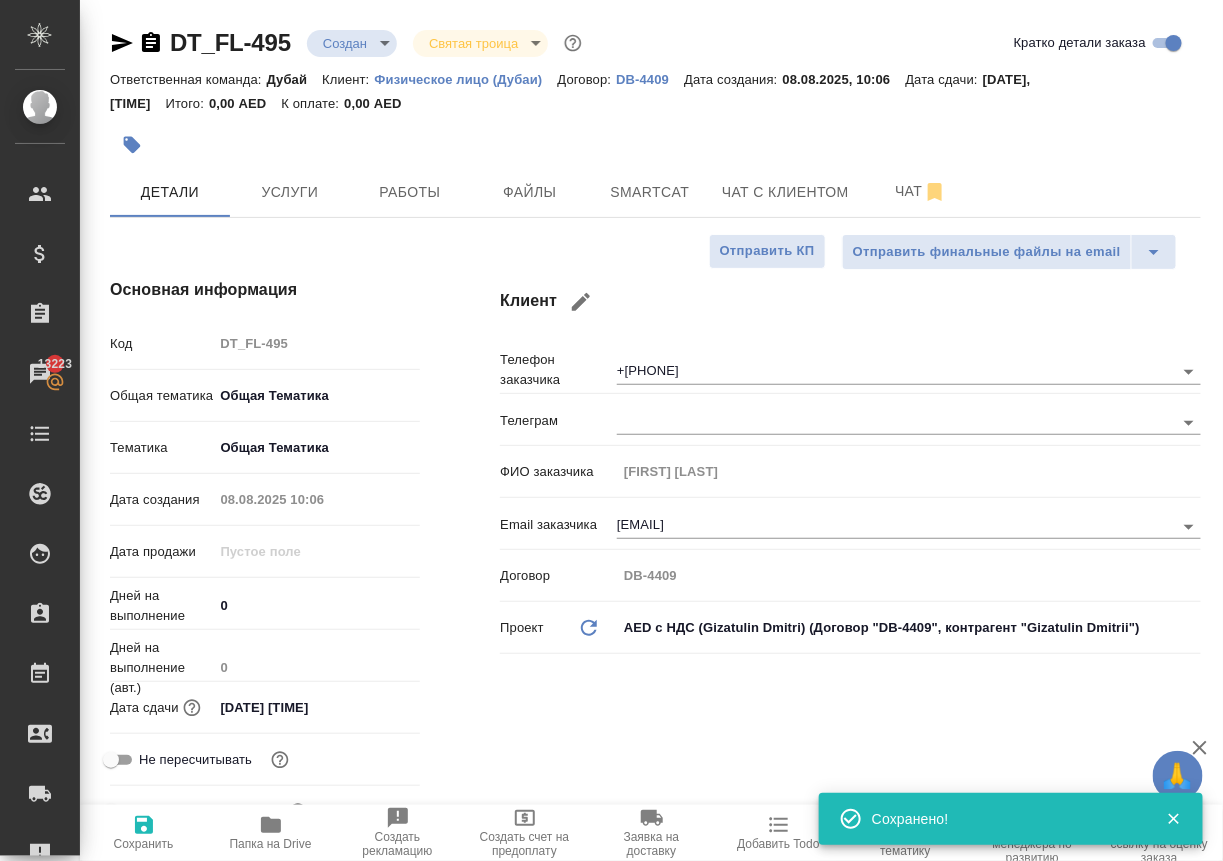 type on "x" 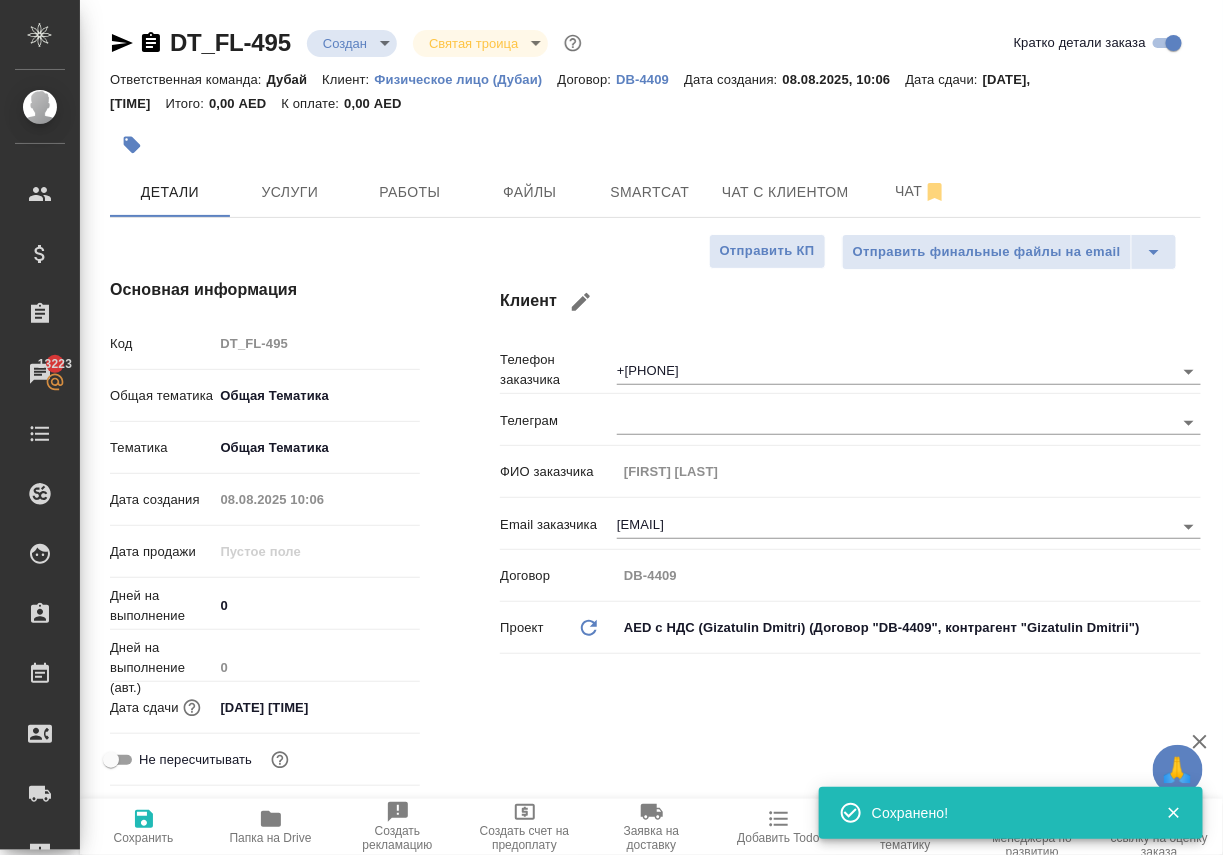 type on "x" 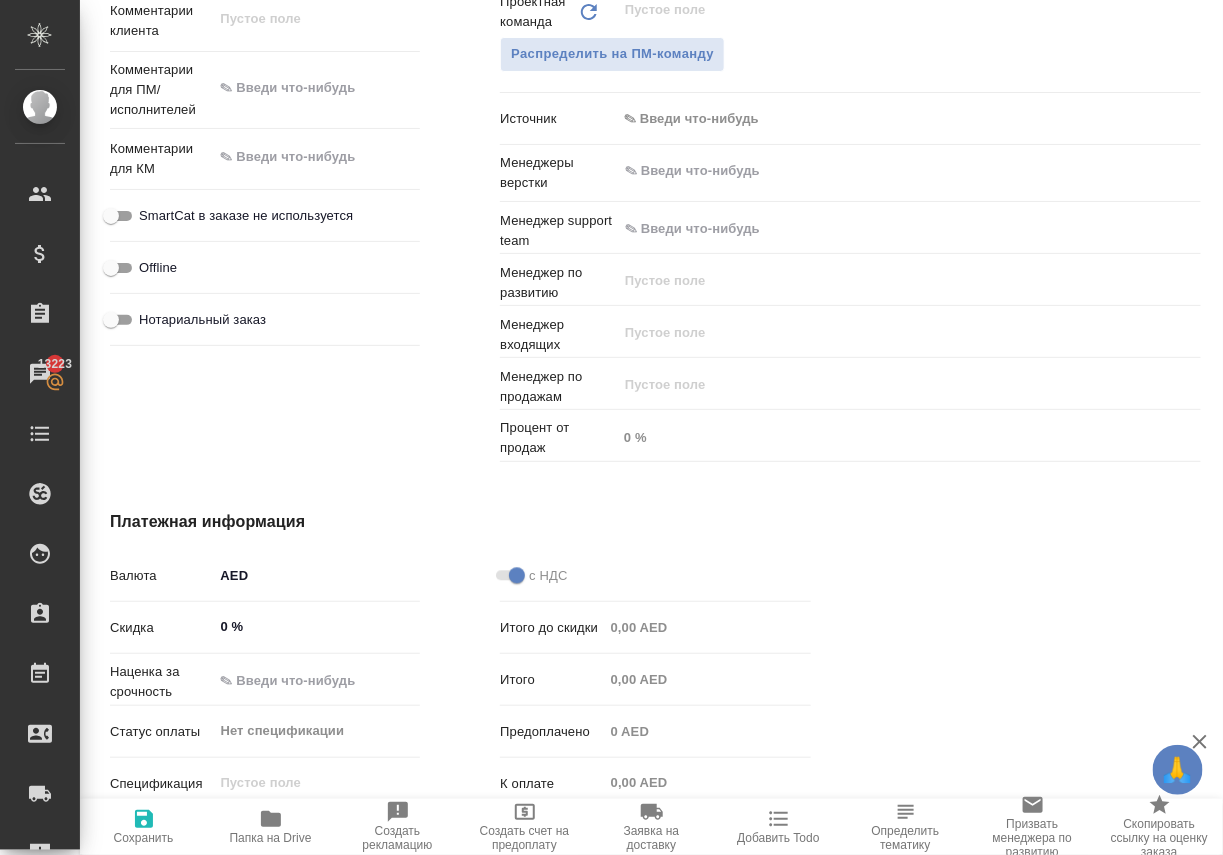 scroll, scrollTop: 1083, scrollLeft: 0, axis: vertical 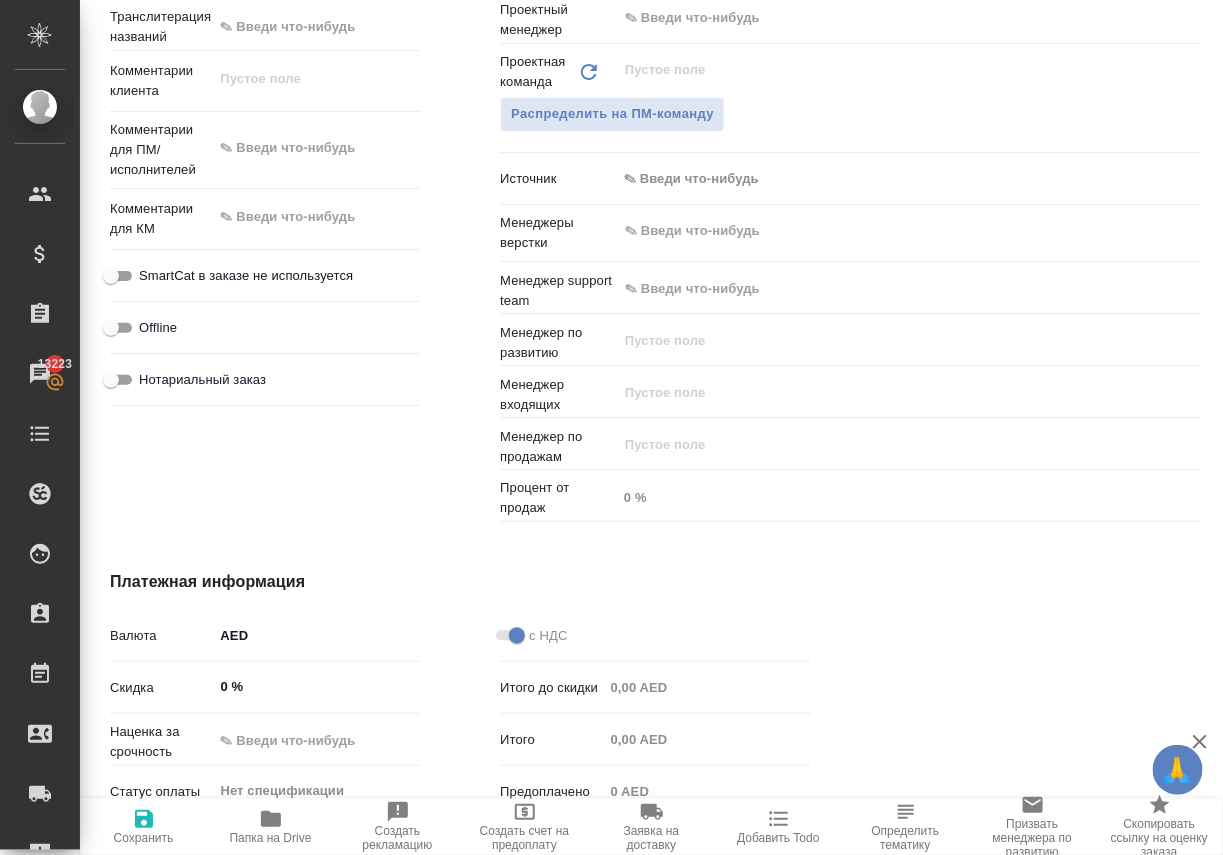 type on "x" 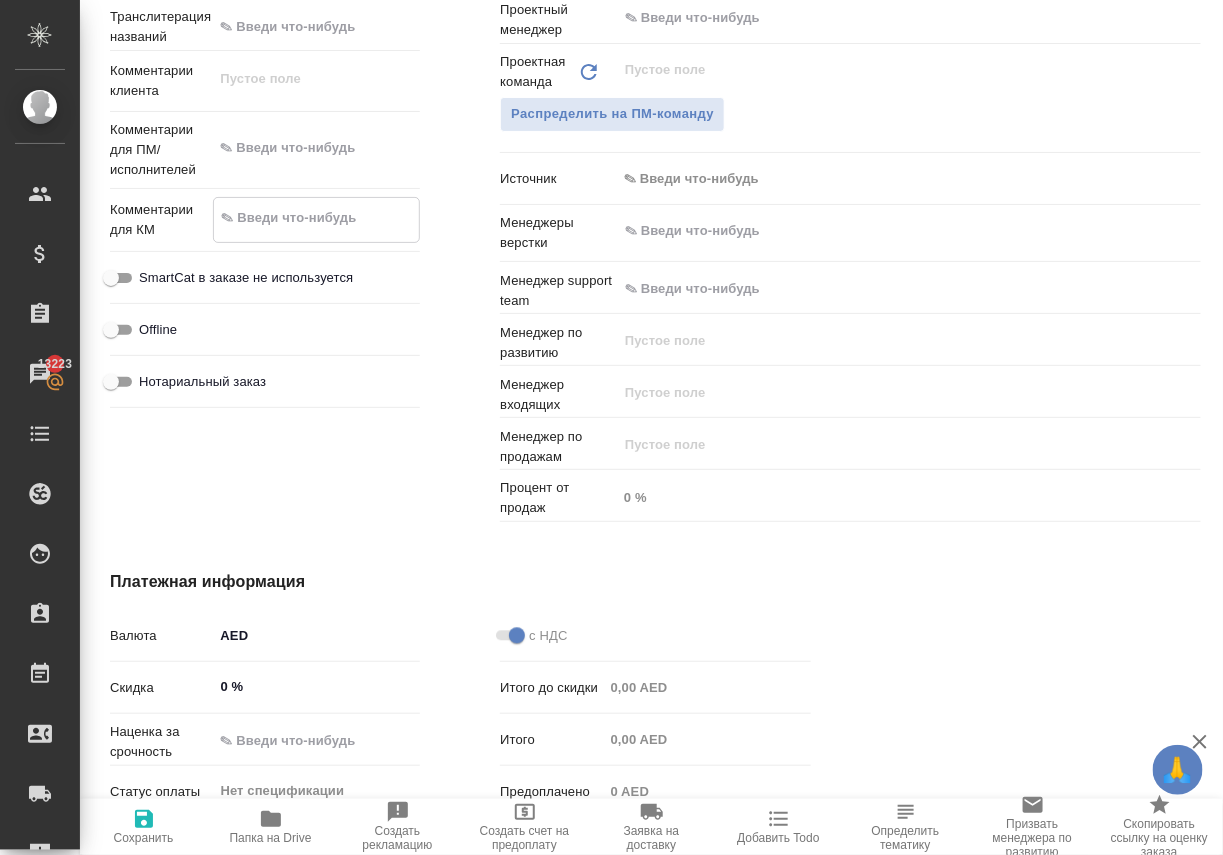 type on "x" 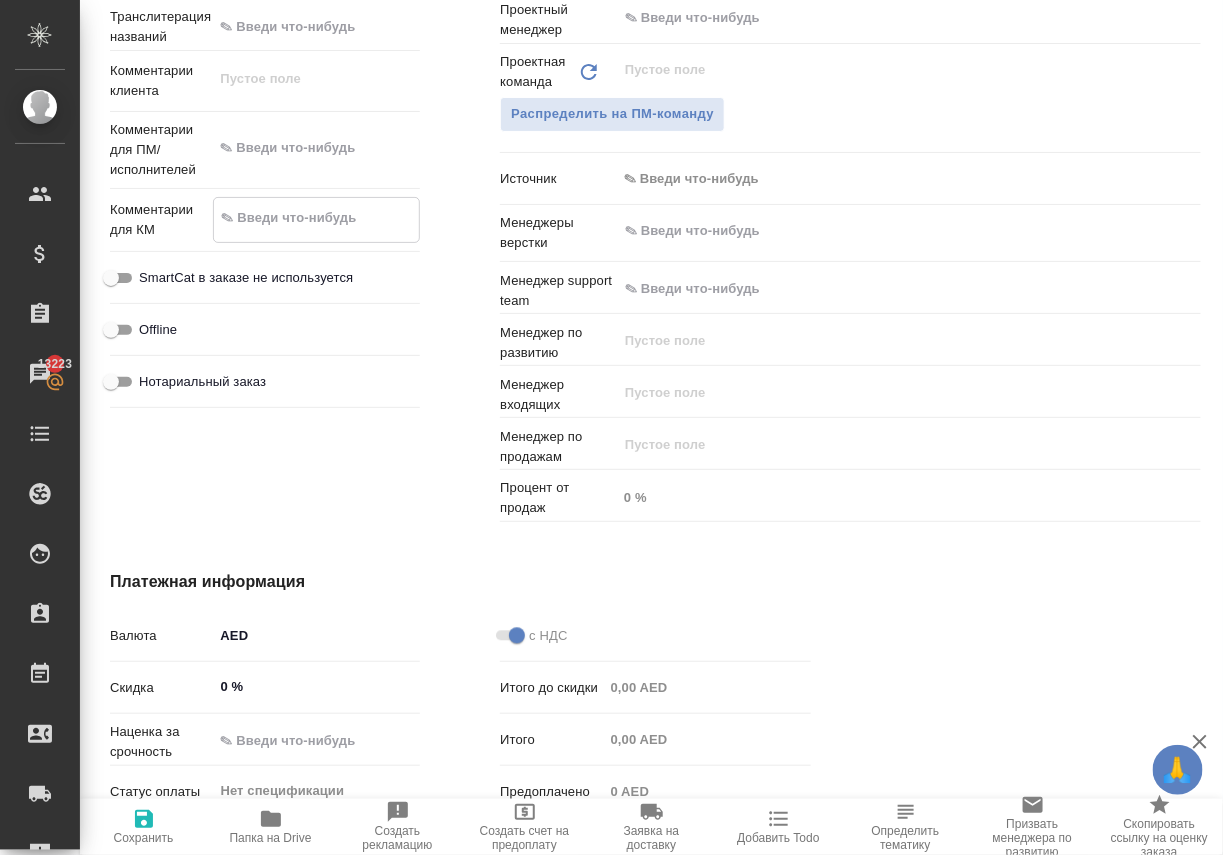 type on "x" 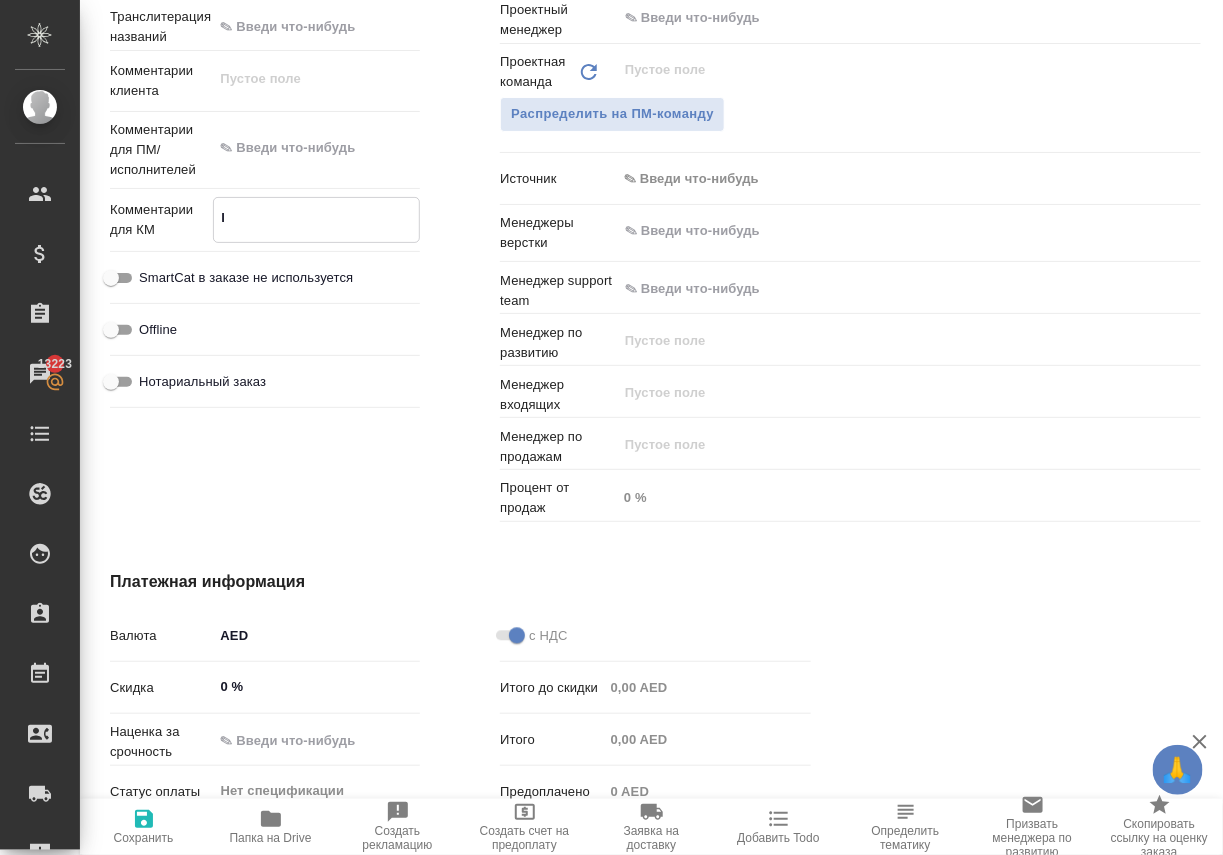 type on "x" 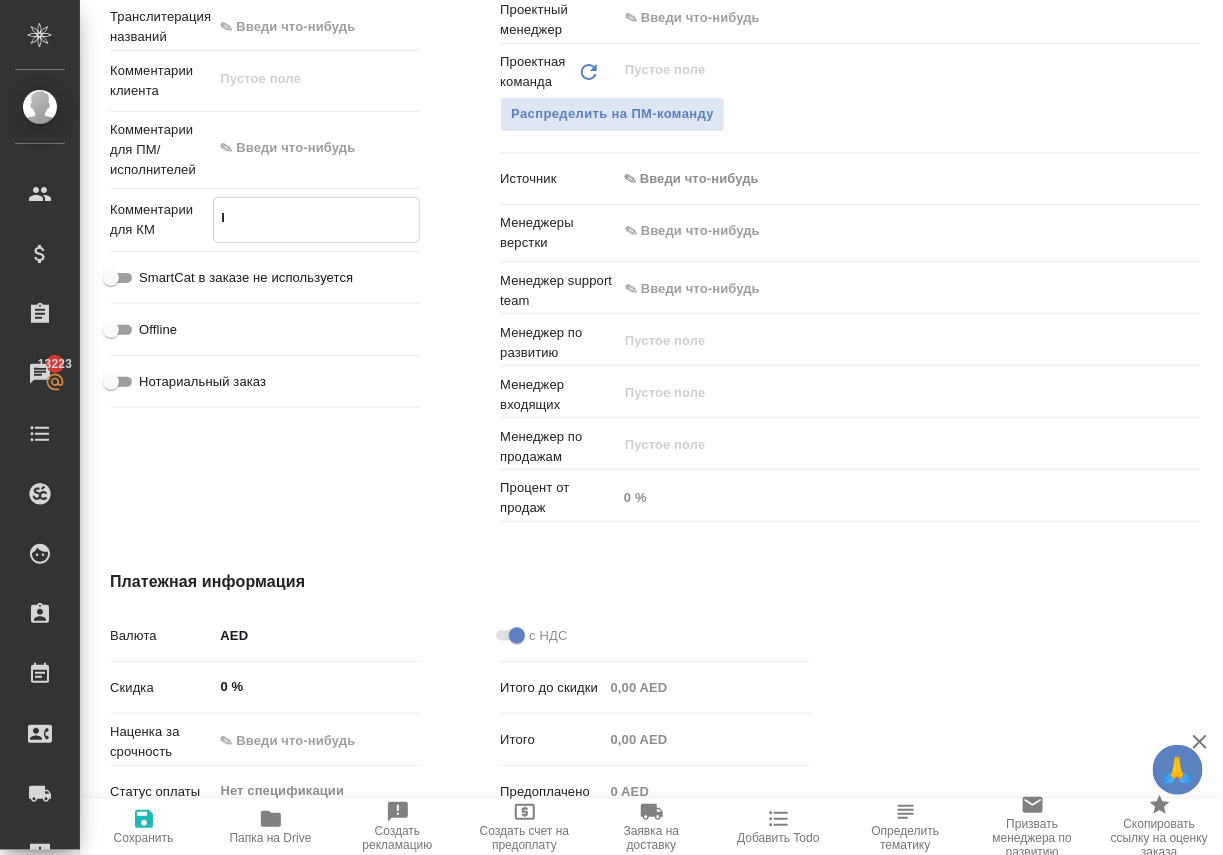 type on "x" 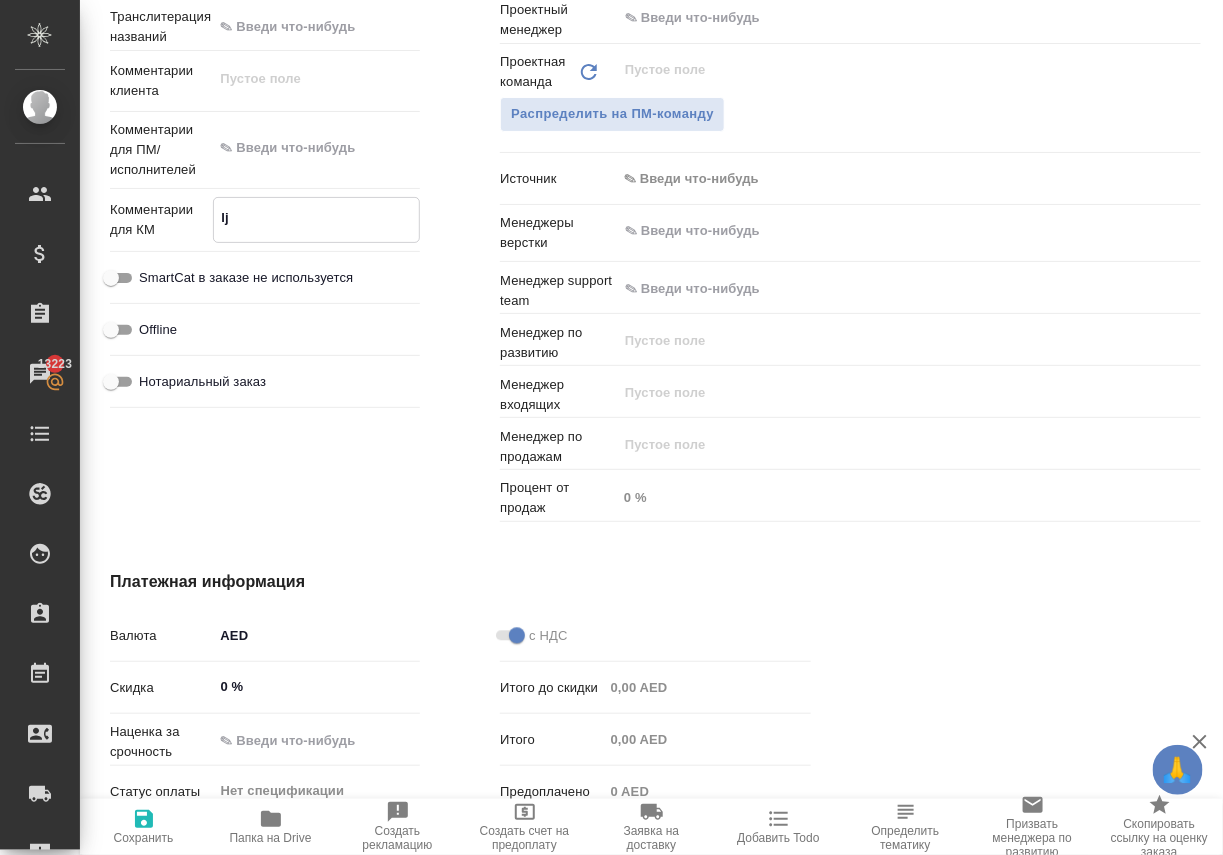 type on "x" 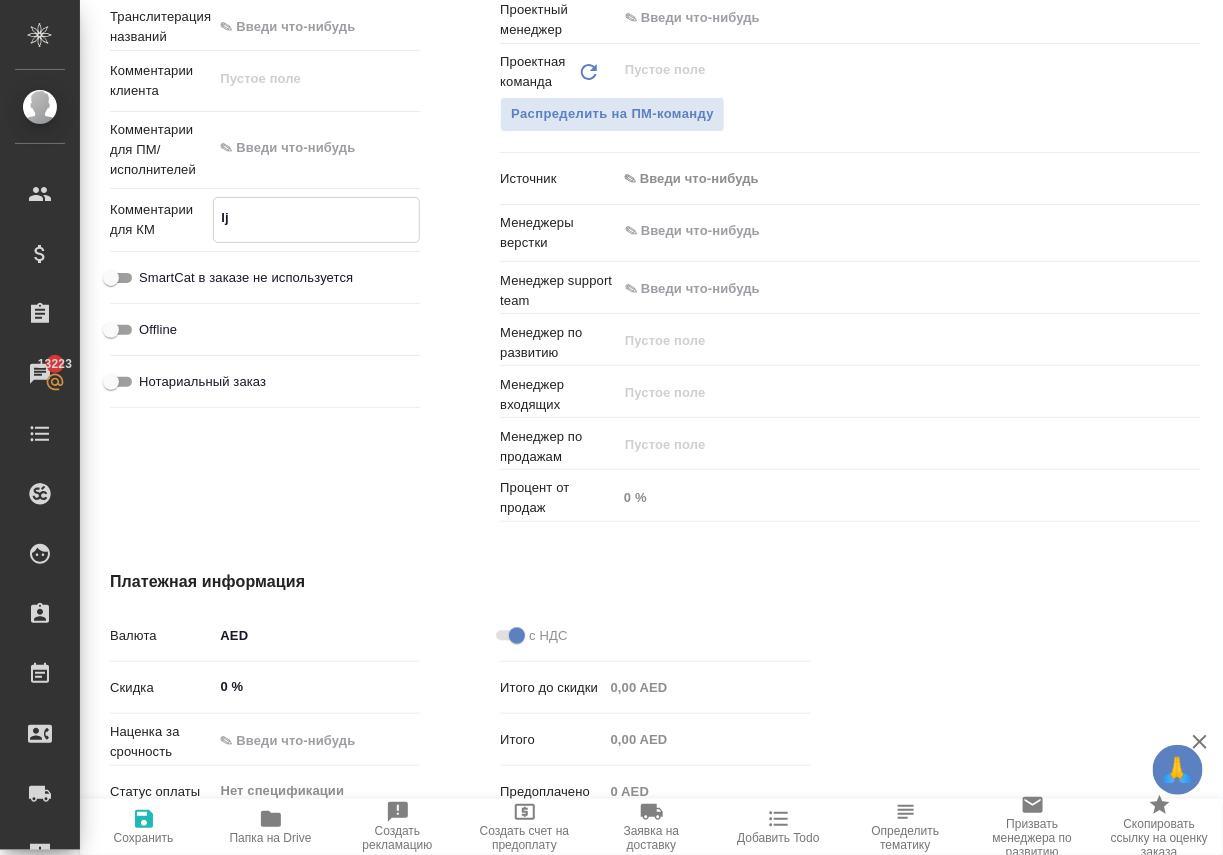 type on "x" 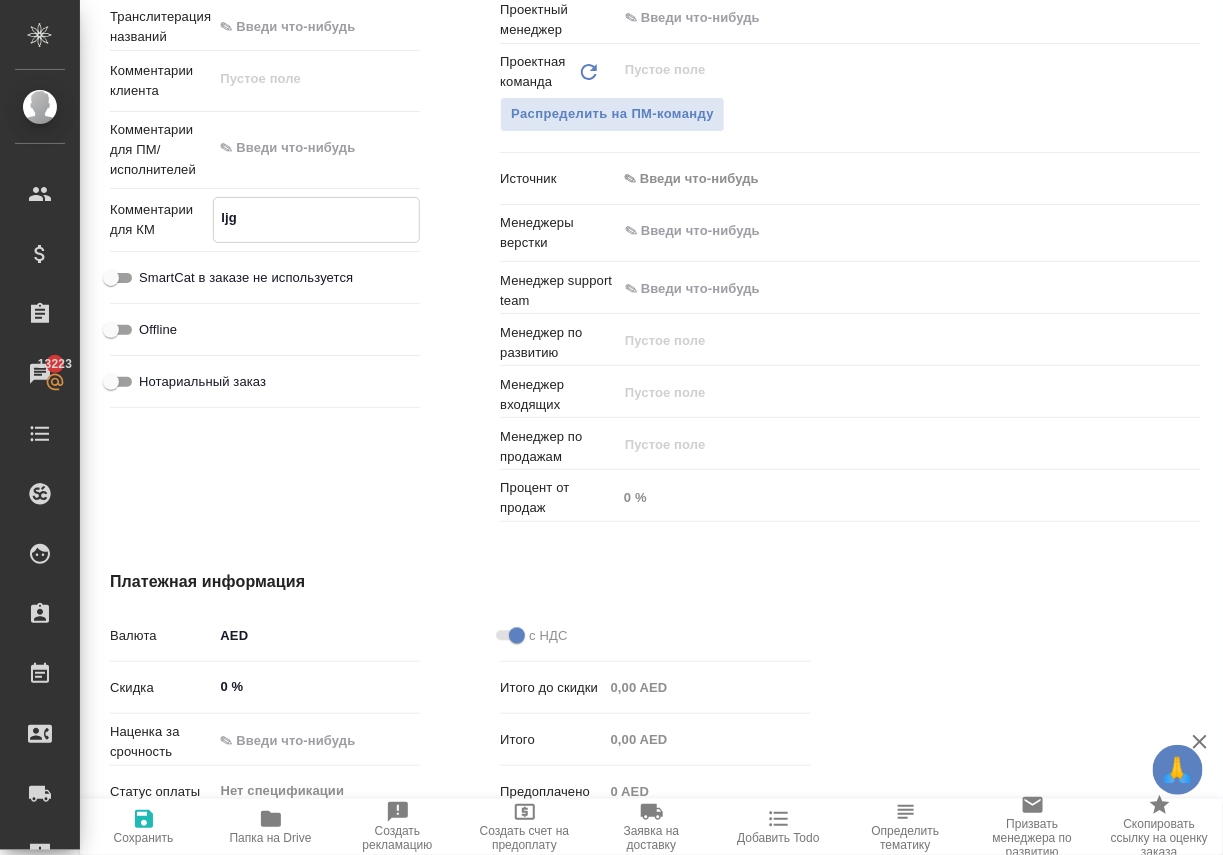 type on "x" 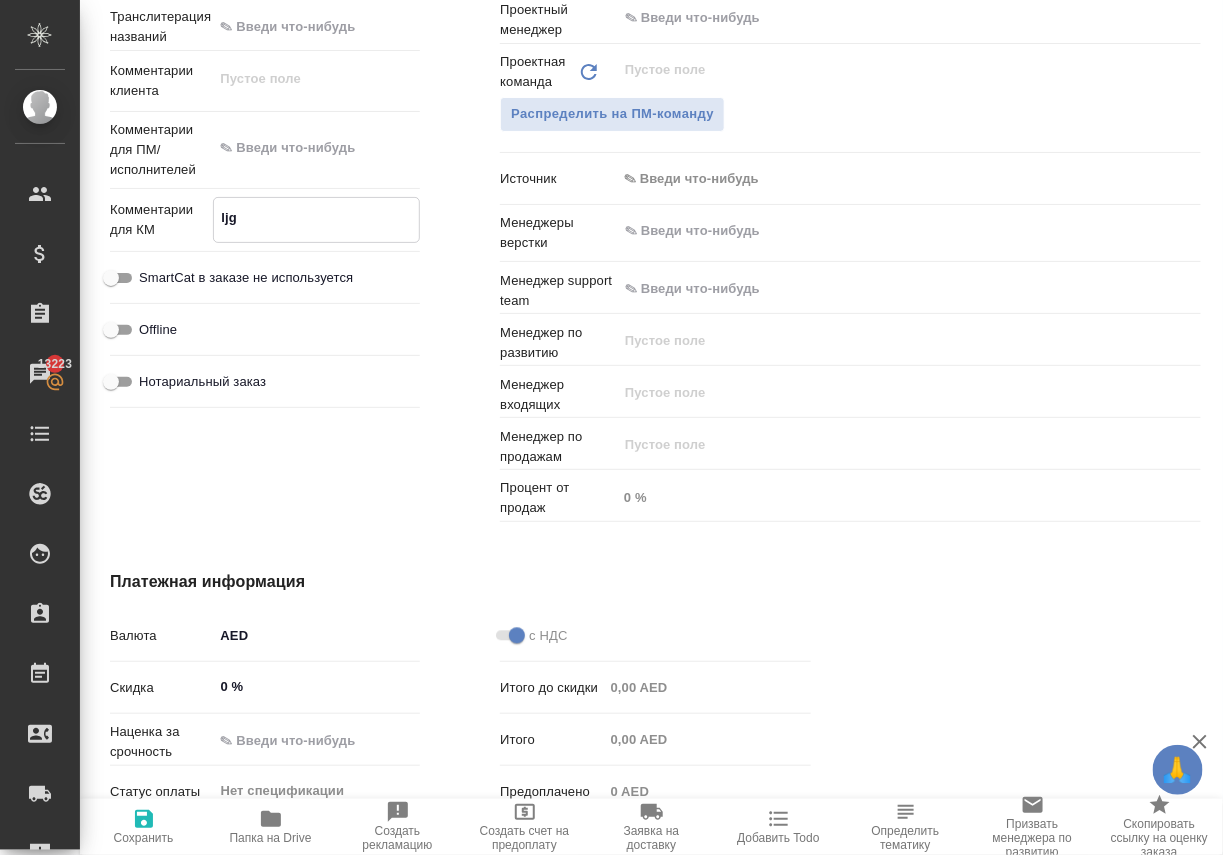 type on "x" 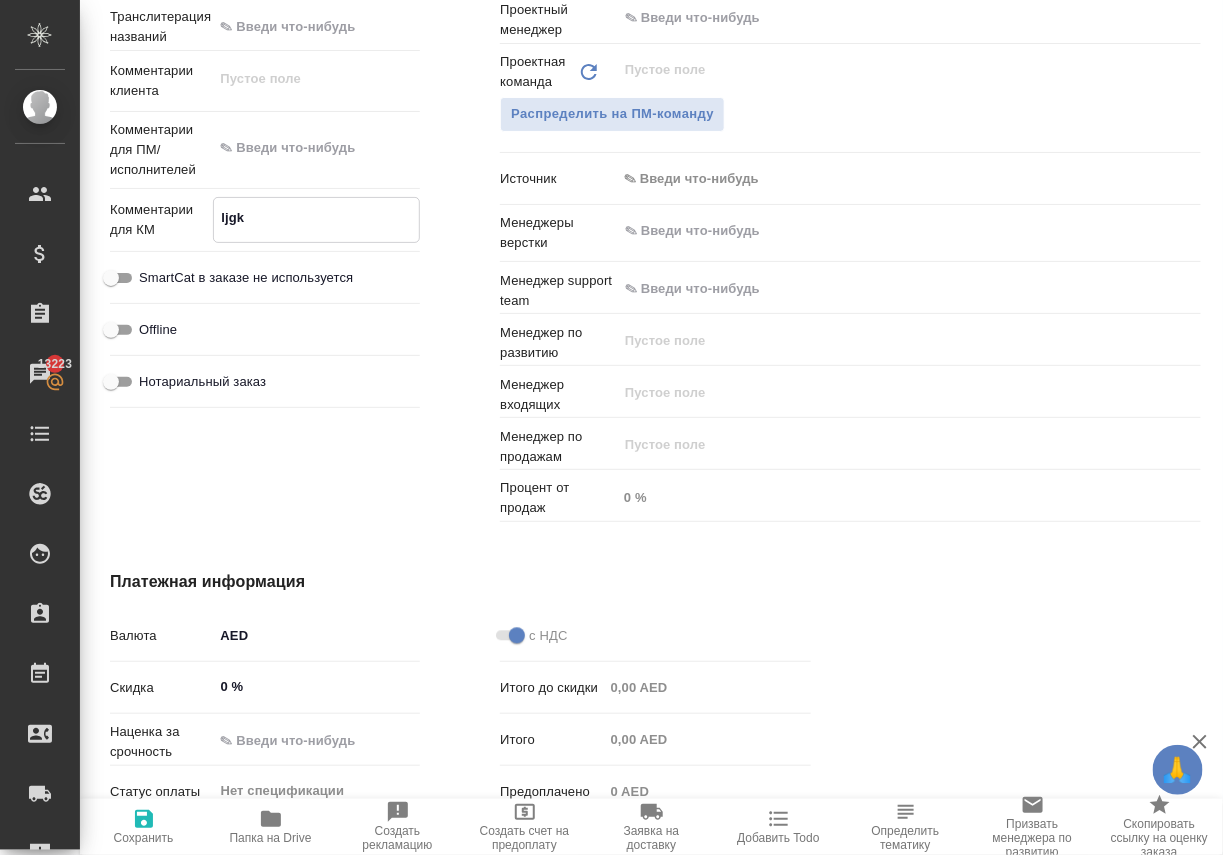 type on "x" 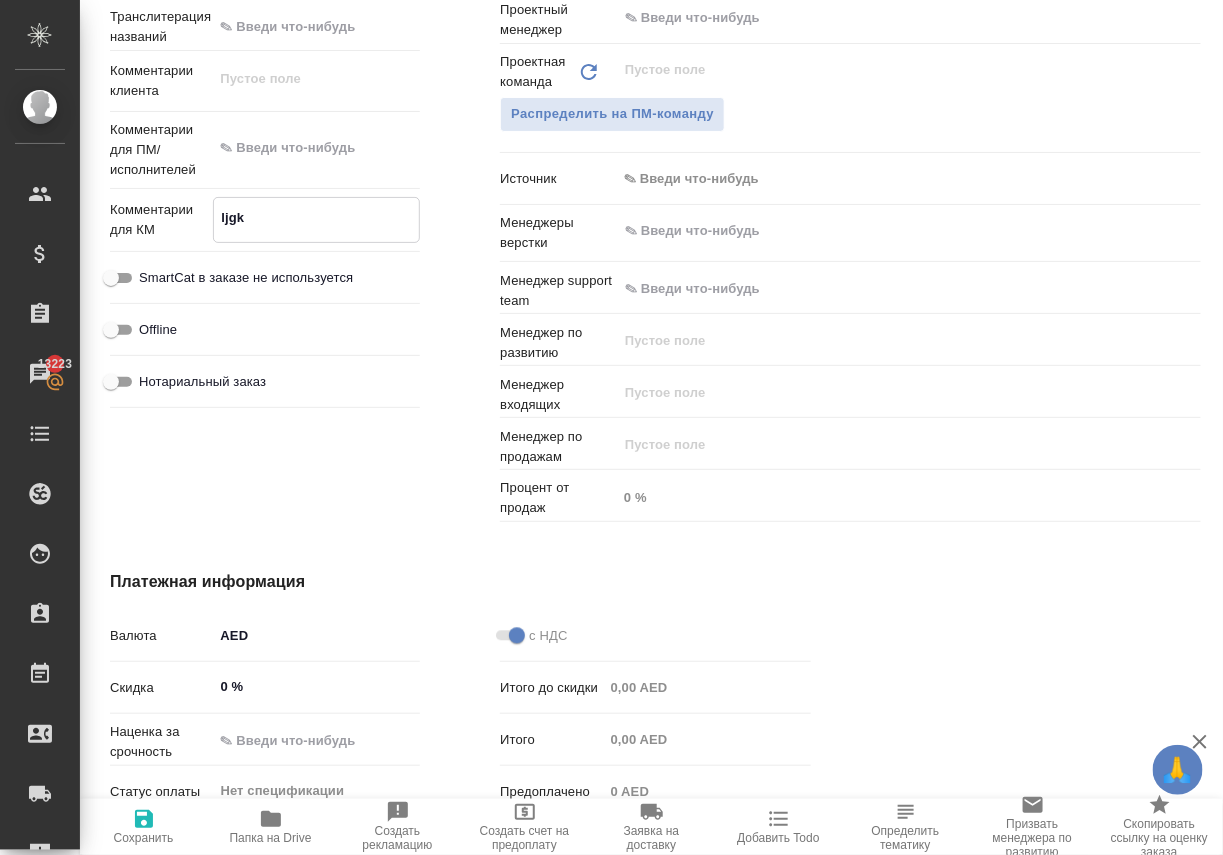 type on "x" 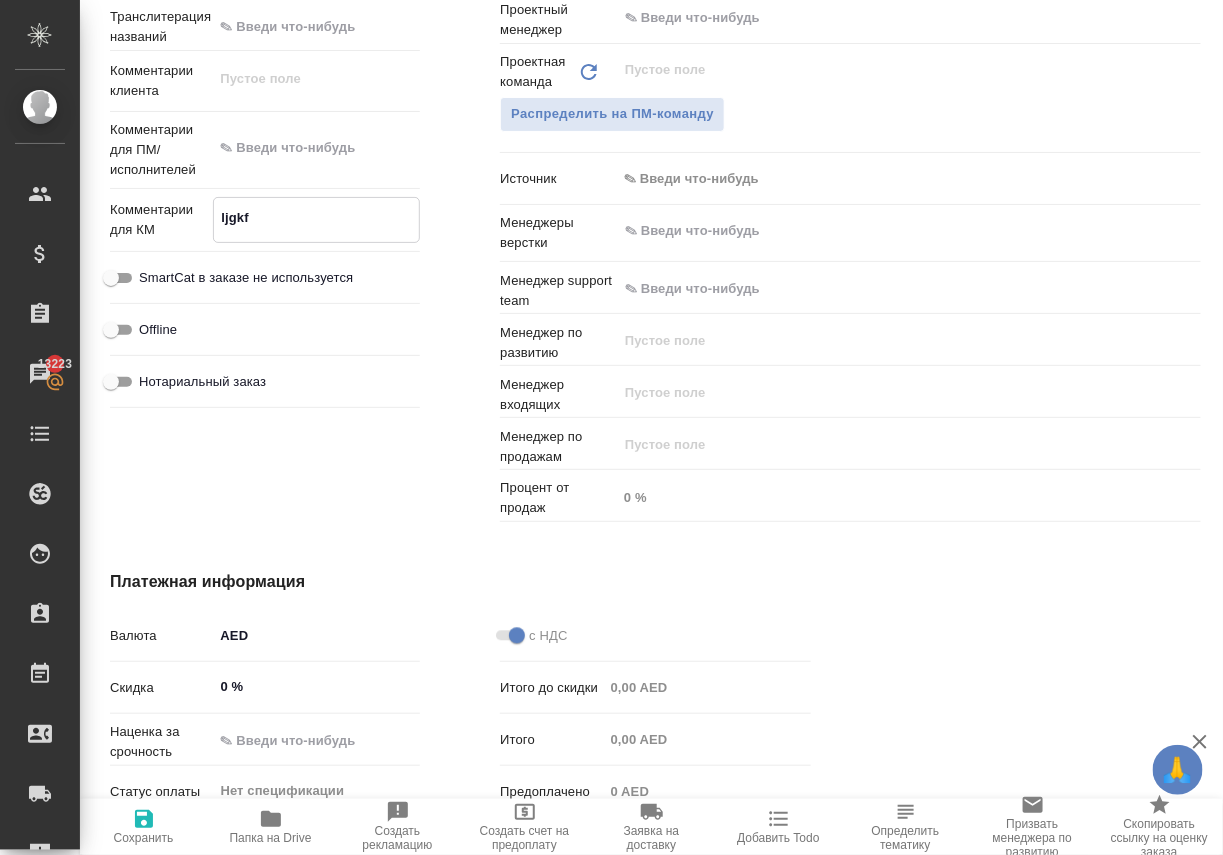 type on "x" 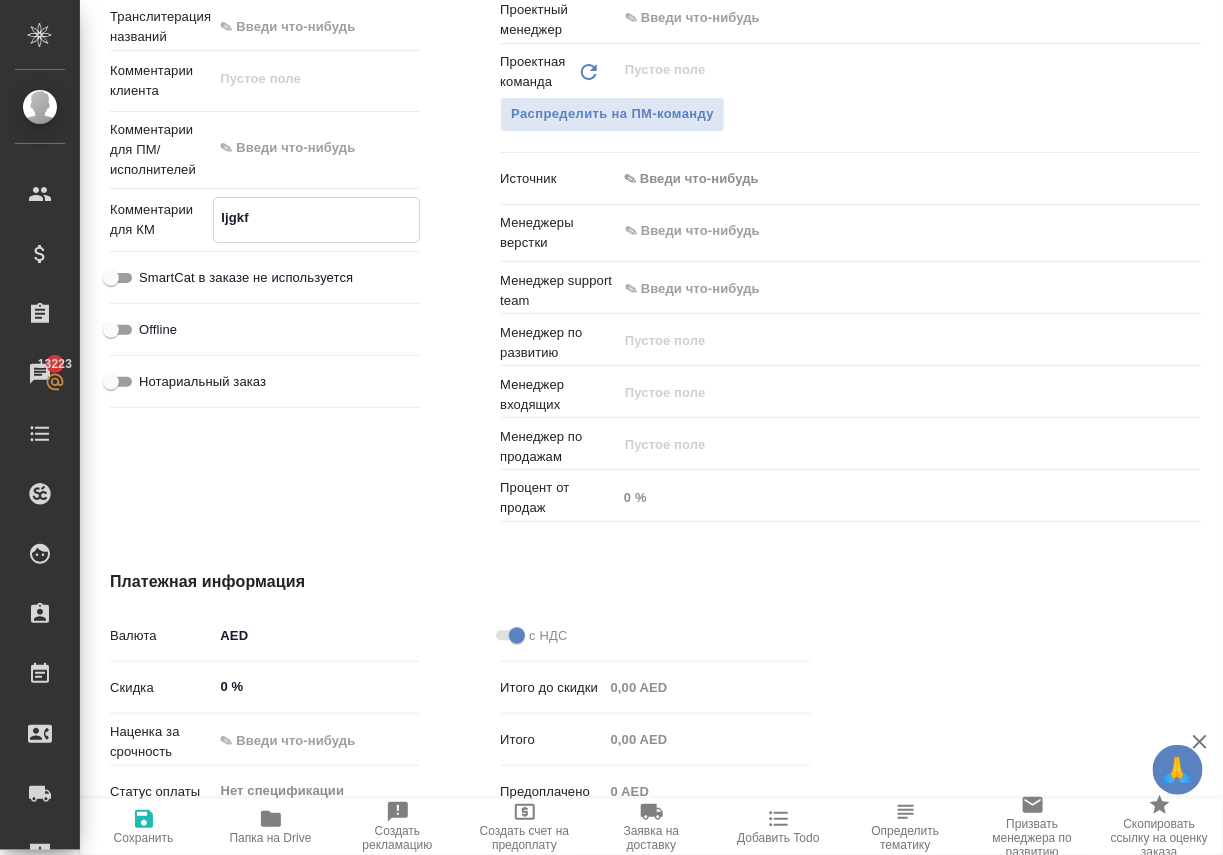 type on "x" 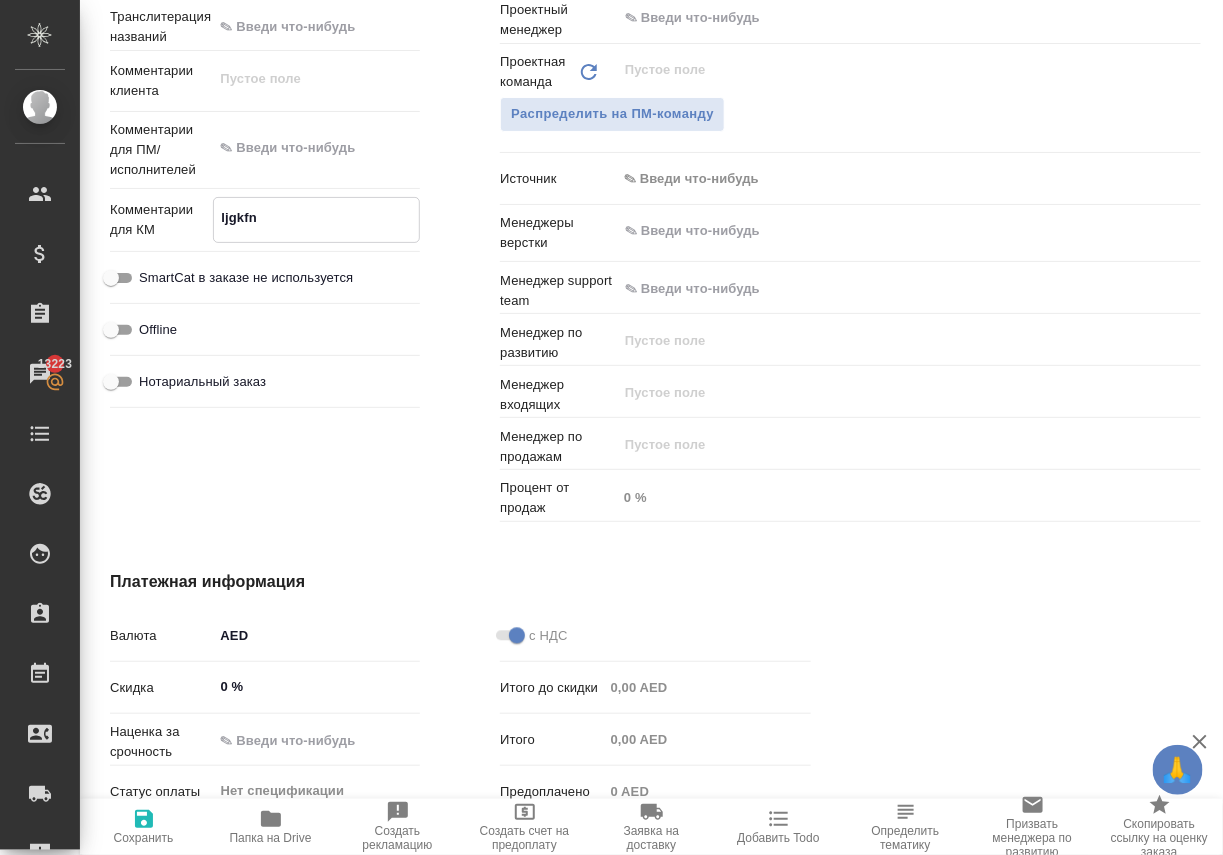 type on "x" 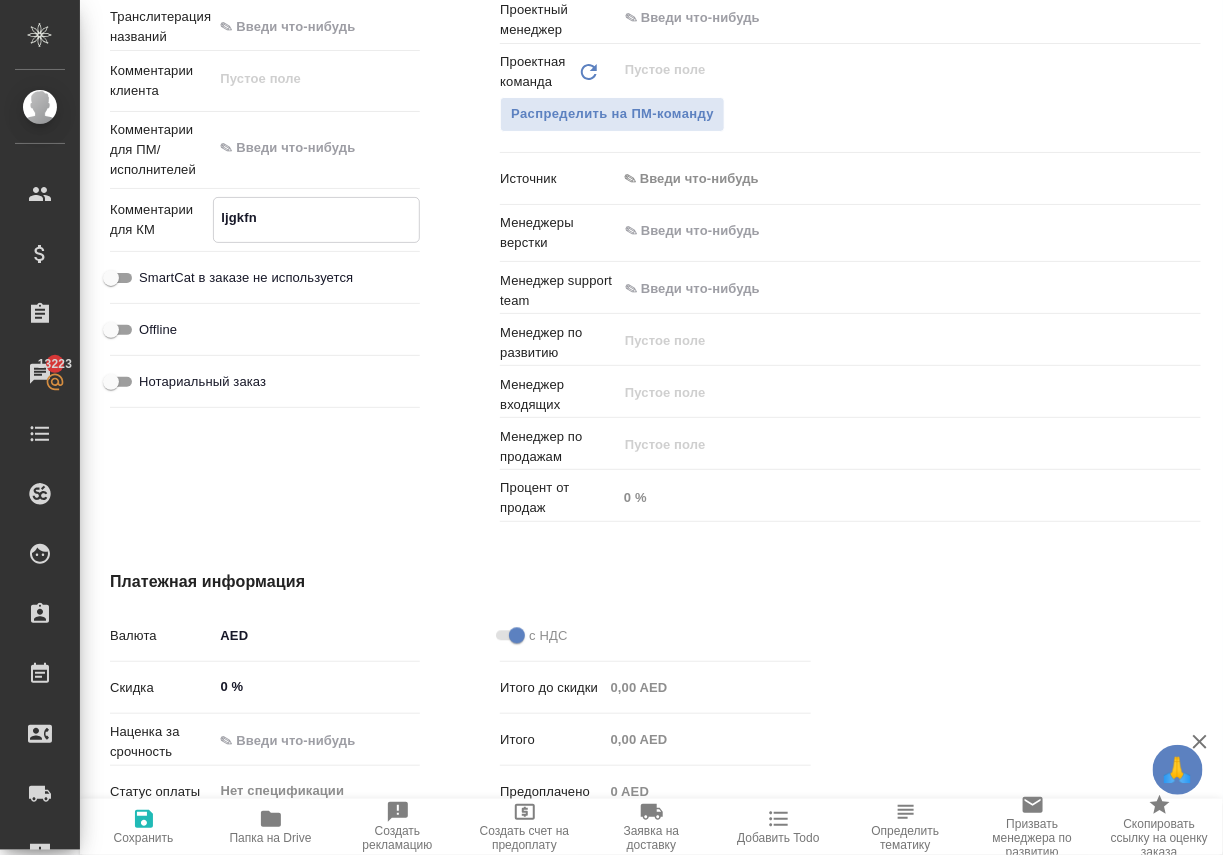 type on "x" 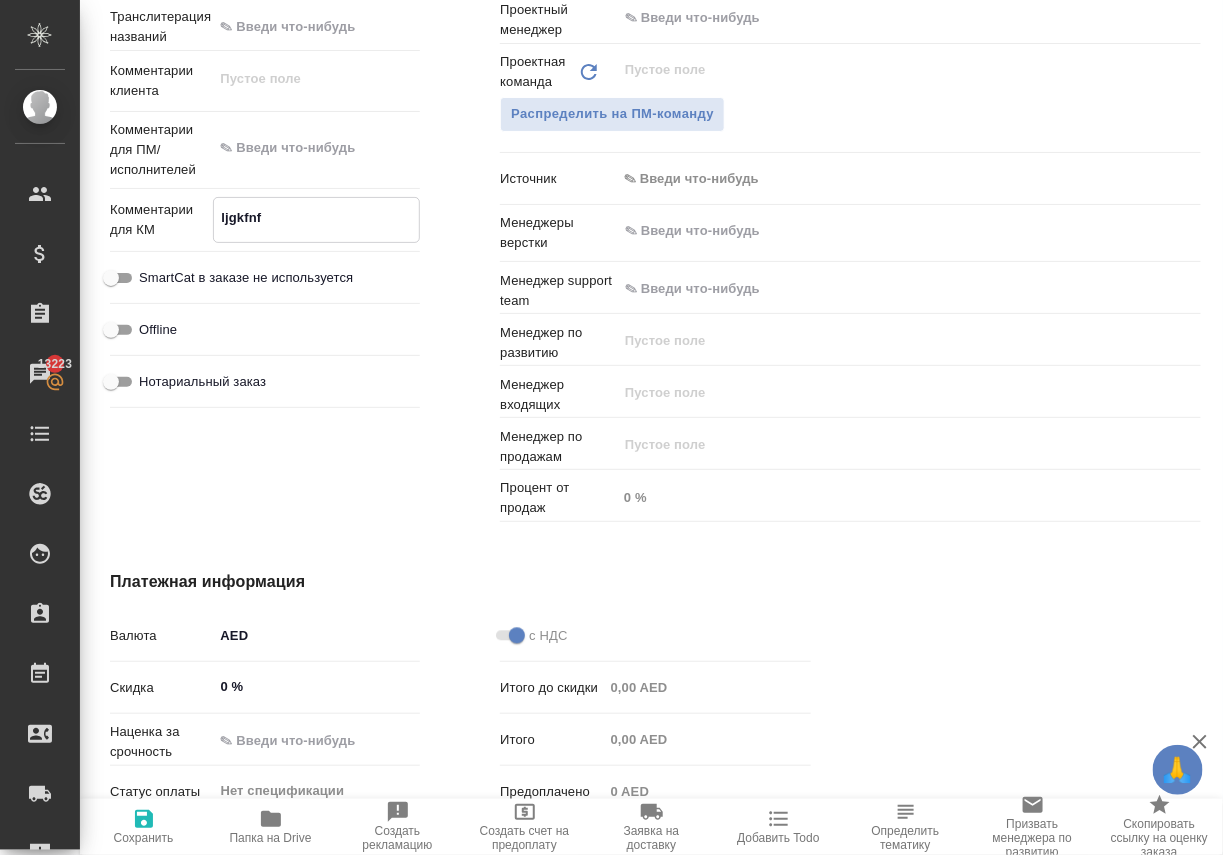 type on "x" 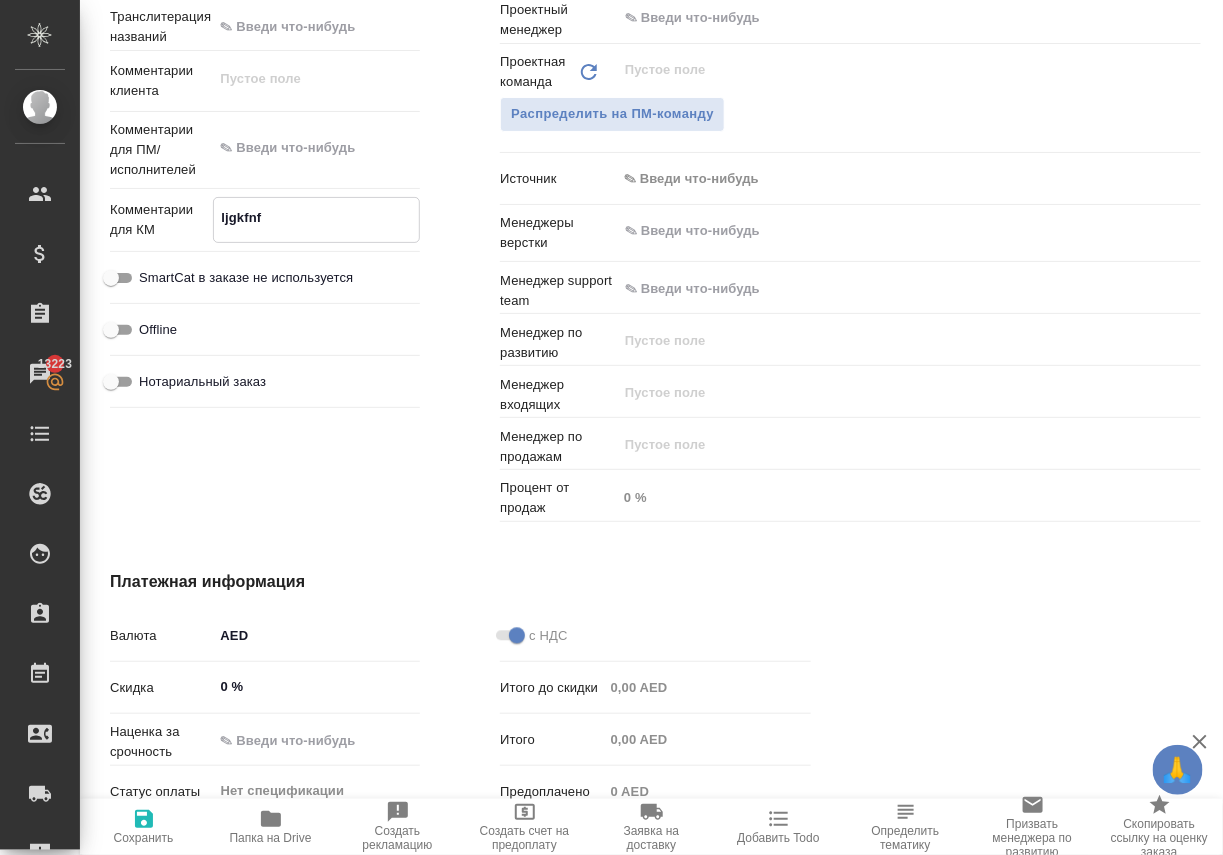 type on "x" 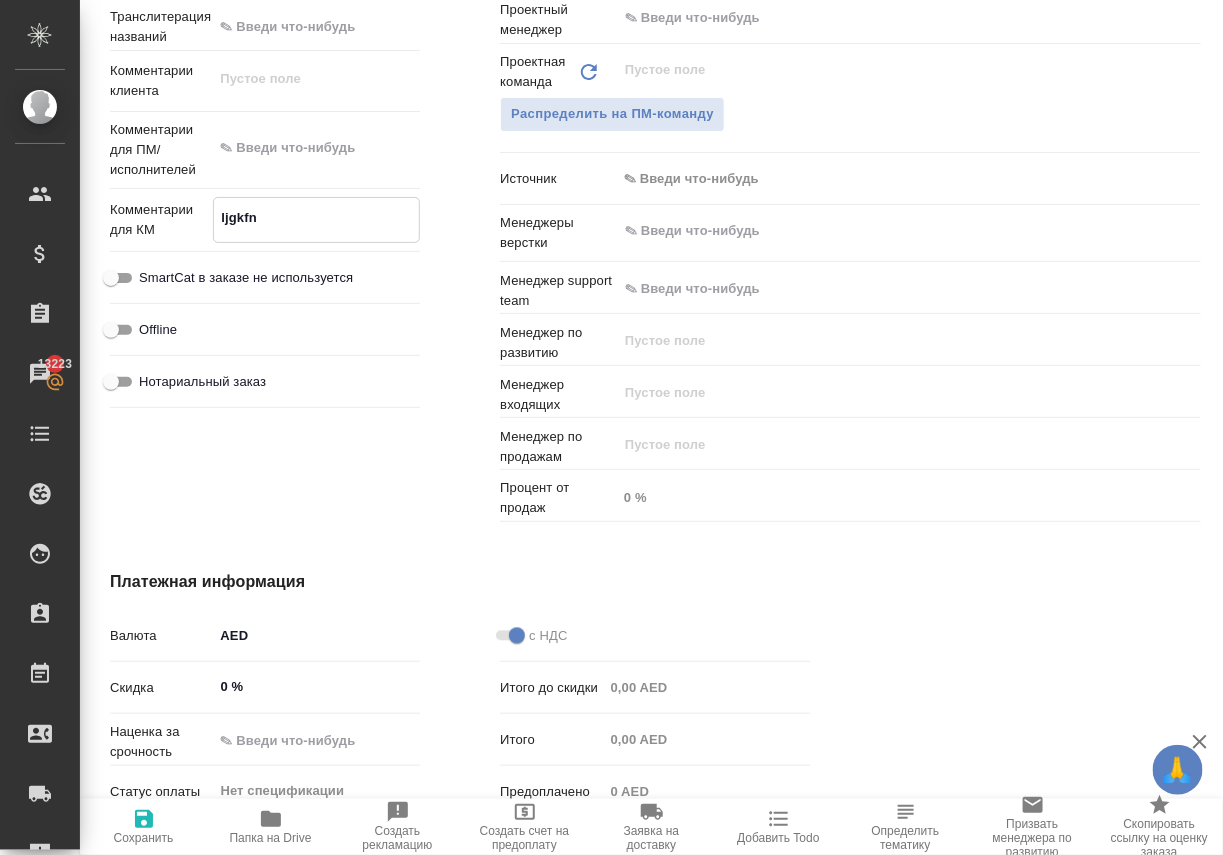 type on "x" 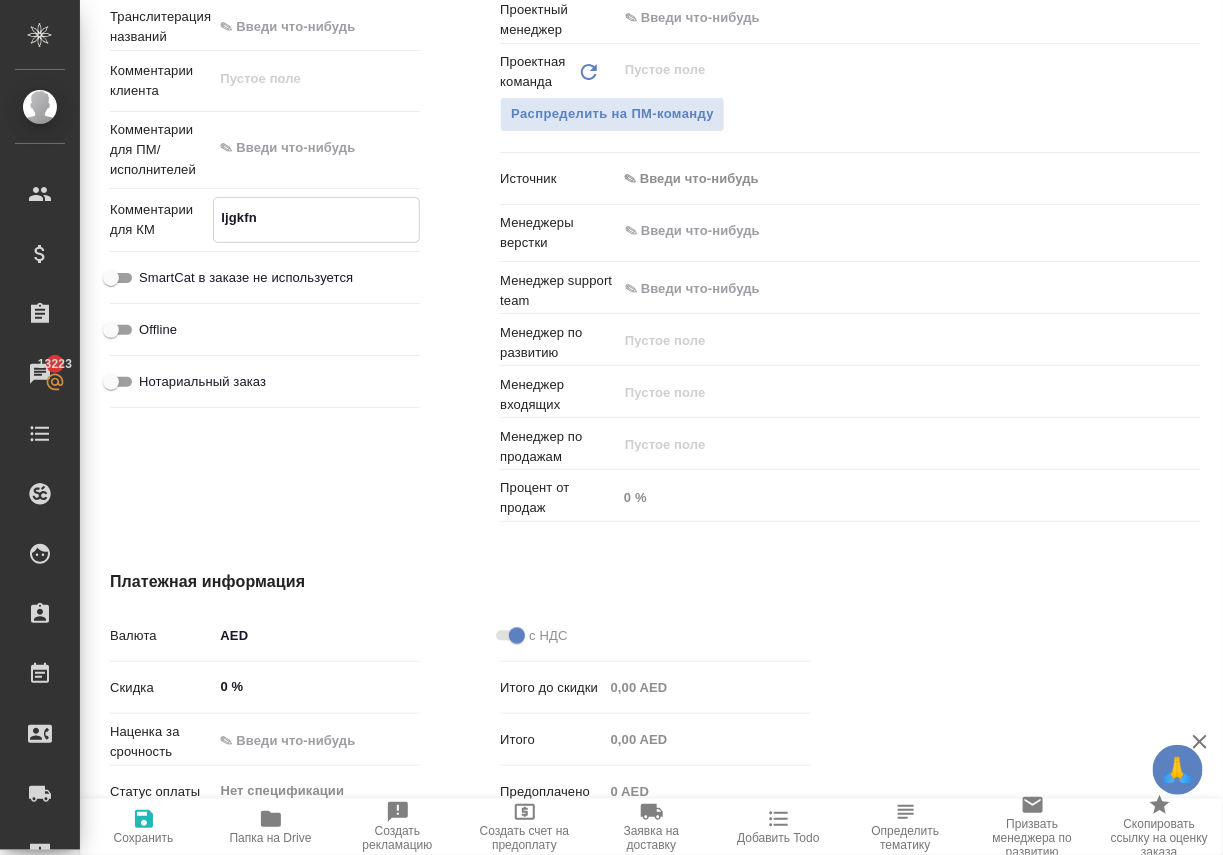 type on "x" 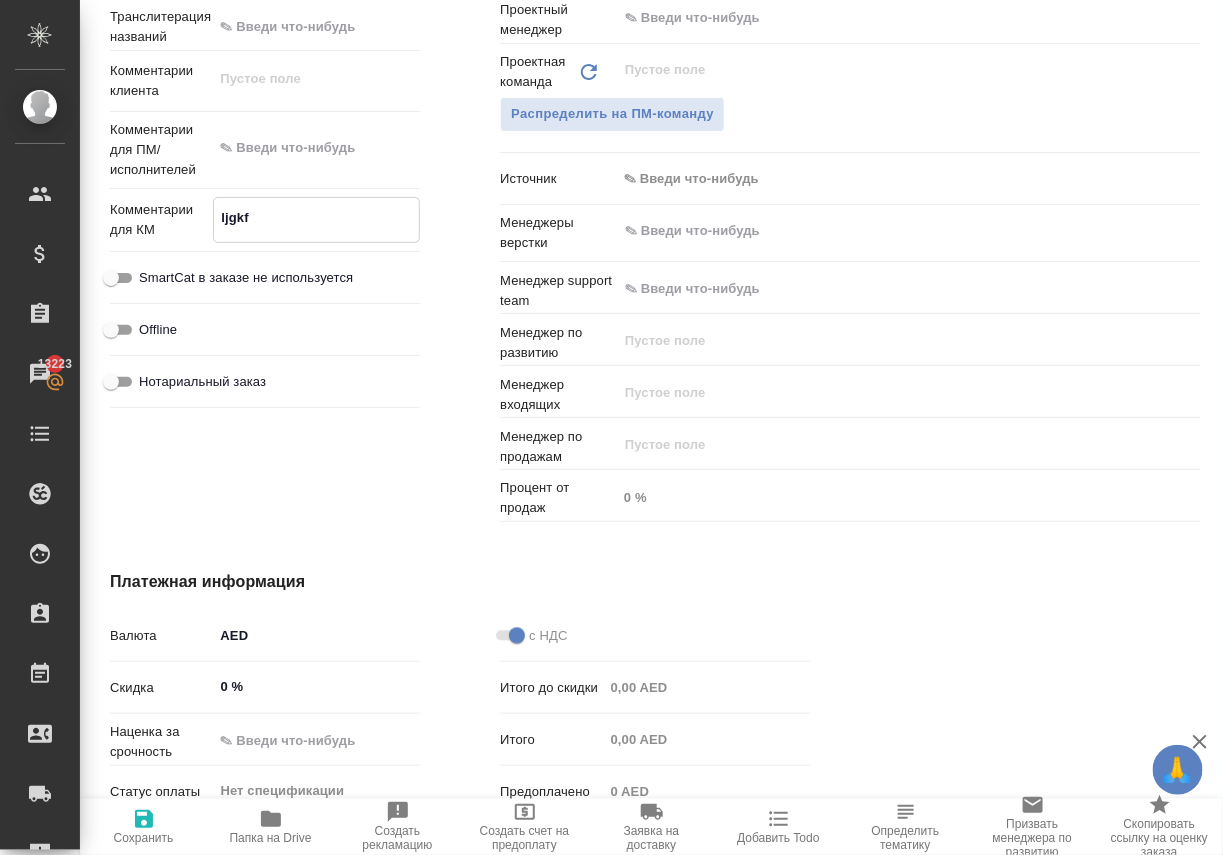 type on "x" 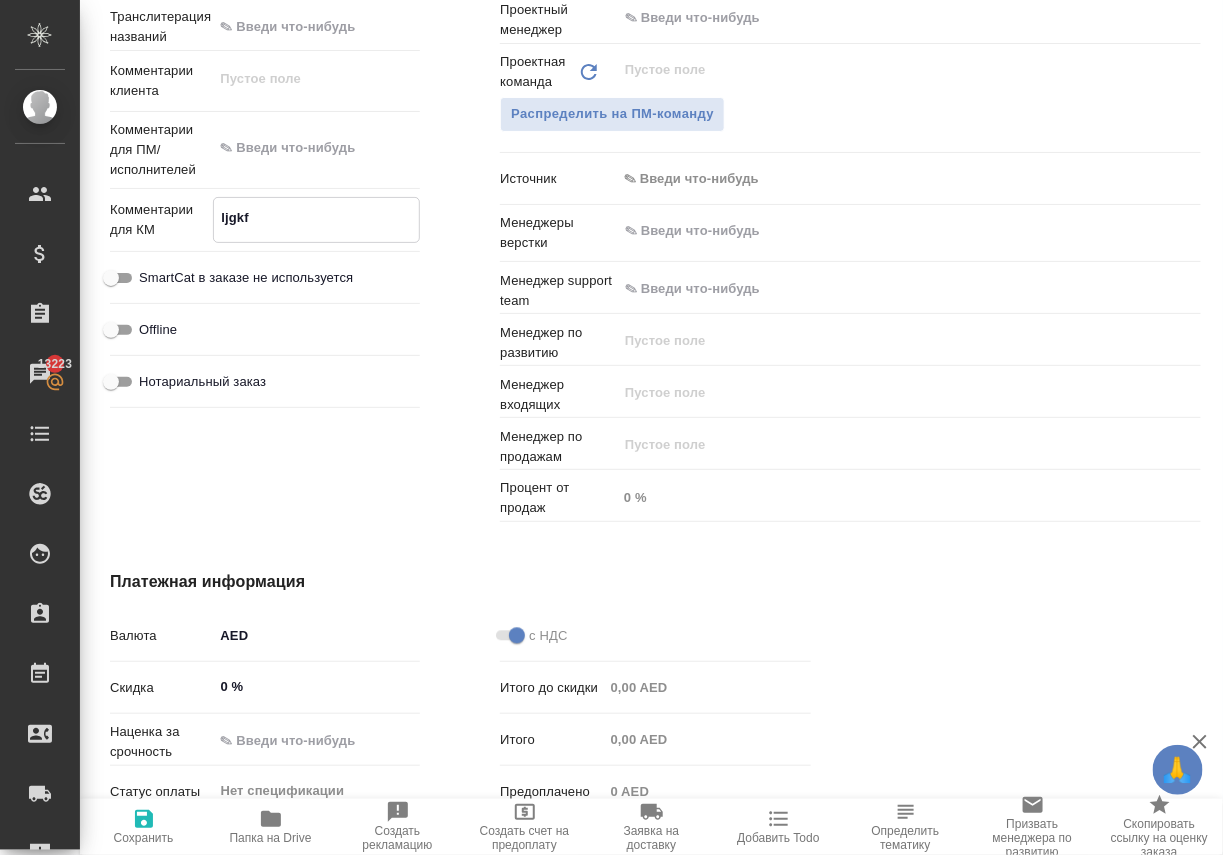 type on "x" 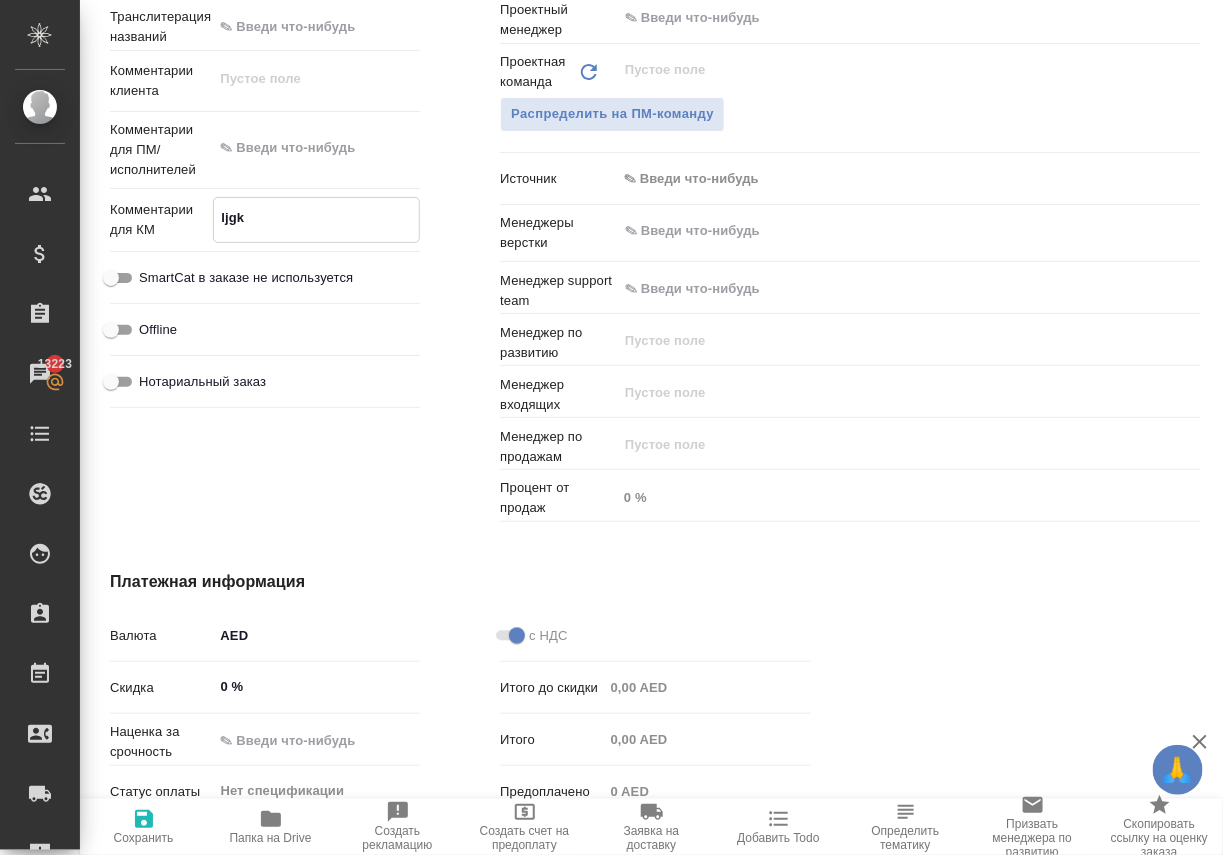 type on "x" 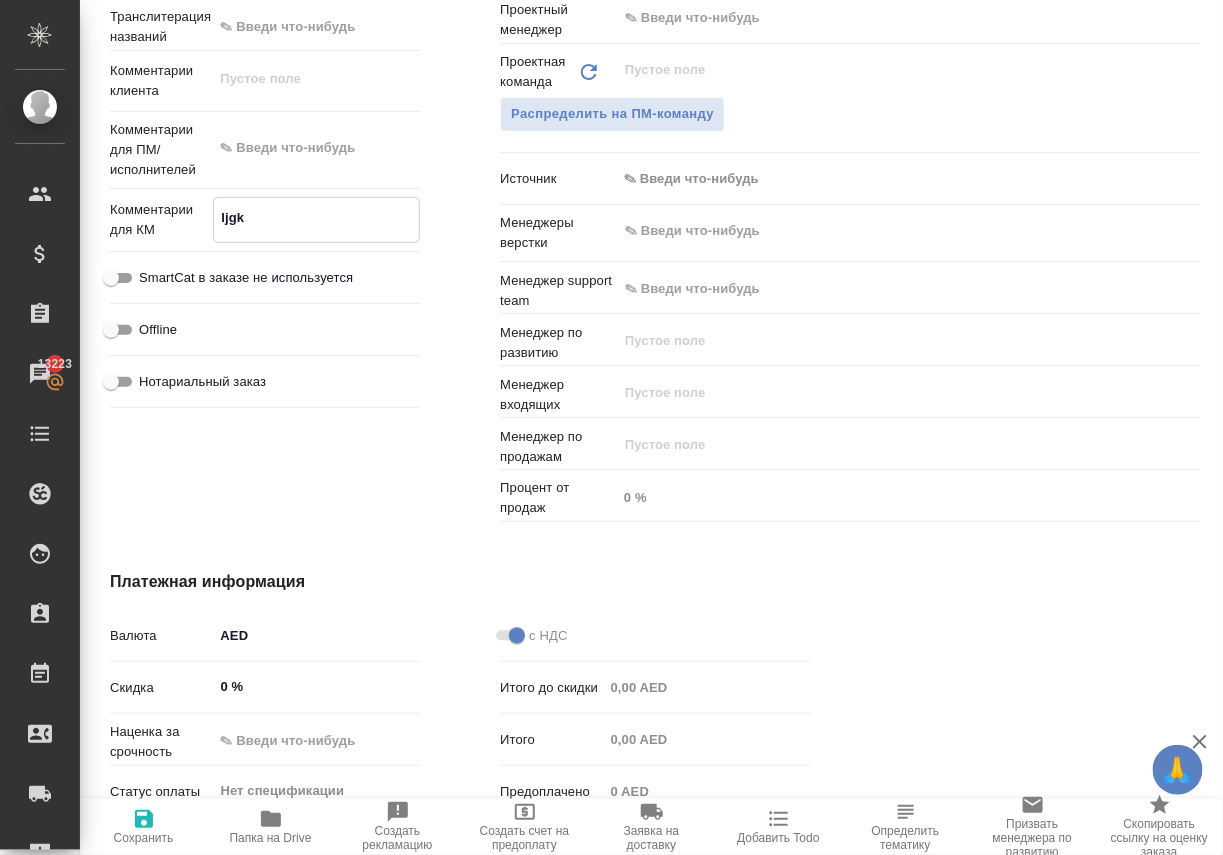 type on "x" 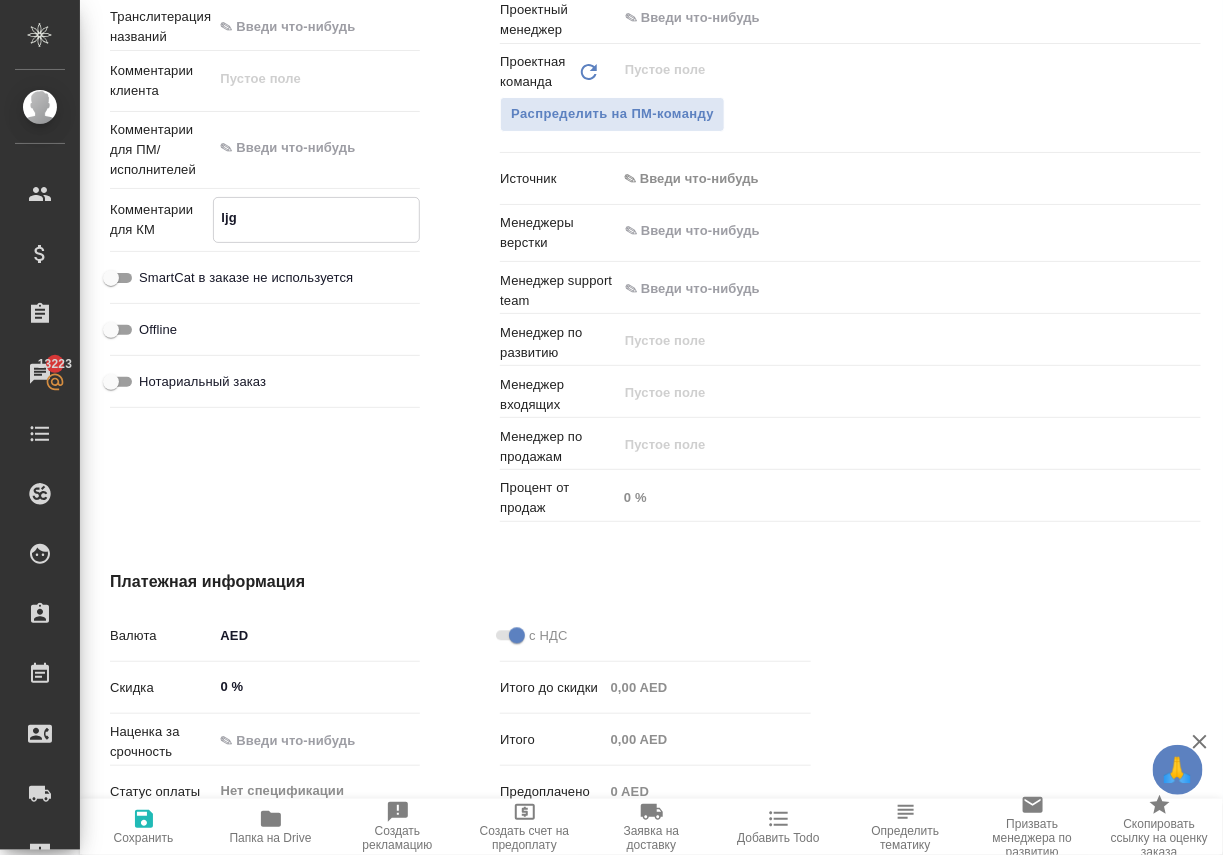 type on "x" 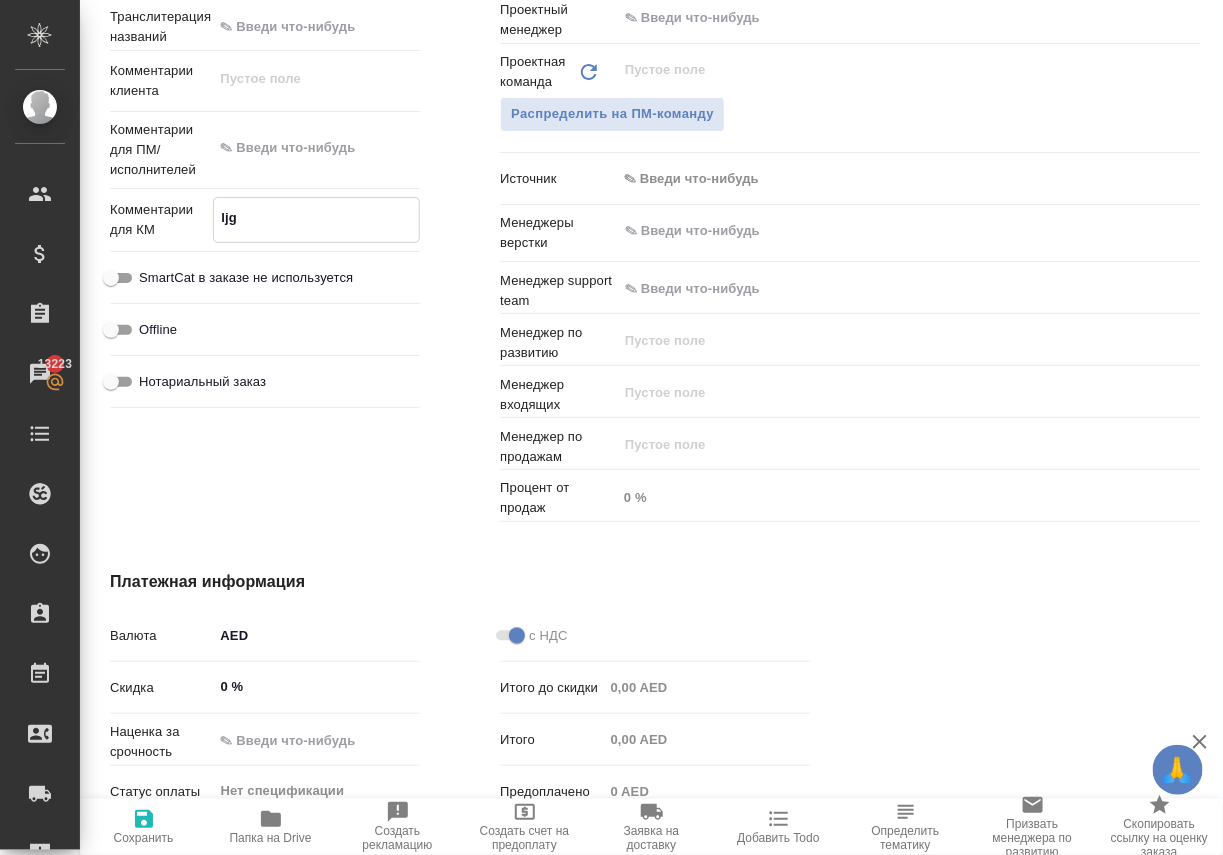 type on "x" 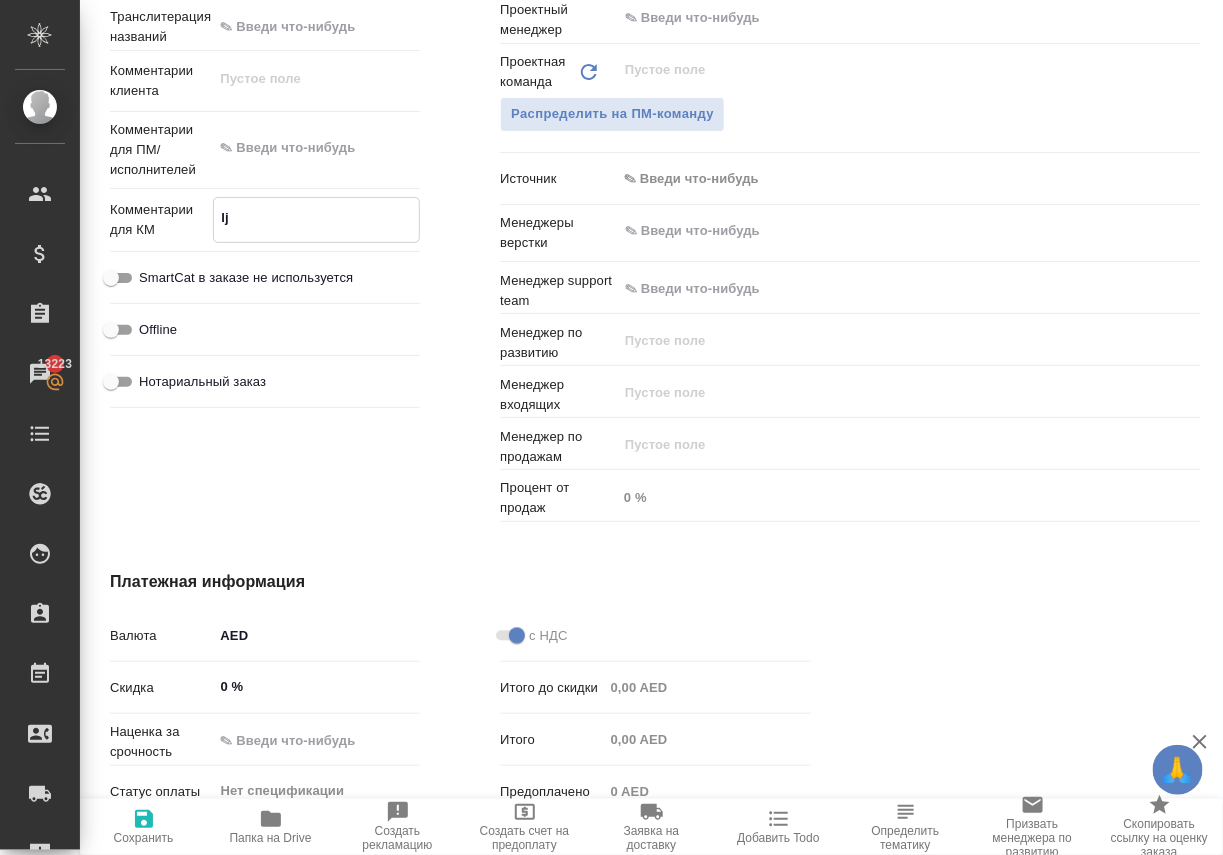 type on "x" 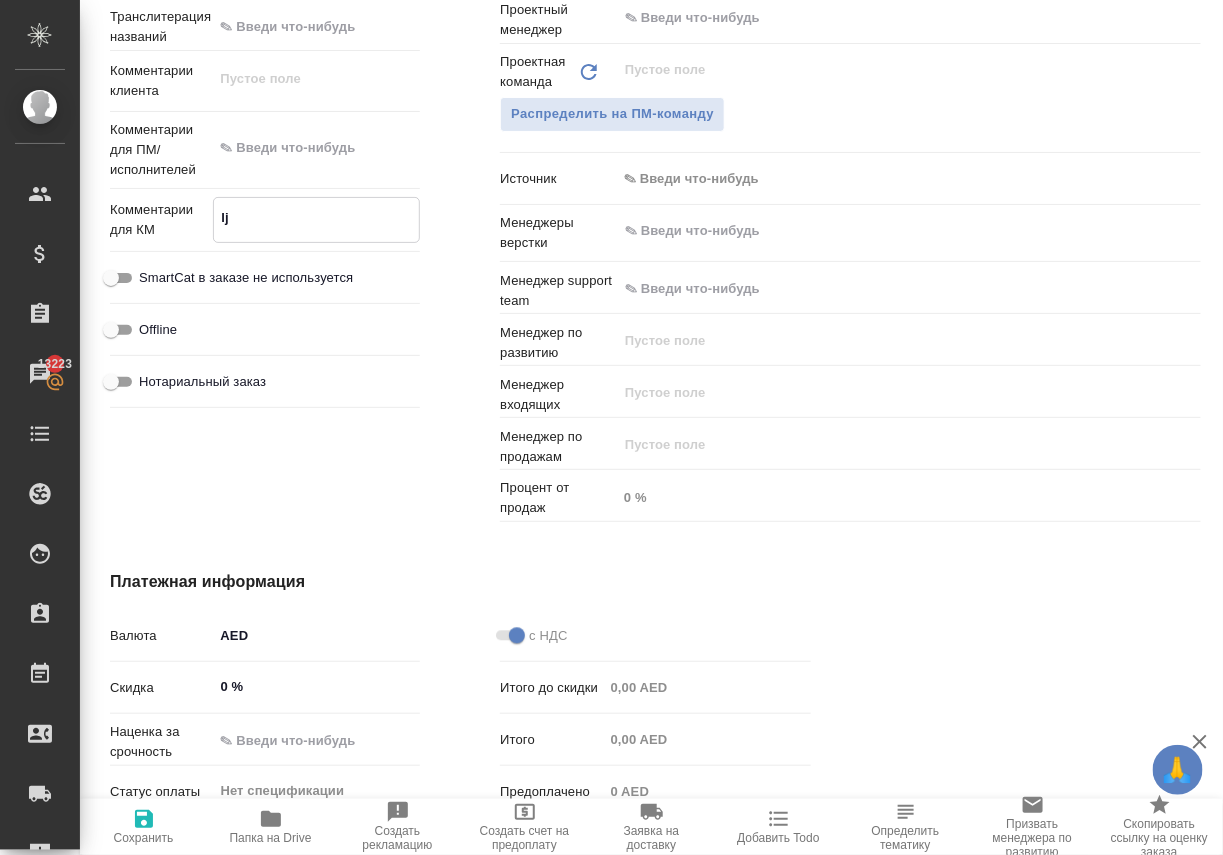 type on "x" 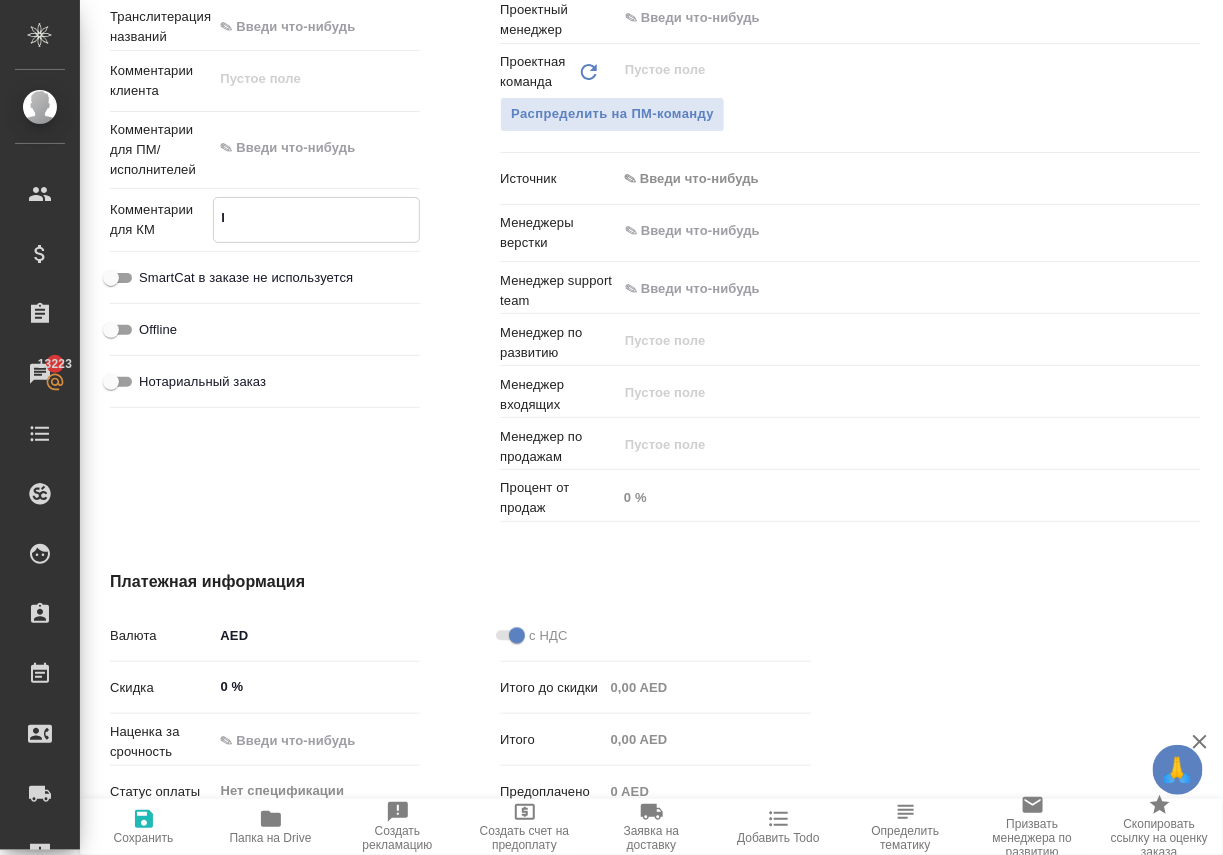 type on "x" 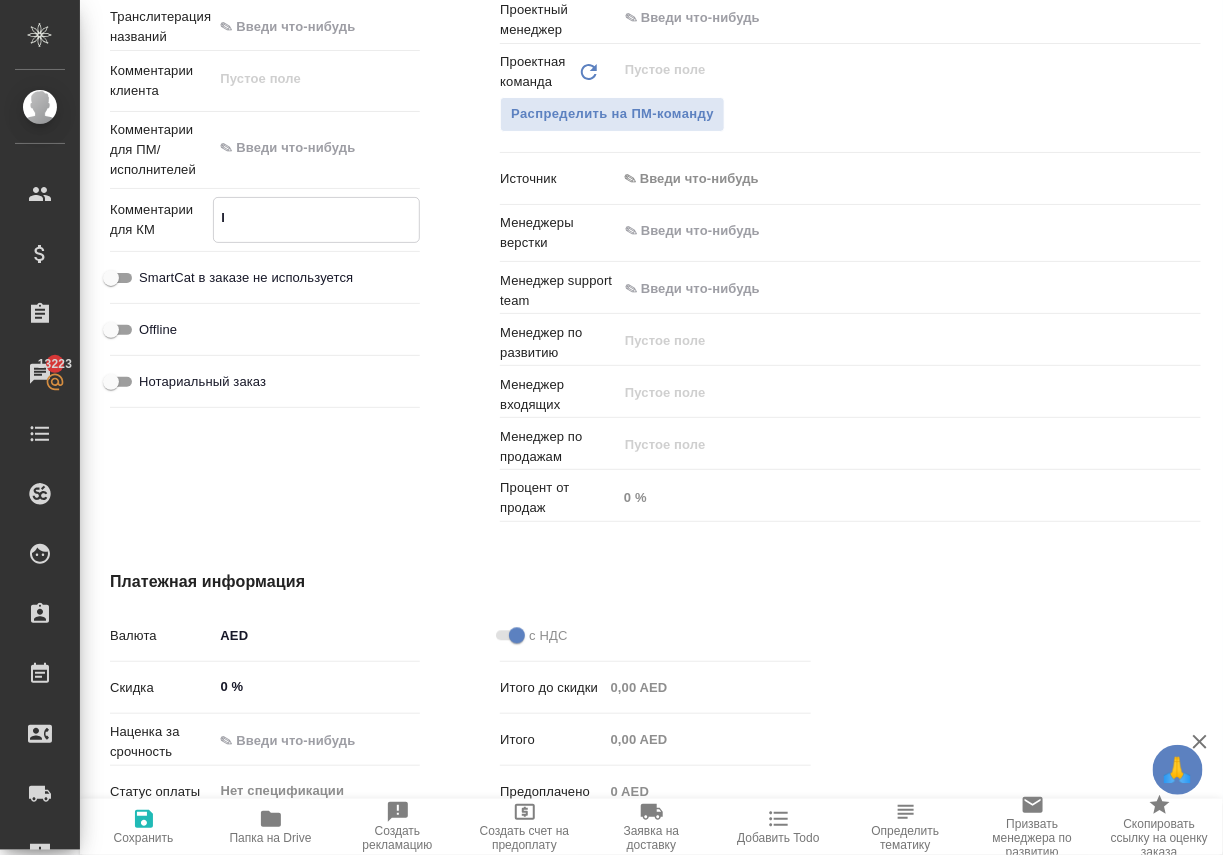 type on "x" 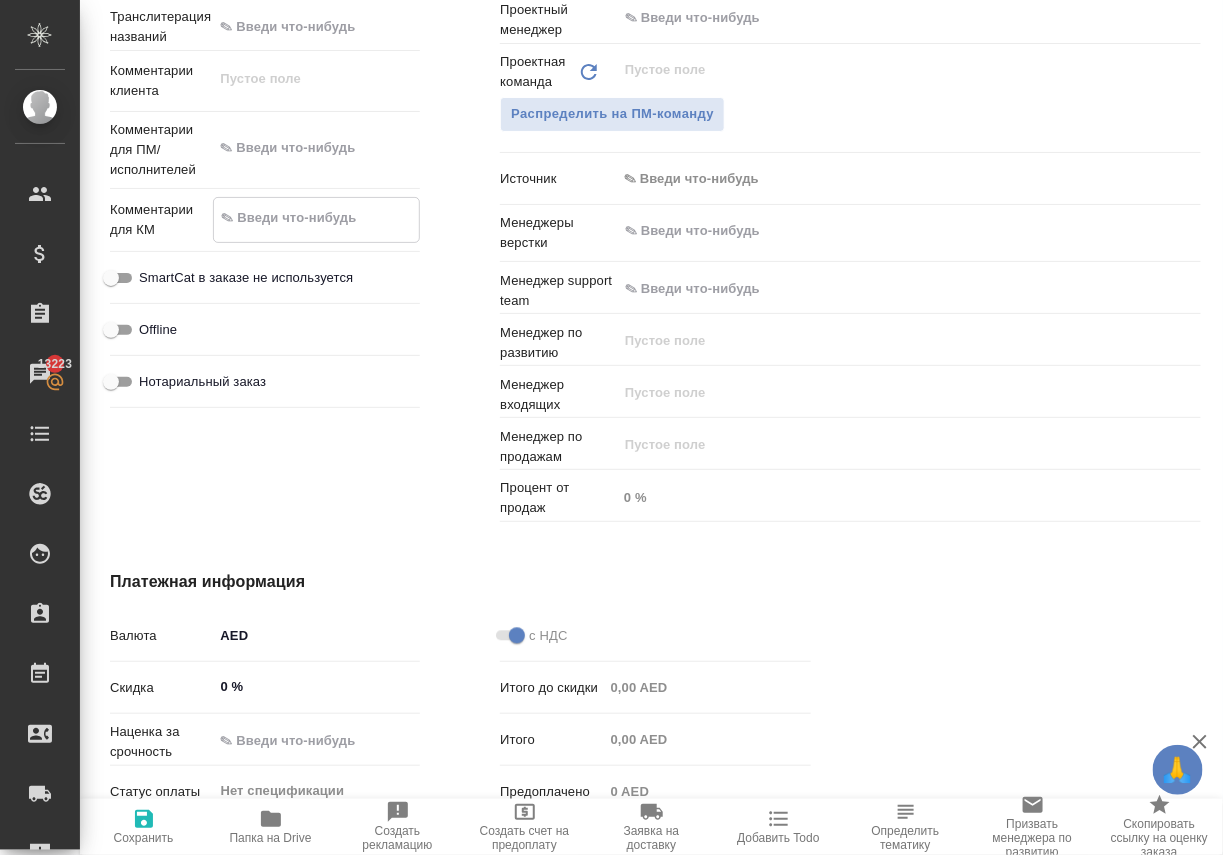 type on "x" 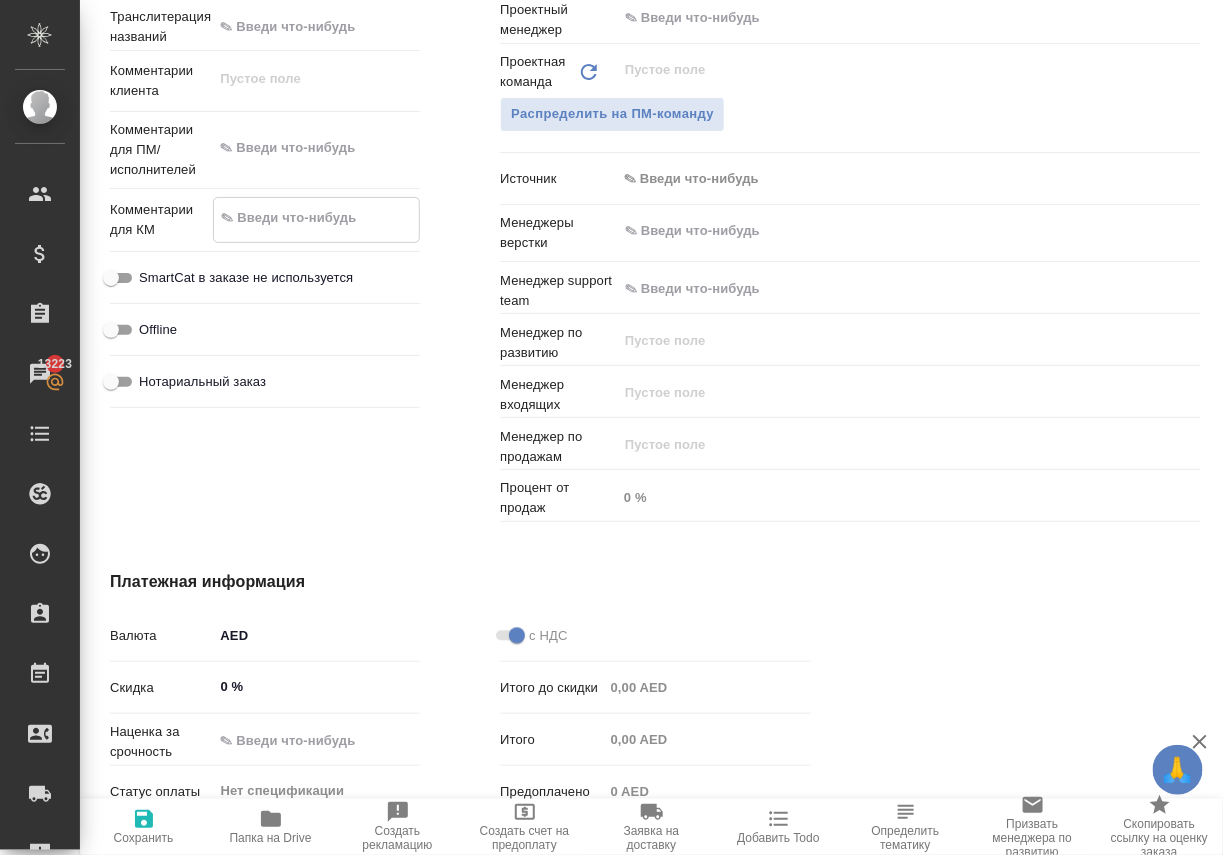 type on "x" 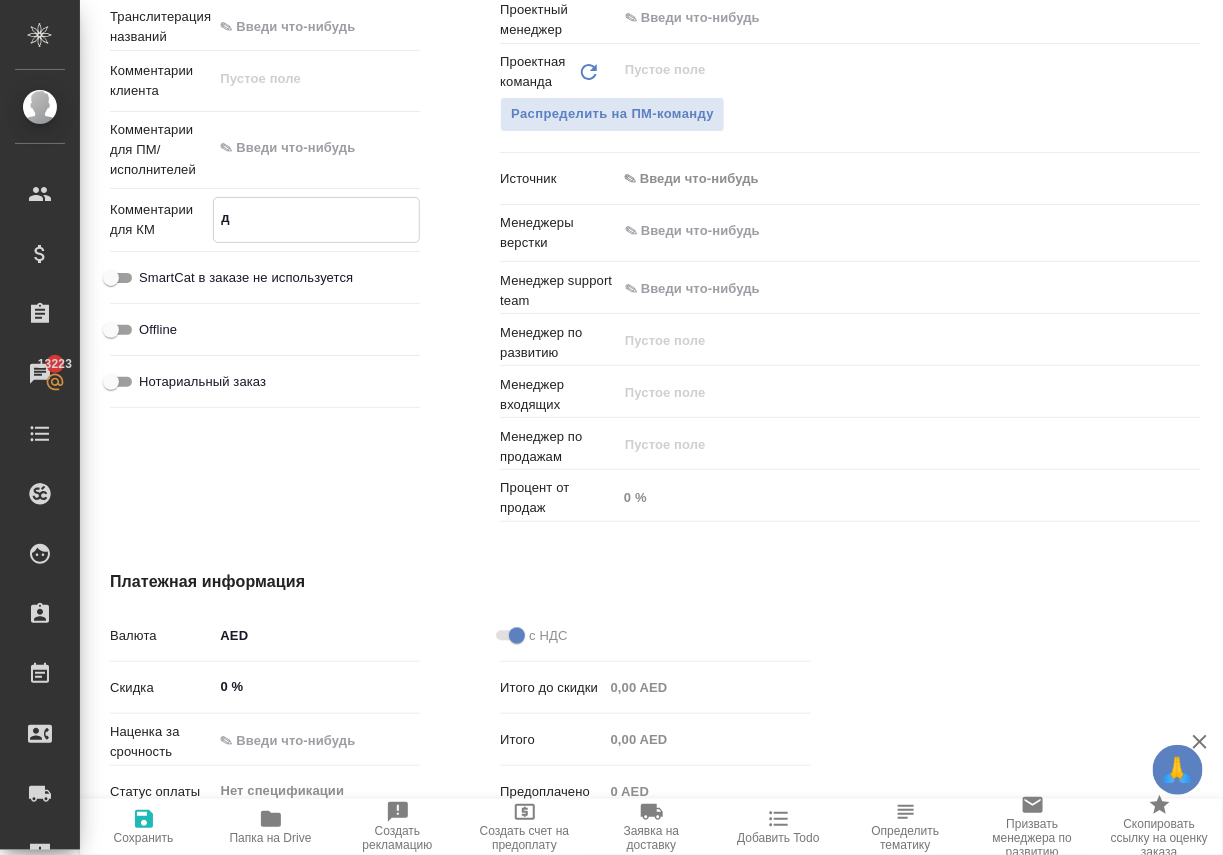 type on "x" 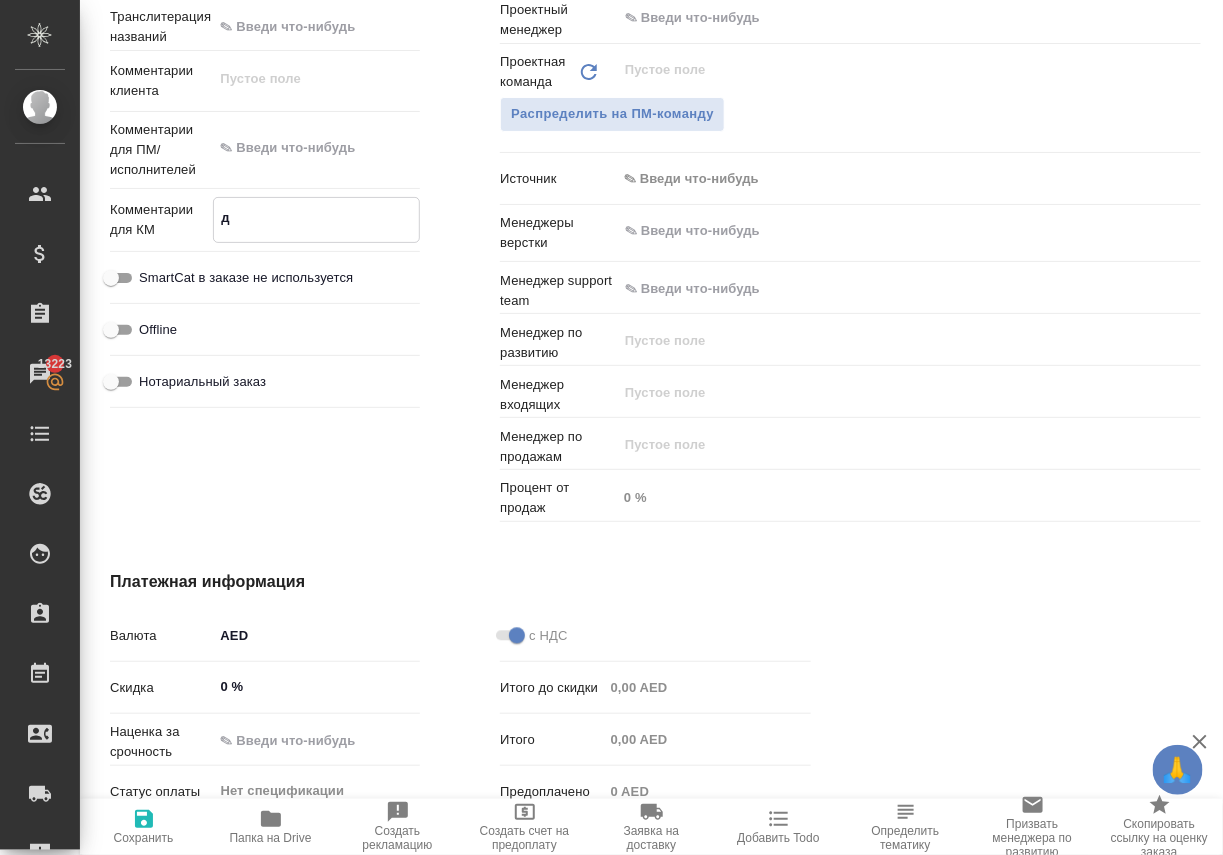 type on "x" 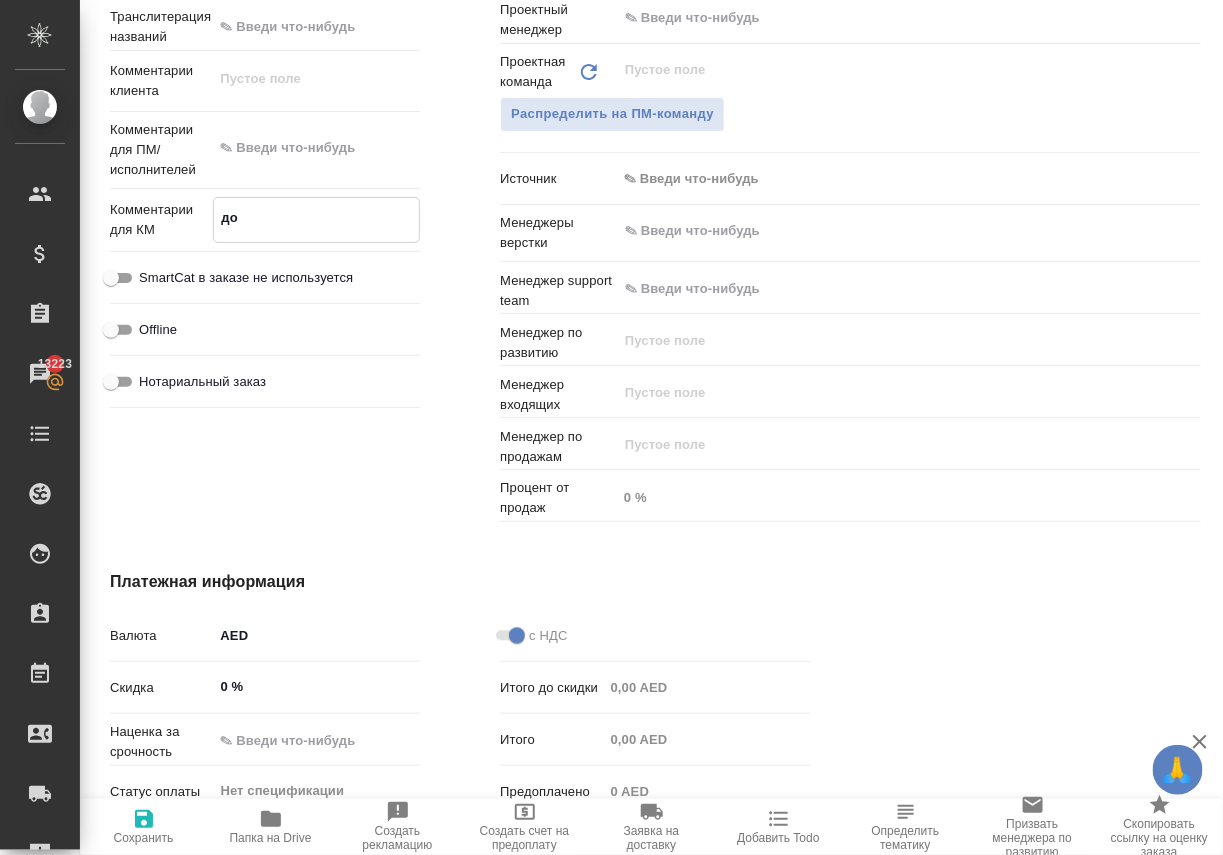 type on "x" 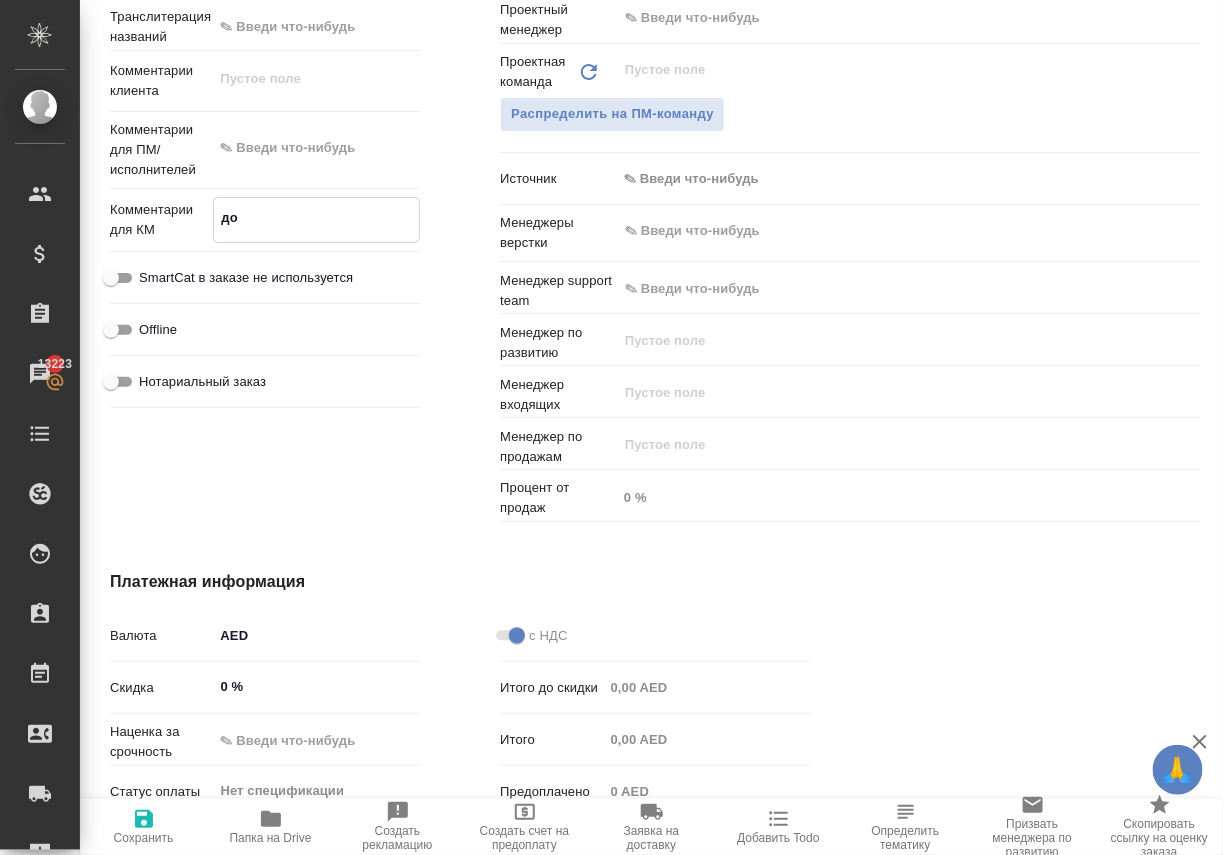 type on "x" 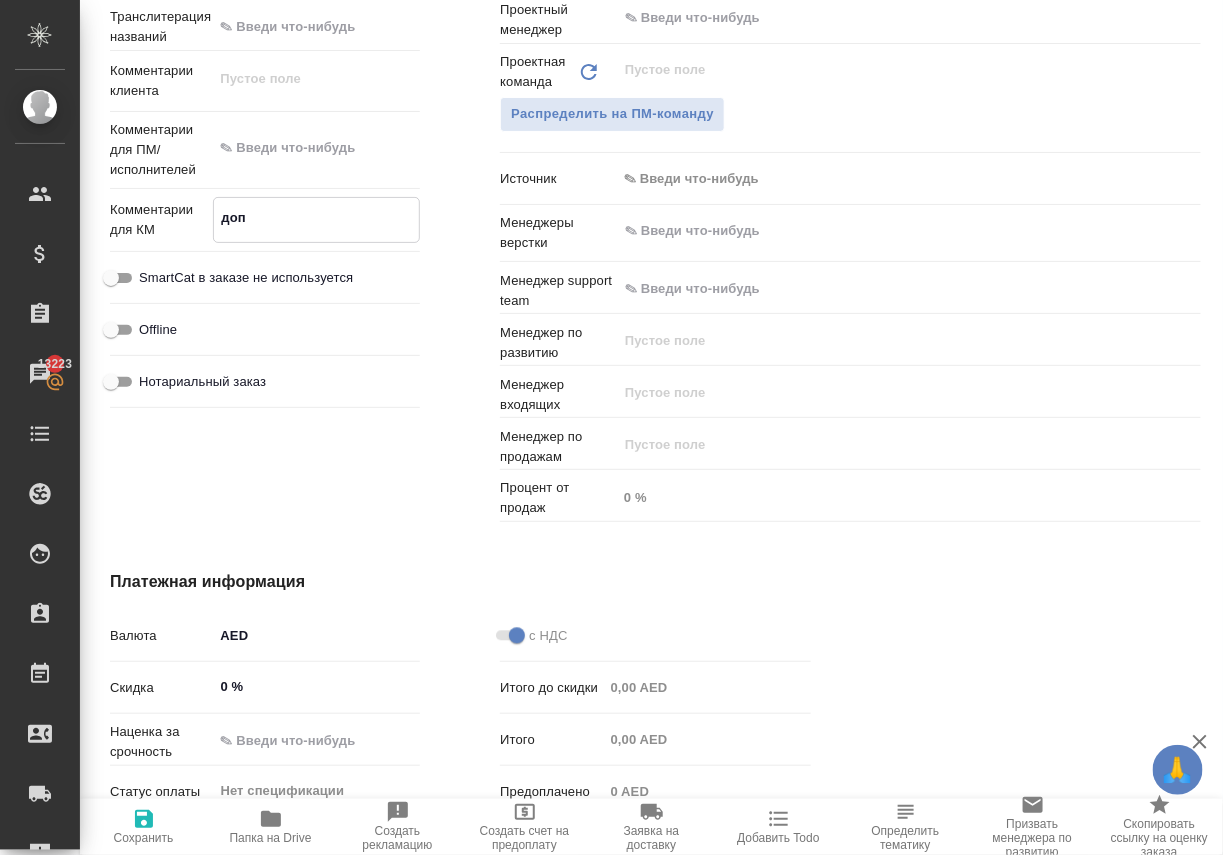 type on "x" 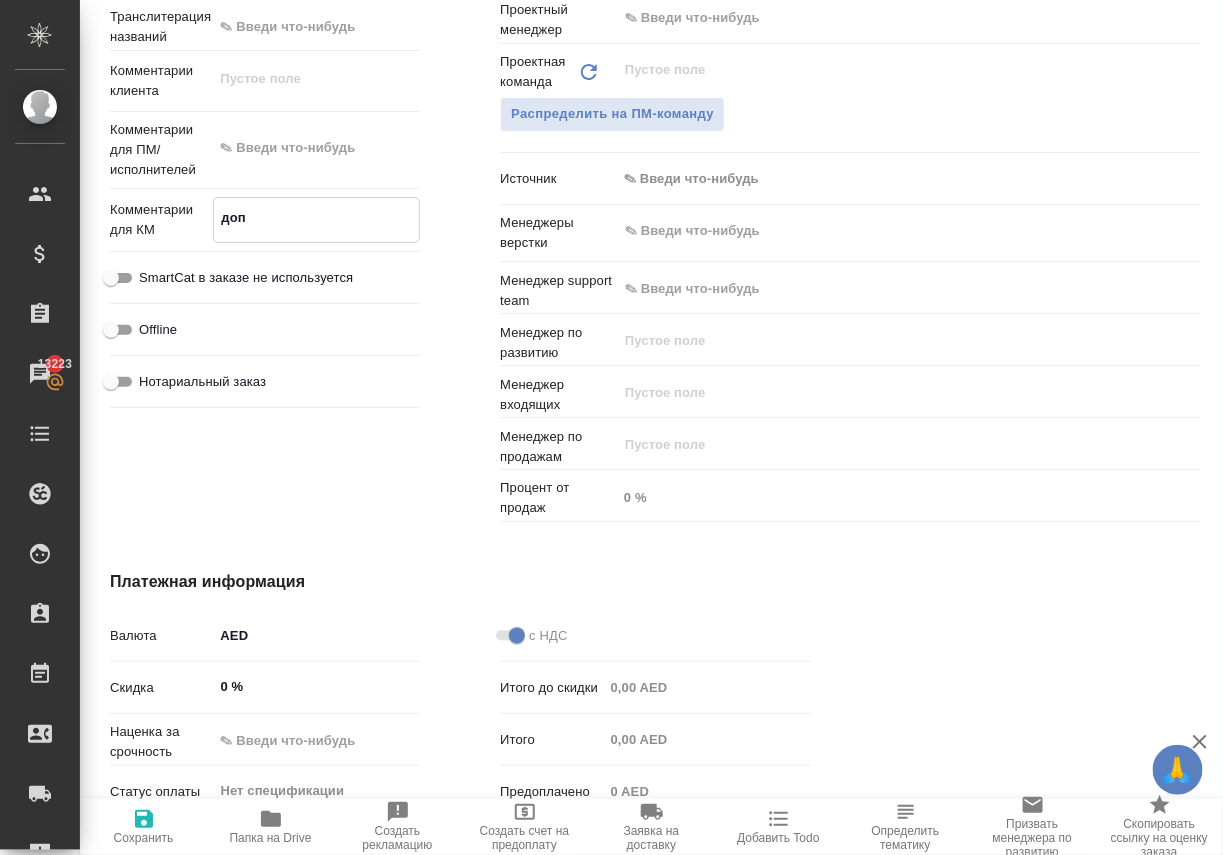 type on "x" 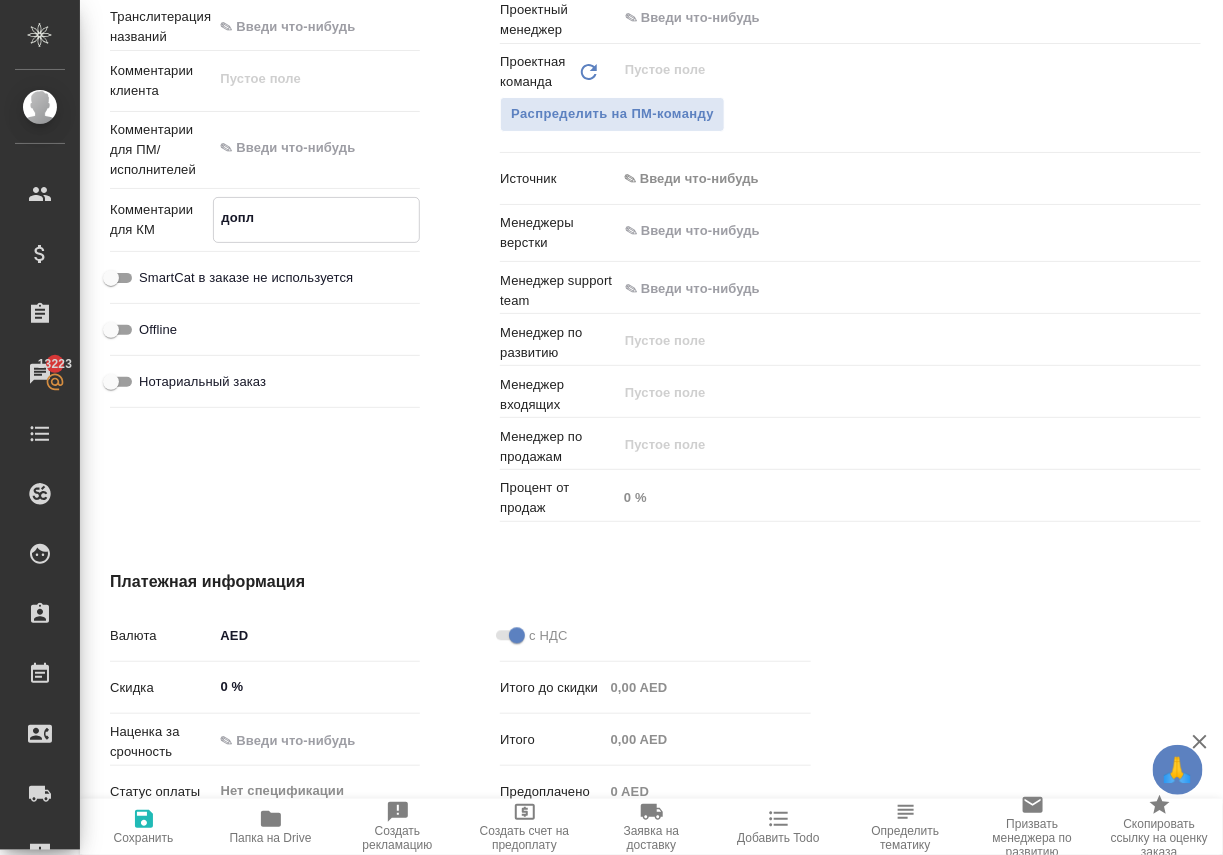 type on "x" 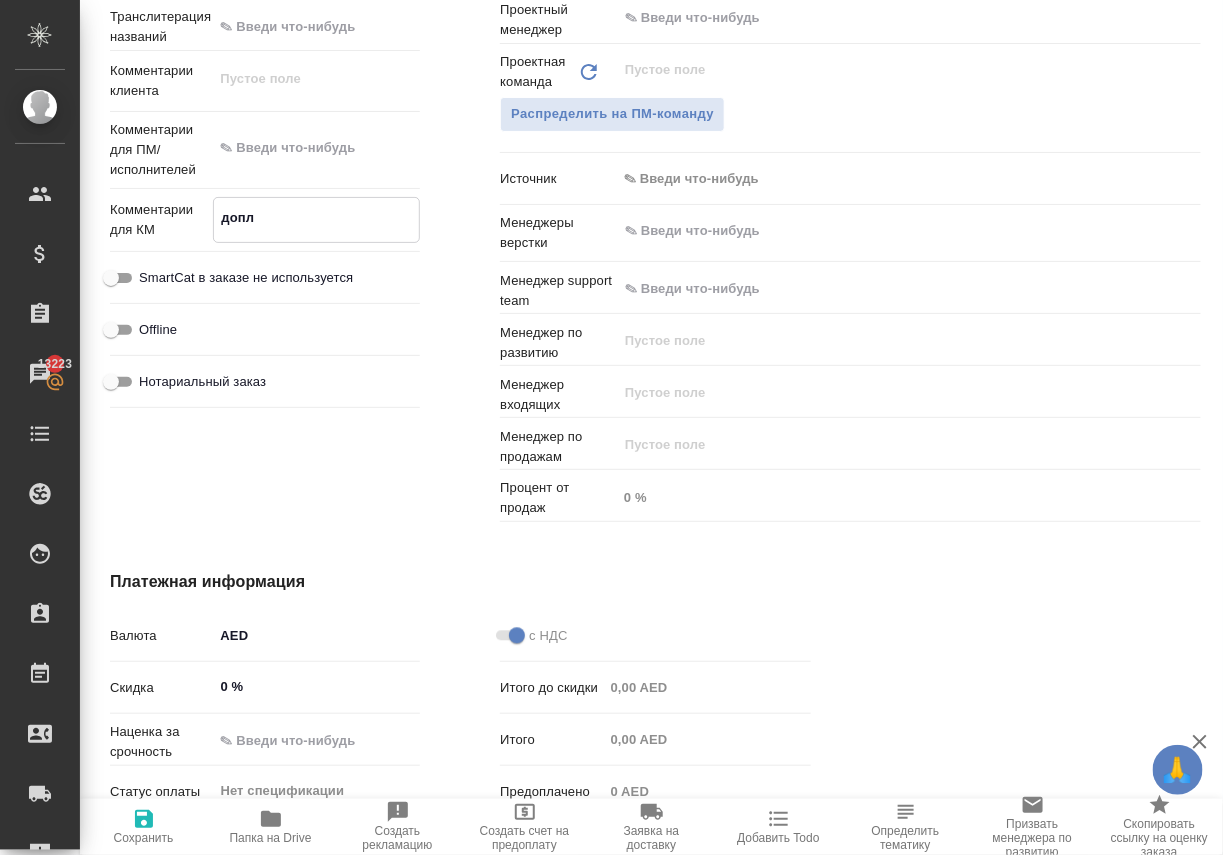 type on "x" 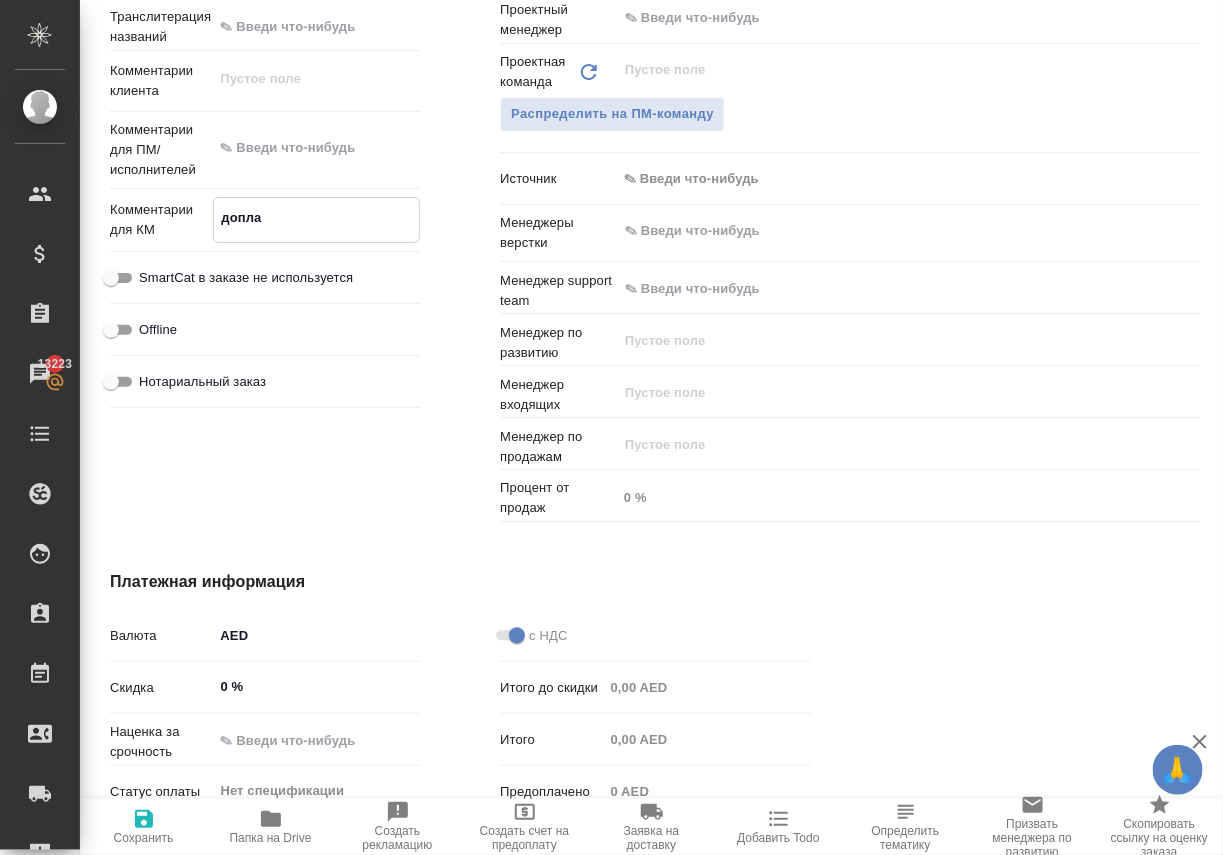 type on "x" 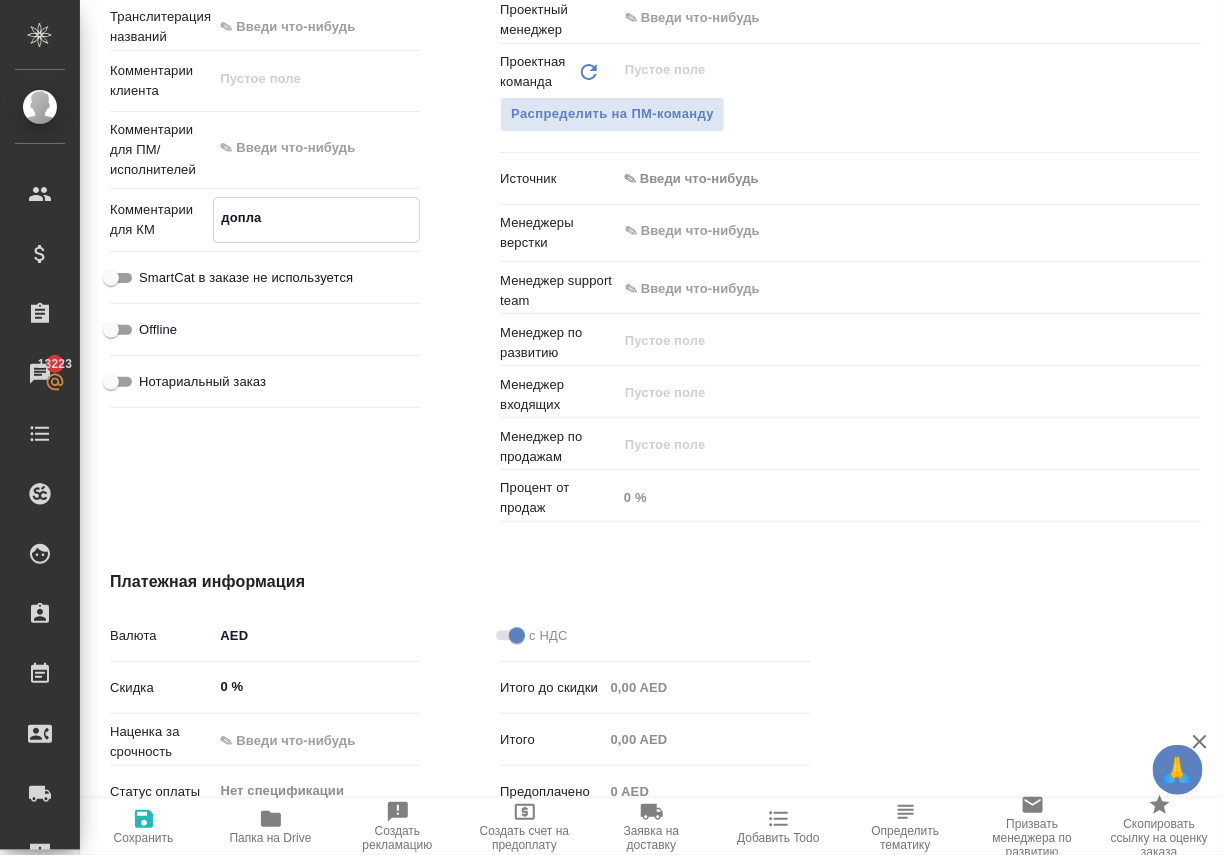 type on "x" 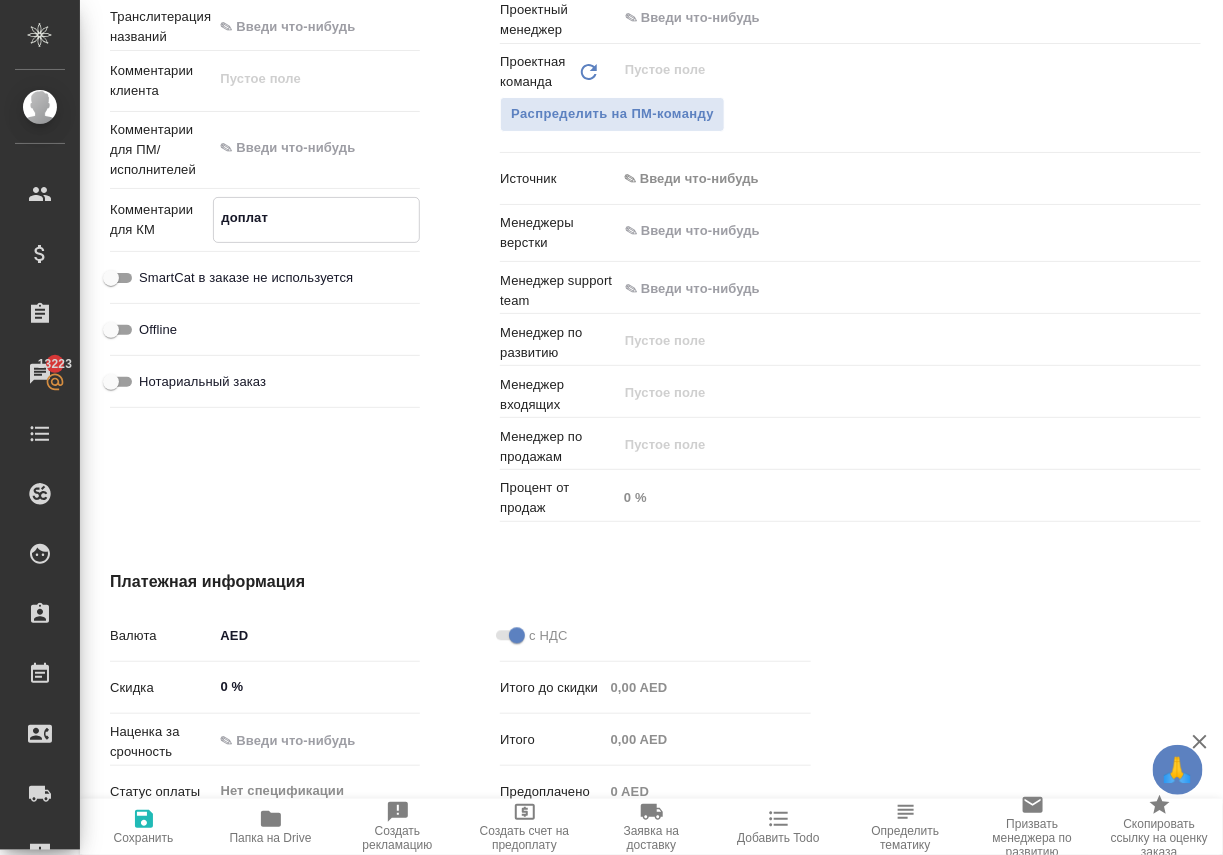 type on "x" 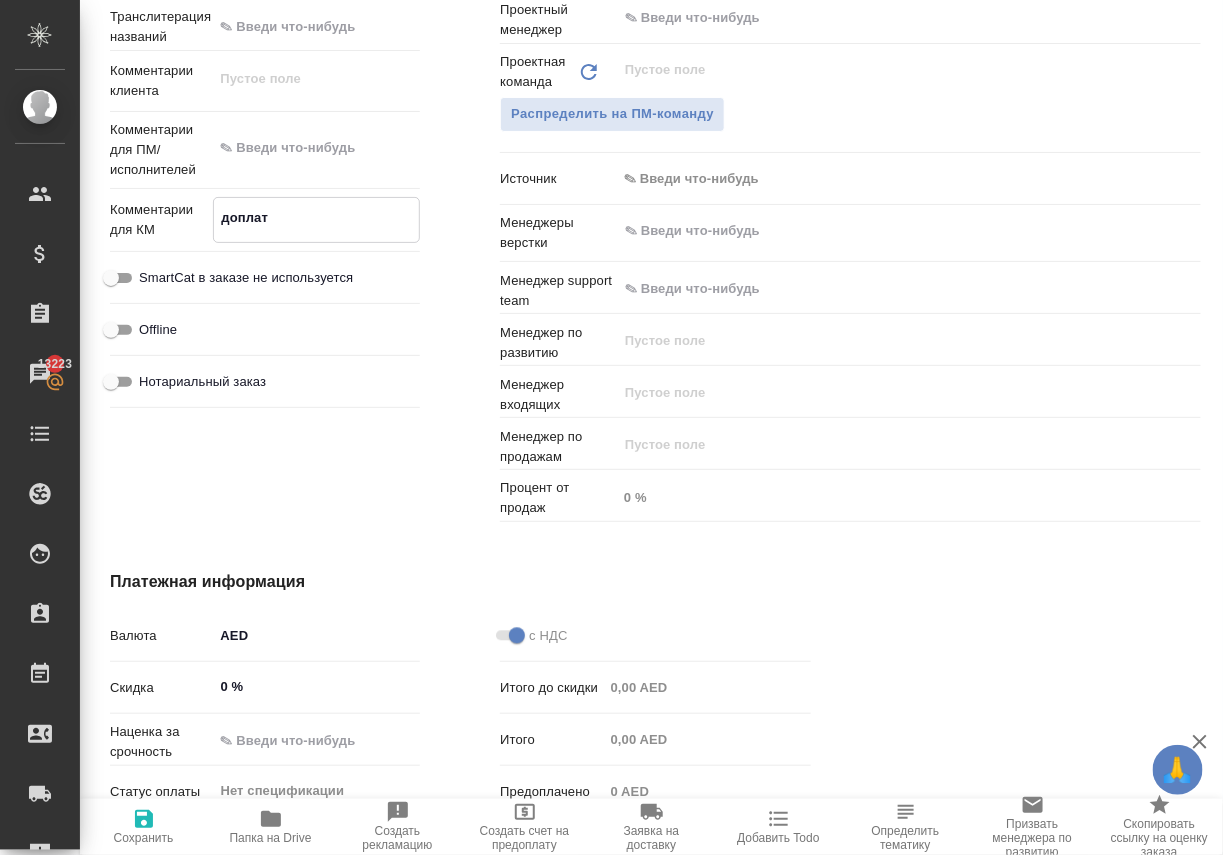 type on "x" 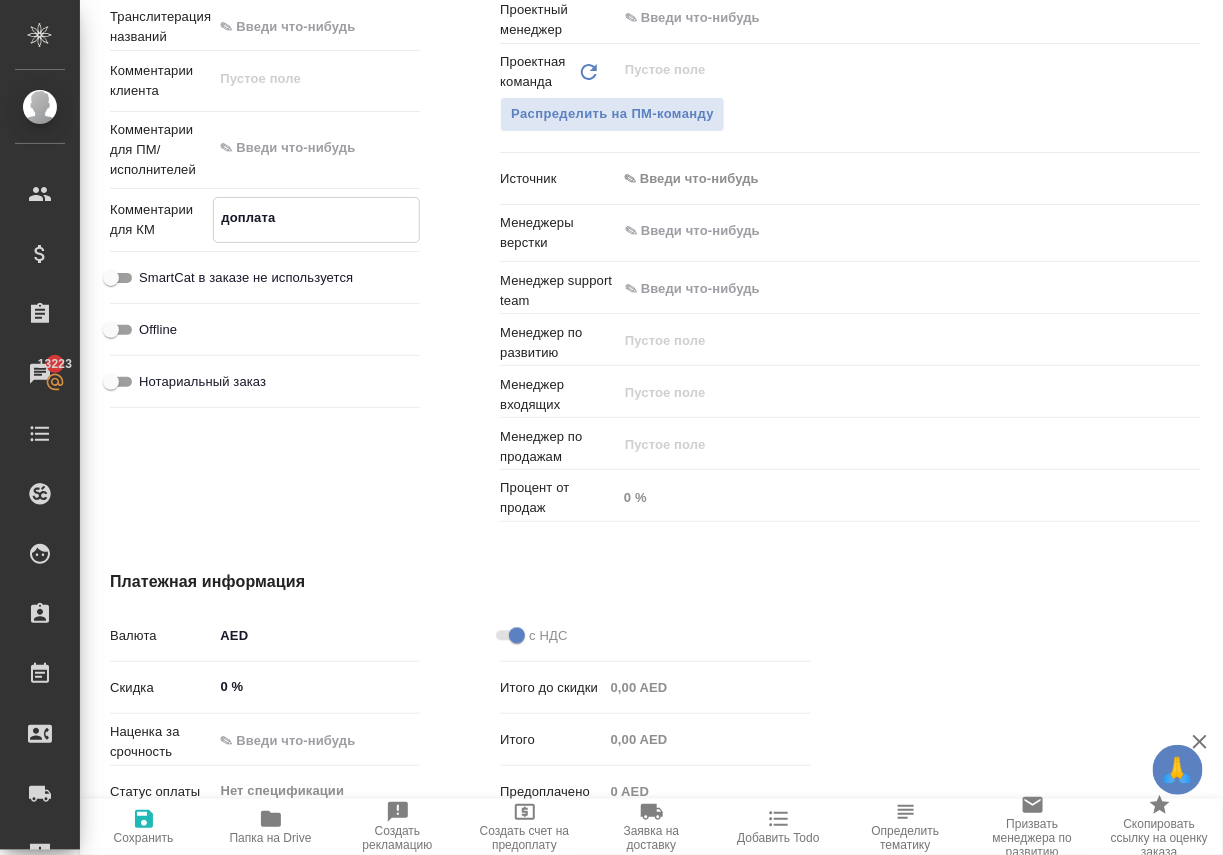 type on "x" 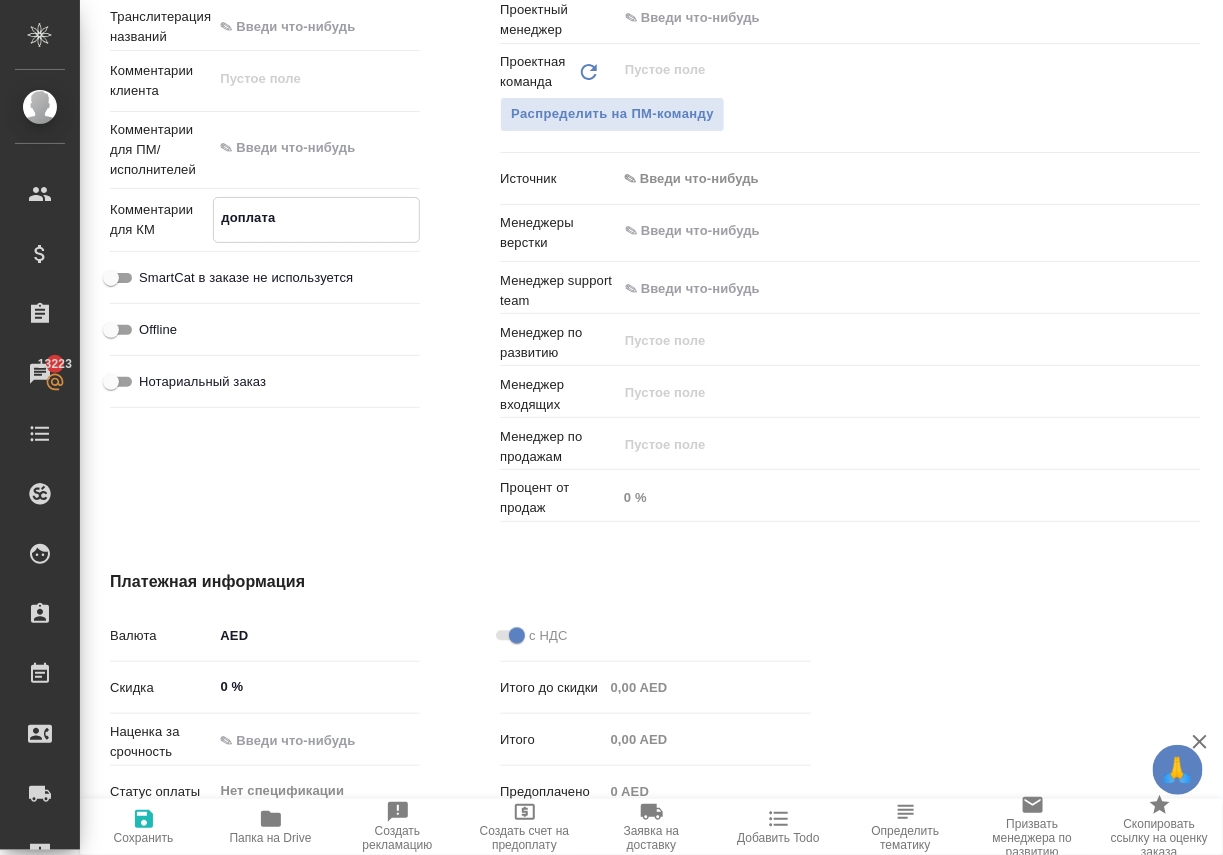 type on "x" 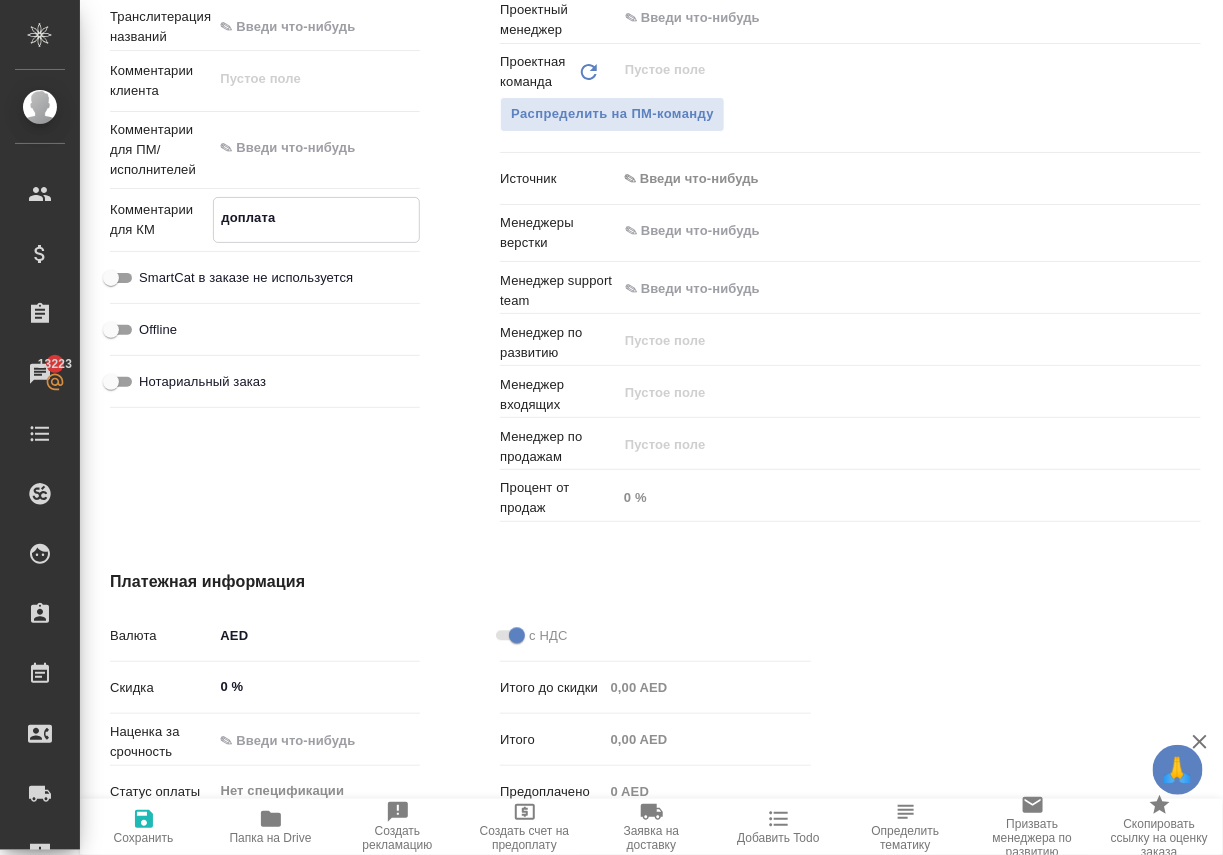 type on "x" 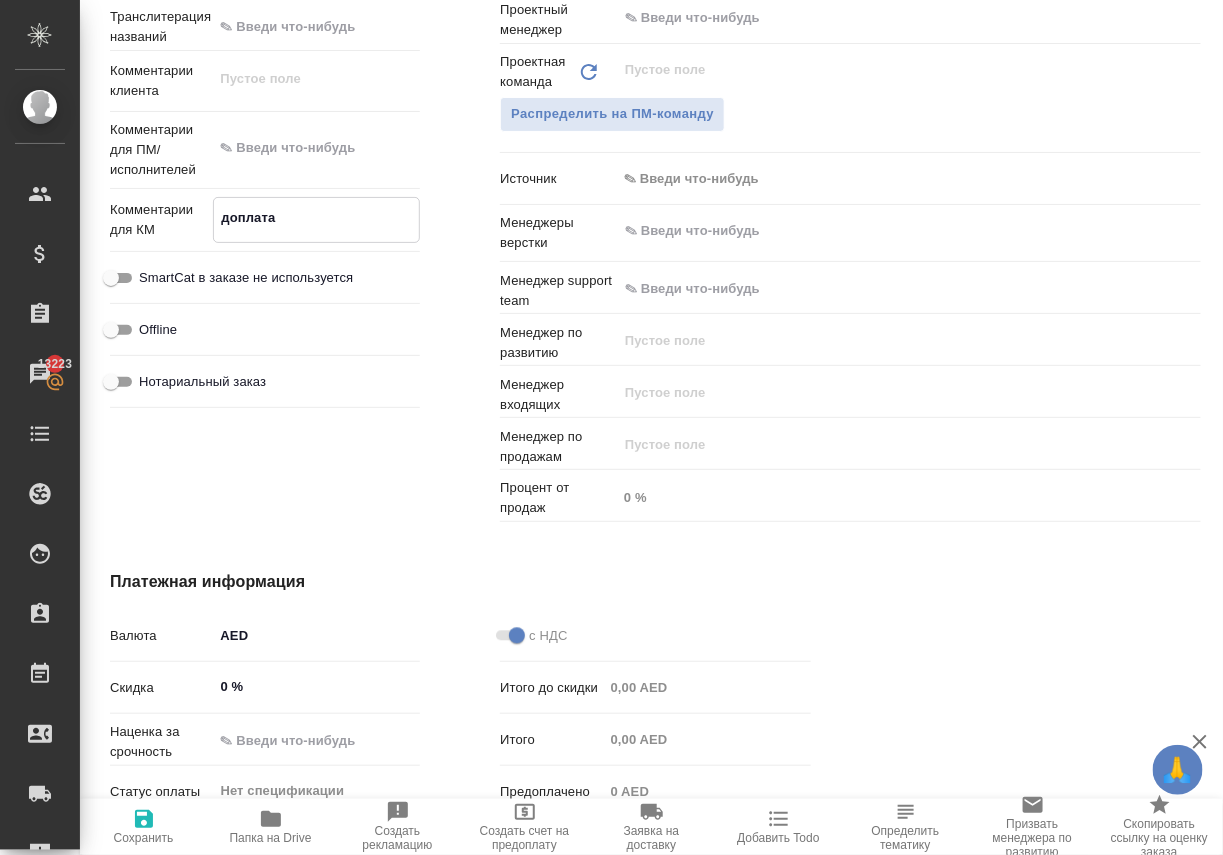 type on "x" 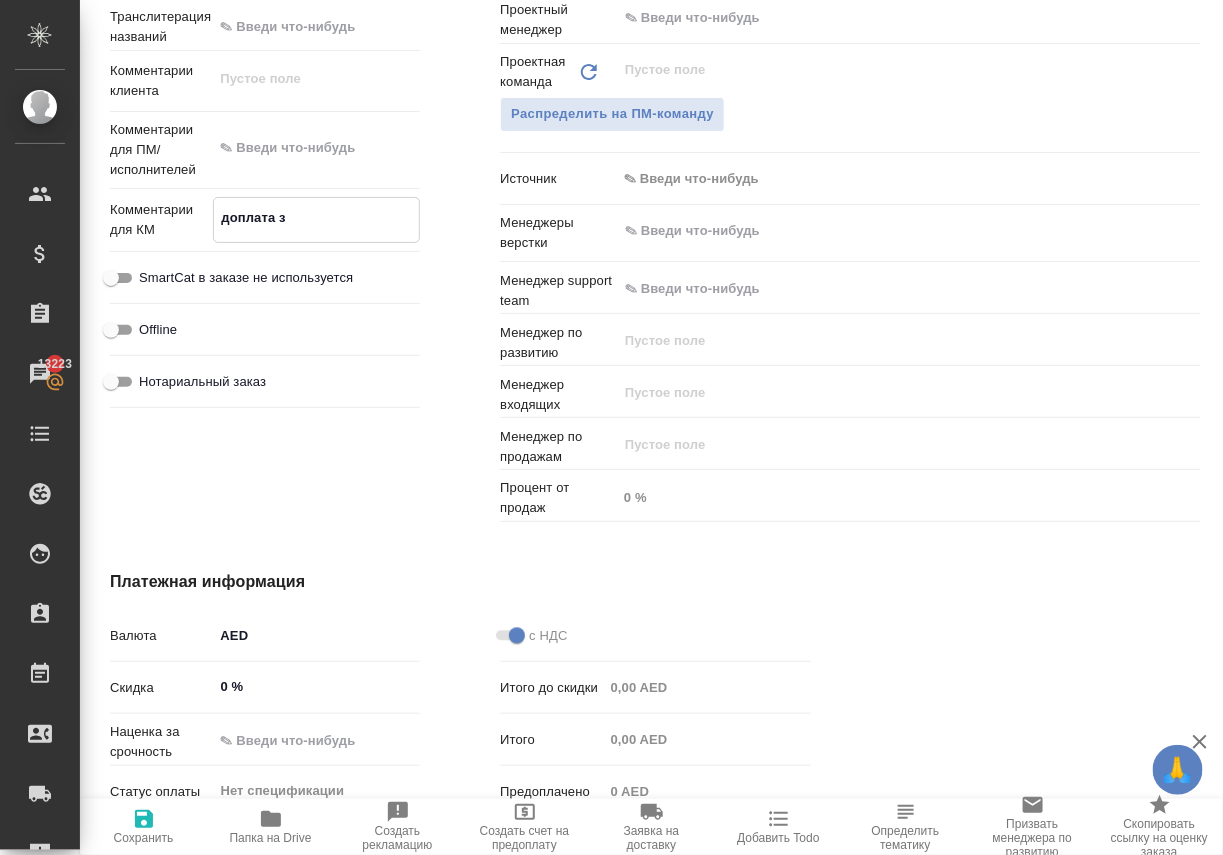 type on "x" 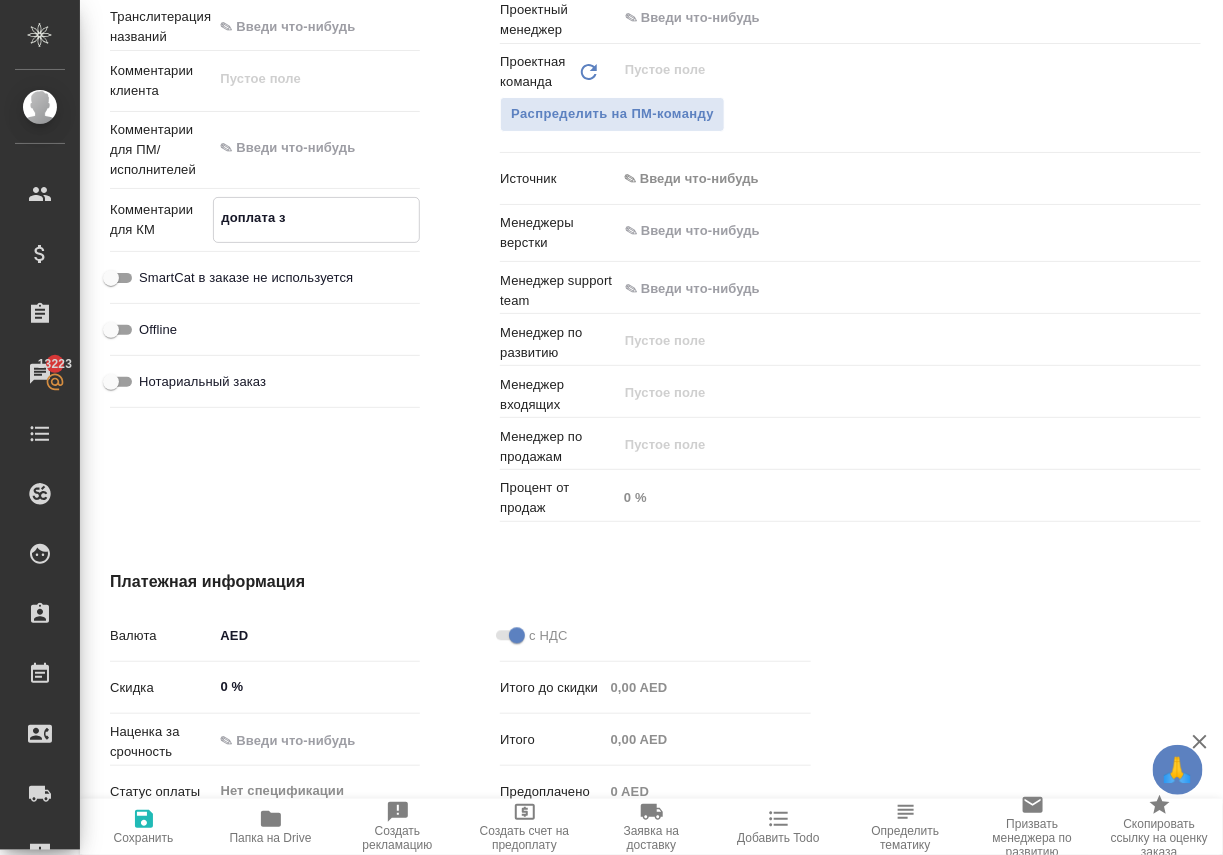 type on "x" 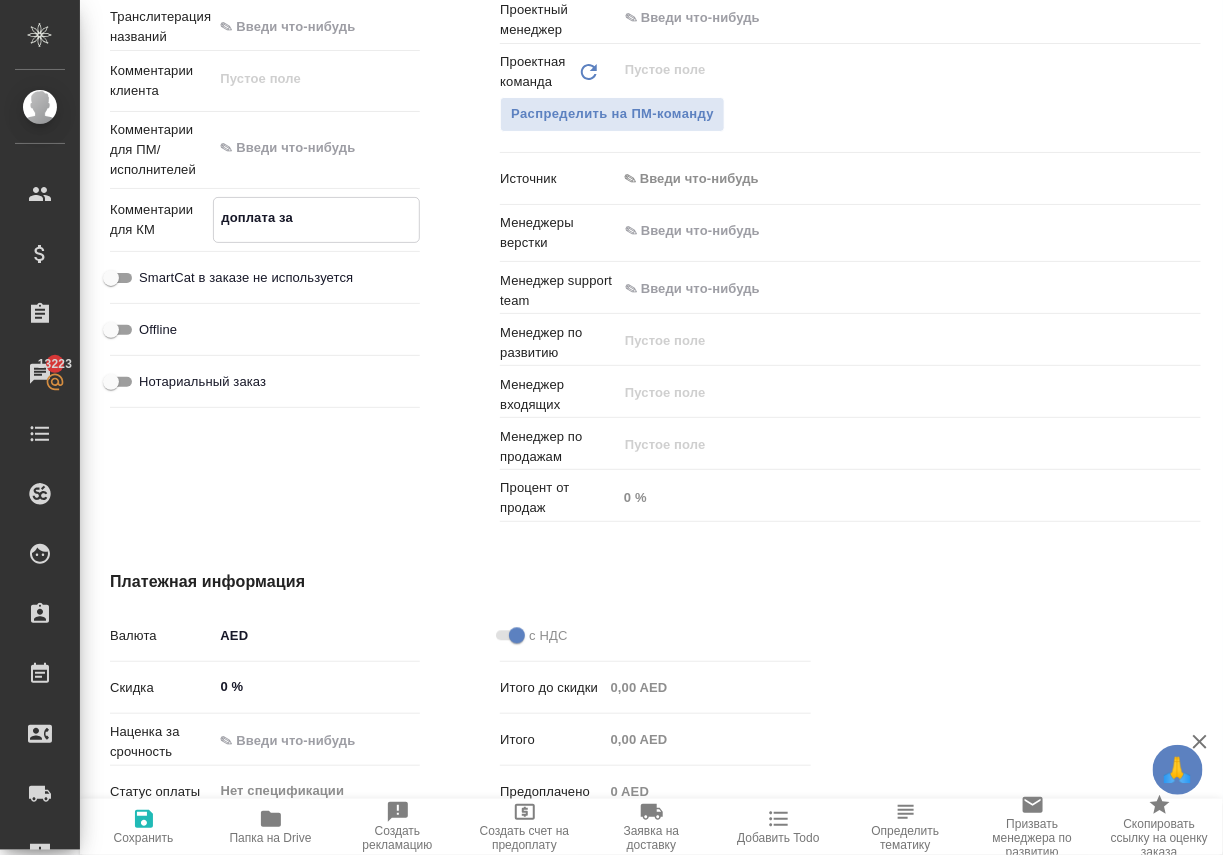 type on "x" 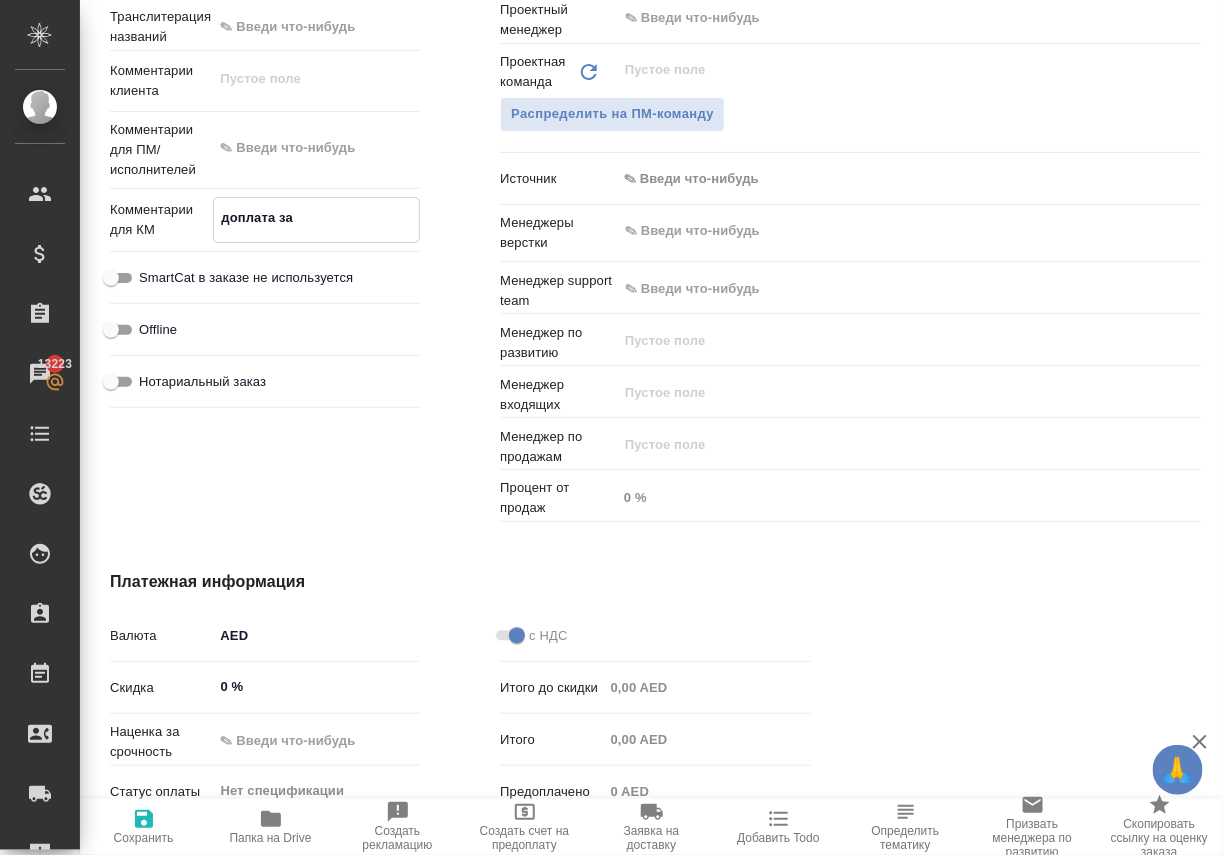 type on "x" 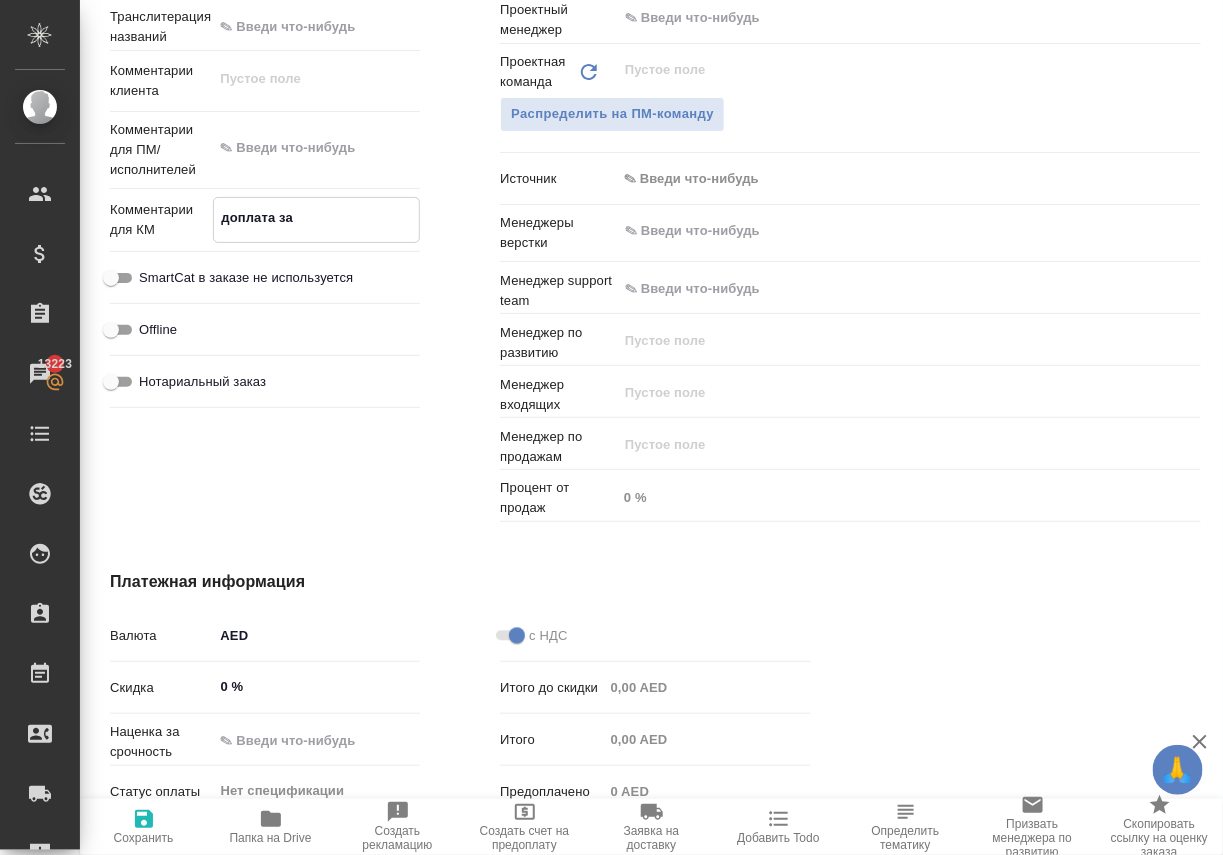 type on "x" 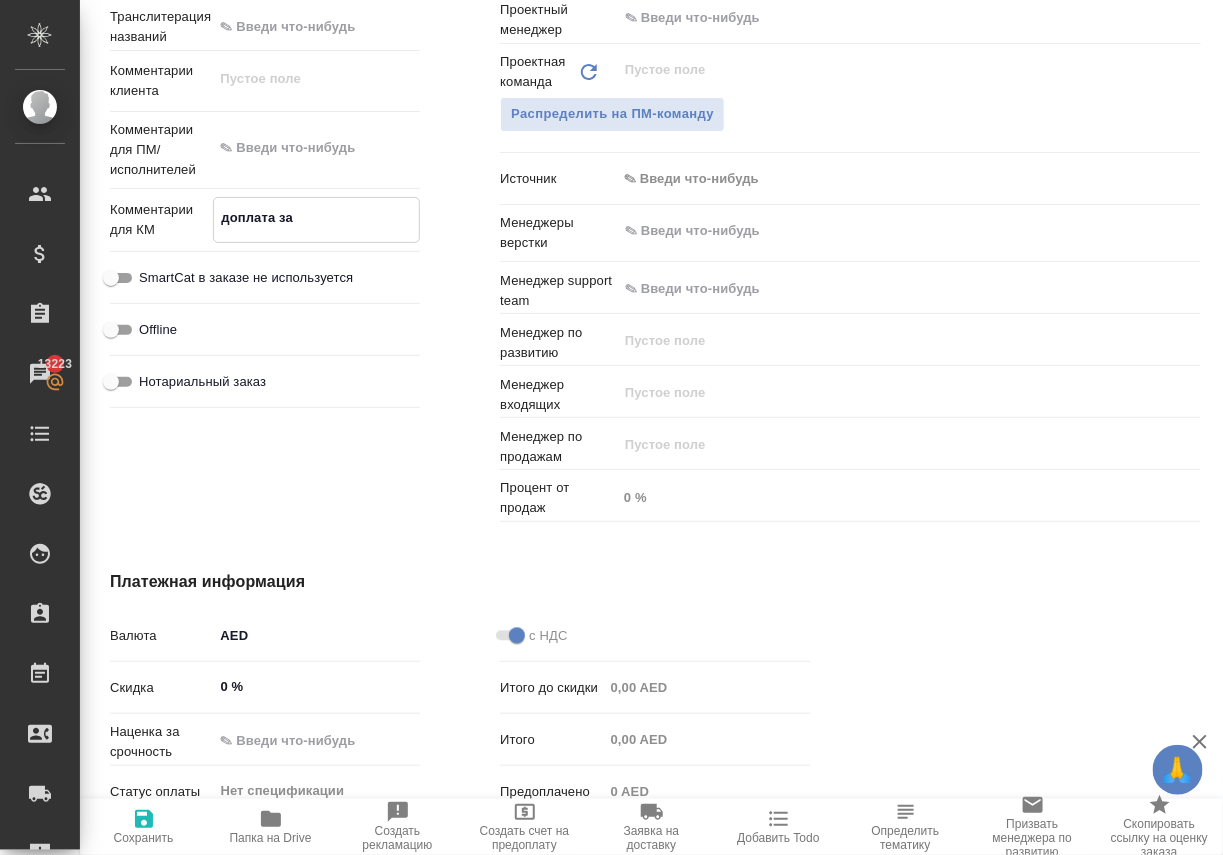type on "x" 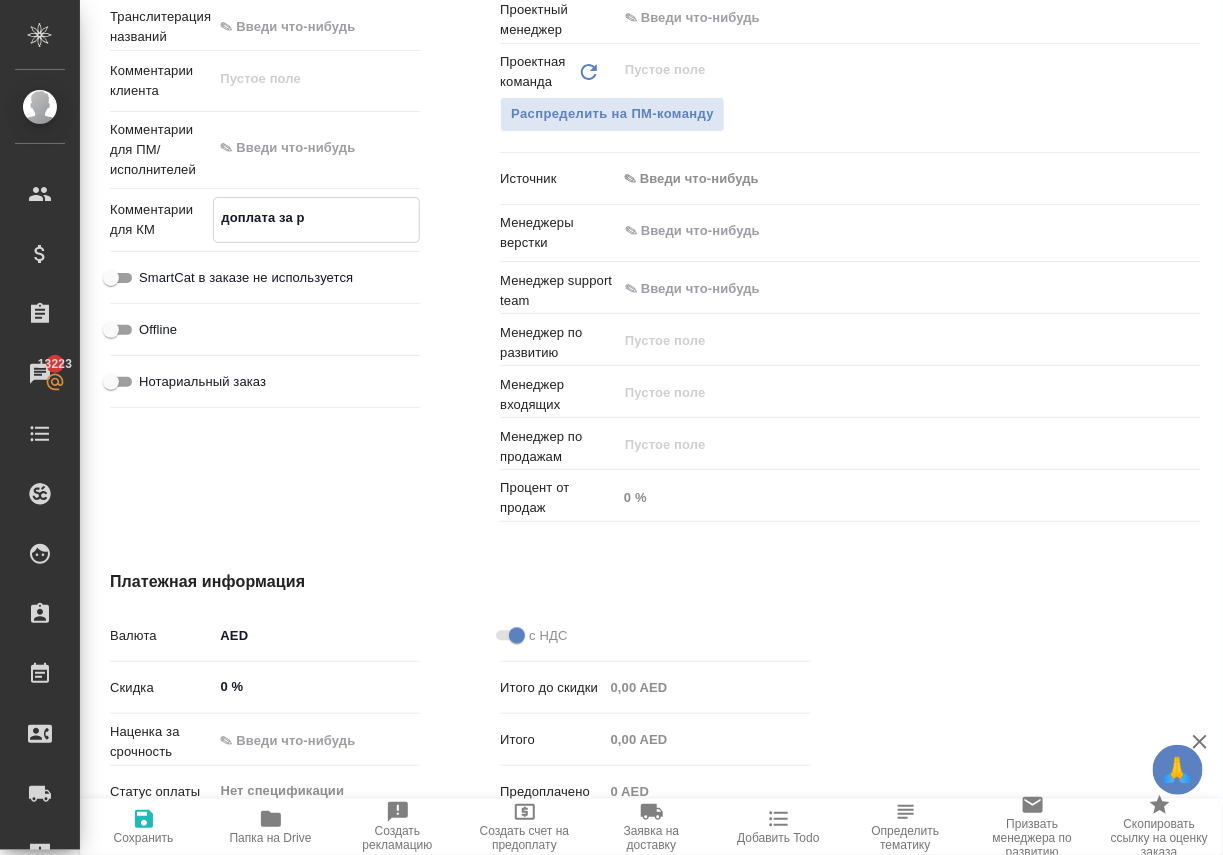 type on "x" 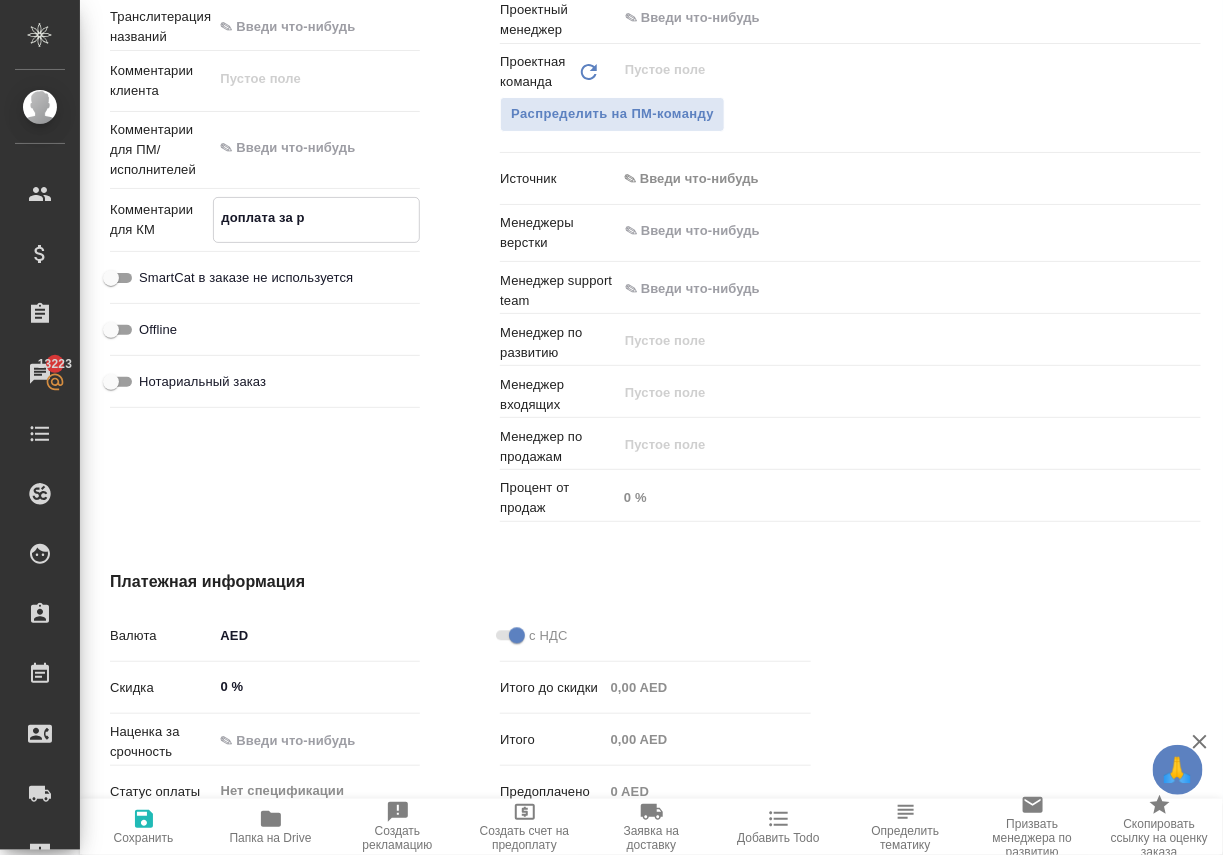 type on "x" 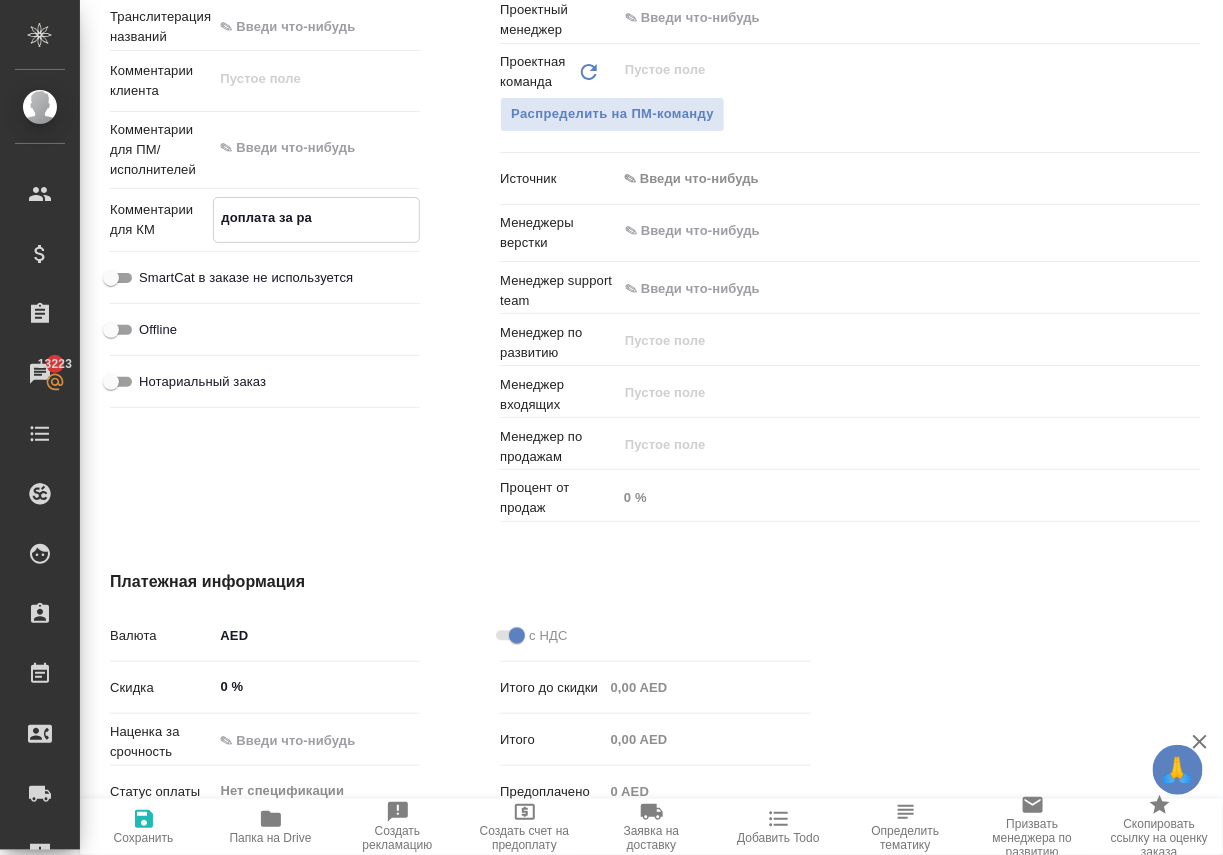 type on "x" 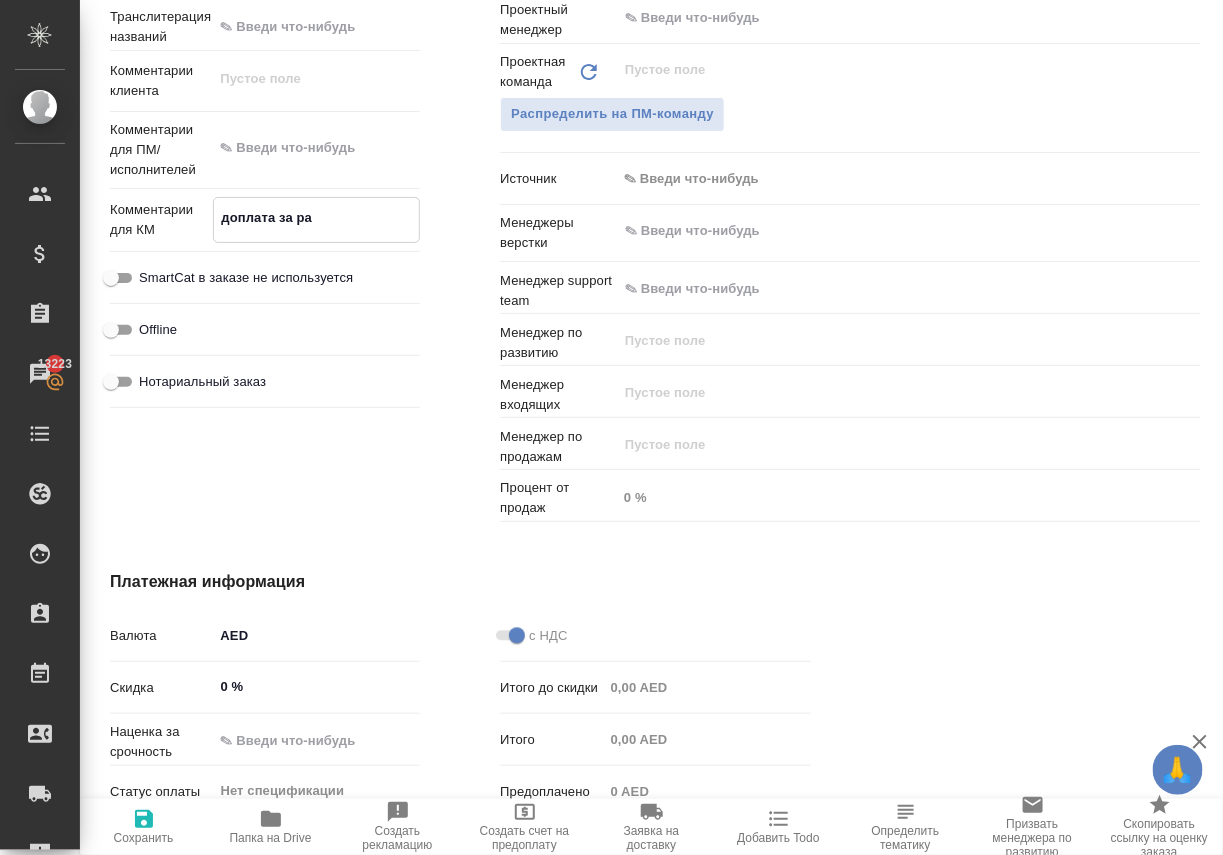 type on "x" 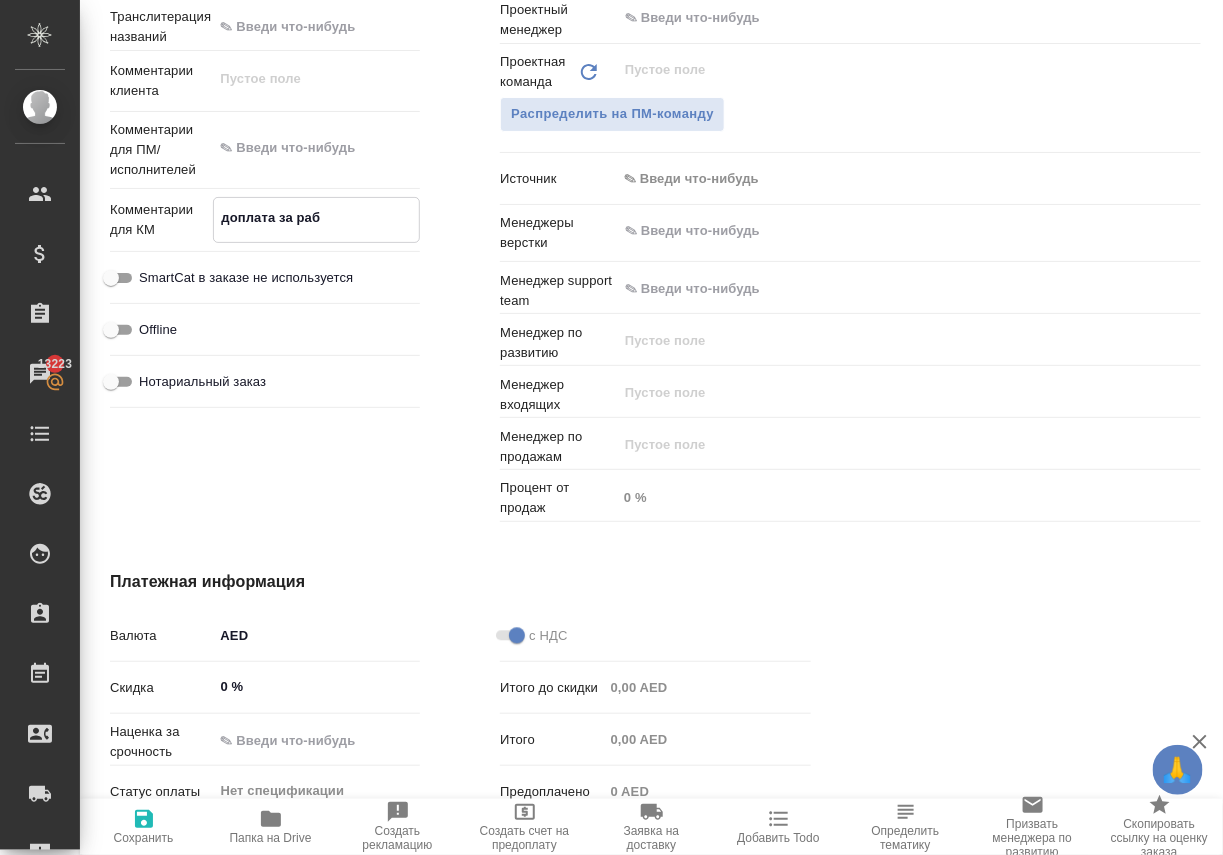 type on "x" 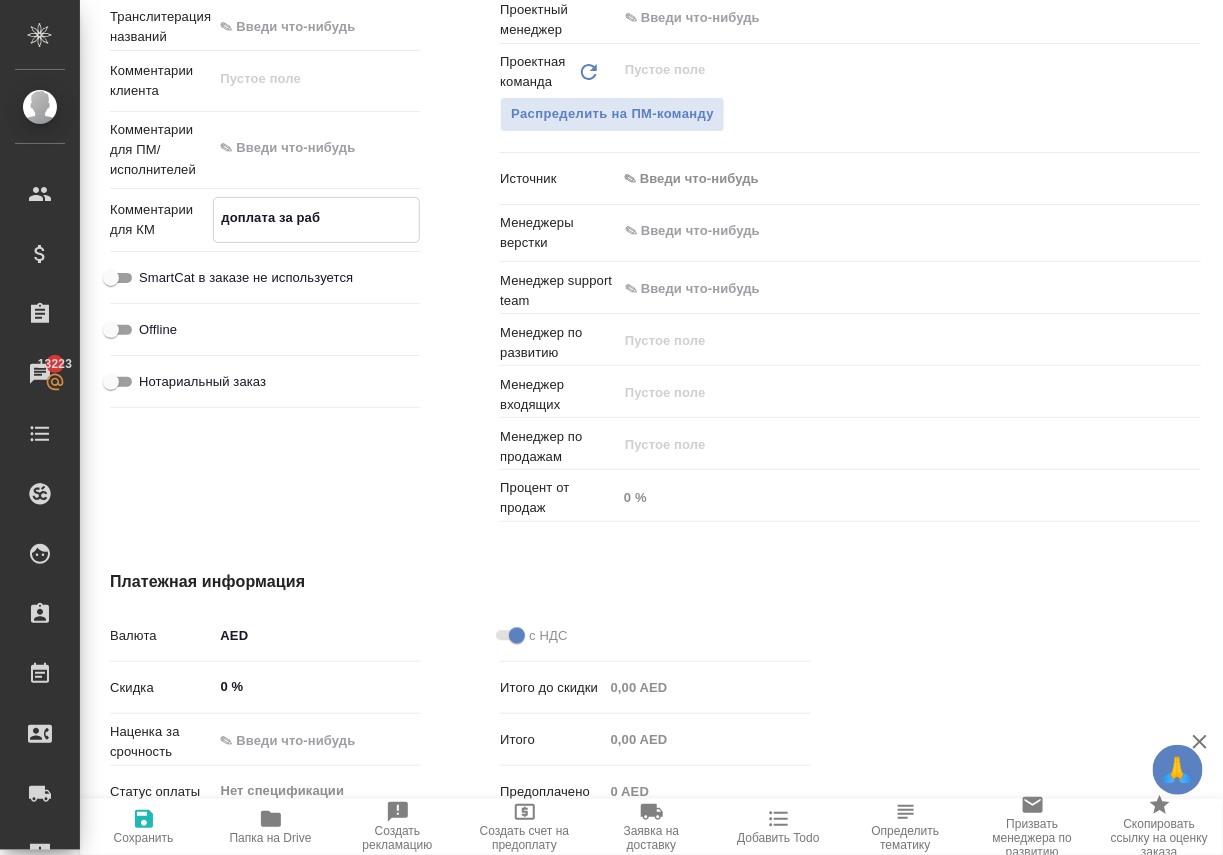 type on "x" 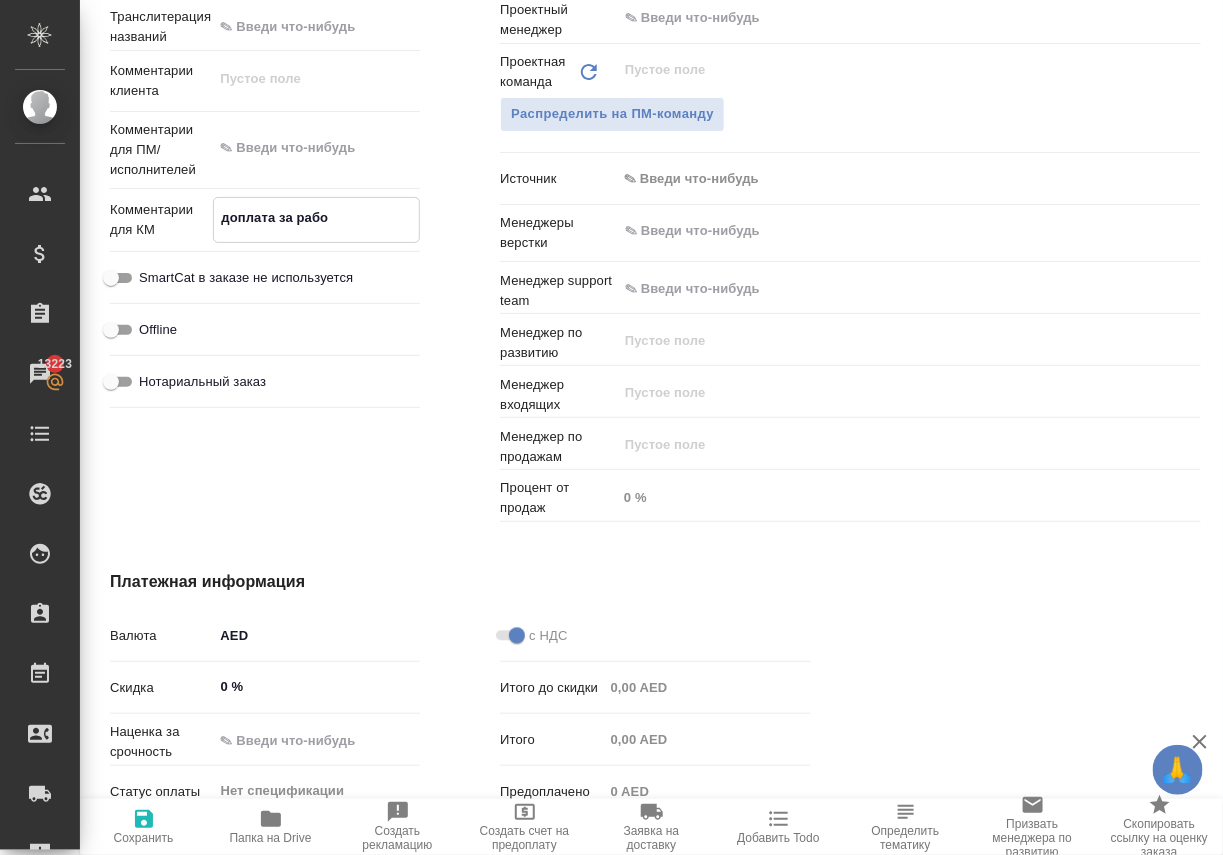 type on "x" 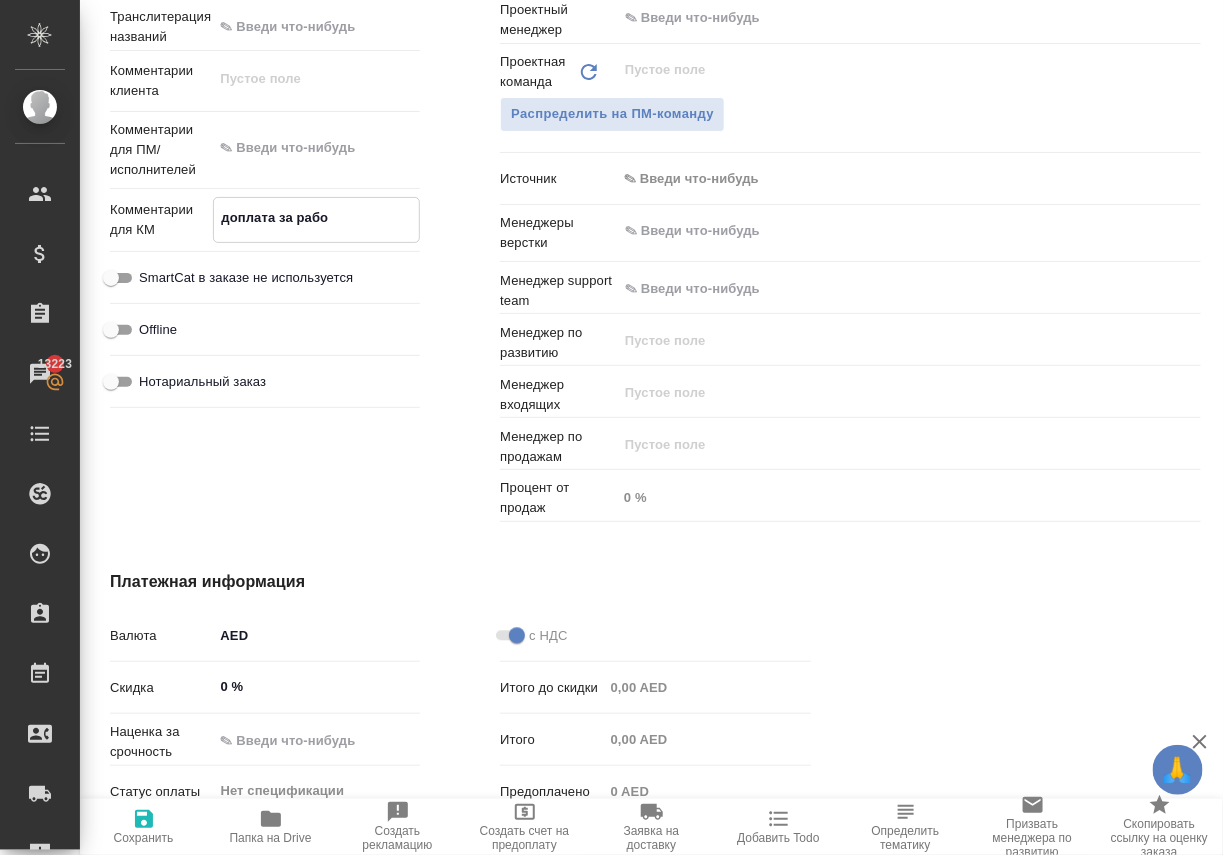 type on "x" 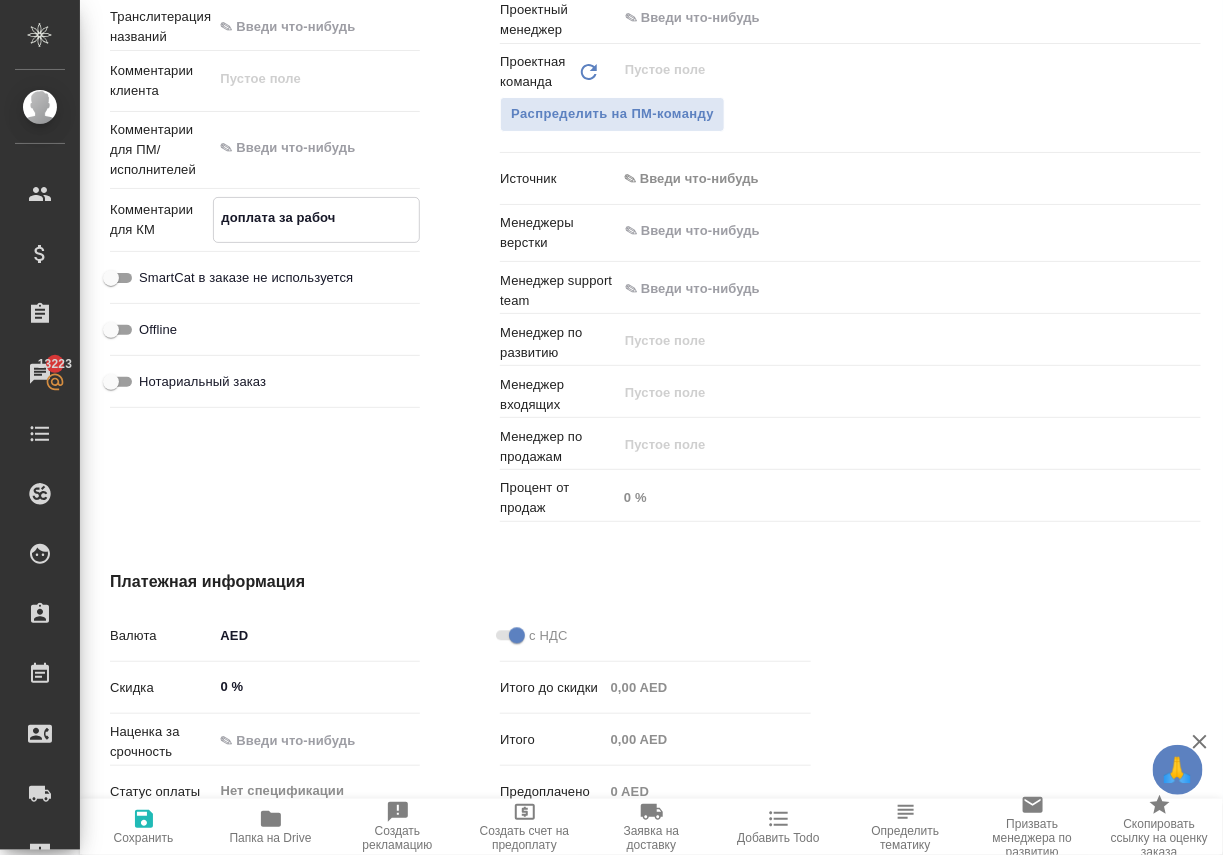 type on "x" 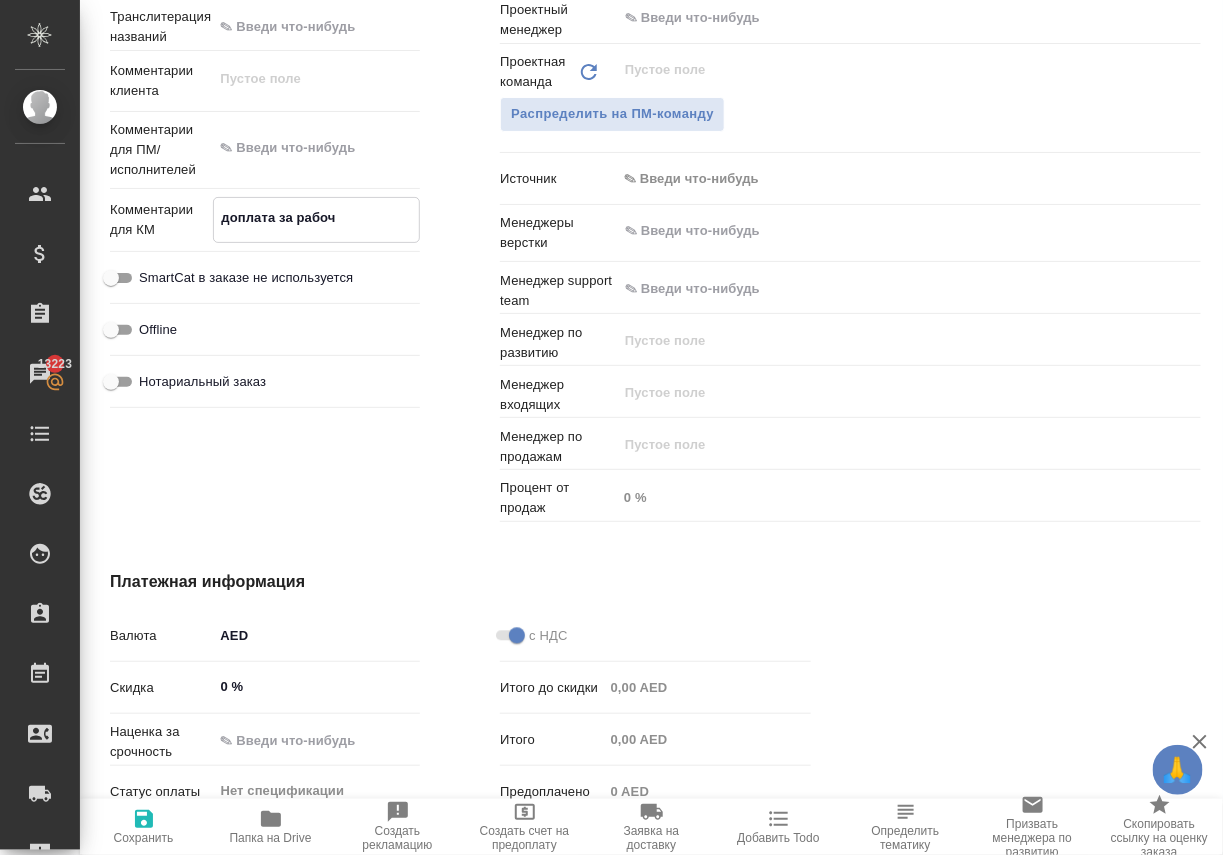 type on "x" 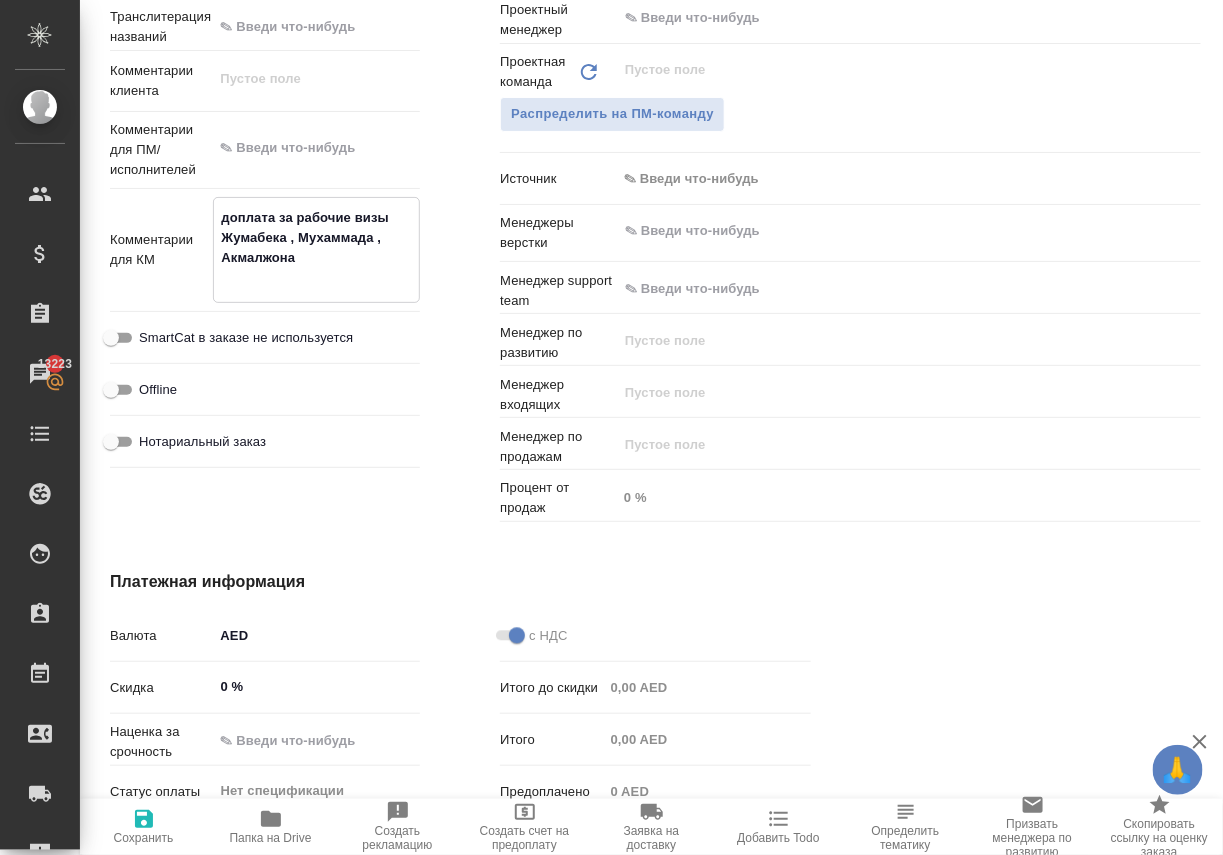 click 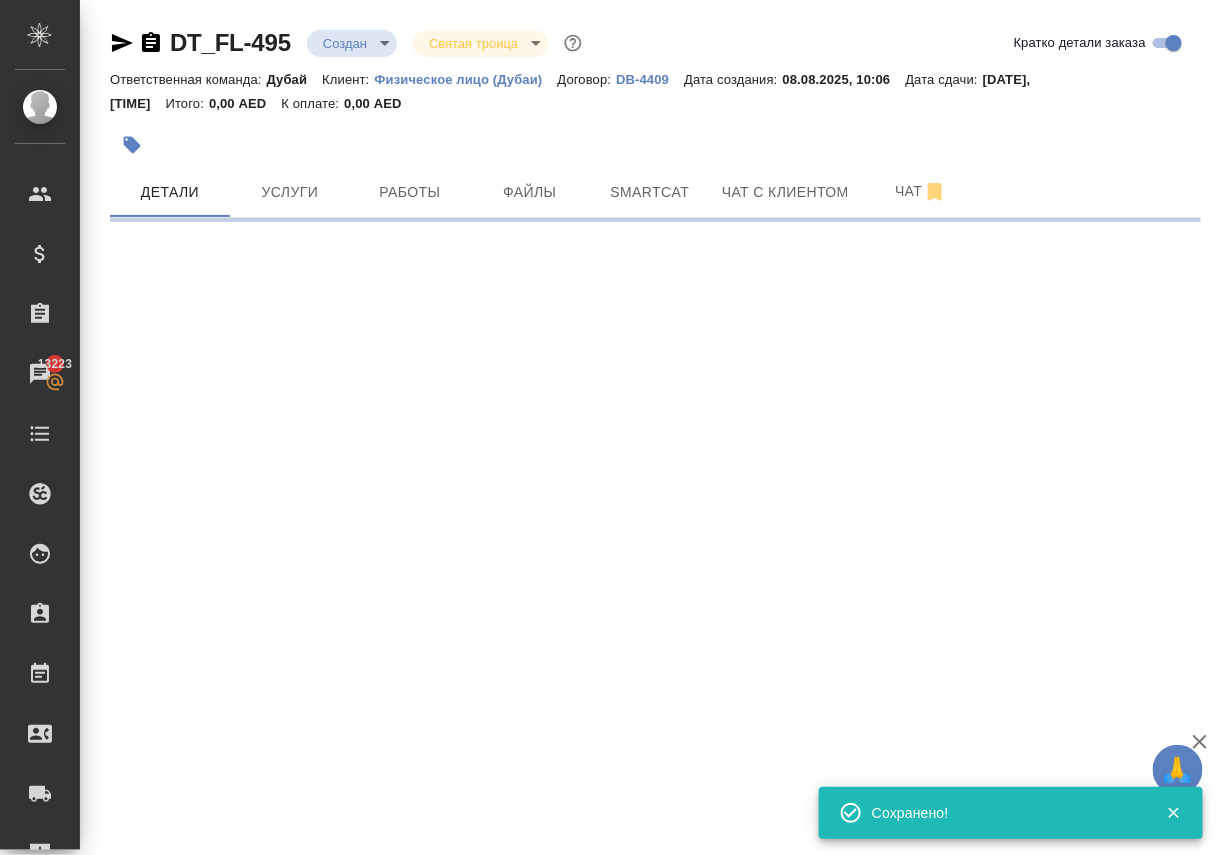 scroll, scrollTop: 0, scrollLeft: 0, axis: both 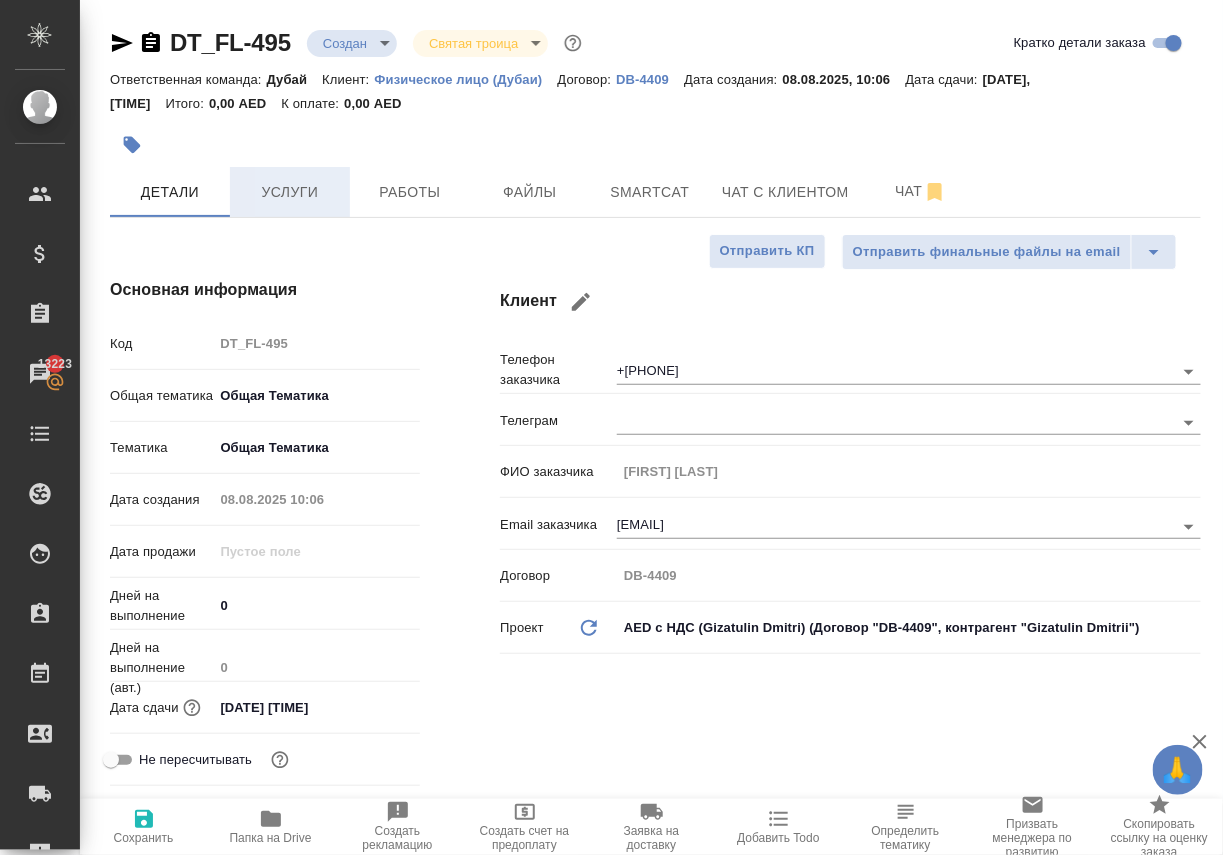 click on "Услуги" at bounding box center [290, 192] 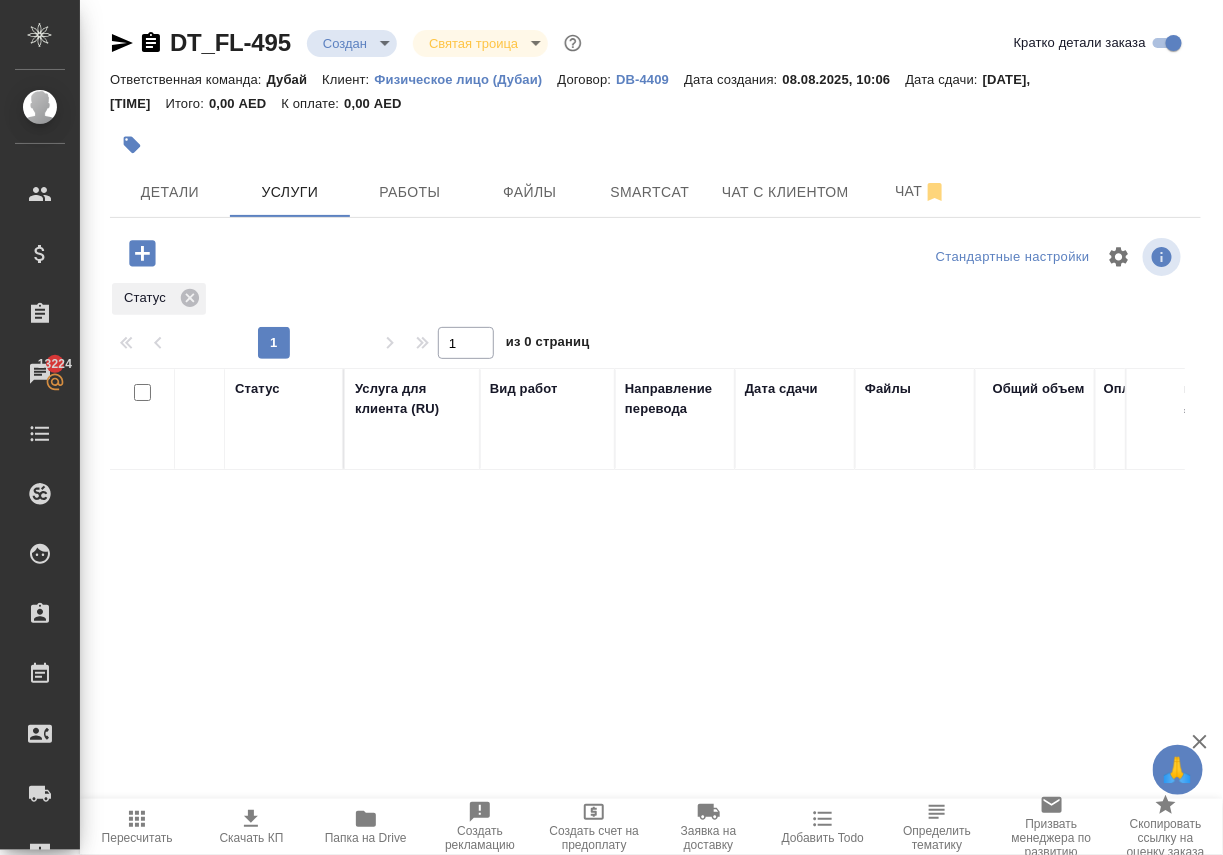 scroll, scrollTop: 0, scrollLeft: 0, axis: both 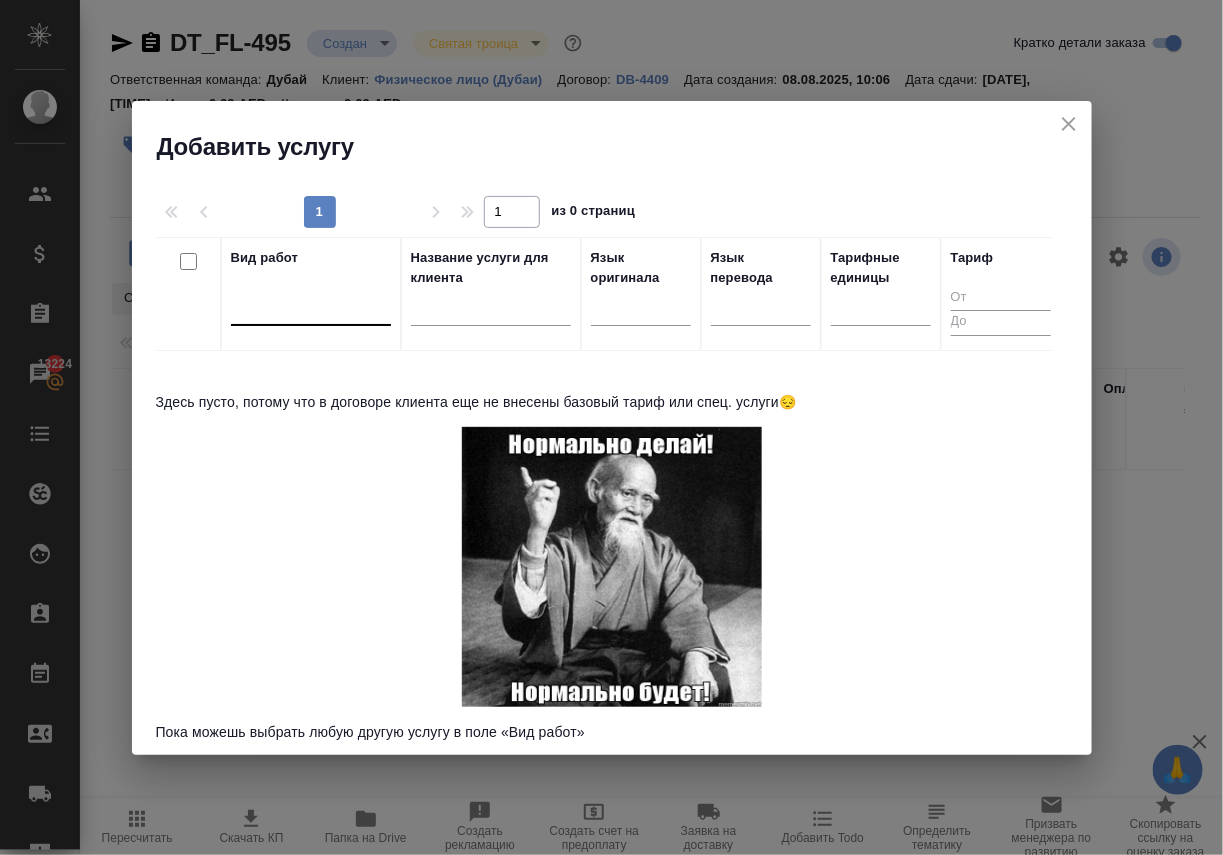 click at bounding box center [311, 305] 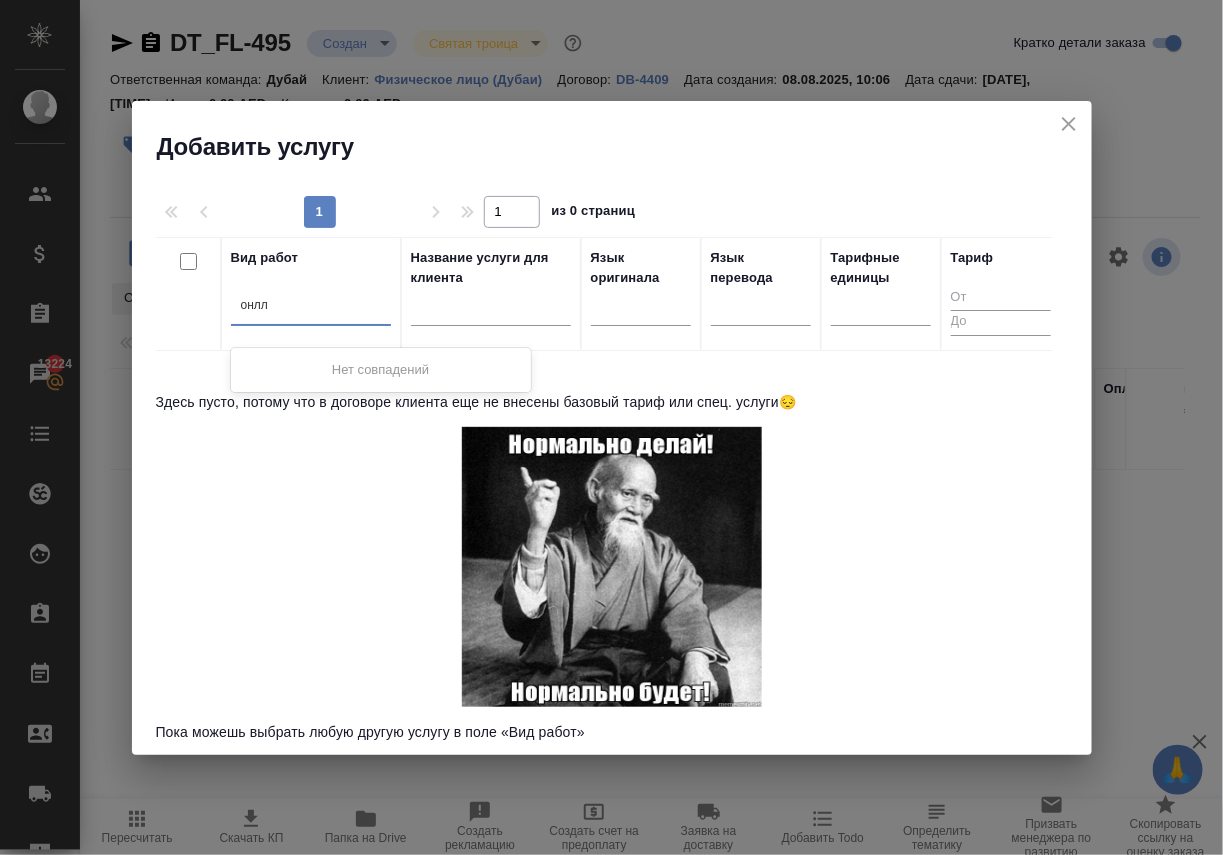 scroll, scrollTop: 0, scrollLeft: 0, axis: both 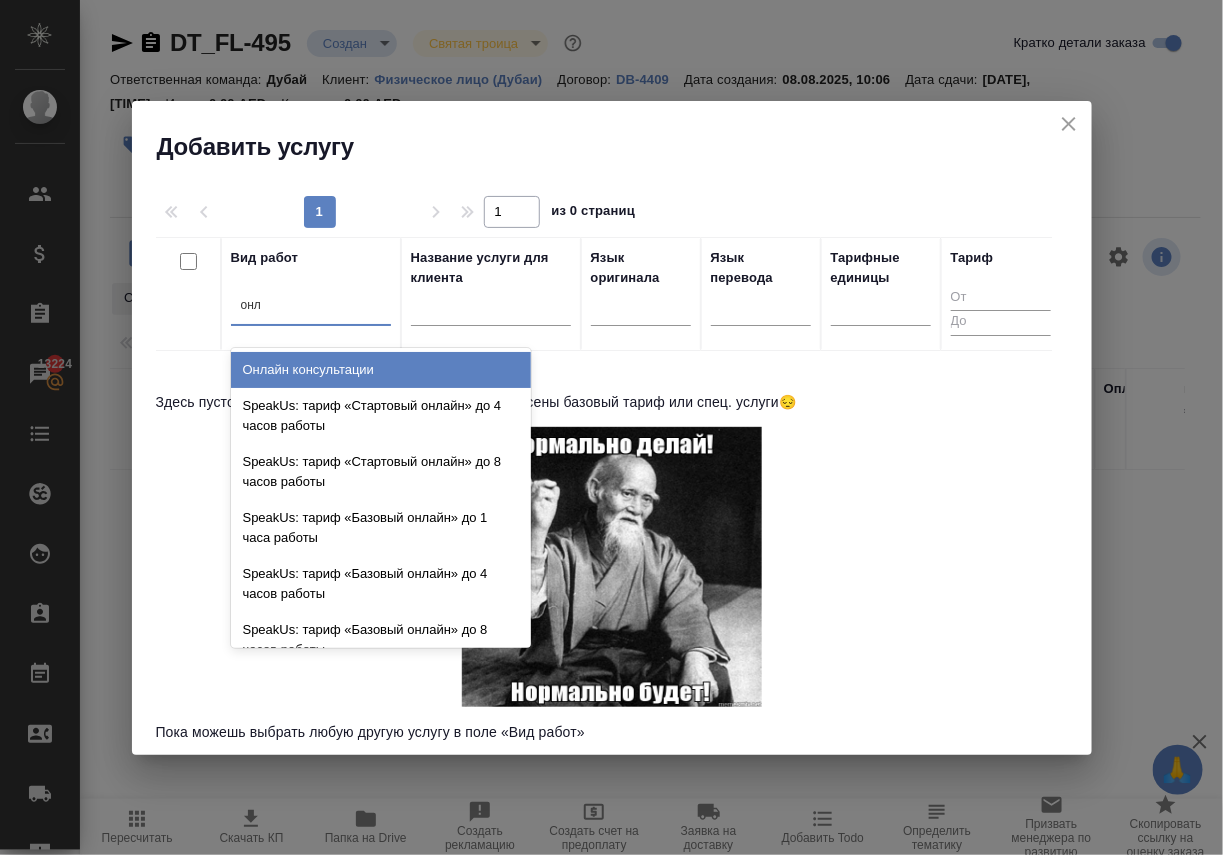click on "Онлайн консультации" at bounding box center (381, 370) 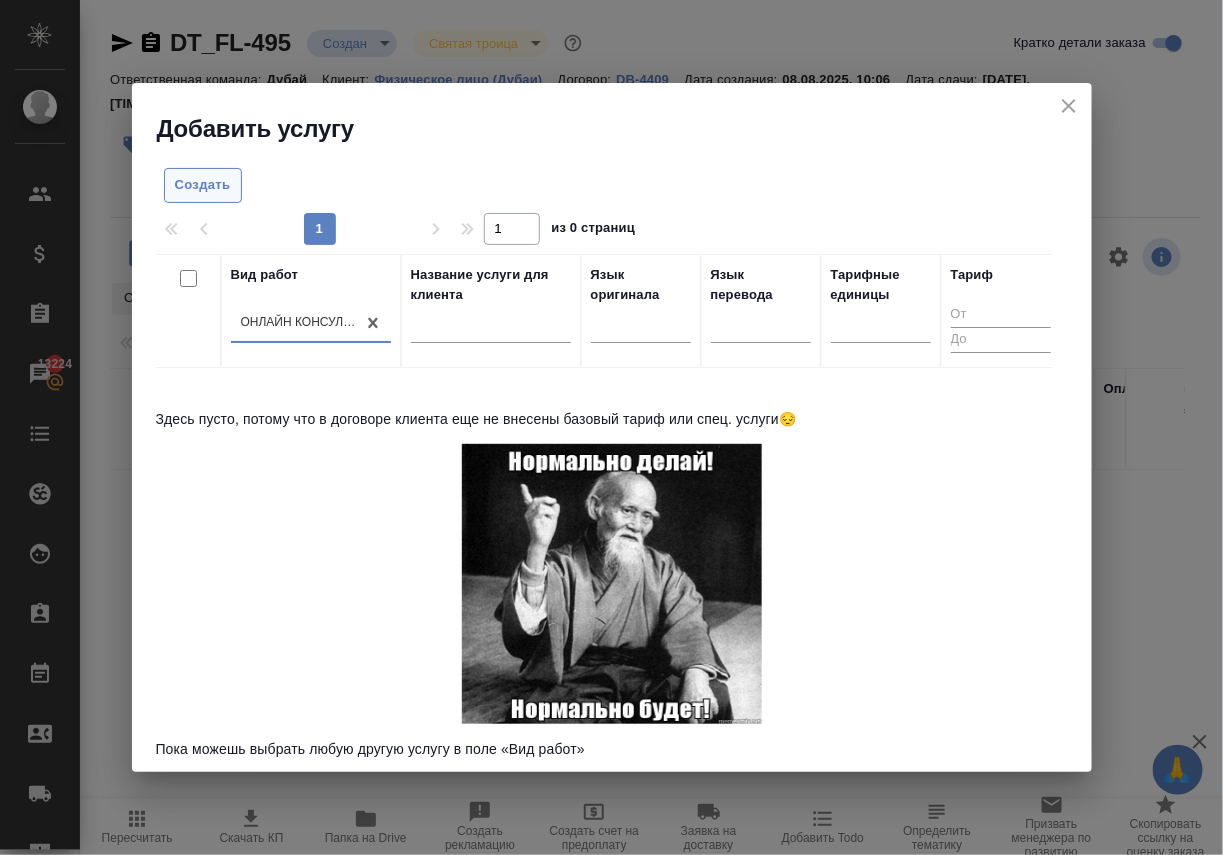 click on "Создать" at bounding box center (203, 185) 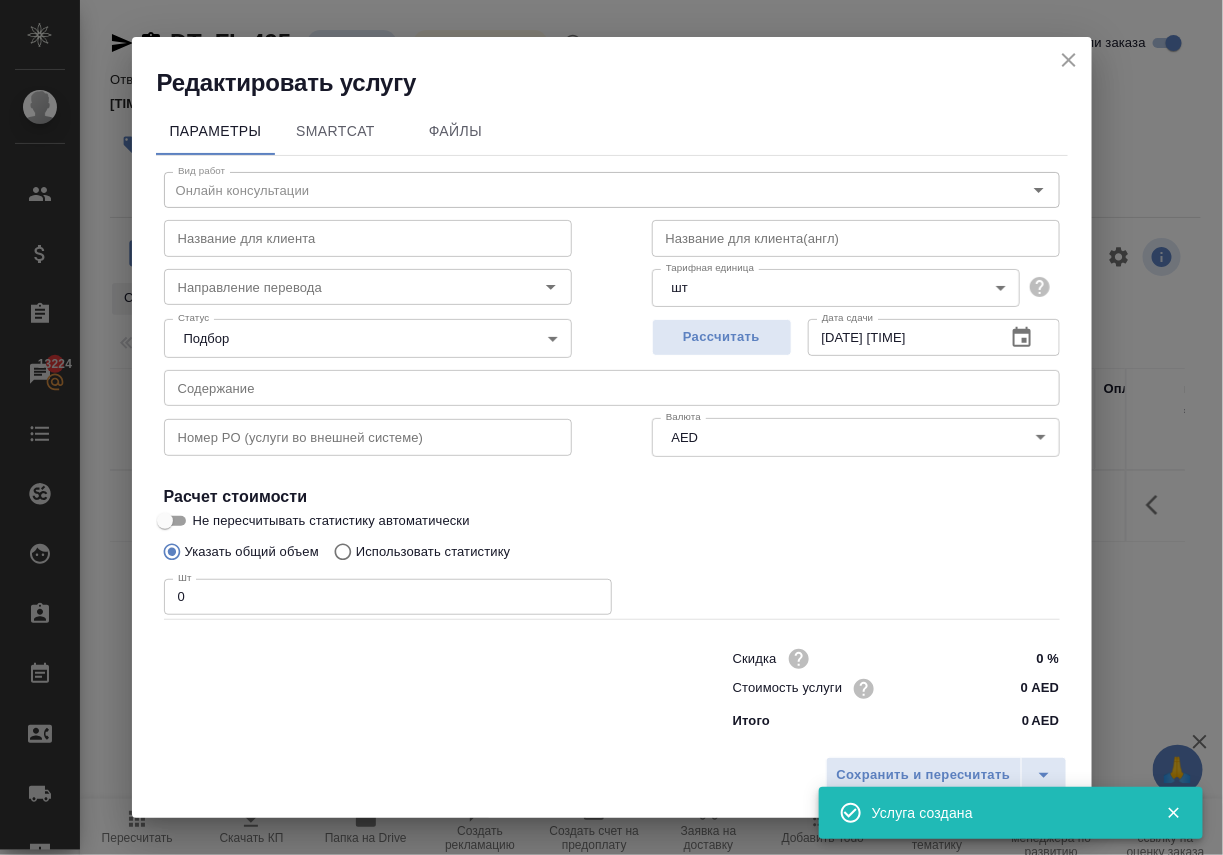 click on "0" at bounding box center [388, 597] 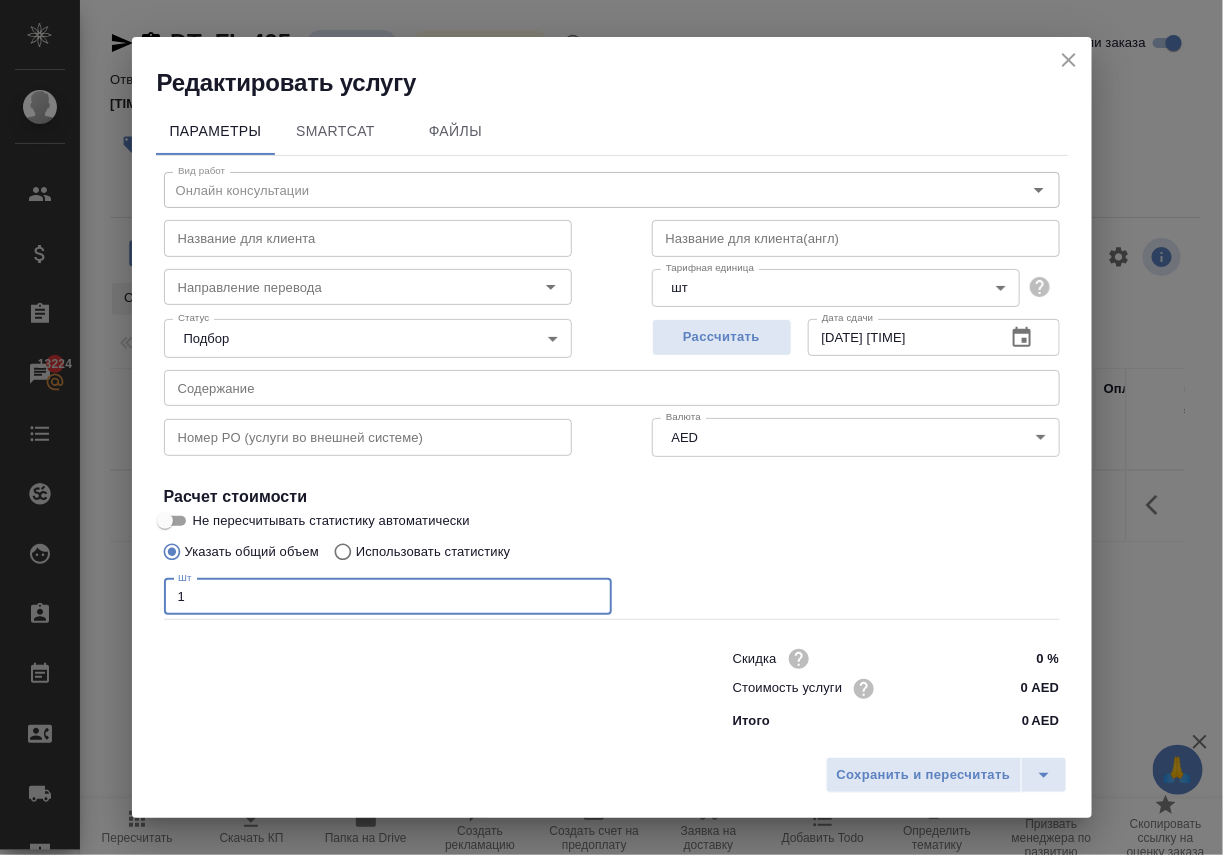 click at bounding box center (856, 238) 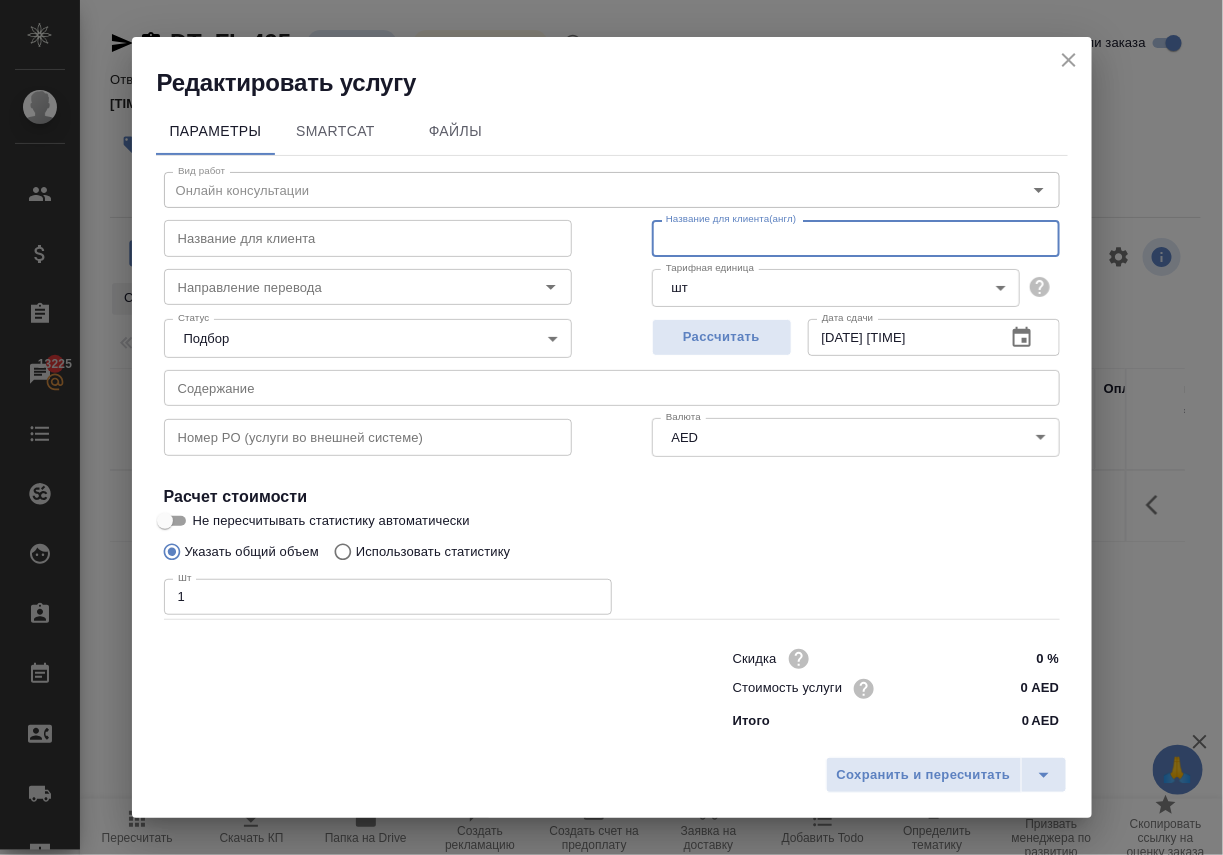 paste on "Visa for the employee" 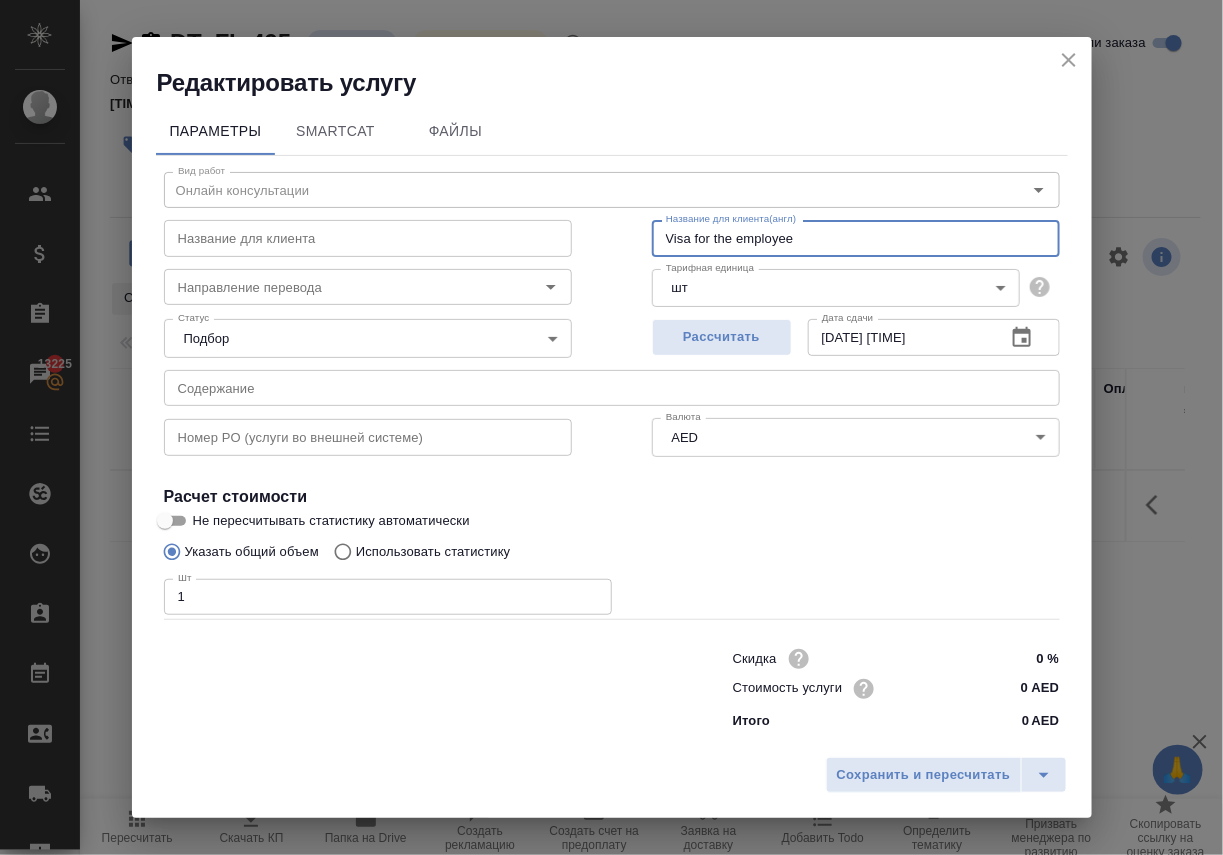 drag, startPoint x: 737, startPoint y: 235, endPoint x: 710, endPoint y: 238, distance: 27.166155 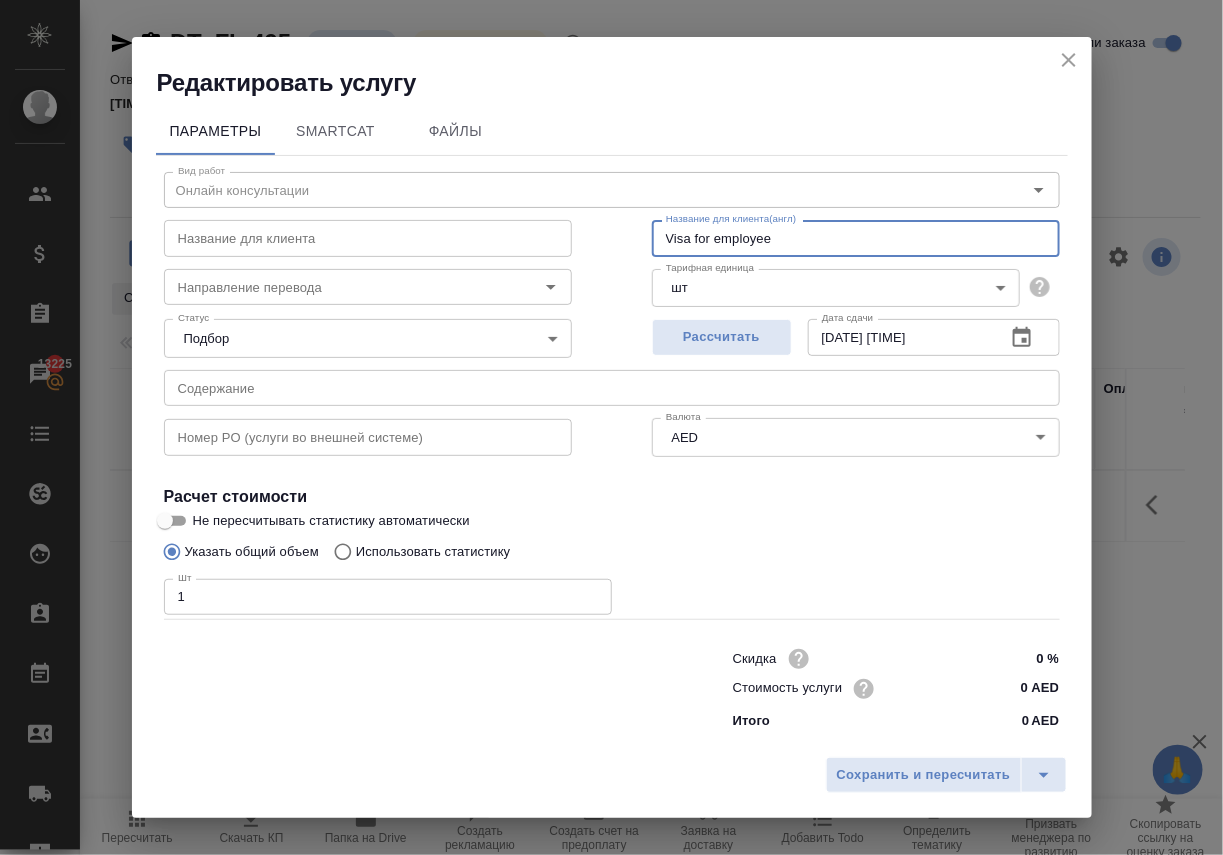 drag, startPoint x: 791, startPoint y: 234, endPoint x: 648, endPoint y: 235, distance: 143.0035 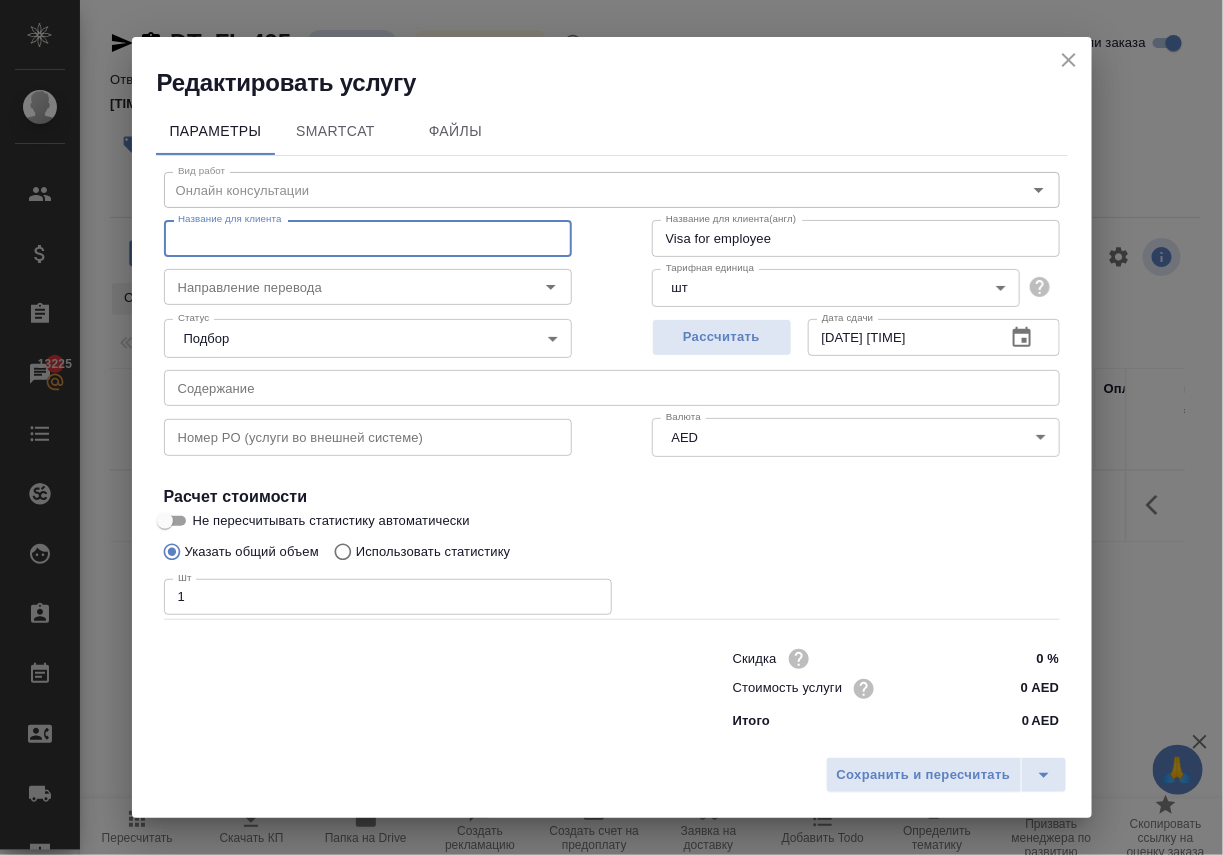 paste on "Visa for employee" 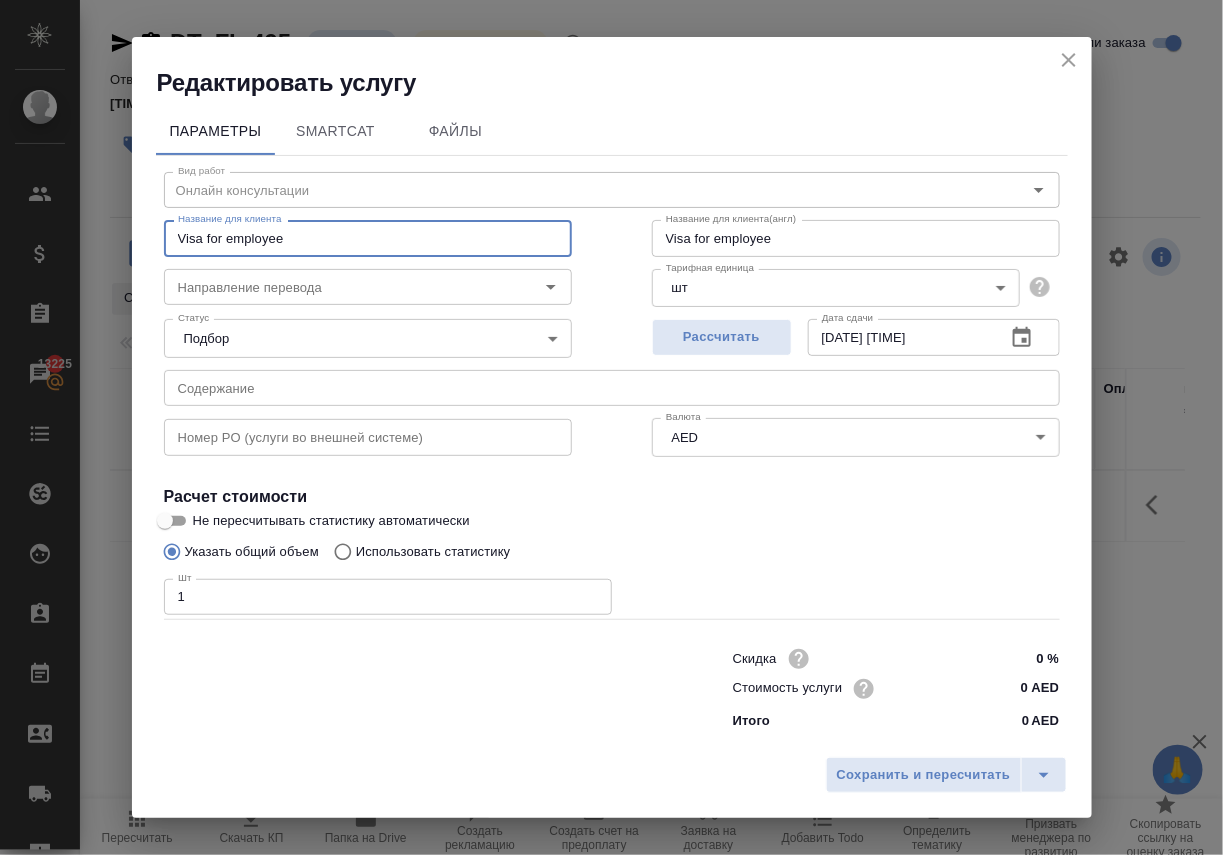 click on "Visa for employee" at bounding box center (856, 238) 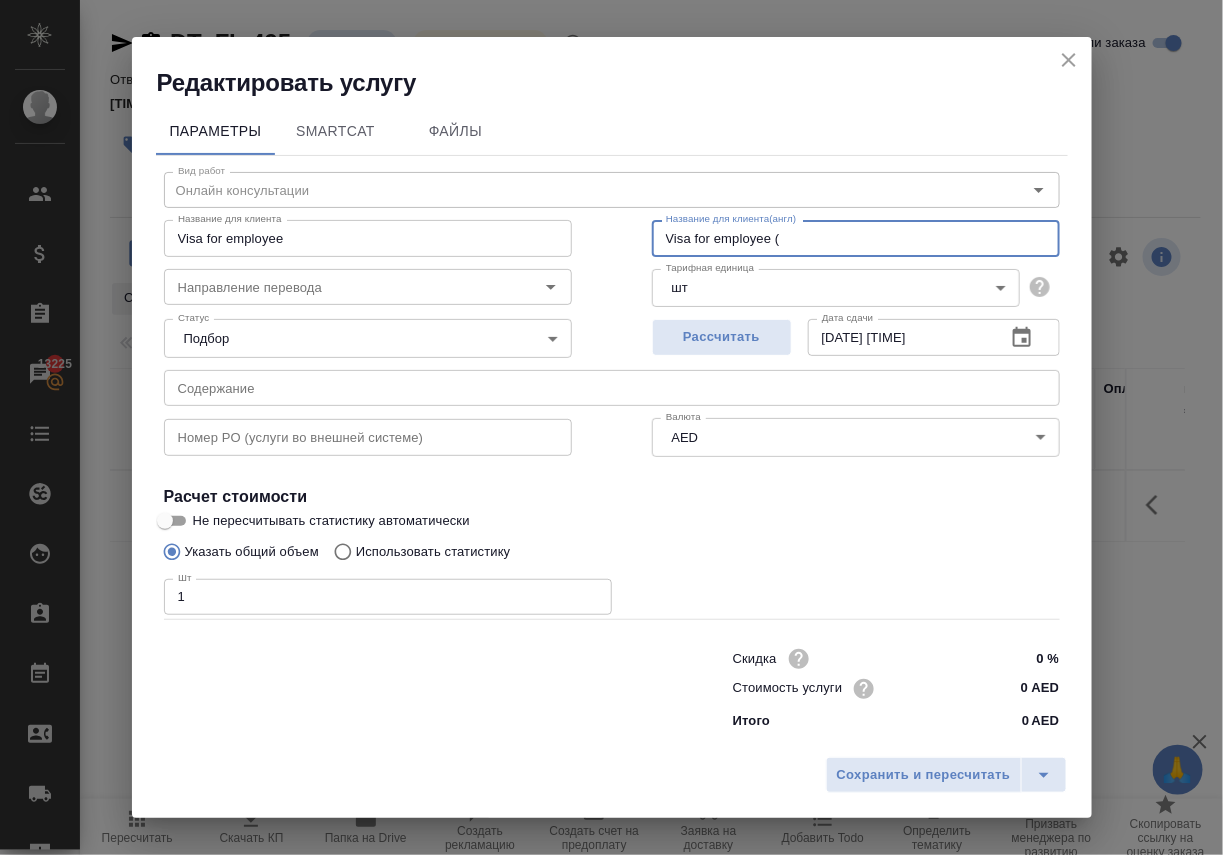 paste on "Additional payment" 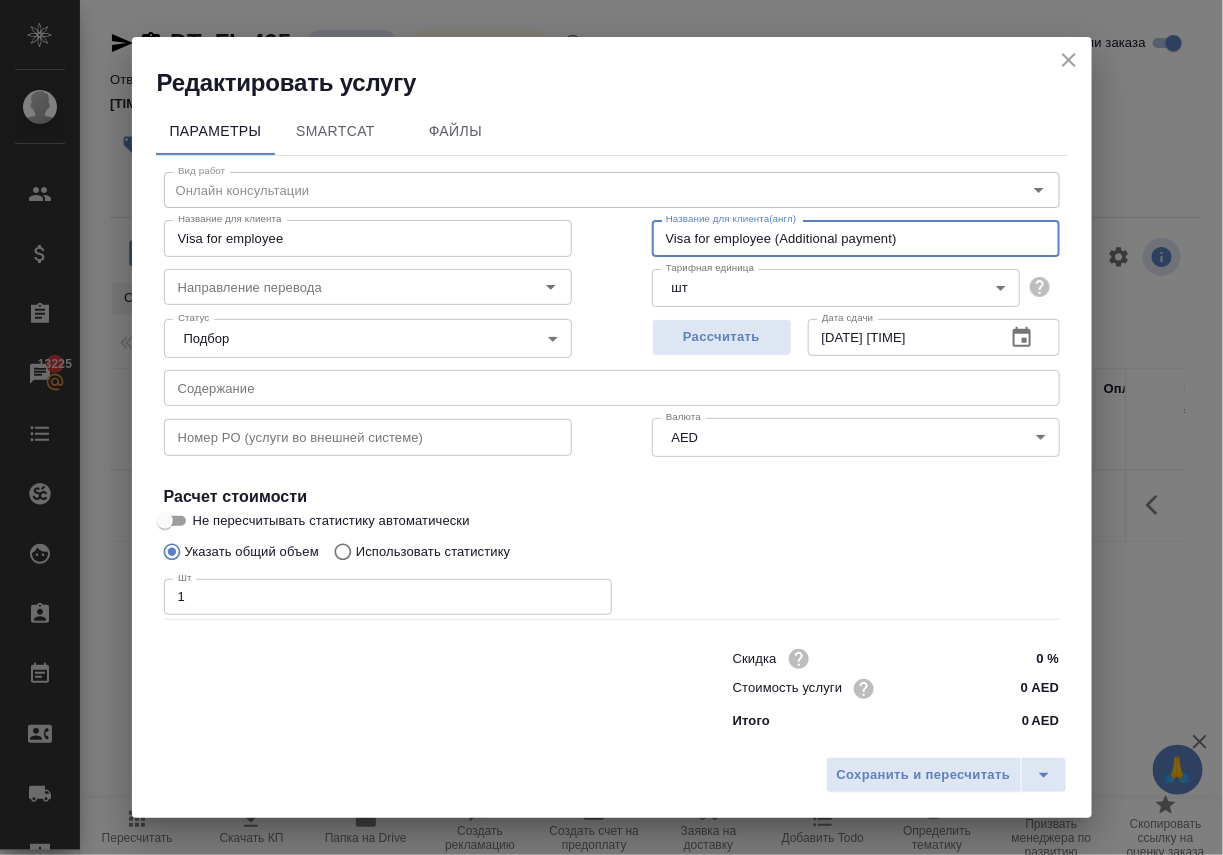 click on "Visa for employee" at bounding box center (368, 238) 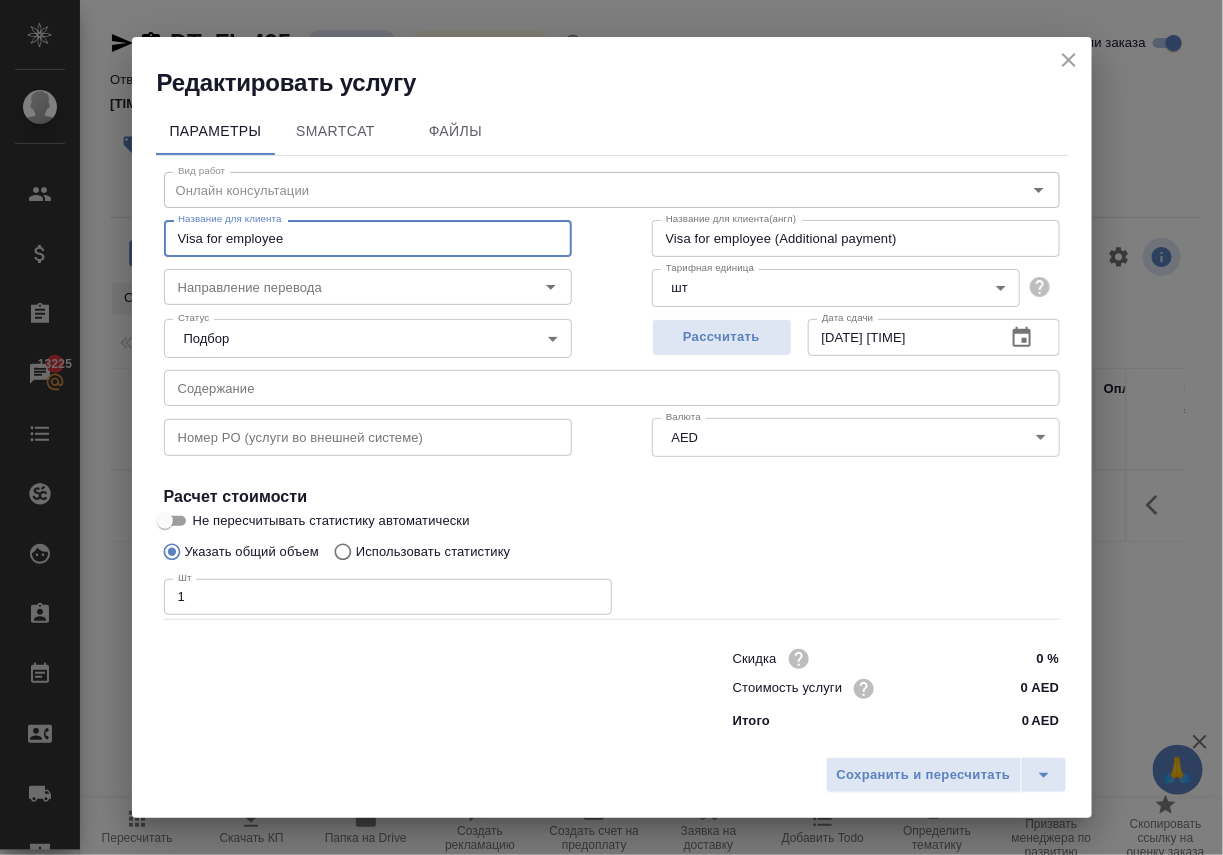 click on "Visa for employee" at bounding box center (368, 238) 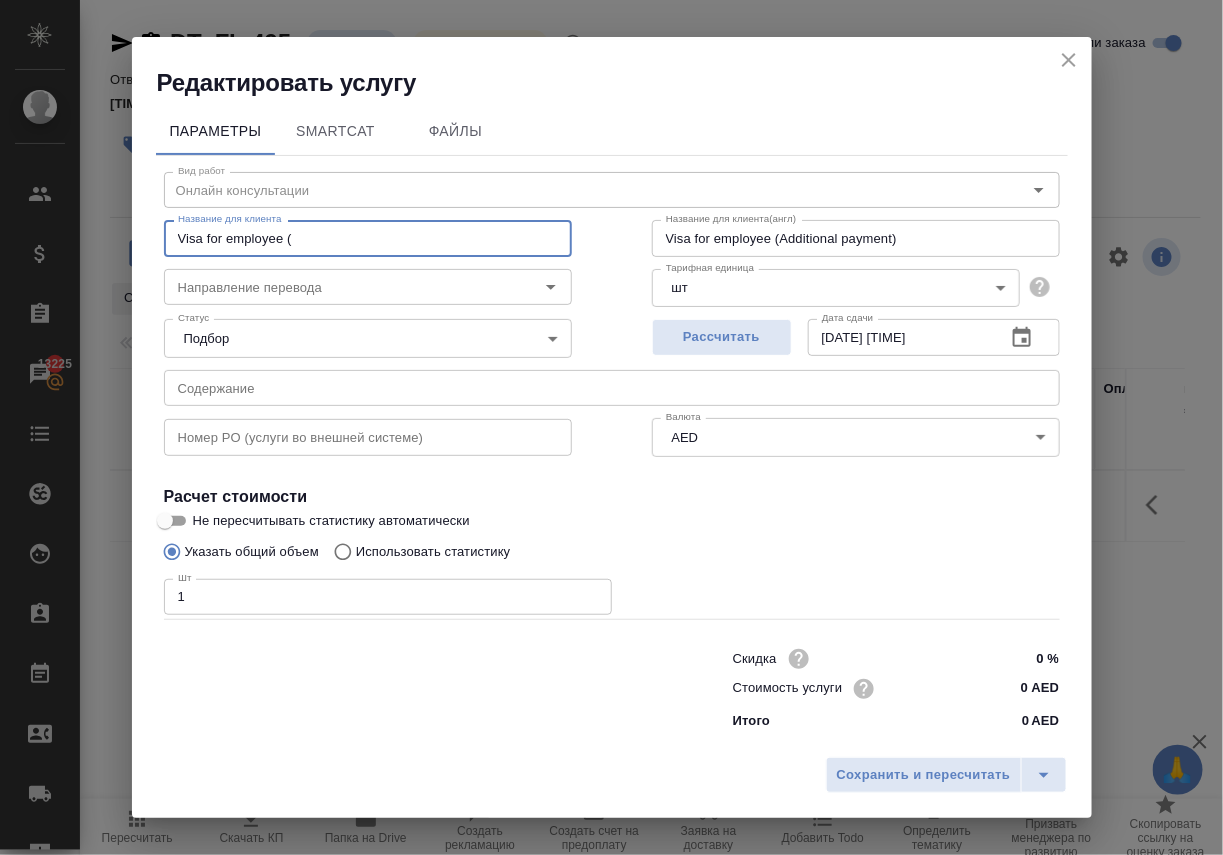 paste on "Additional payment" 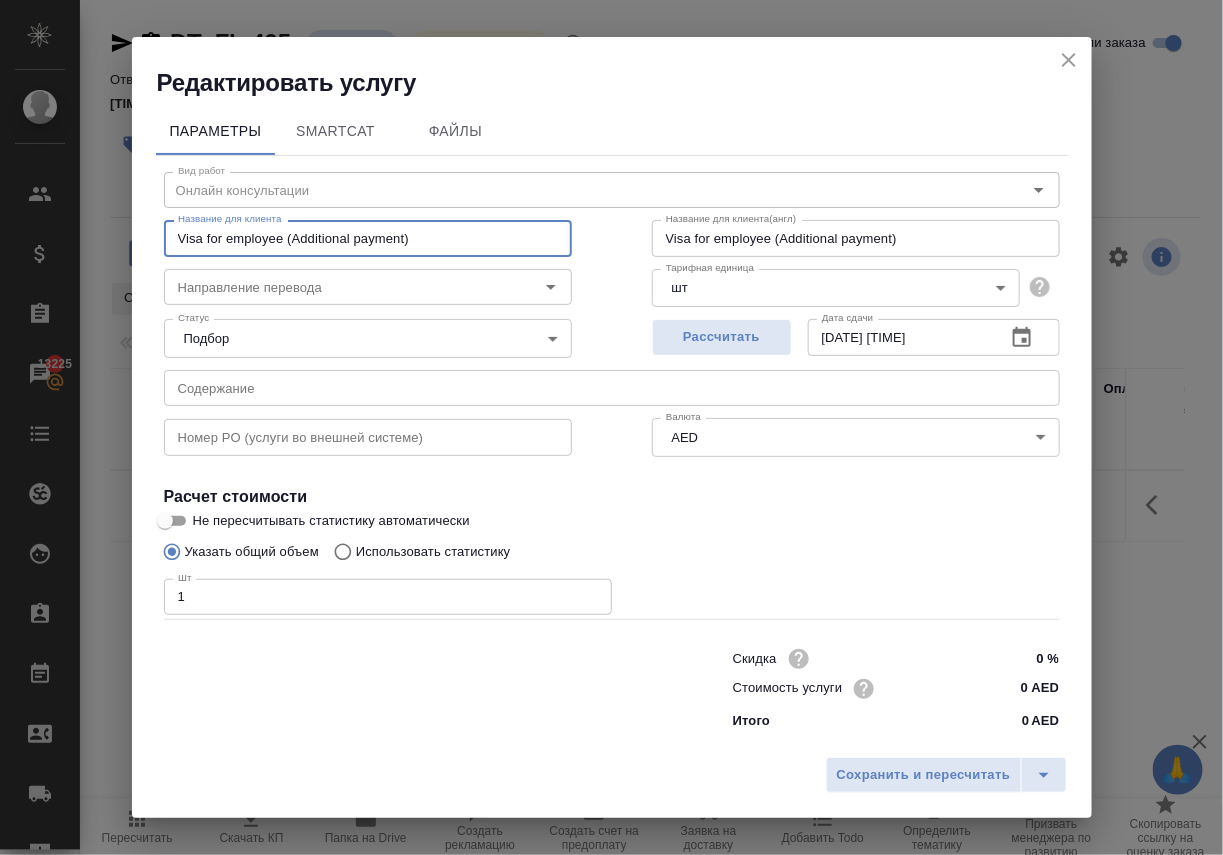 click on "1" at bounding box center [388, 597] 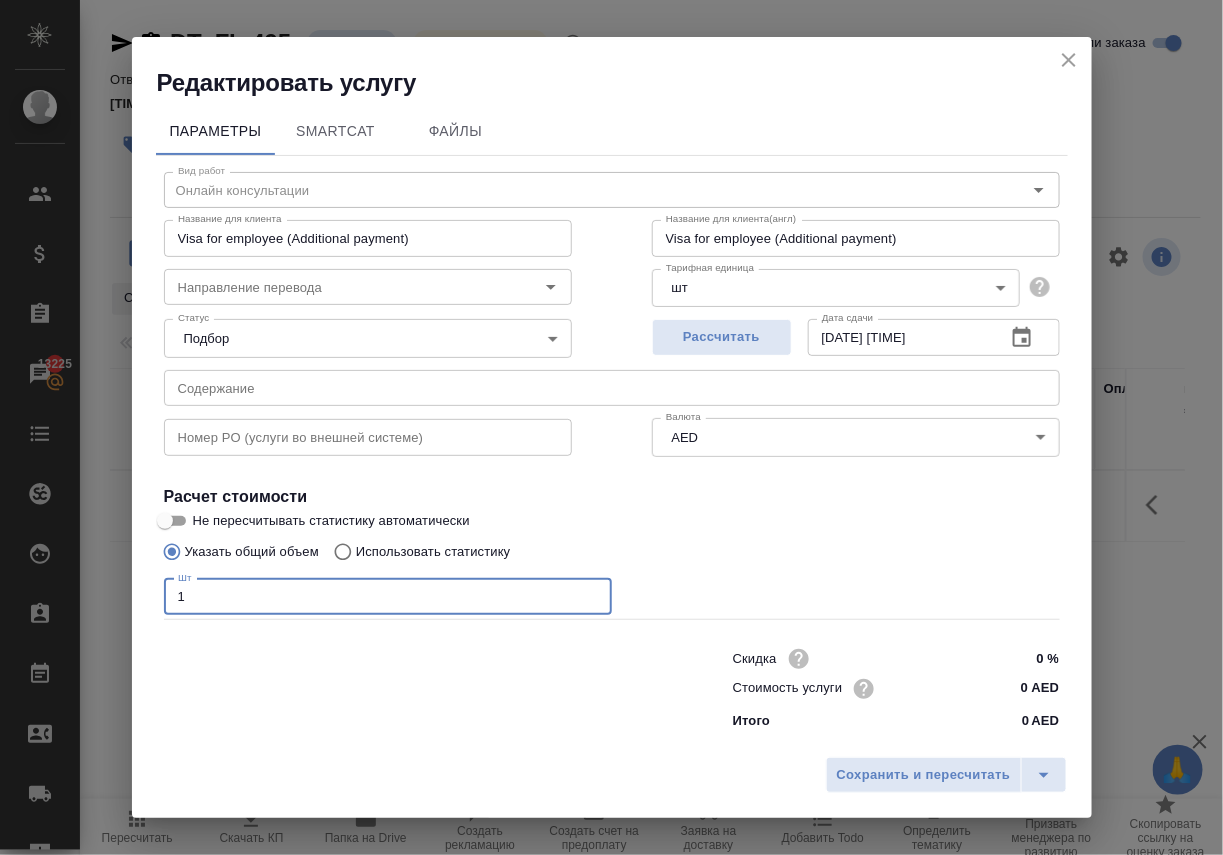 click on "1" at bounding box center [388, 597] 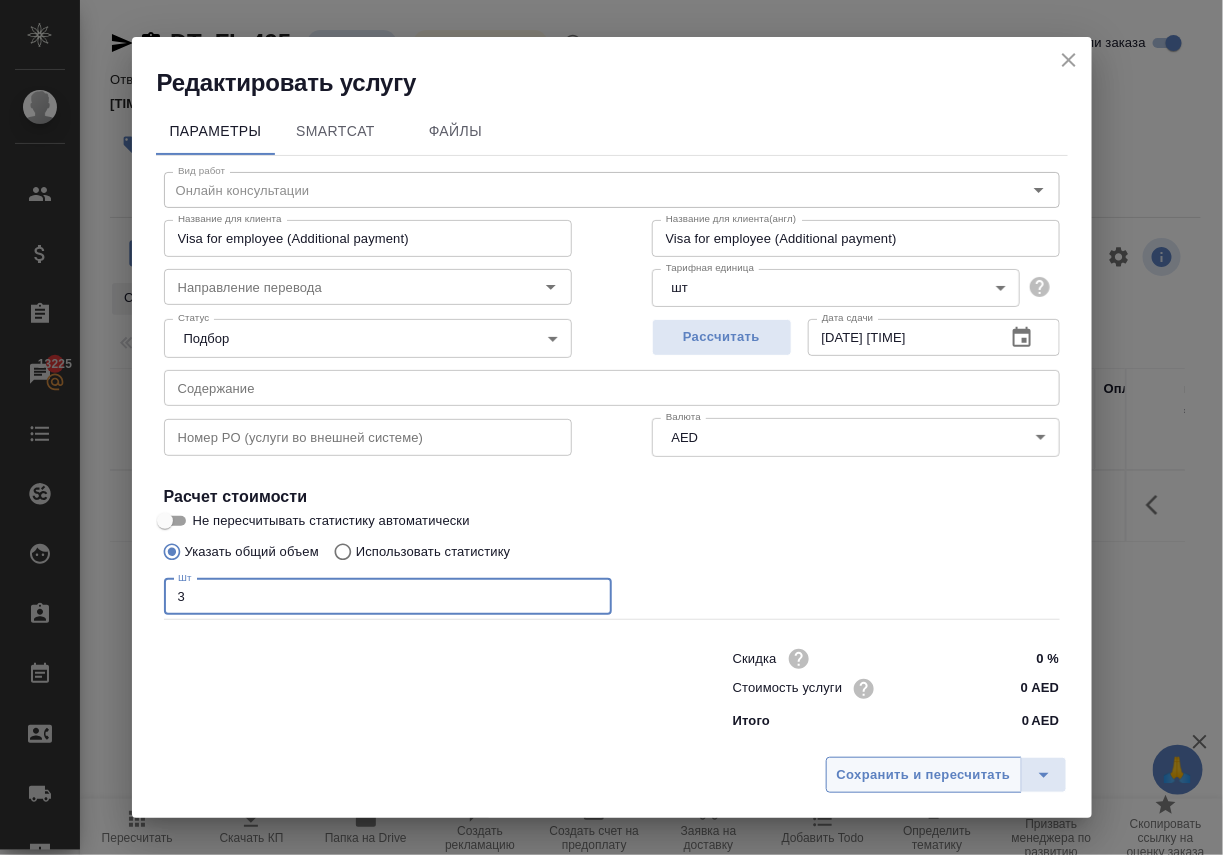 click on "Сохранить и пересчитать" at bounding box center (924, 775) 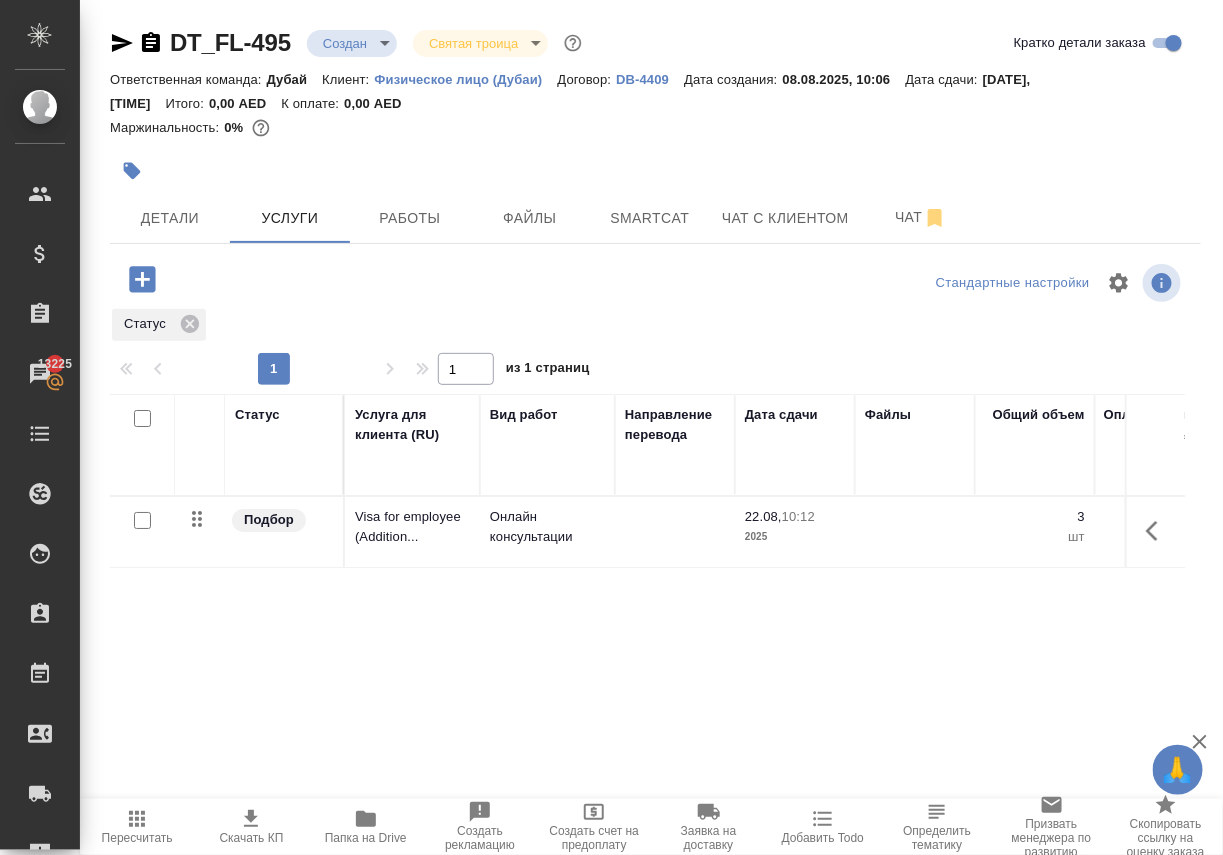 click 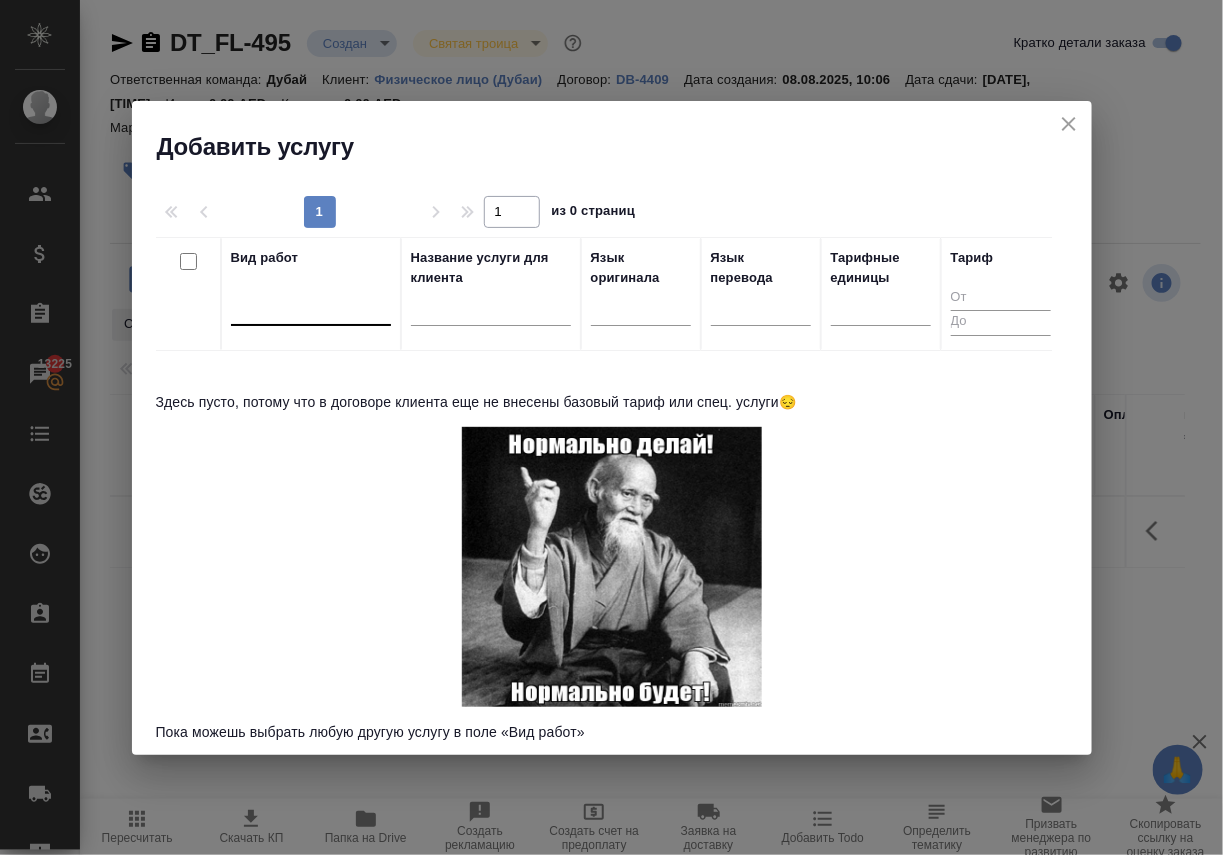 click at bounding box center (311, 305) 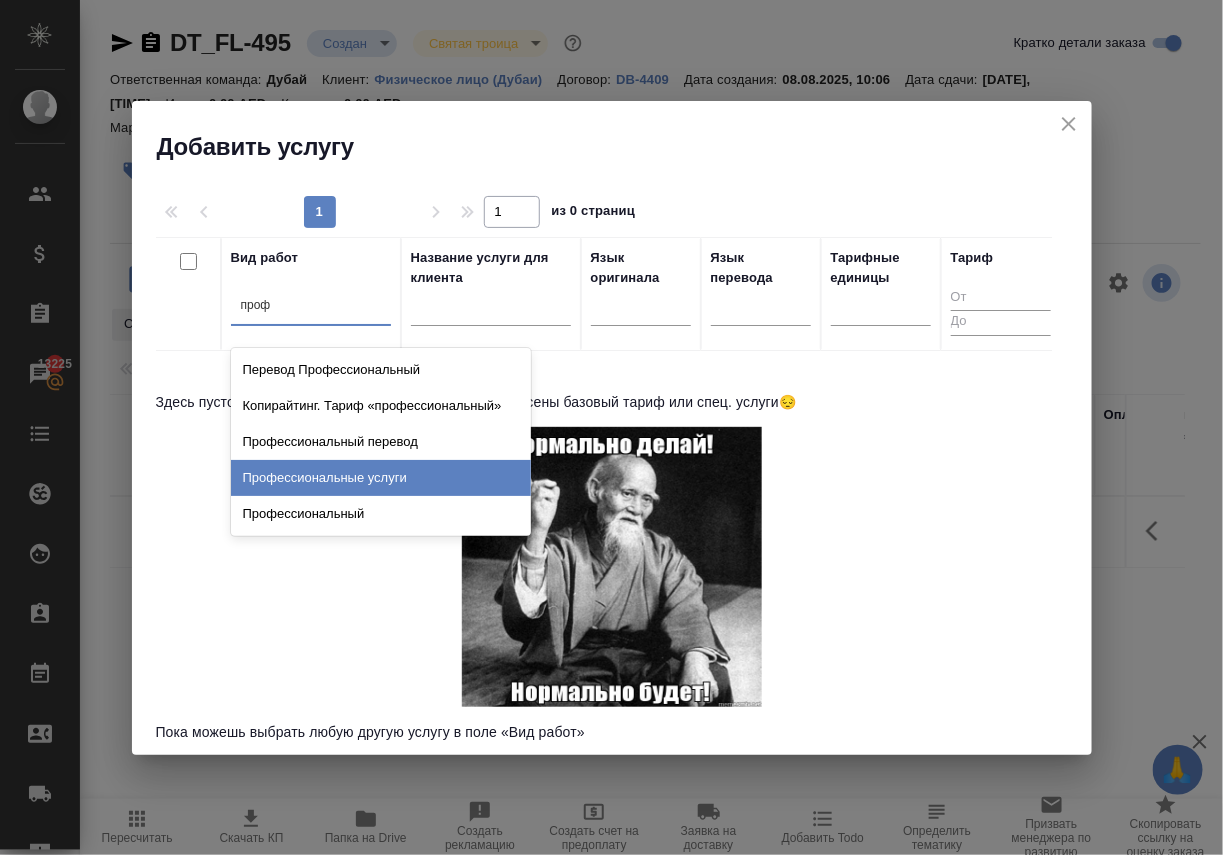 click on "Профессиональные услуги" at bounding box center (381, 478) 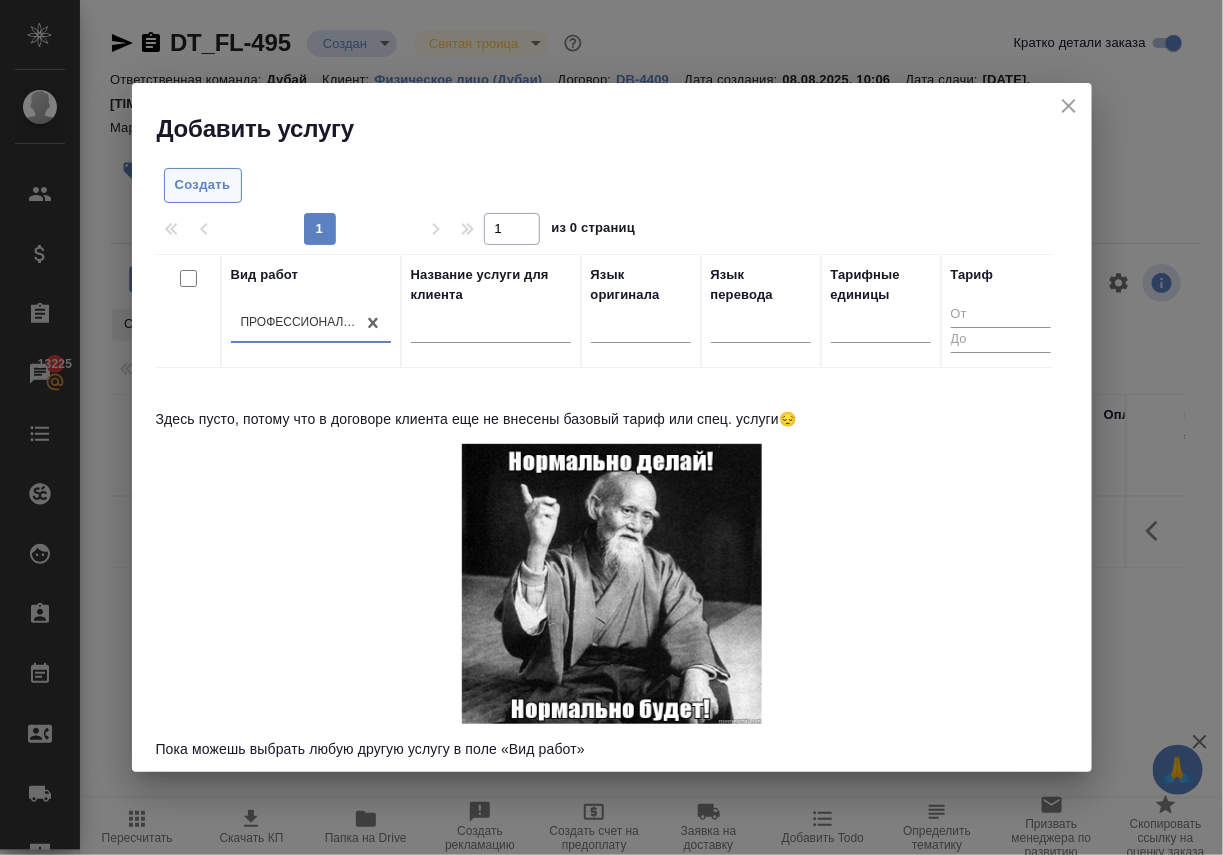 click on "Создать" at bounding box center (203, 185) 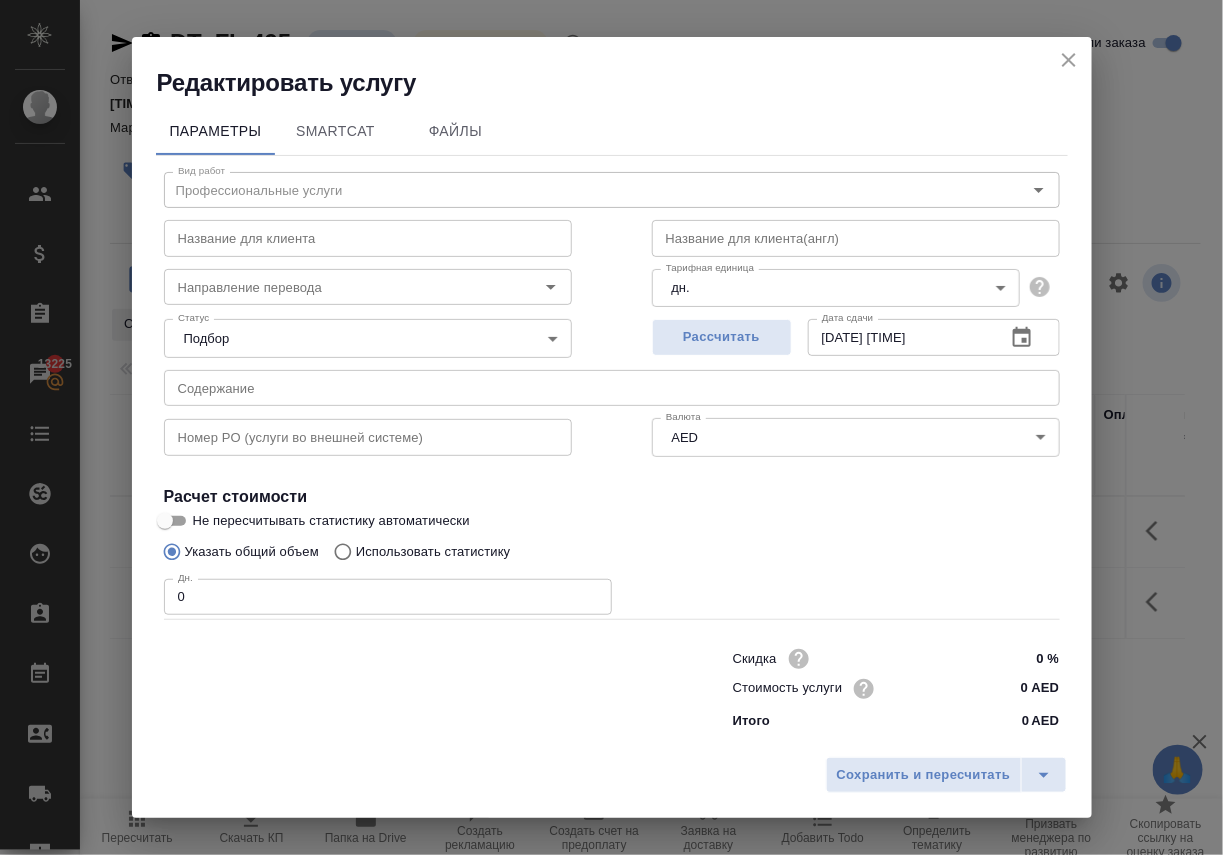 click at bounding box center (856, 238) 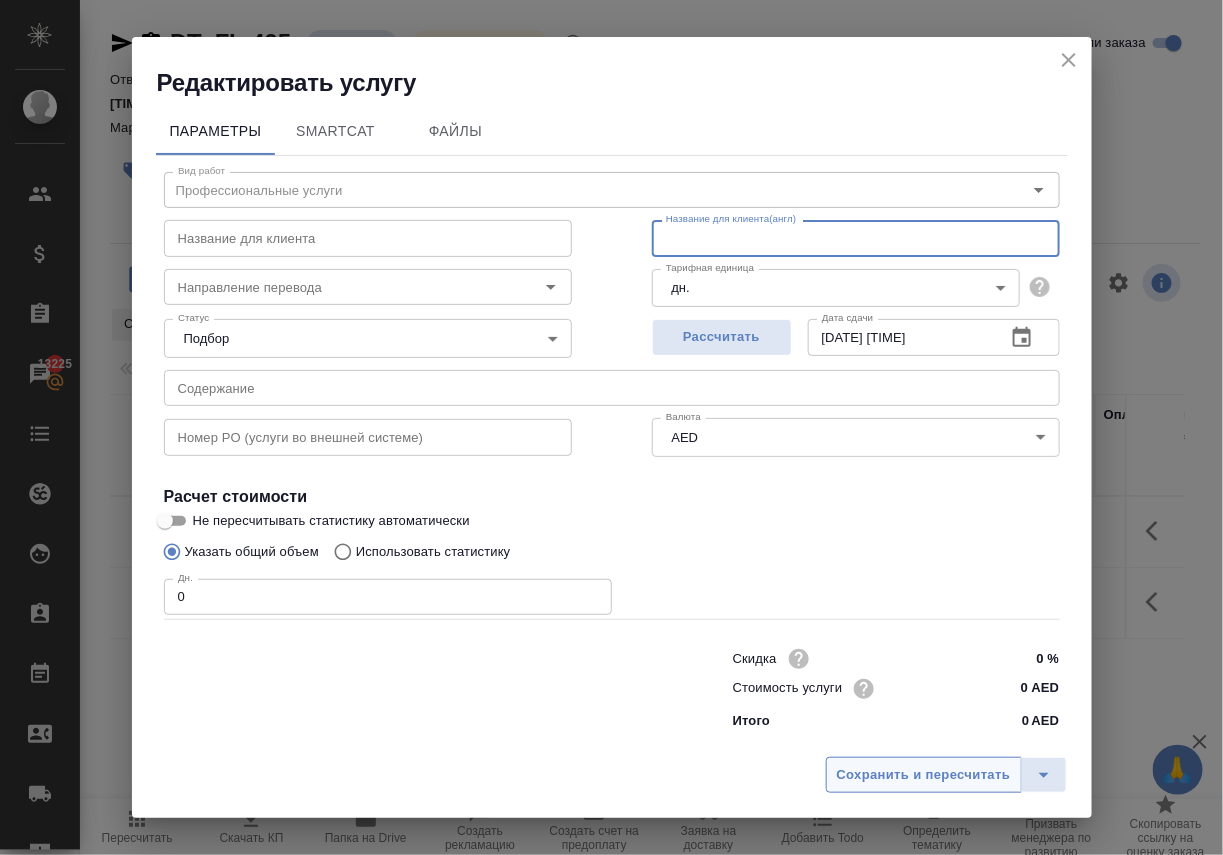 click on "Сохранить и пересчитать" at bounding box center [924, 775] 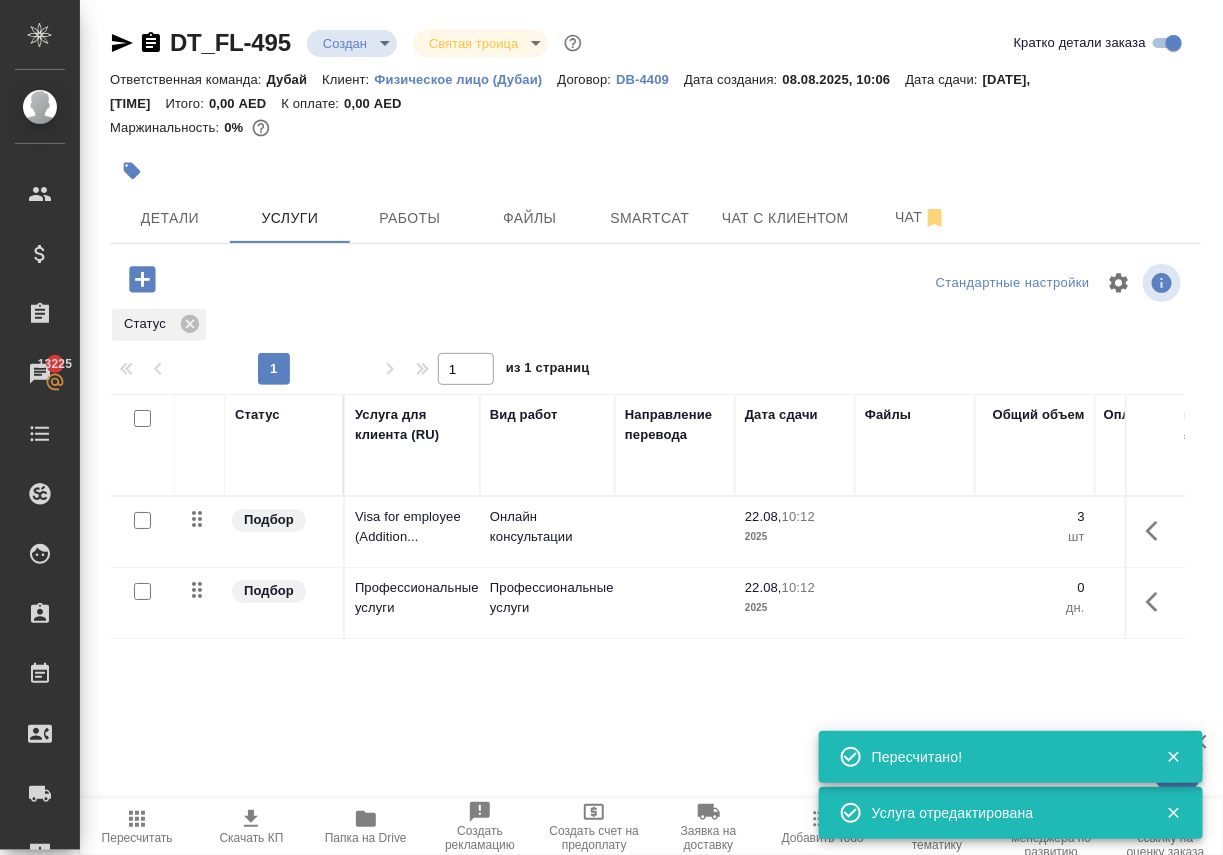 click 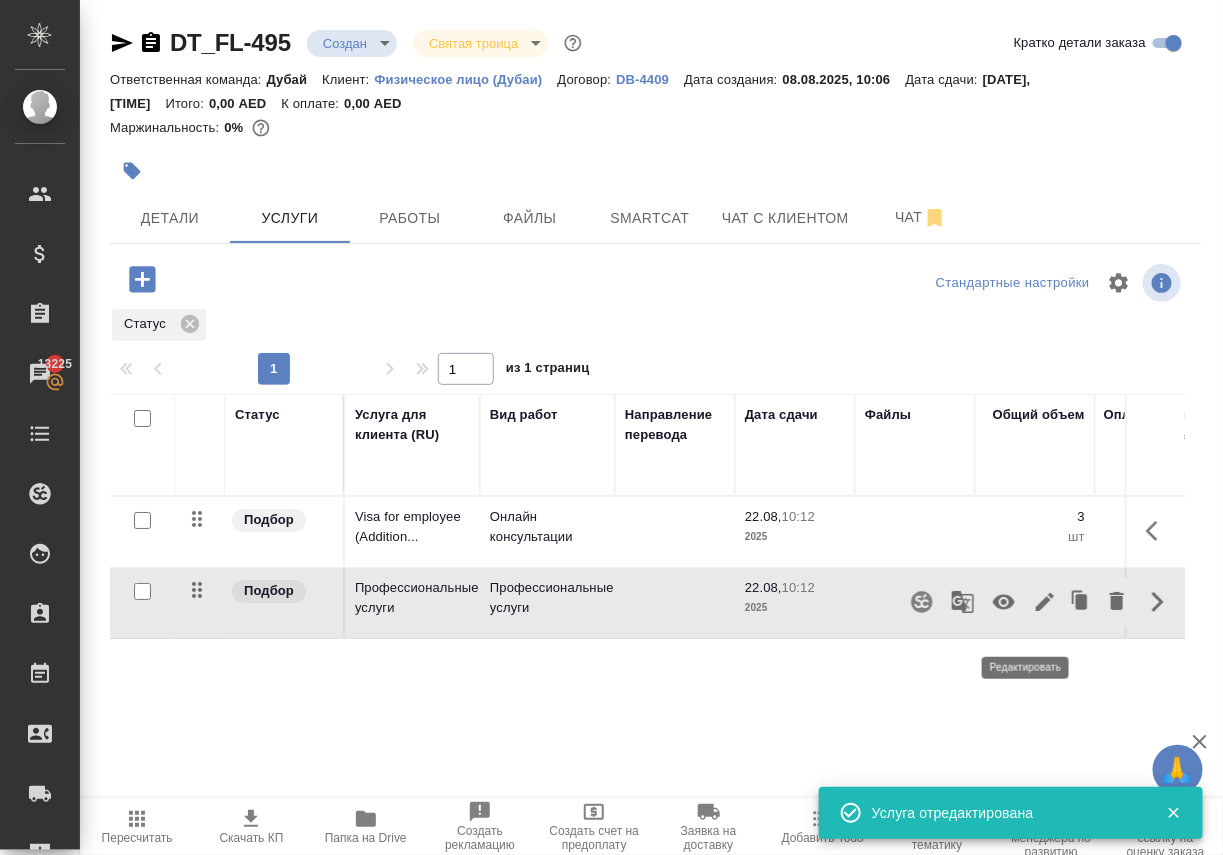 click 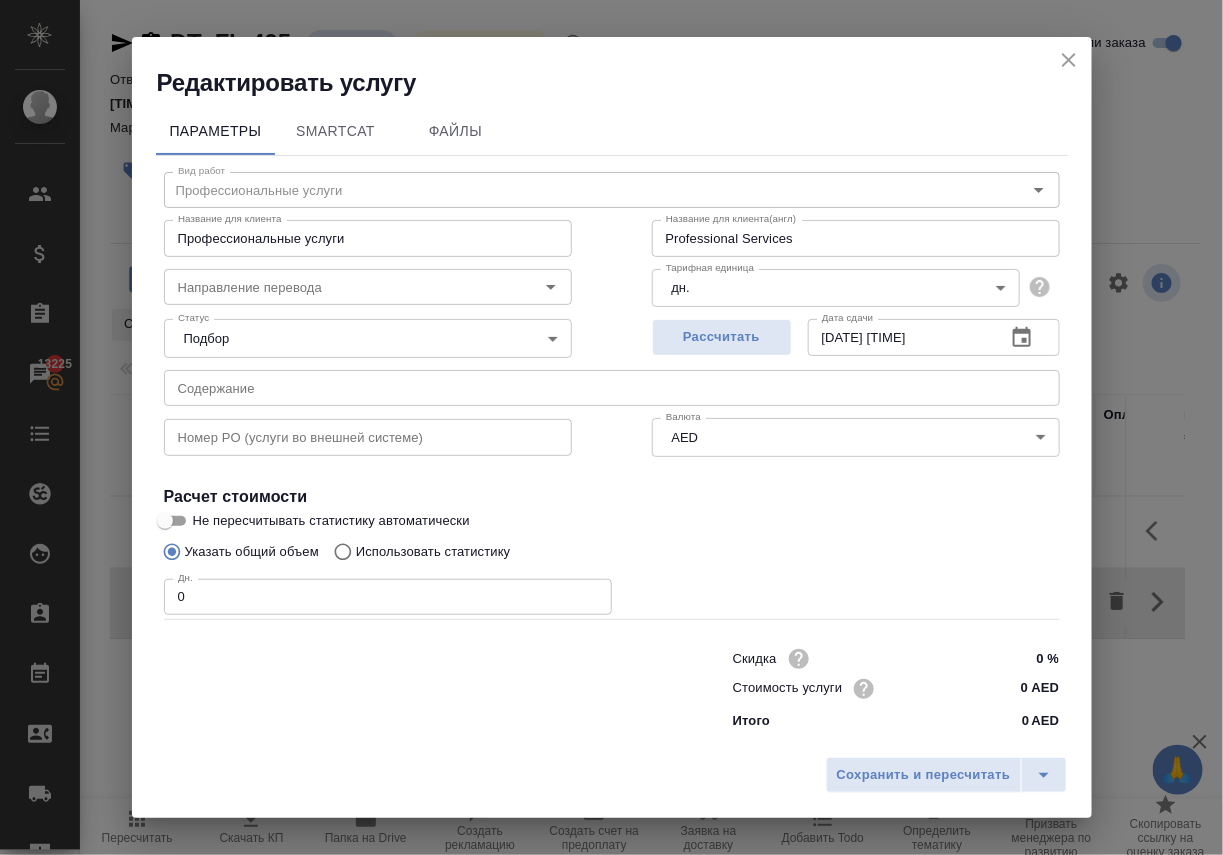 click on "0" at bounding box center [388, 597] 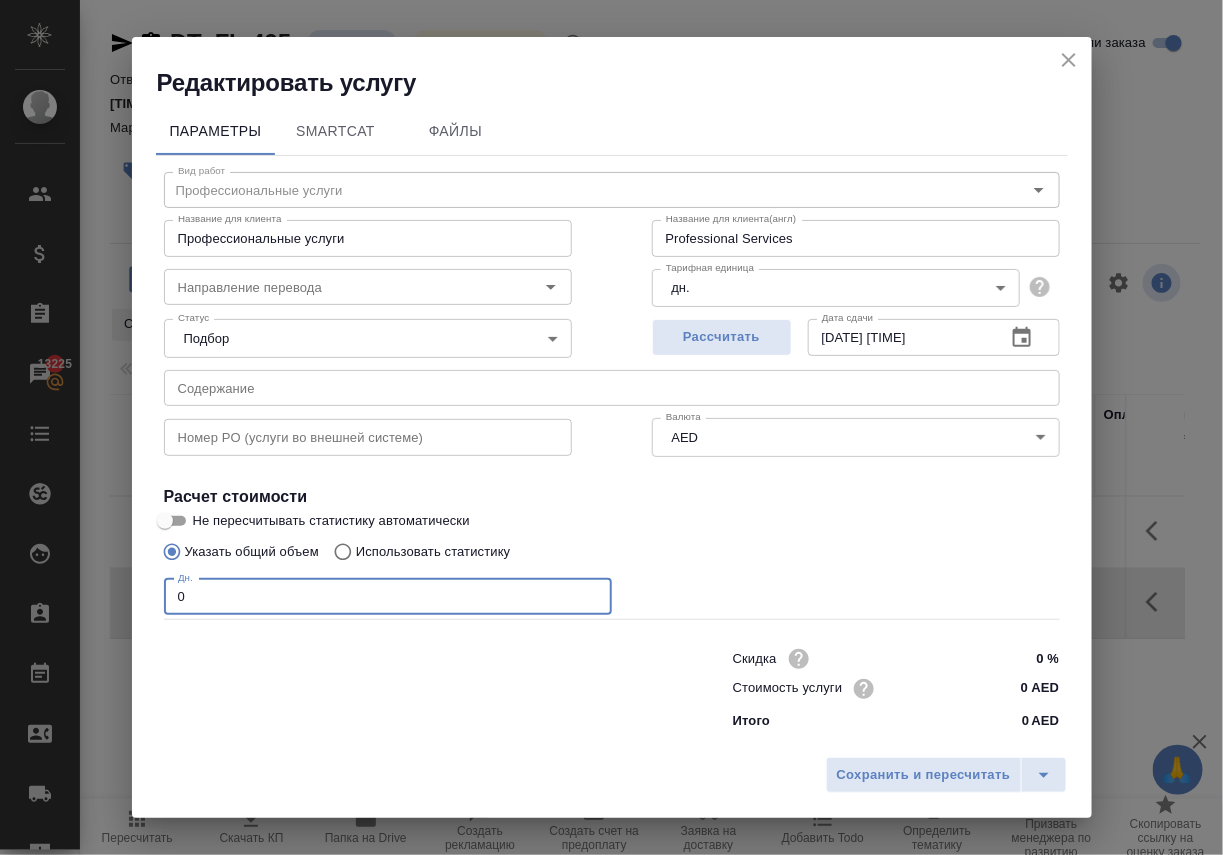 click on "0" at bounding box center (388, 597) 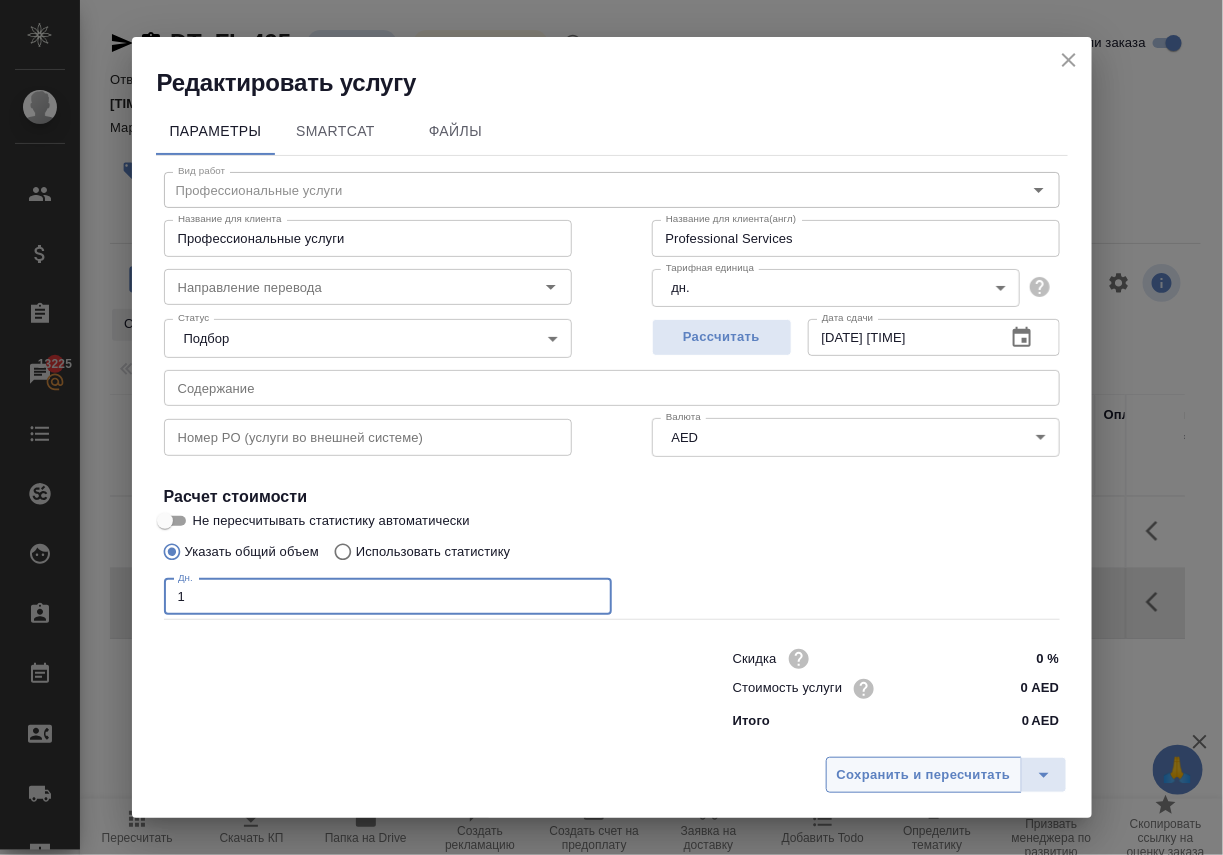 click on "Сохранить и пересчитать" at bounding box center [924, 775] 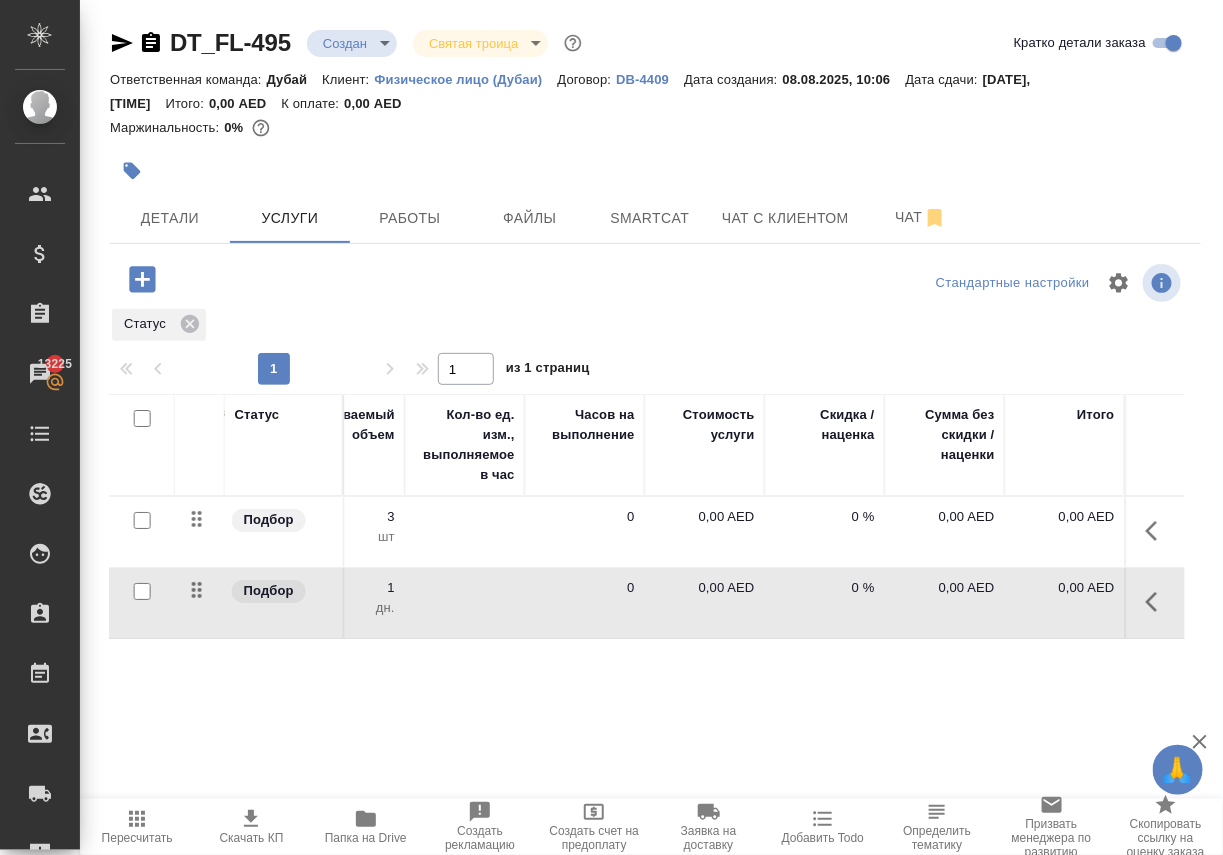 scroll, scrollTop: 0, scrollLeft: 809, axis: horizontal 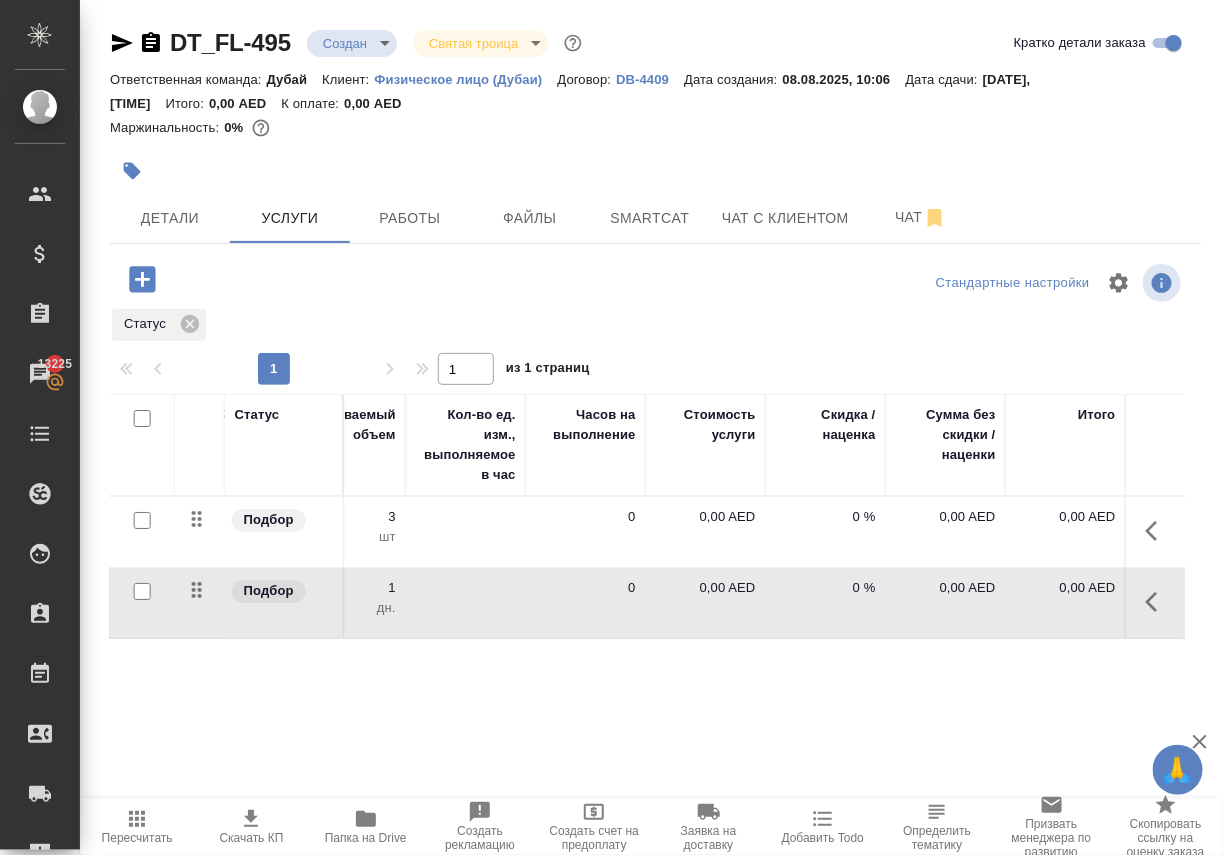 click on "0,00 AED" at bounding box center (706, 517) 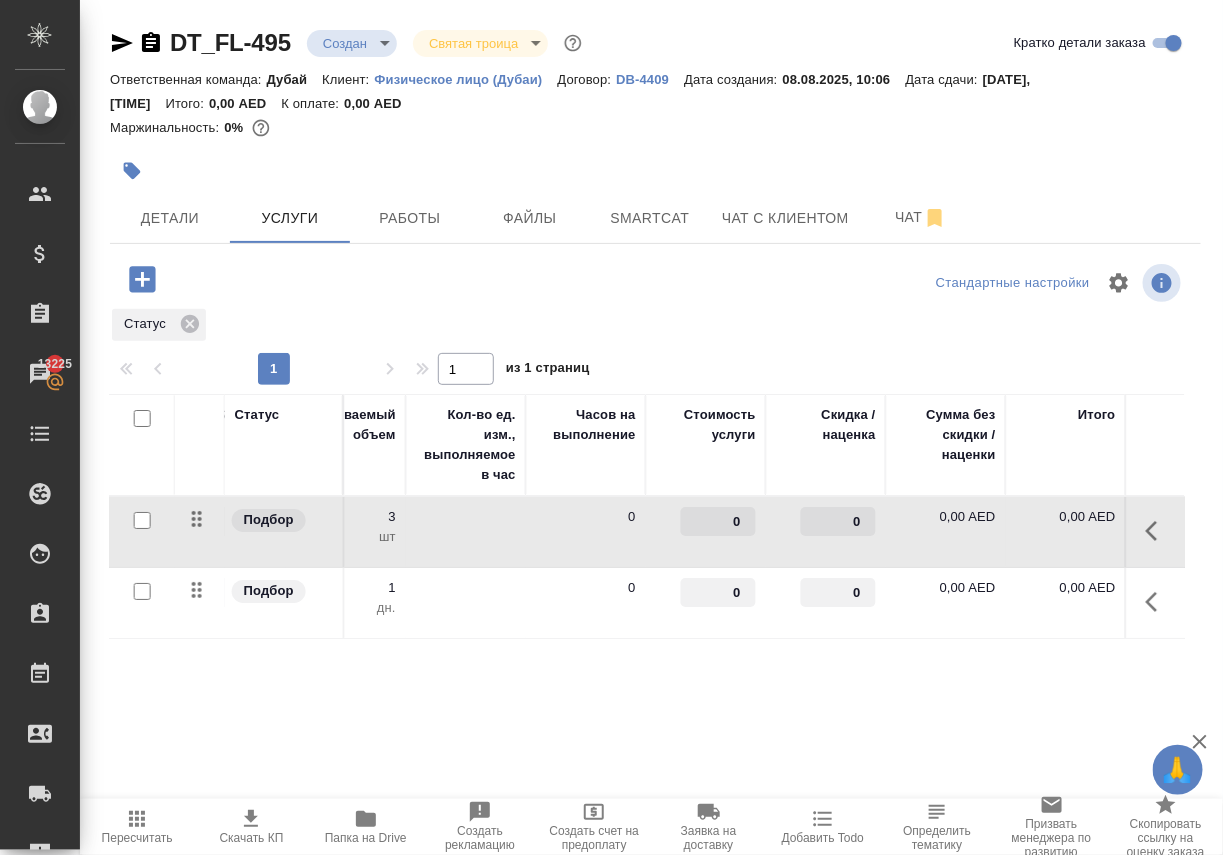 click on "0" at bounding box center (718, 521) 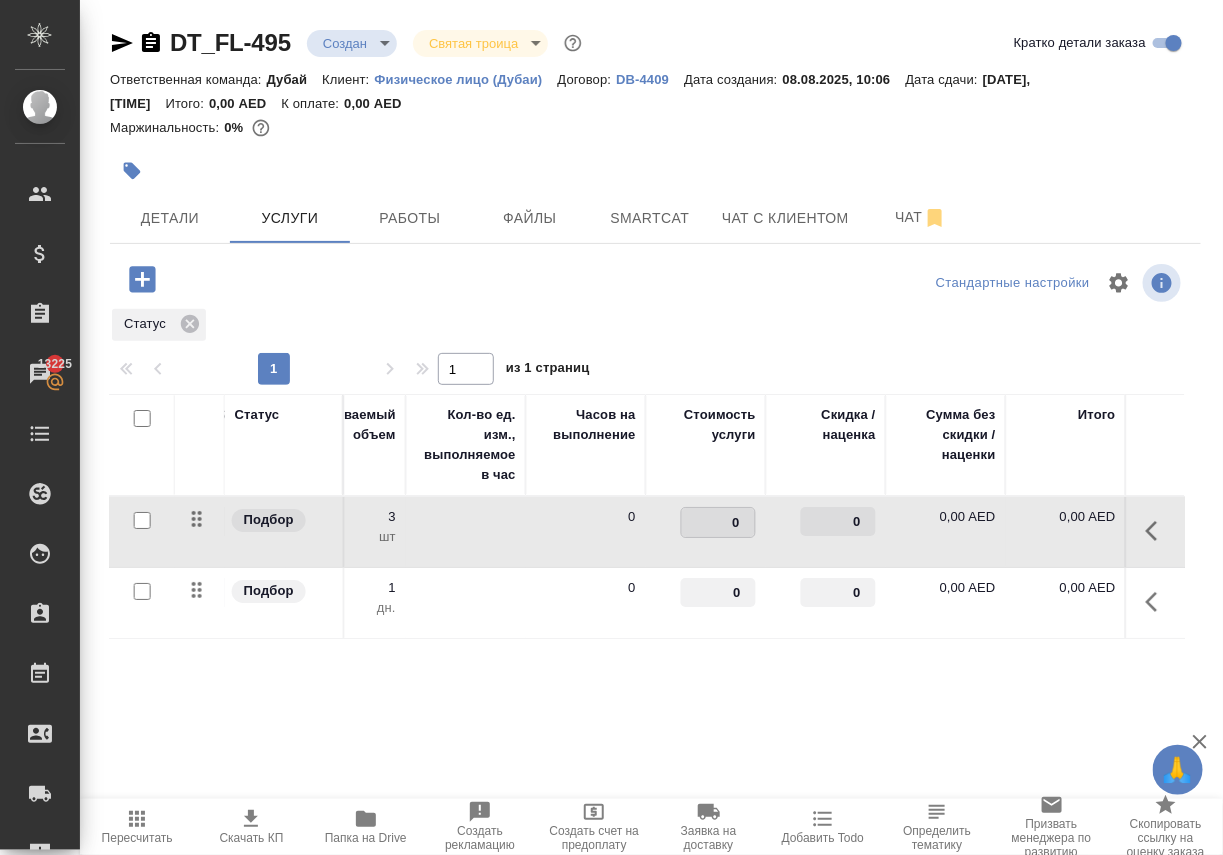 click on "0" at bounding box center (718, 522) 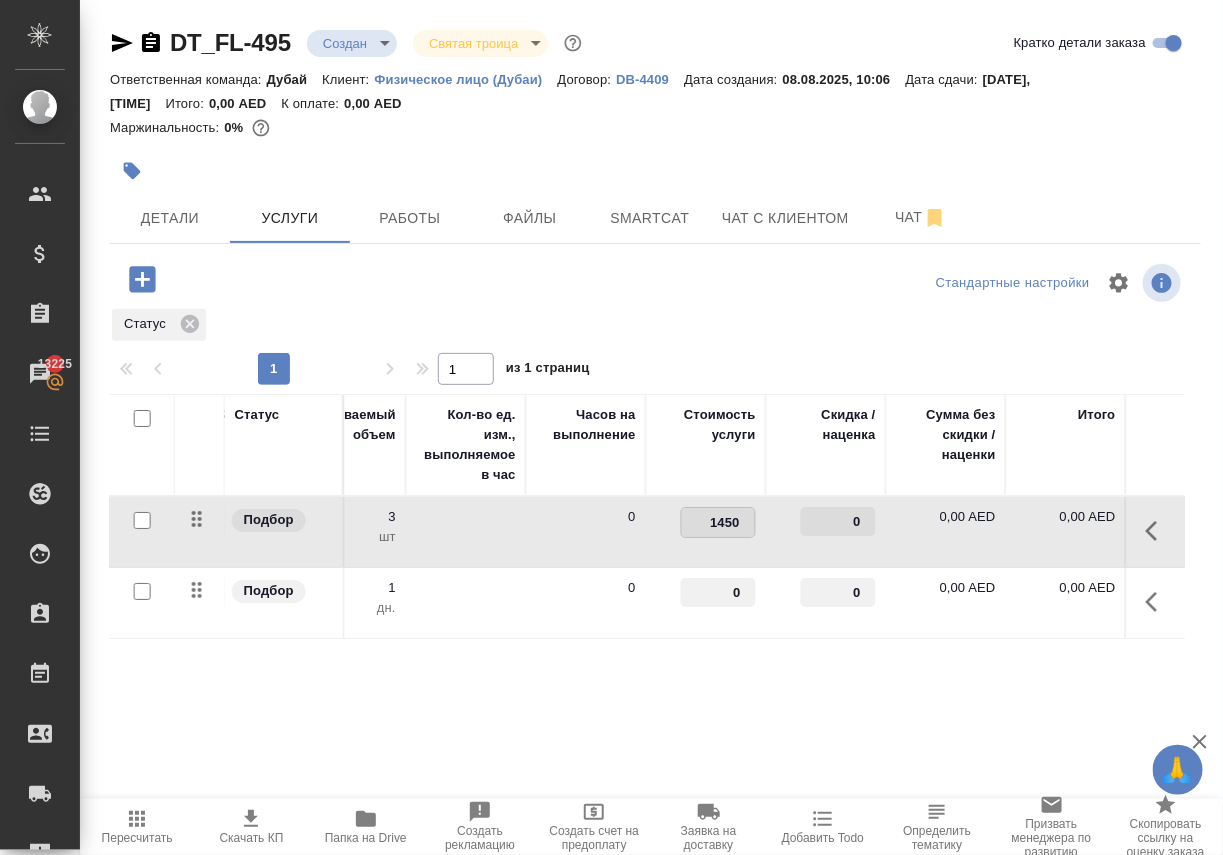 click on "0" at bounding box center (706, 532) 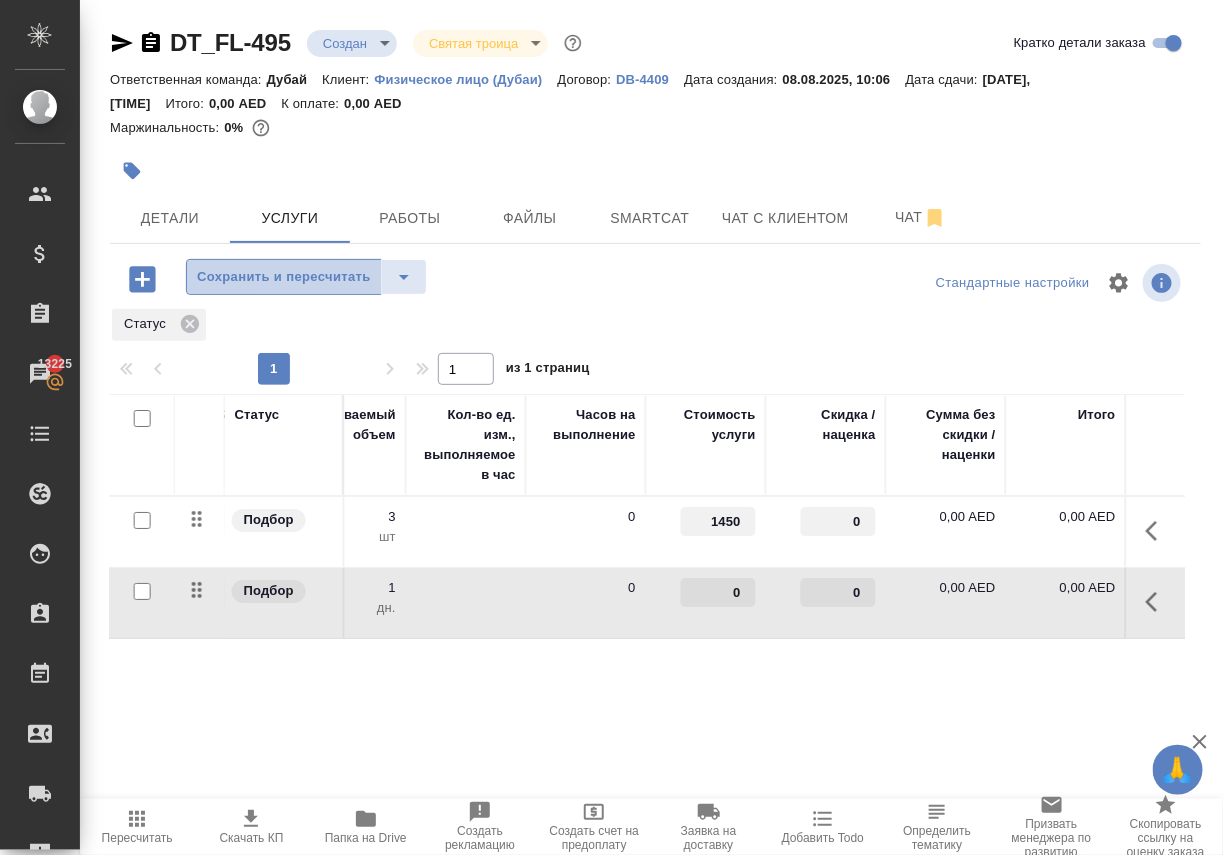 click on "Сохранить и пересчитать" at bounding box center [284, 277] 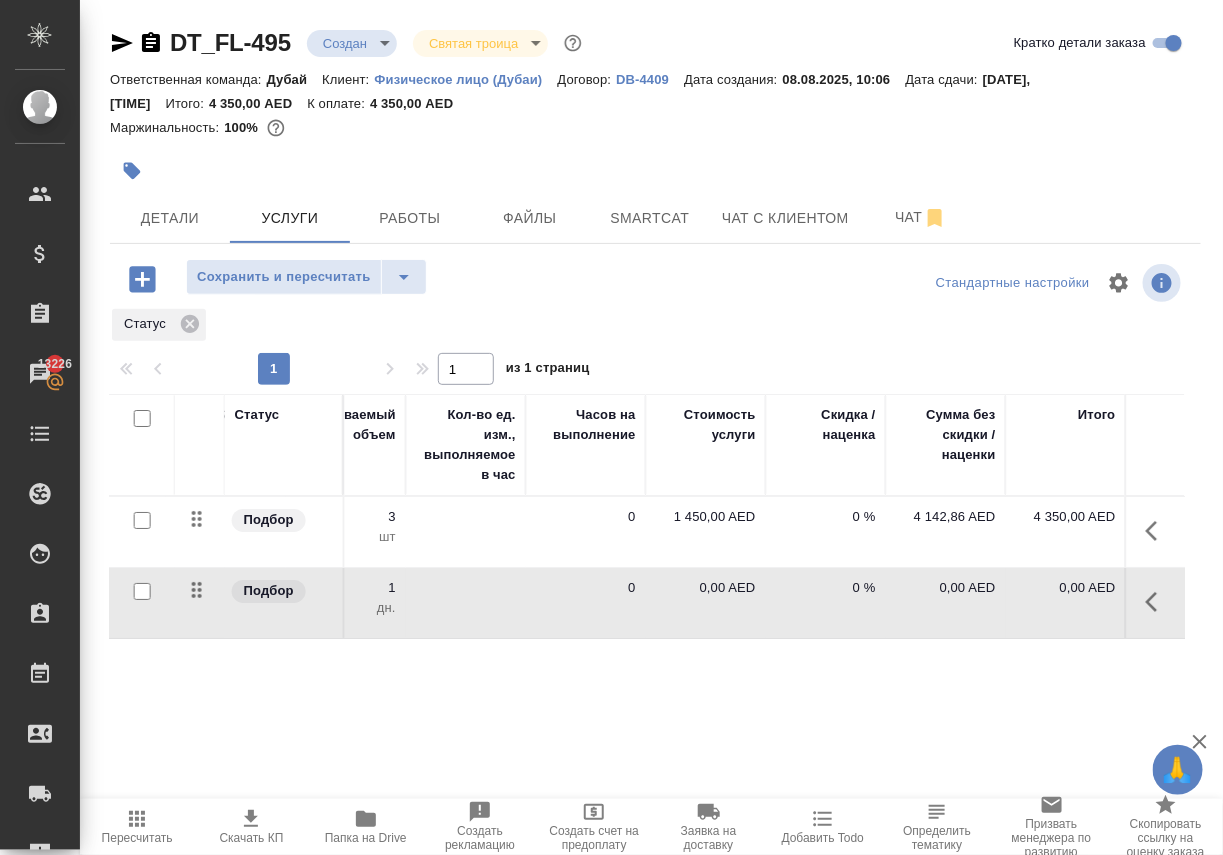 click on "0,00 AED" at bounding box center (706, 588) 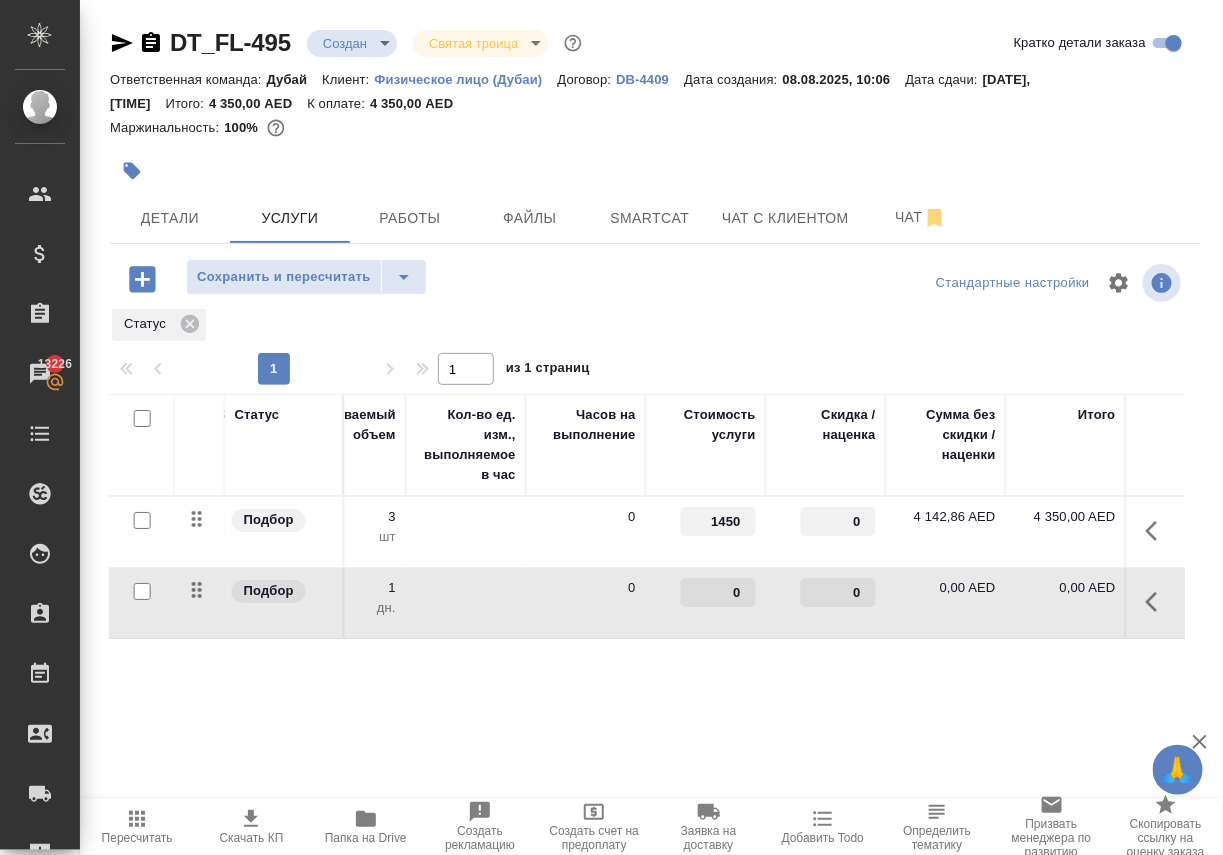 click on "0" at bounding box center (718, 592) 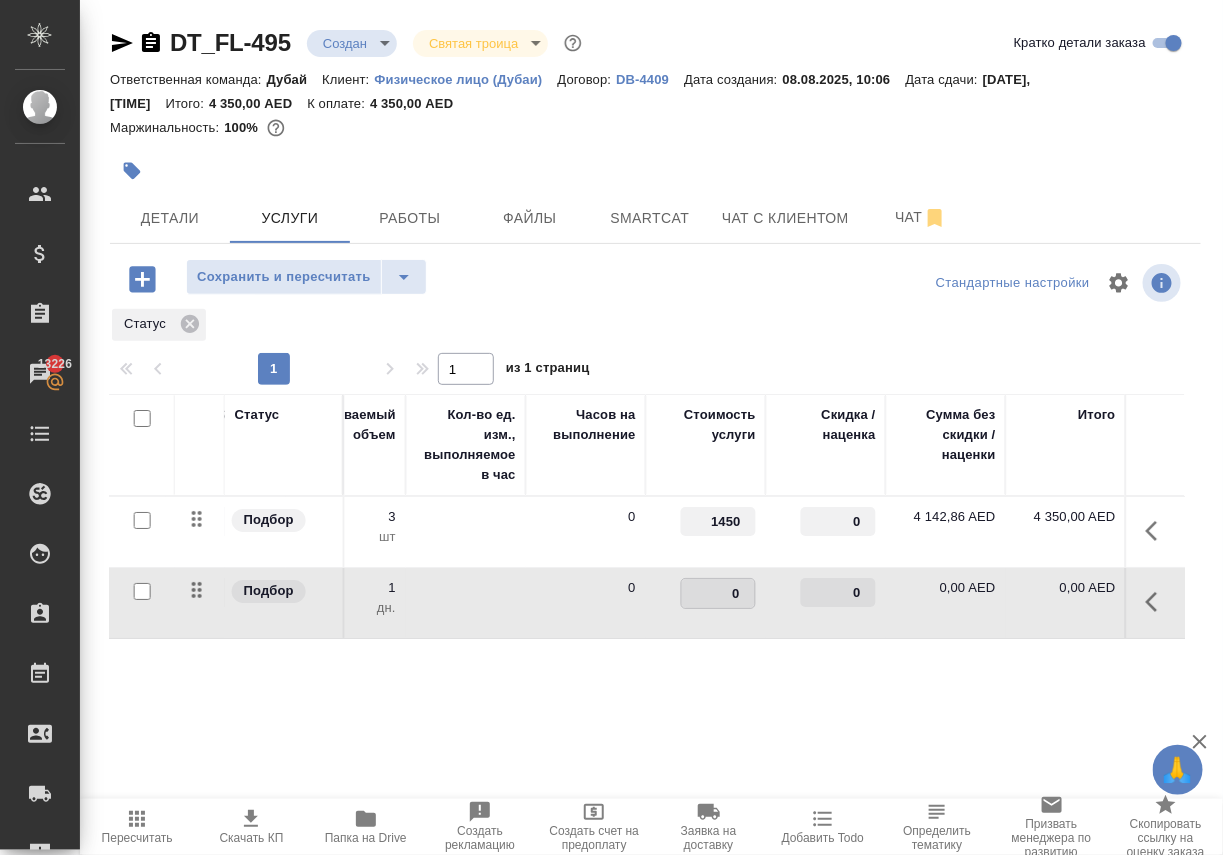 click on "0" at bounding box center [718, 593] 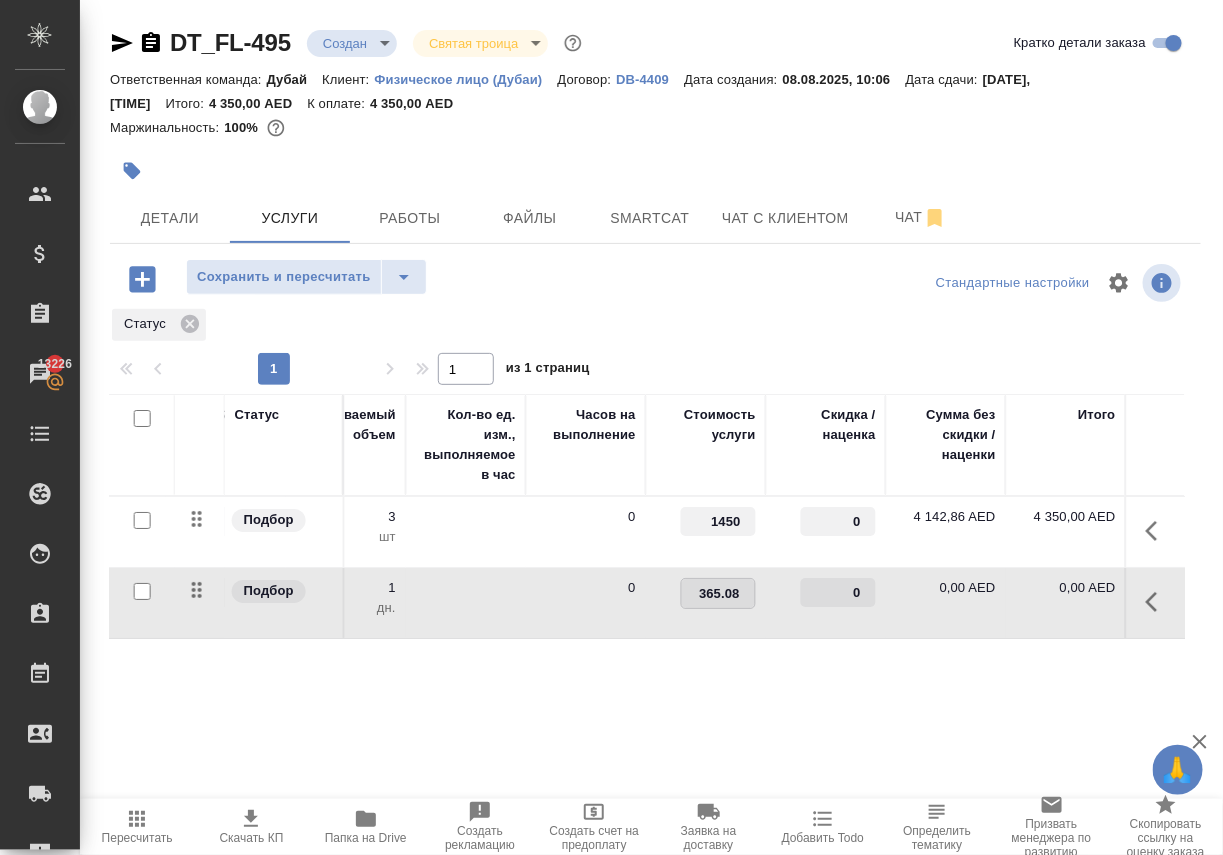 click on "Статус Услуга для клиента (RU) Вид работ Направление перевода Дата сдачи Файлы Общий объем Оплачиваемый объем Кол-во ед. изм., выполняемое в час Часов на выполнение Стоимость услуги Скидка / наценка Сумма без скидки / наценки Итого   Подбор Visa for employee (Addition... Онлайн консультации [DATE],  [TIME] 2025 3 3 шт 0 1450 0 4 142,86 AED 4 350,00 AED Подбор Профессиональные услуги Профессиональные услуги [DATE],  [TIME] 2025 1 1 дн. 0 365.08 0 0,00 AED 0,00 AED" at bounding box center (647, 609) 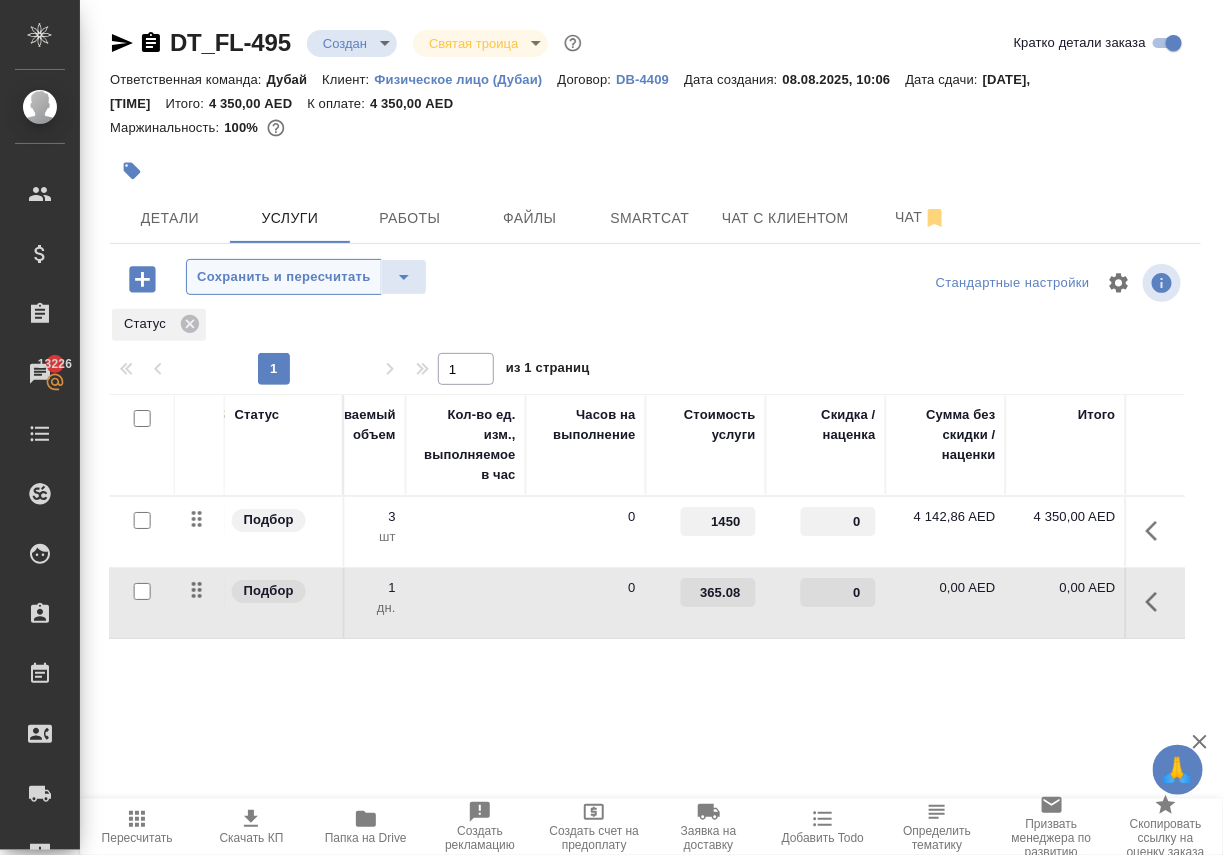 click on "Сохранить и пересчитать" at bounding box center (284, 277) 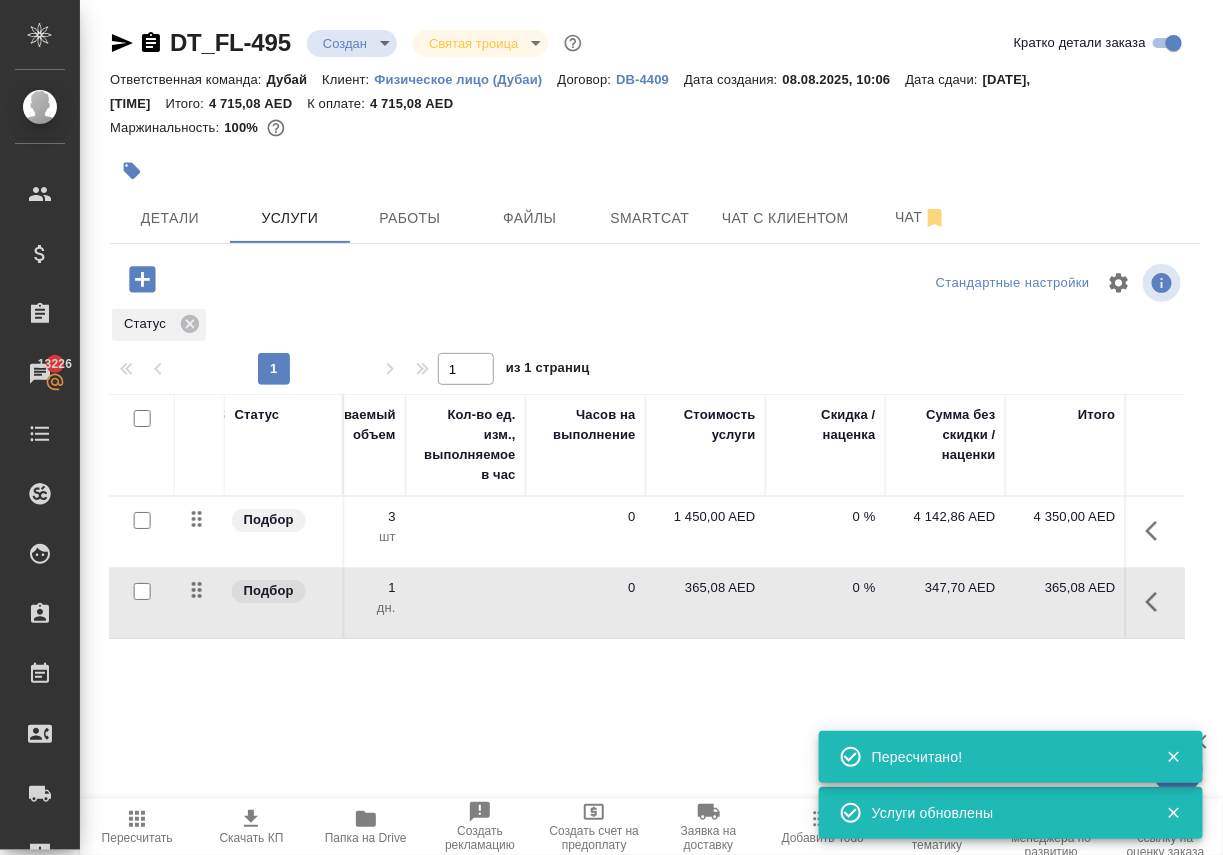 click 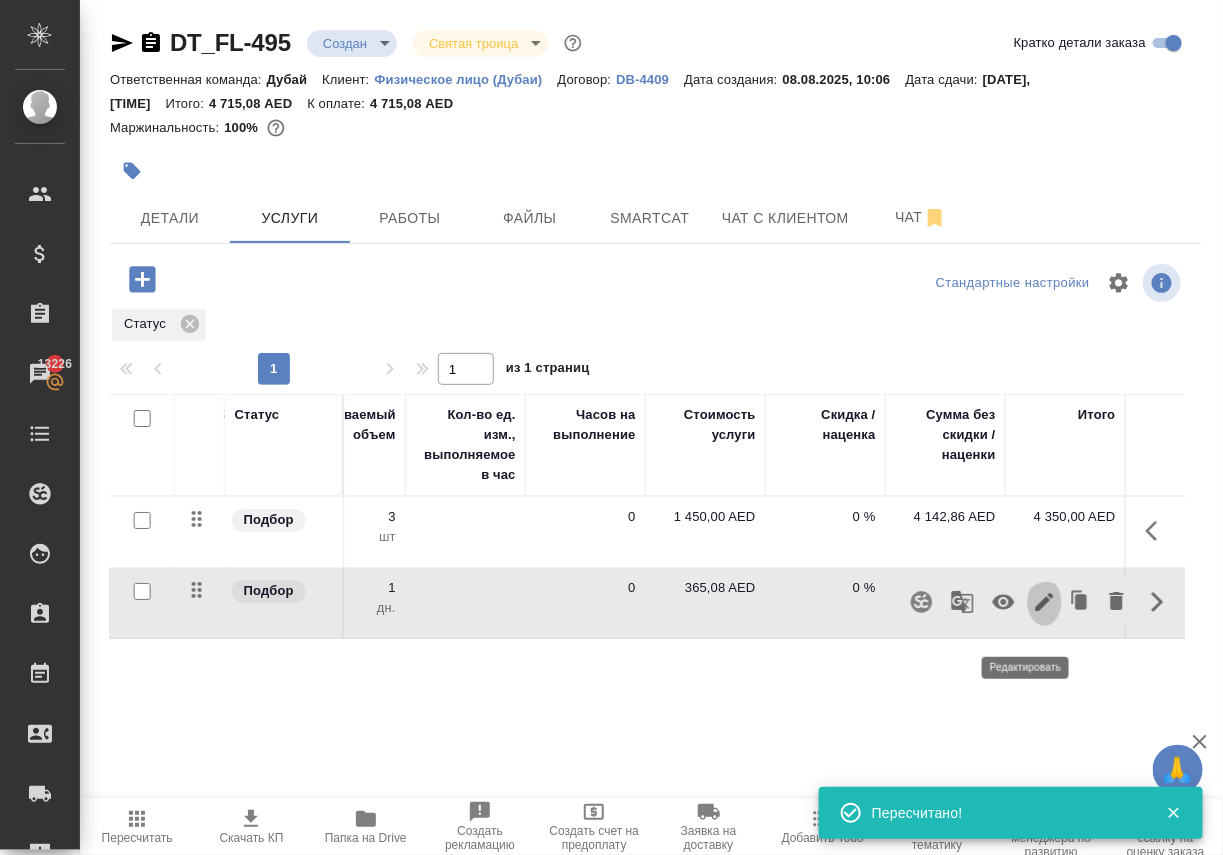 click 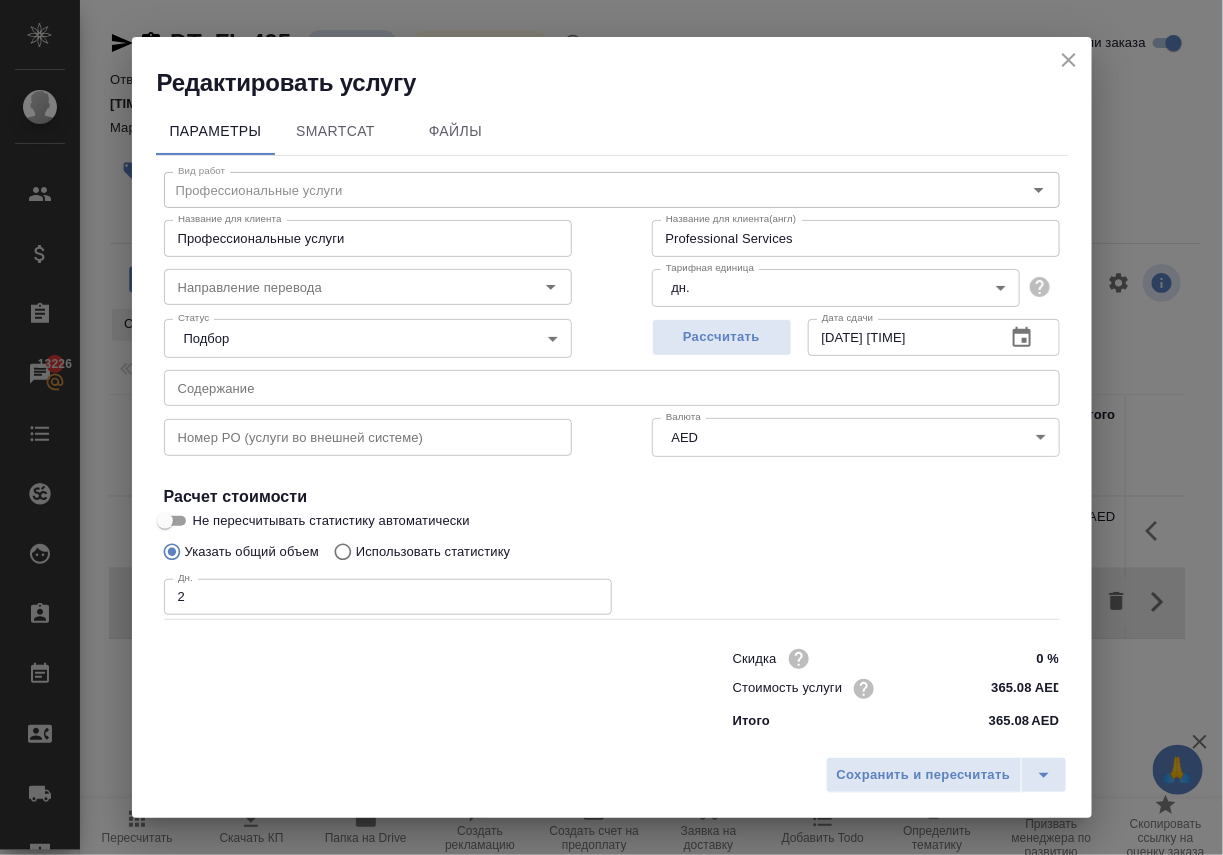 click on "2" at bounding box center (388, 597) 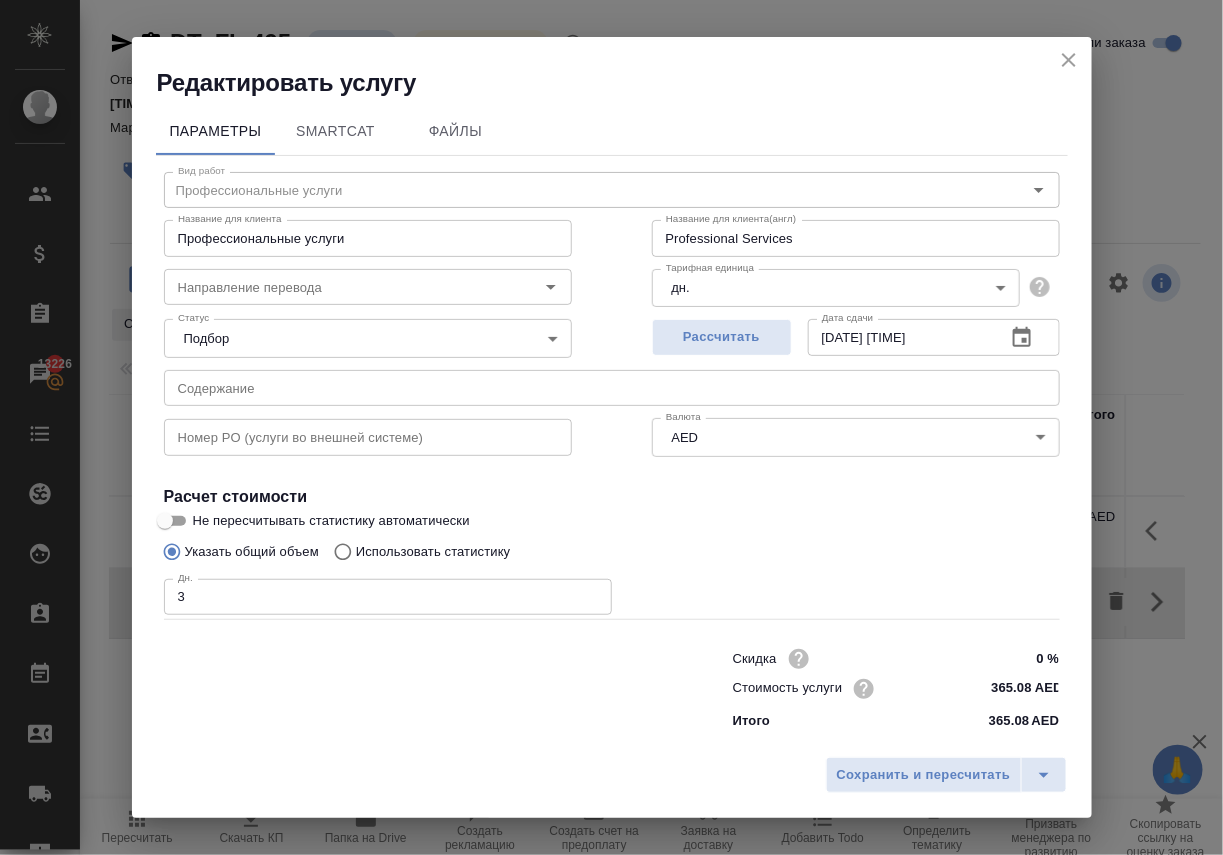 click on "3" at bounding box center [388, 597] 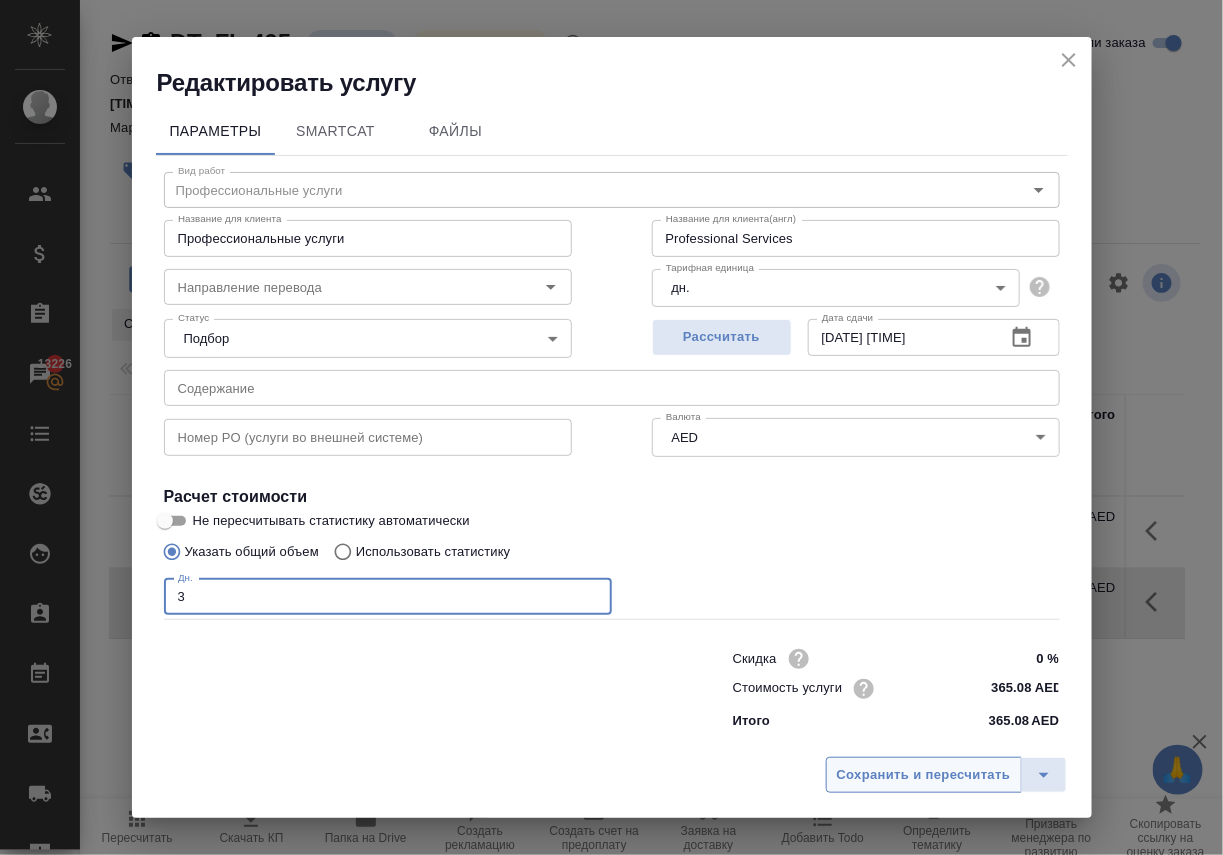 click on "Сохранить и пересчитать" at bounding box center [924, 775] 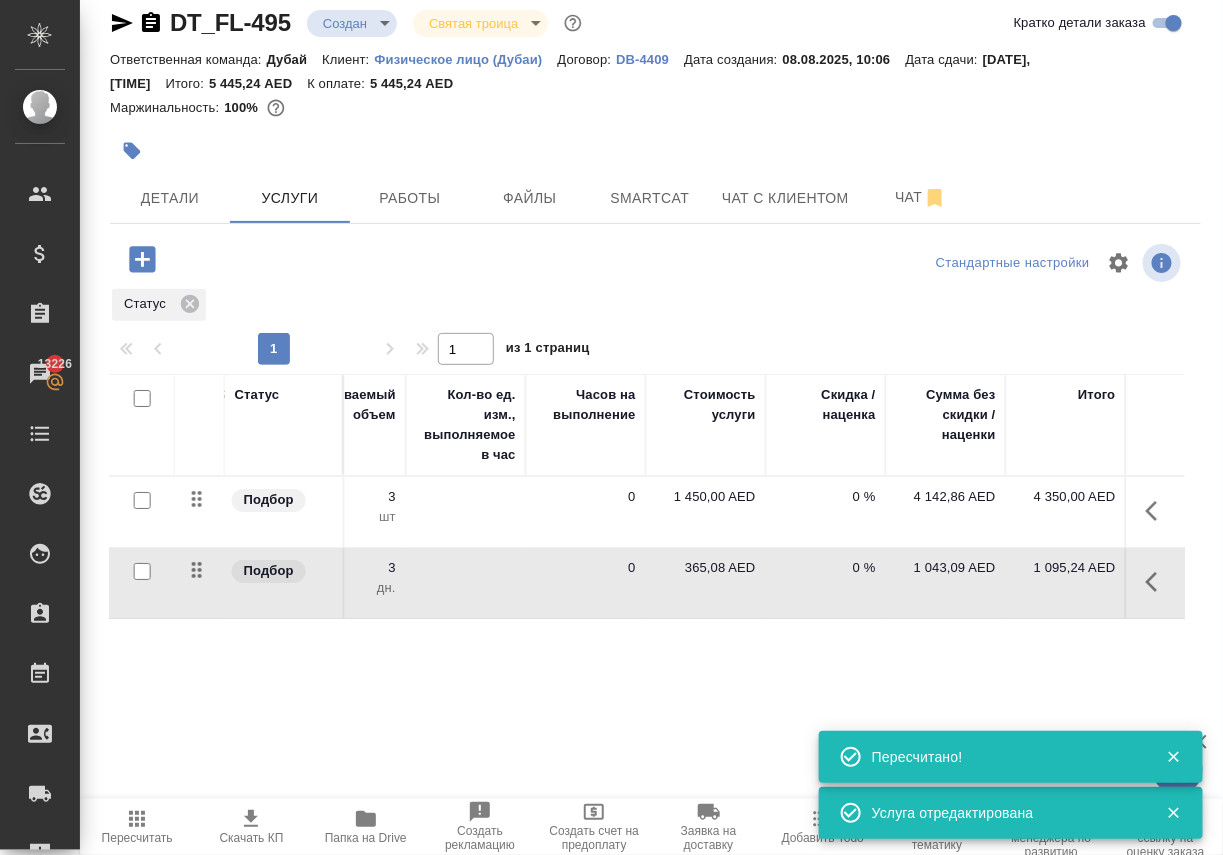 scroll, scrollTop: 29, scrollLeft: 0, axis: vertical 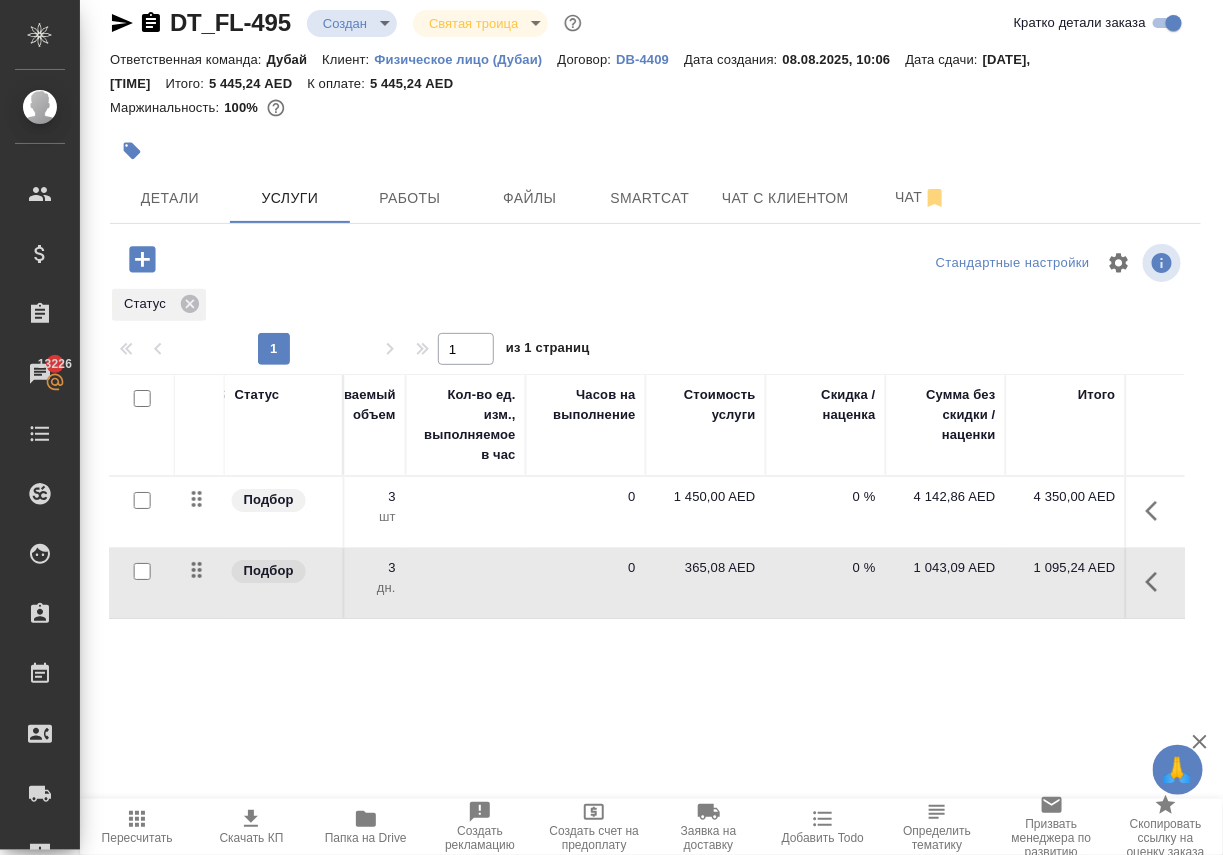 click 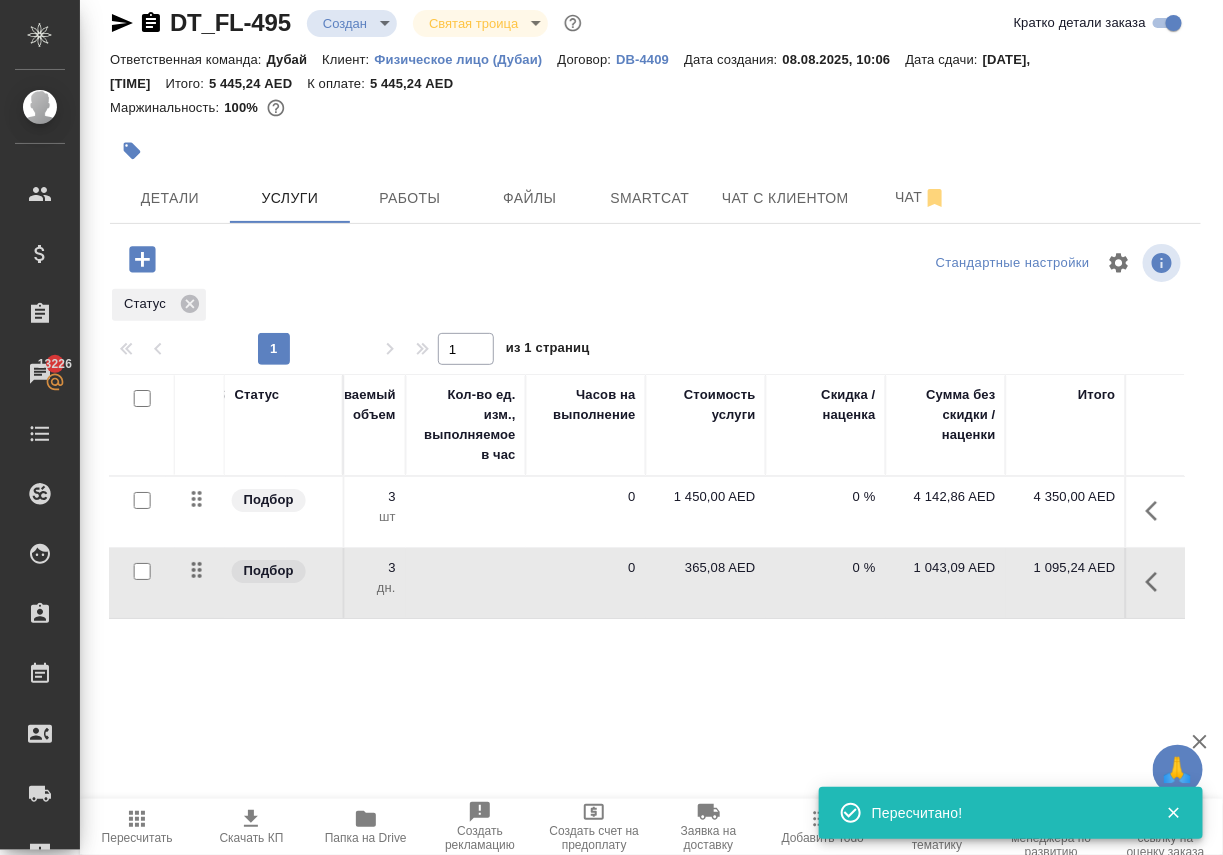 scroll, scrollTop: 0, scrollLeft: 0, axis: both 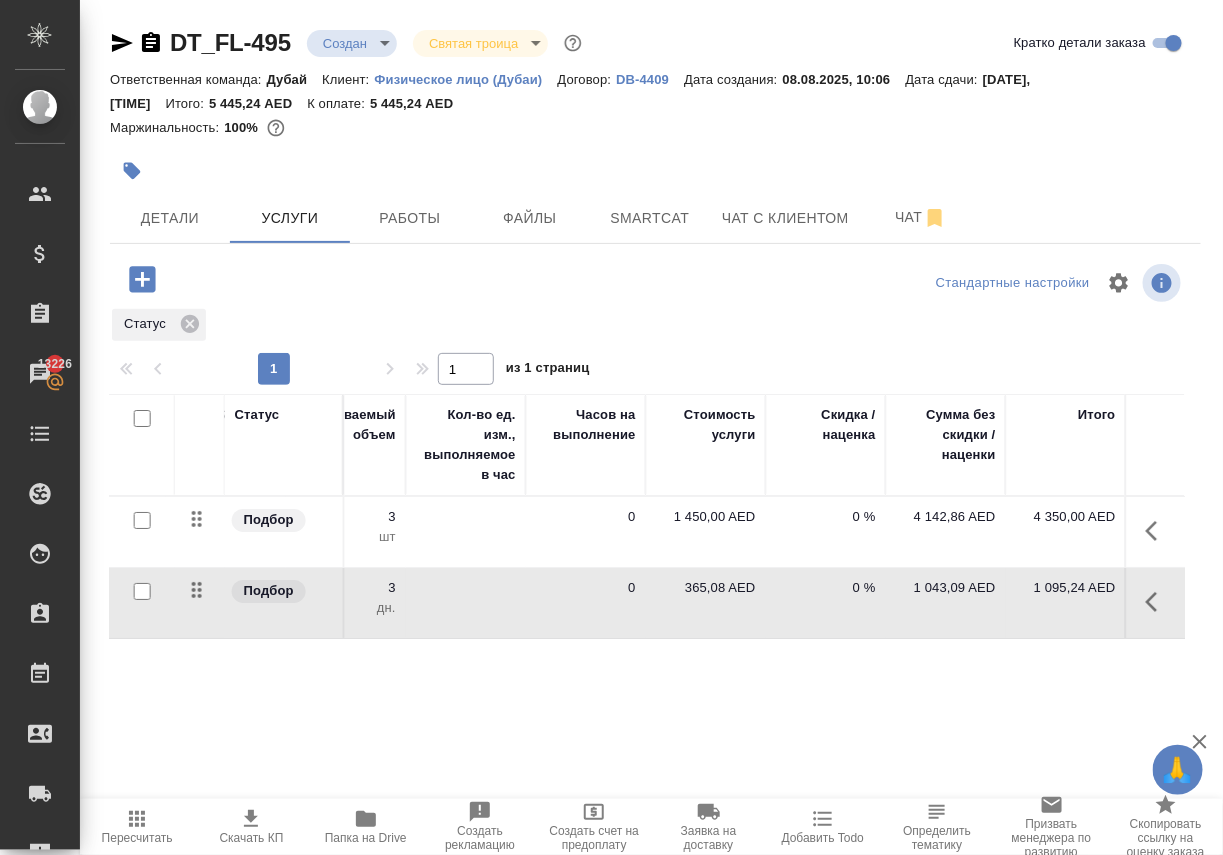 click on "365,08 AED" at bounding box center [706, 588] 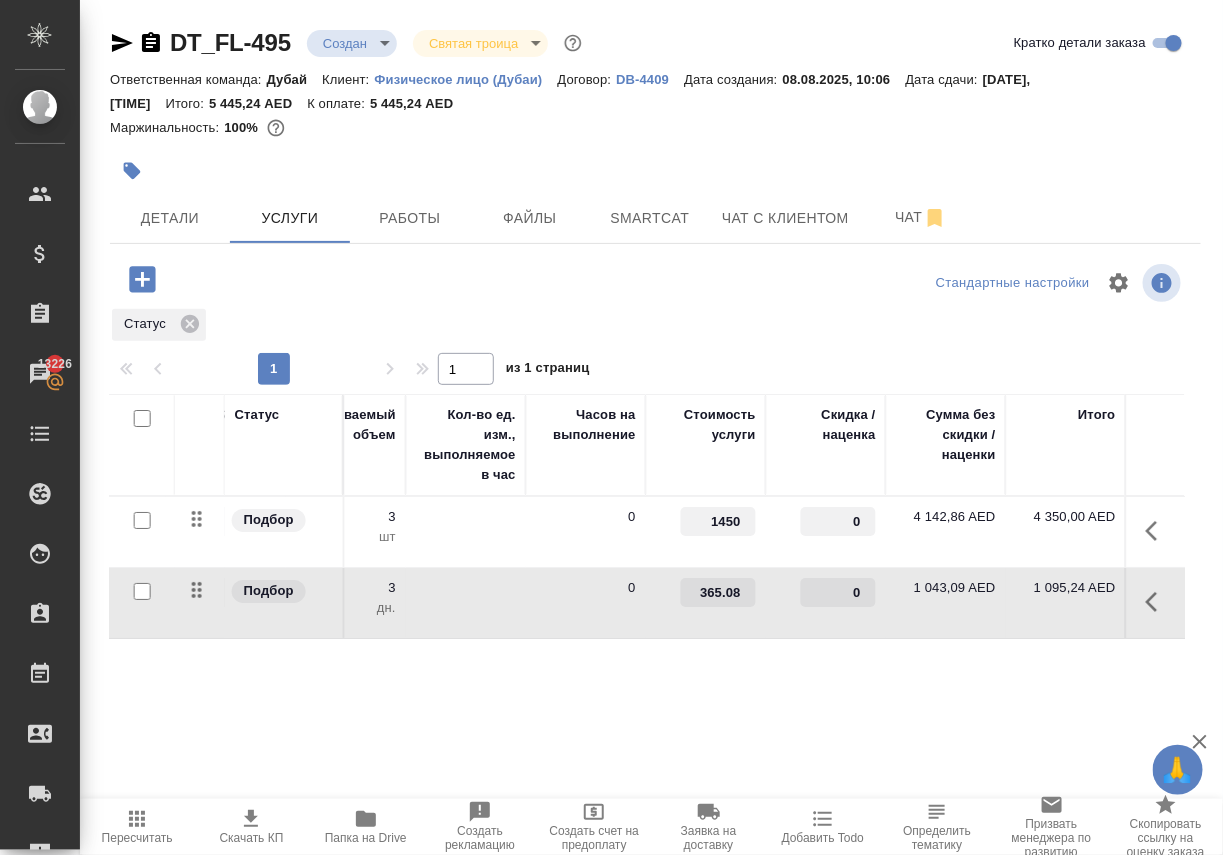 click on "365.08" at bounding box center [718, 592] 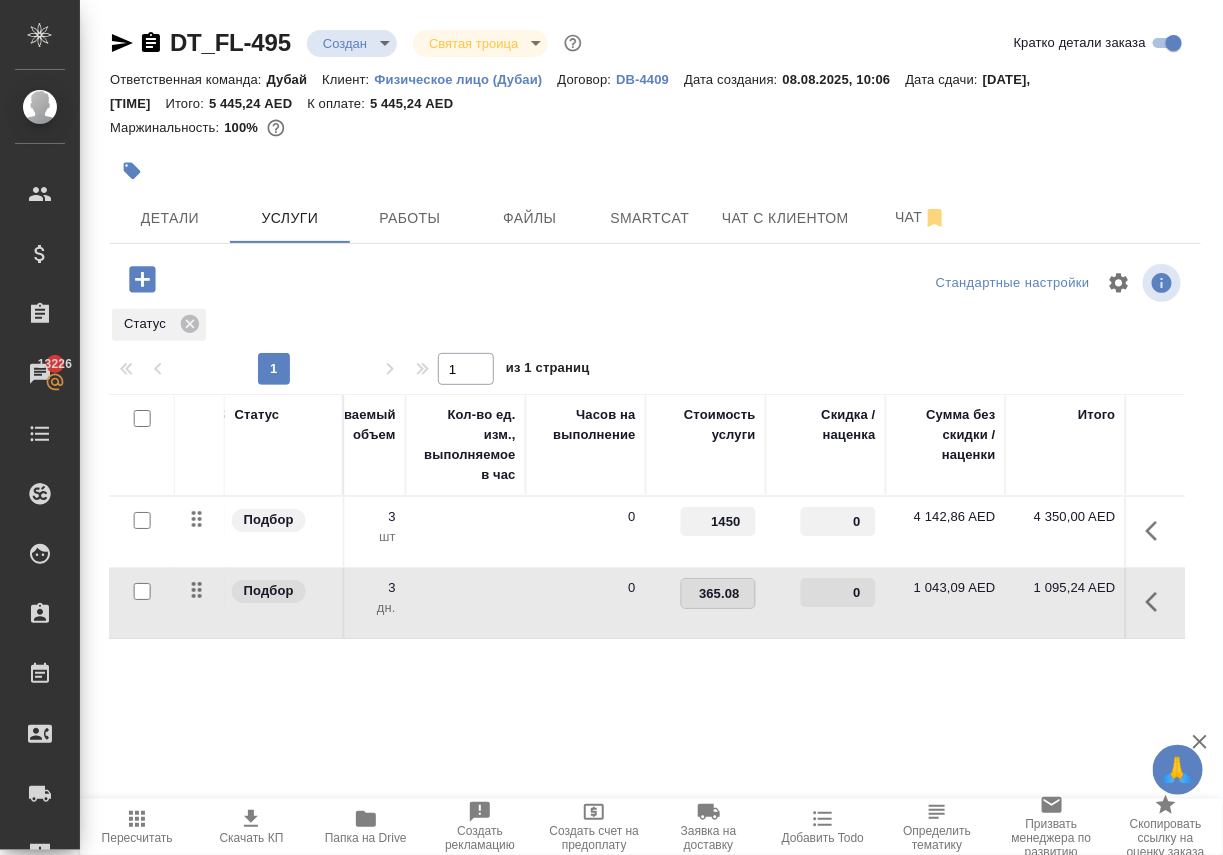 paste on "83.33" 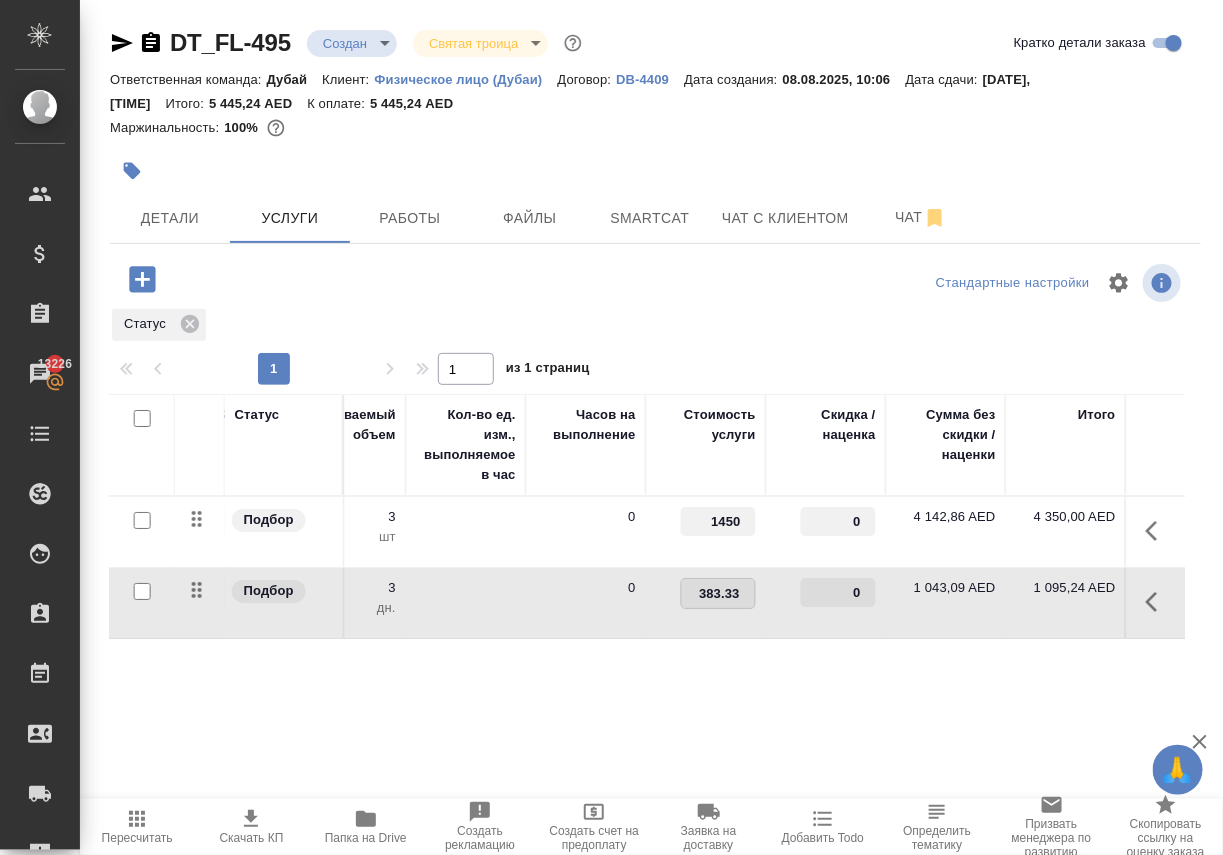 click at bounding box center (292, 279) 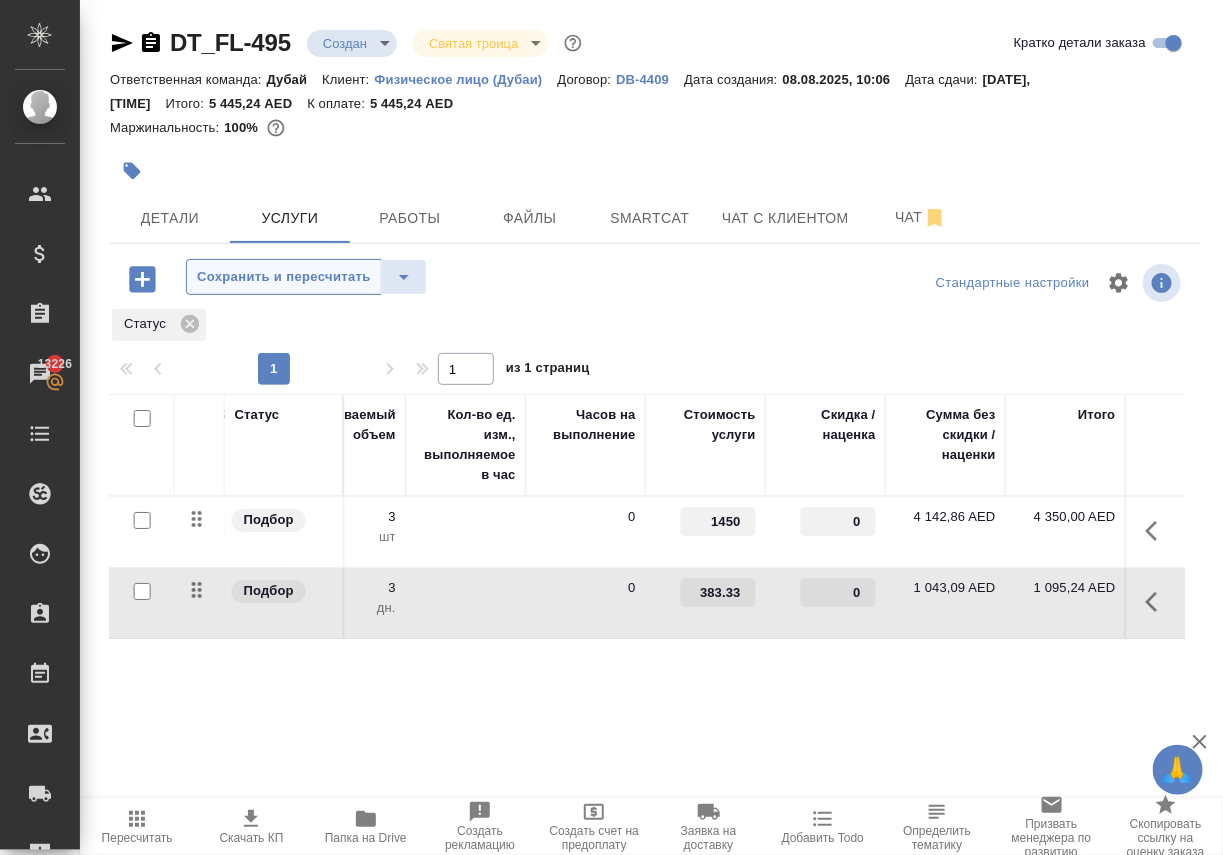 click on "Сохранить и пересчитать" at bounding box center (284, 277) 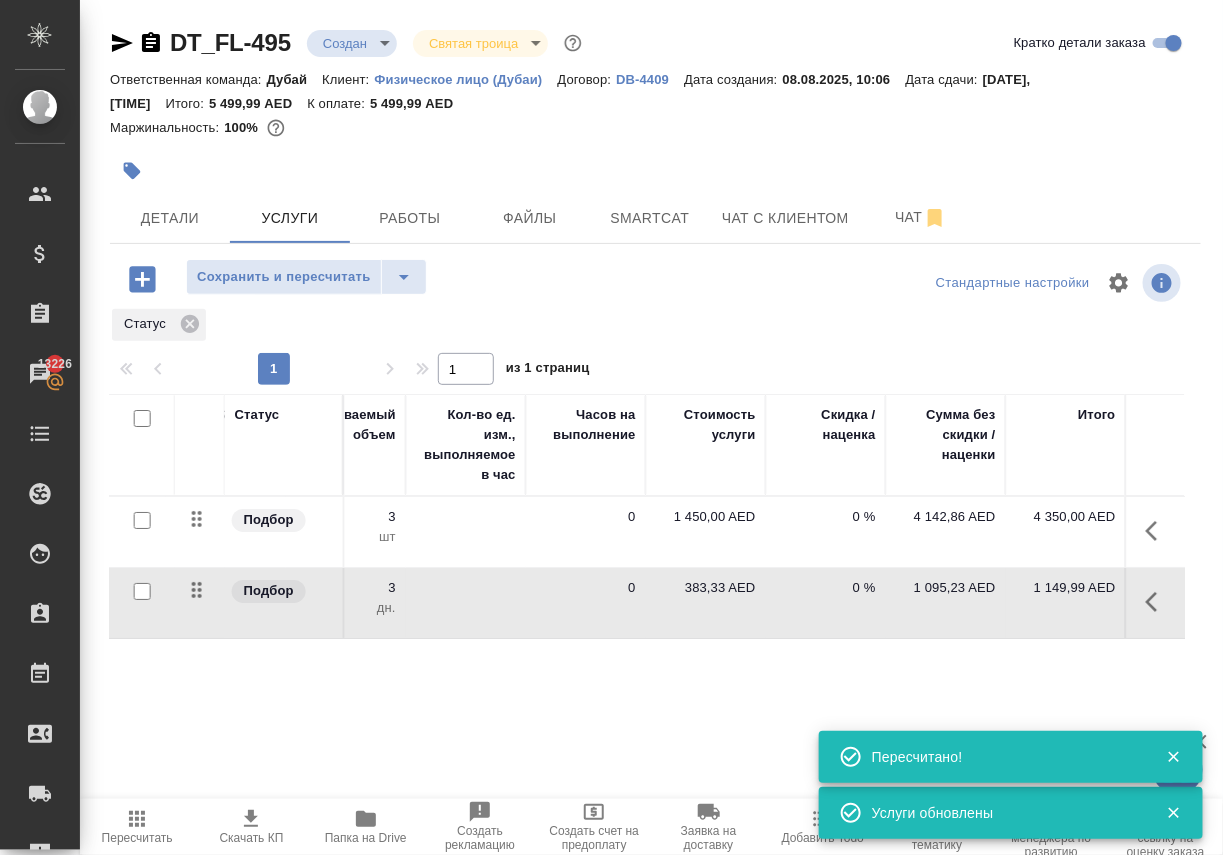 click on "383,33 AED" at bounding box center (706, 588) 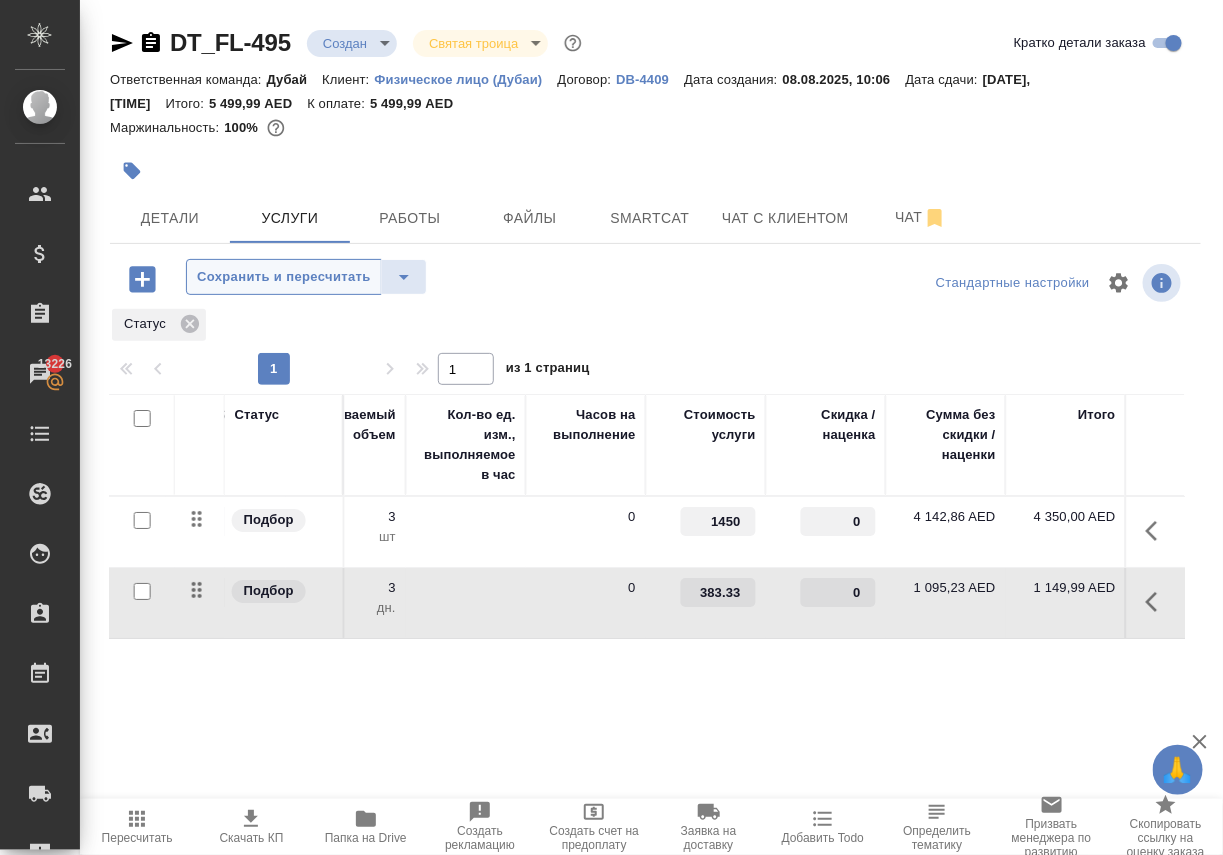 click on "Сохранить и пересчитать" at bounding box center (284, 277) 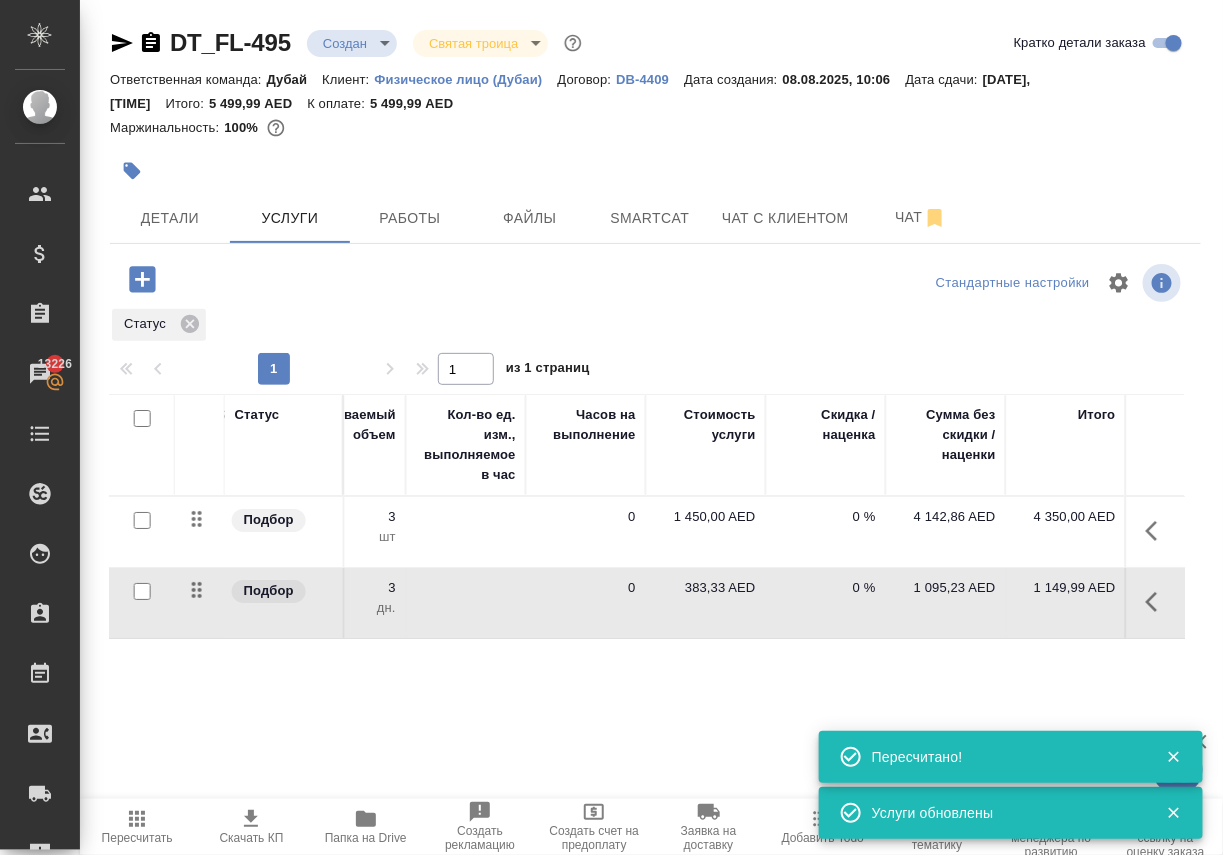 scroll, scrollTop: 0, scrollLeft: 0, axis: both 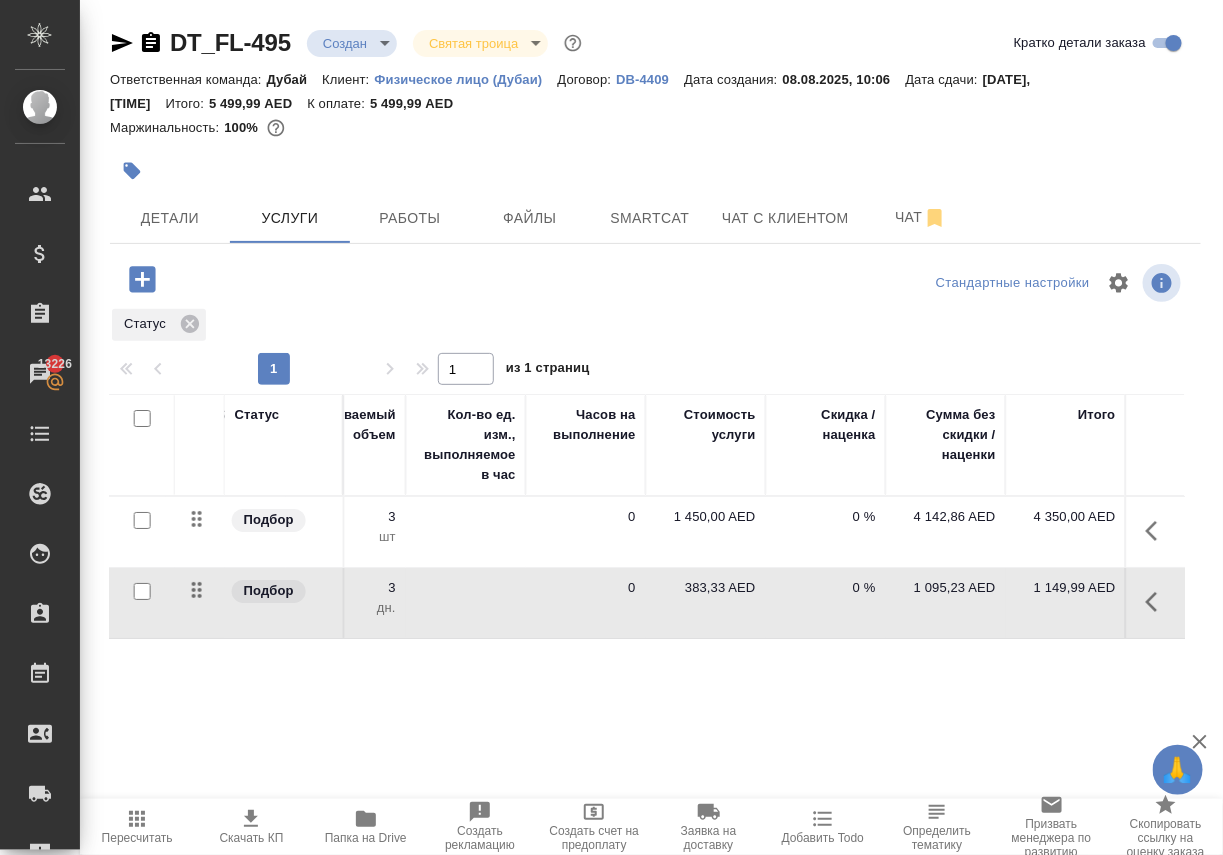 click on "383,33 AED" at bounding box center (706, 588) 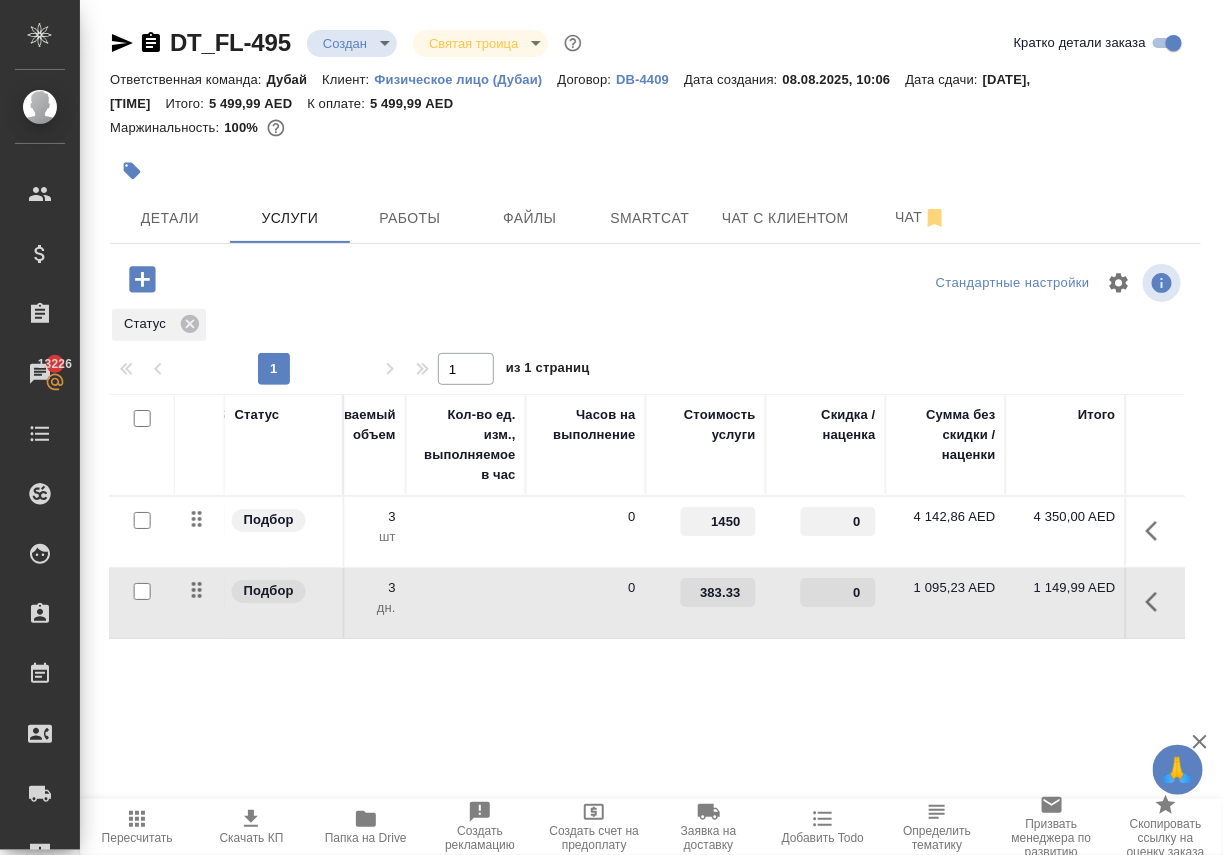 click on "383.33" at bounding box center [718, 592] 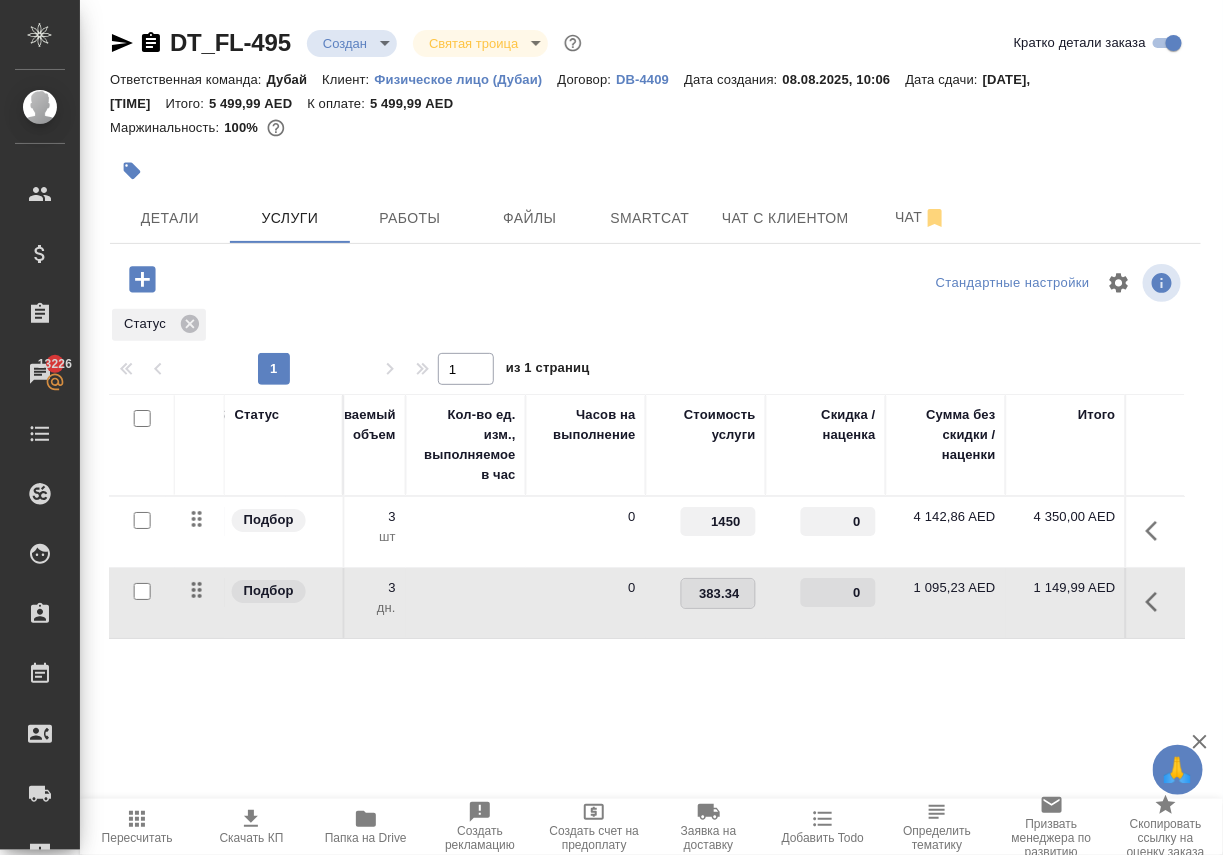 click on "DT_FL-495 Создан new Святая троица holyTrinity Кратко детали заказа Ответственная команда: Дубай Клиент: Физическое лицо (Дубаи) Договор: DB-4409 Дата создания: [DATE], [TIME] Дата сдачи: [DATE], [TIME] Итого: 5 499,99 AED К оплате: 5 499,99 AED Маржинальность: 100% Детали Услуги Работы Файлы Smartcat Чат с клиентом Чат Стандартные настройки Статус 1 1 из 1 страниц   Статус Услуга для клиента (RU) Вид работ Направление перевода Дата сдачи Файлы Общий объем Оплачиваемый объем Кол-во ед. изм., выполняемое в час Часов на выполнение Стоимость услуги Скидка / наценка Сумма без скидки / наценки Итого   10:12" at bounding box center [655, 437] 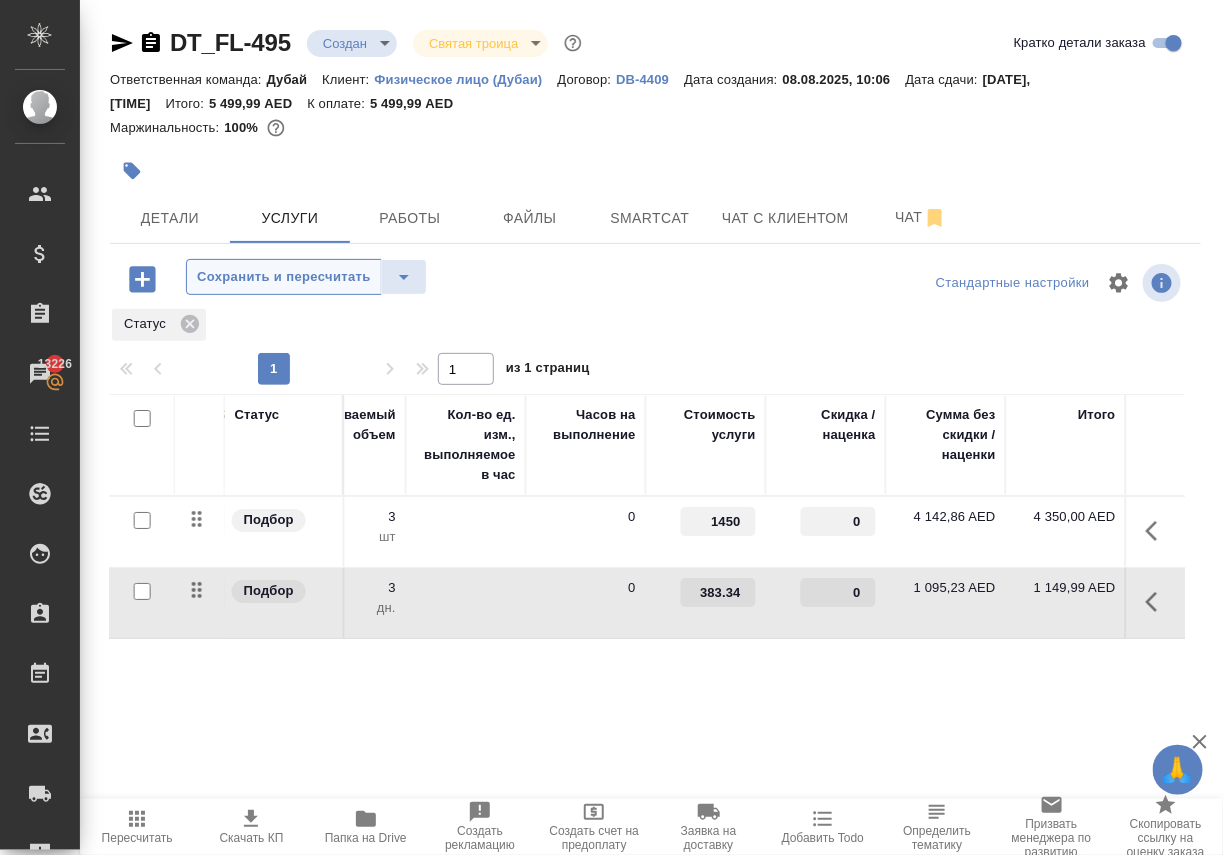 click on "Сохранить и пересчитать" at bounding box center [284, 277] 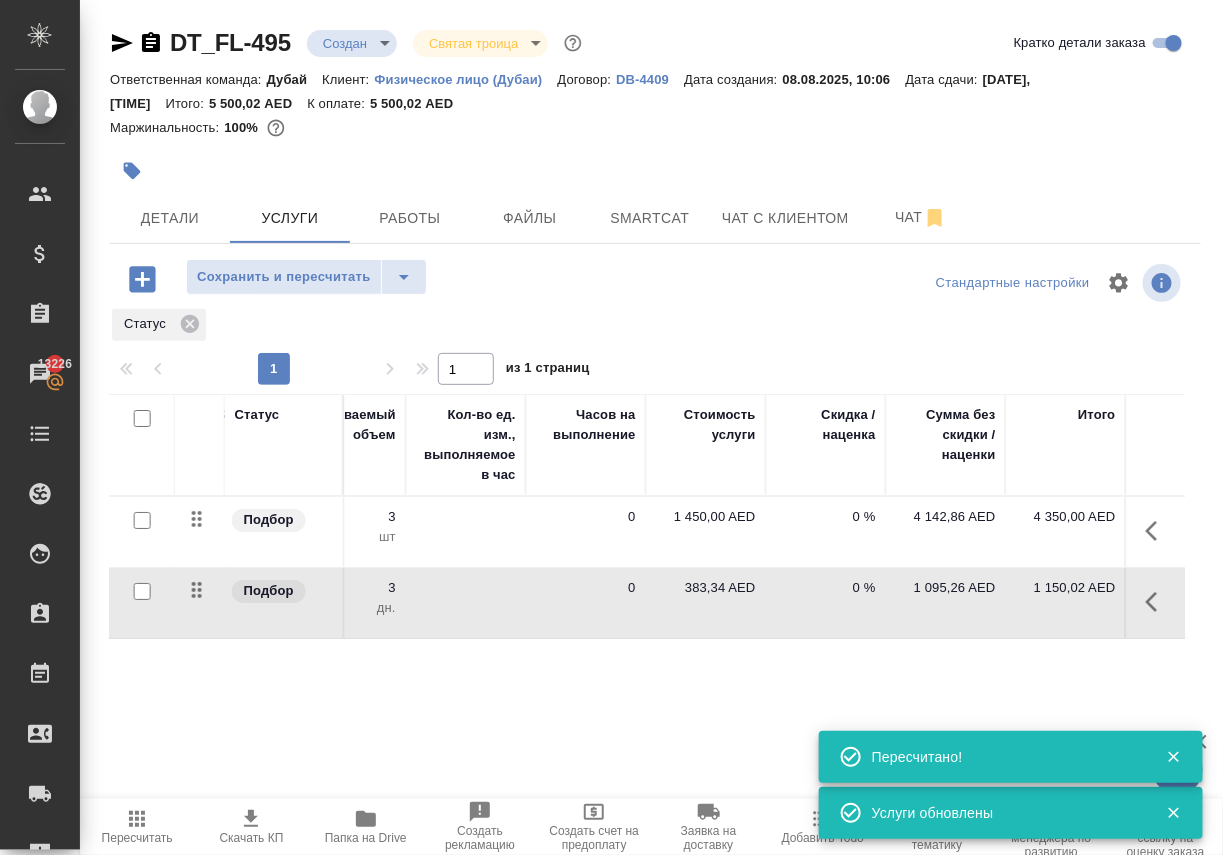 click on "383,34 AED" at bounding box center [706, 588] 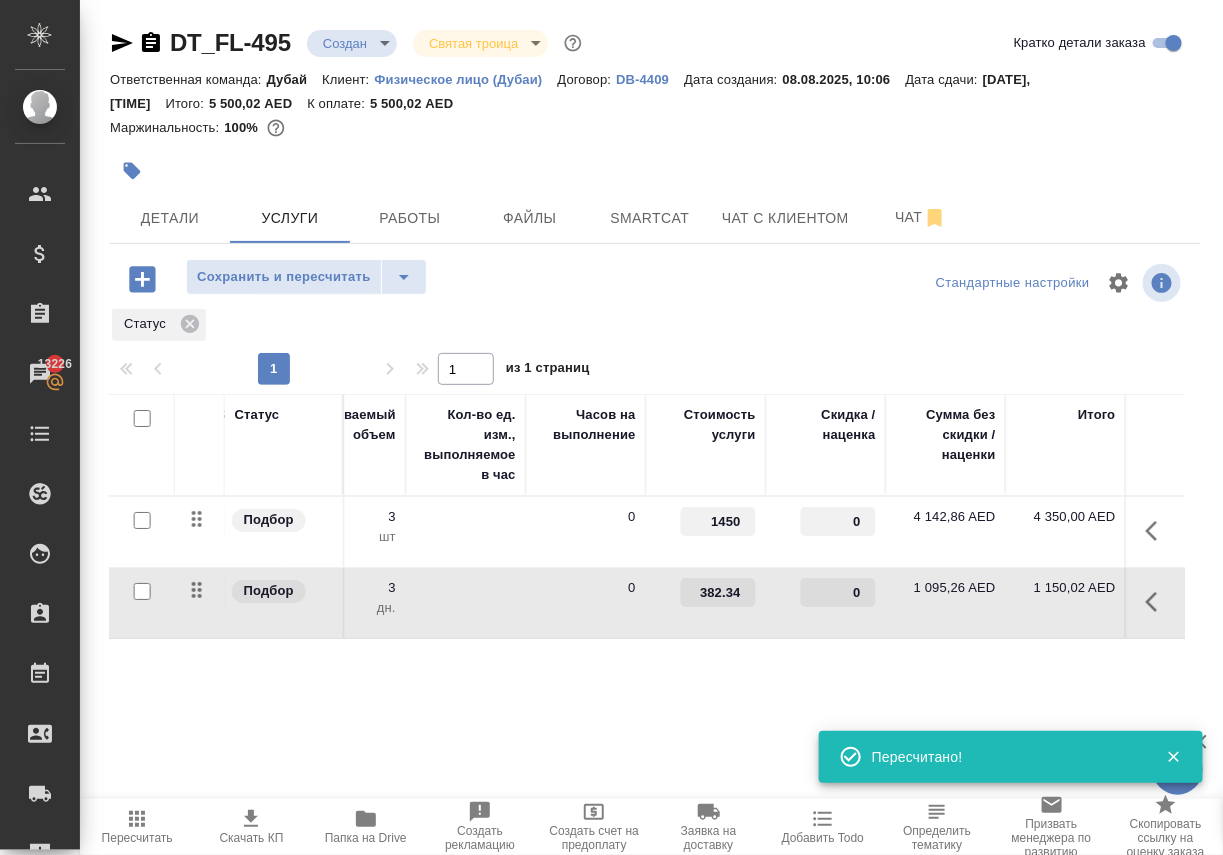 click on "382.34" at bounding box center (718, 592) 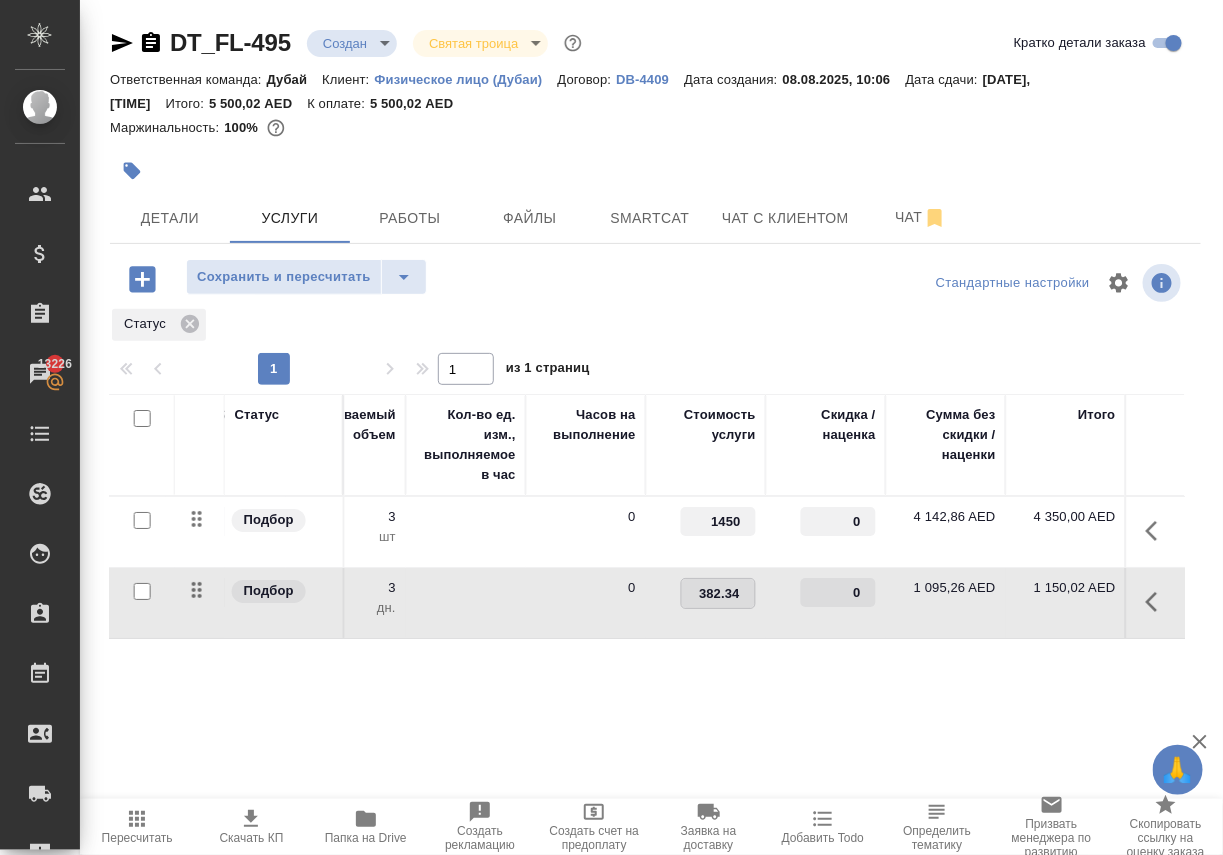 click on "Статус Услуга для клиента (RU) Вид работ Направление перевода Дата сдачи Файлы Общий объем Оплачиваемый объем Кол-во ед. изм., выполняемое в час Часов на выполнение Стоимость услуги Скидка / наценка Сумма без скидки / наценки Итого   Подбор Visa for employee (Addition... Онлайн консультации [DATE],  [TIME] 2025 3 3 шт 0 1450 0 4 142,86 AED 4 350,00 AED Подбор Профессиональные услуги Профессиональные услуги [DATE],  [TIME] 2025 3 3 дн. 0 382.34 0 1 095,26 AED 1 150,02 AED" at bounding box center [647, 609] 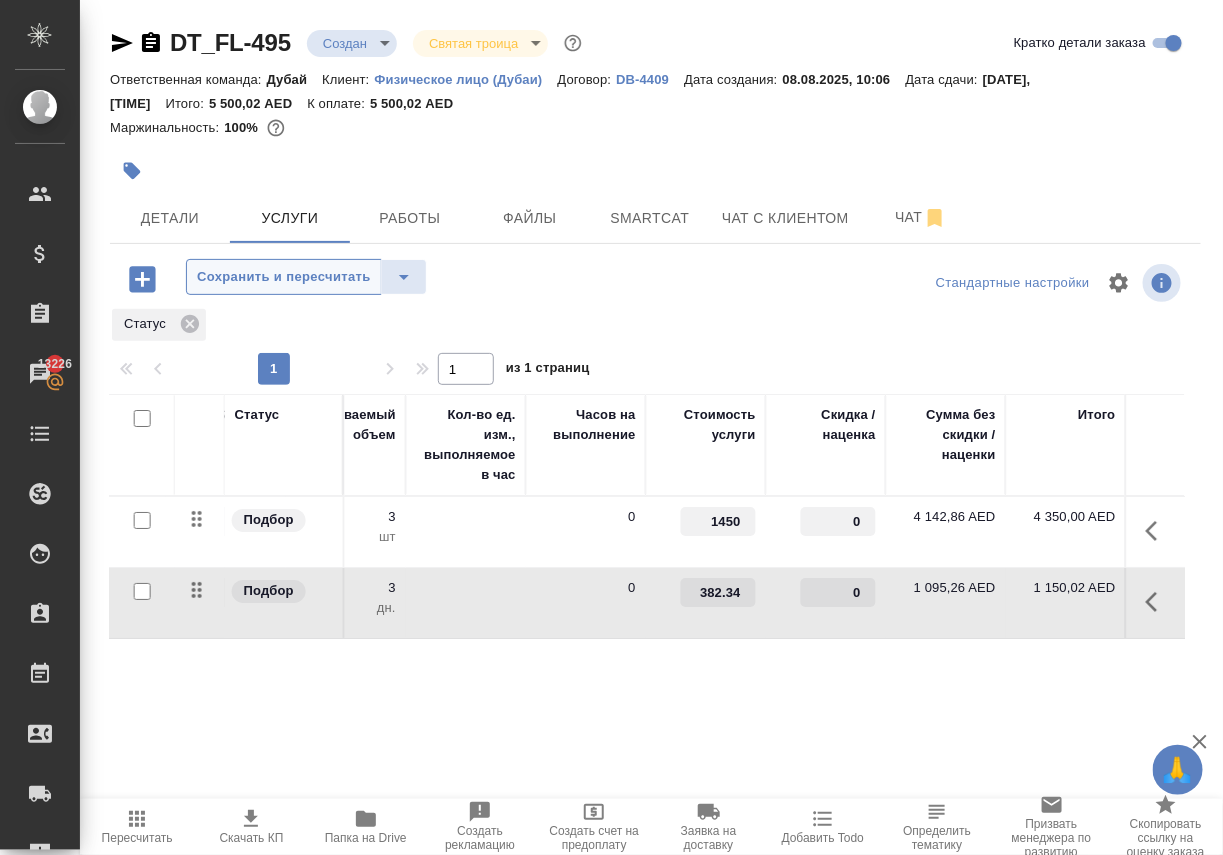 click on "Сохранить и пересчитать" at bounding box center (284, 277) 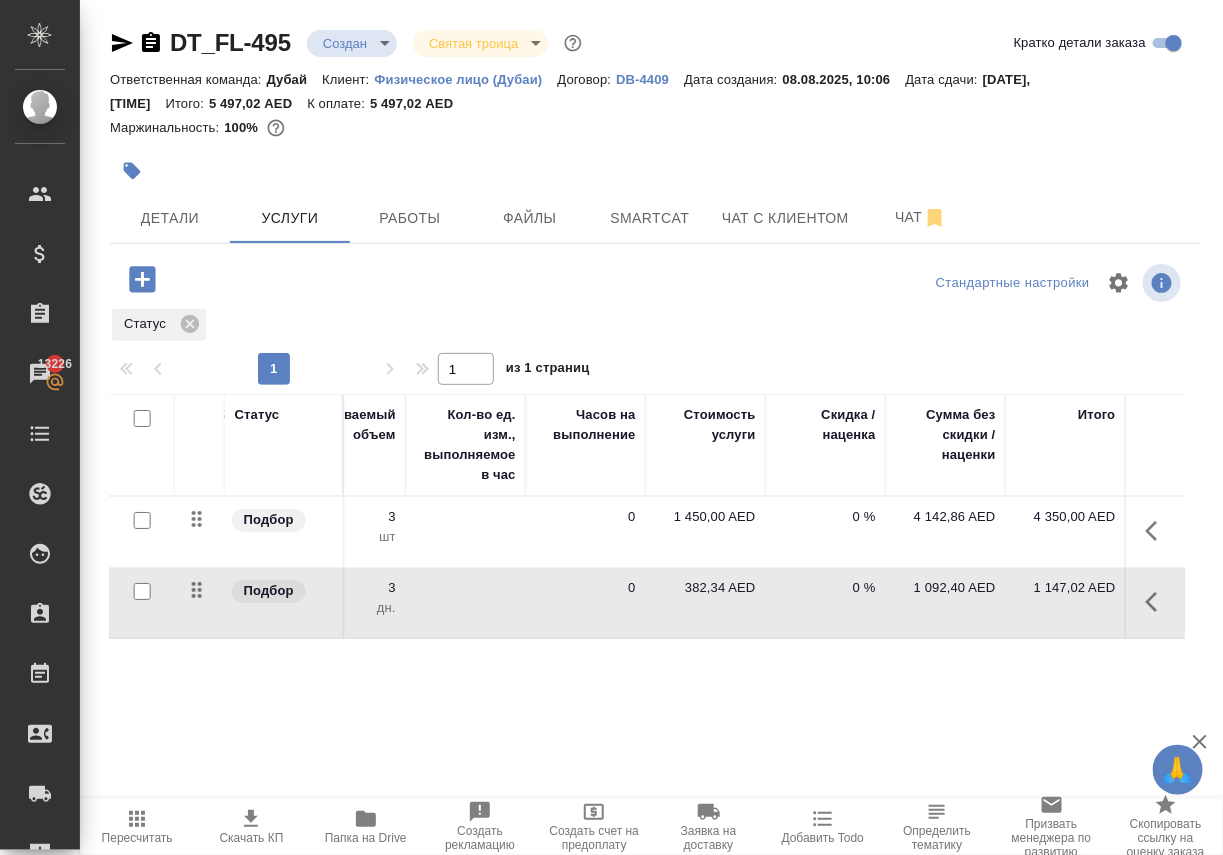 click on "382,34 AED" at bounding box center [706, 588] 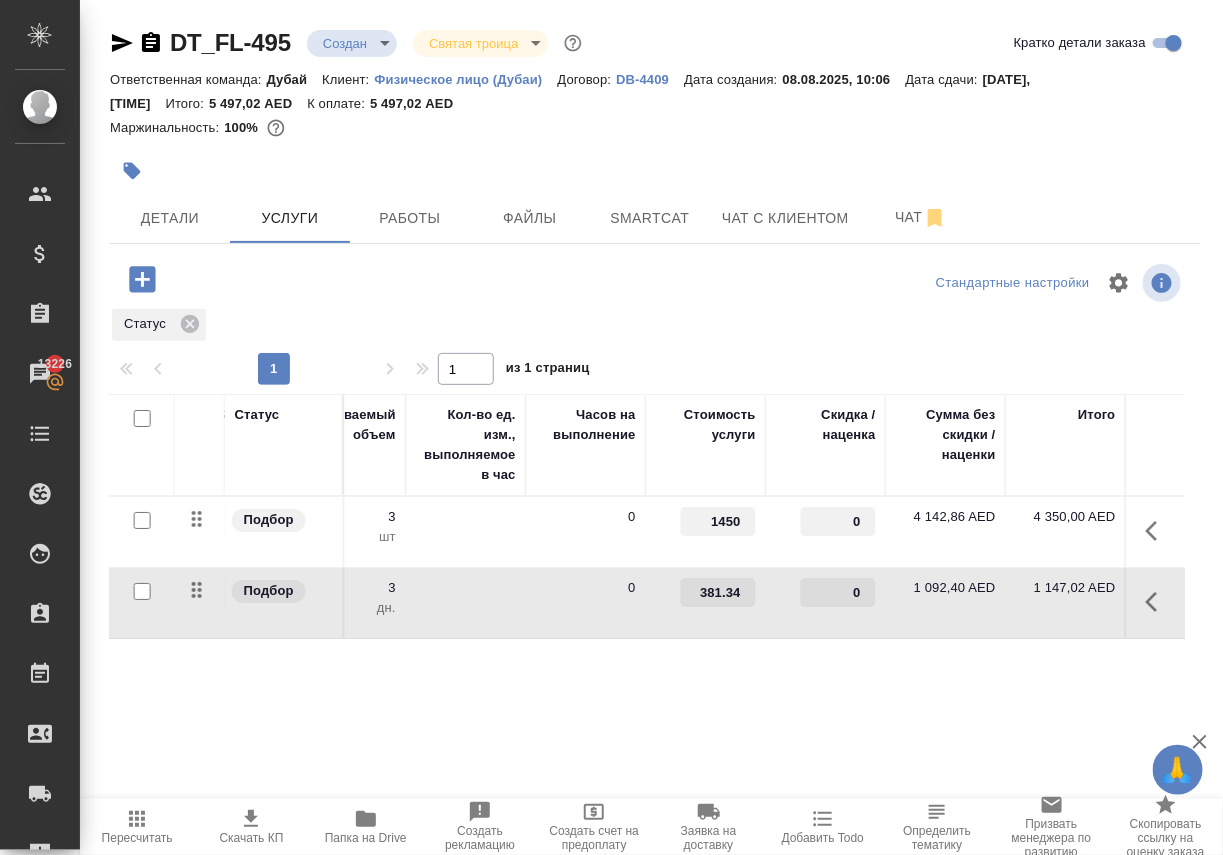 click on "381.34" at bounding box center [718, 592] 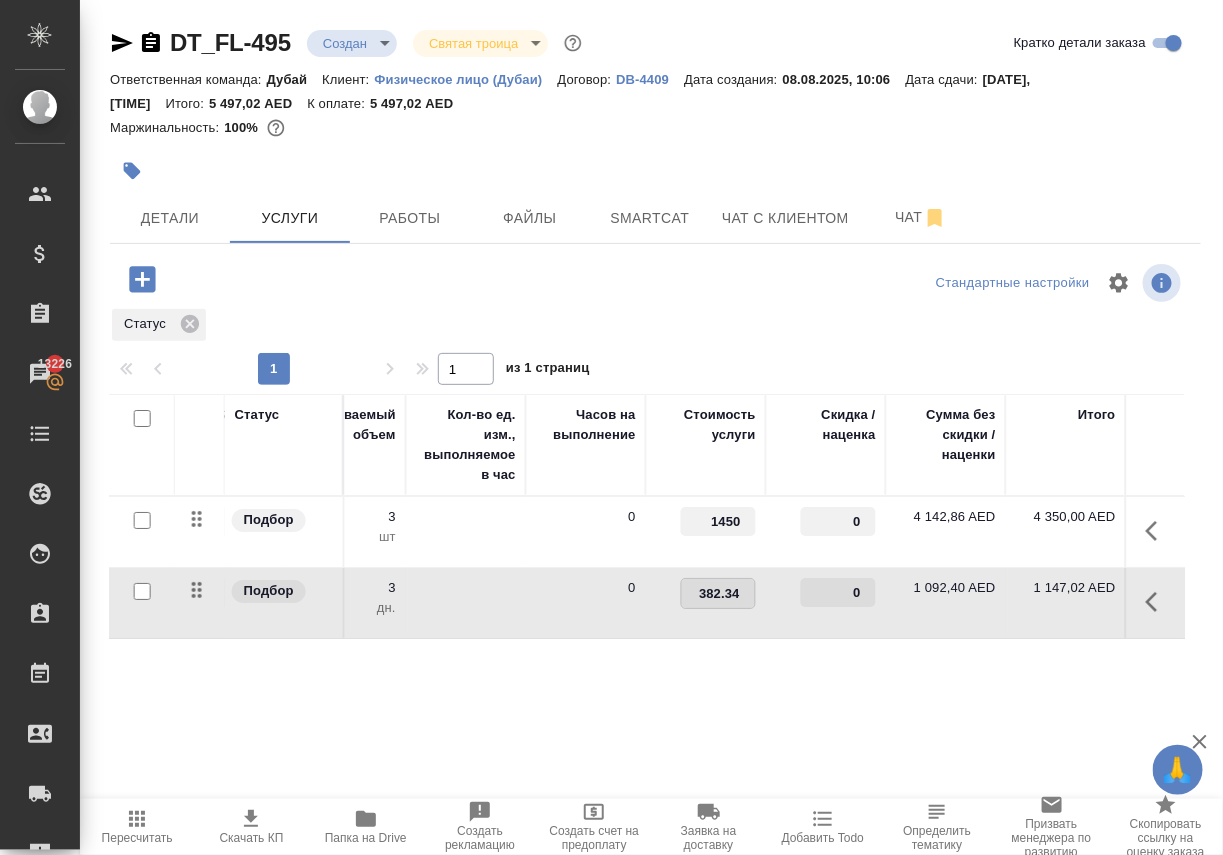 click on "382.34" at bounding box center (718, 593) 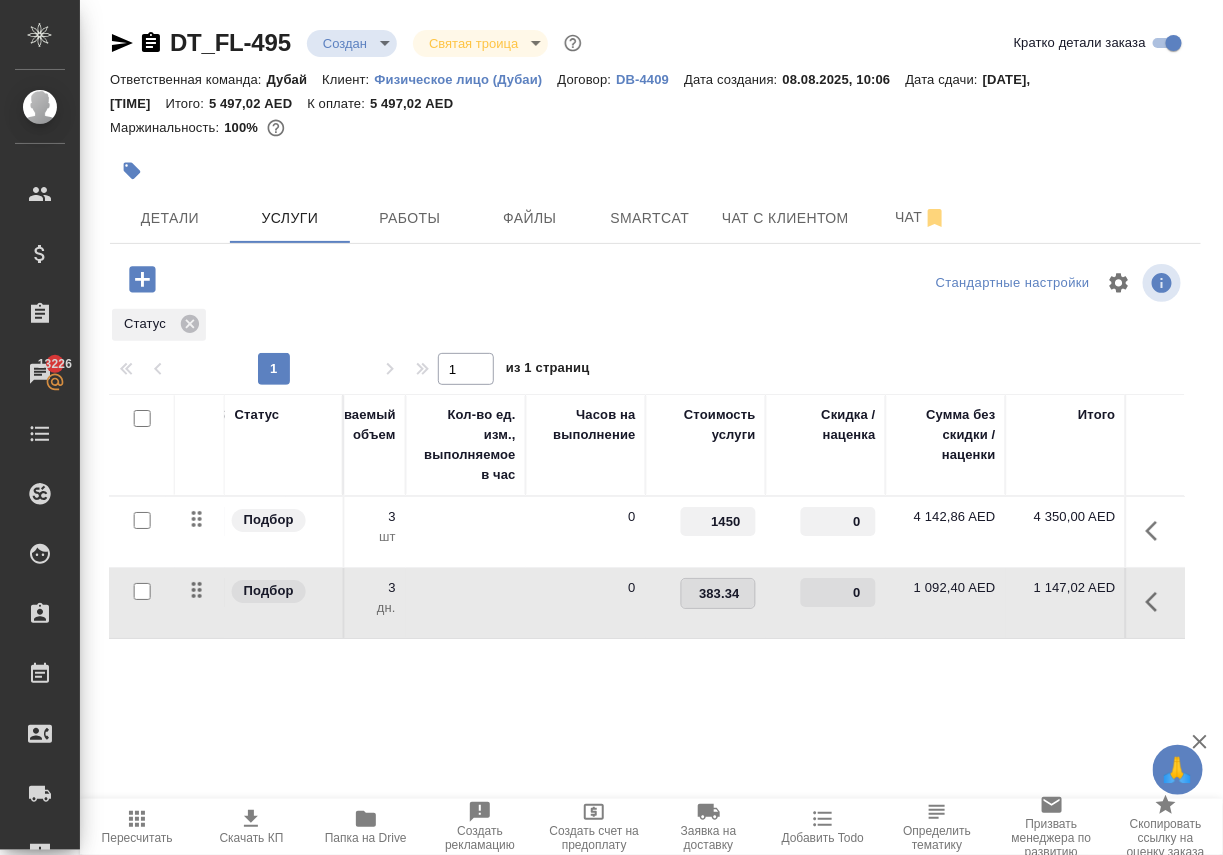 click on "383.34" at bounding box center (718, 593) 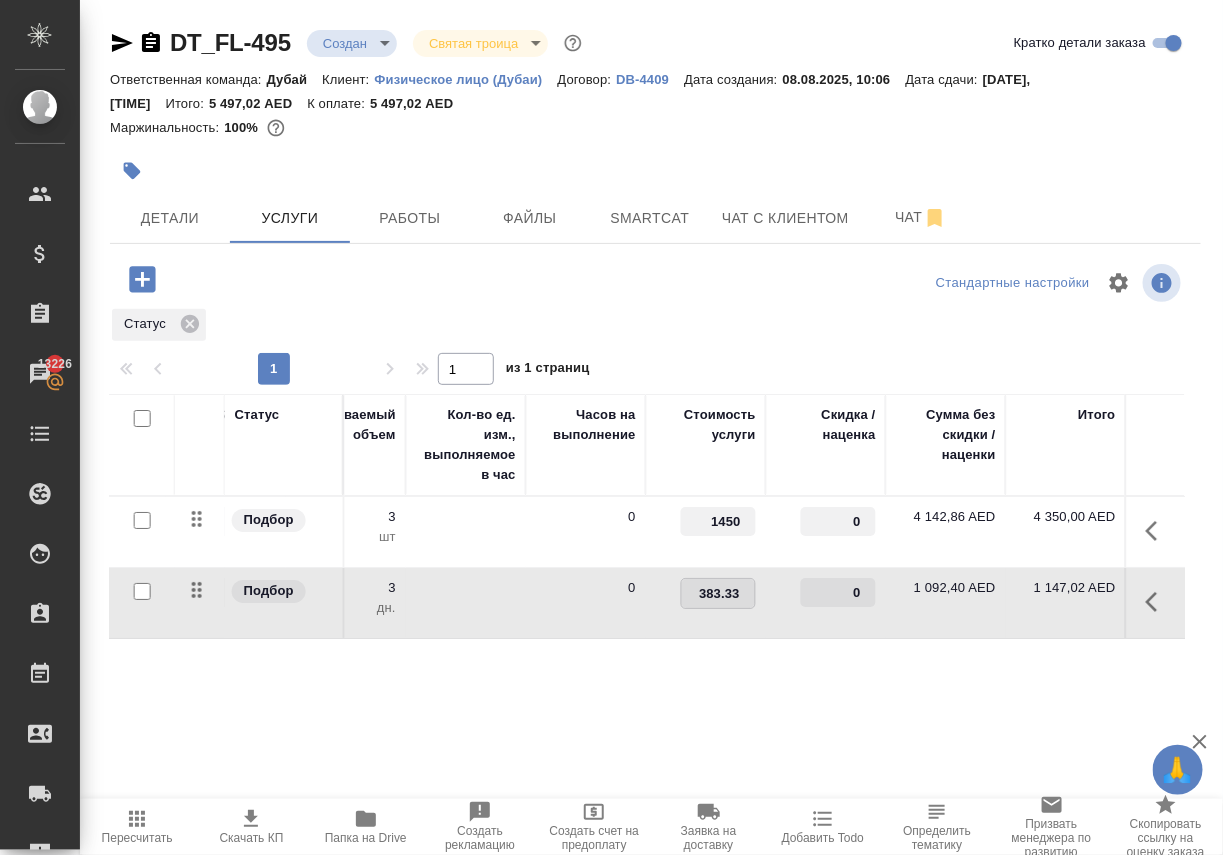 click at bounding box center (292, 279) 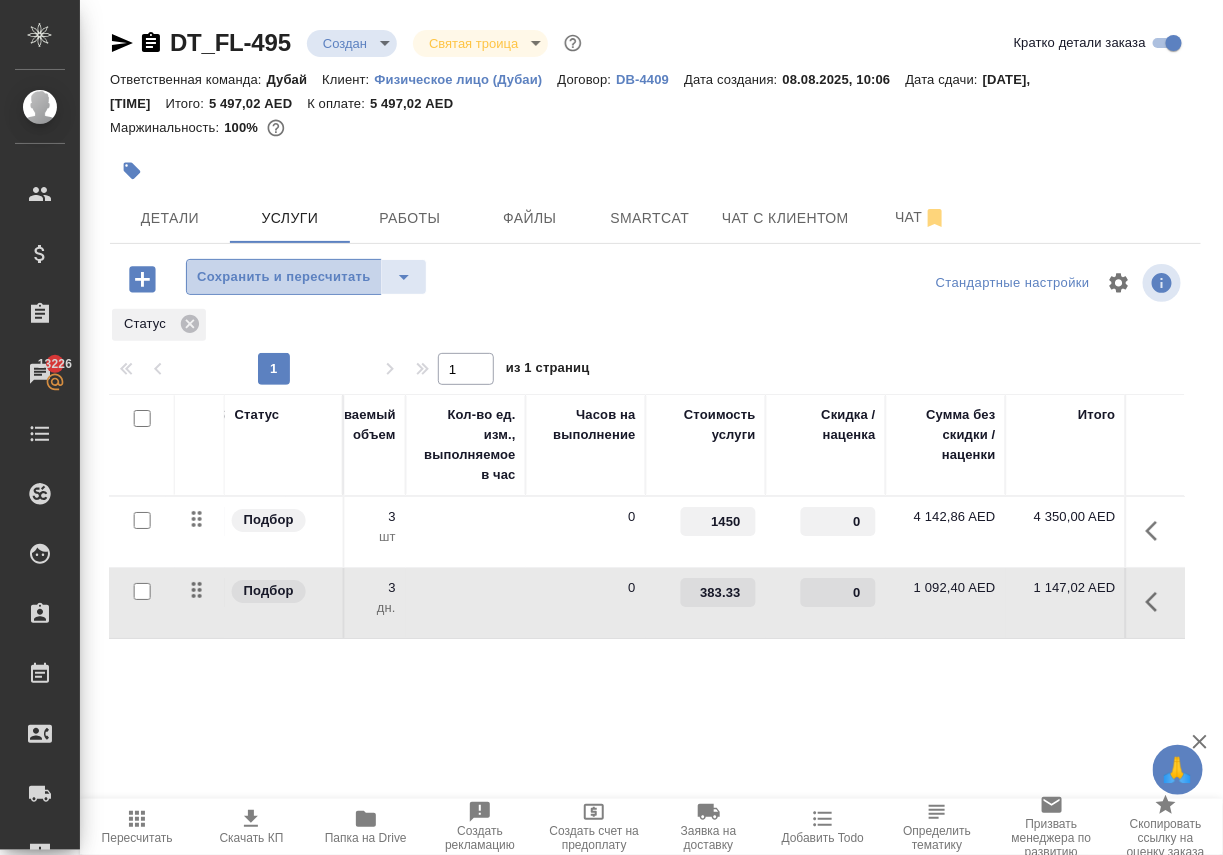 click on "Сохранить и пересчитать" at bounding box center (284, 277) 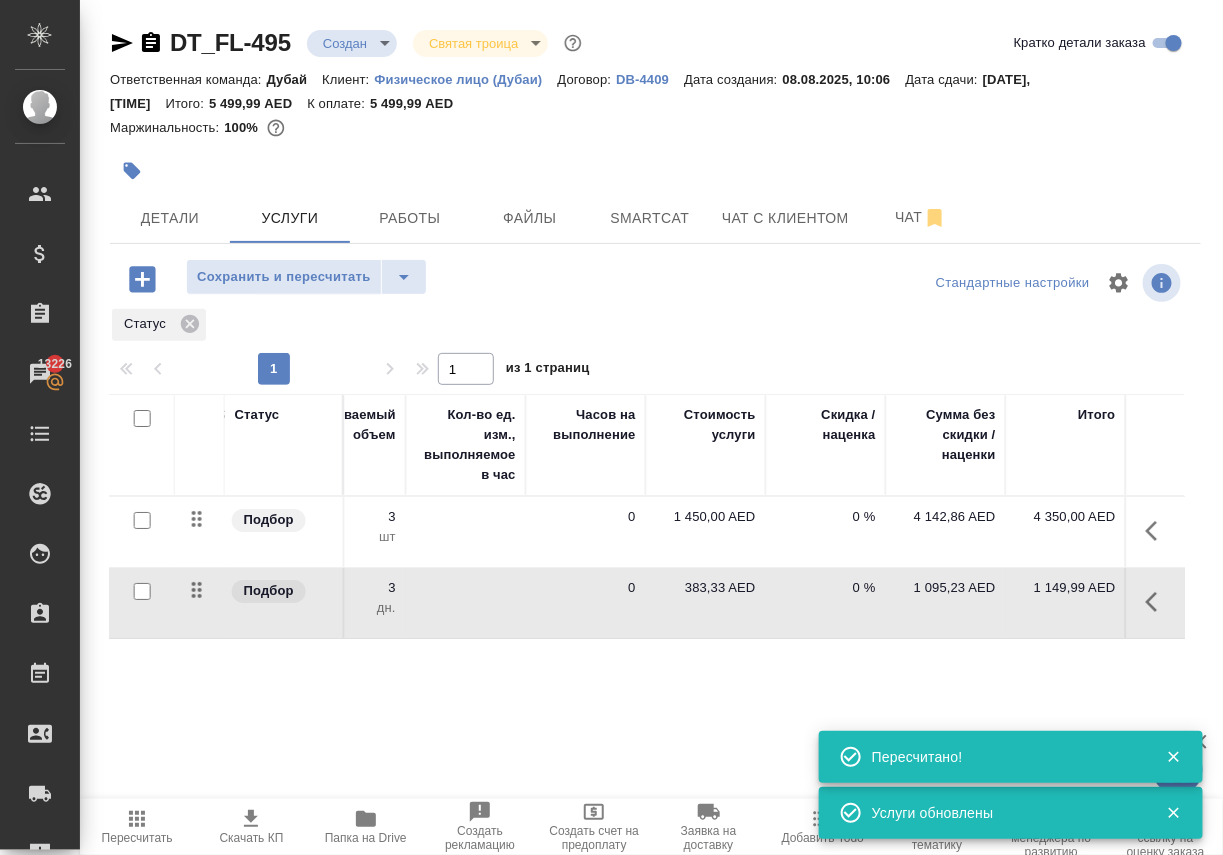 click on "Сохранить и пересчитать" at bounding box center [284, 277] 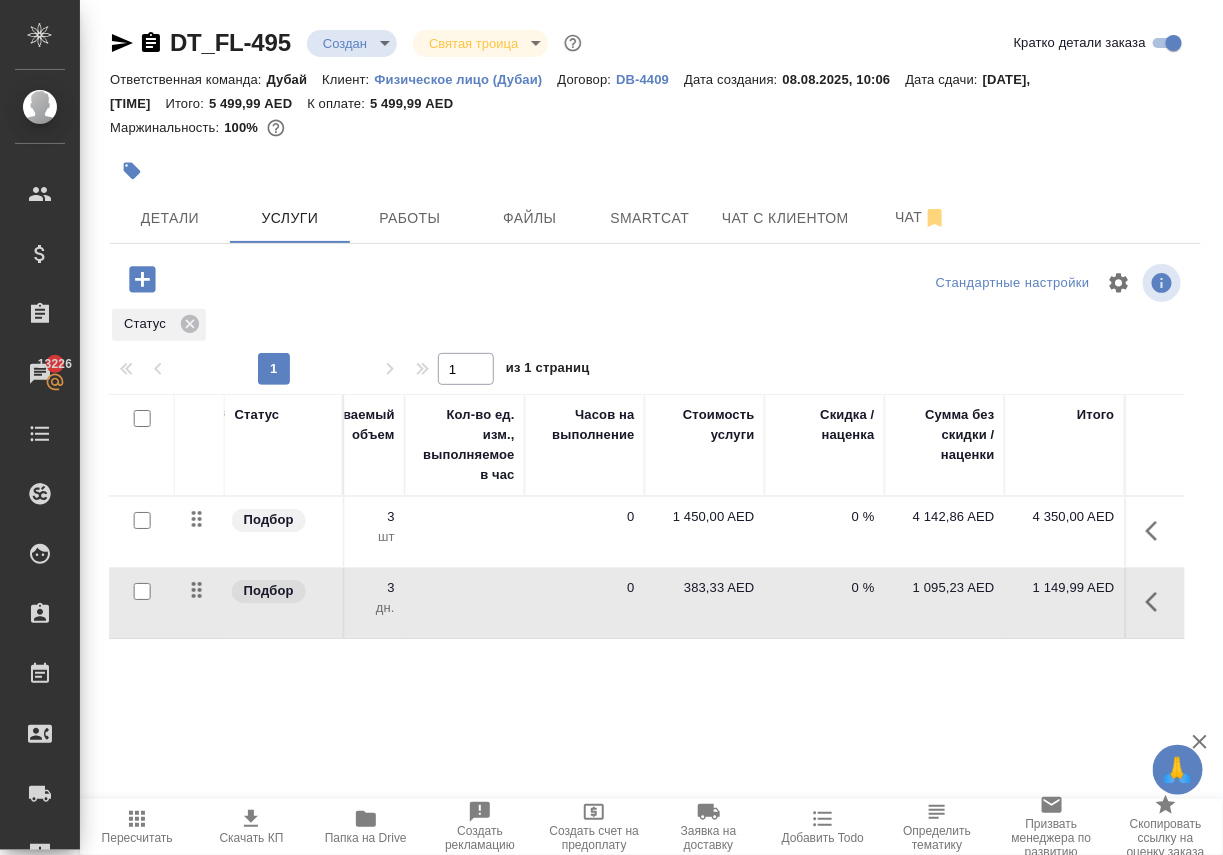 scroll, scrollTop: 0, scrollLeft: 809, axis: horizontal 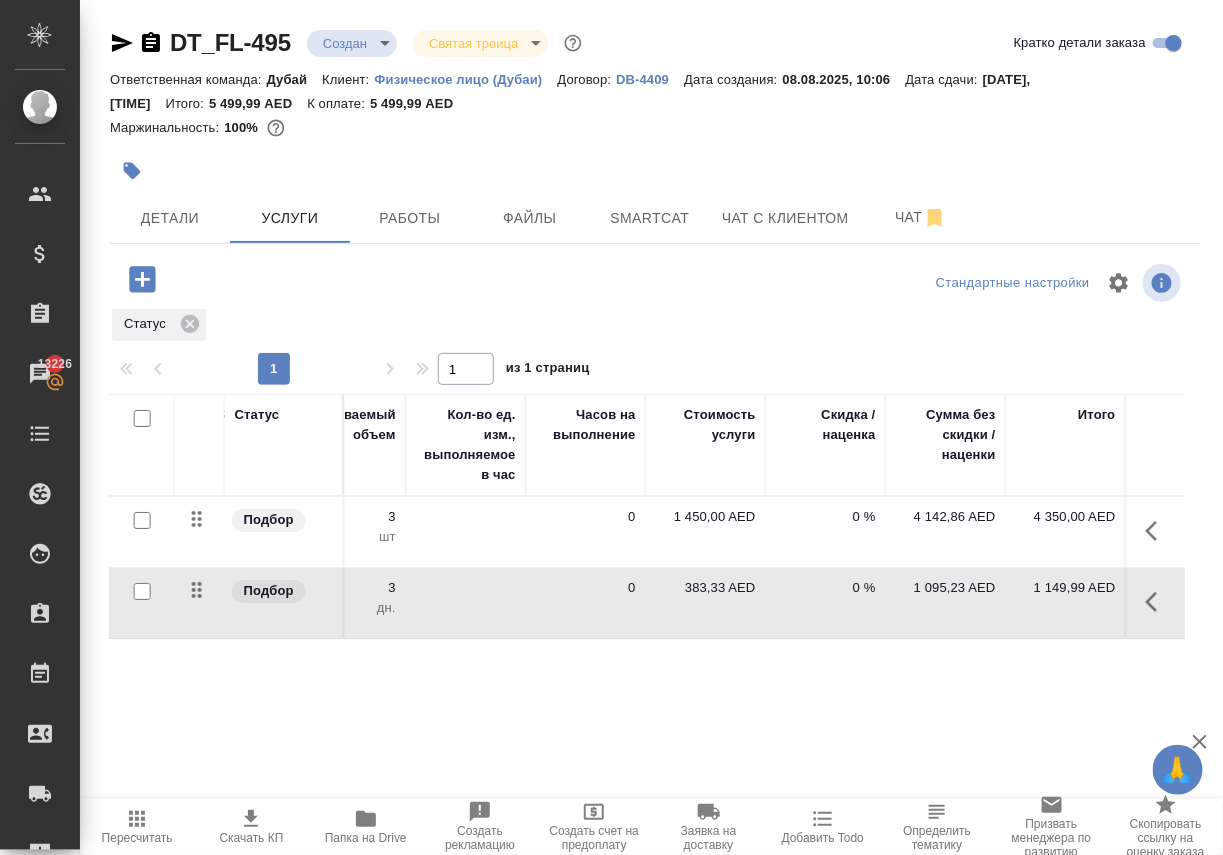 click on "383,33 AED" at bounding box center [706, 588] 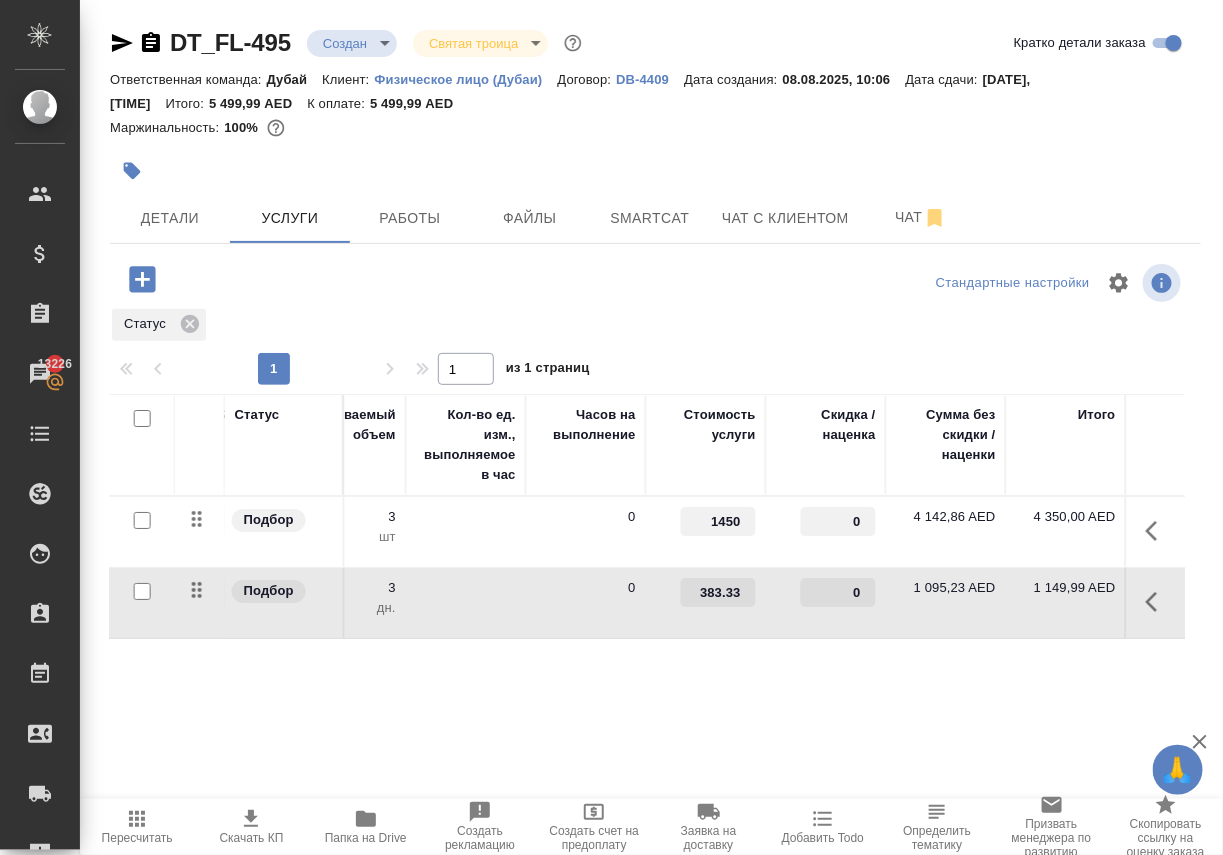 click on "383.33" at bounding box center (718, 592) 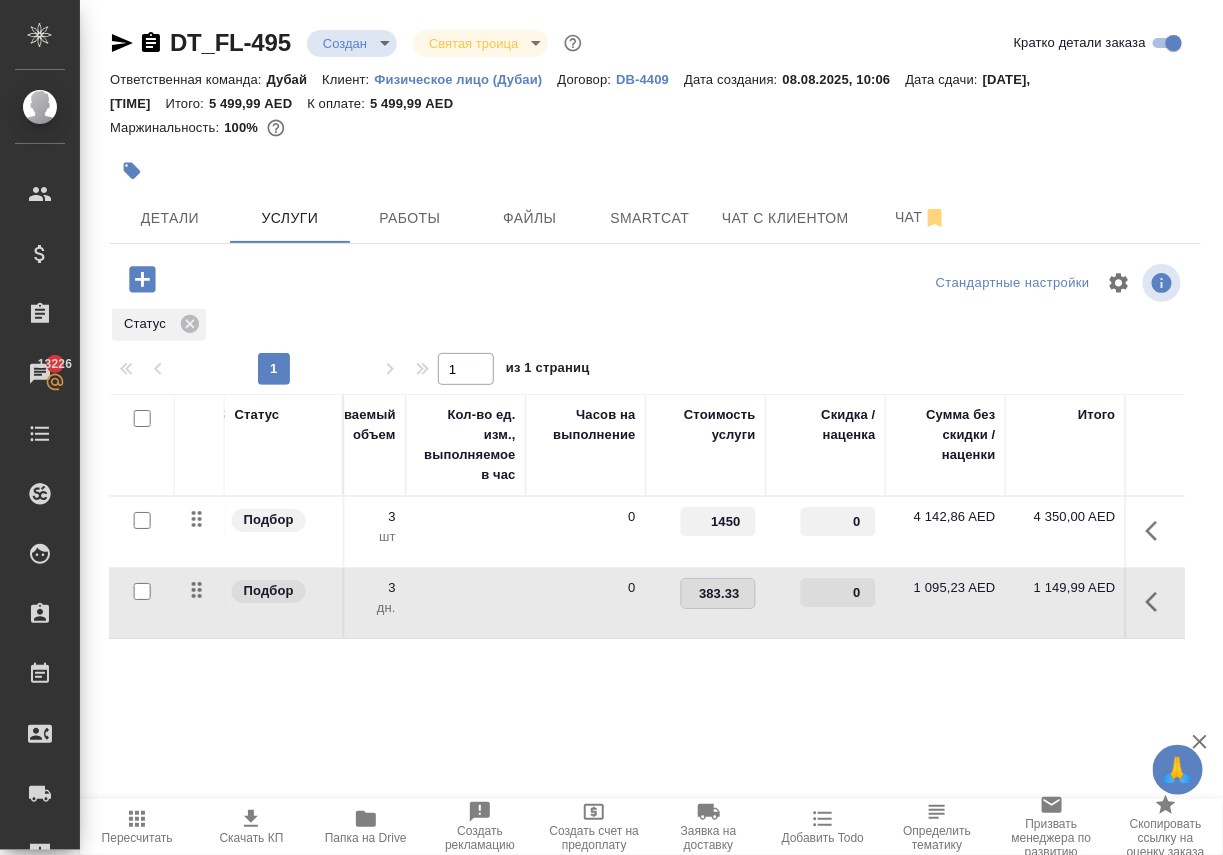 click on "383.33" at bounding box center [718, 593] 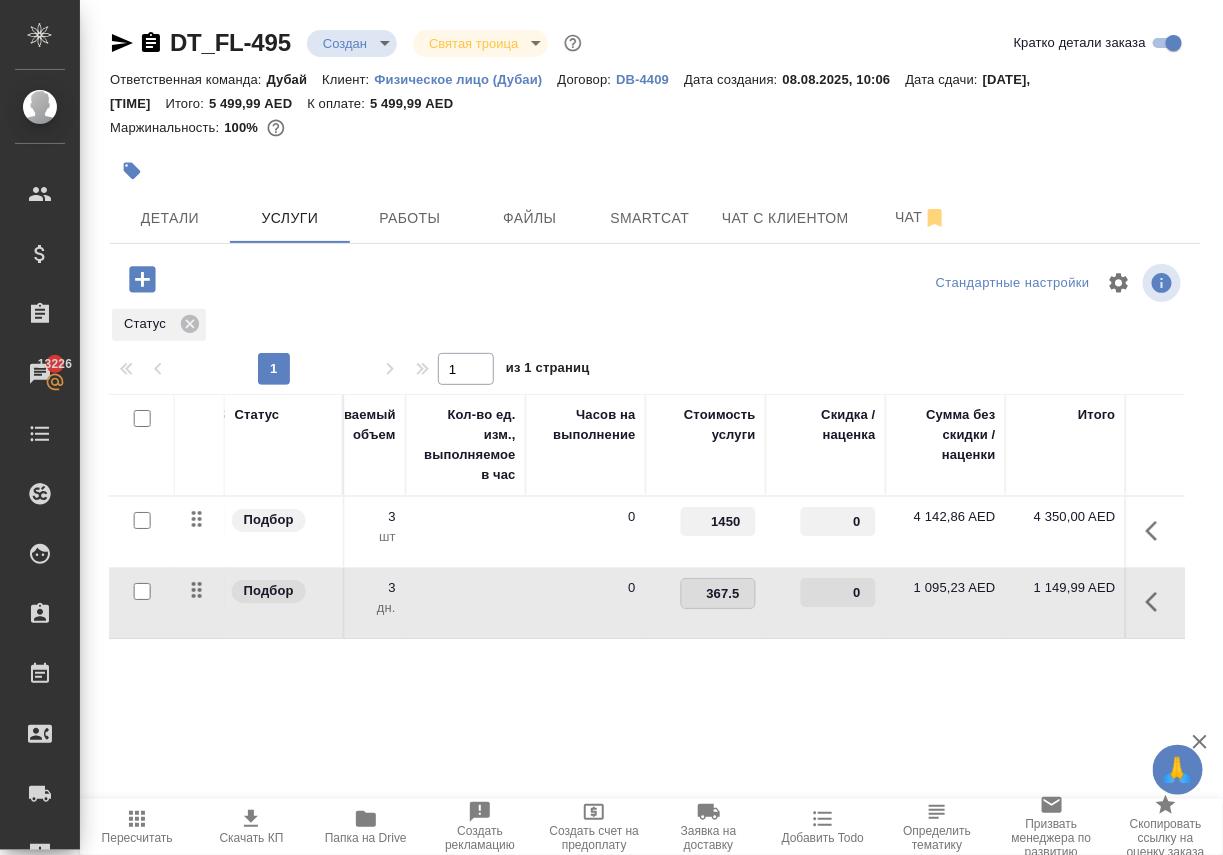 click on "Статус Услуга для клиента (RU) Вид работ Направление перевода Дата сдачи Файлы Общий объем Оплачиваемый объем Кол-во ед. изм., выполняемое в час Часов на выполнение Стоимость услуги Скидка / наценка Сумма без скидки / наценки Итого   Подбор Visa for employee (Addition... Онлайн консультации [DATE],  [TIME] 2025 3 3 шт 0 1450 0 4 142,86 AED 4 350,00 AED Подбор Профессиональные услуги Профессиональные услуги [DATE],  [TIME] 2025 3 3 дн. 0 367.5 0 1 095,23 AED 1 149,99 AED" at bounding box center [647, 609] 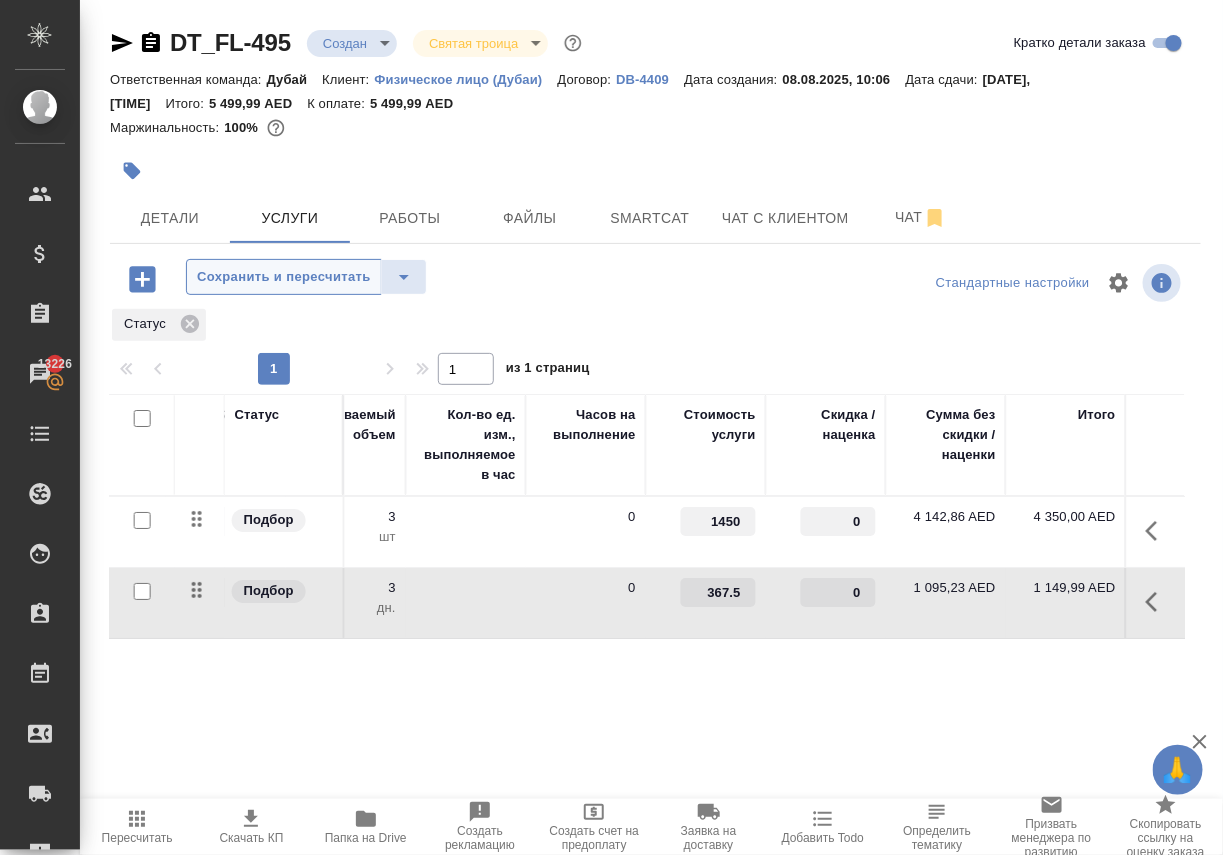 click on "Сохранить и пересчитать" at bounding box center (284, 277) 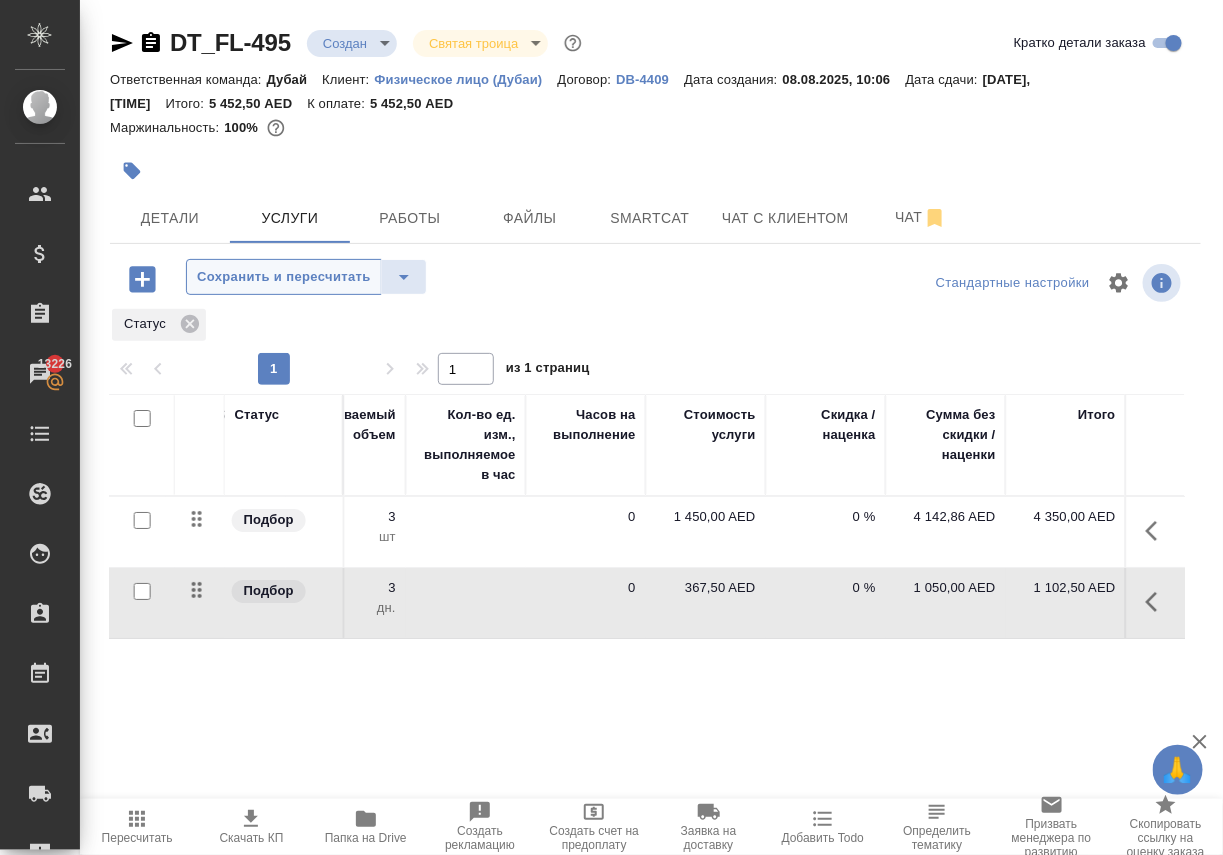 click on "Сохранить и пересчитать" at bounding box center [284, 277] 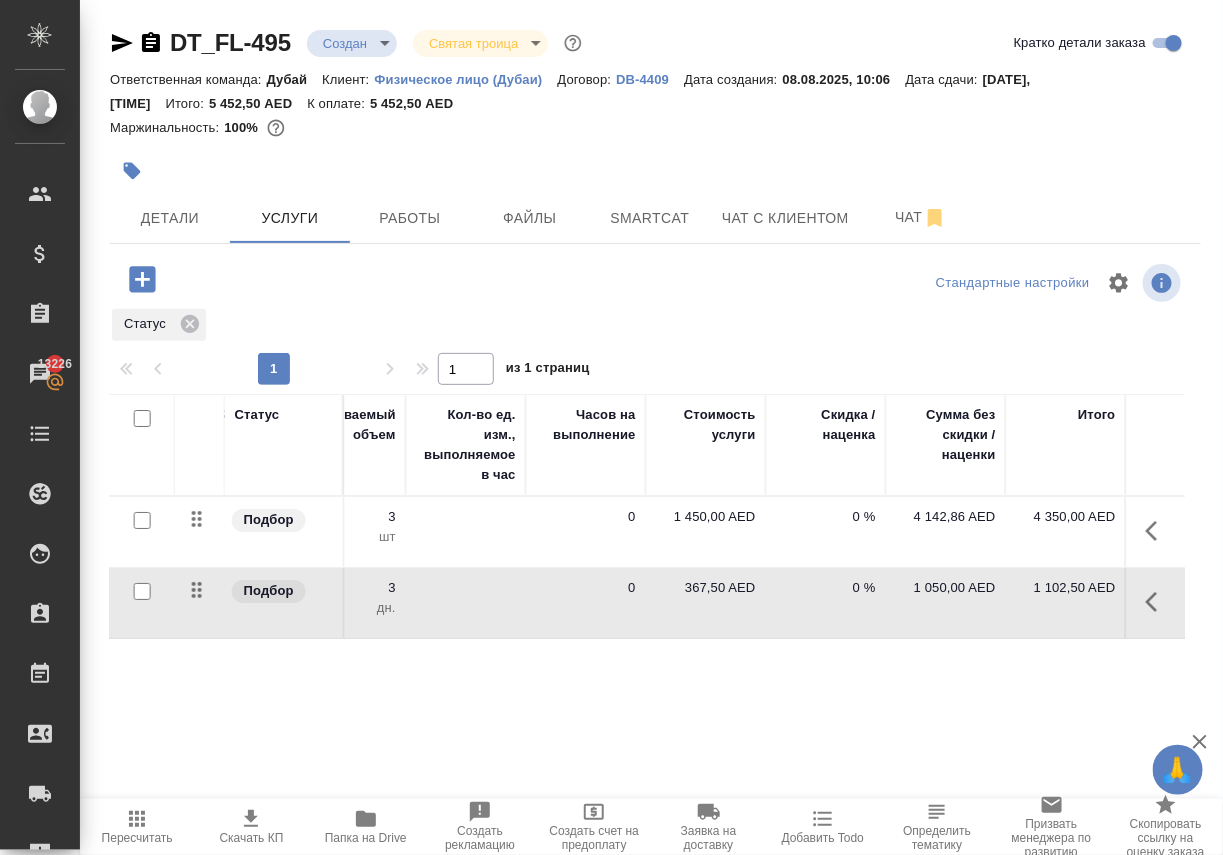 click on "Пересчитать" at bounding box center [137, 827] 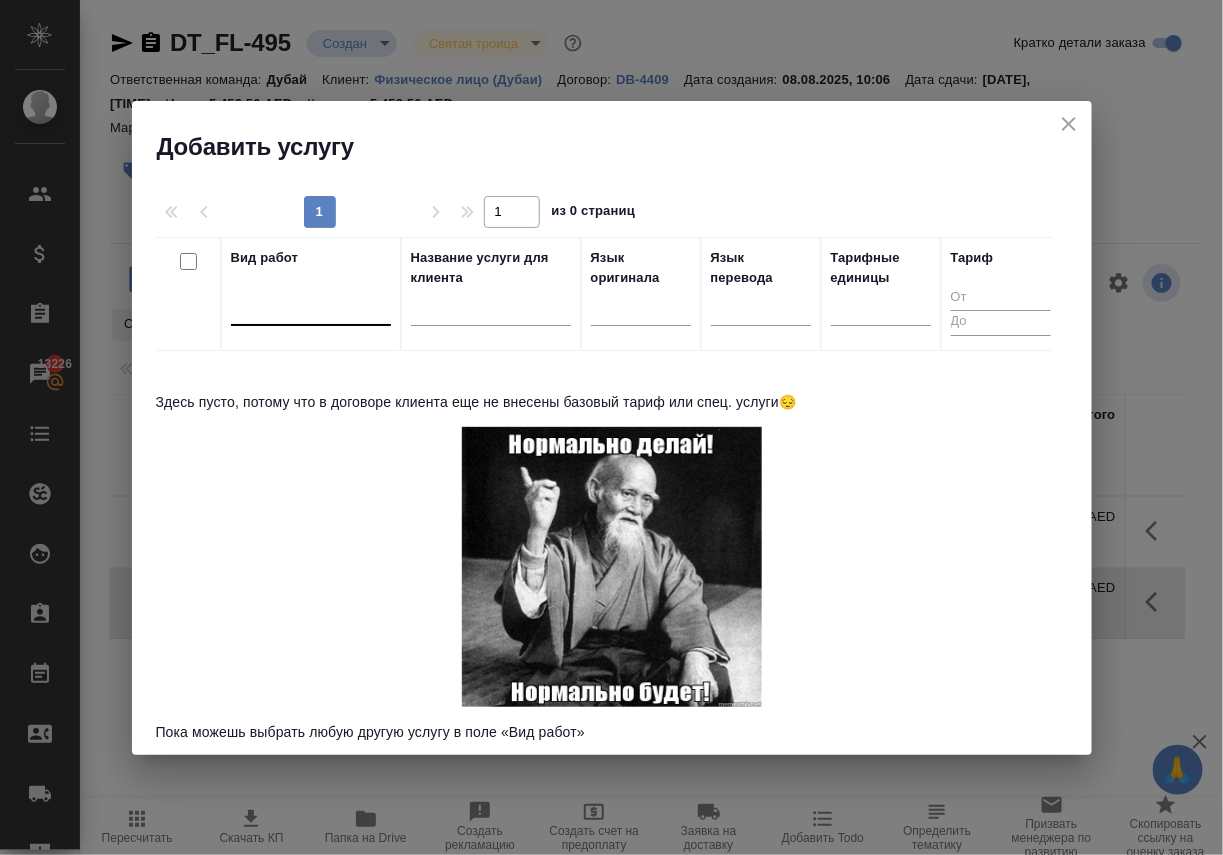 click at bounding box center [311, 305] 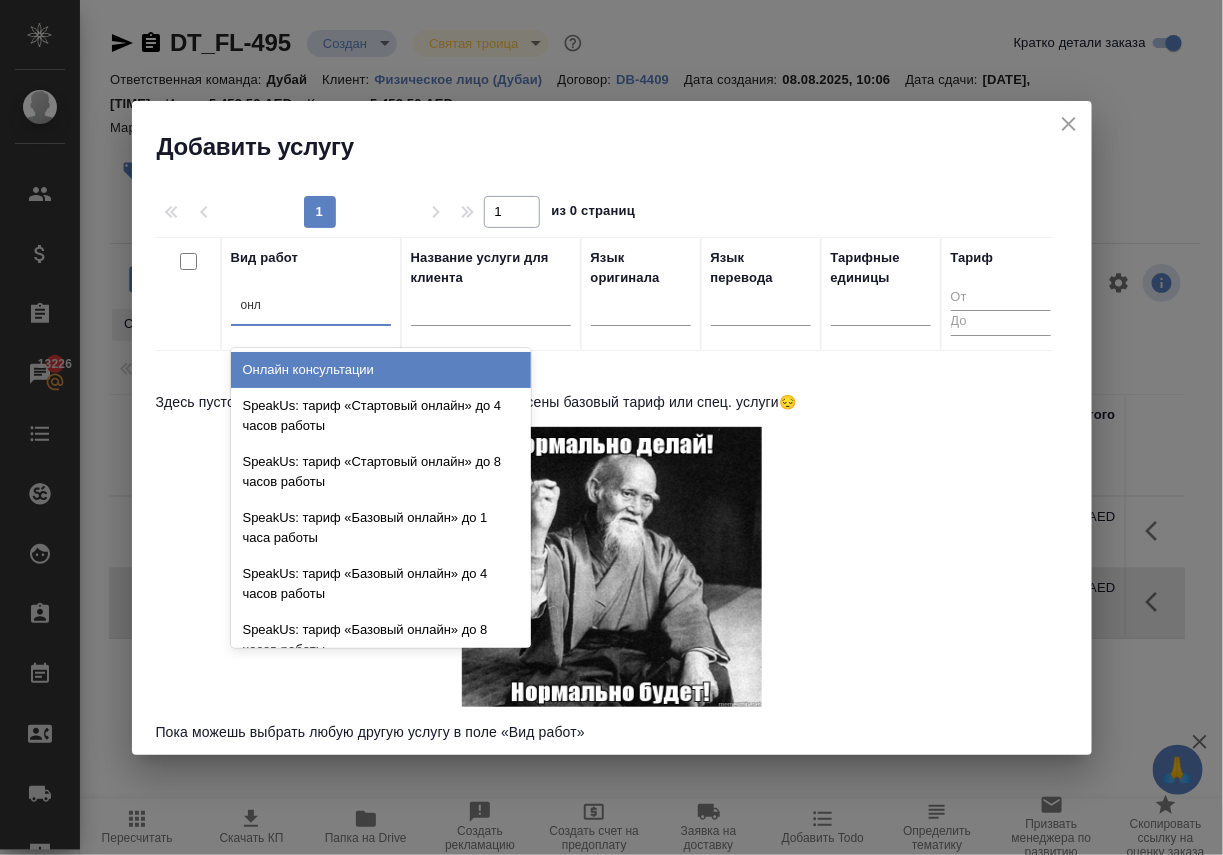 click on "Онлайн консультации" at bounding box center (381, 370) 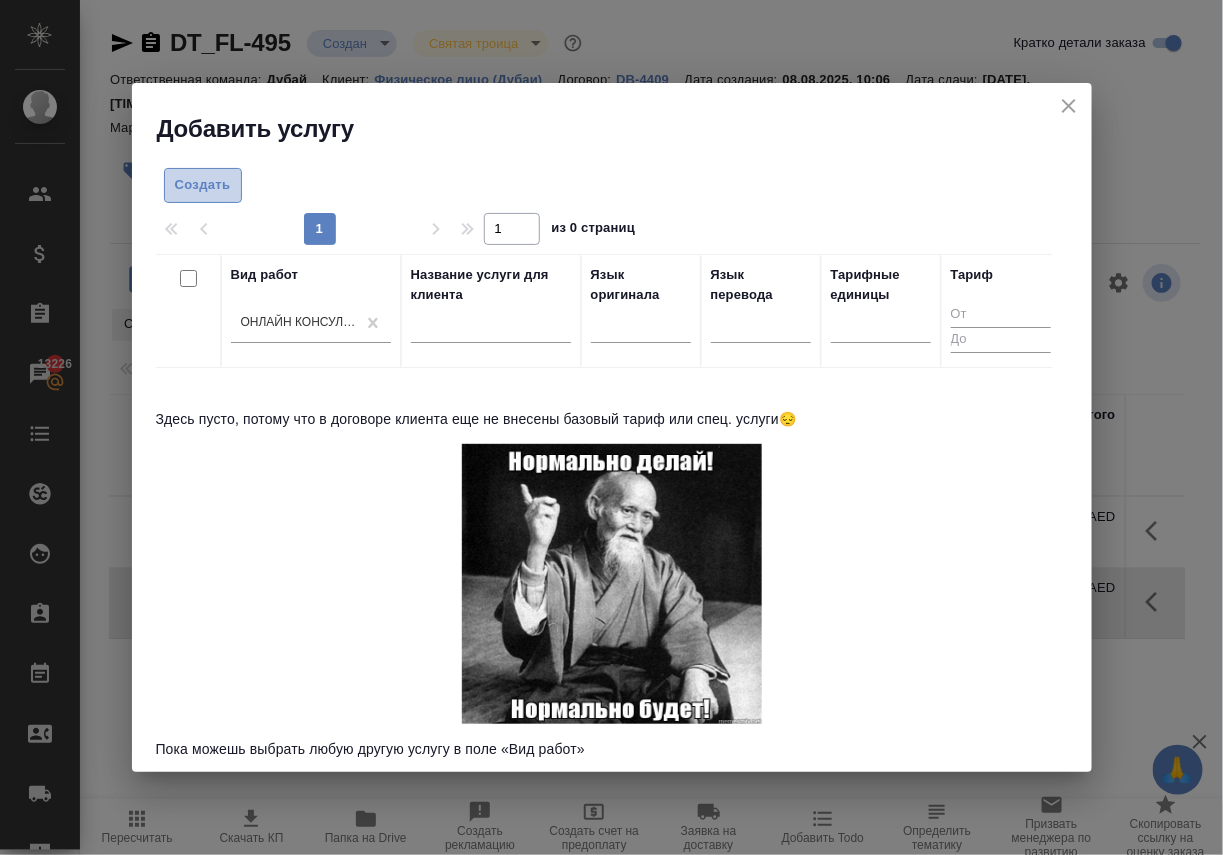 click on "Создать" at bounding box center (203, 185) 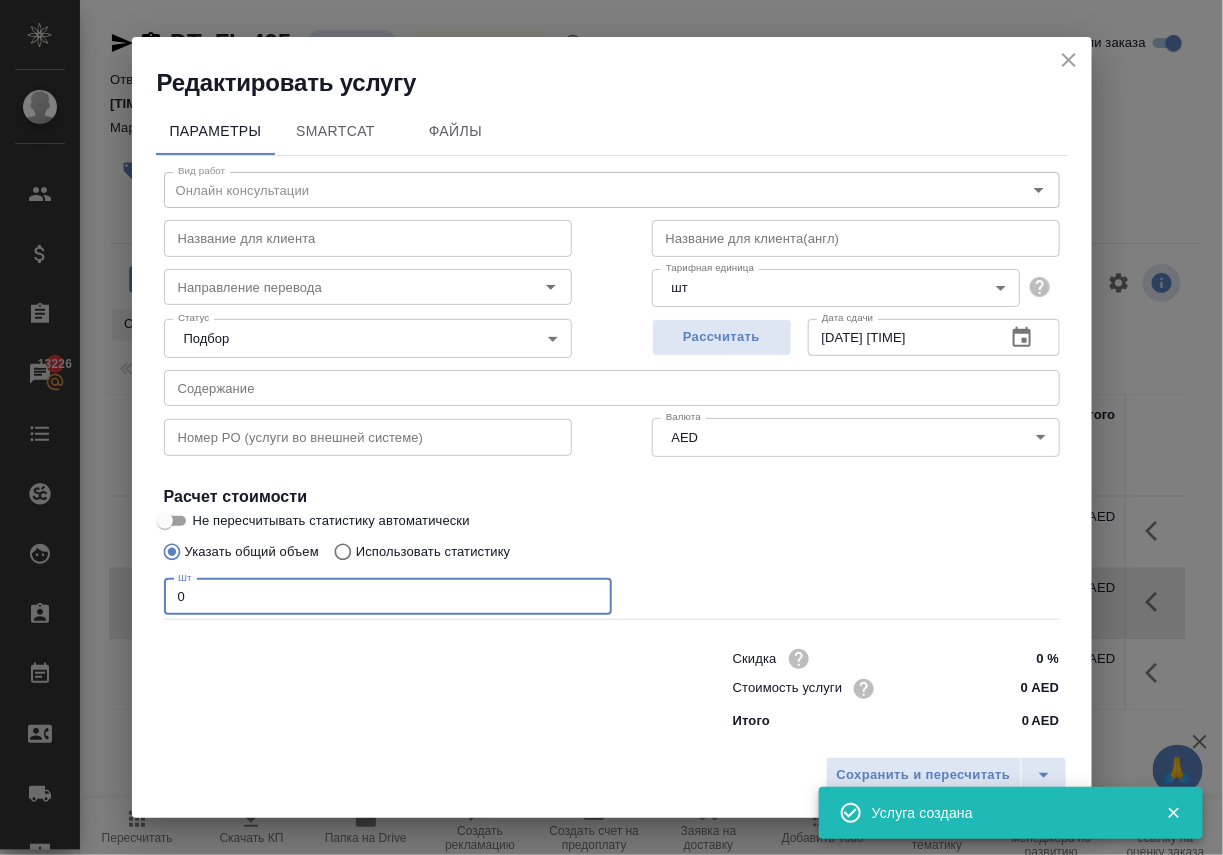 click on "0" at bounding box center (388, 597) 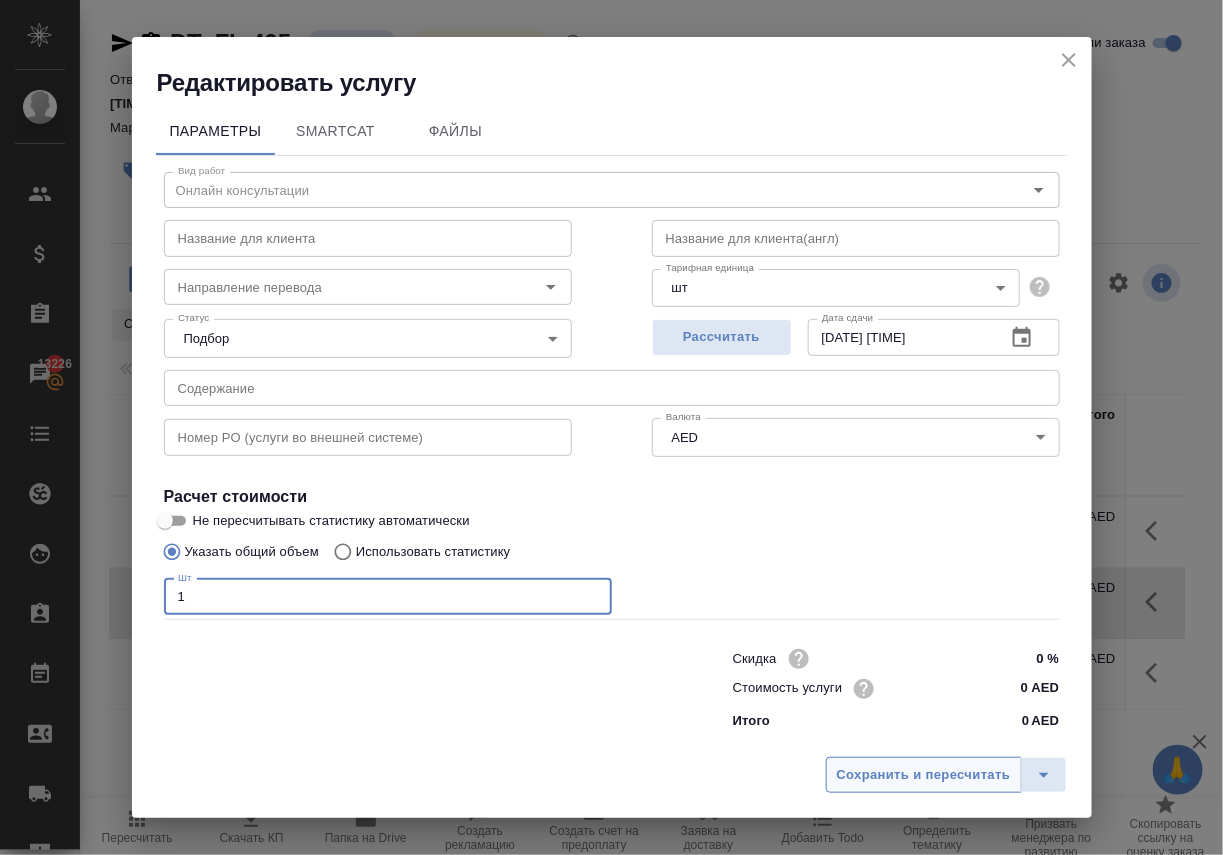 click on "Сохранить и пересчитать" at bounding box center [924, 775] 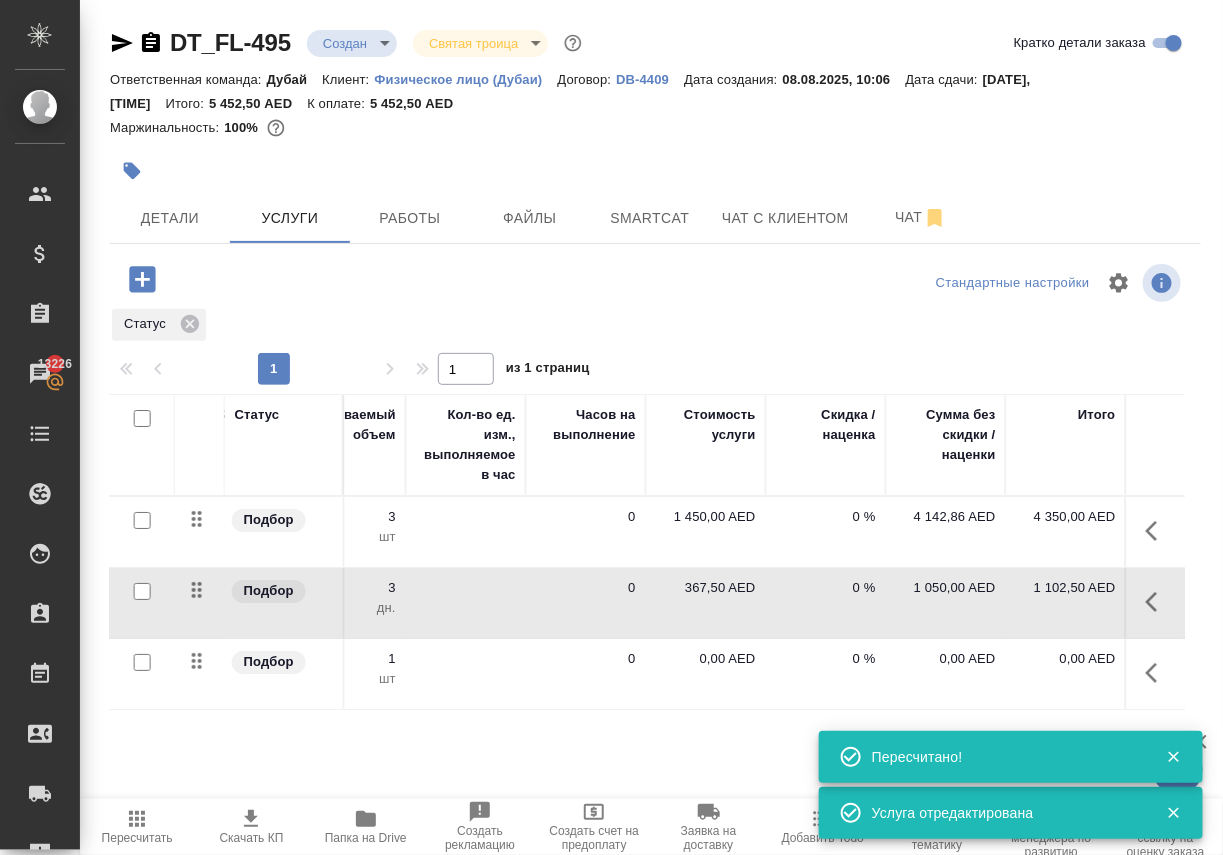 click on "Статус" at bounding box center [647, 325] 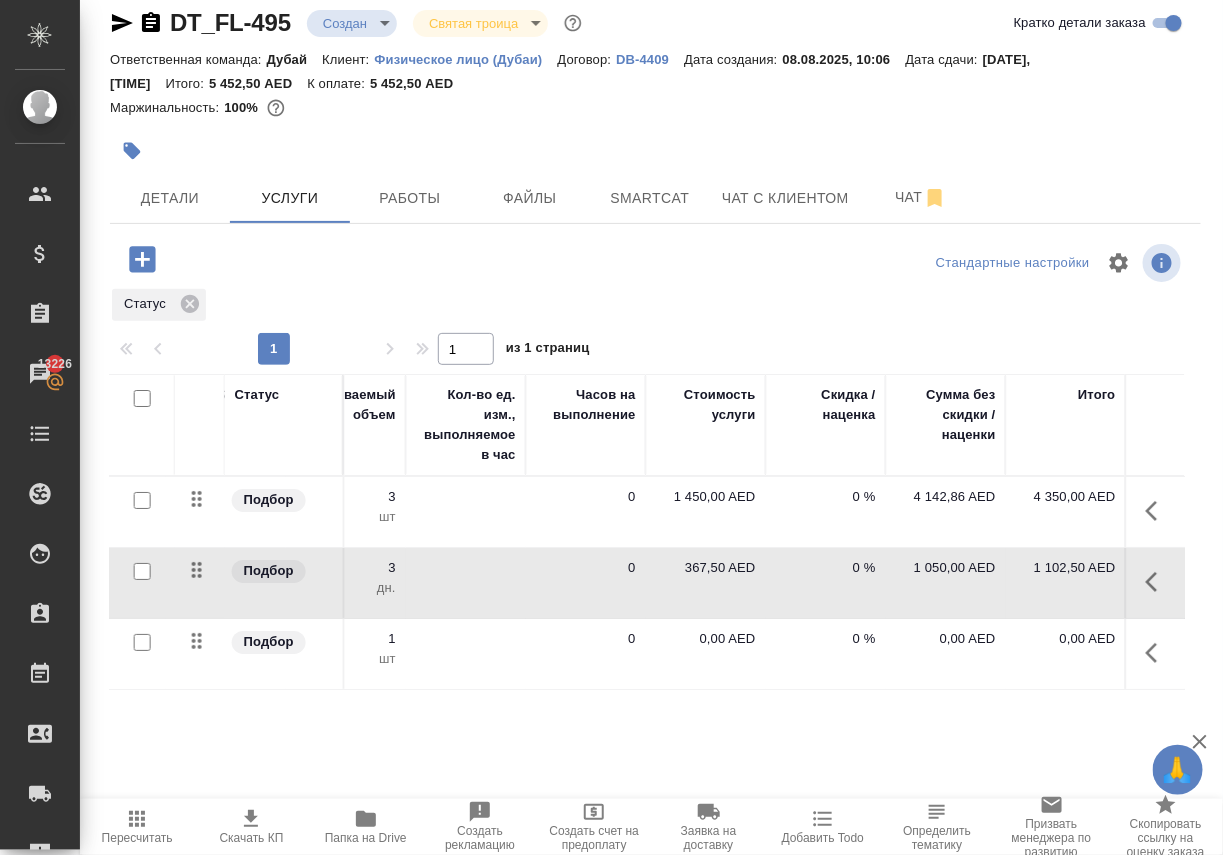 scroll, scrollTop: 29, scrollLeft: 0, axis: vertical 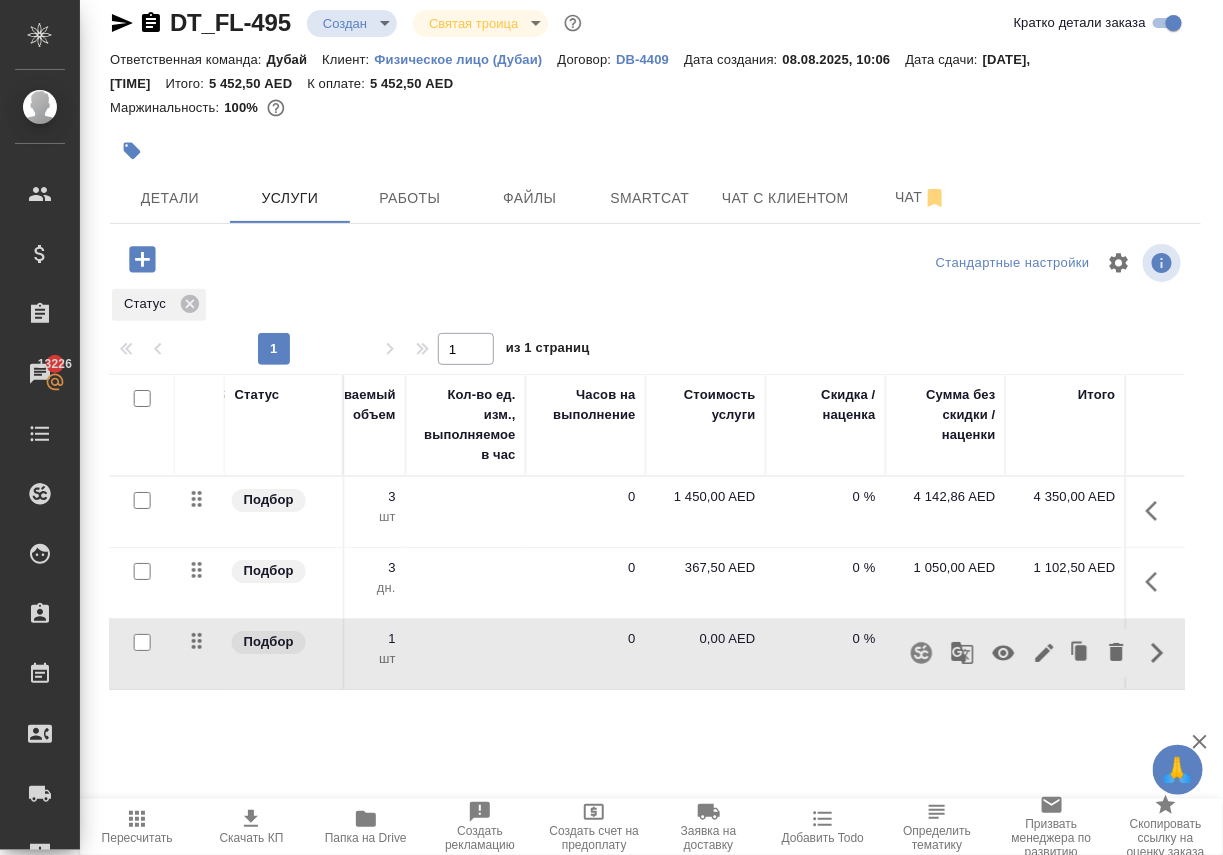 click on "Статус Услуга для клиента (RU) Вид работ Направление перевода Дата сдачи Файлы Общий объем Оплачиваемый объем Кол-во ед. изм., выполняемое в час Часов на выполнение Стоимость услуги Скидка / наценка Сумма без скидки / наценки Итого   Подбор Visa for employee (Addition... Онлайн консультации [DATE],  [TIME] 2025 3 шт 3 шт 0 1 450,00 AED 0 % 4 142,86 AED 4 350,00 AED Подбор Профессиональные услуги Профессиональные услуги [DATE],  [TIME] 2025 3 дн. 3 дн. 0 367,50 AED 0 % 1 050,00 AED 1 102,50 AED Подбор Онлайн консультации Онлайн консультации [DATE],  [TIME] 2025 1 шт 1 шт 0 0,00 AED 0 % 0,00 AED 0,00 AED" at bounding box center (647, 589) 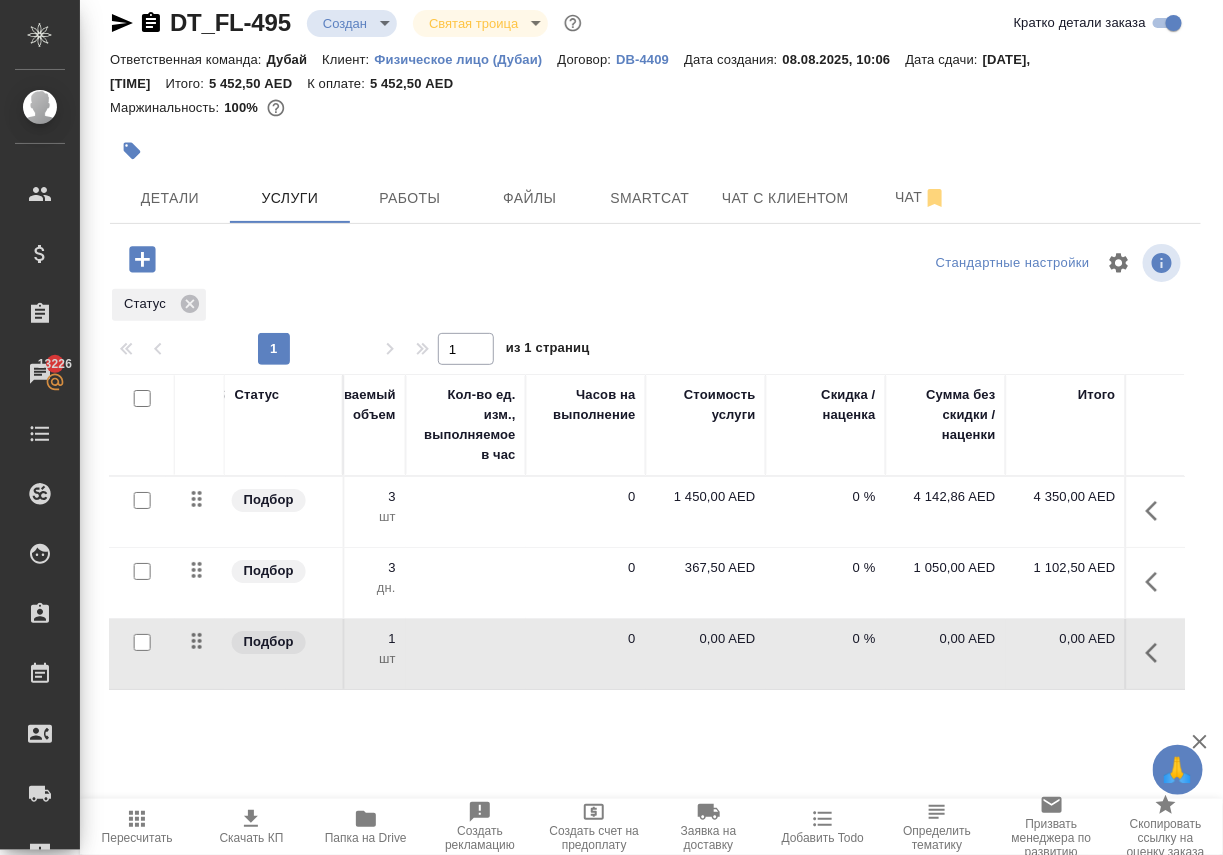 click on "0,00 AED" at bounding box center [706, 639] 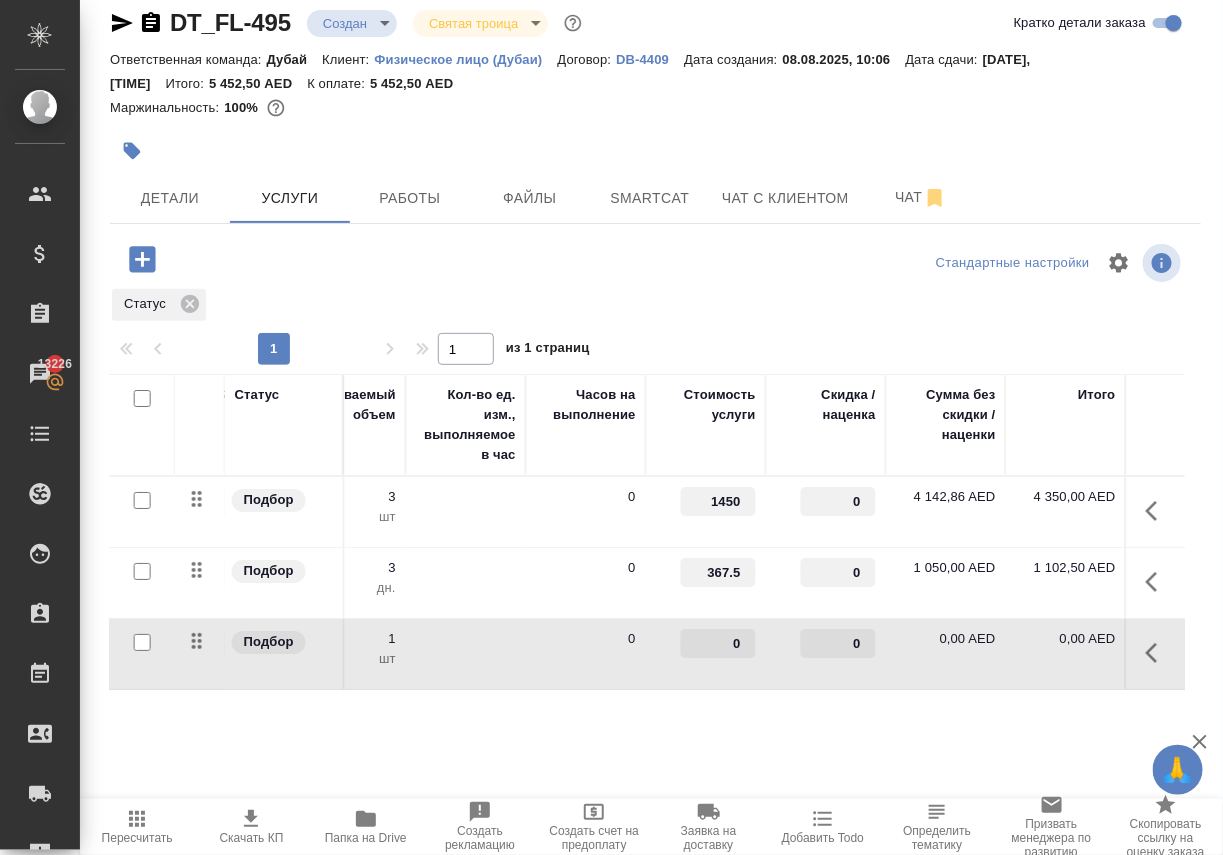 click on "0" at bounding box center (718, 643) 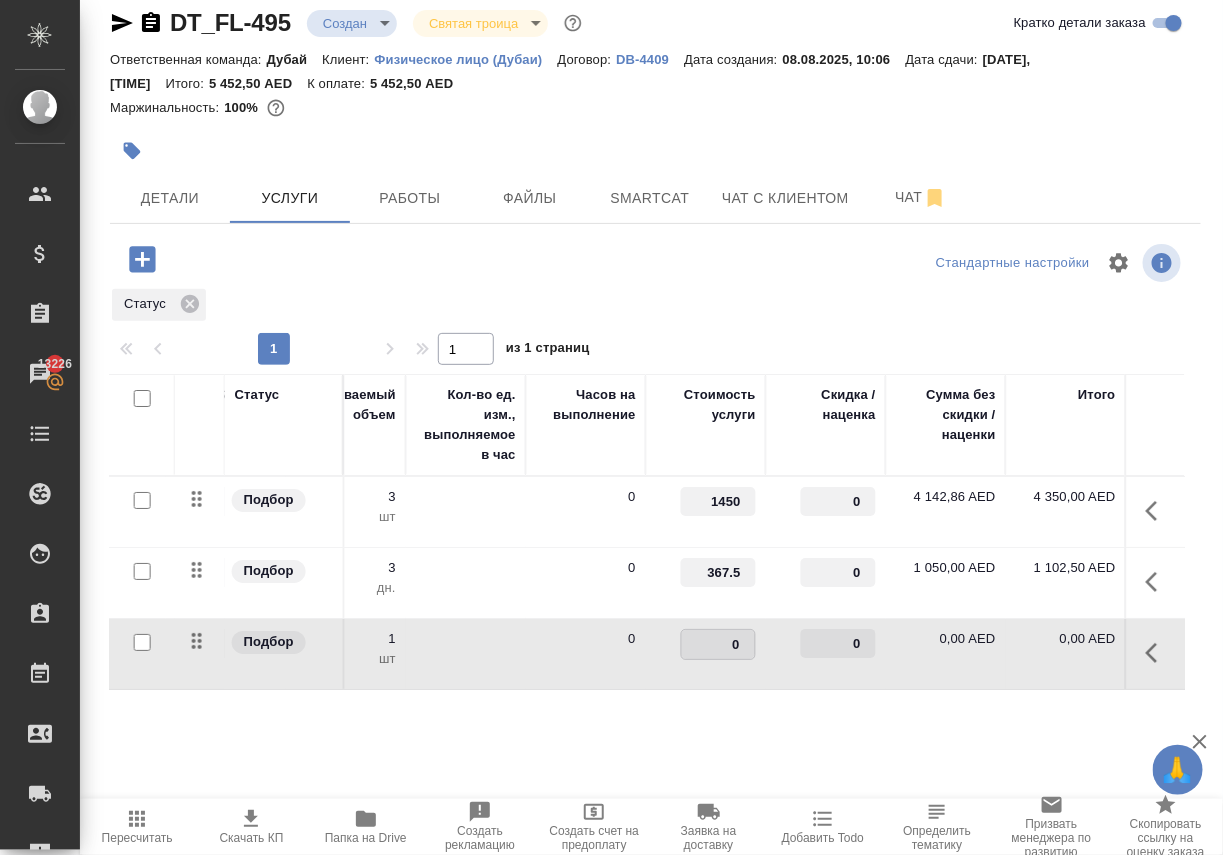 click on "0" at bounding box center [718, 644] 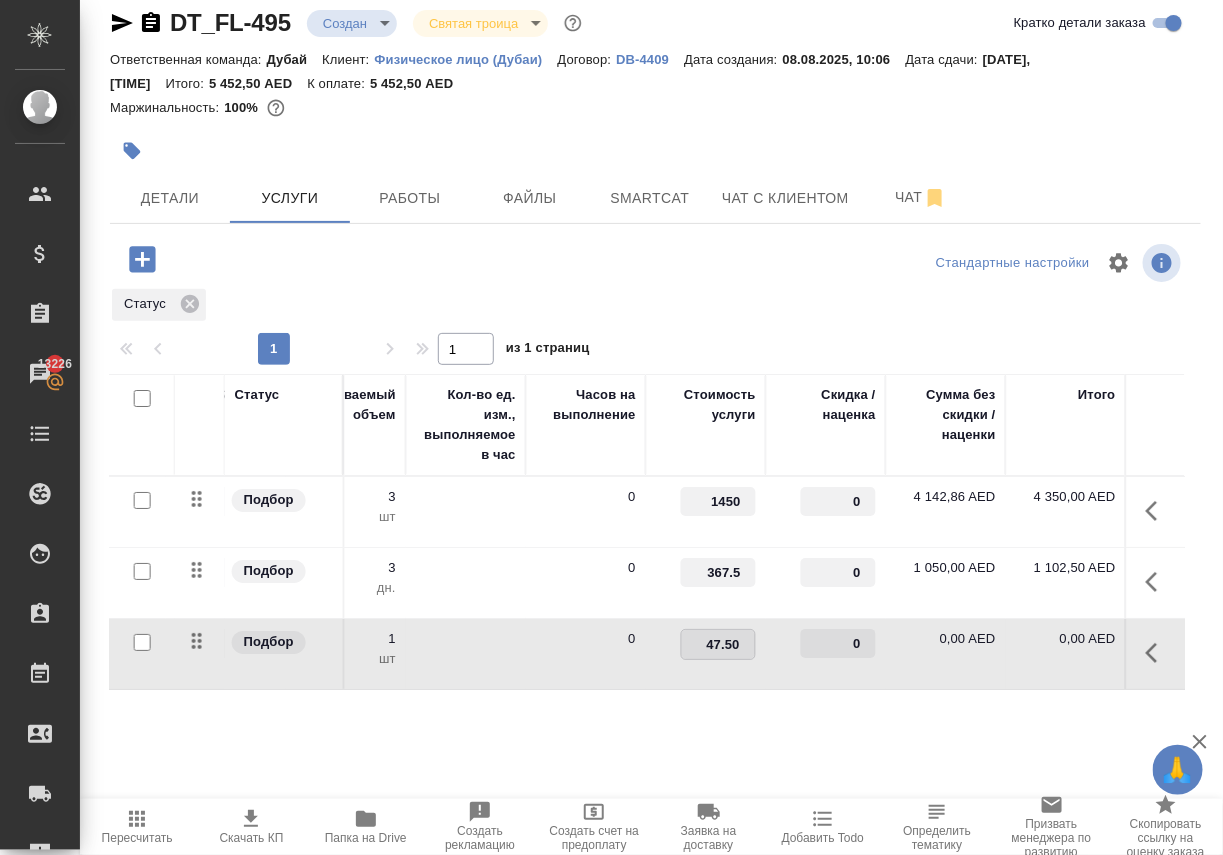 click on "Статус Услуга для клиента (RU) Вид работ Направление перевода Дата сдачи Файлы Общий объем Оплачиваемый объем Кол-во ед. изм., выполняемое в час Часов на выполнение Стоимость услуги Скидка / наценка Сумма без скидки / наценки Итого   Подбор Visa for employee (Addition... Онлайн консультации 22.08,  10:12 2025 3 3 шт 0 1450 0 4 142,86 AED 4 350,00 AED Подбор Профессиональные услуги Профессиональные услуги 22.08,  10:12 2025 3 3 дн. 0 367.5 0 1 050,00 AED 1 102,50 AED Подбор Онлайн консультации Онлайн консультации 22.08,  10:12 2025 1 1 шт 0 47.50 0 0,00 AED 0,00 AED" at bounding box center (647, 589) 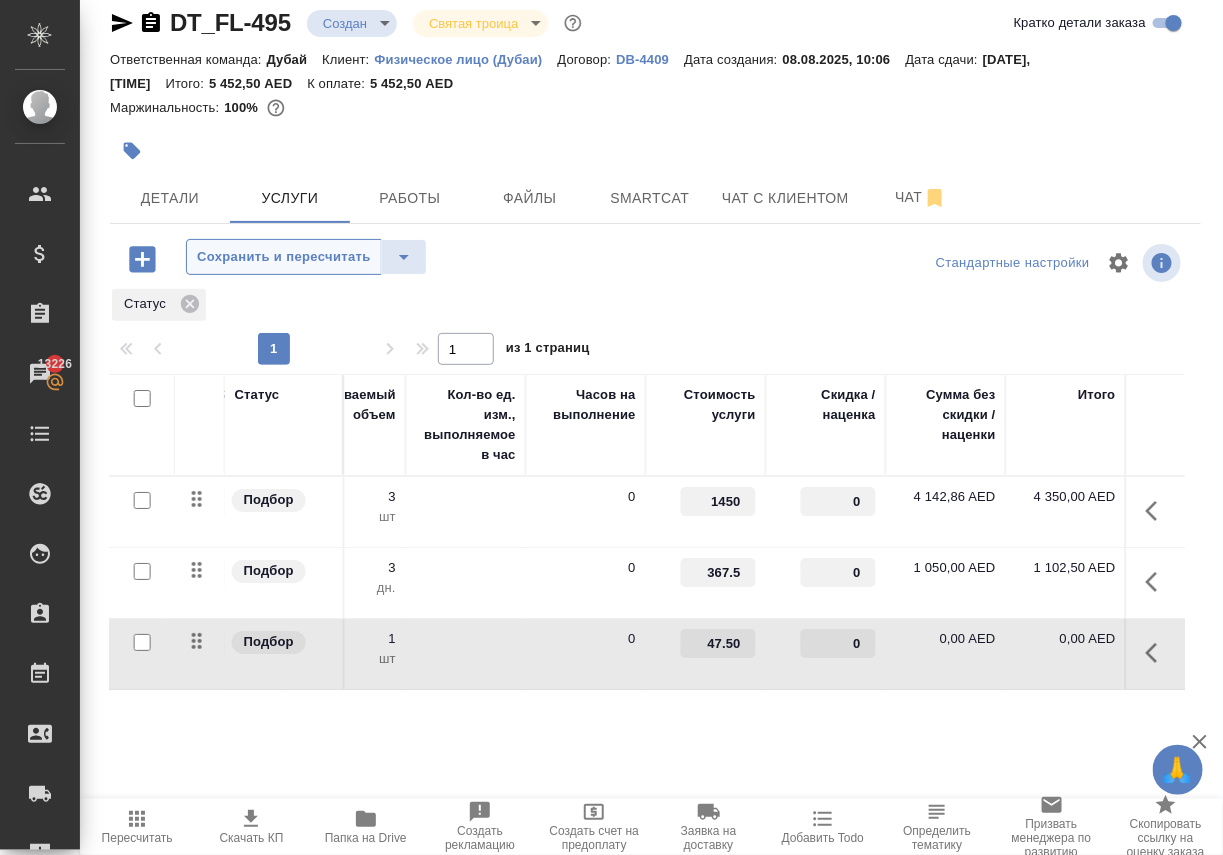 click on "Сохранить и пересчитать" at bounding box center [284, 257] 